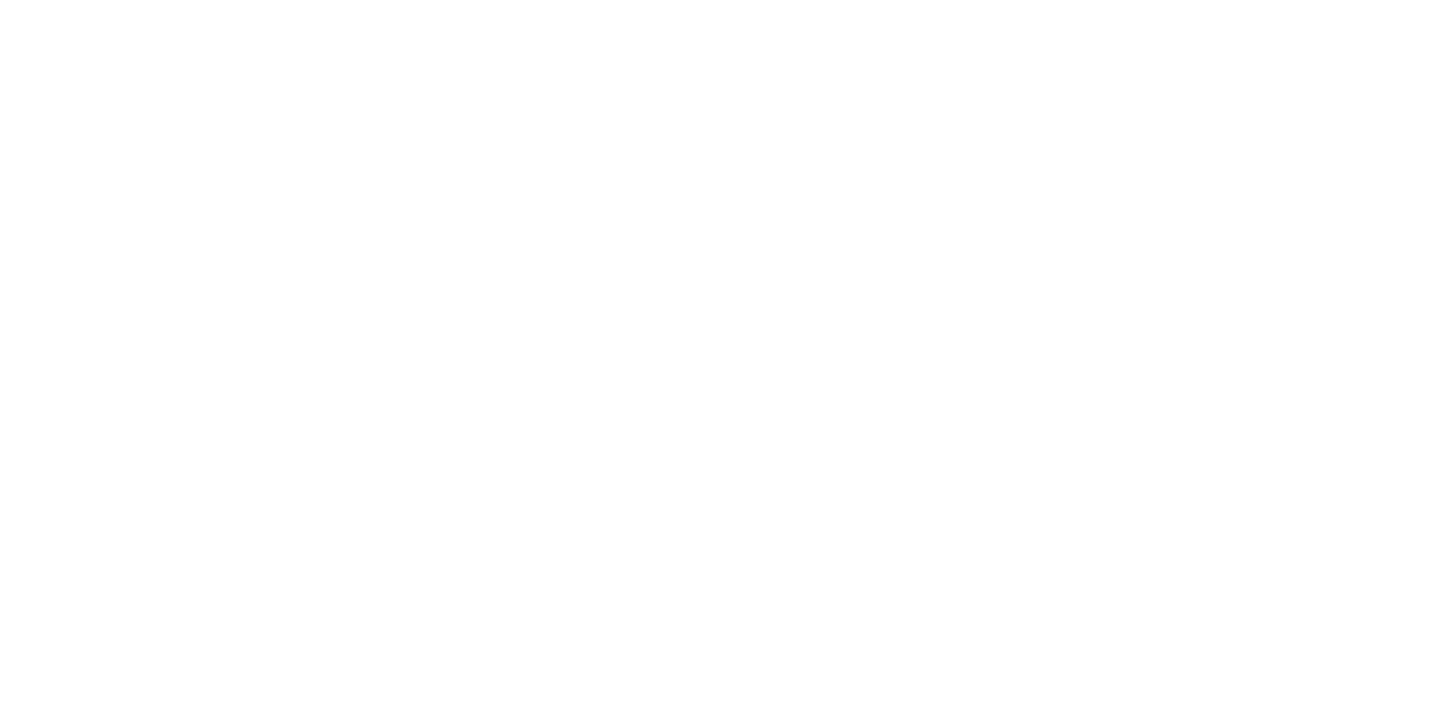 scroll, scrollTop: 0, scrollLeft: 0, axis: both 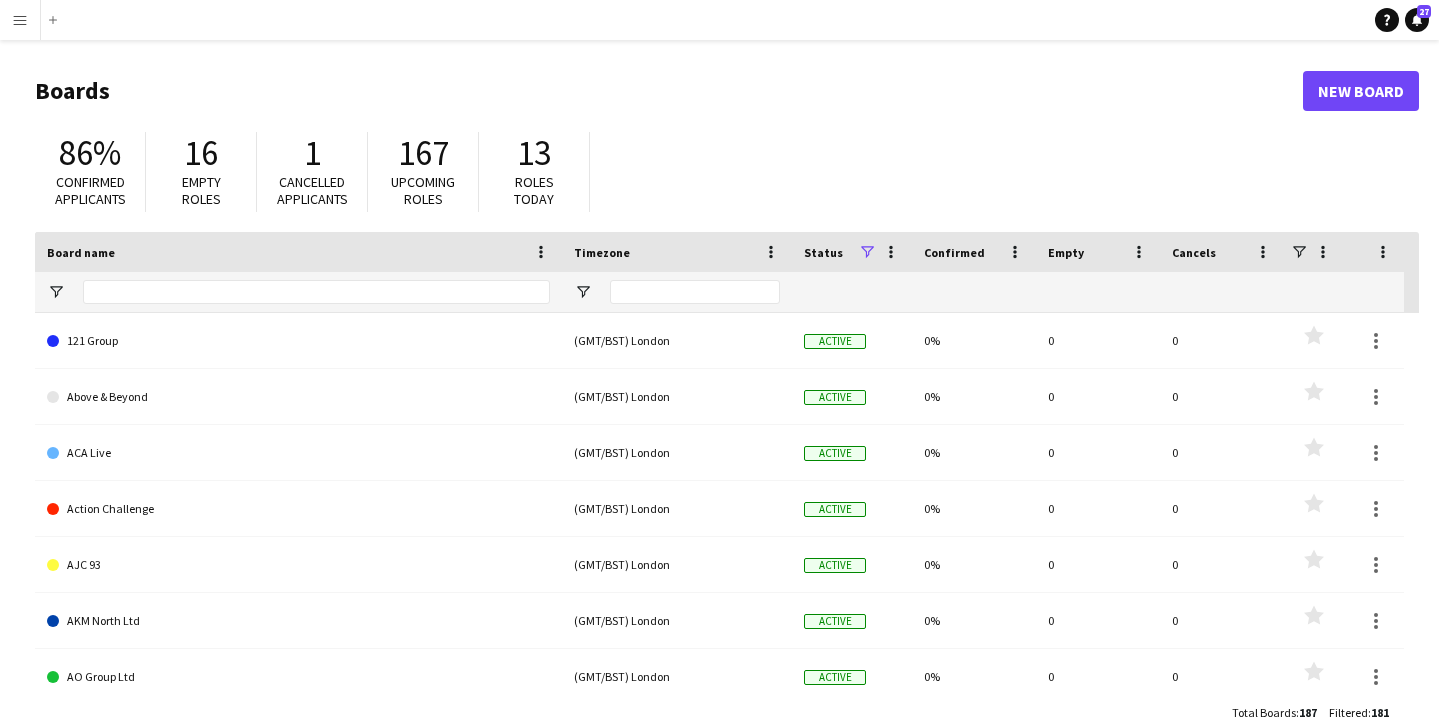 click on "Menu" at bounding box center (20, 20) 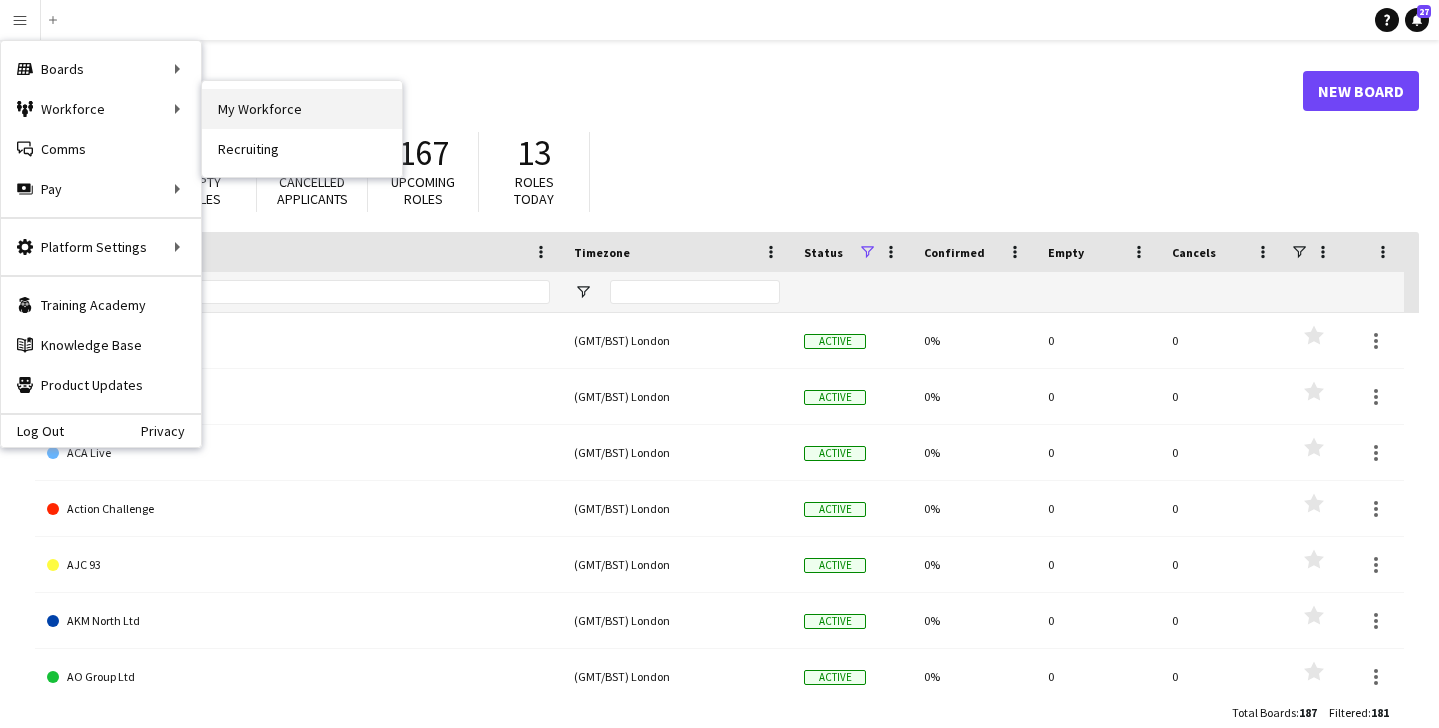 click on "My Workforce" at bounding box center [302, 109] 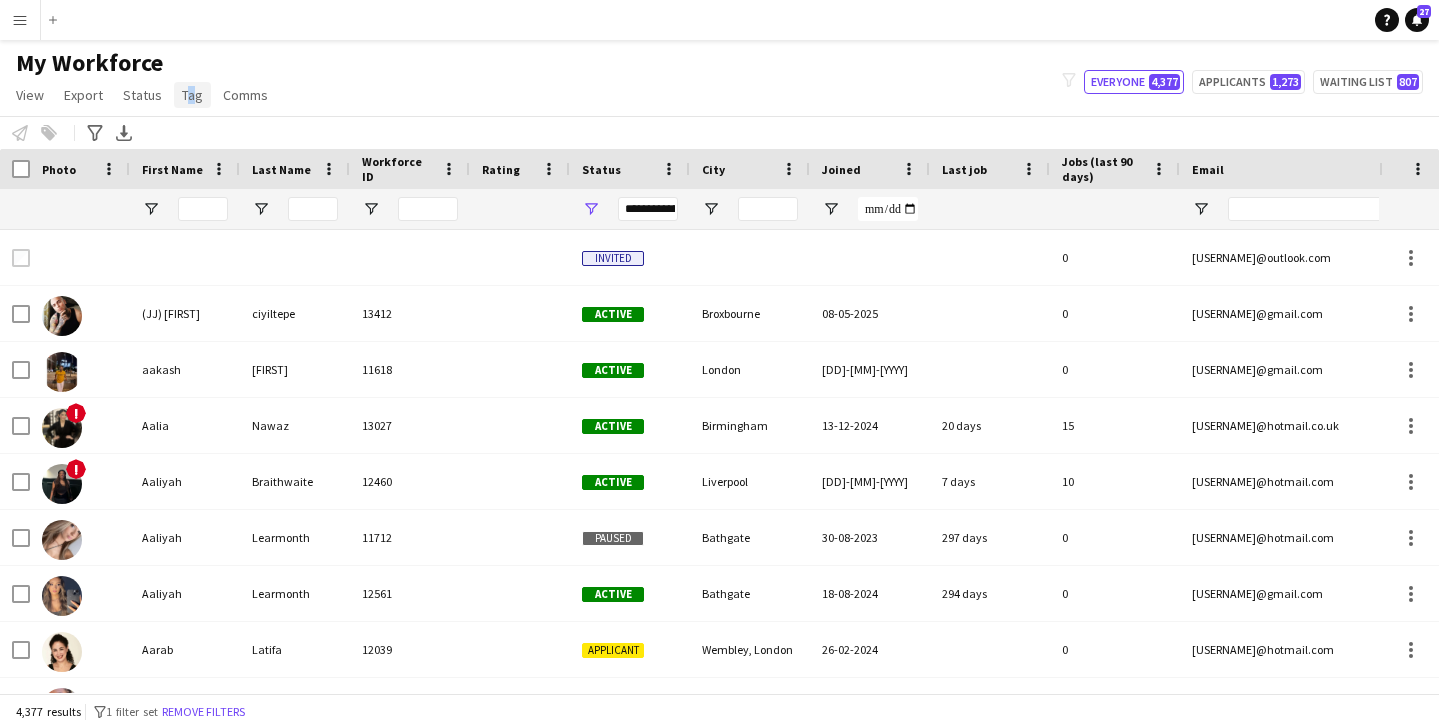 click on "Tag" 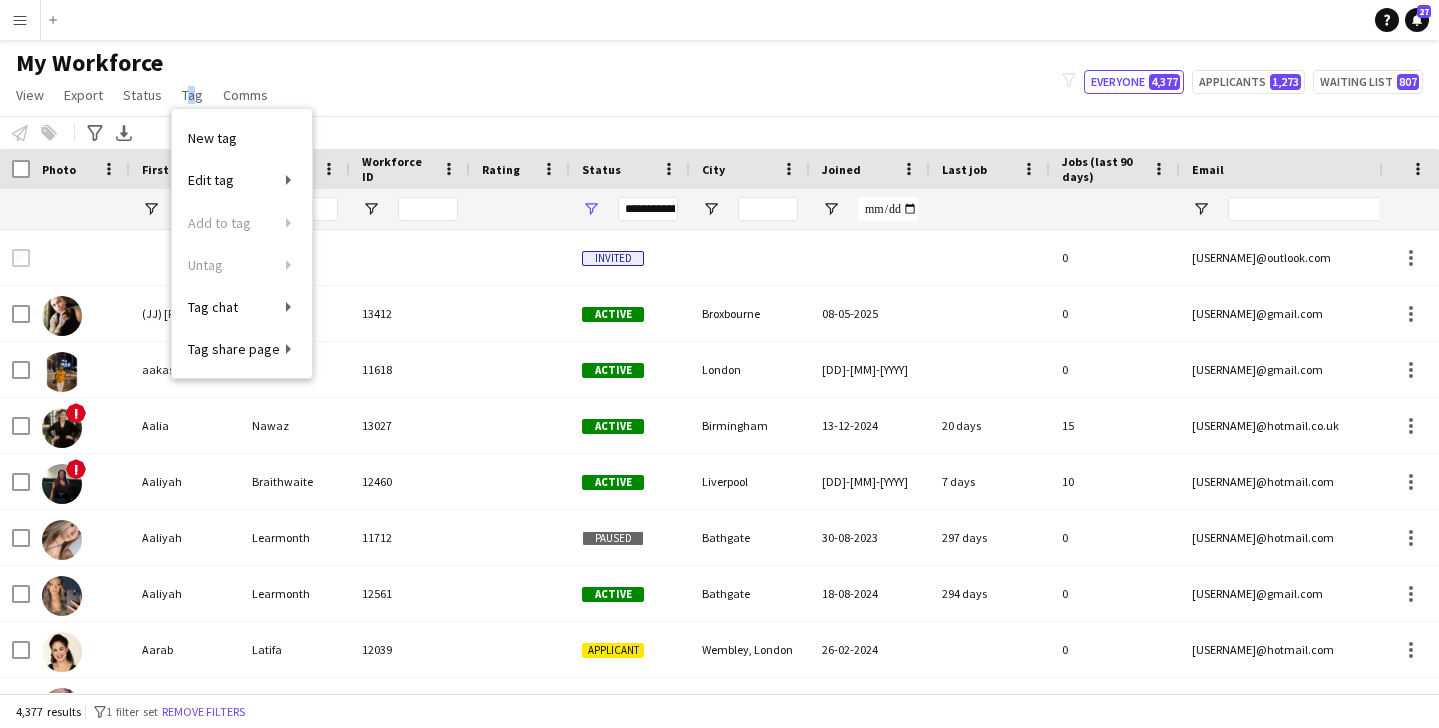 click on "Menu" at bounding box center [20, 20] 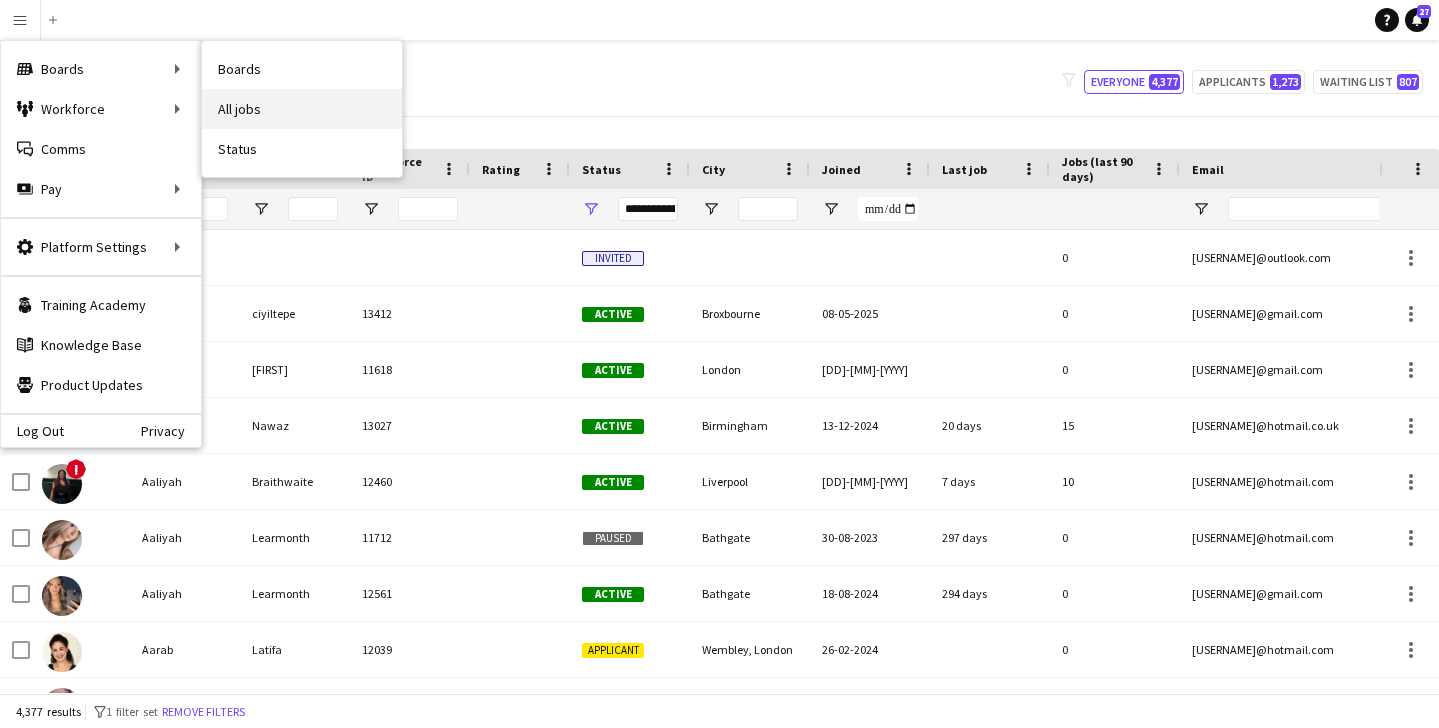 click on "All jobs" at bounding box center (302, 109) 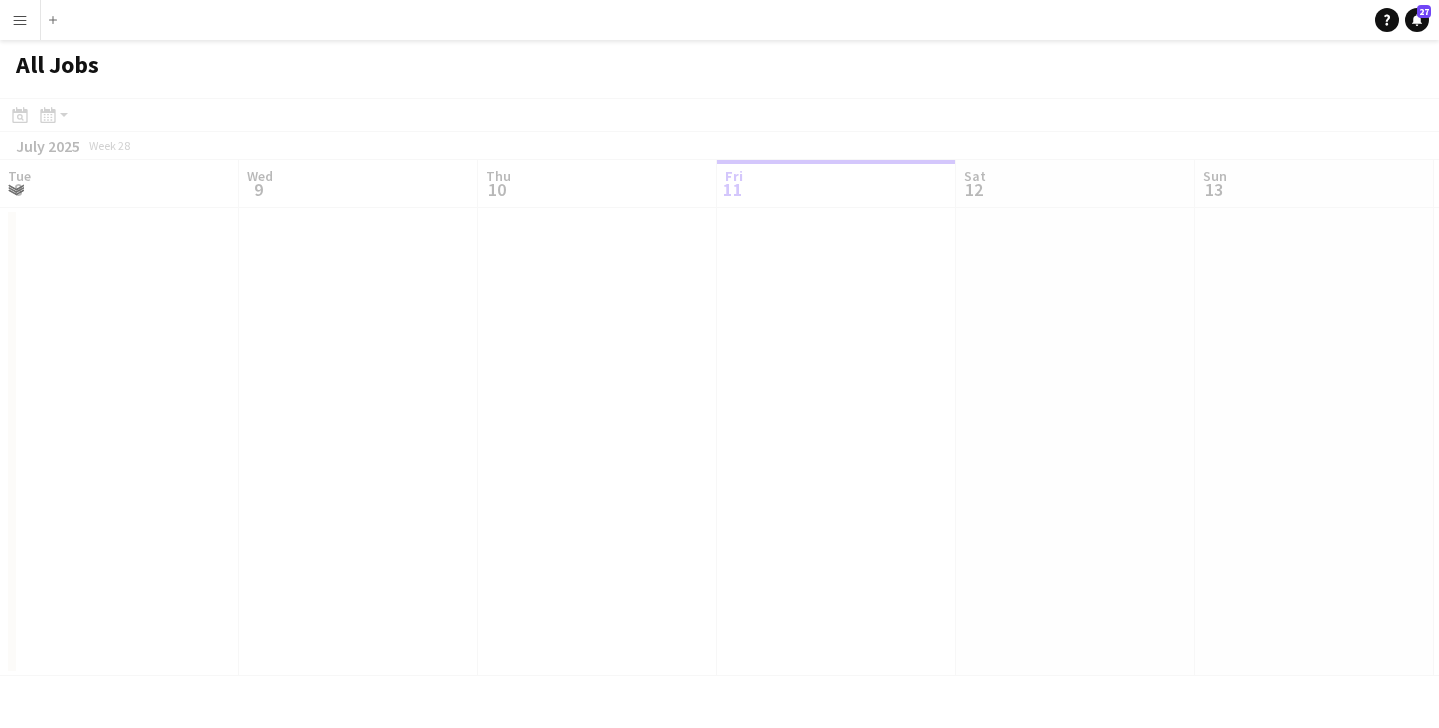 scroll, scrollTop: 0, scrollLeft: 478, axis: horizontal 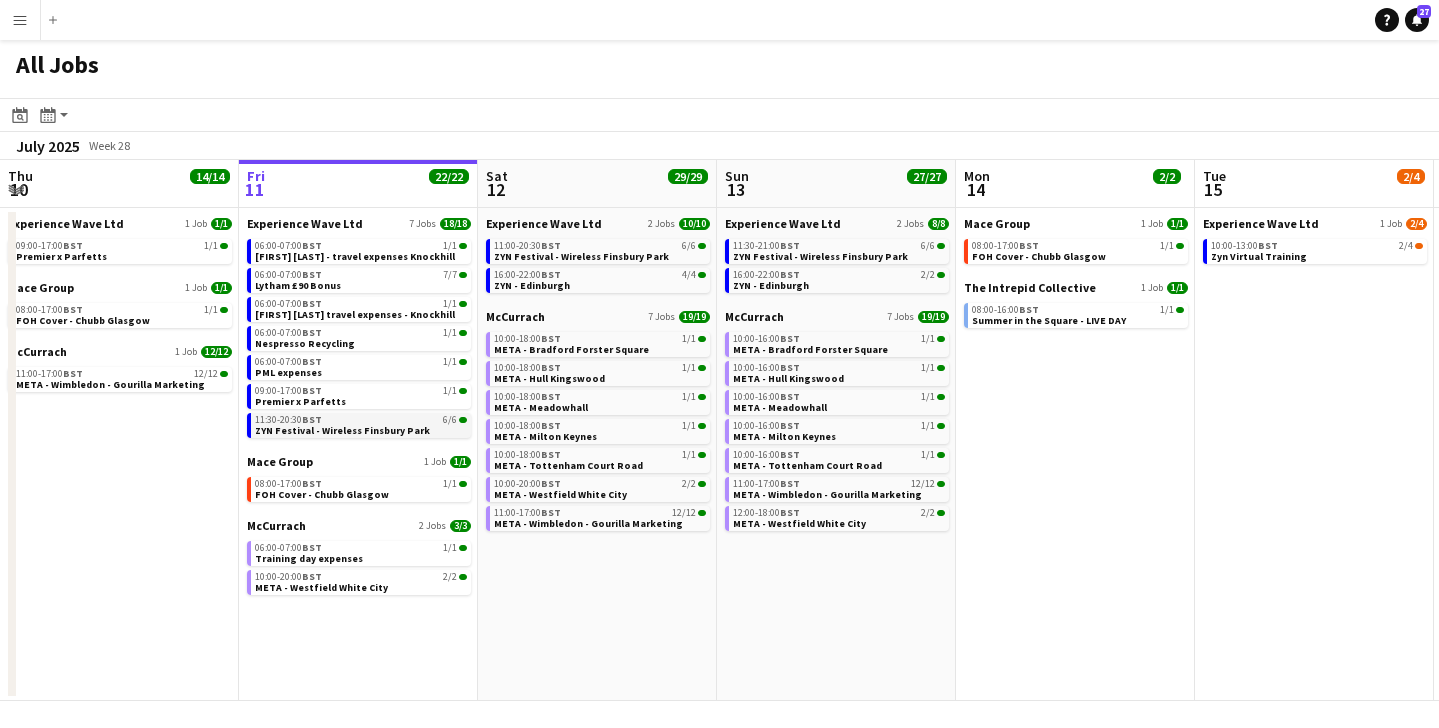 click on "ZYN Festival - Wireless Finsbury Park" at bounding box center [342, 430] 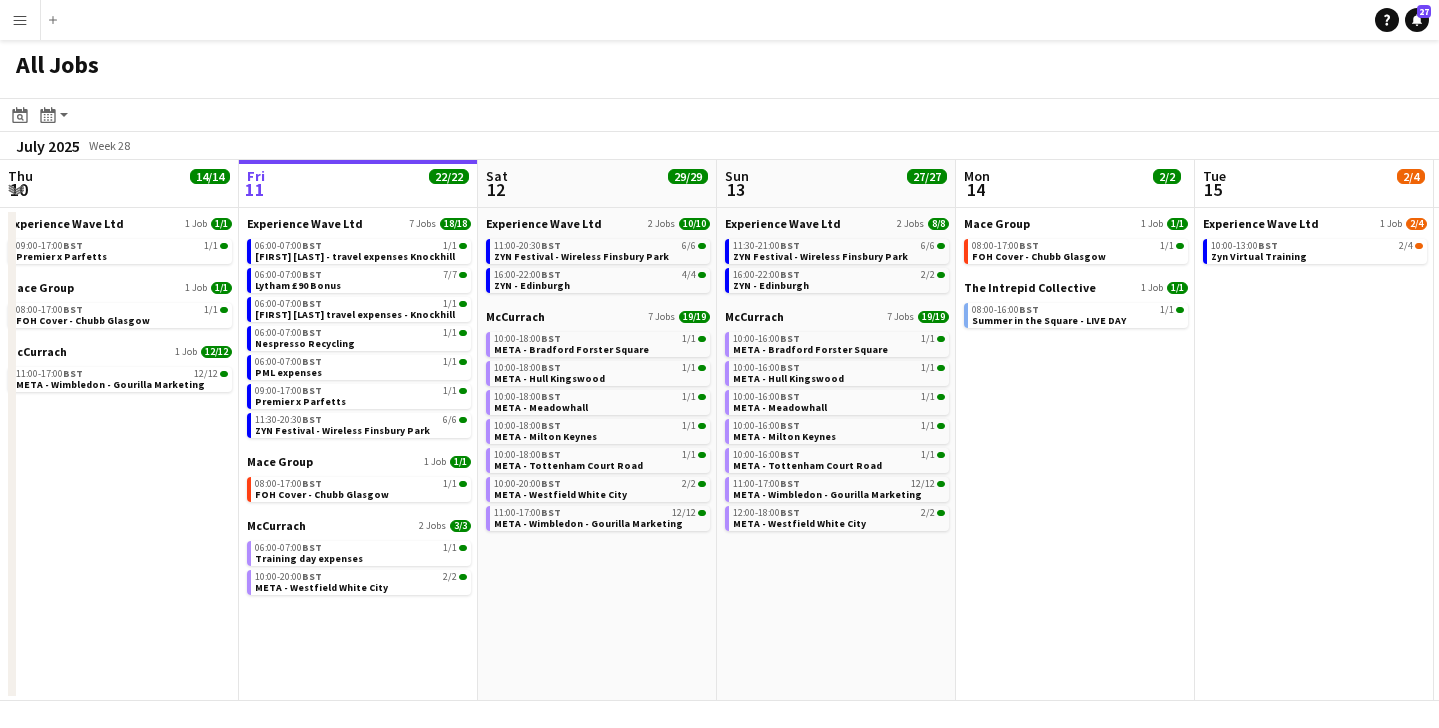 click on "Menu" at bounding box center [20, 20] 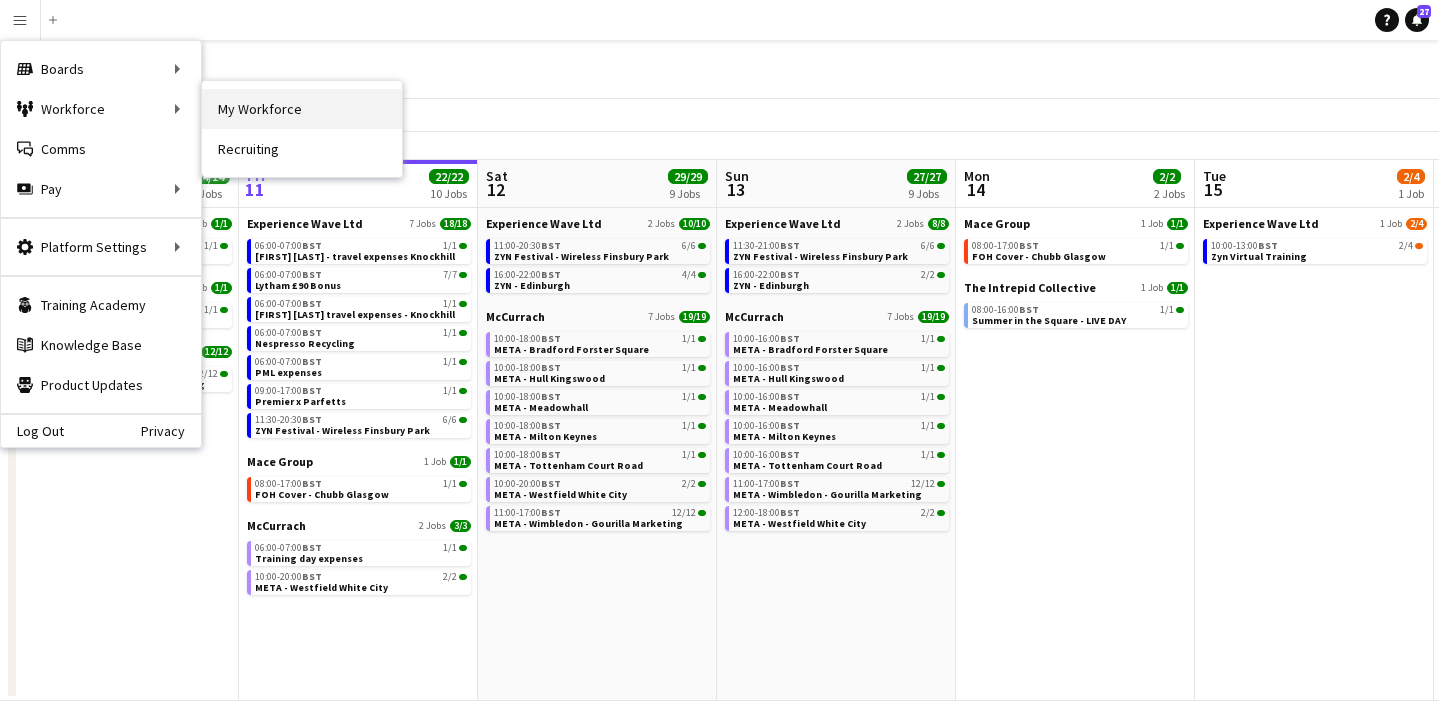 click on "My Workforce" at bounding box center [302, 109] 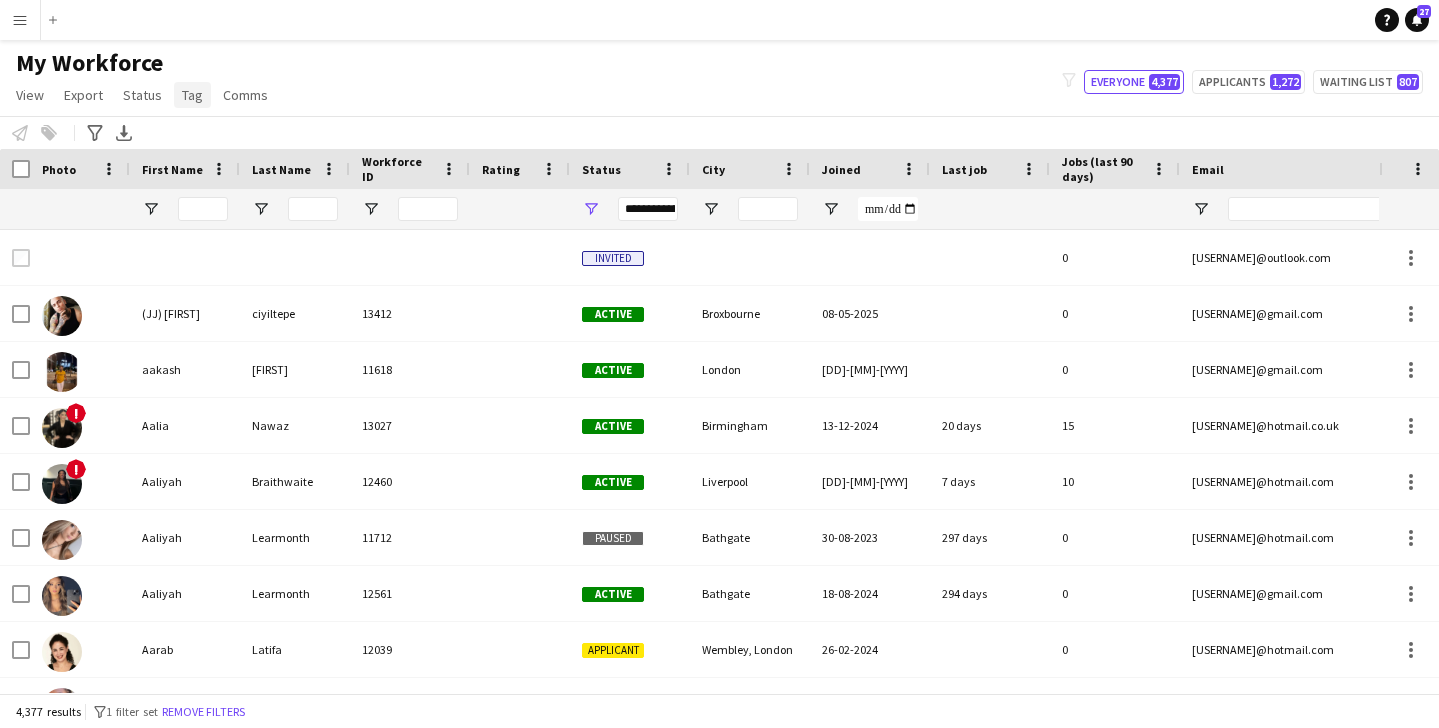 click on "Tag" 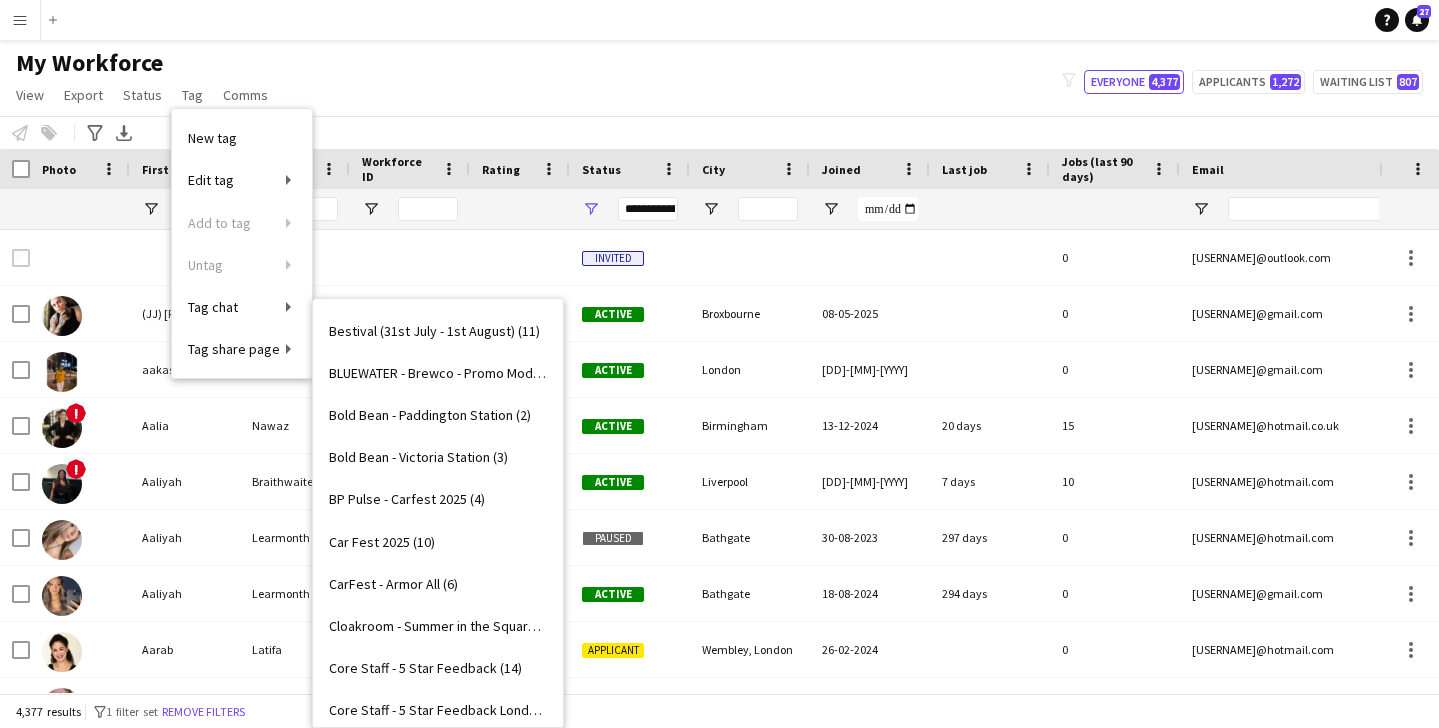 scroll, scrollTop: 125, scrollLeft: 0, axis: vertical 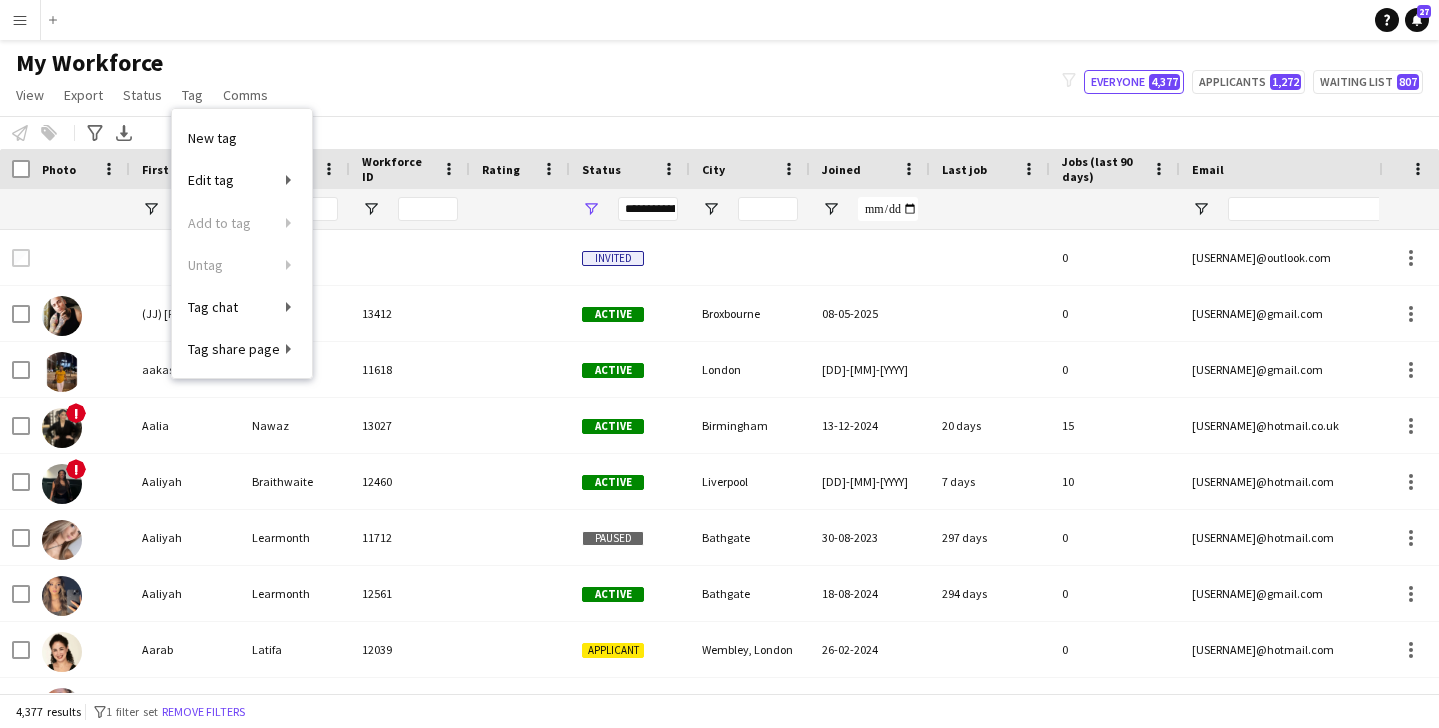 click on "My Workforce   View   Views  Default view New view Update view Delete view Edit name Customise view Customise filters Reset Filters Reset View Reset All  Export  New starters report Export as XLSX Export as PDF  Status  Edit  Tag  New tag  Edit tag  10am 11am Casting Day (0) 2025 Specalist Talent (7) BallSportz Driving Role (3) Bestival (31st July - 1st August) (11) BLUEWATER - Brewco - Promo Model (10) Bold Bean - Paddington Station (2) Bold Bean - Victoria Station (3) BP Pulse - Carfest 2025 (4) Car Fest 2025 (10) CarFest - Armor All  (6) Cloakroom - Summer in the Square (1) Core Staff - 5 Star Feedback (14) Core Staff - 5 Star Feedback London (12) Core Staff - Birmingham (33) Core Staff - Bristol (2) Core Staff - Glasgow (14) Core Staff - Liverpool (5) Core Staff - London (91) Core Staff - Manchester (31) Core Staff - Newcastle (3) CREATISAN - Event Managers (4) Event Managers - Yorkshire Tea (5) Florence - recruitment calls to do :)  (7) Florence Recruitment Call (20) Glitter Artist (1) Performers (6)" 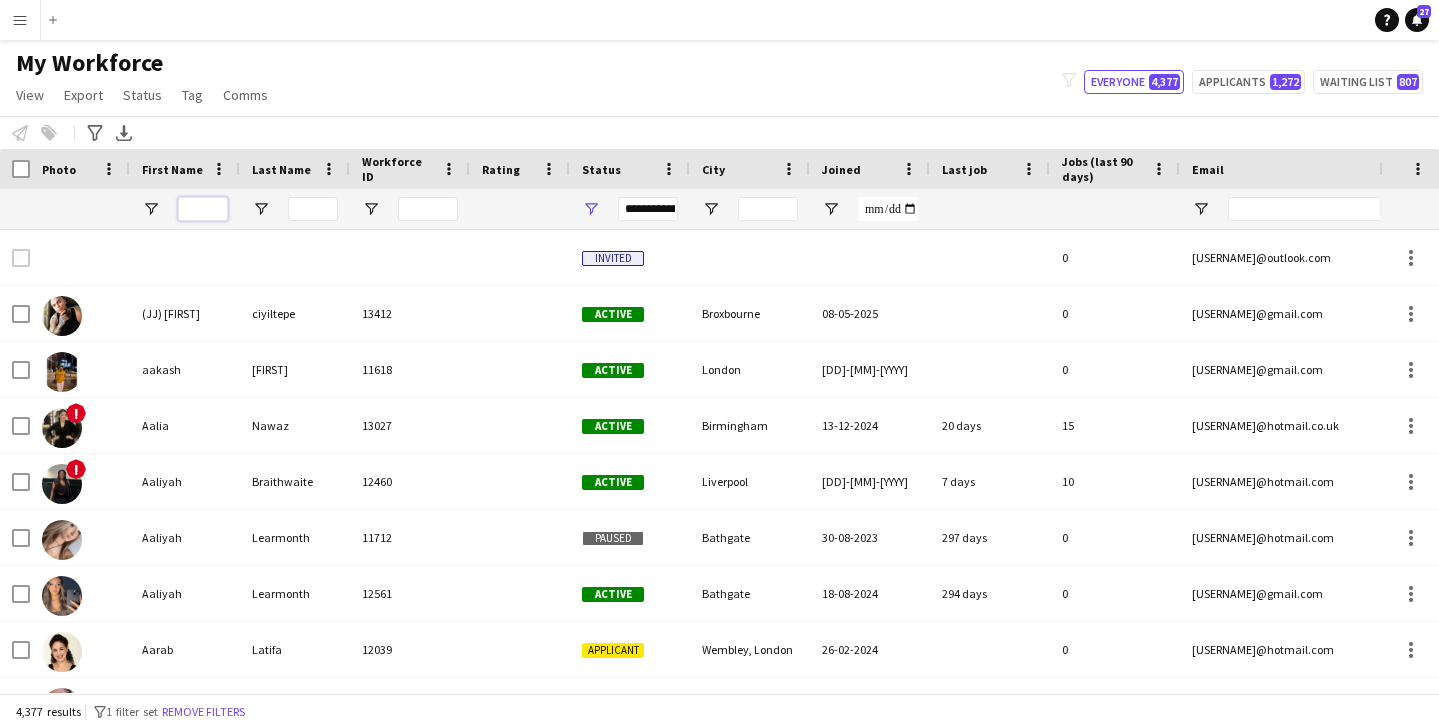 click at bounding box center [203, 209] 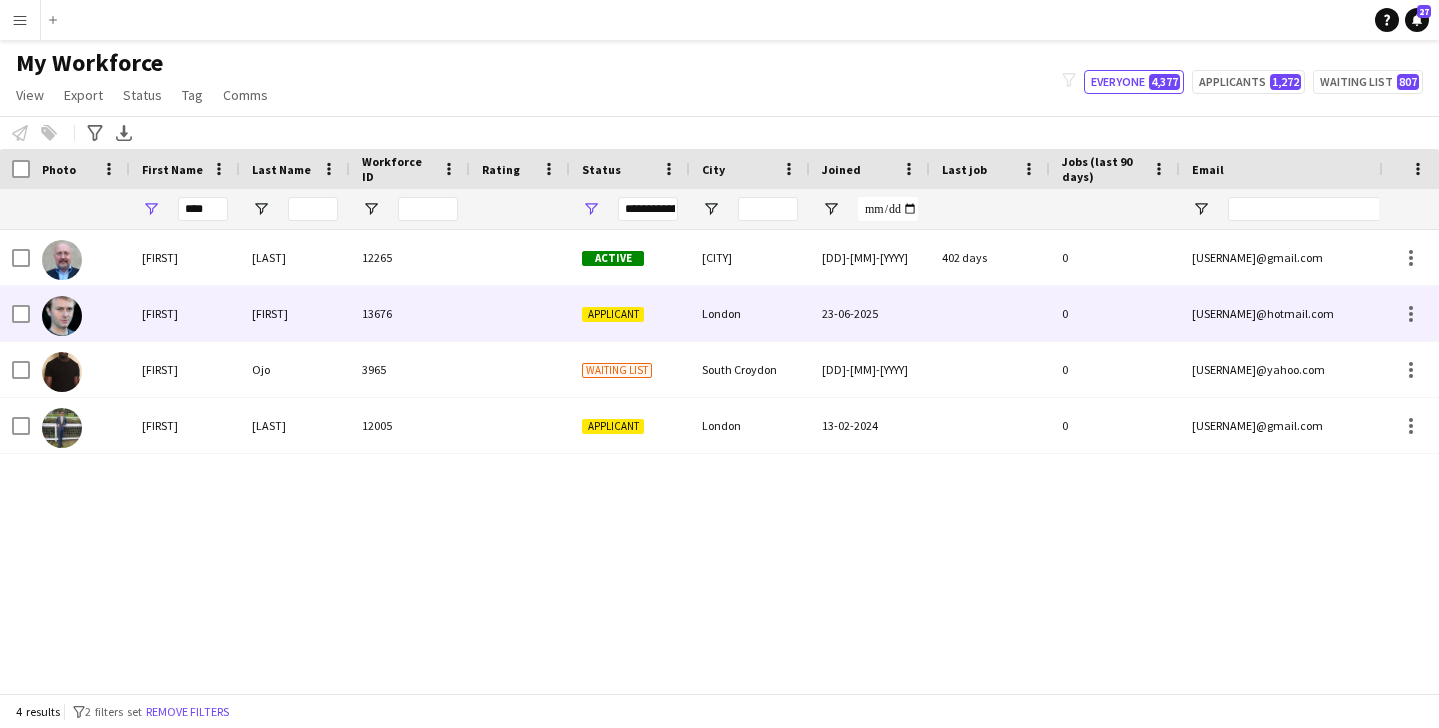 click on "Keith" at bounding box center (295, 313) 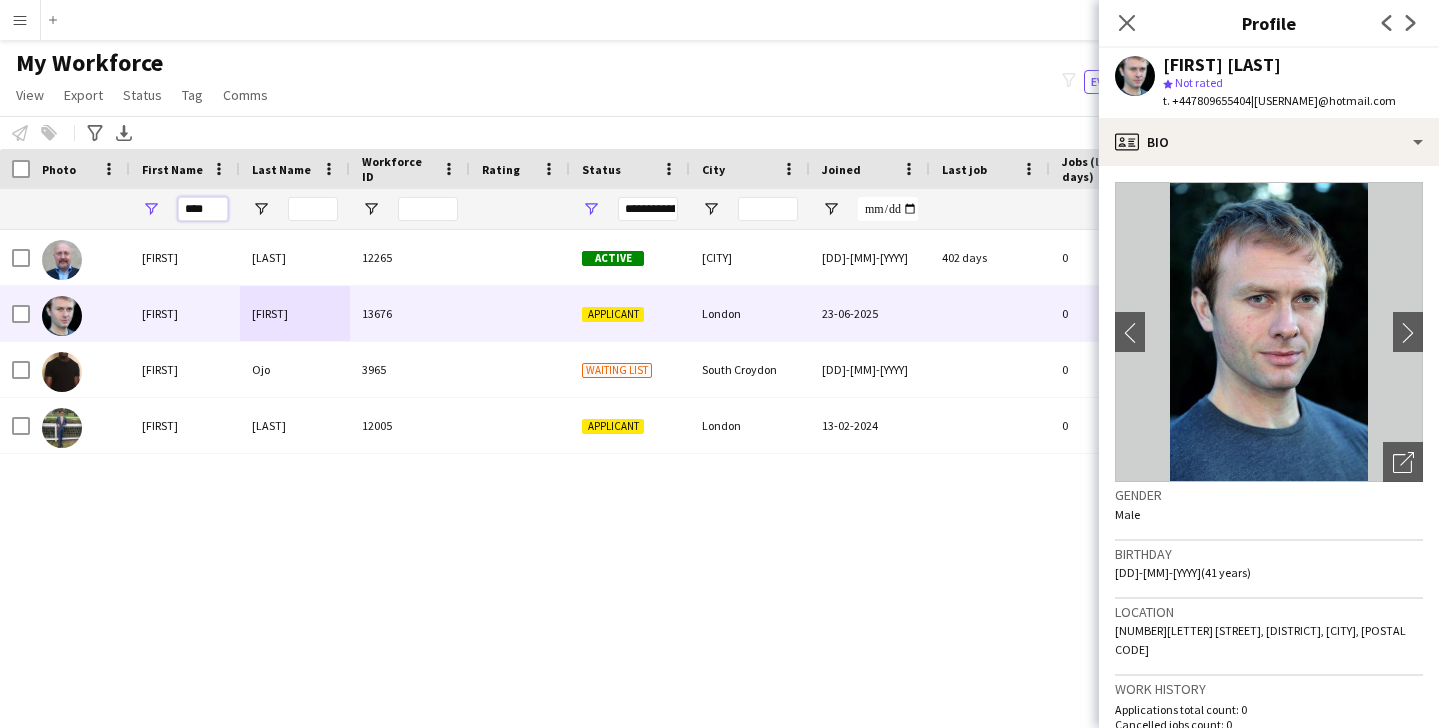 drag, startPoint x: 213, startPoint y: 205, endPoint x: 135, endPoint y: 197, distance: 78.40918 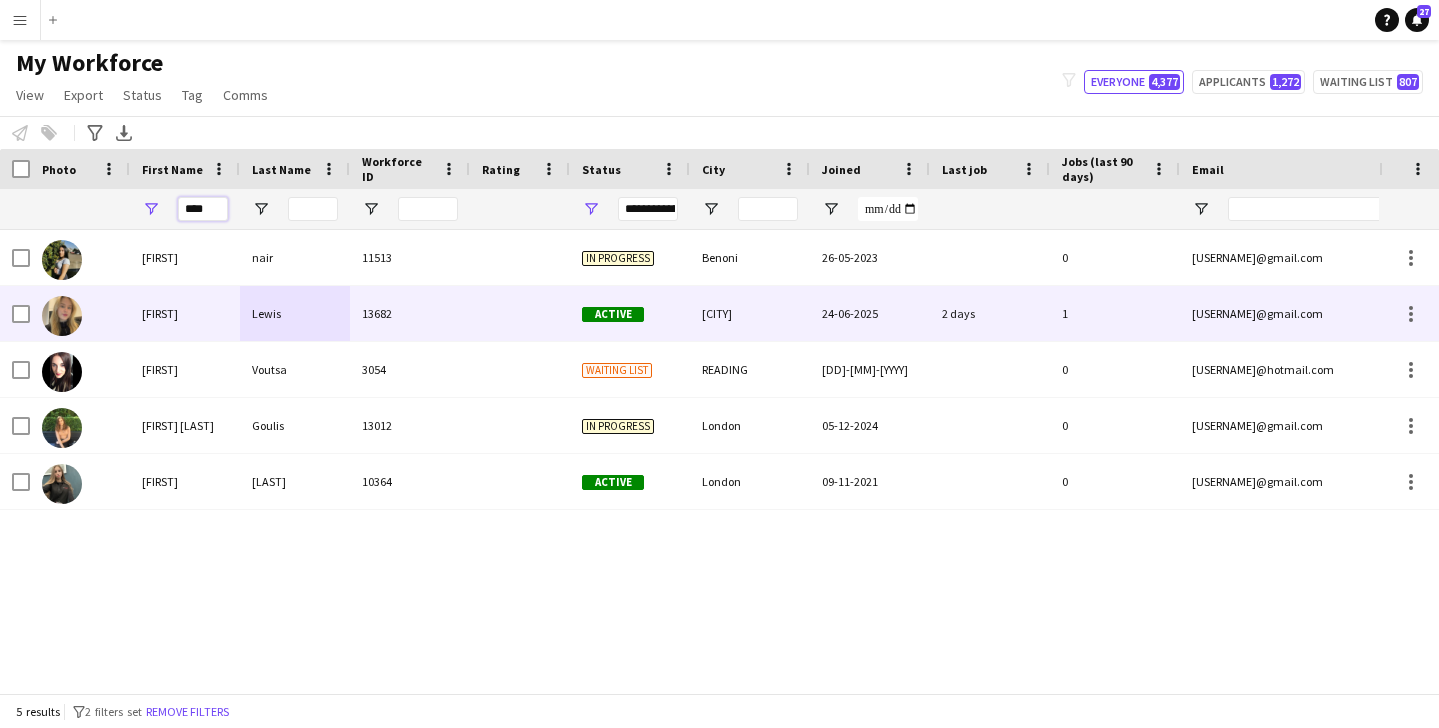 type on "****" 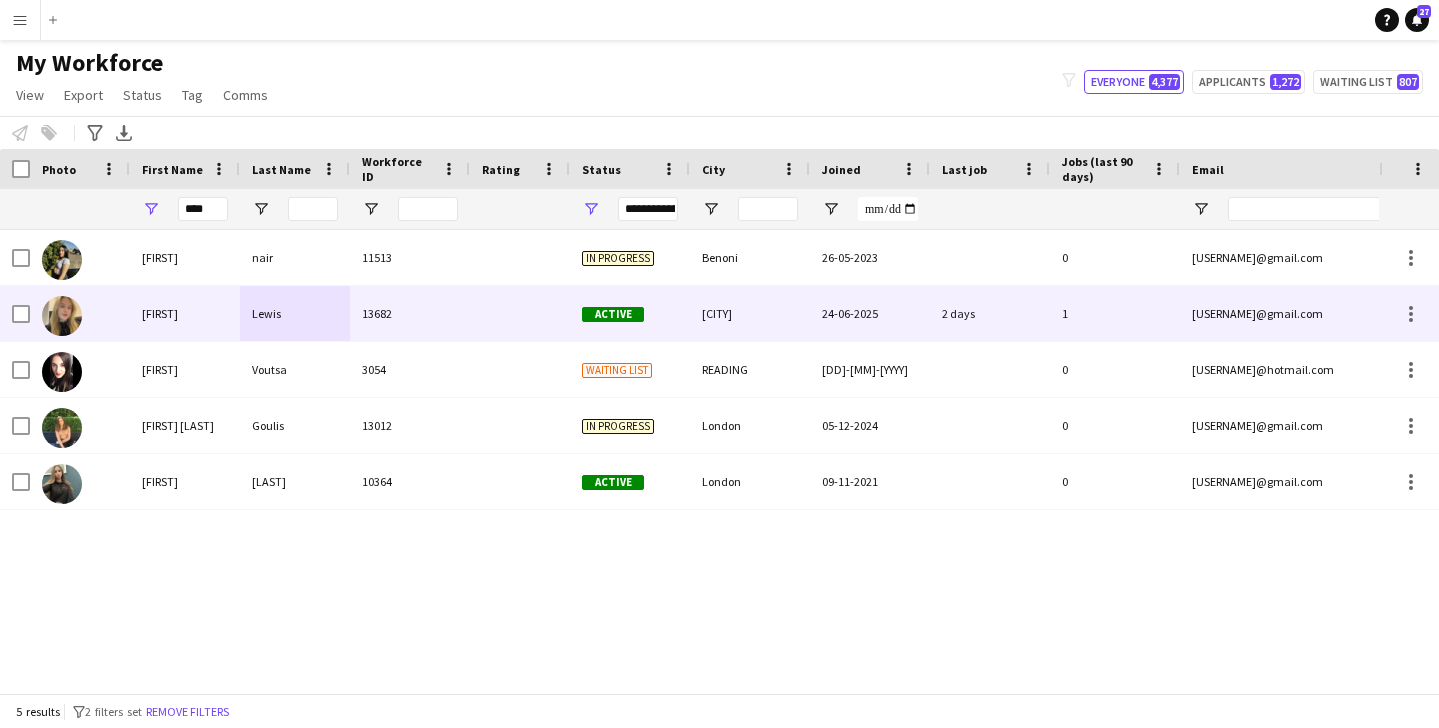click on "Anastasia" at bounding box center [185, 313] 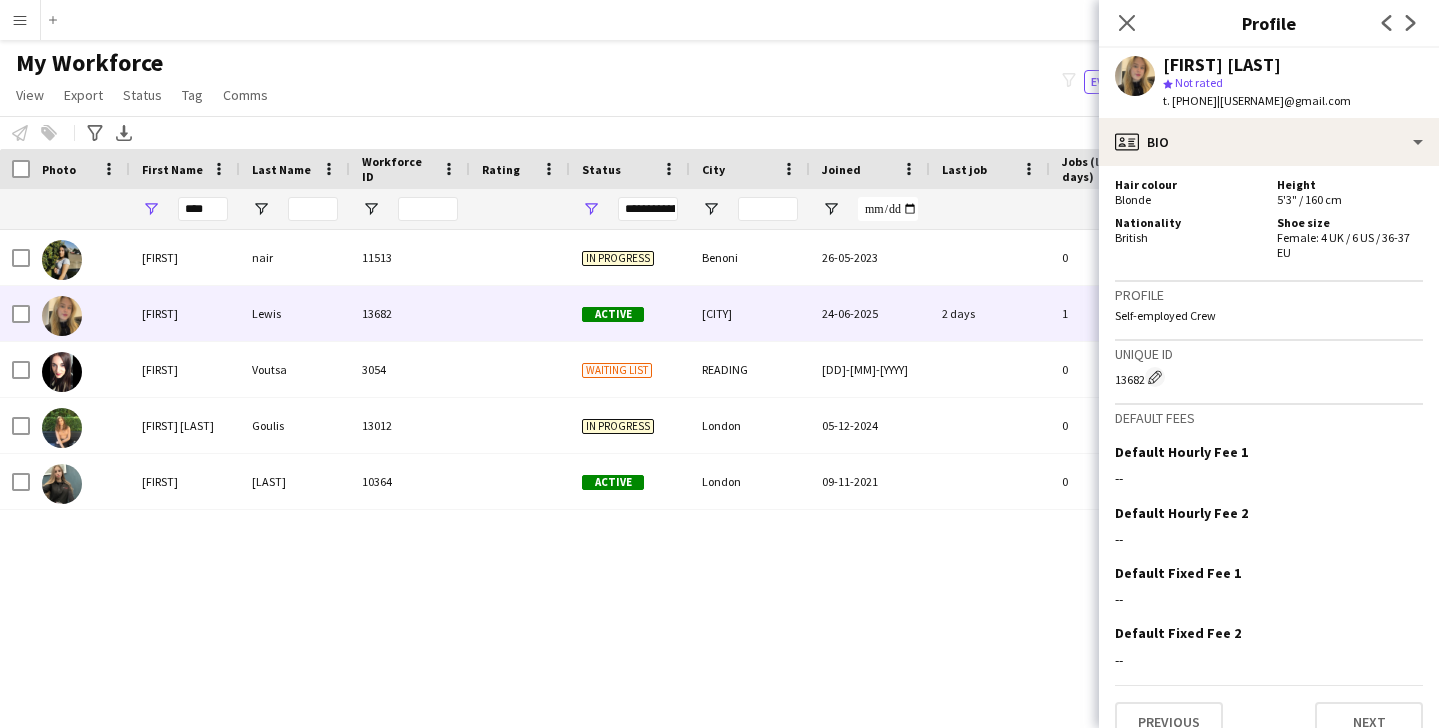 scroll, scrollTop: 1129, scrollLeft: 0, axis: vertical 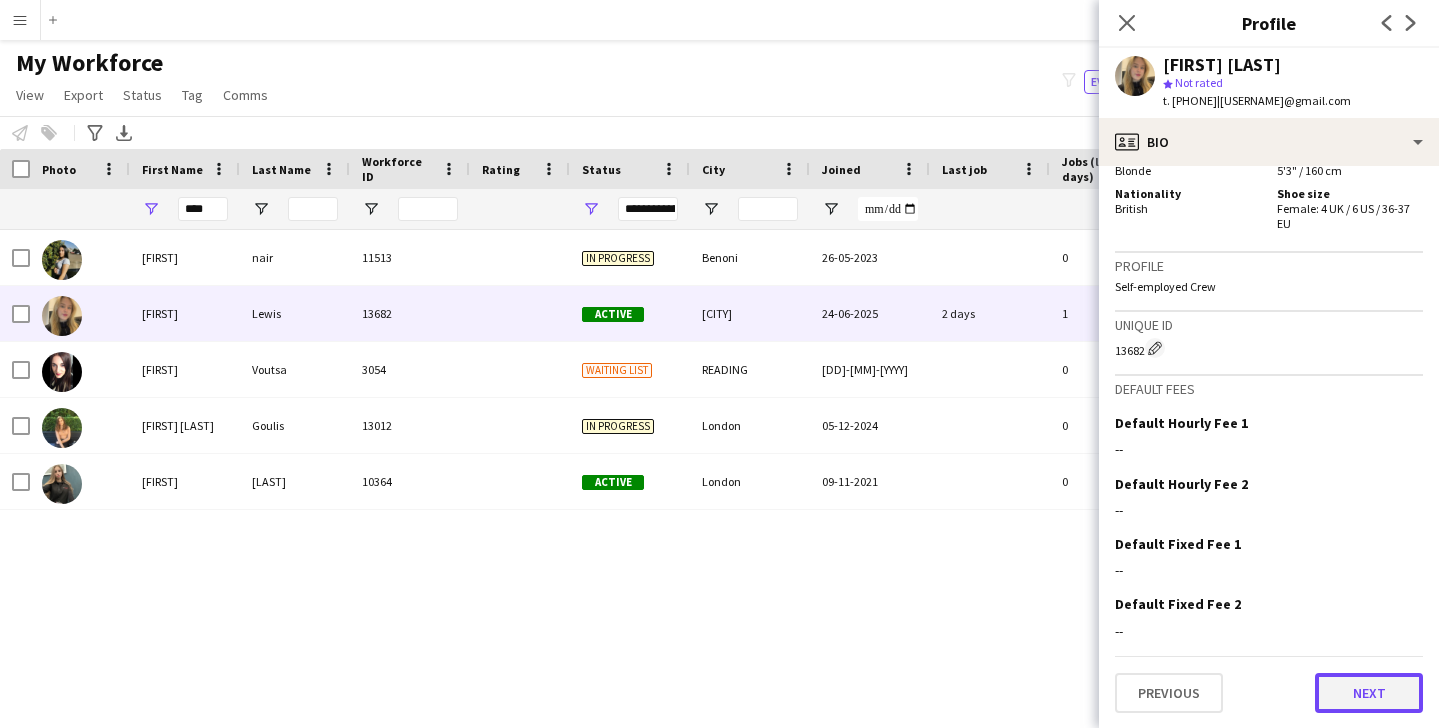 click on "Next" 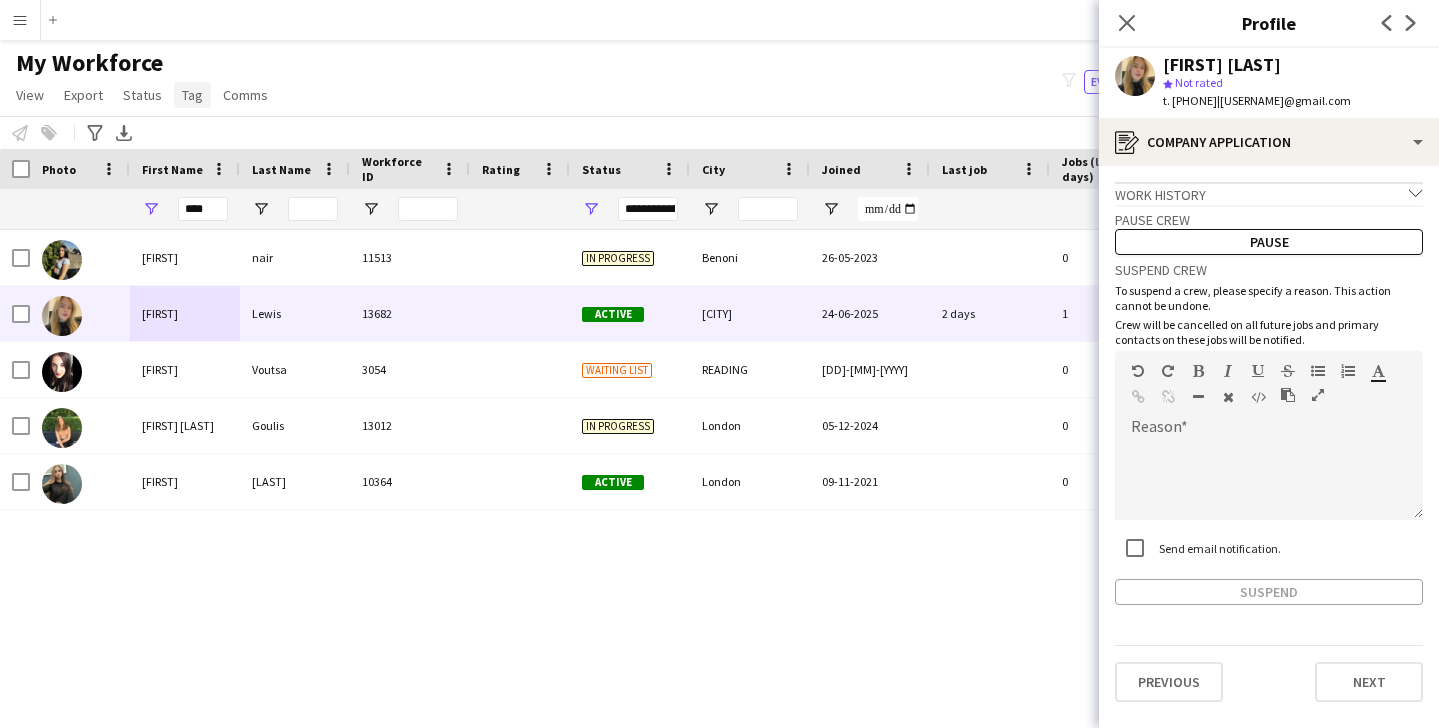 click on "Tag" 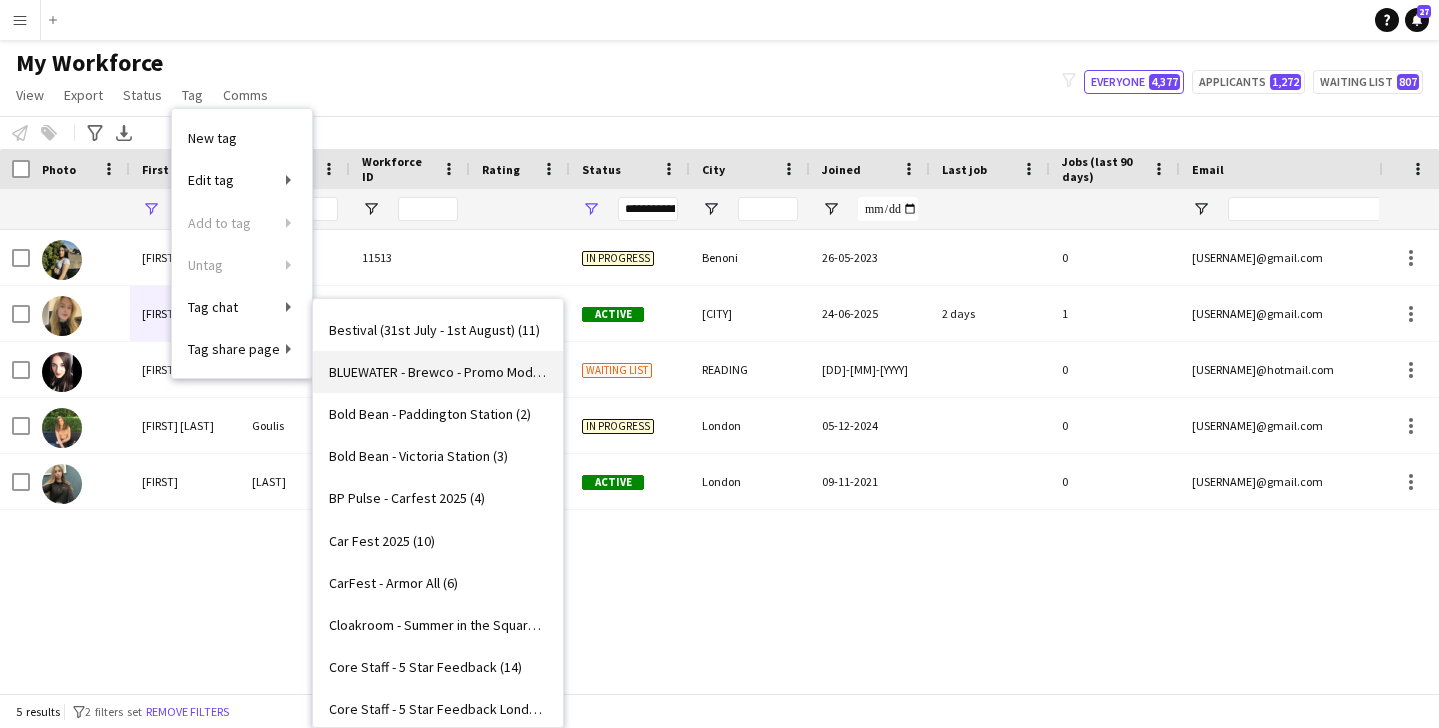 click on "BLUEWATER - Brewco - Promo Model (10)" at bounding box center (438, 372) 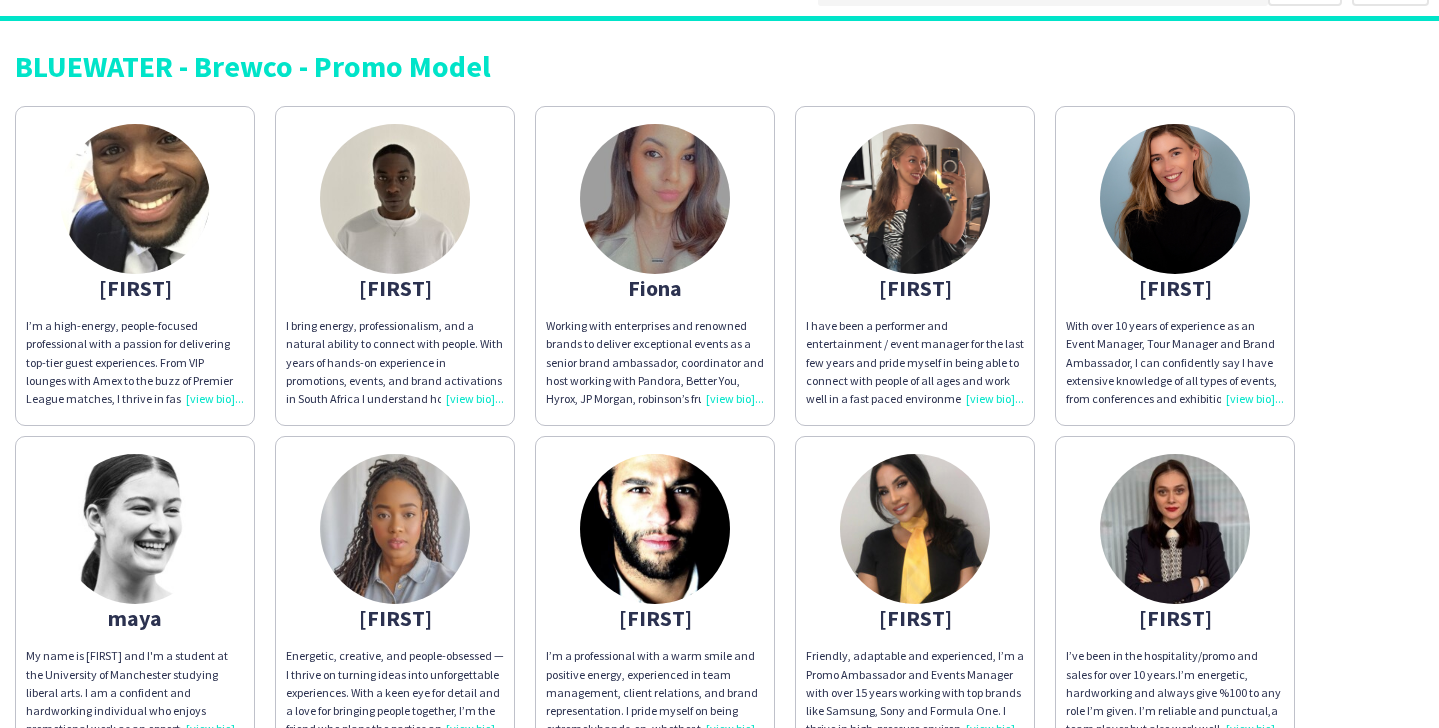 scroll, scrollTop: 0, scrollLeft: 0, axis: both 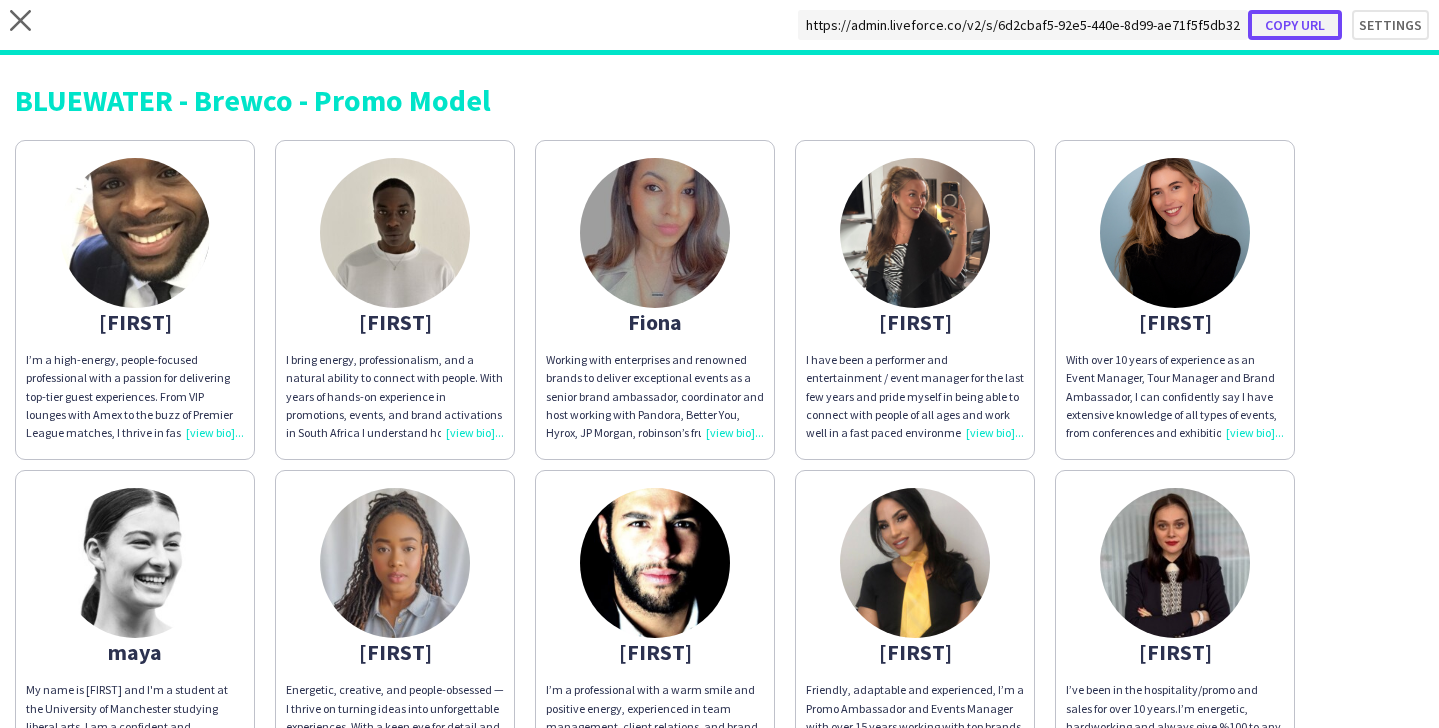 click on "Copy url" 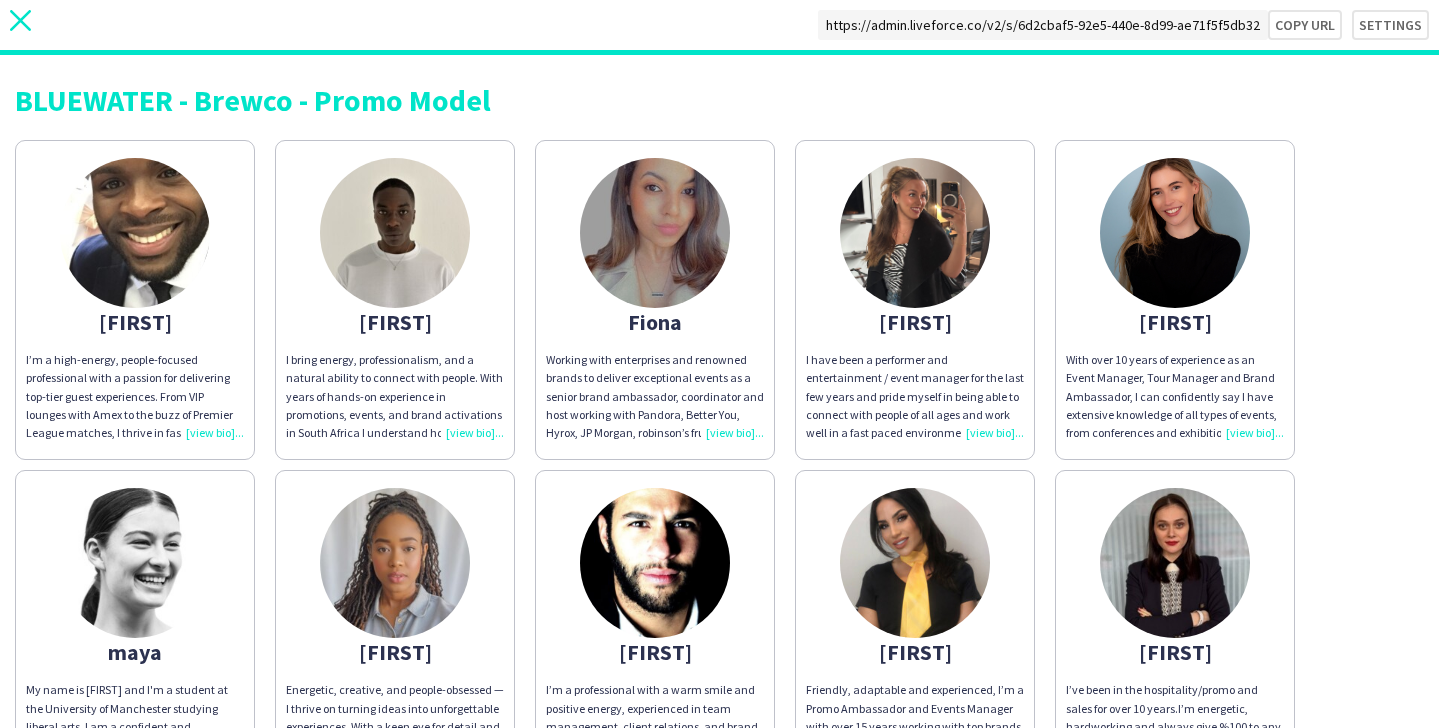 click on "close" 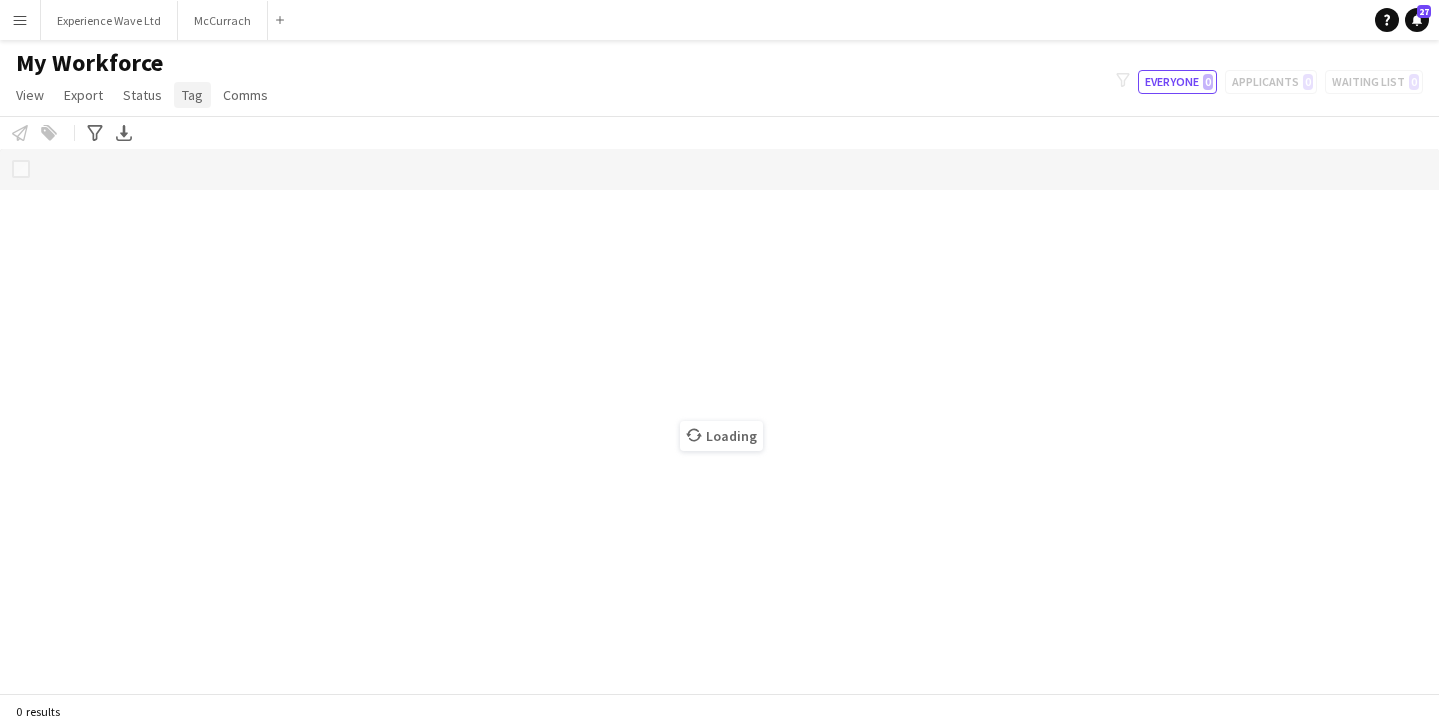 click on "Tag" 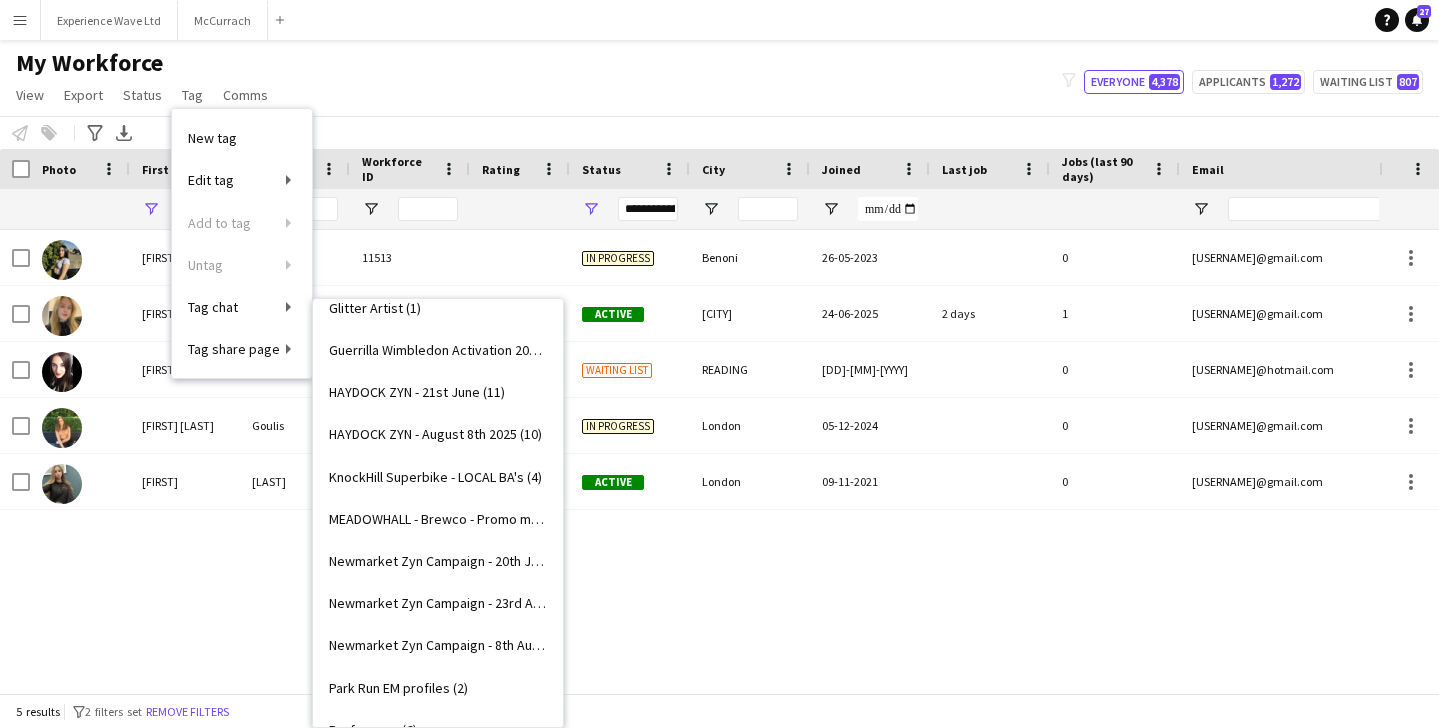 scroll, scrollTop: 1013, scrollLeft: 0, axis: vertical 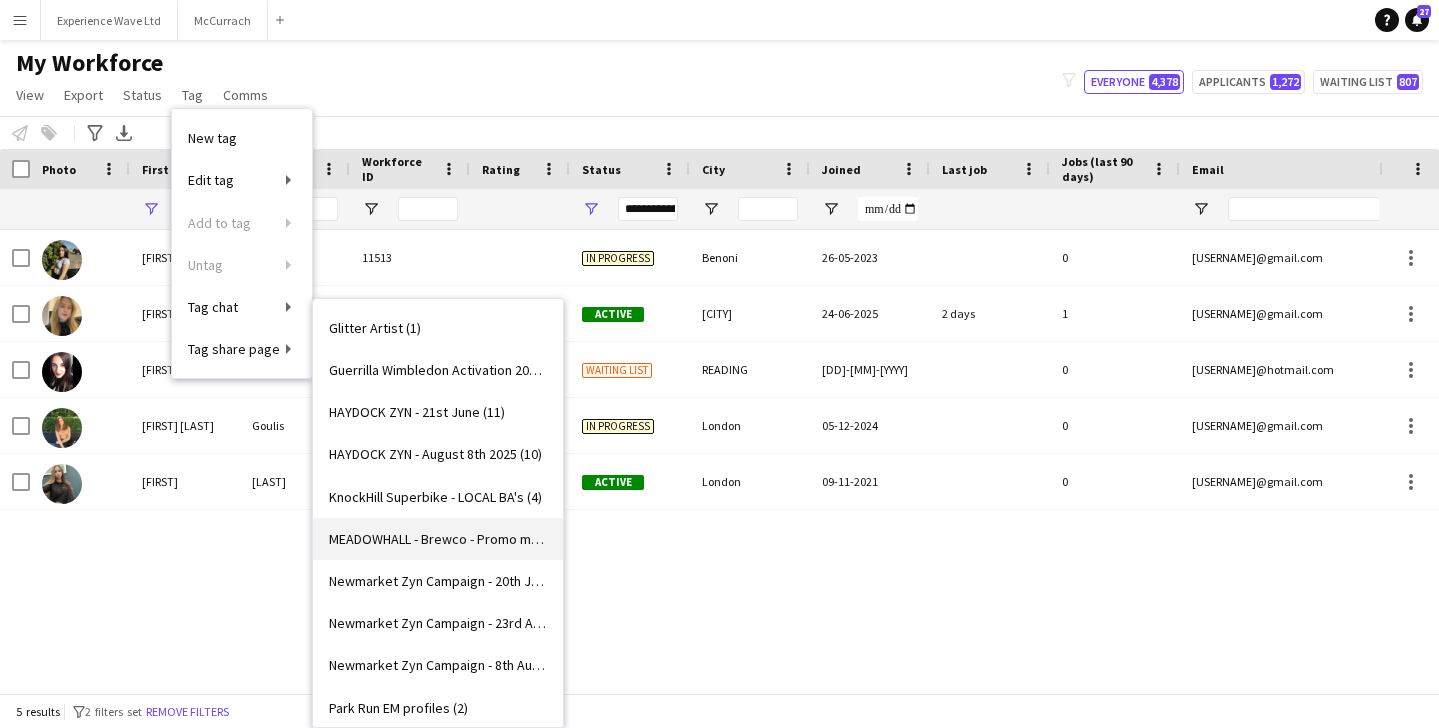 click on "MEADOWHALL - Brewco - Promo model (2)" at bounding box center (438, 539) 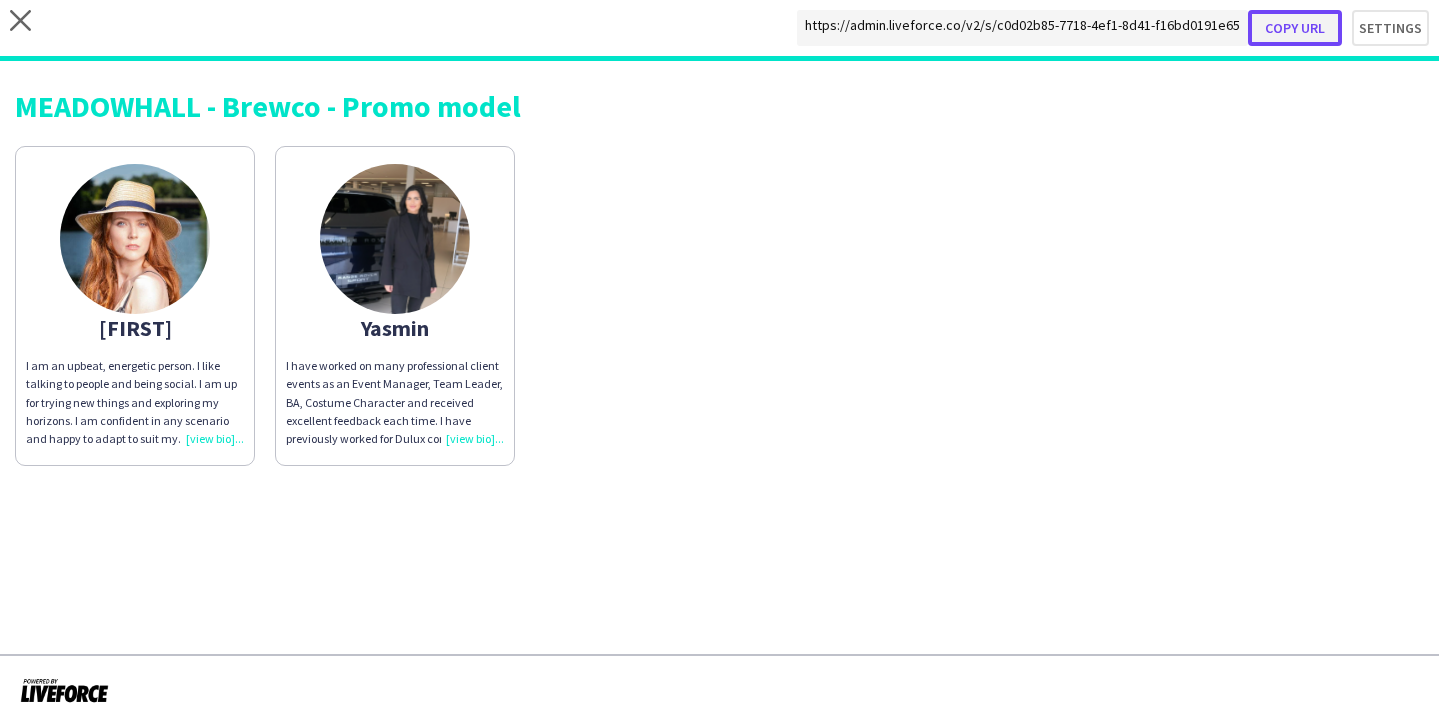 click on "Copy url" 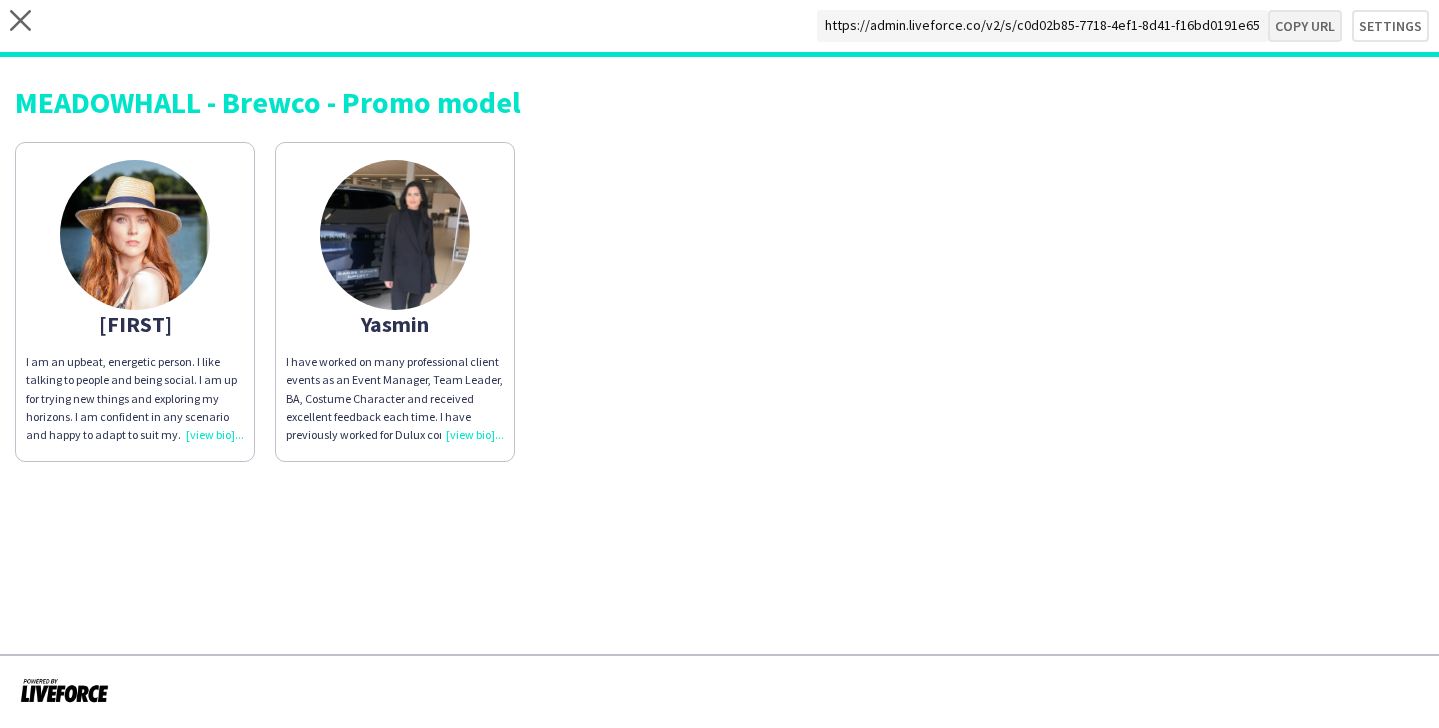 type on "**********" 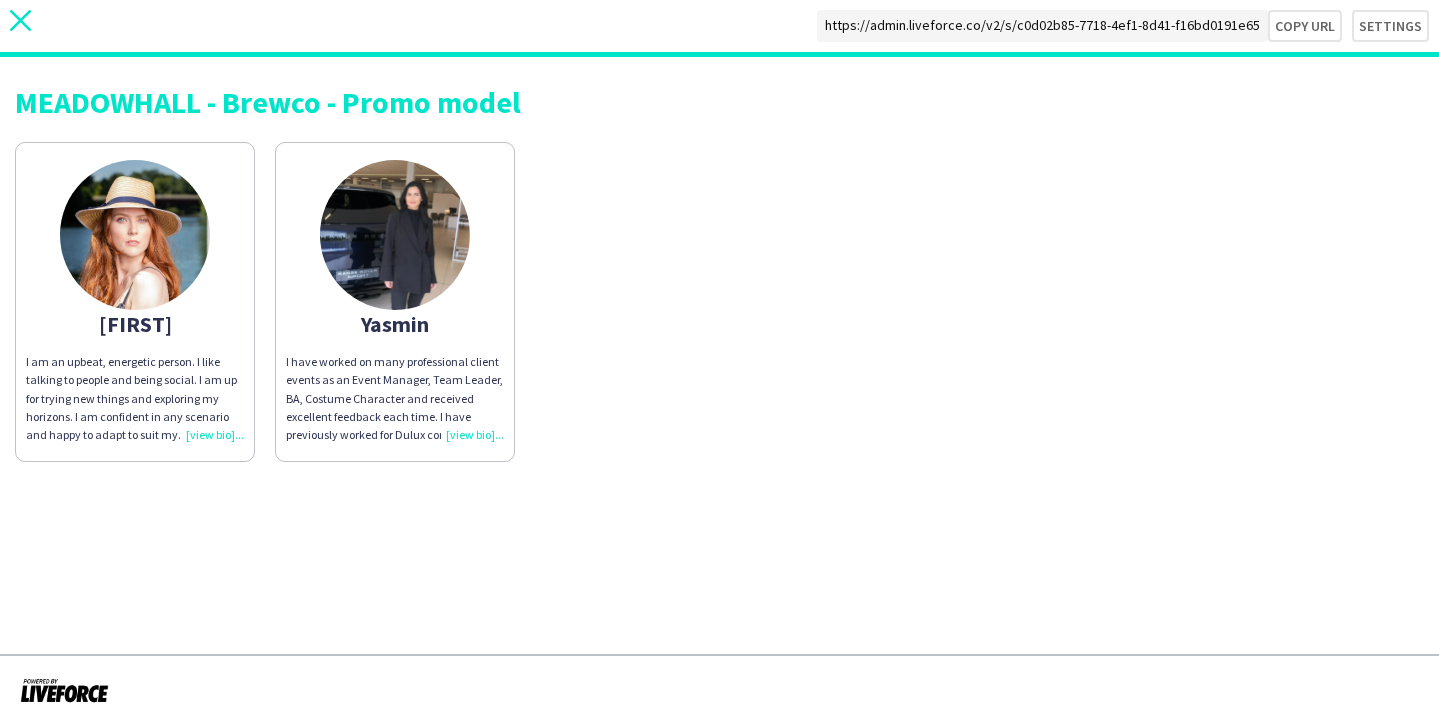 click 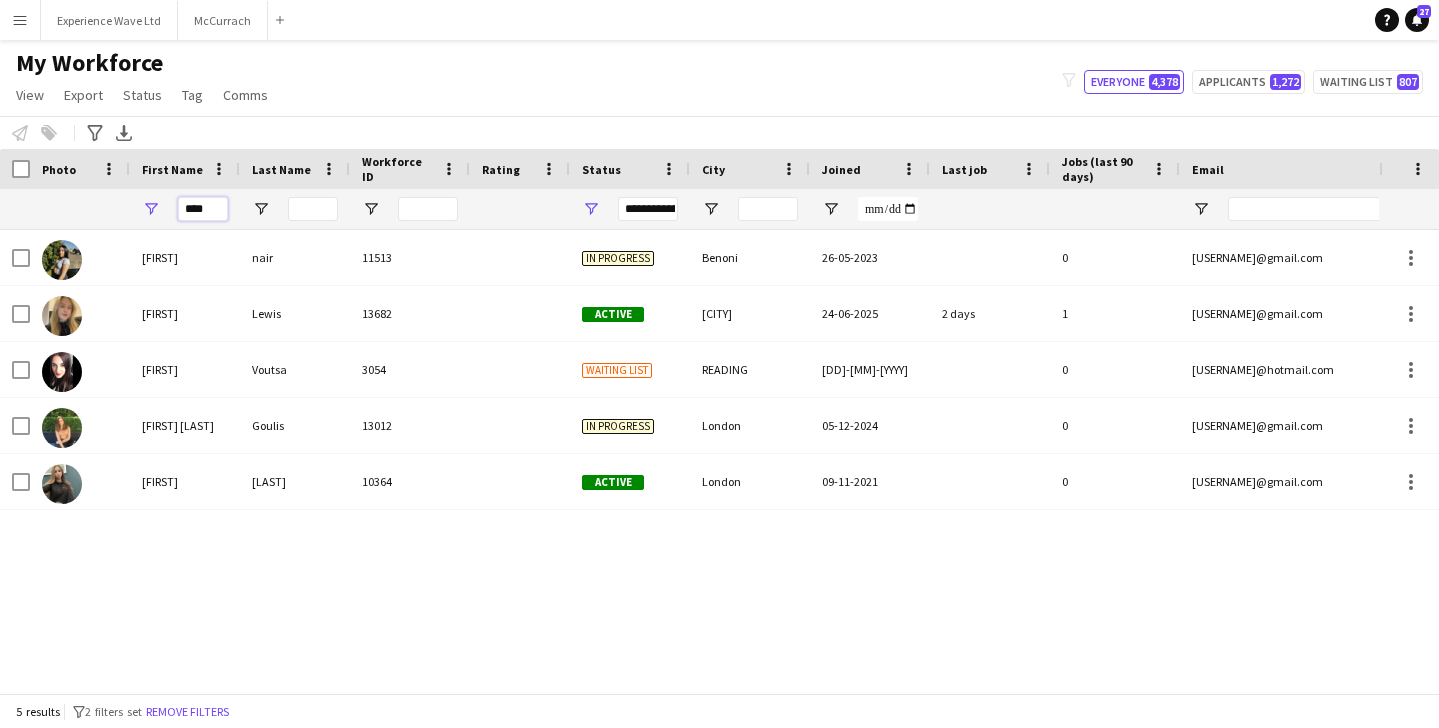 drag, startPoint x: 215, startPoint y: 208, endPoint x: 105, endPoint y: 204, distance: 110.0727 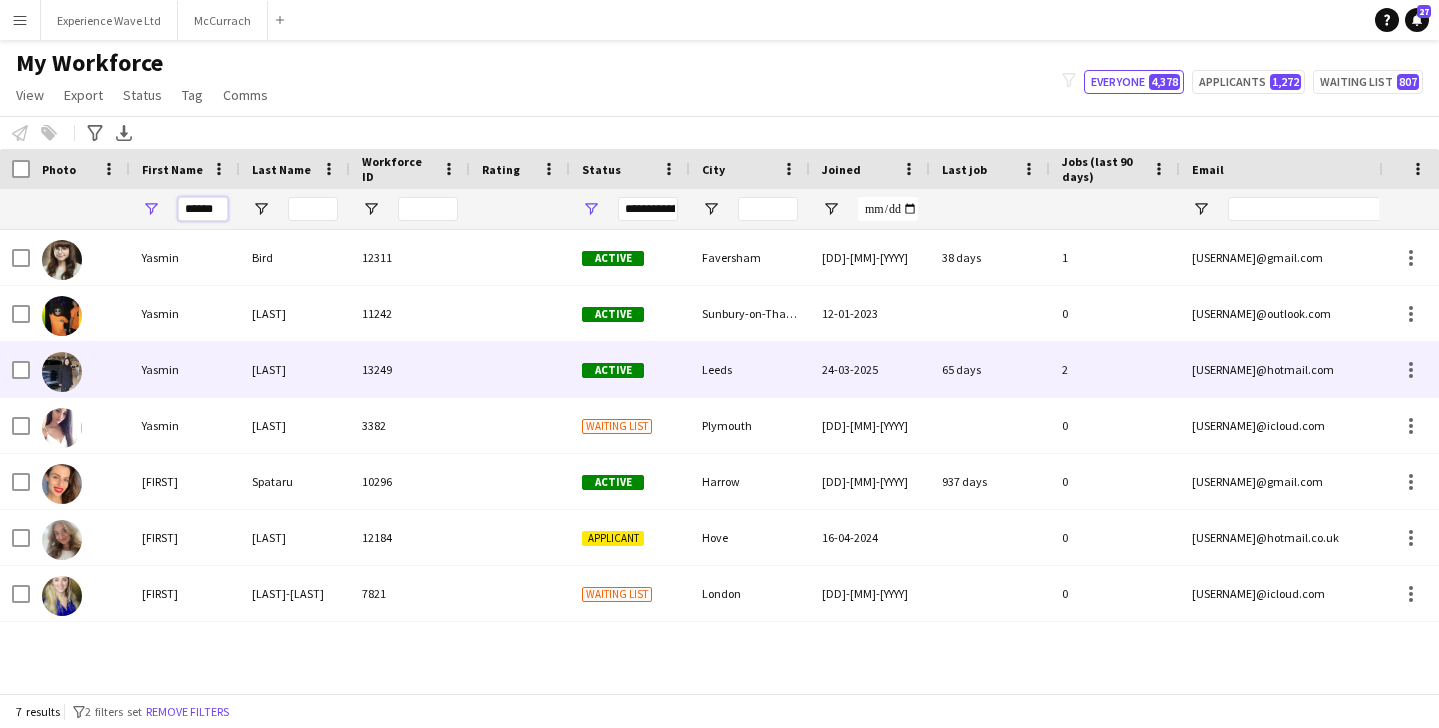 type on "******" 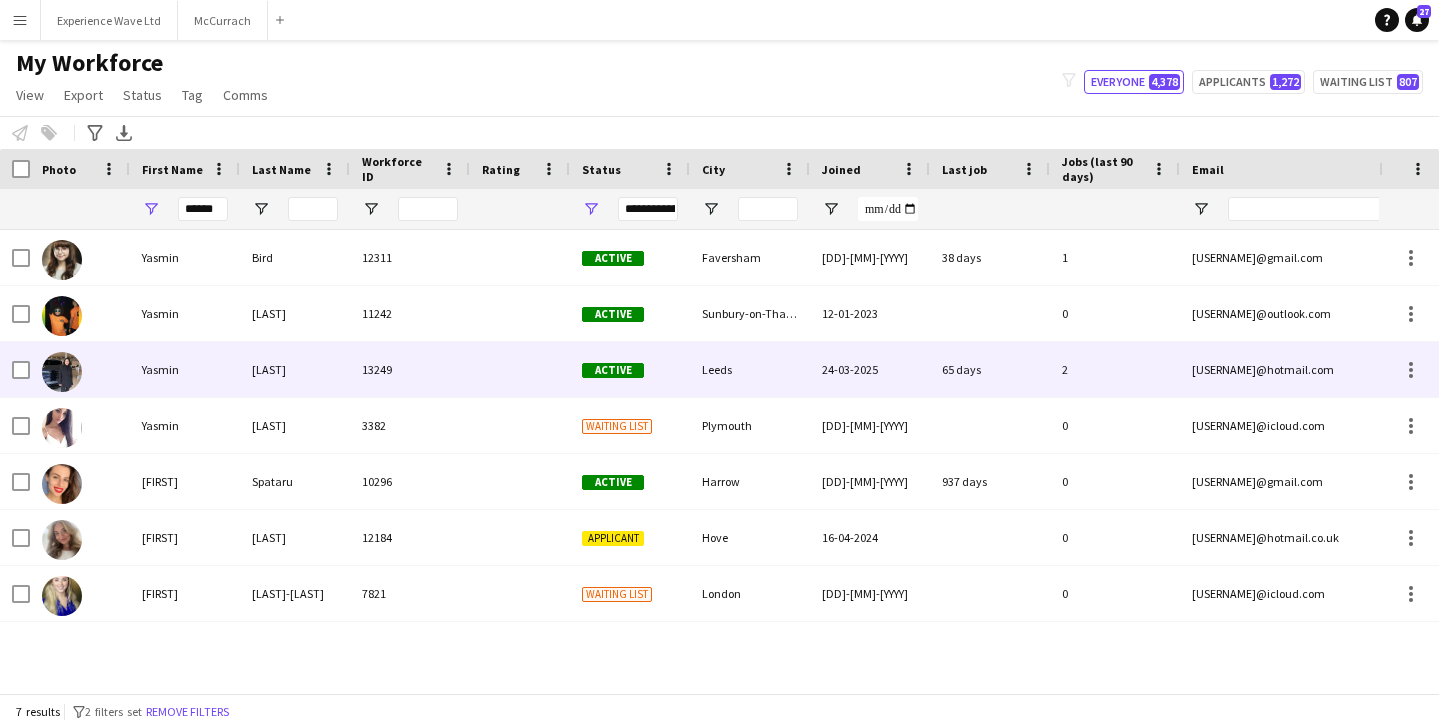 click on "Yasmin" at bounding box center (185, 369) 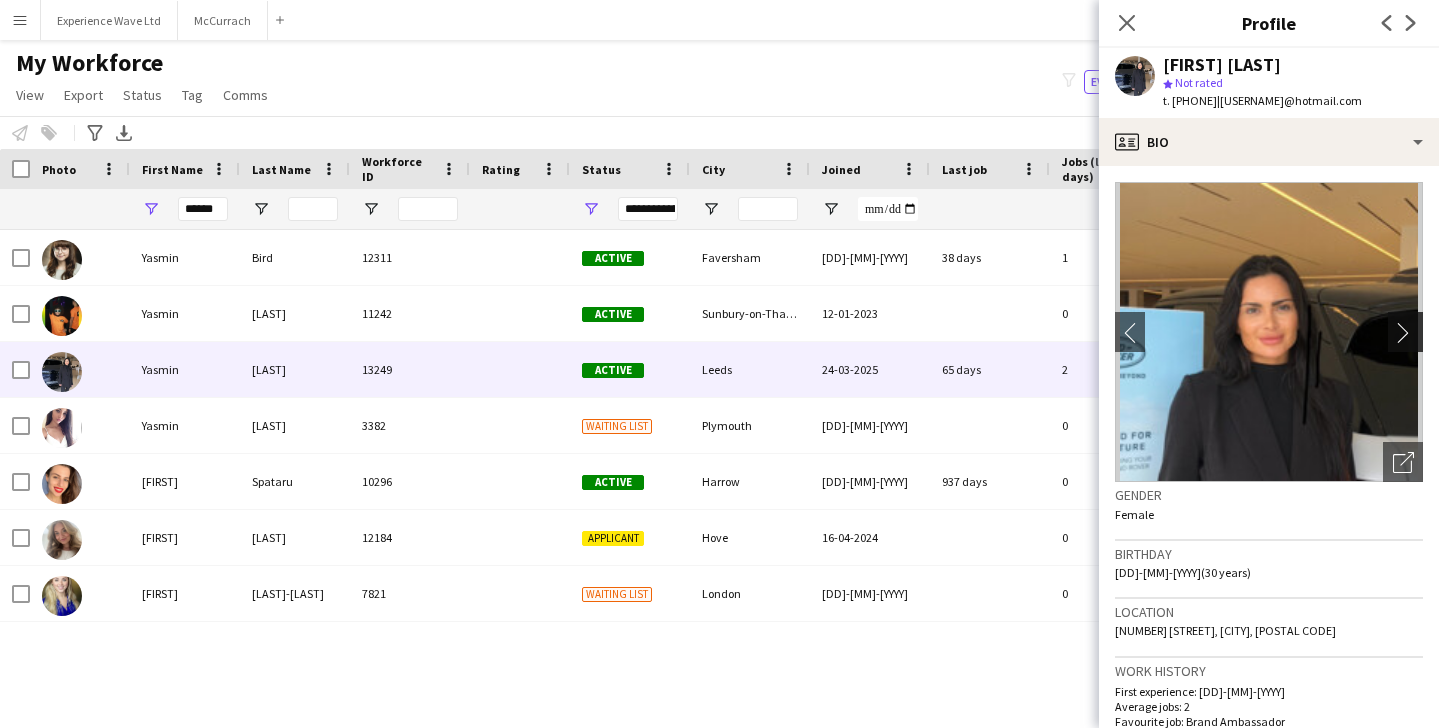 click on "chevron-right" 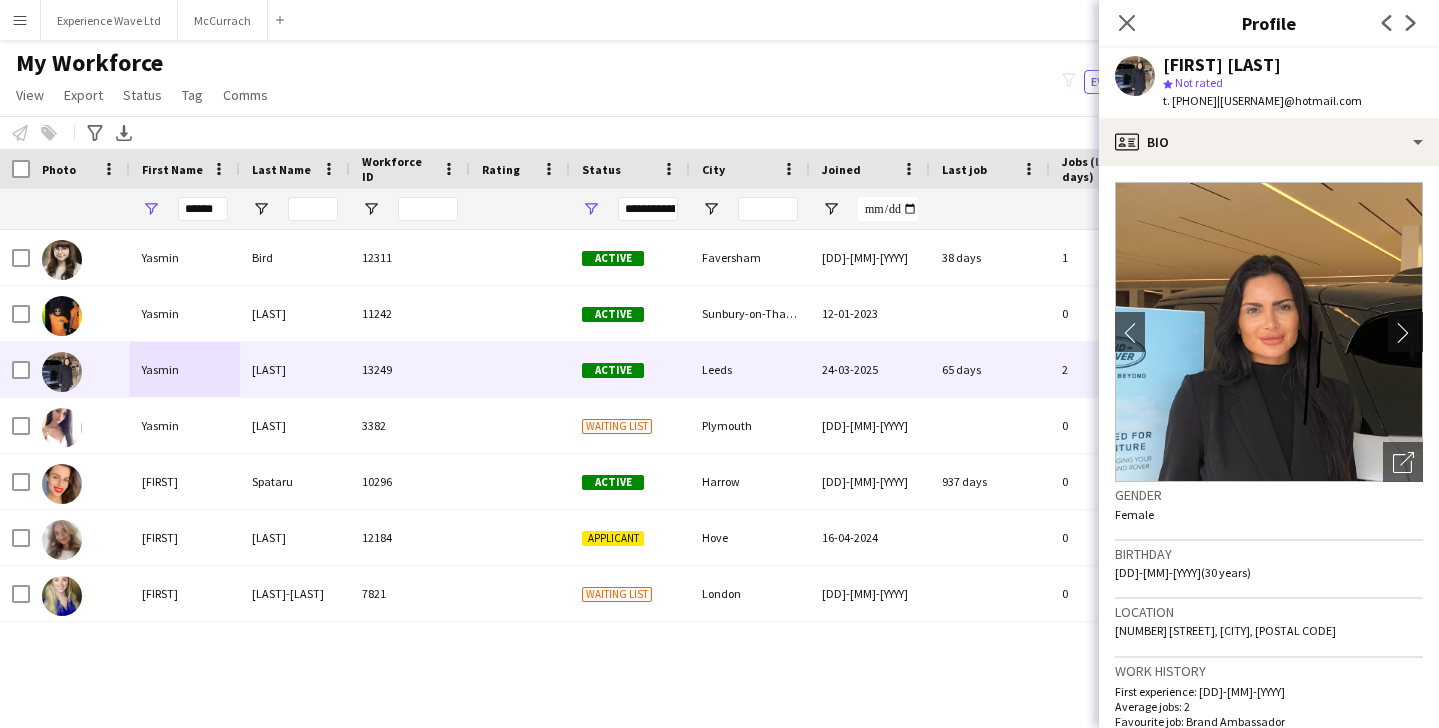 click on "chevron-right" 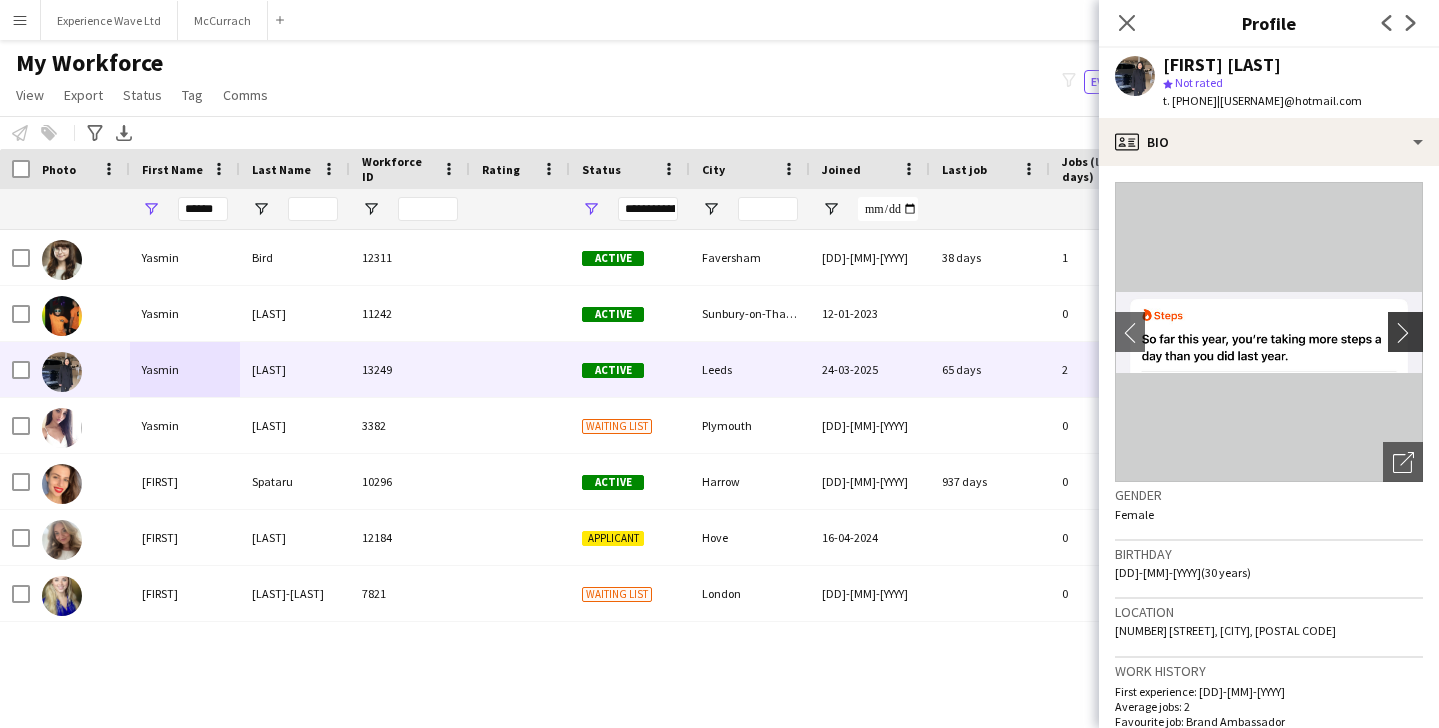 click on "chevron-right" 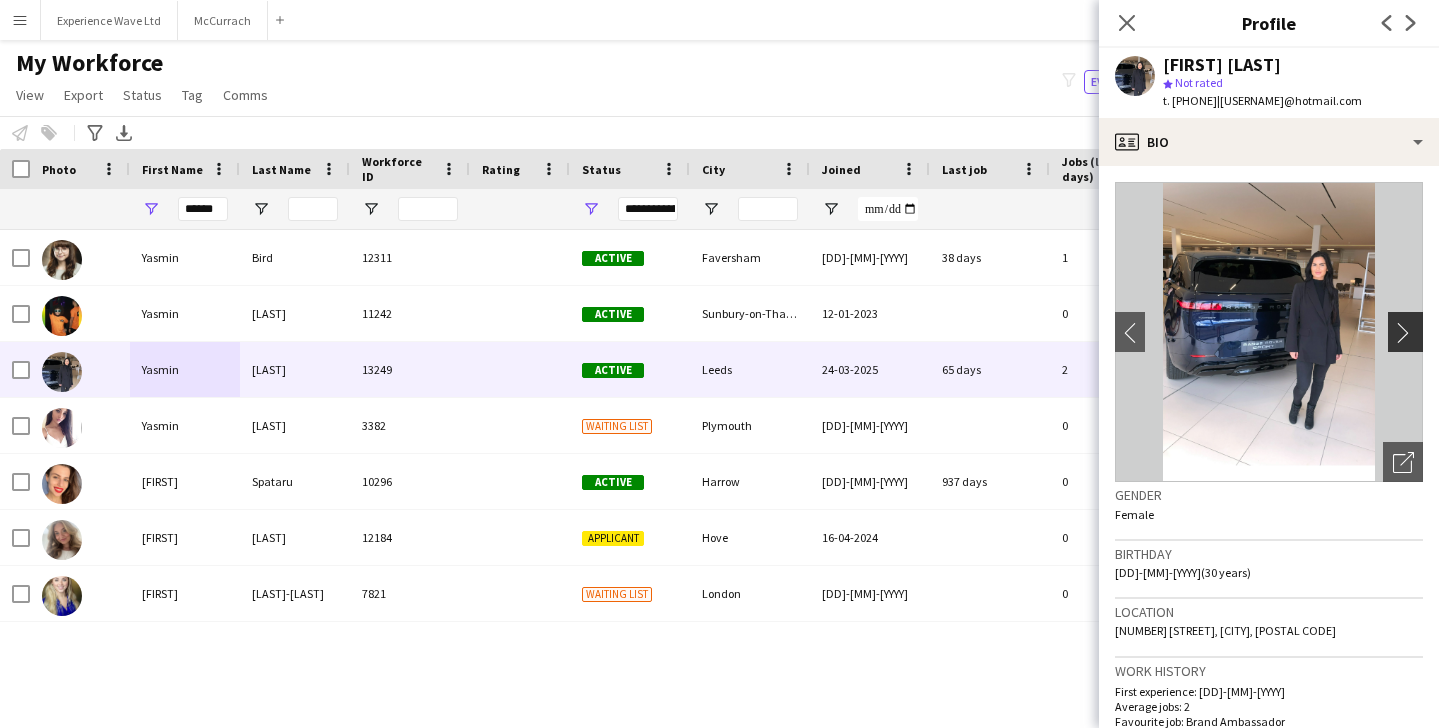 click on "chevron-right" 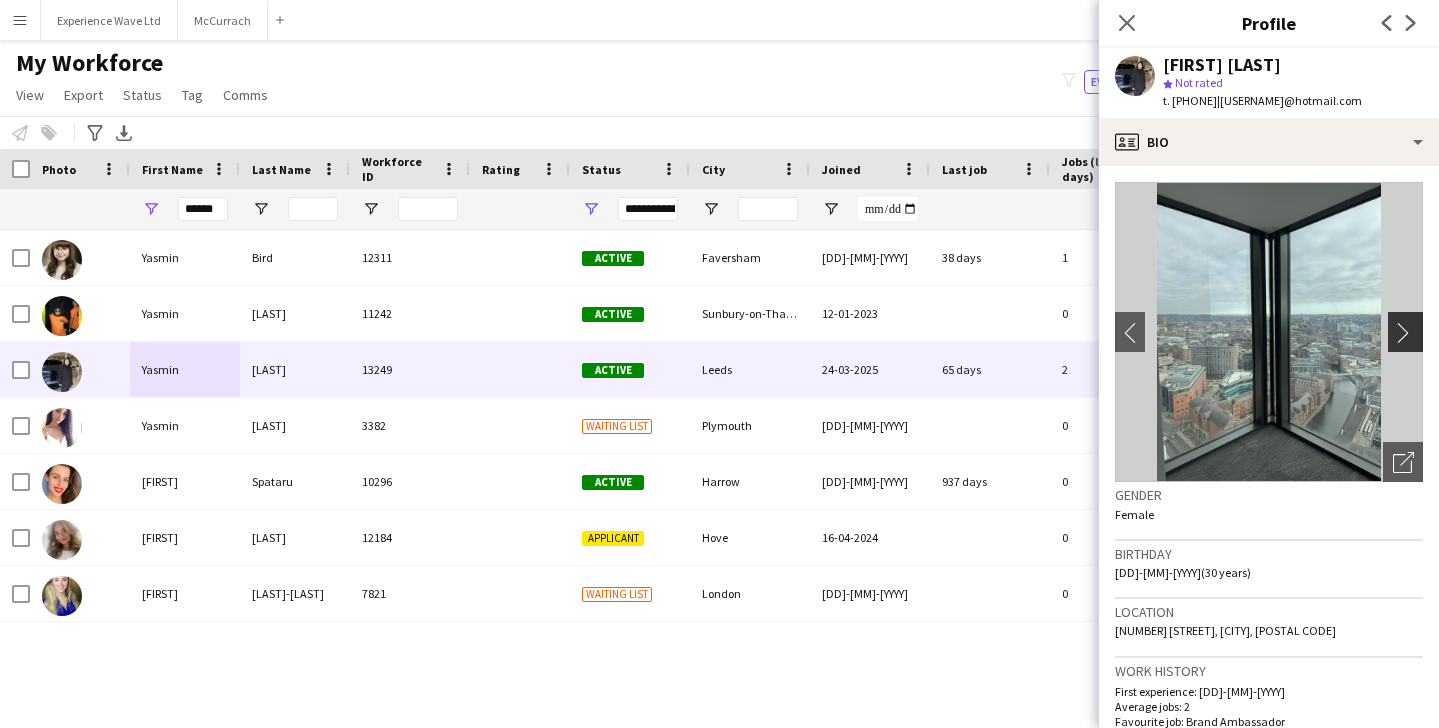 click on "chevron-right" 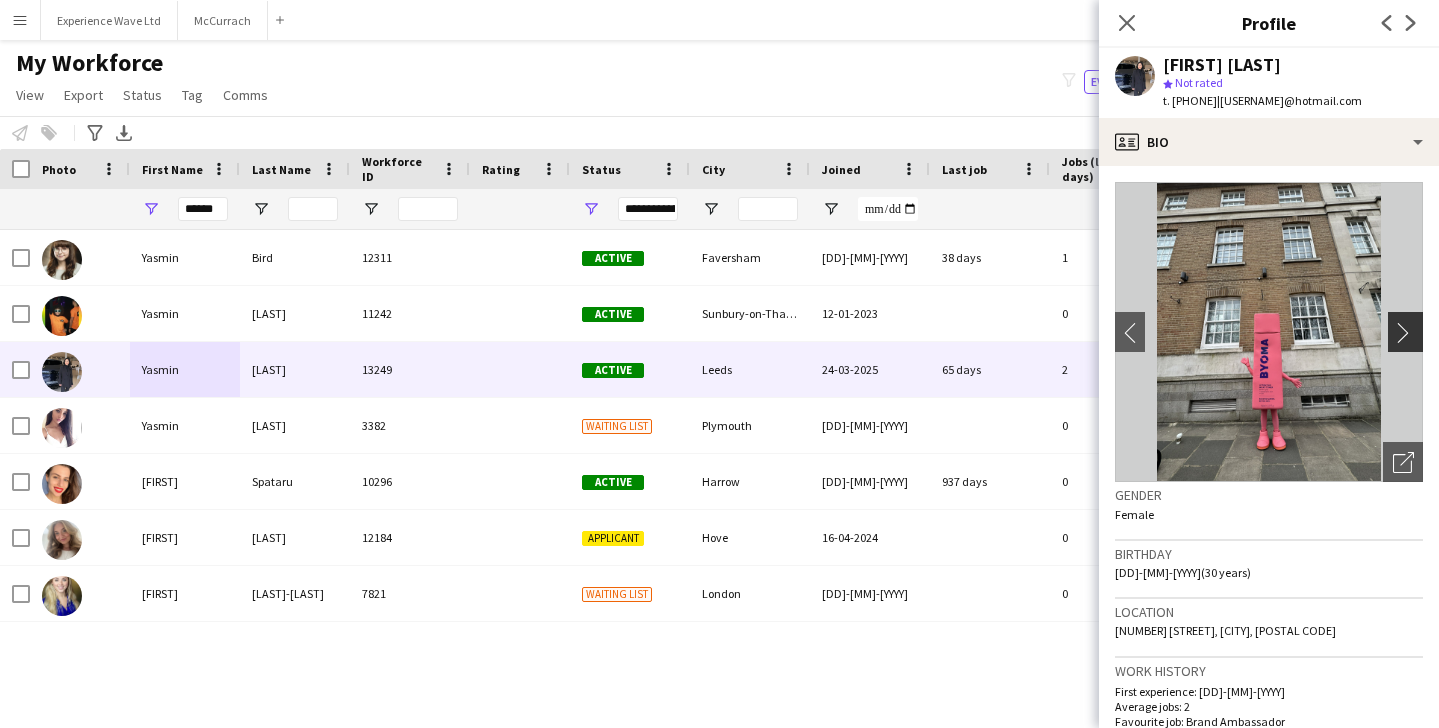 click on "chevron-right" 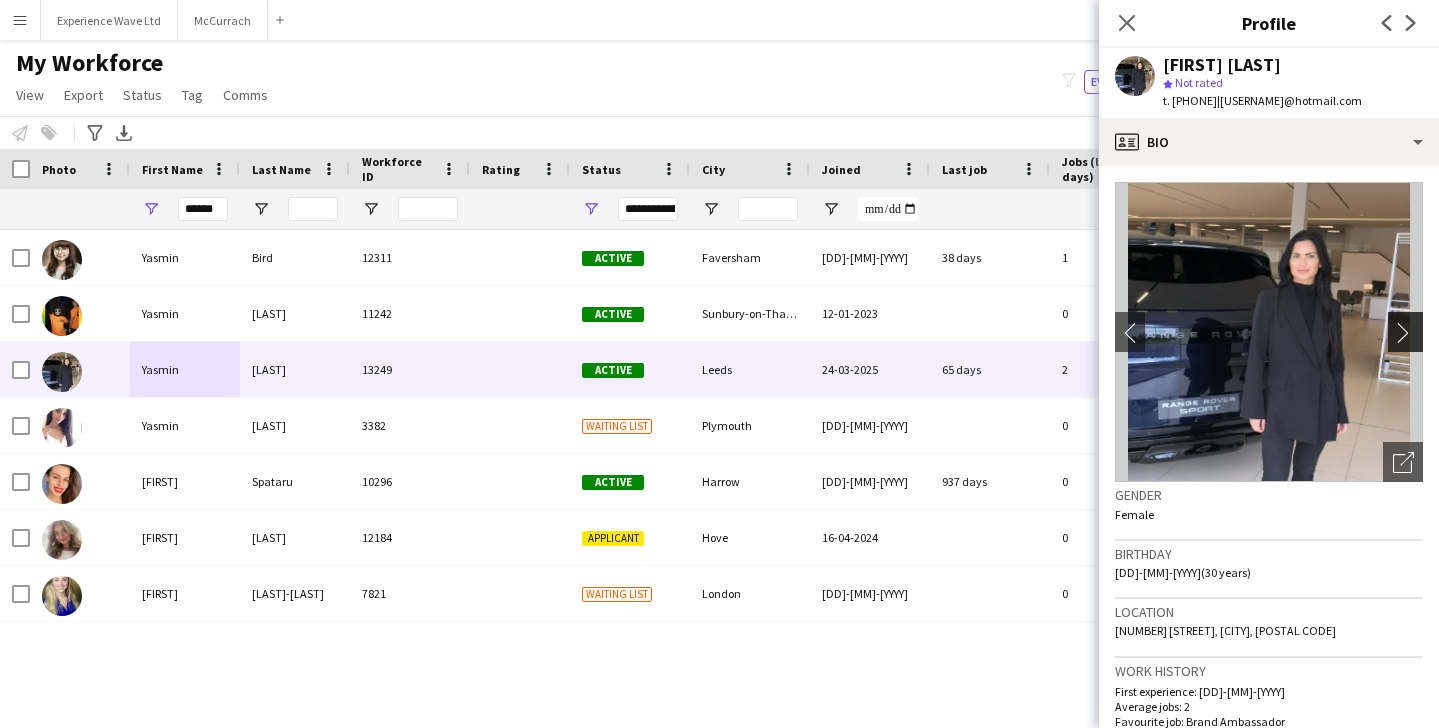 click on "chevron-right" 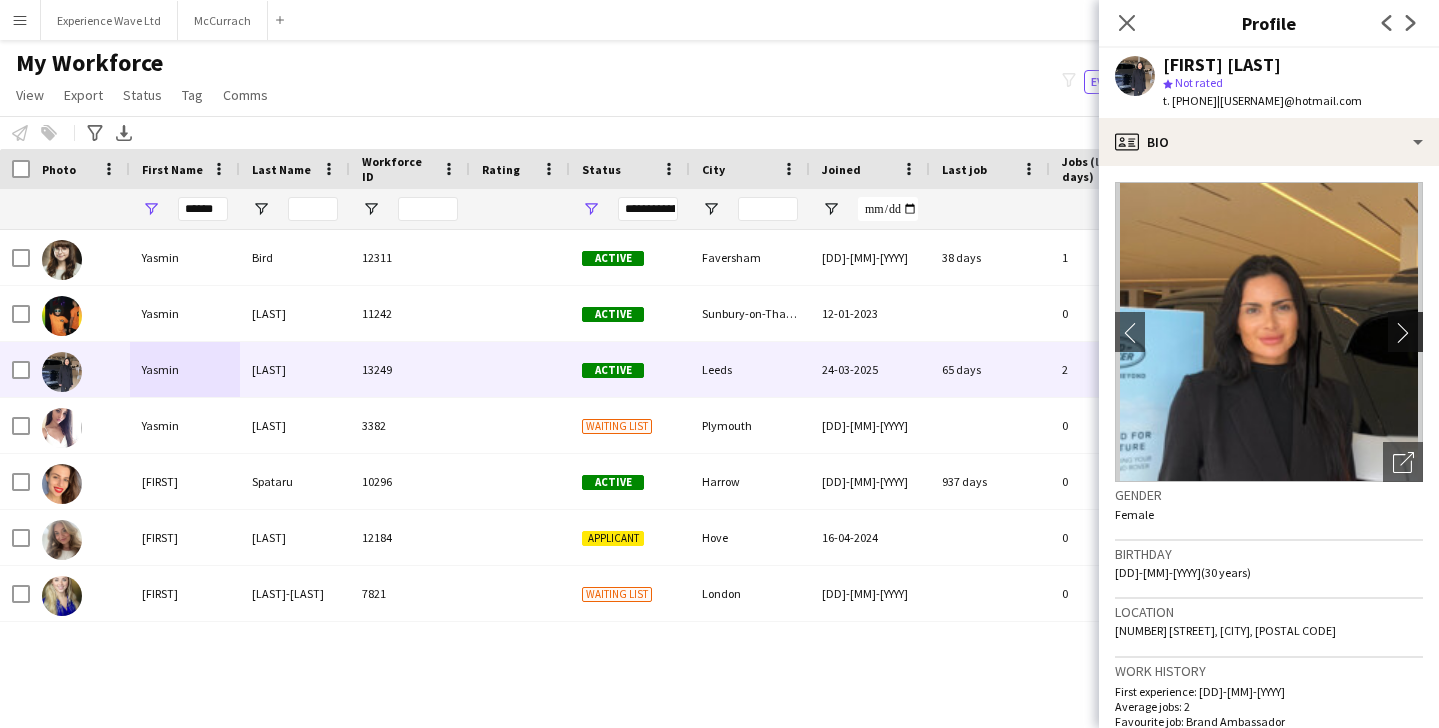 click on "chevron-right" 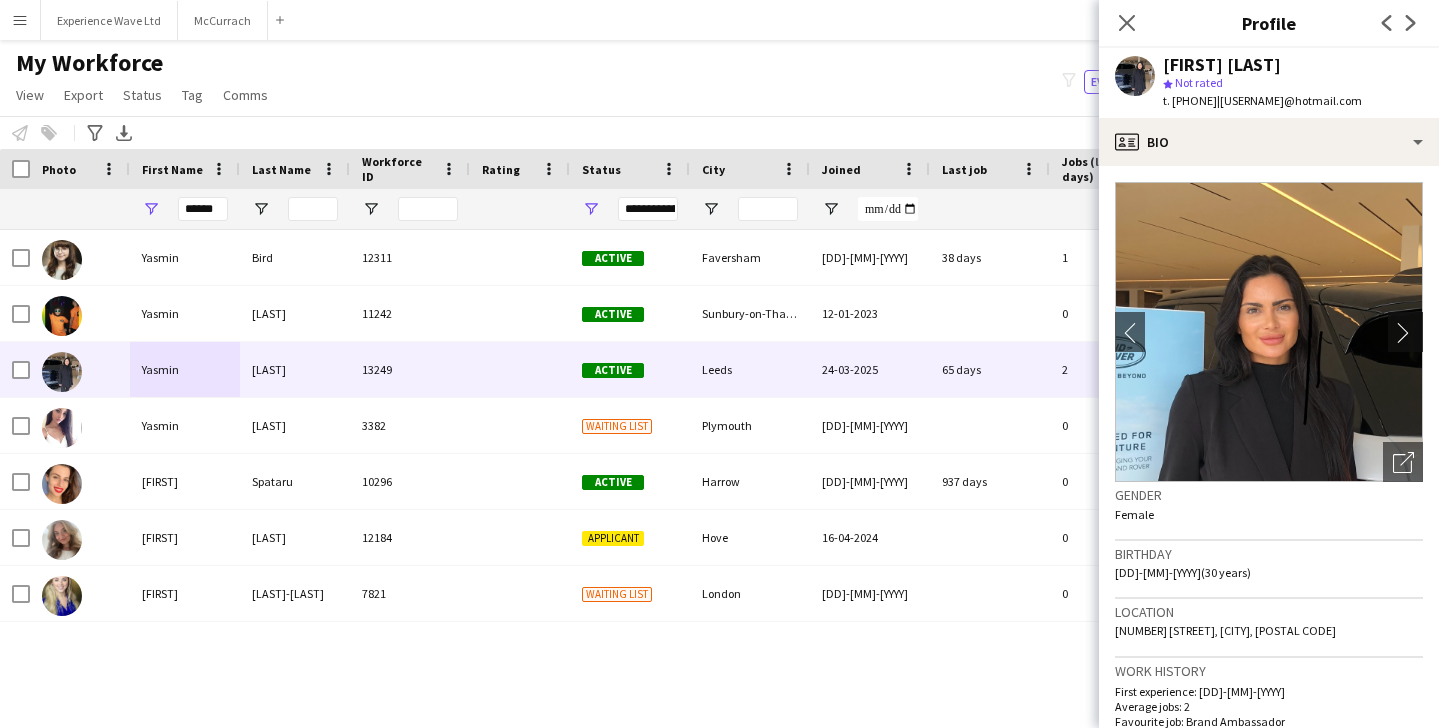 click on "chevron-right" 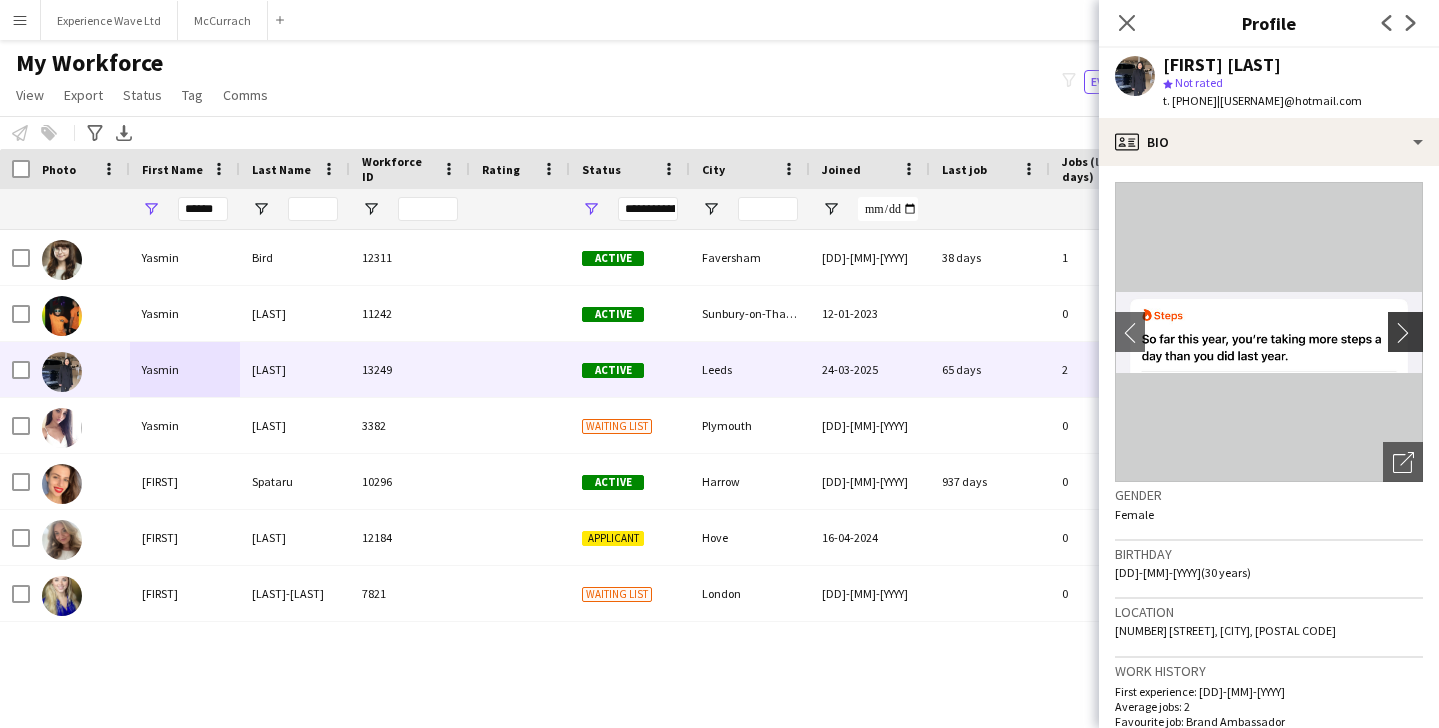 click on "chevron-right" 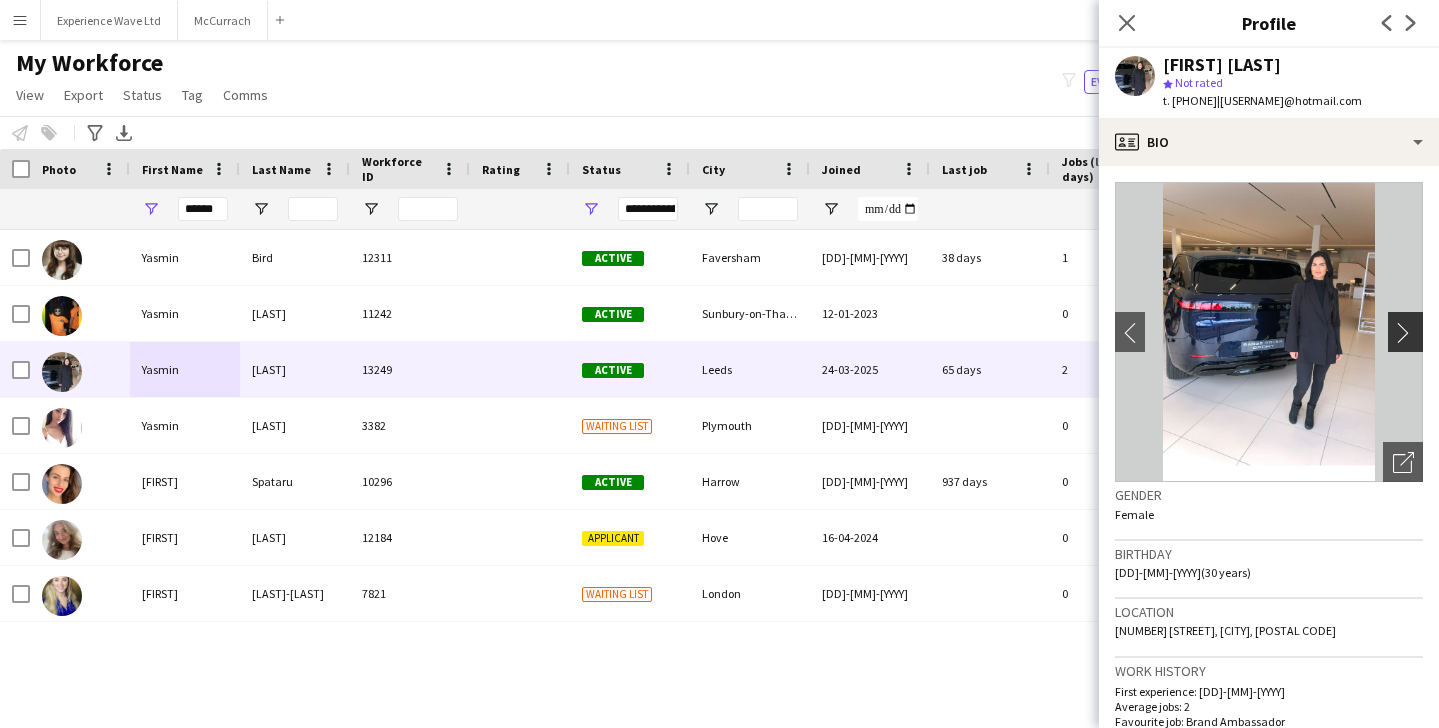 click on "chevron-right" 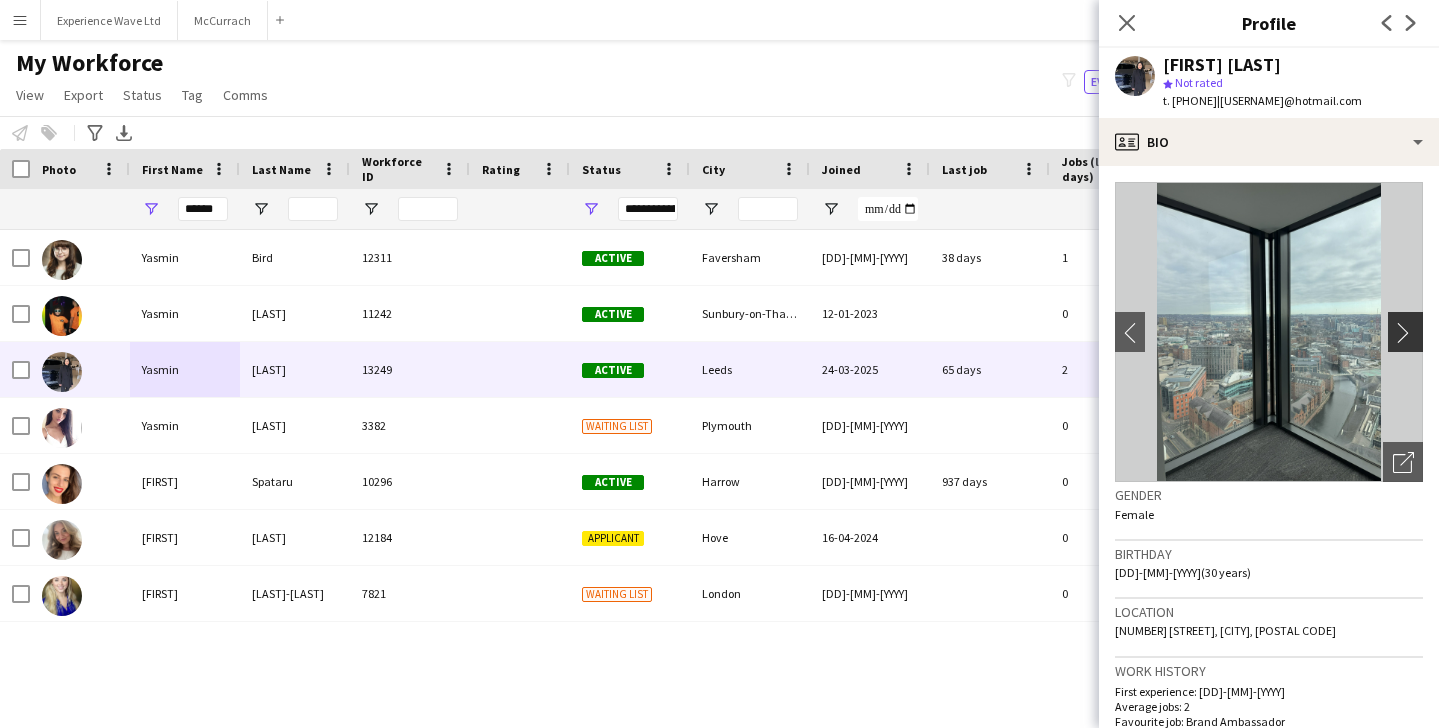 click on "chevron-right" 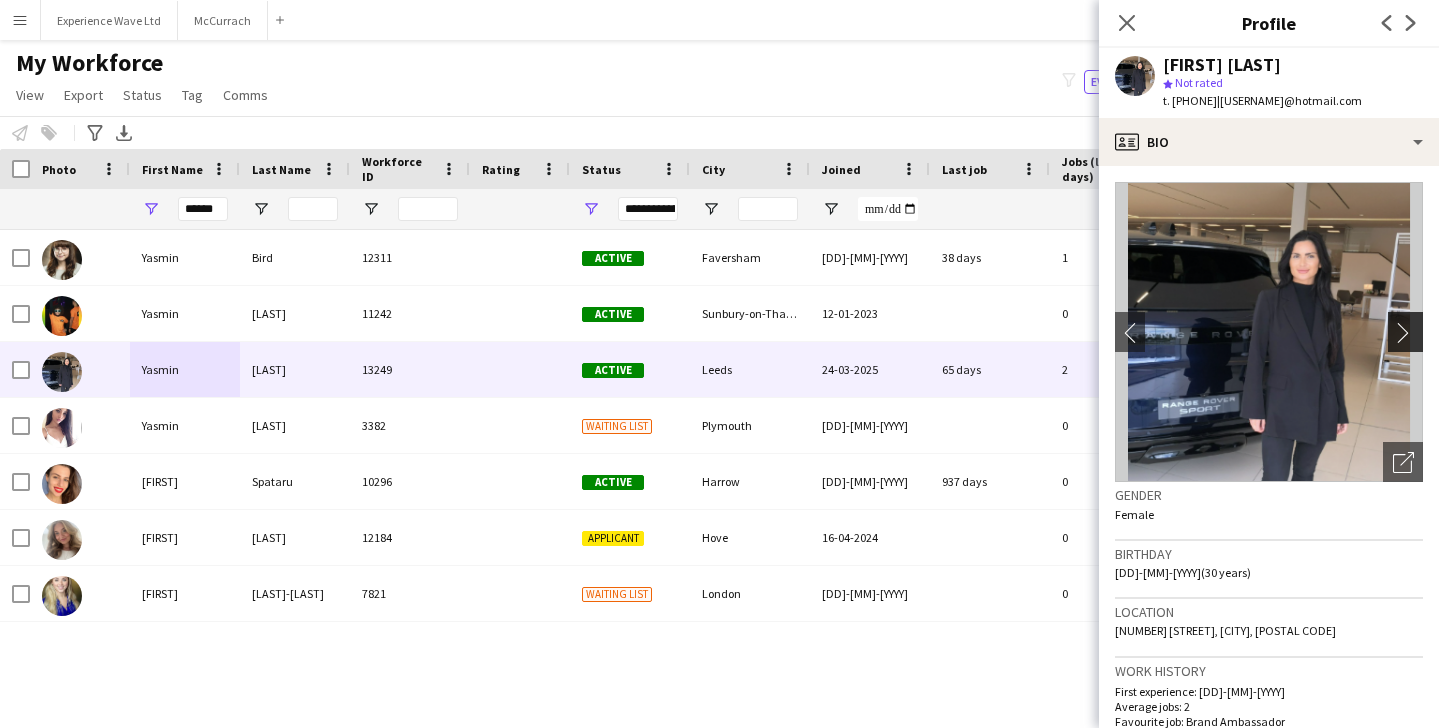 click on "chevron-right" 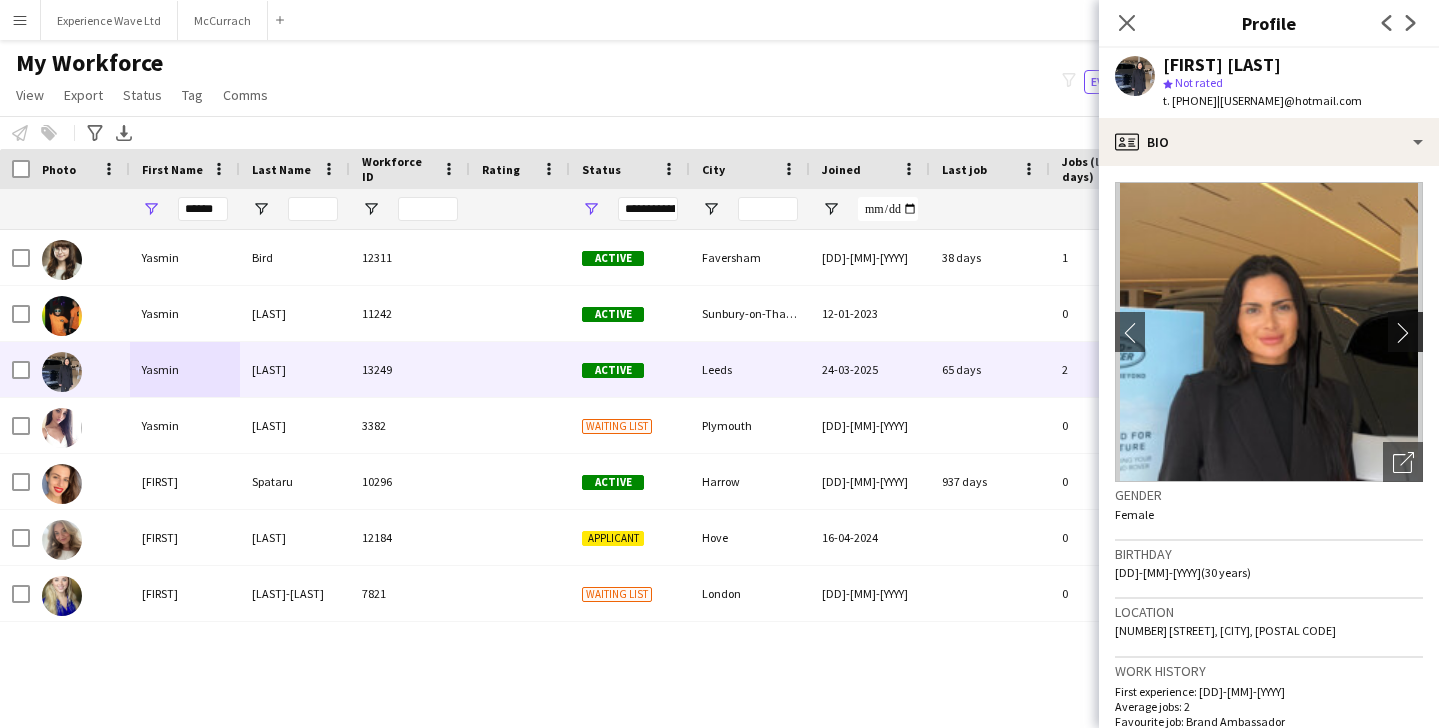 click on "chevron-right" 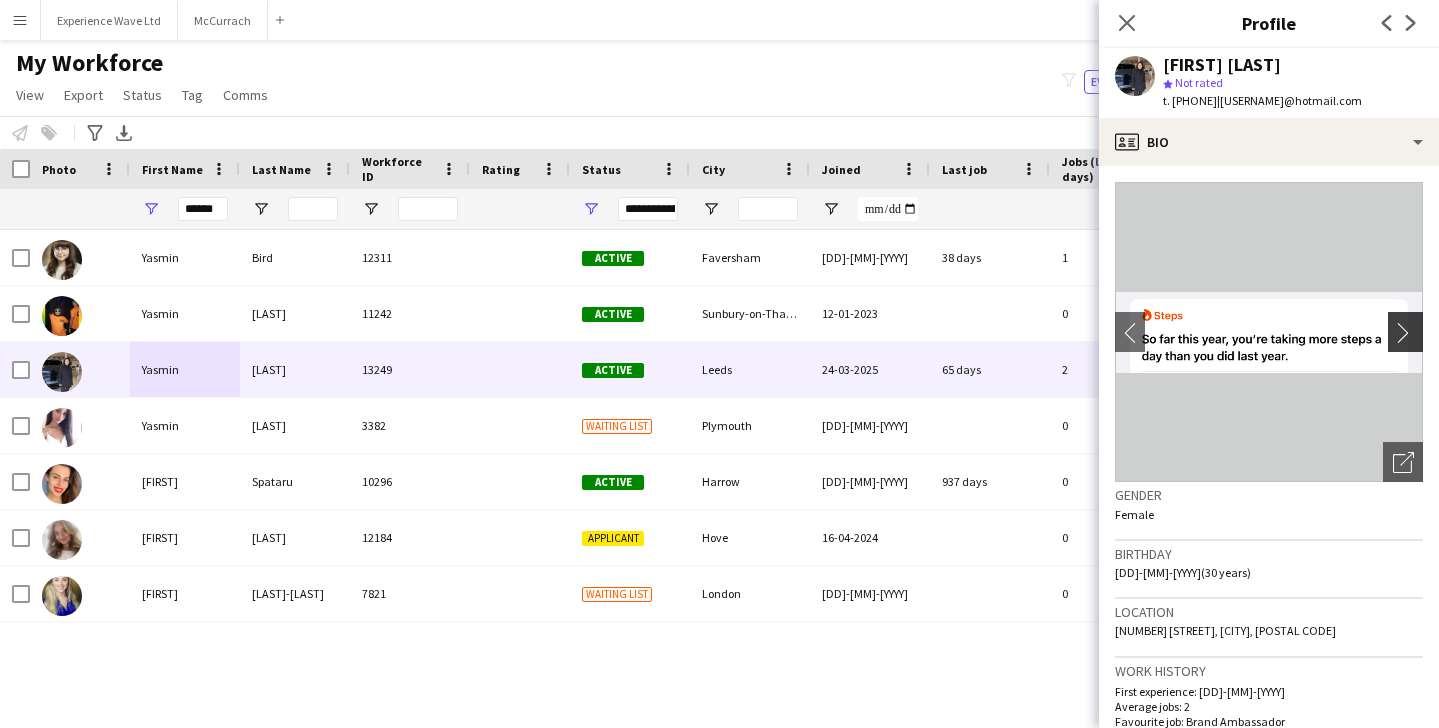 click on "chevron-right" 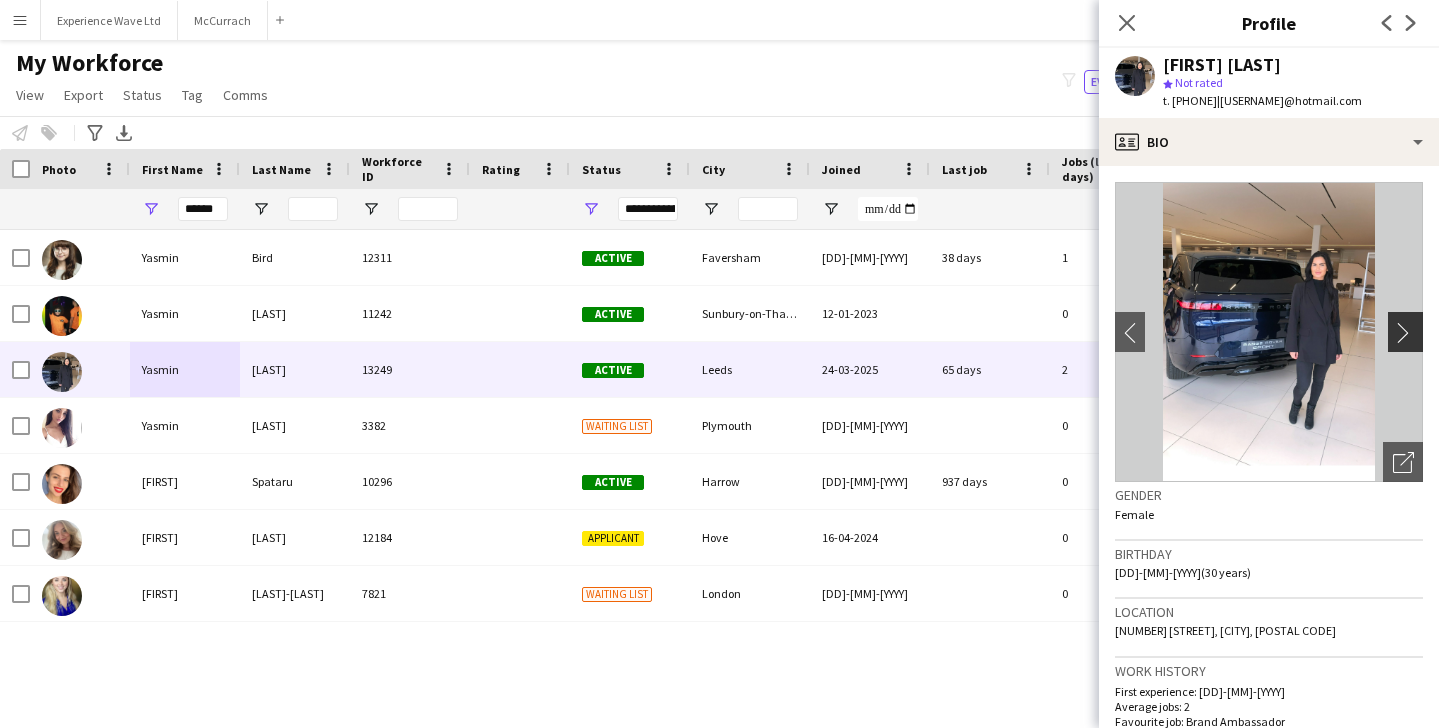 click on "chevron-right" 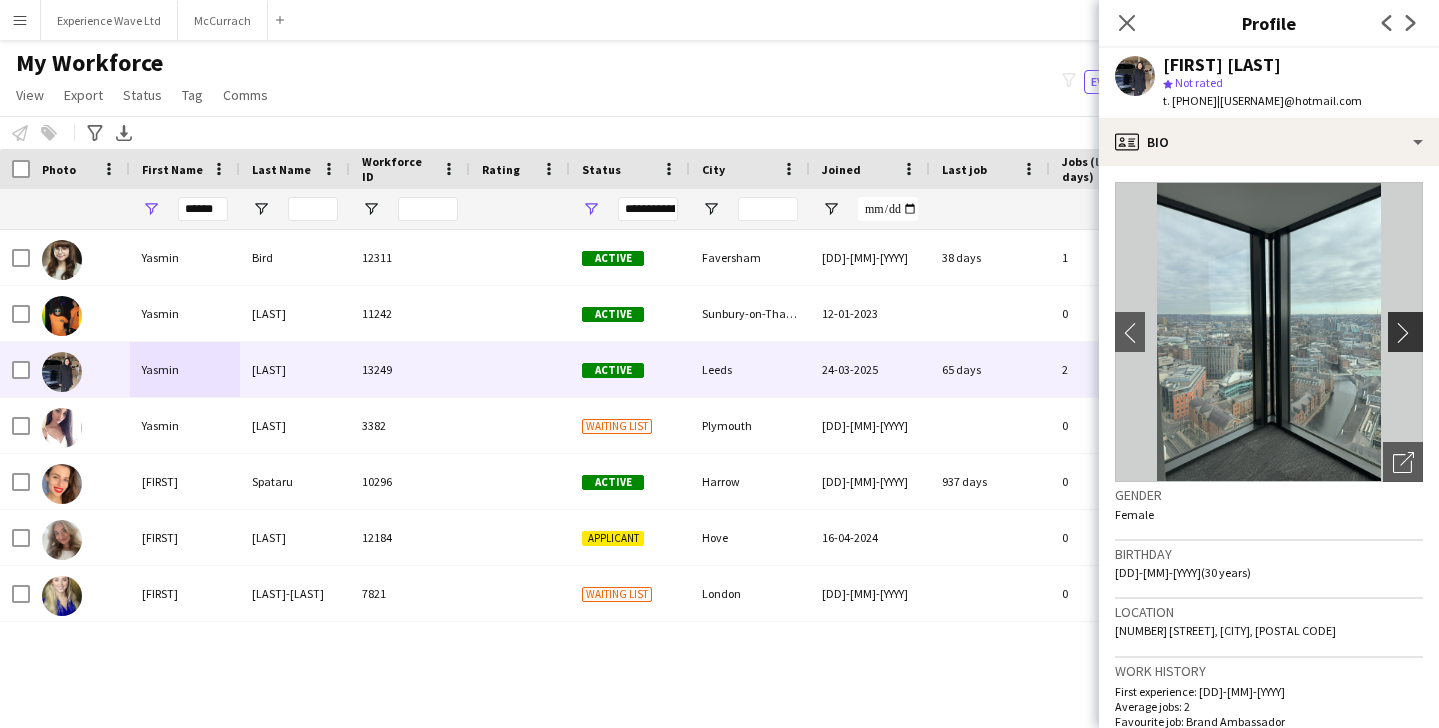 click on "chevron-right" 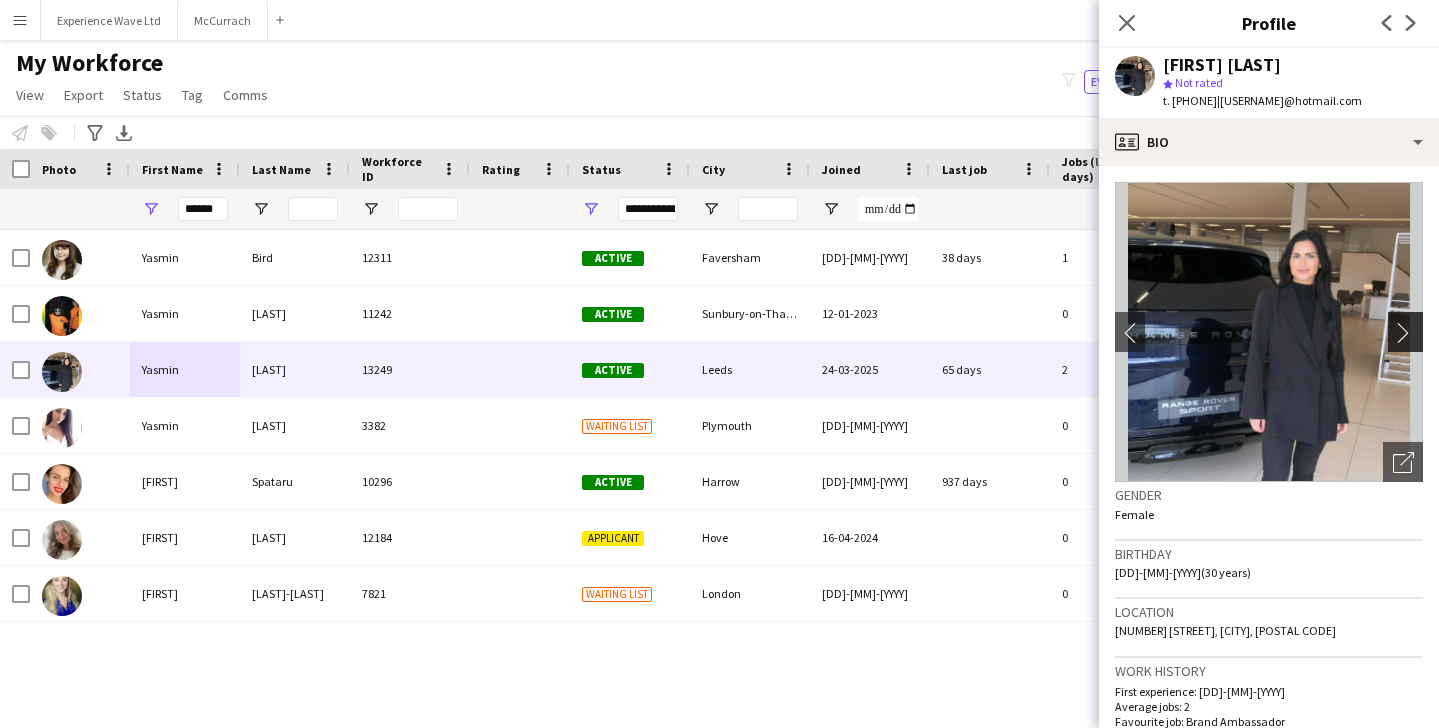 click on "chevron-right" 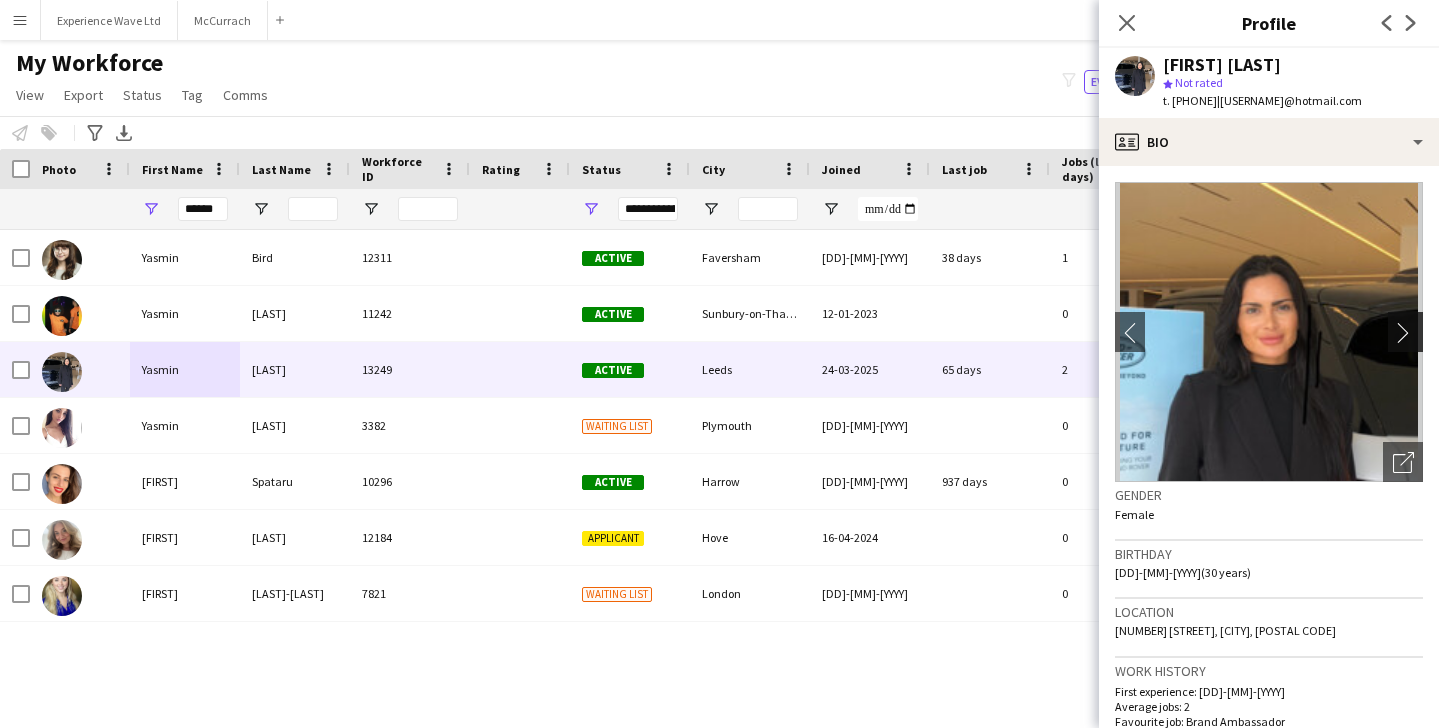 click on "chevron-right" 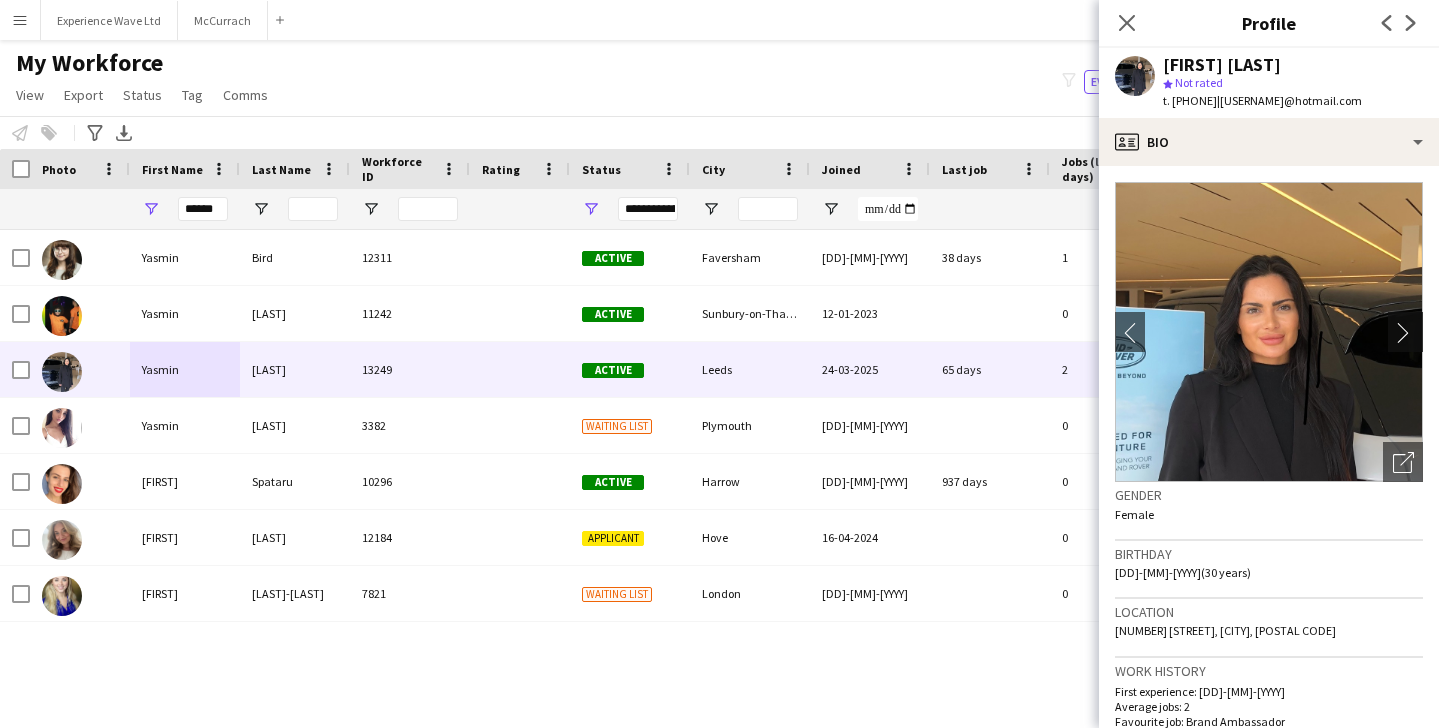 click on "chevron-right" 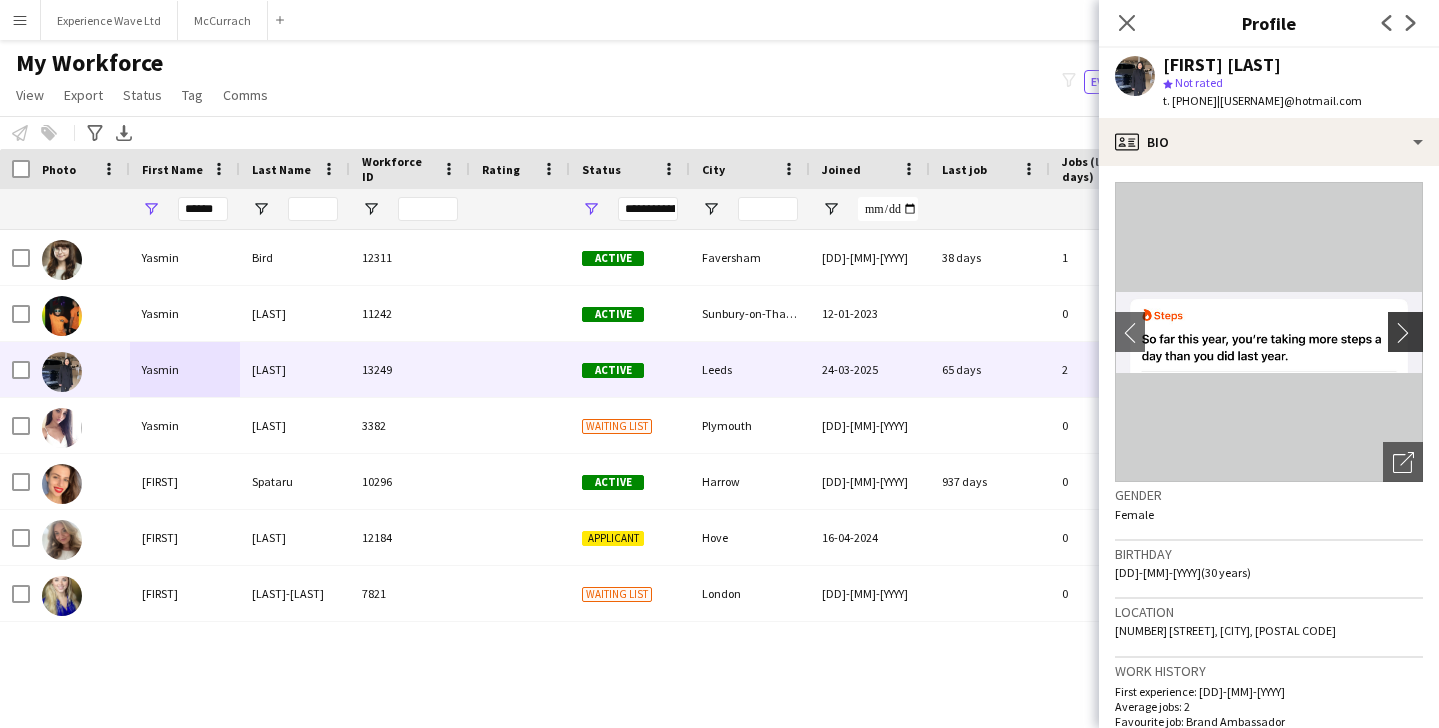 click on "chevron-right" 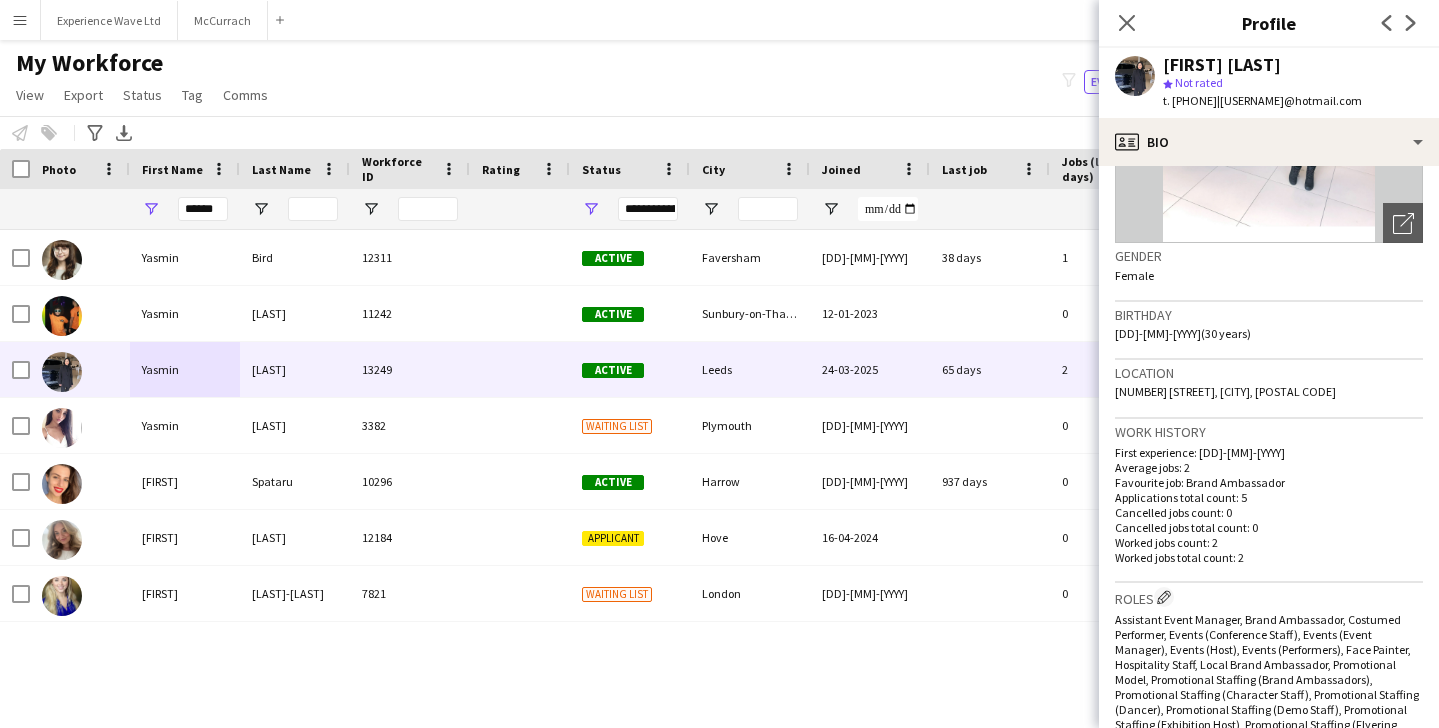 scroll, scrollTop: 243, scrollLeft: 0, axis: vertical 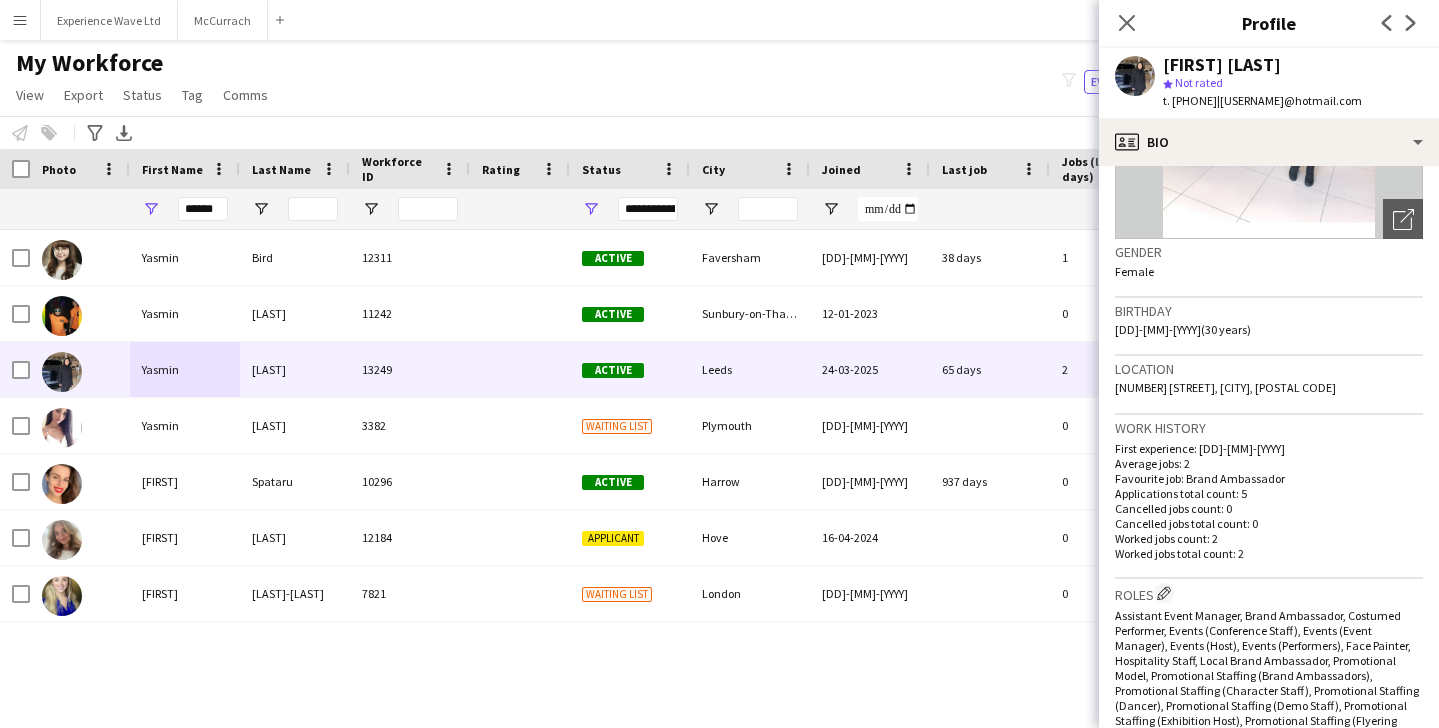 click on "My Workforce   View   Views  Default view New view Update view Delete view Edit name Customise view Customise filters Reset Filters Reset View Reset All  Export  New starters report Export as XLSX Export as PDF  Status  Edit  Tag  New tag  Edit tag  10am 11am Casting Day (0) 2025 Specalist Talent (7) BallSportz Driving Role (3) Bestival (31st July - 1st August) (11) BLUEWATER - Brewco - Promo Model (10) Bold Bean - Paddington Station (2) Bold Bean - Victoria Station (3) BP Pulse - Carfest 2025 (4) Car Fest 2025 (10) CarFest - Armor All  (6) Cloakroom - Summer in the Square (1) Core Staff - 5 Star Feedback (14) Core Staff - 5 Star Feedback London (12) Core Staff - Birmingham (33) Core Staff - Bristol (2) Core Staff - Glasgow (14) Core Staff - Liverpool (5) Core Staff - London (91) Core Staff - Manchester (31) Core Staff - Newcastle (3) CREATISAN - Event Managers (4) Event Managers - Yorkshire Tea (5) Florence - recruitment calls to do :)  (7) Florence Recruitment Call (20) Glitter Artist (1) Performers (6)" 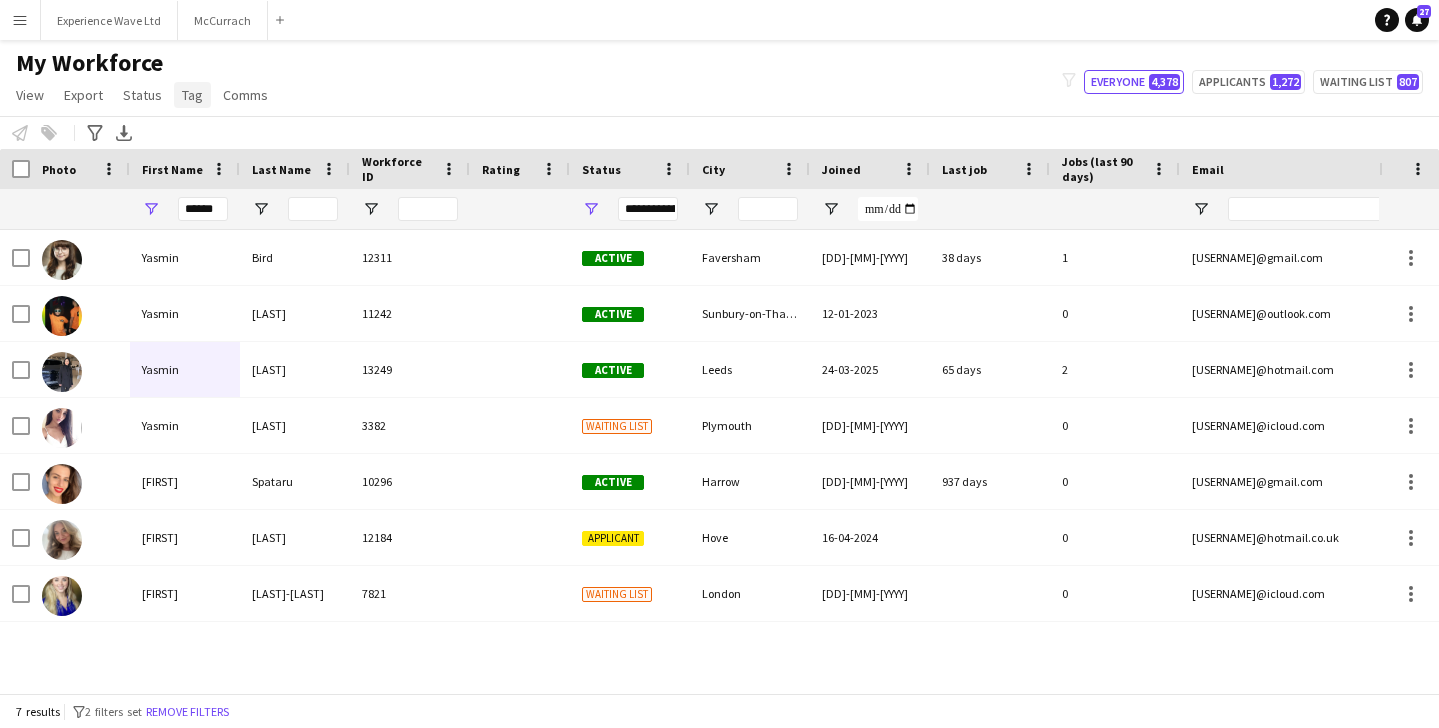 click on "Tag" 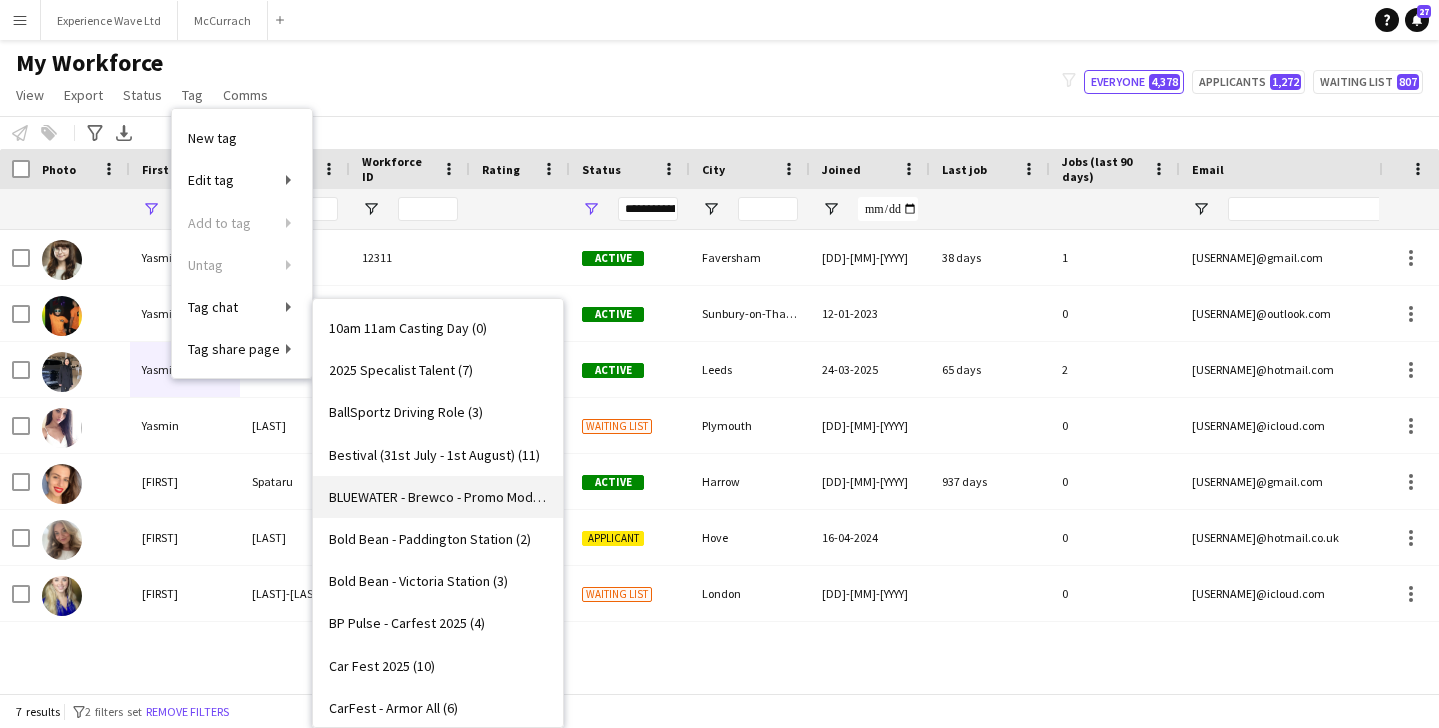 click on "BLUEWATER - Brewco - Promo Model (10)" at bounding box center [438, 497] 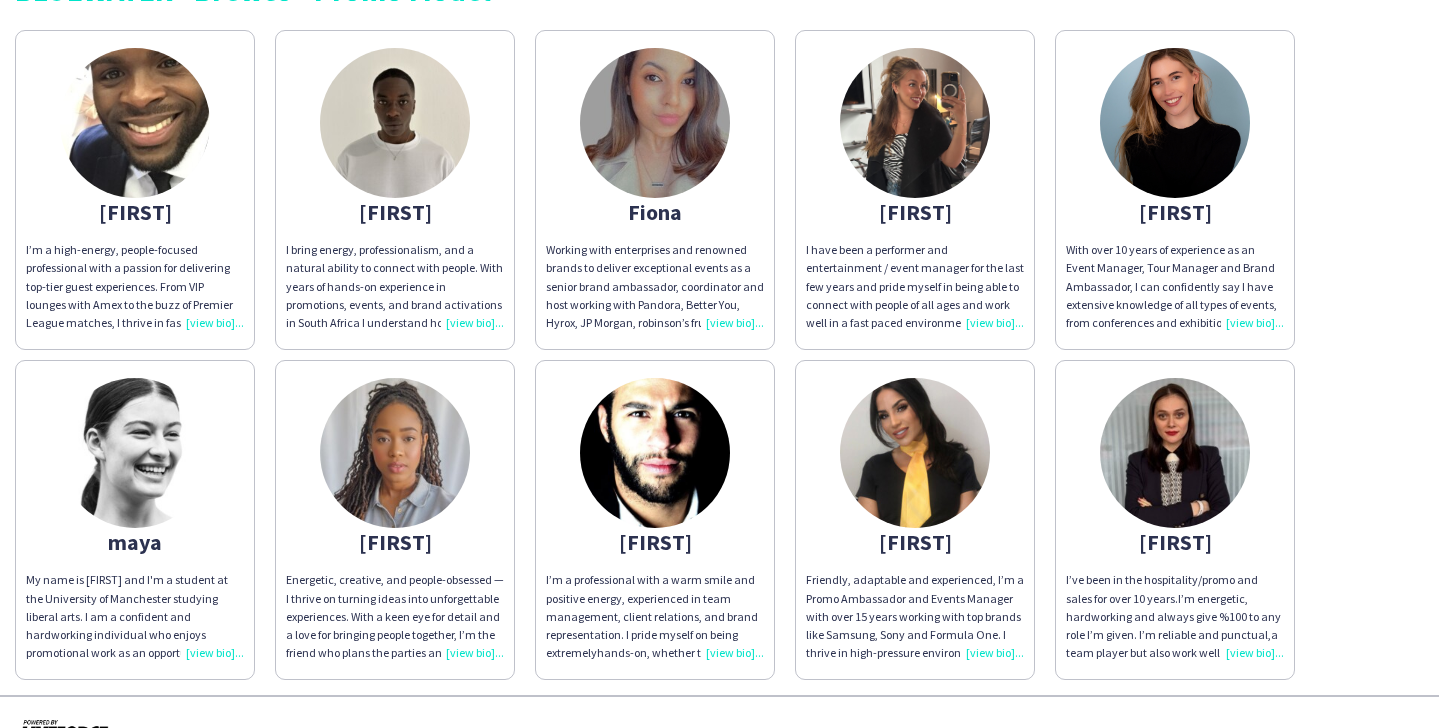 scroll, scrollTop: 106, scrollLeft: 0, axis: vertical 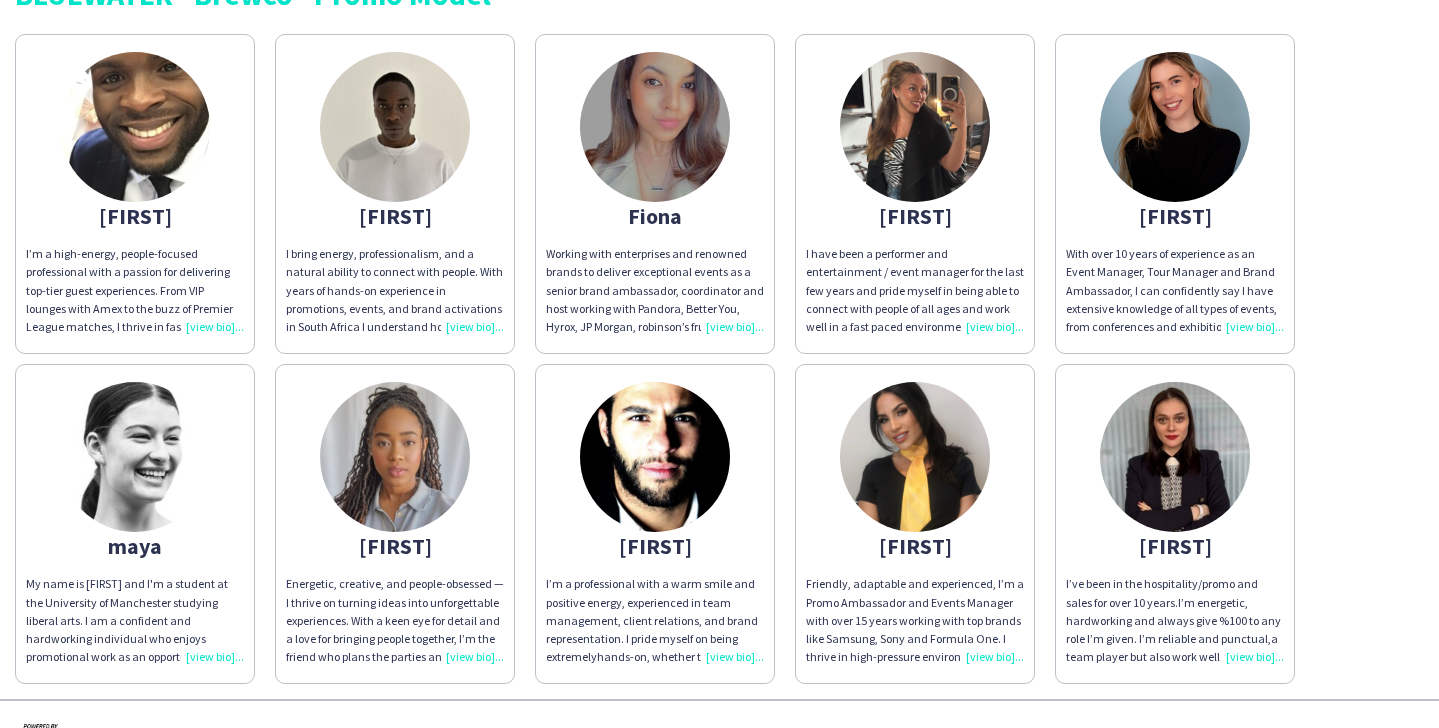 click 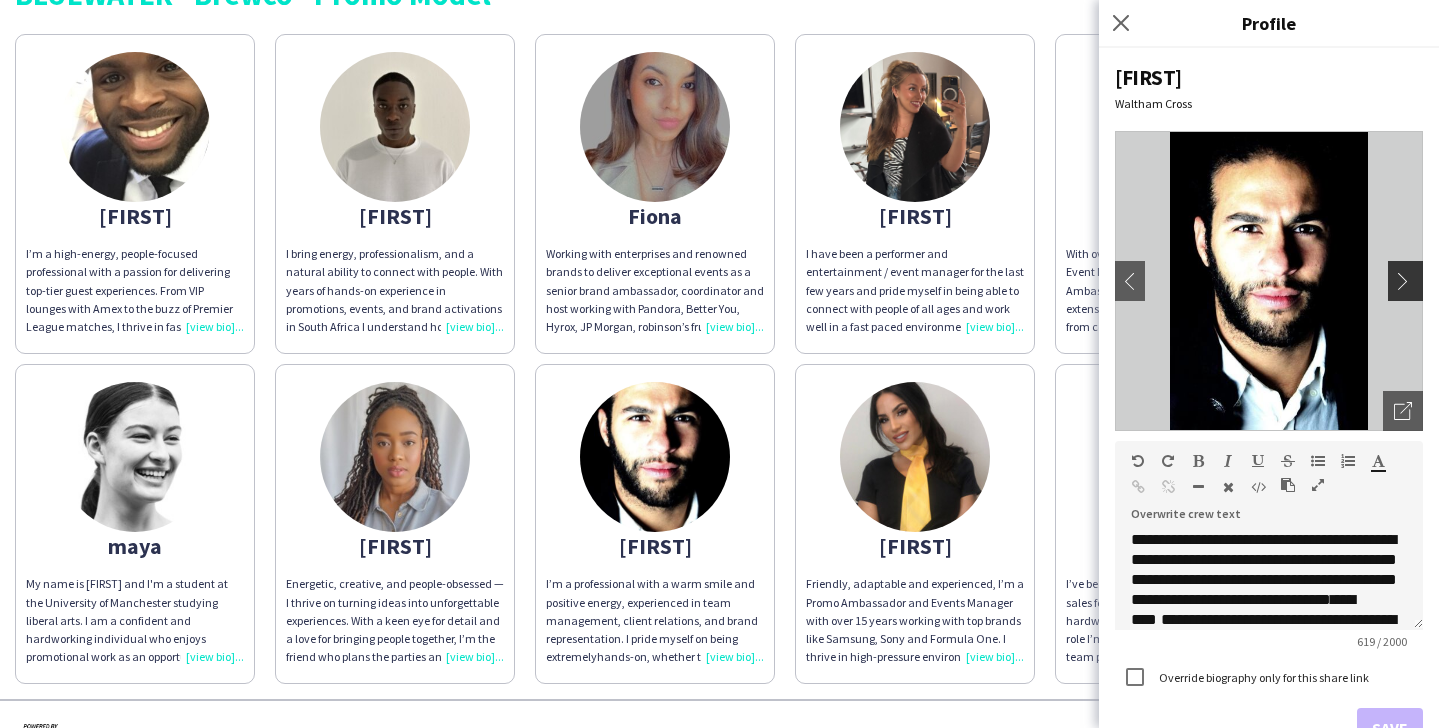 click on "chevron-right" 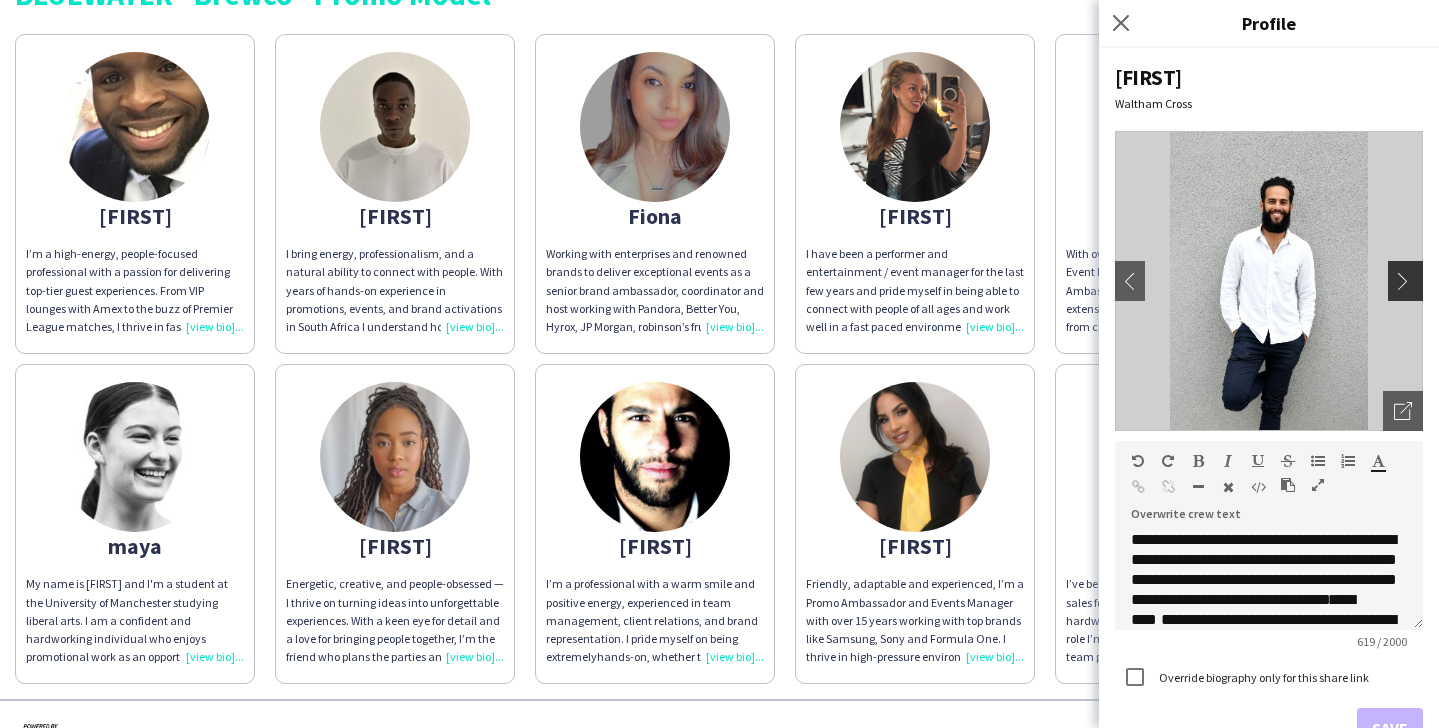 click on "chevron-right" 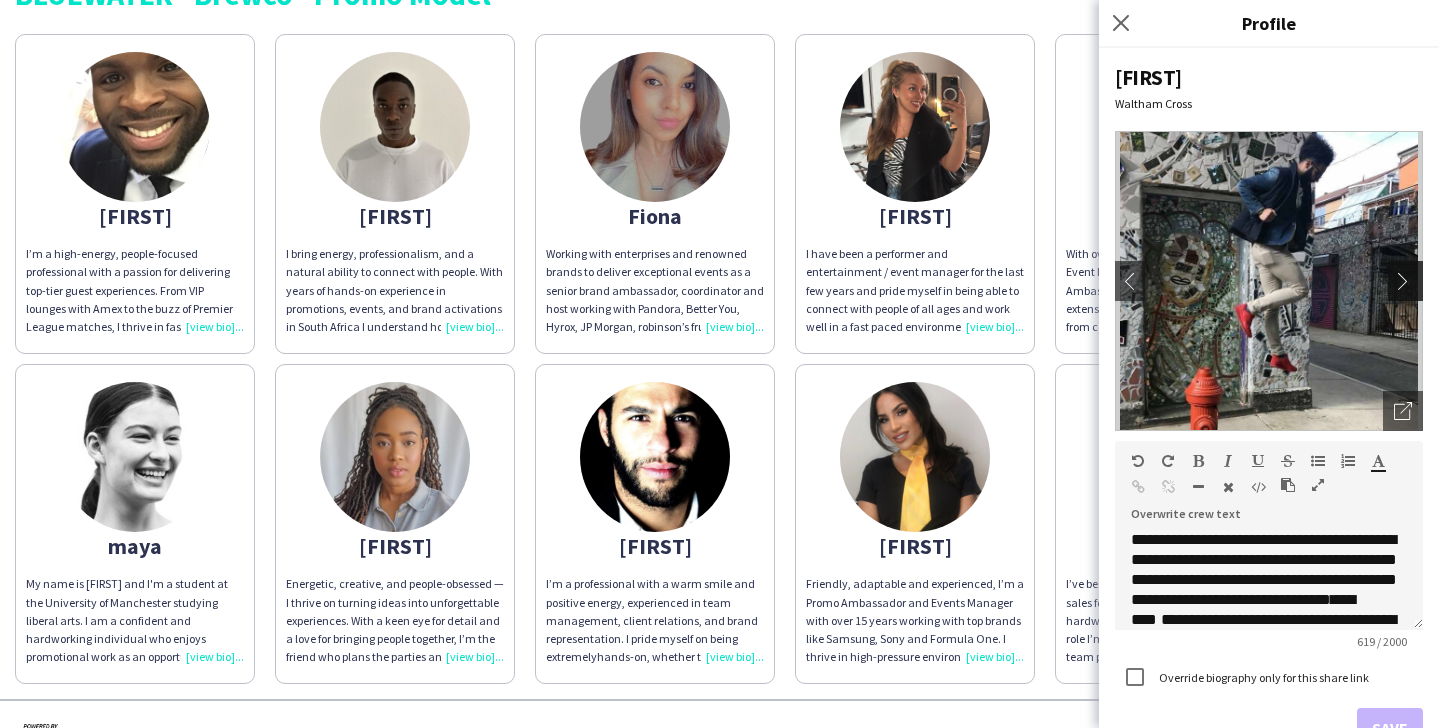 click on "chevron-right" 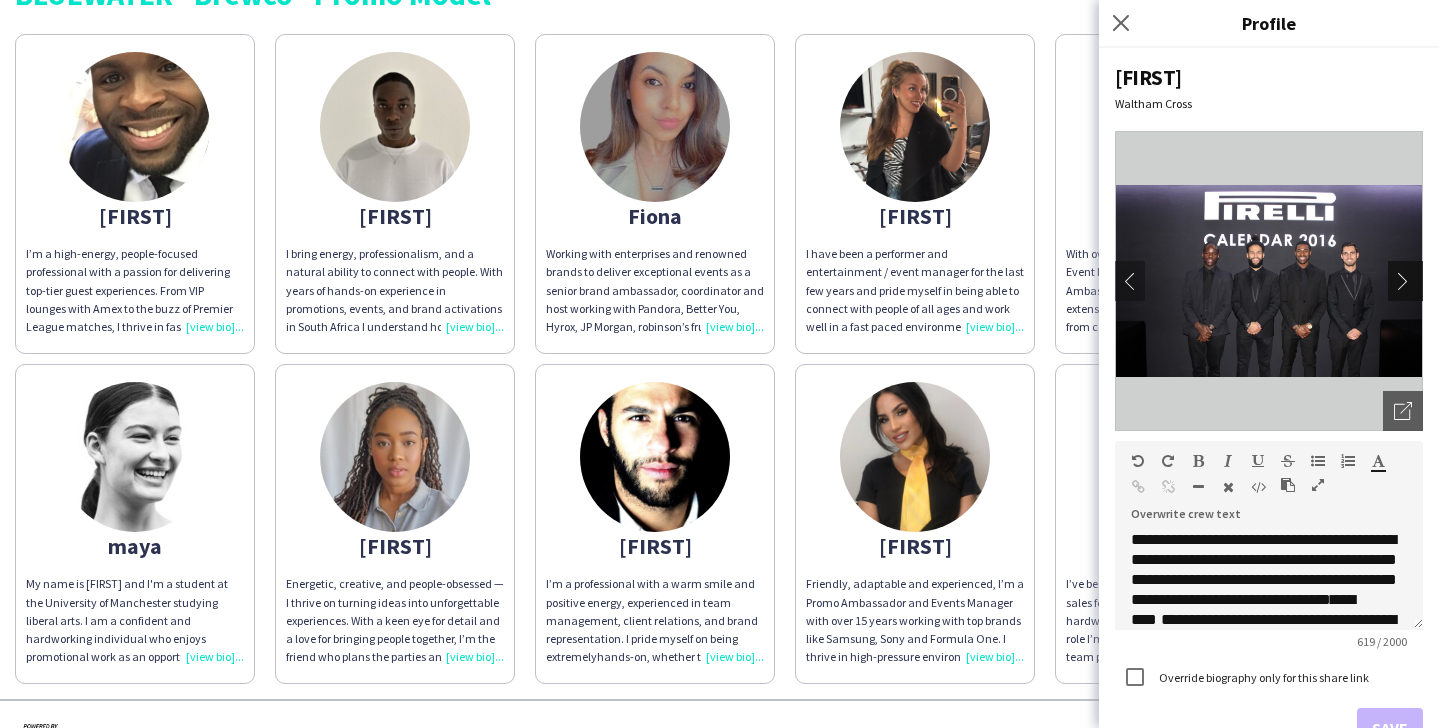click on "chevron-right" 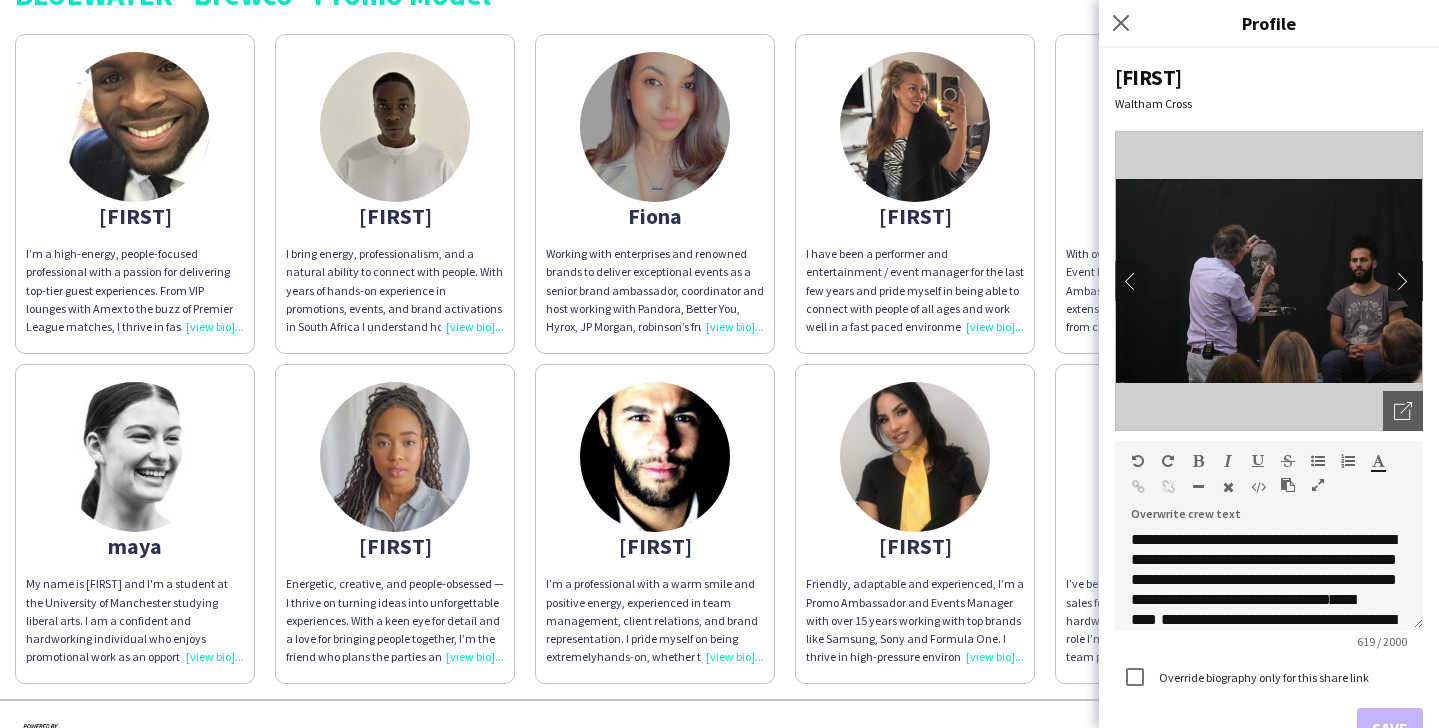 click on "chevron-right" 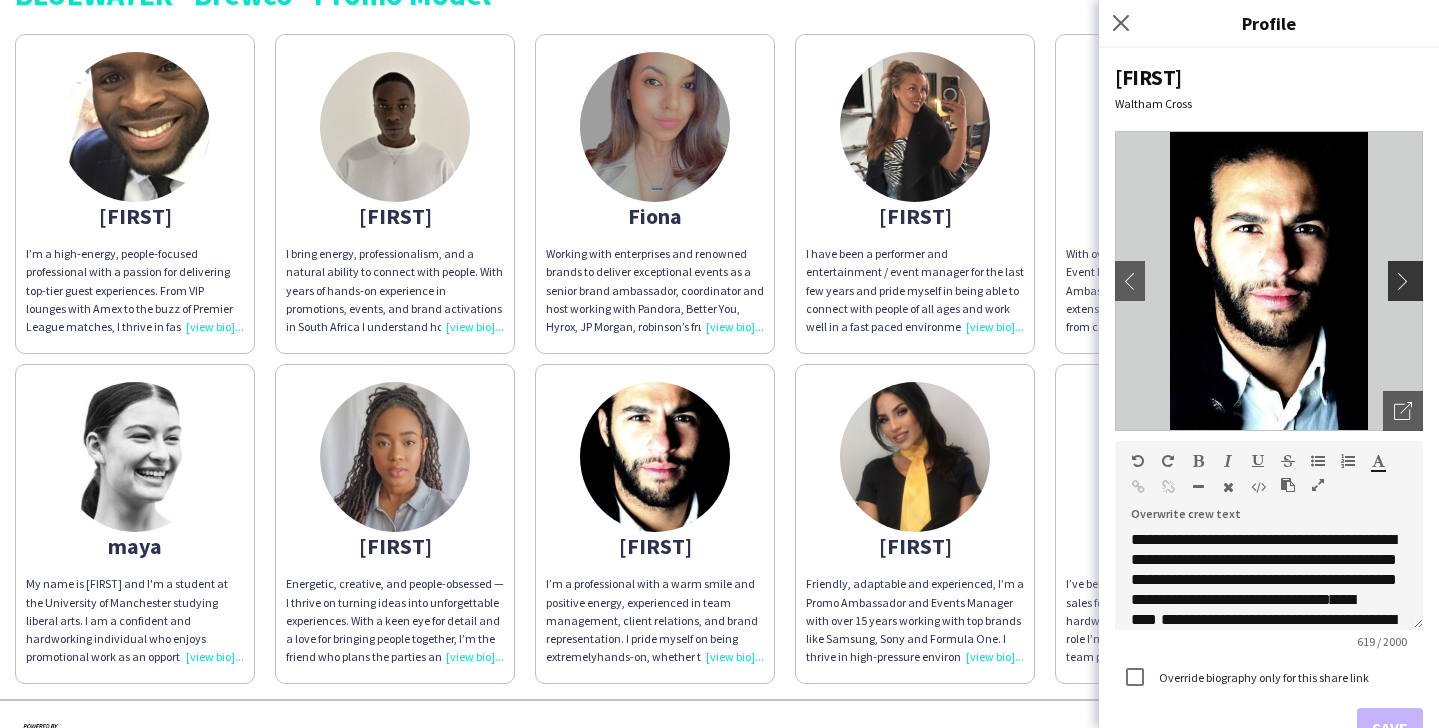 click on "chevron-right" 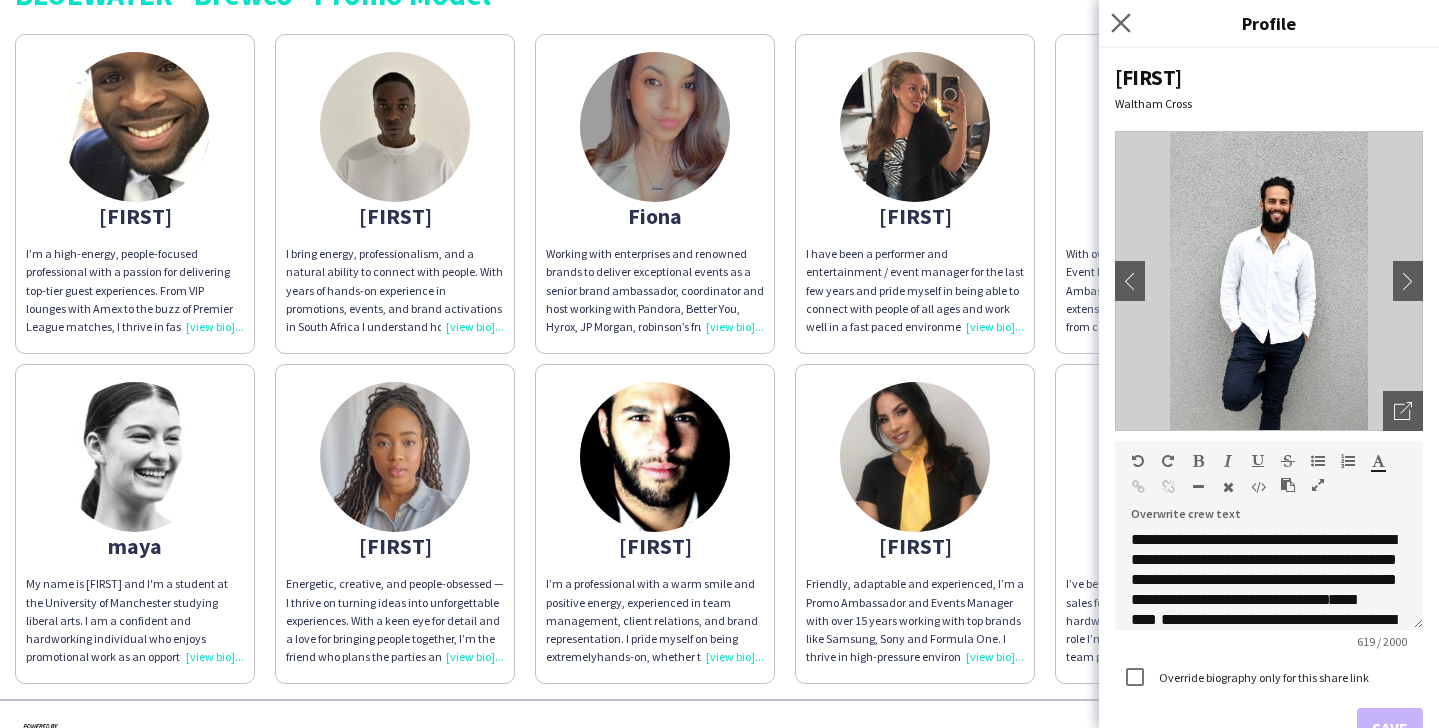 click on "Close pop-in" 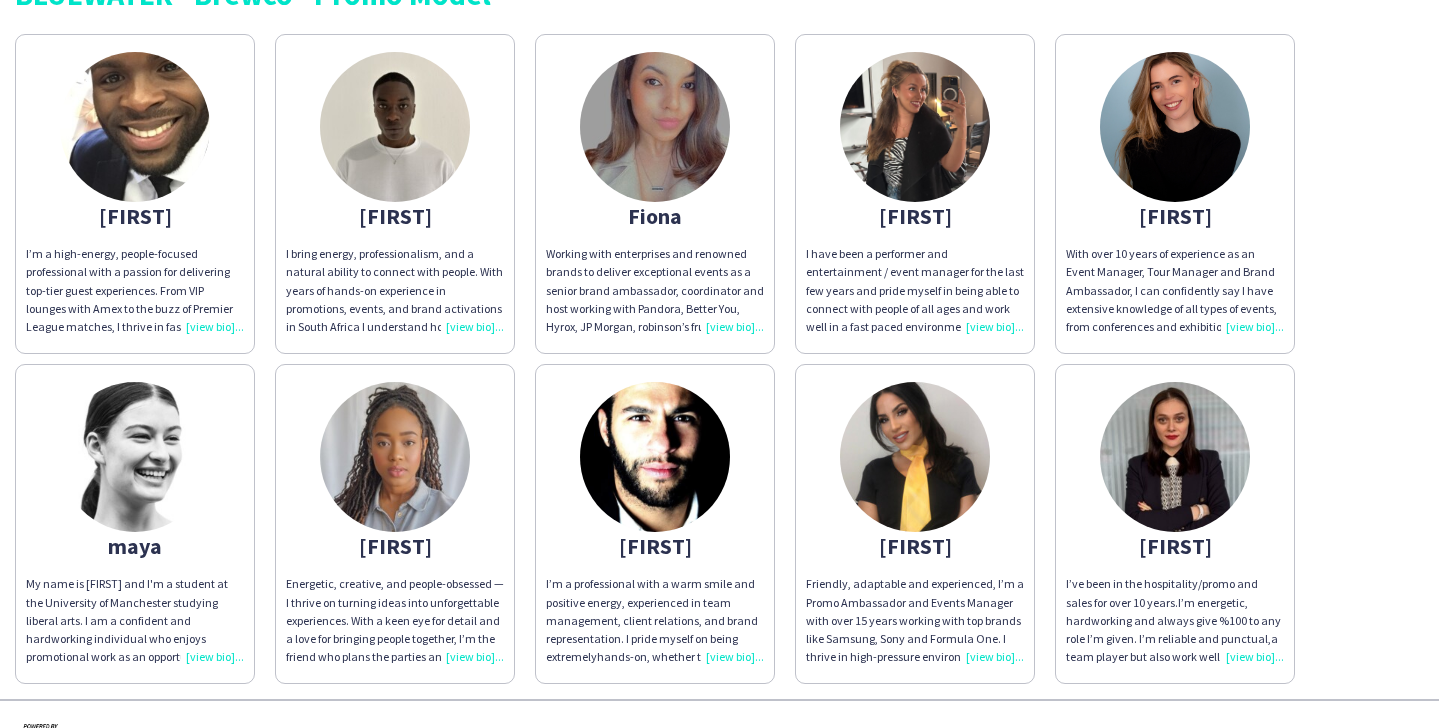 click 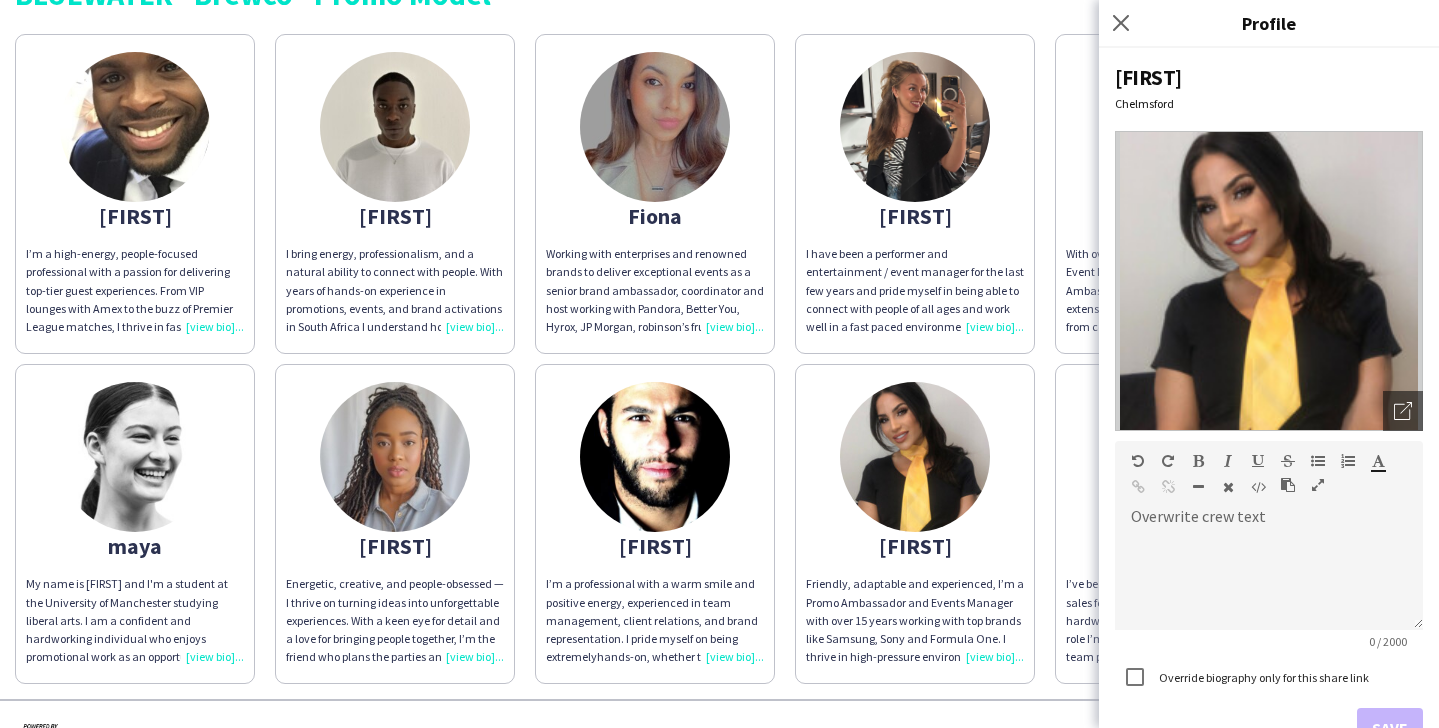 click 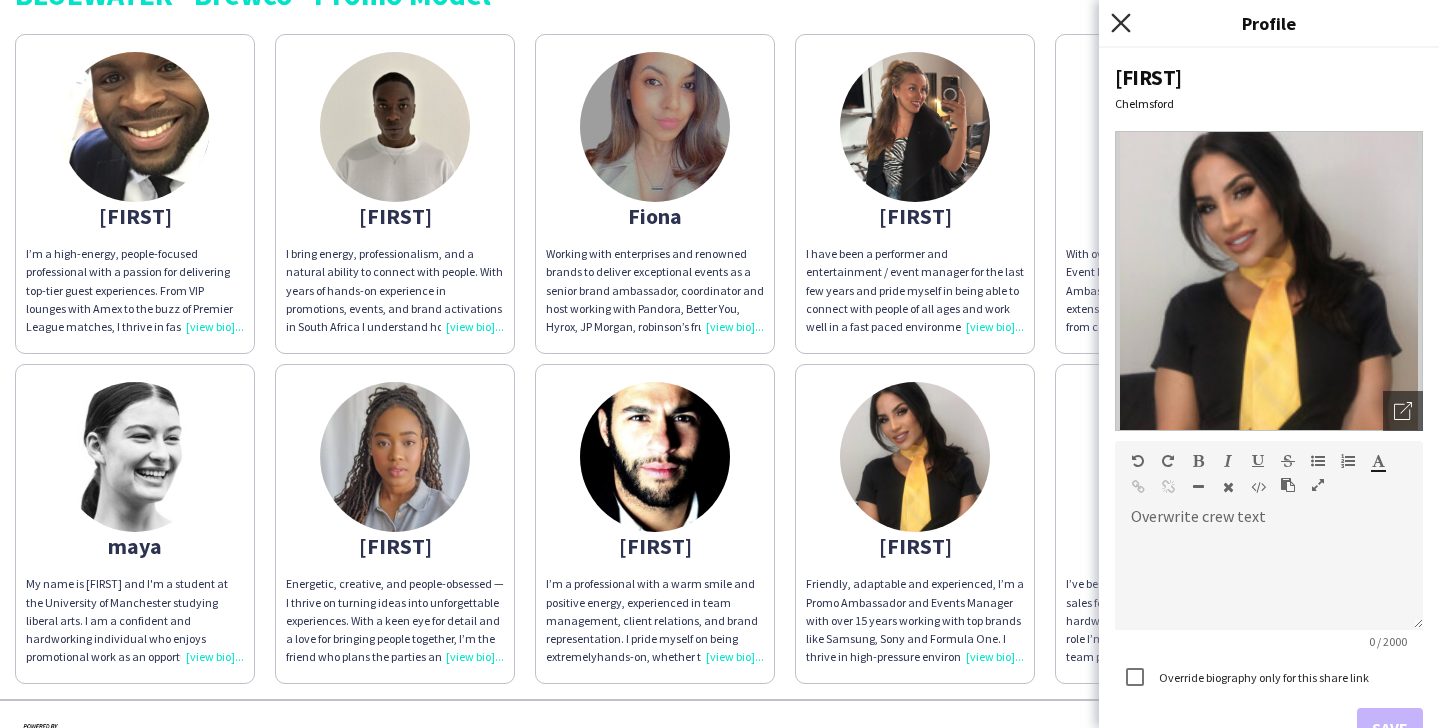 click on "Close pop-in" 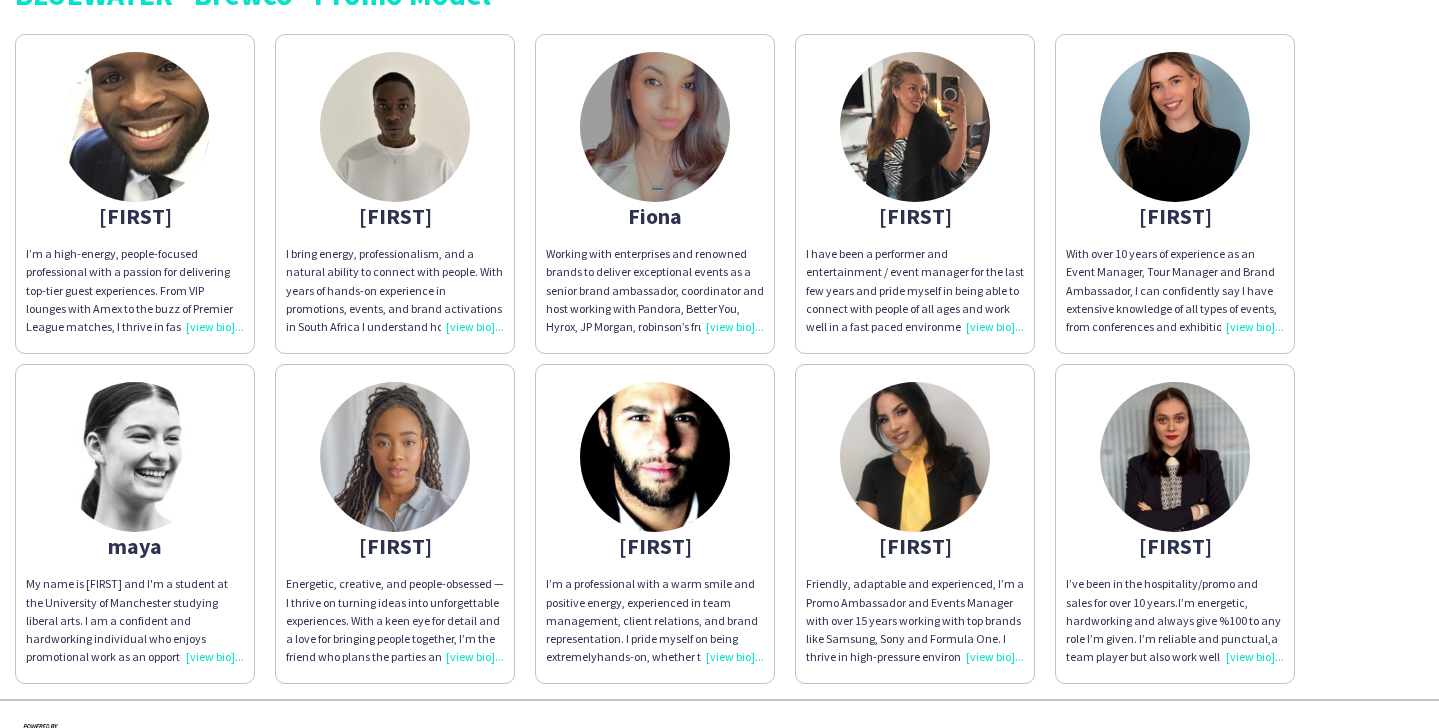 click 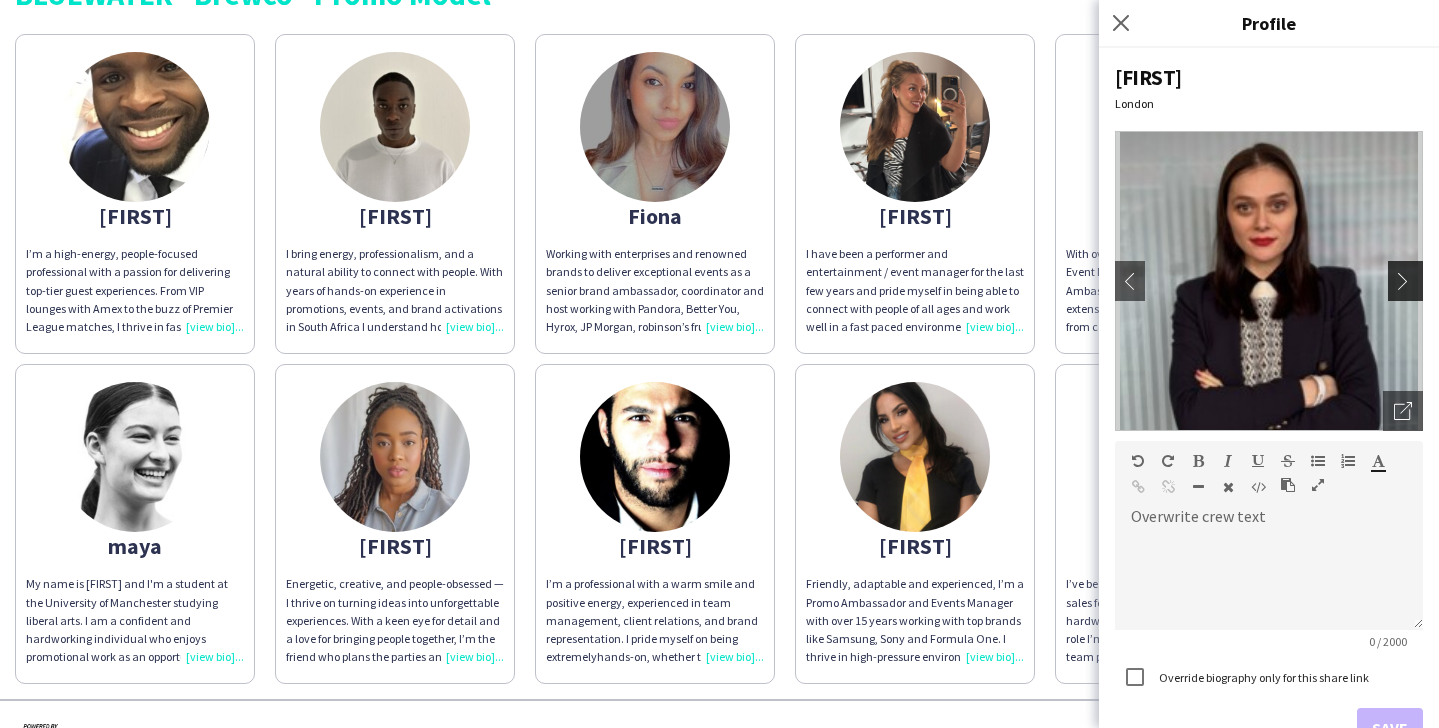 click on "chevron-right" 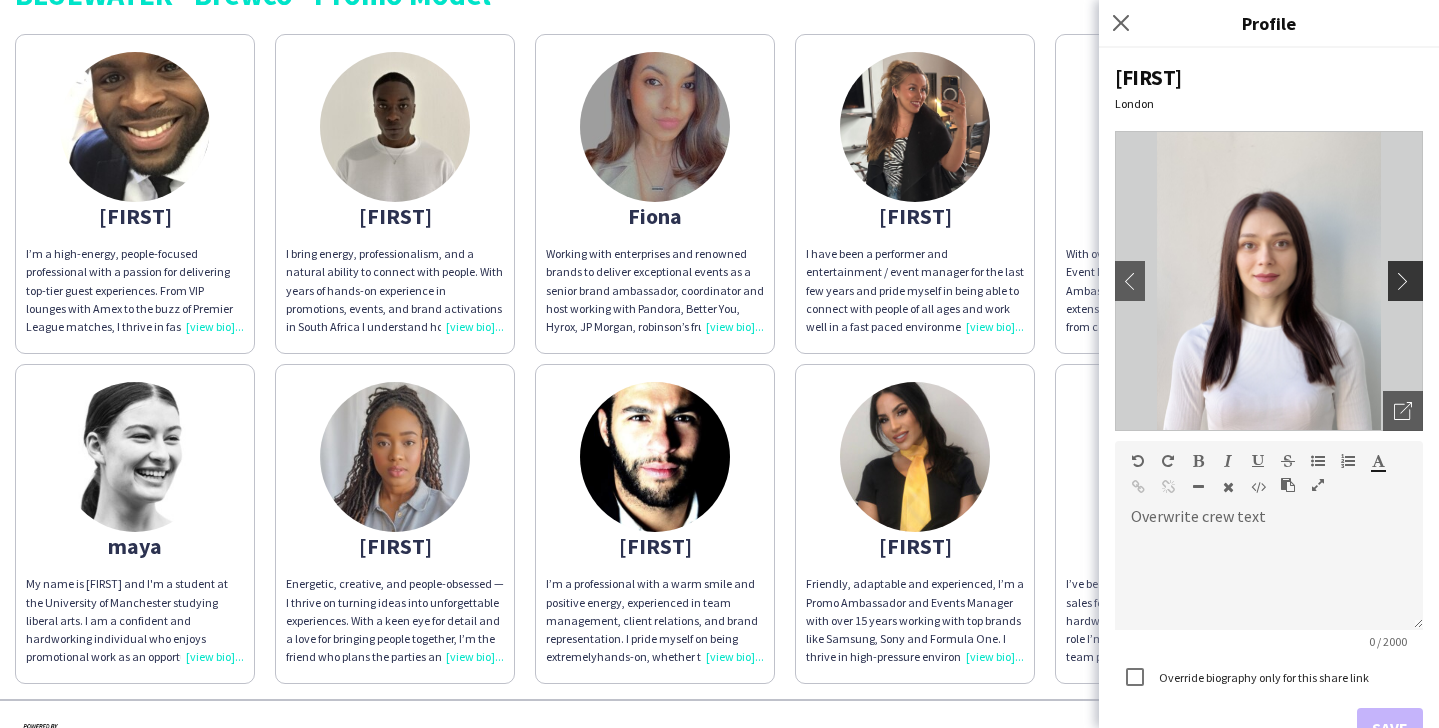 click on "chevron-right" 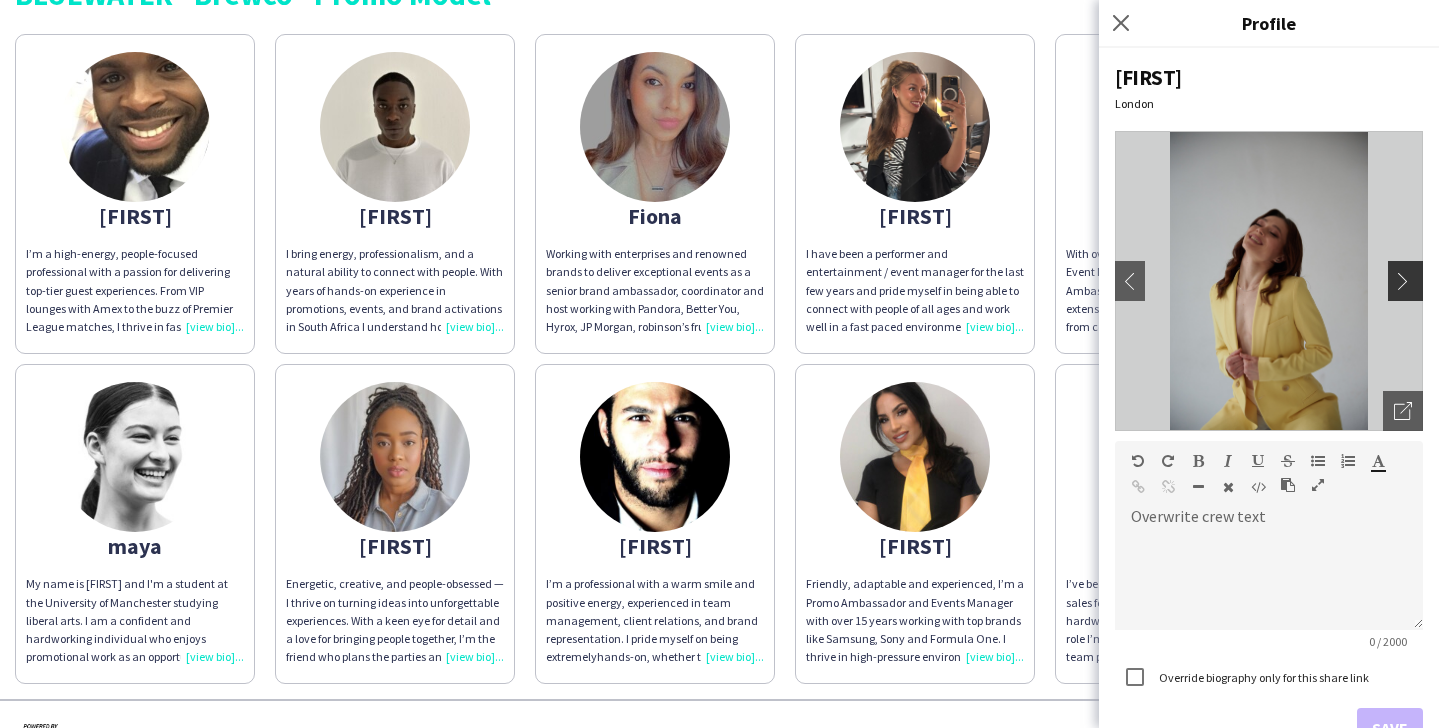click on "chevron-right" 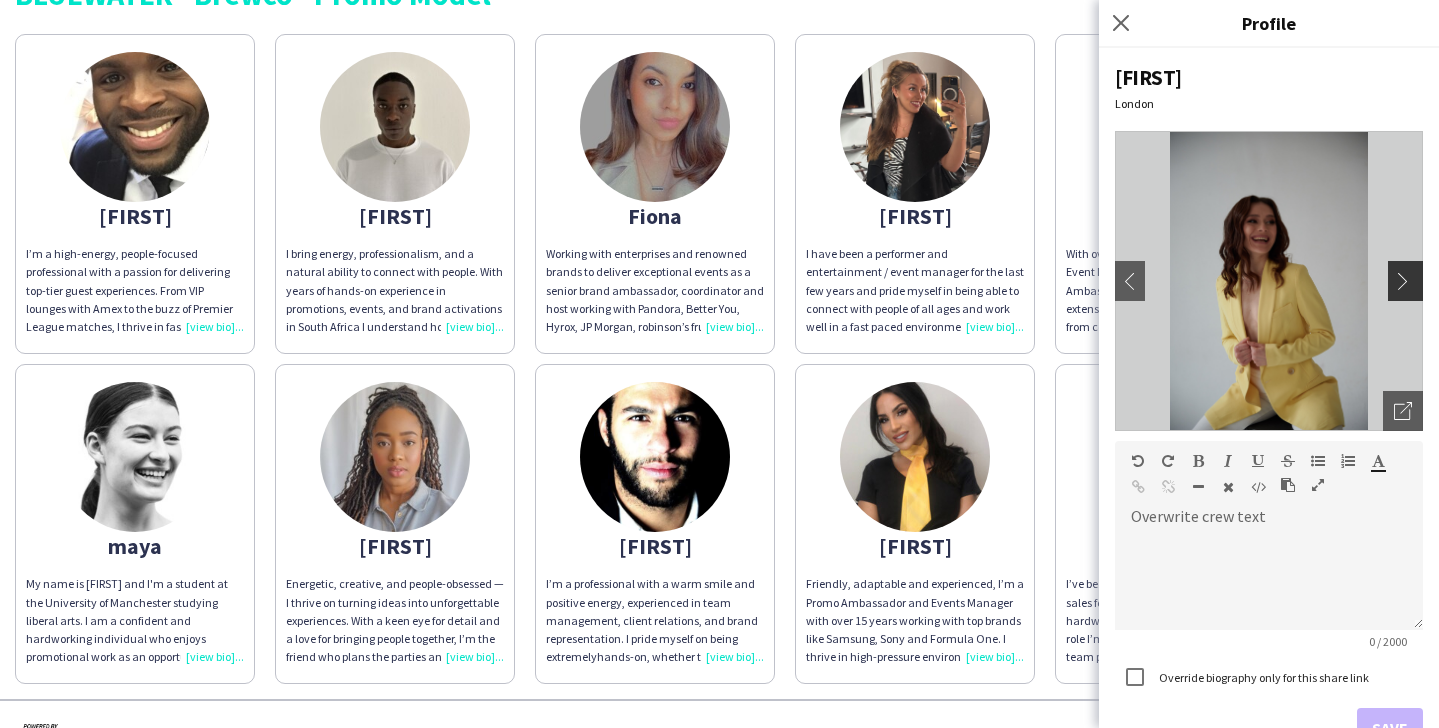 click on "chevron-right" 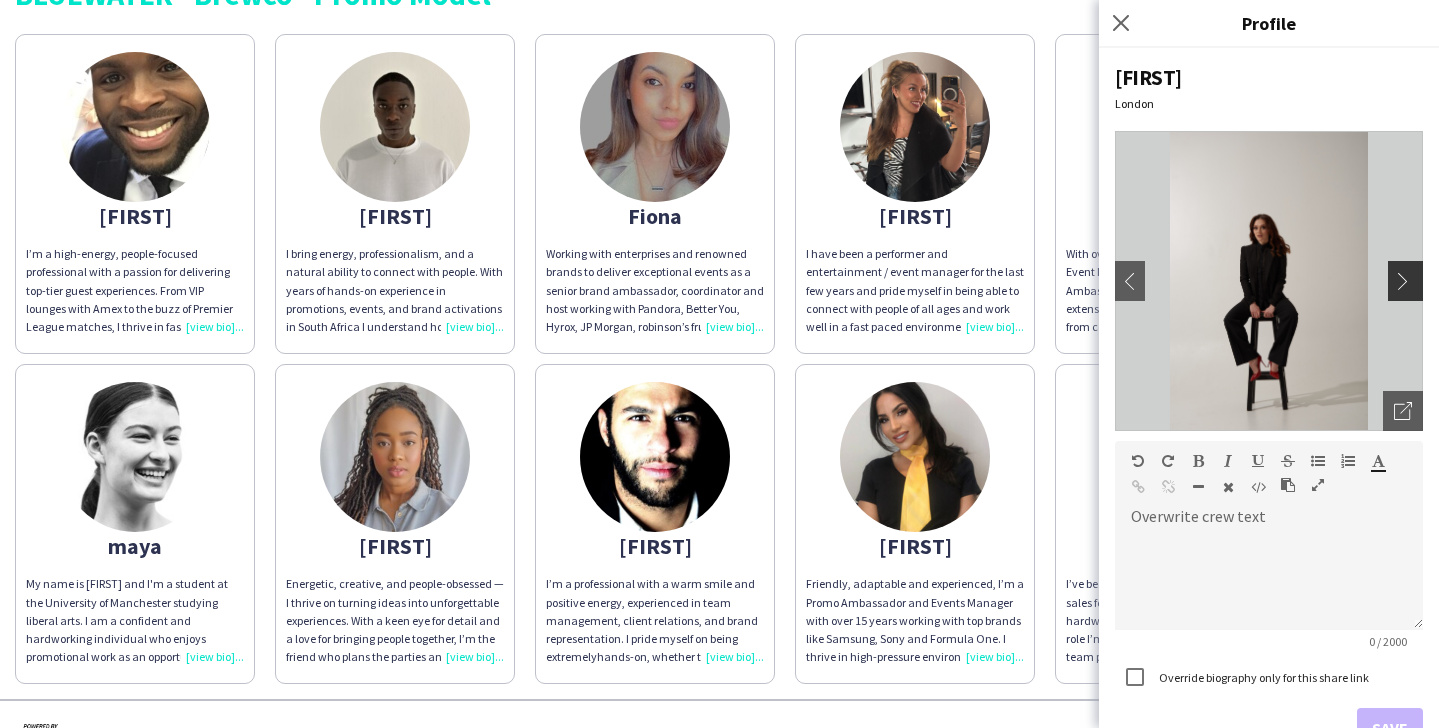 click on "chevron-right" 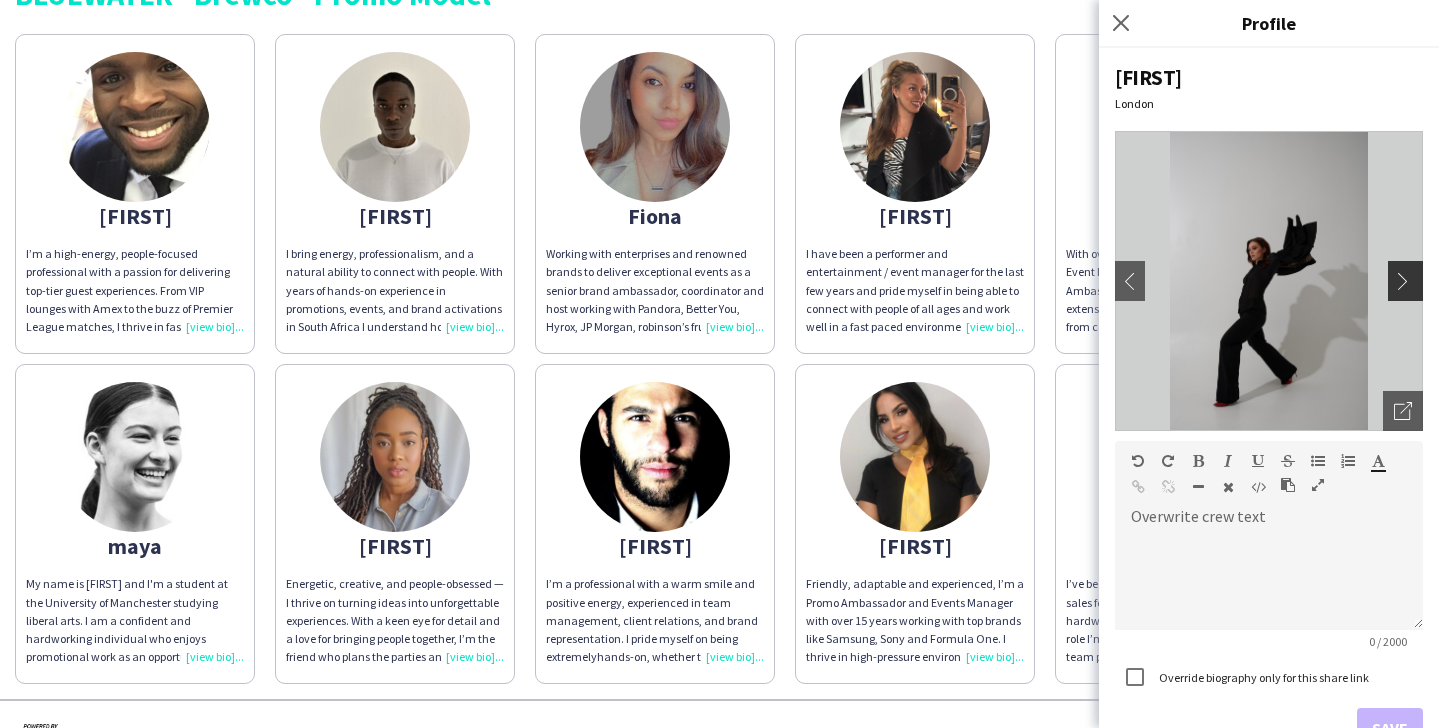 click on "chevron-right" 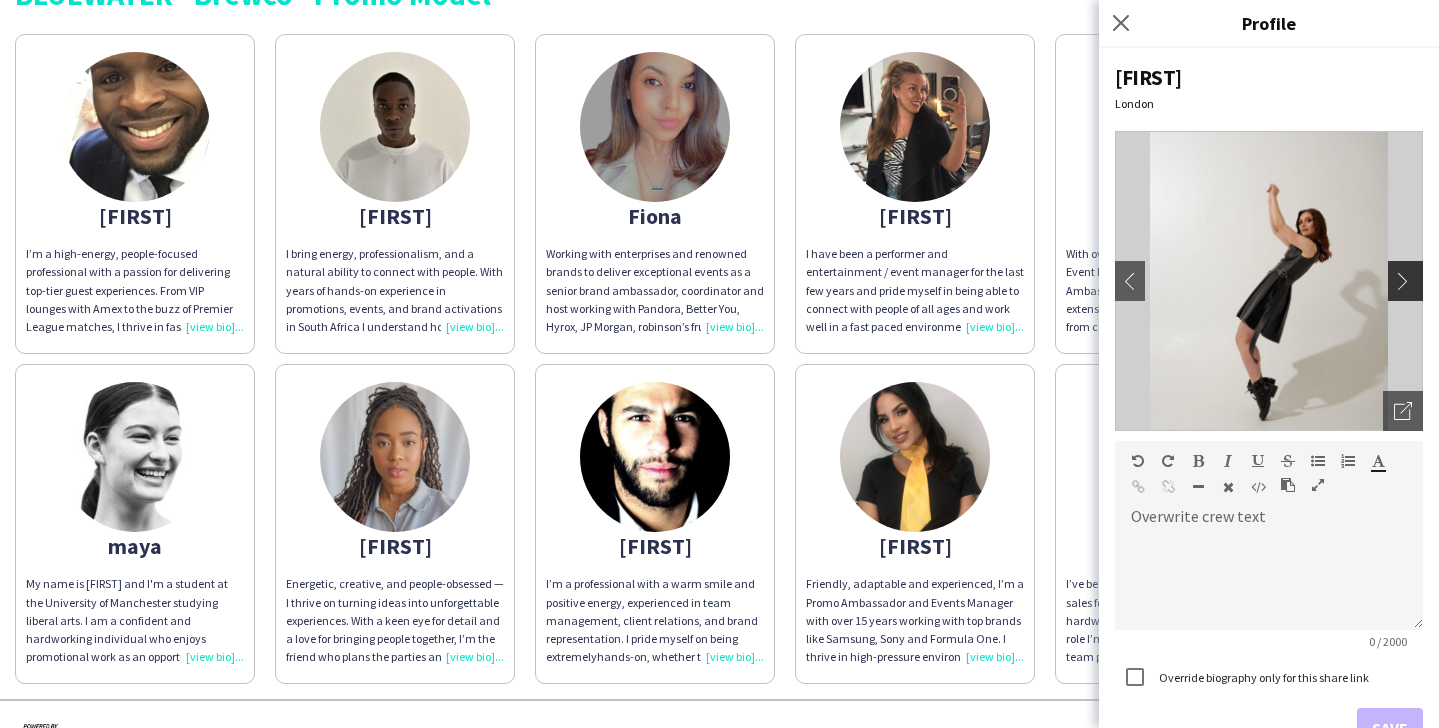click on "chevron-right" 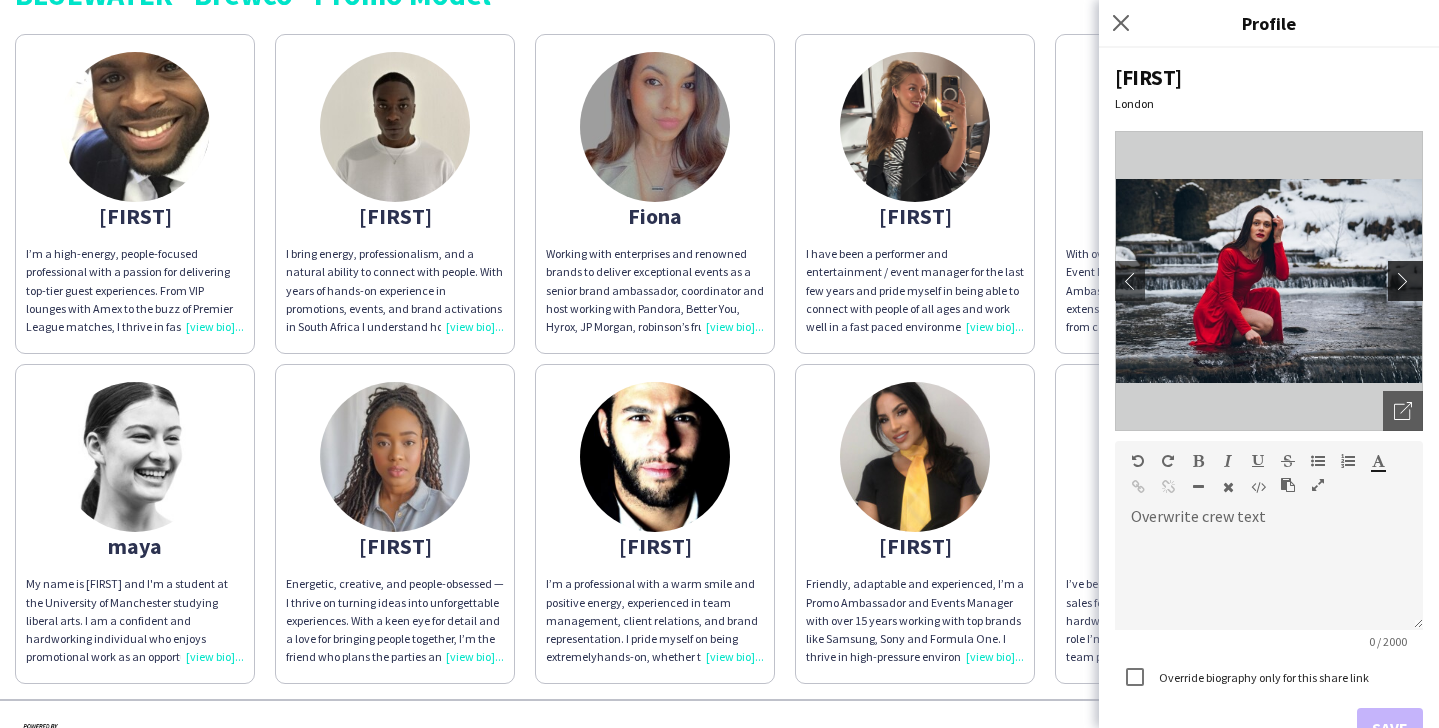 click on "chevron-right" 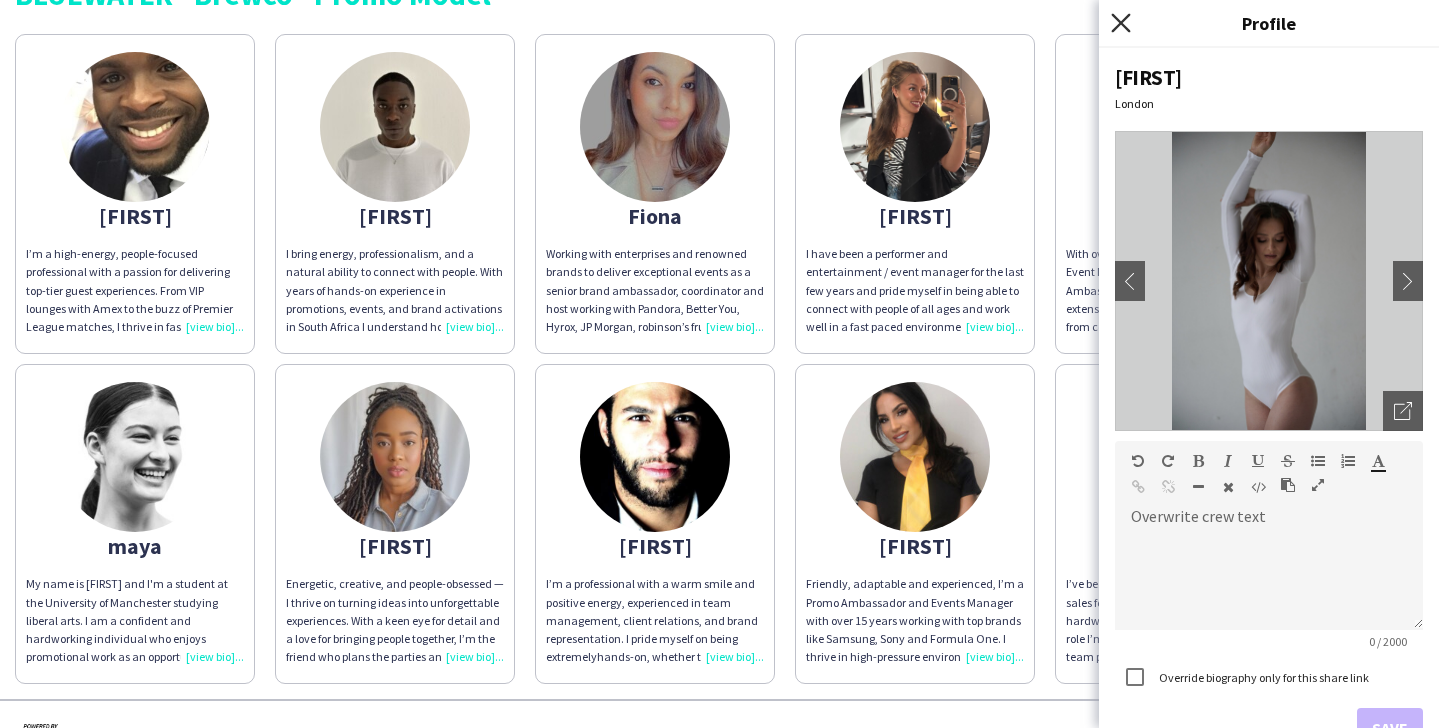 click 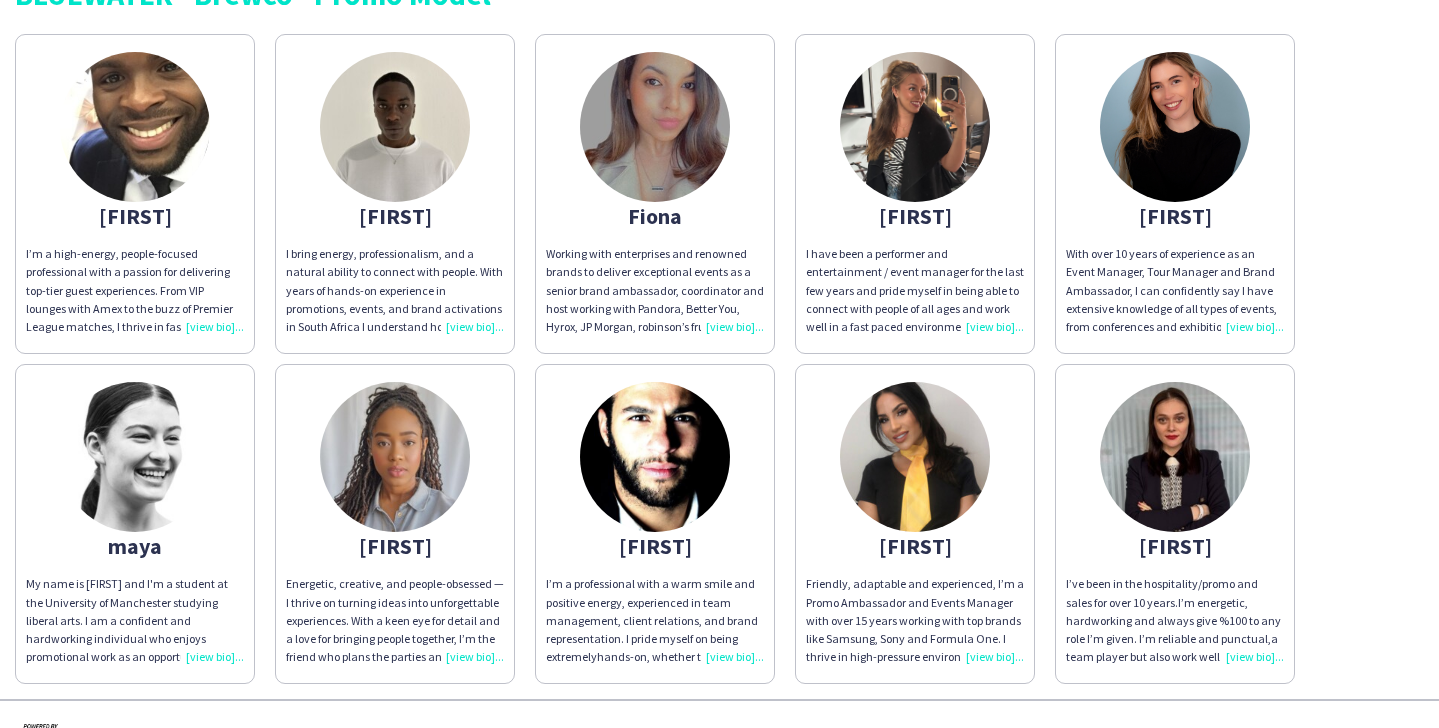 click 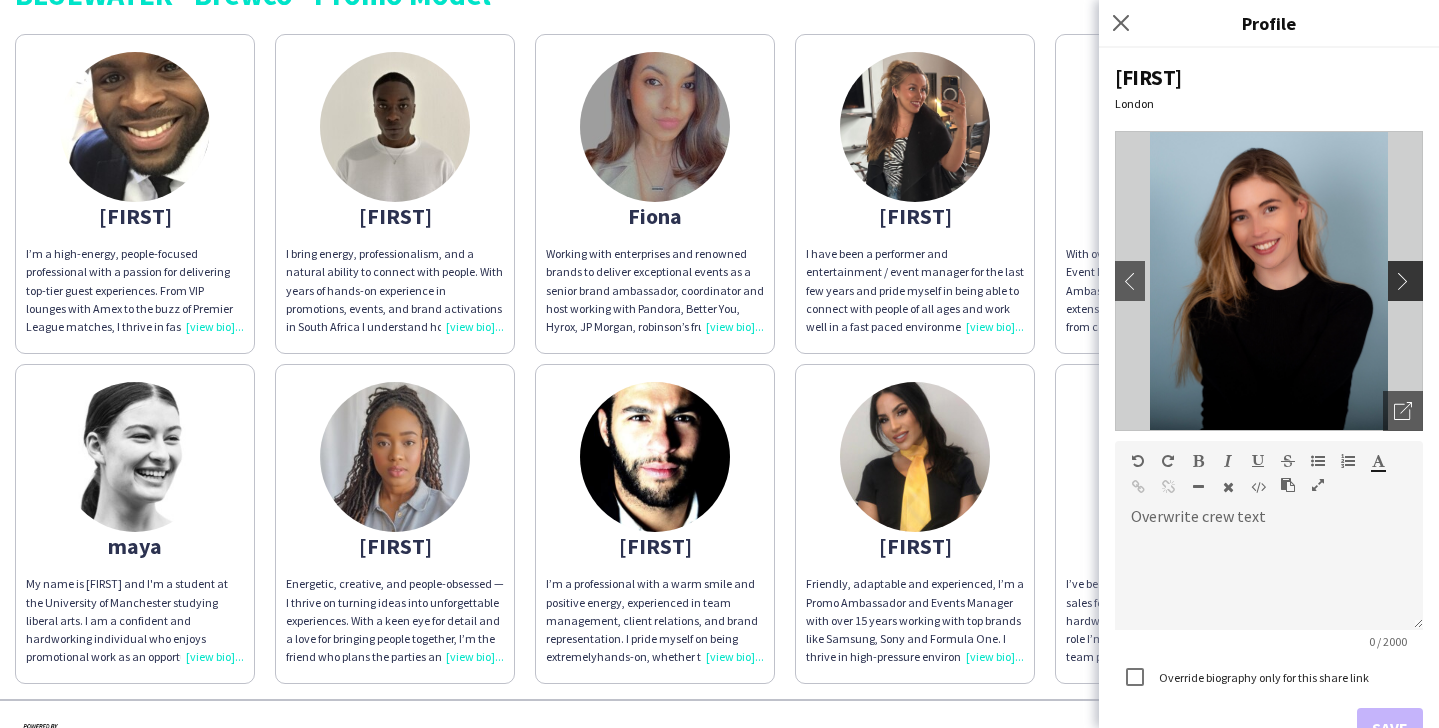 click on "chevron-right" 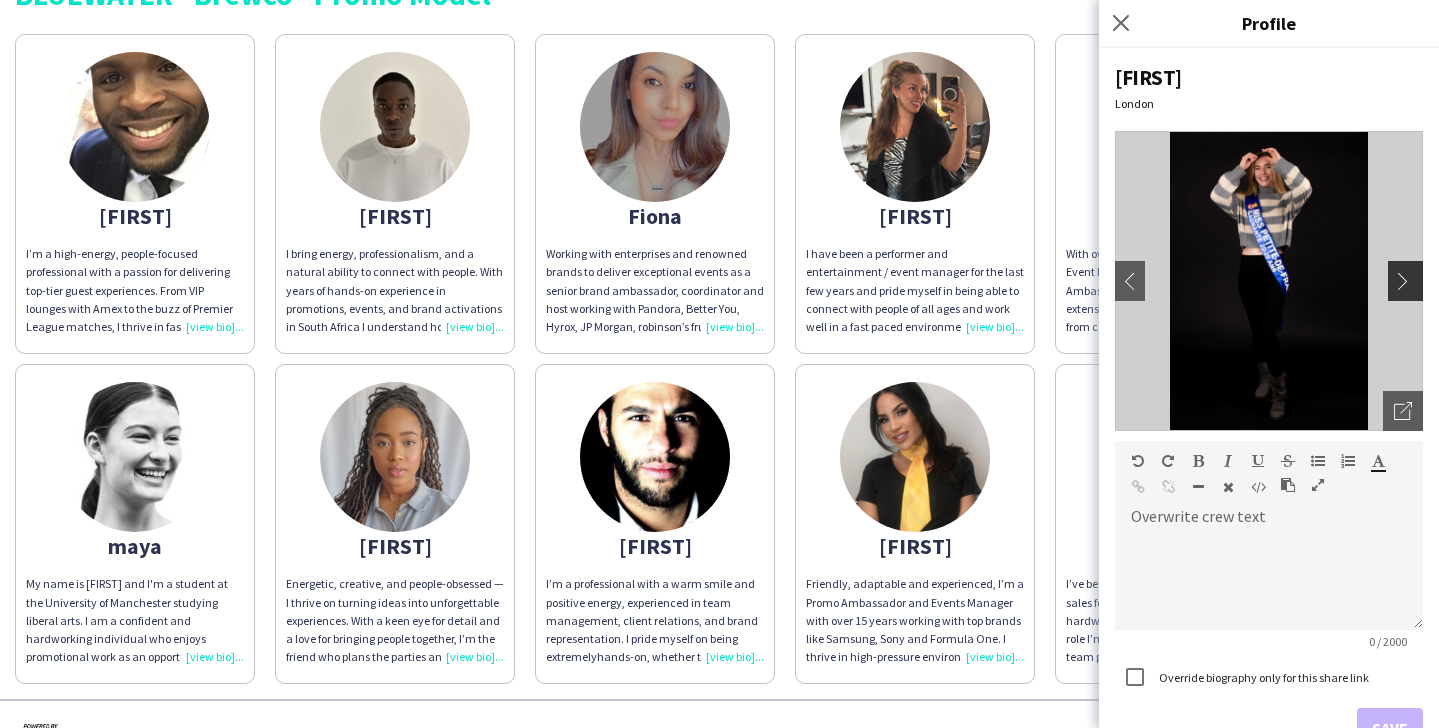 click on "chevron-right" 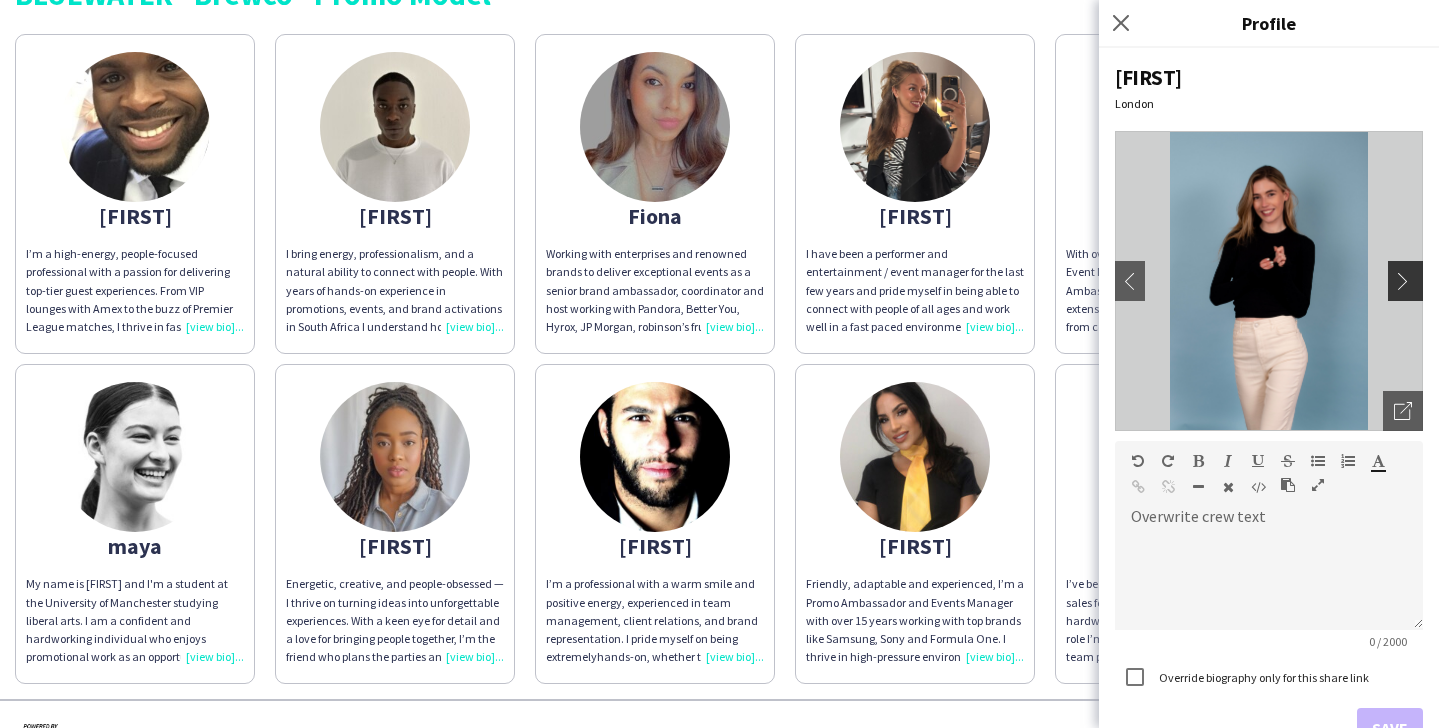 click on "chevron-right" 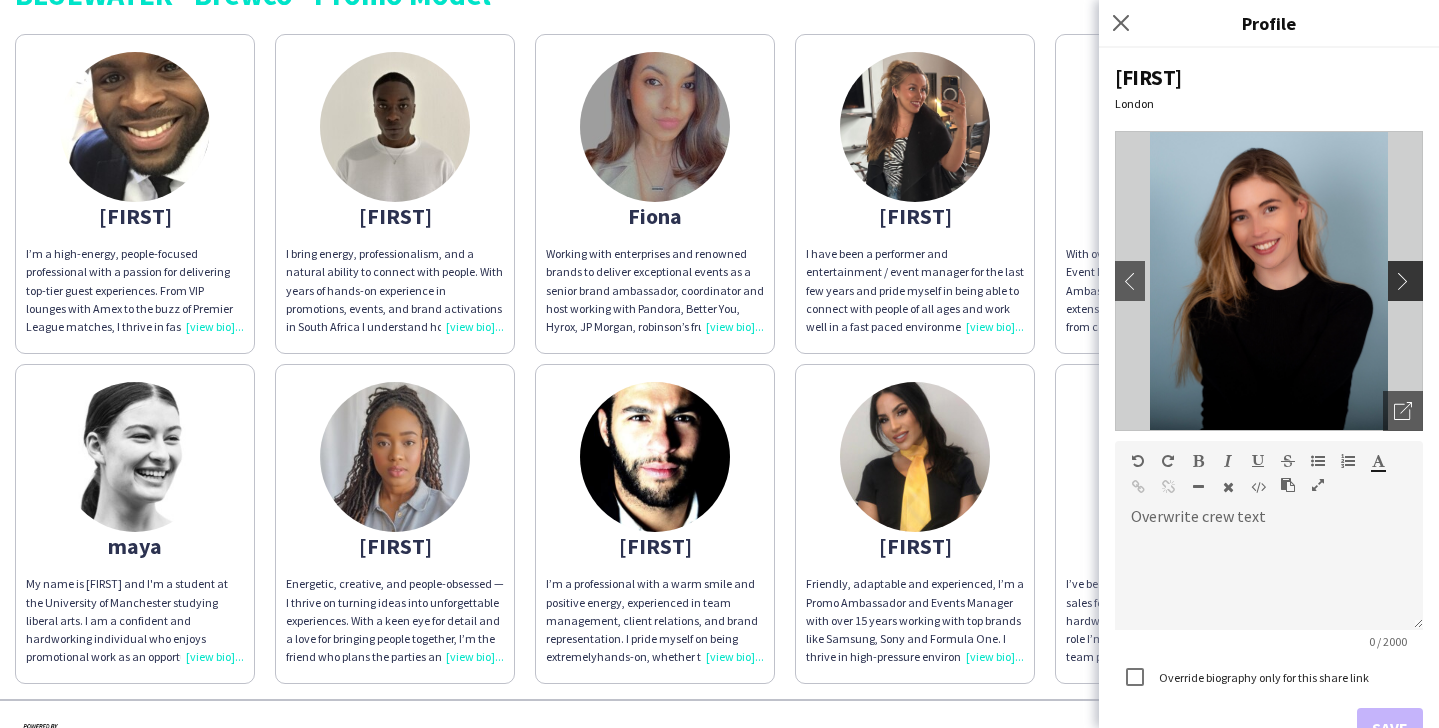 click on "chevron-right" 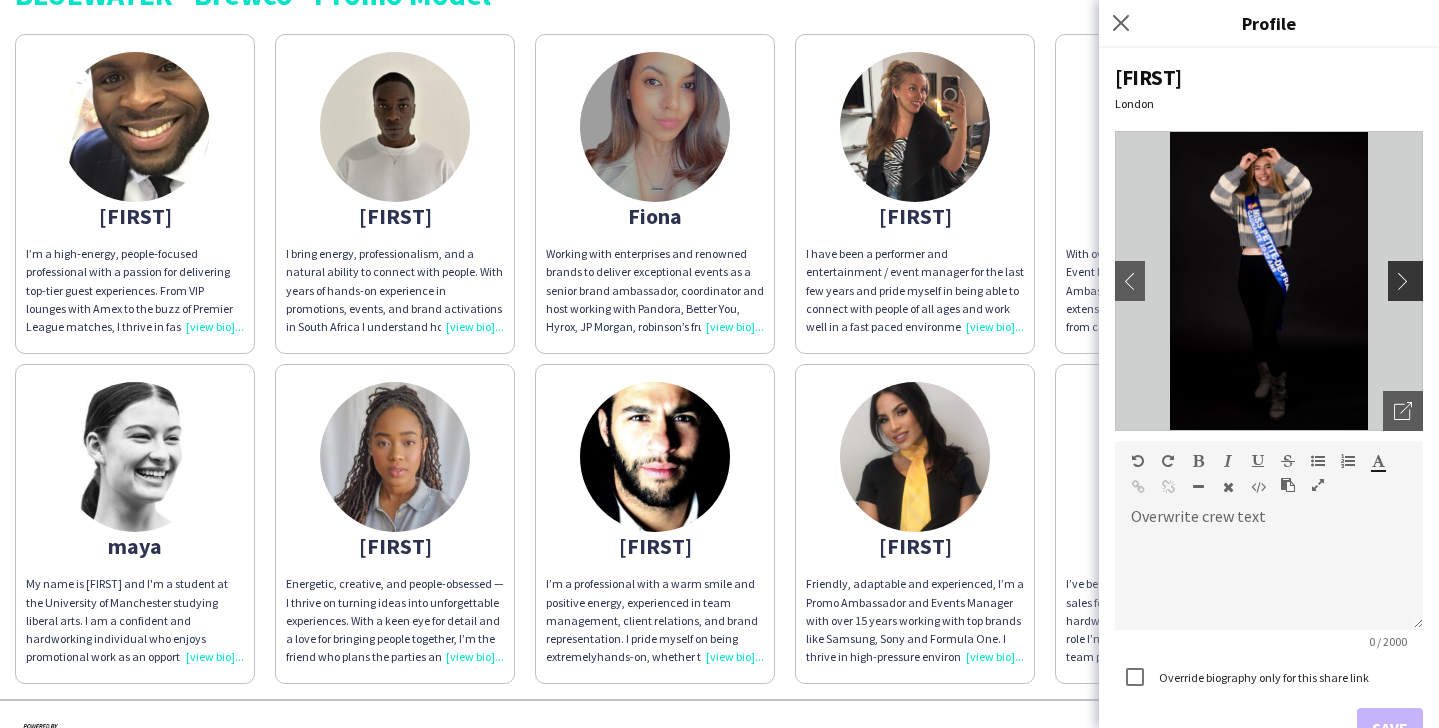 click on "chevron-right" 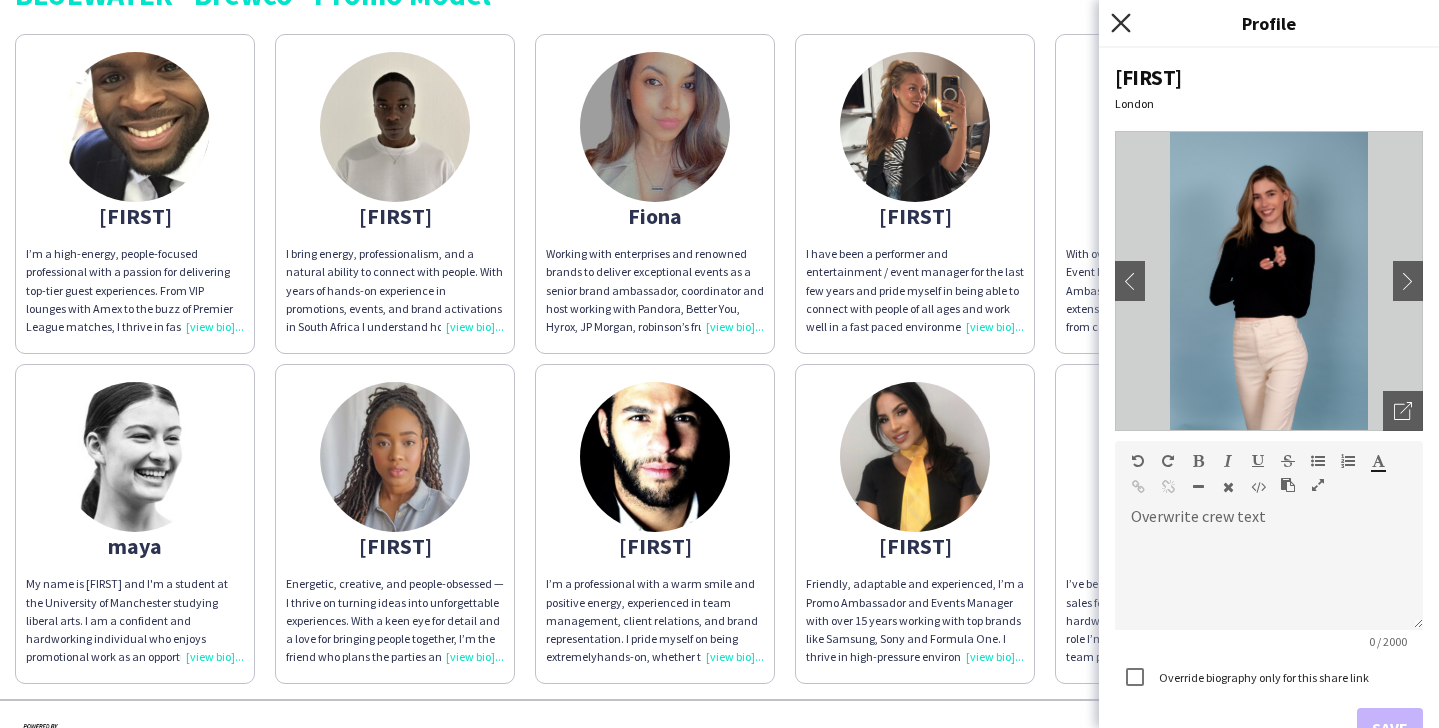 click on "Close pop-in" 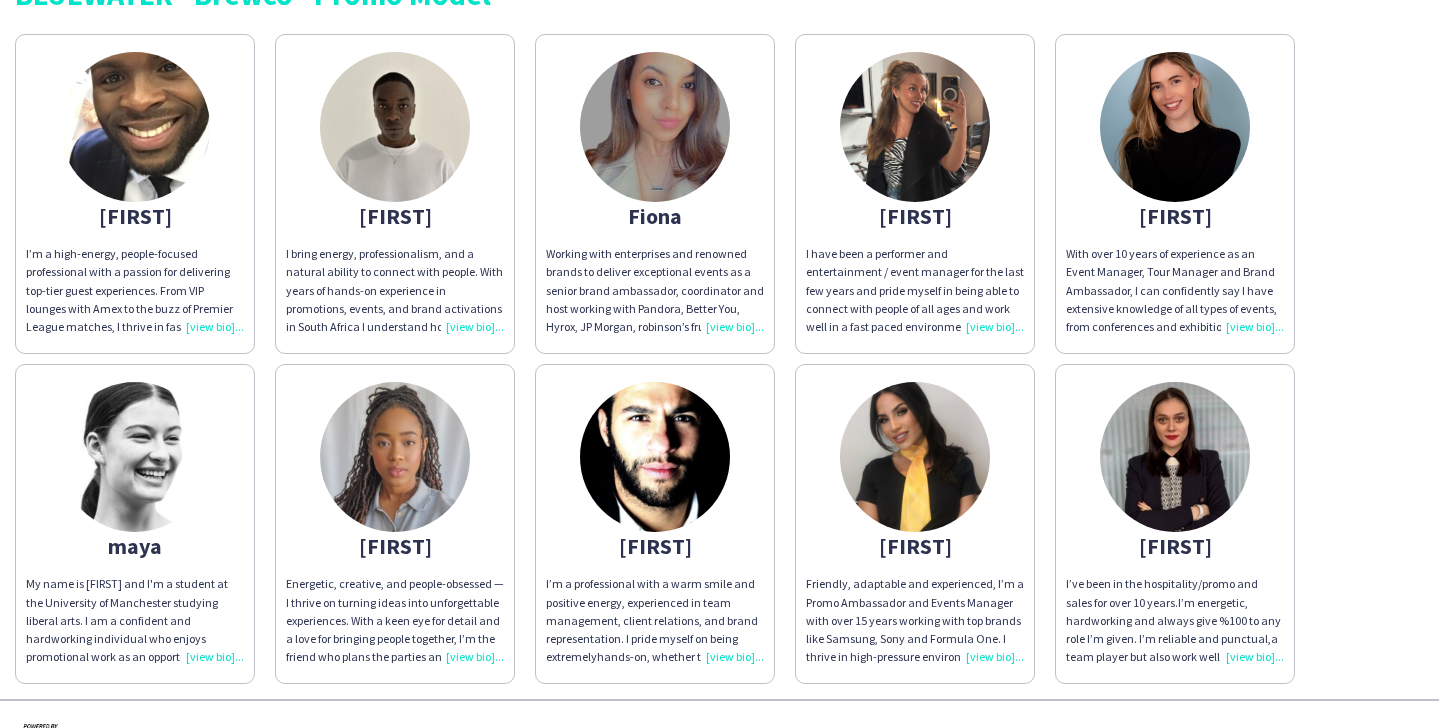 click 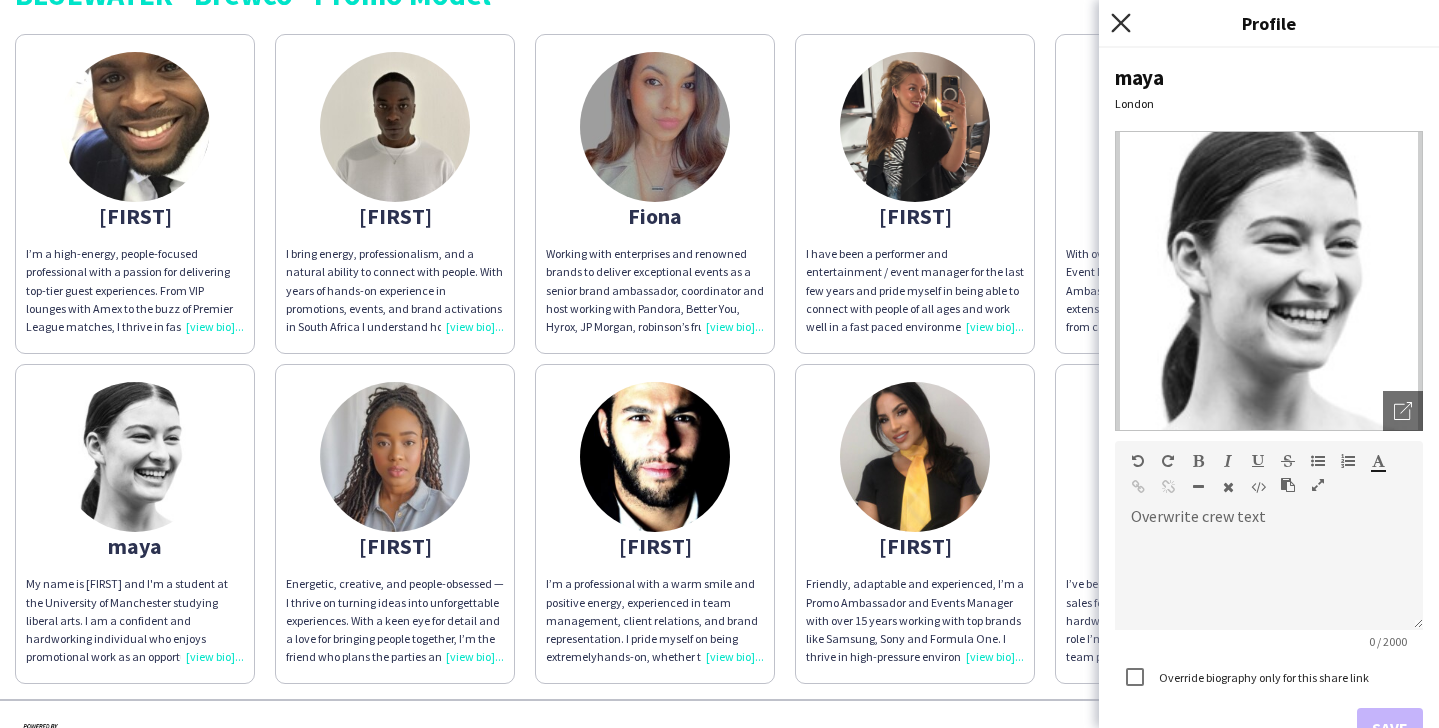 click 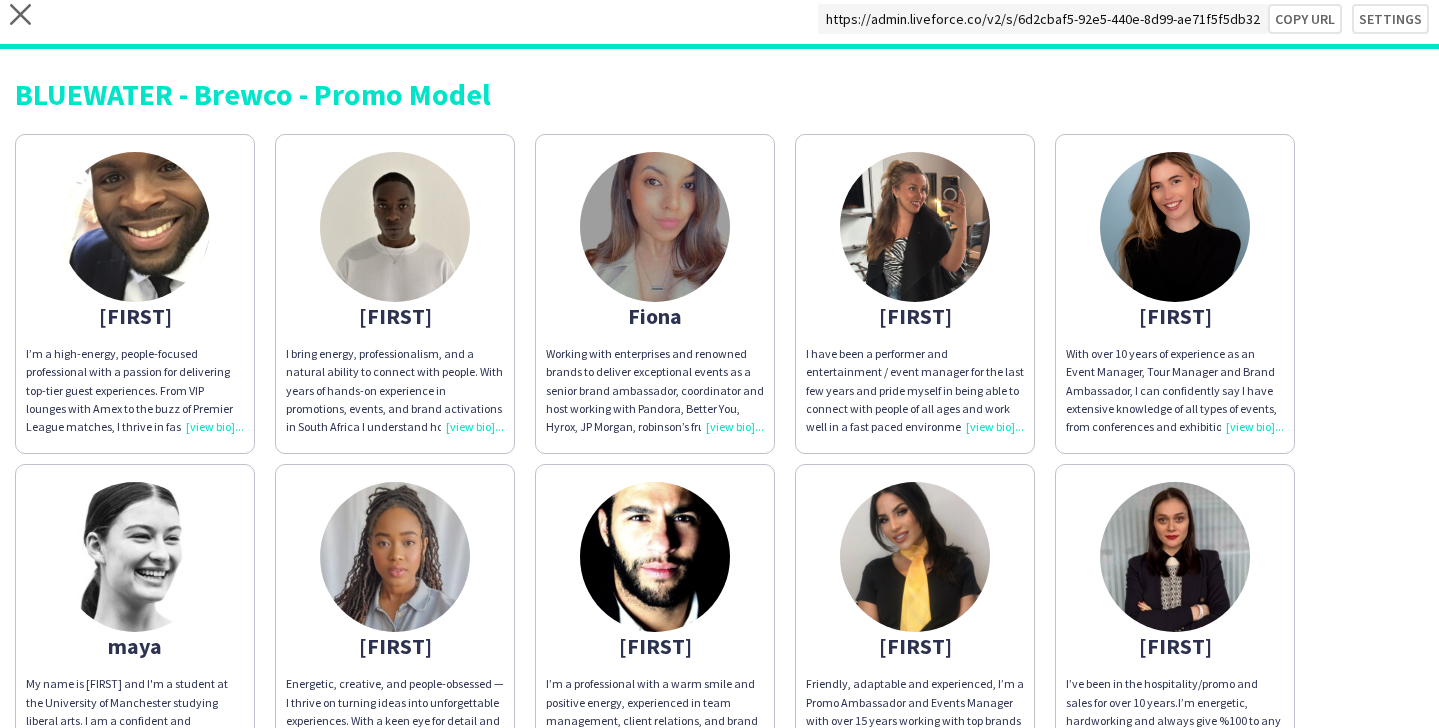 scroll, scrollTop: 0, scrollLeft: 0, axis: both 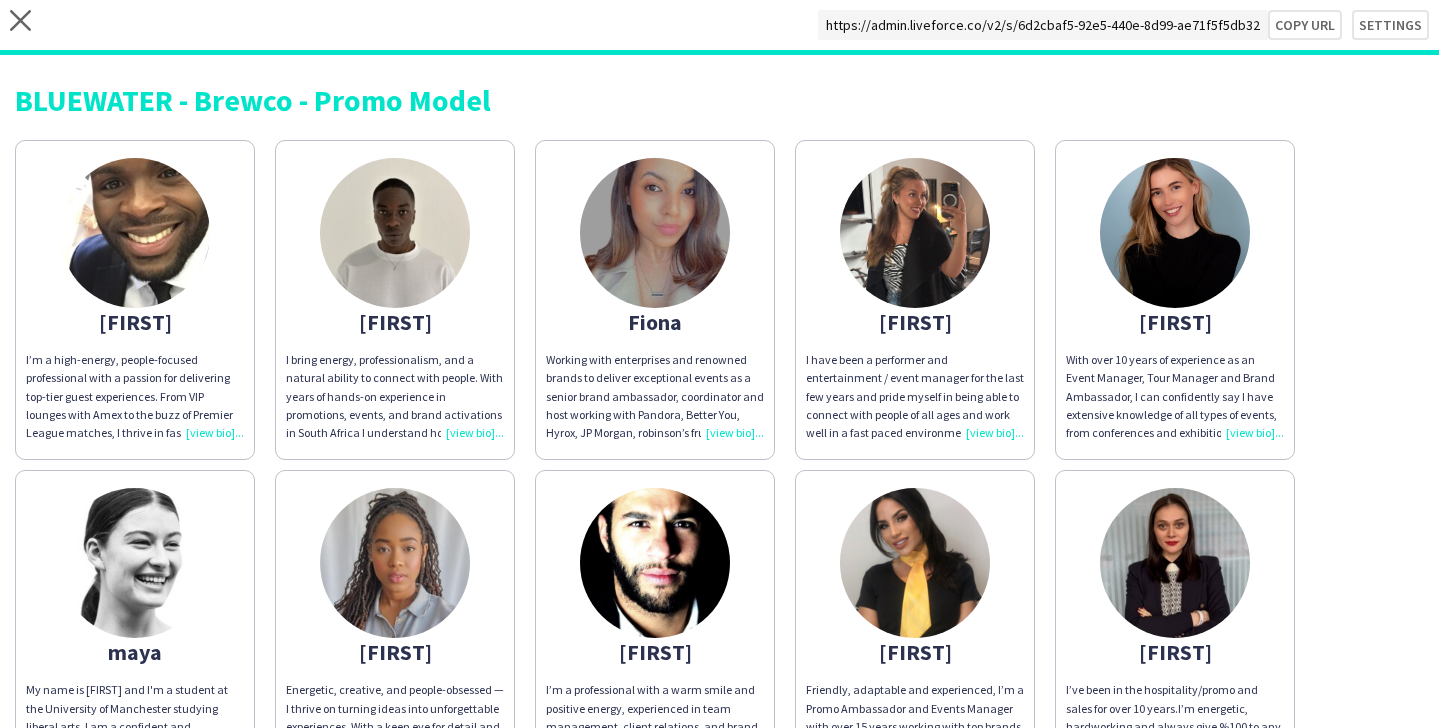 click on "close
https://admin.liveforce.co/v2/s/6d2cbaf5-92e5-440e-8d99-ae71f5f5db32   Copy url   Settings" 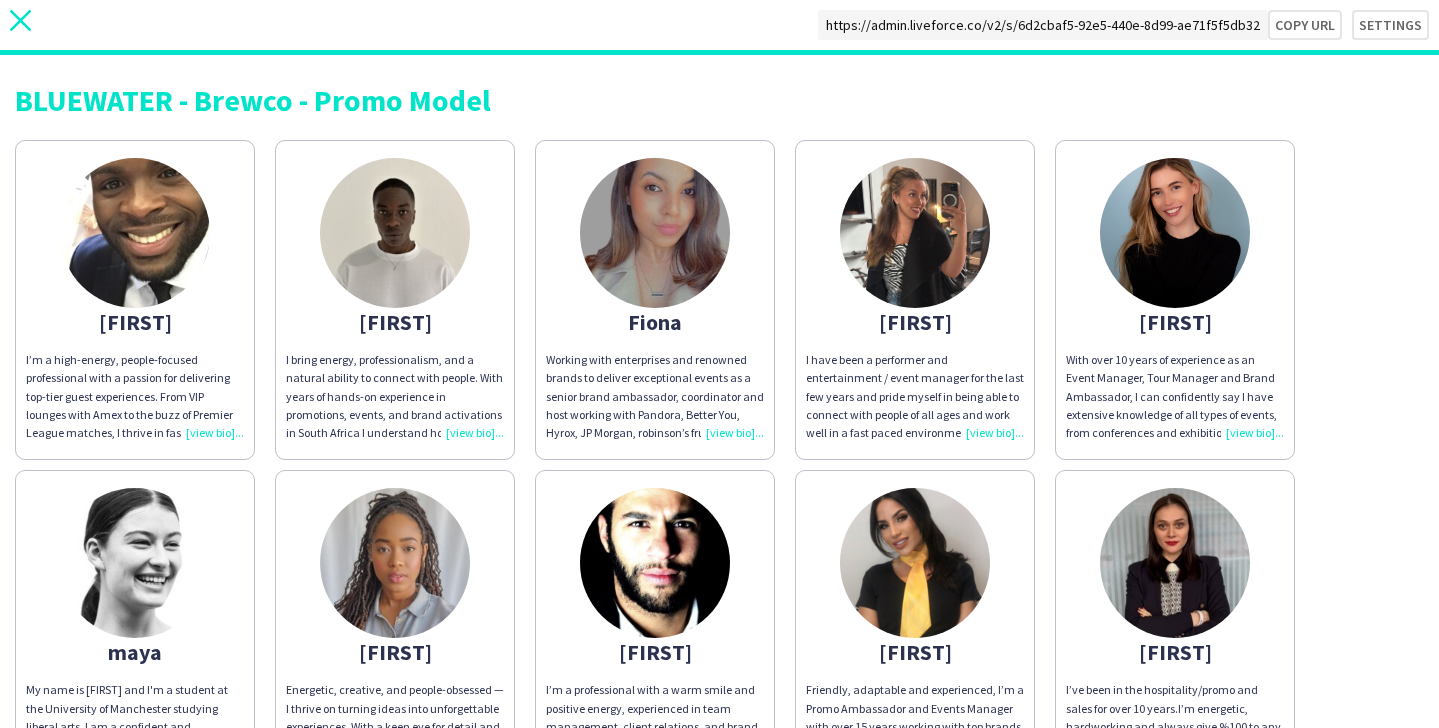 click on "close" 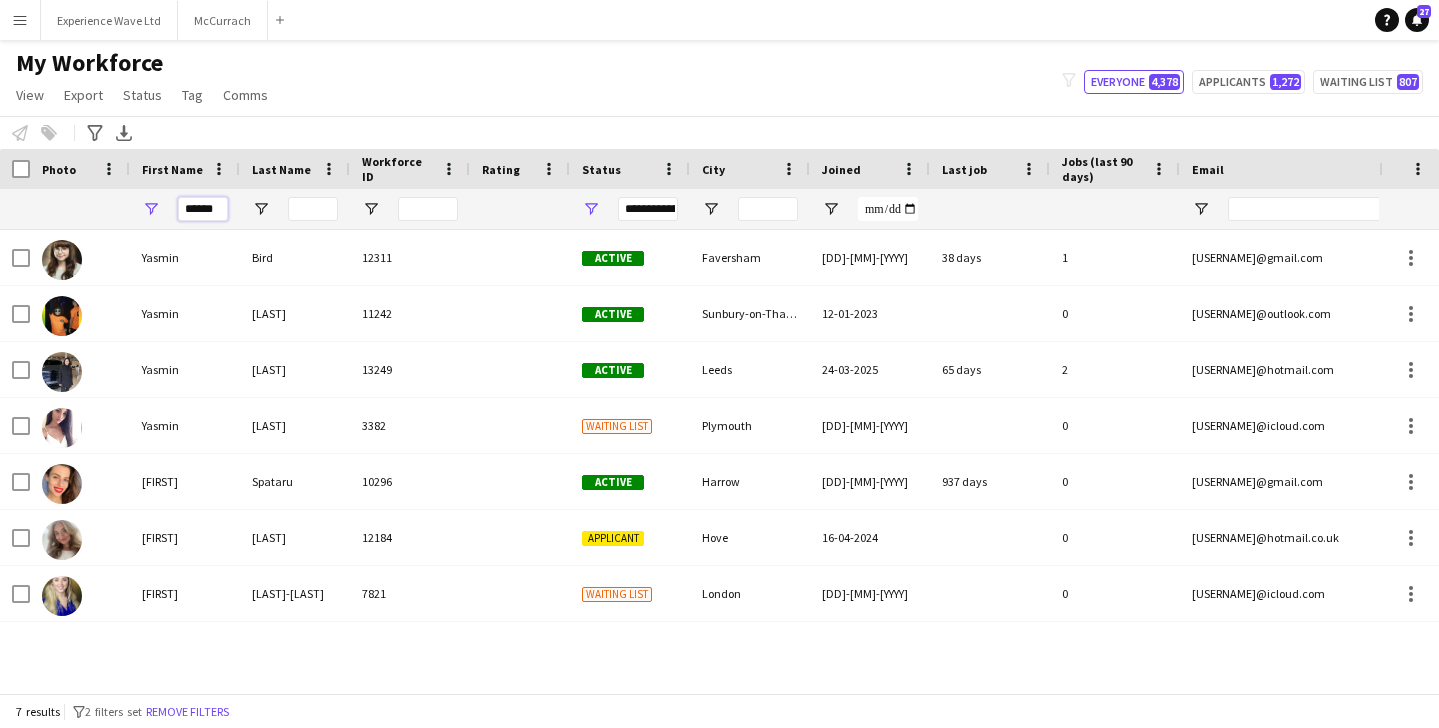drag, startPoint x: 219, startPoint y: 204, endPoint x: 149, endPoint y: 204, distance: 70 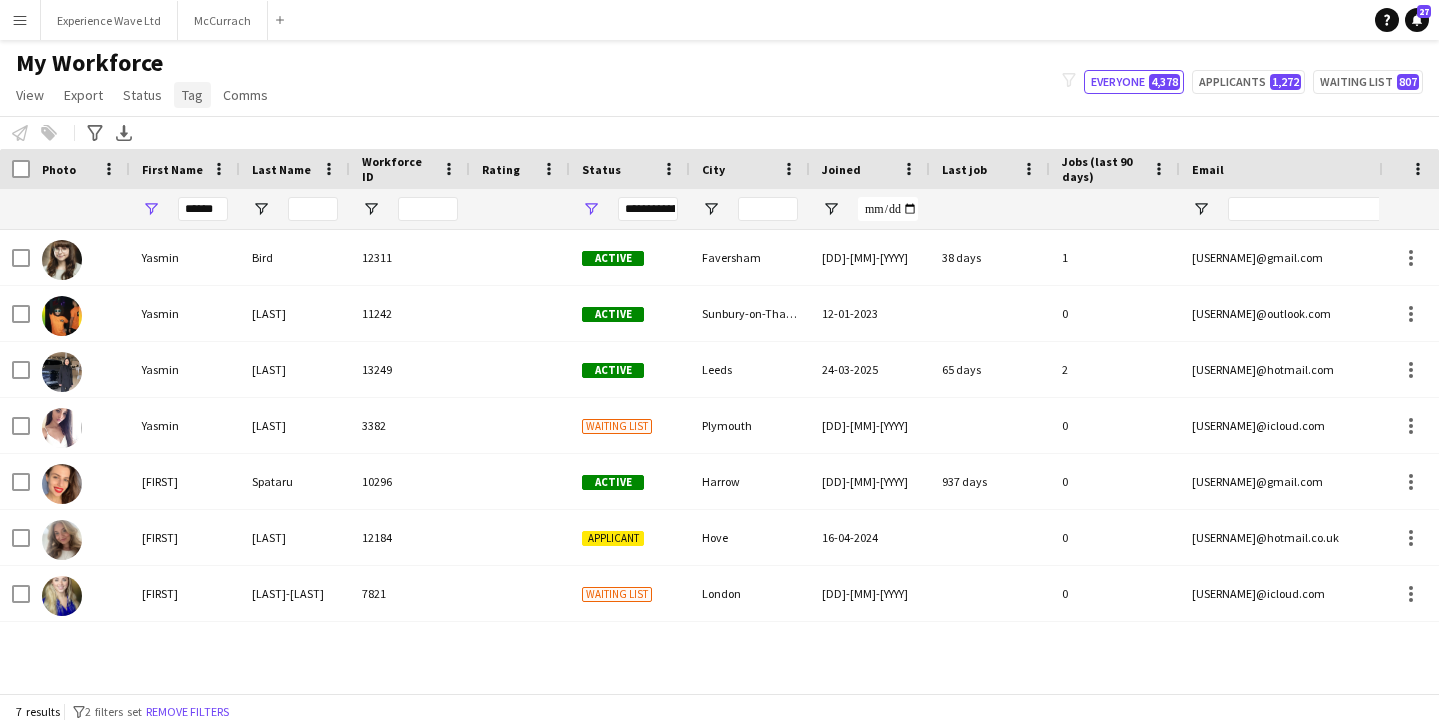 click on "Tag" 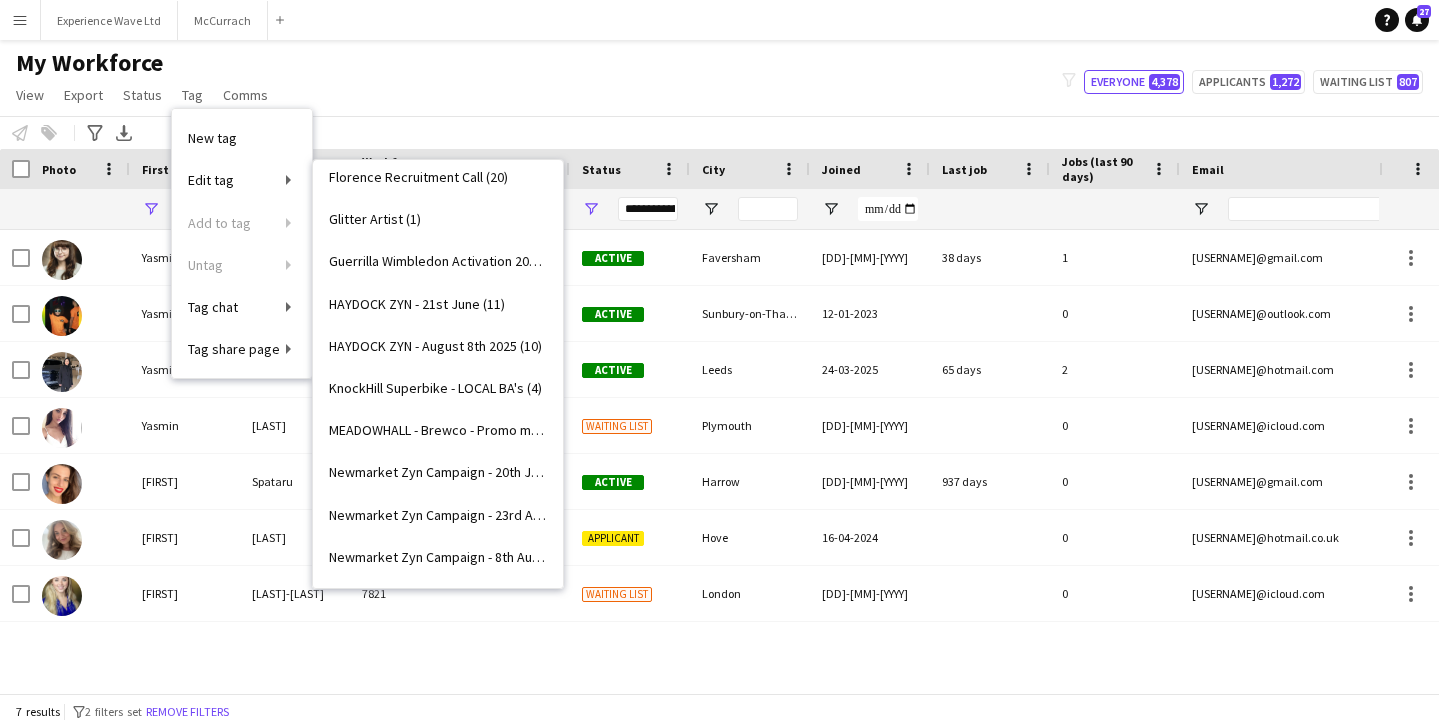scroll, scrollTop: 1011, scrollLeft: 0, axis: vertical 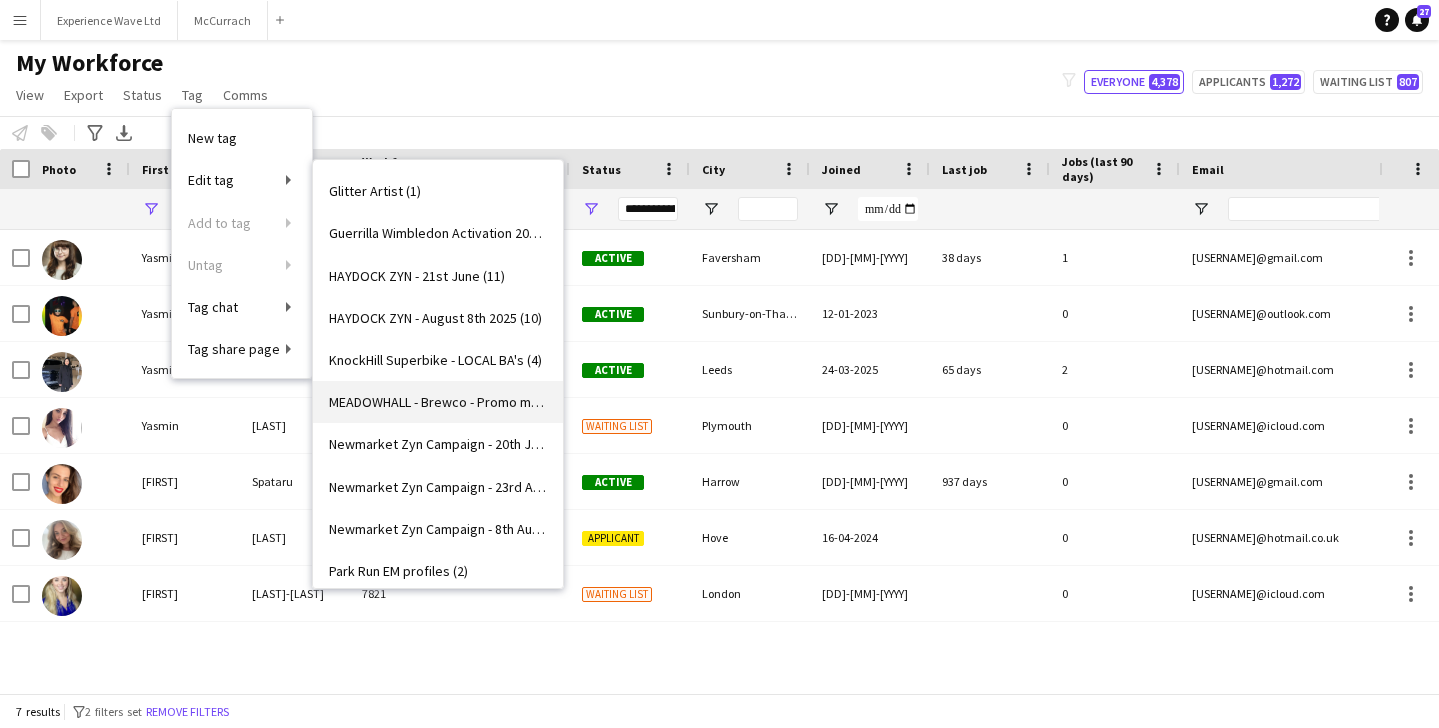 click on "MEADOWHALL - Brewco - Promo model (2)" at bounding box center [438, 402] 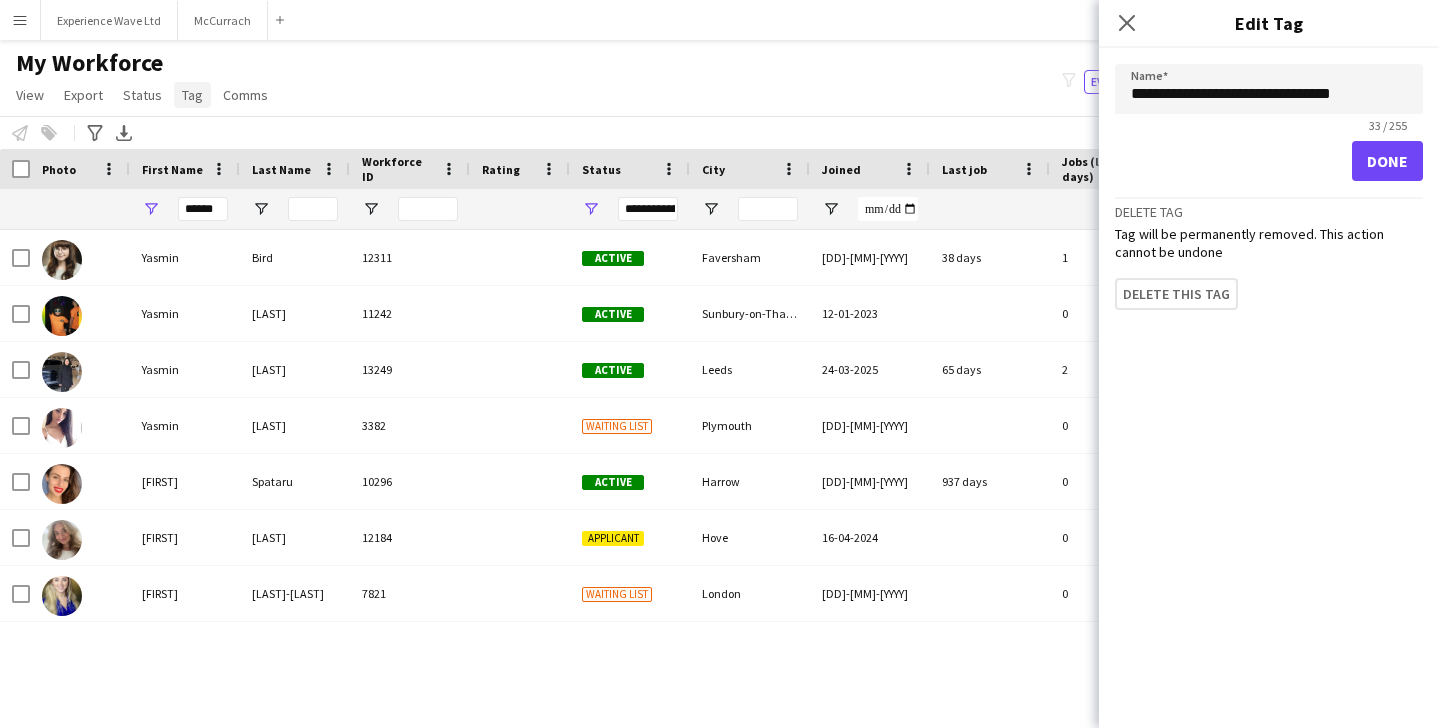click on "Tag" 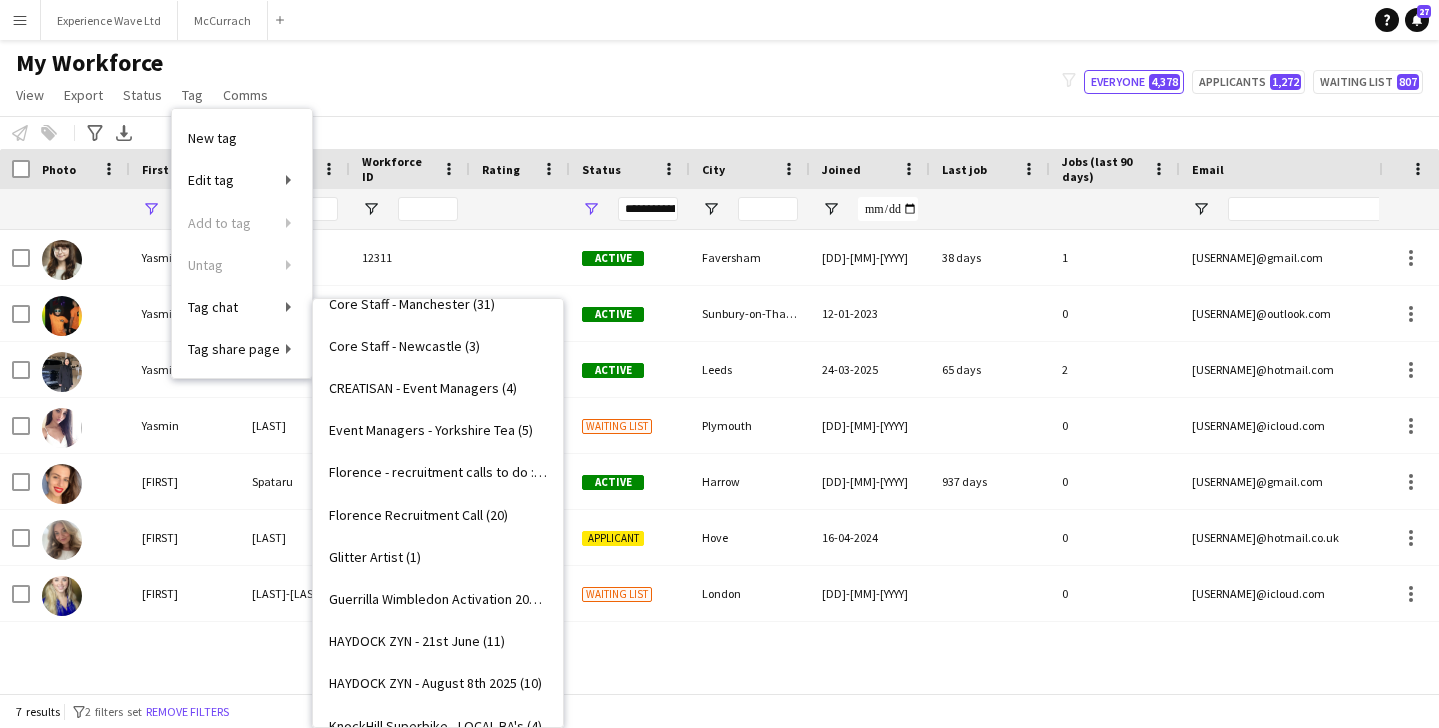 scroll, scrollTop: 787, scrollLeft: 0, axis: vertical 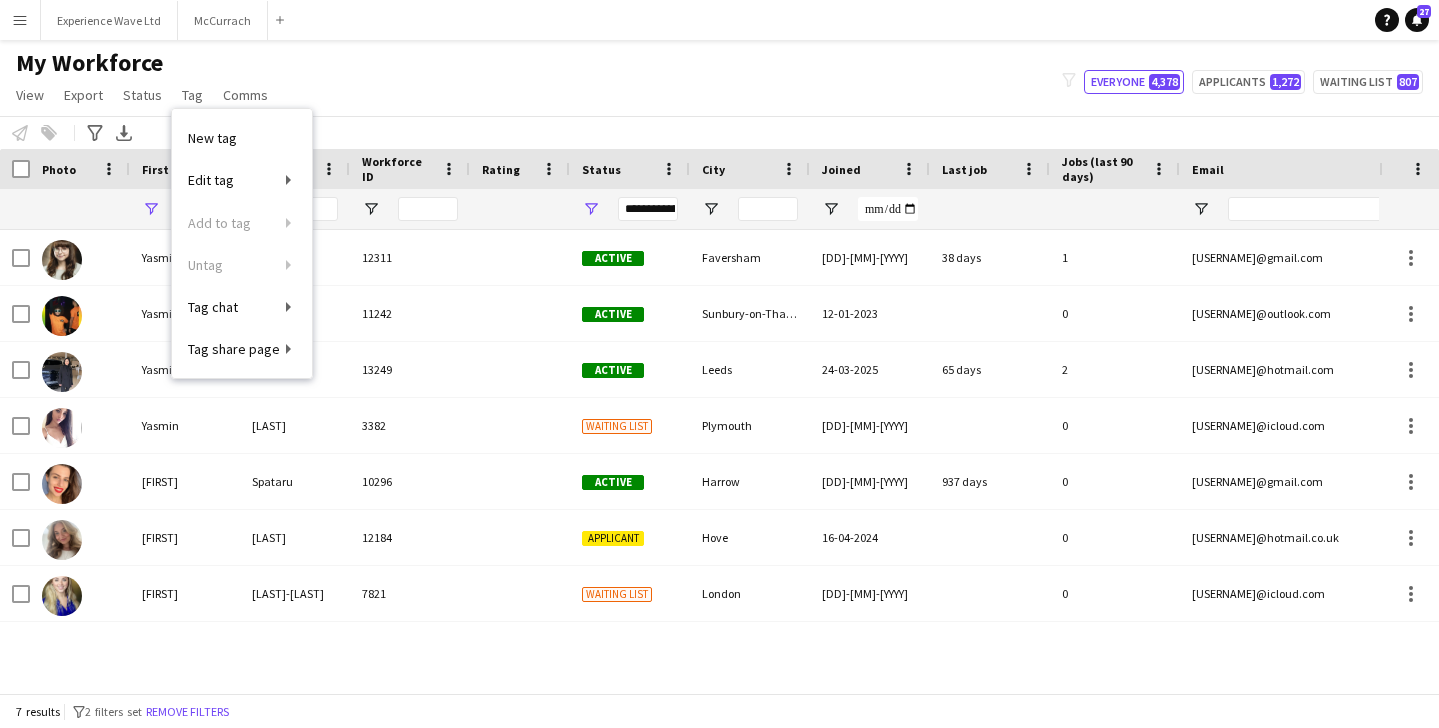 click at bounding box center (80, 209) 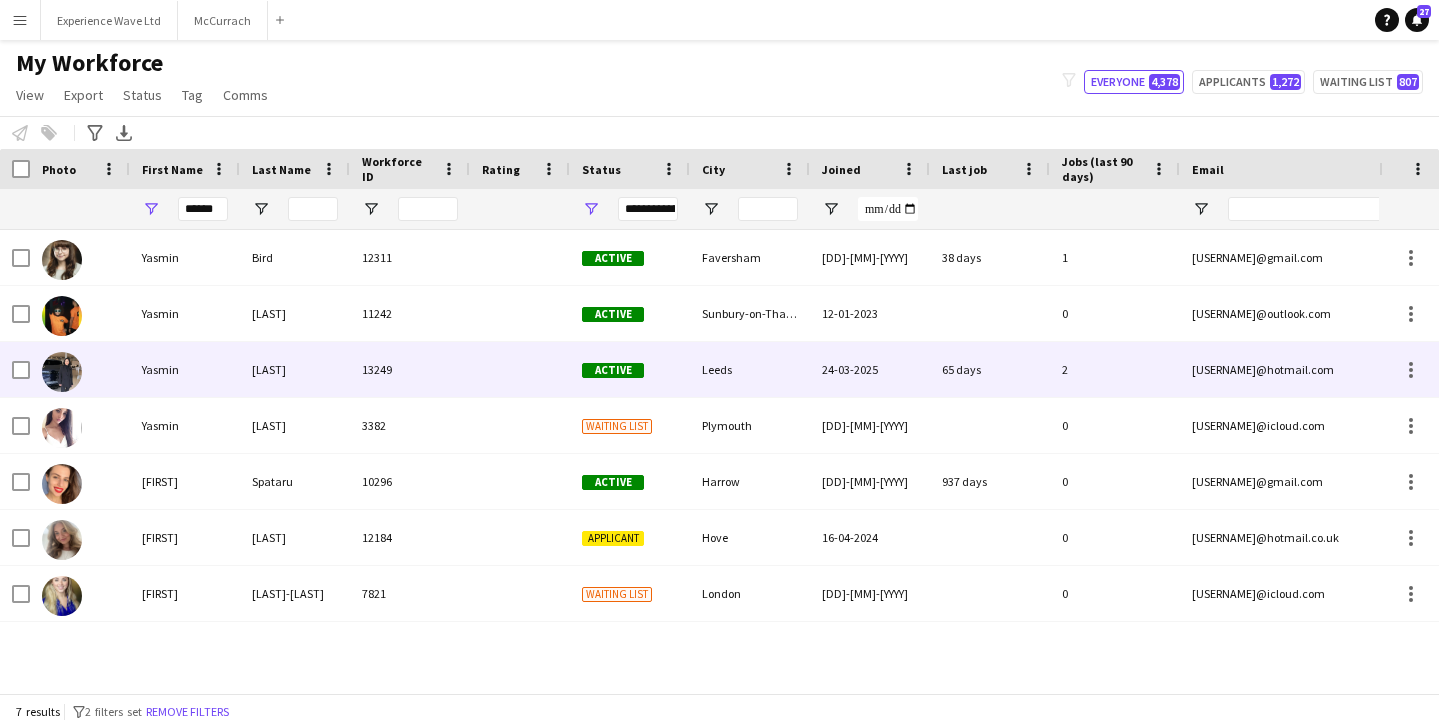click on "Yasmin" at bounding box center [185, 369] 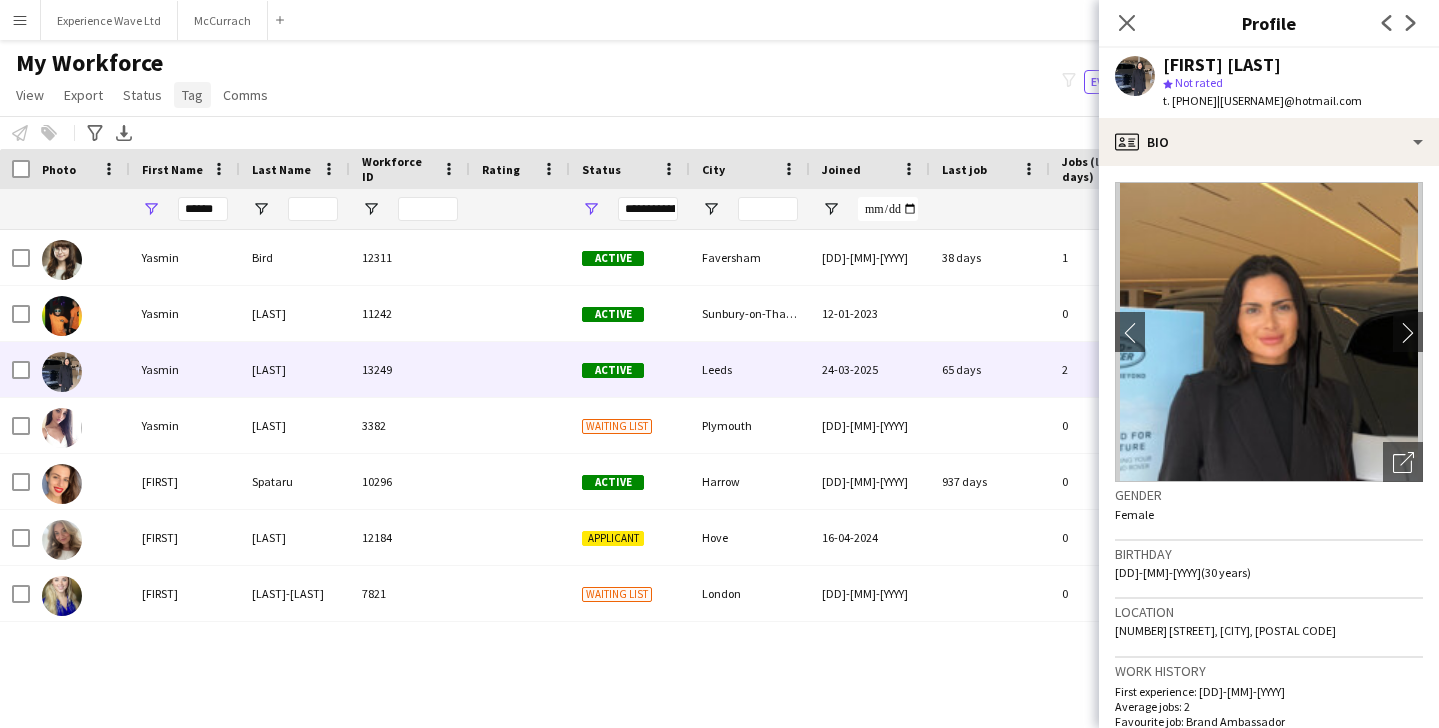 click on "Tag" 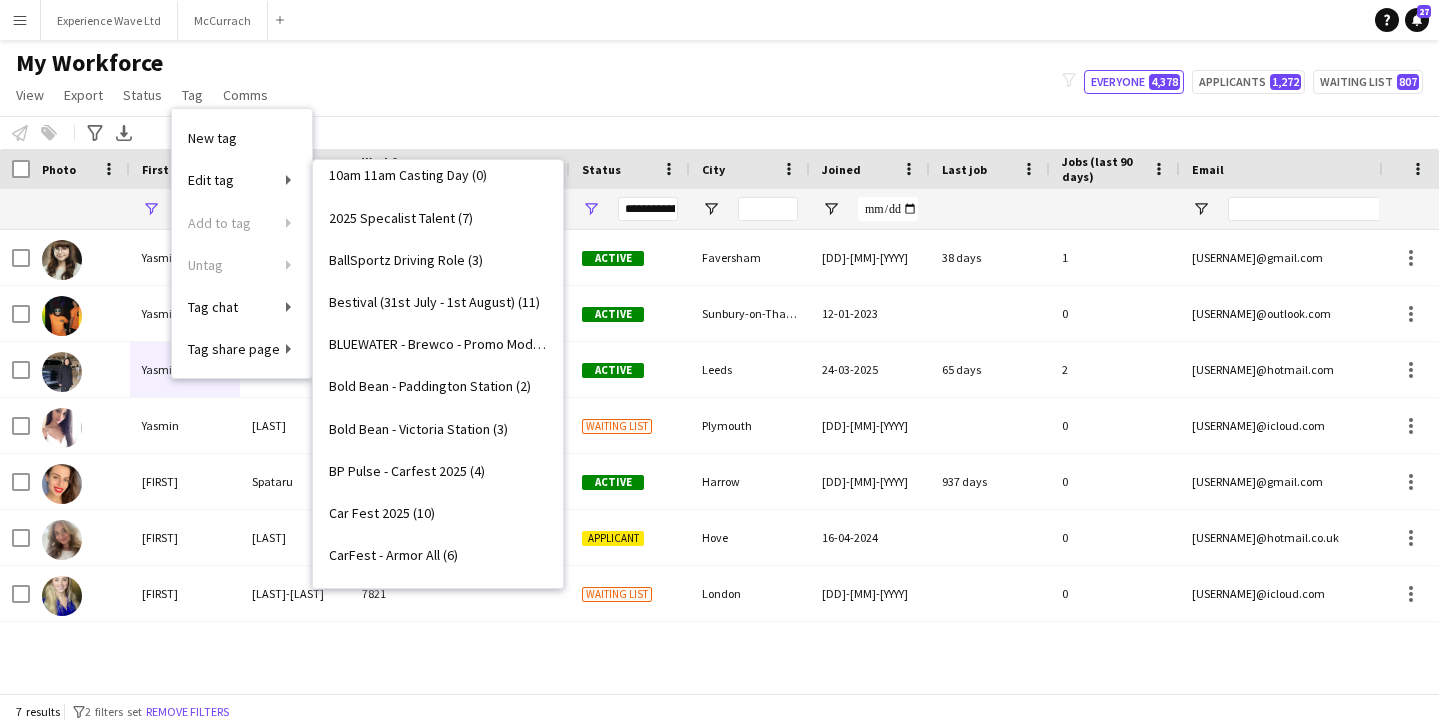 scroll, scrollTop: 0, scrollLeft: 0, axis: both 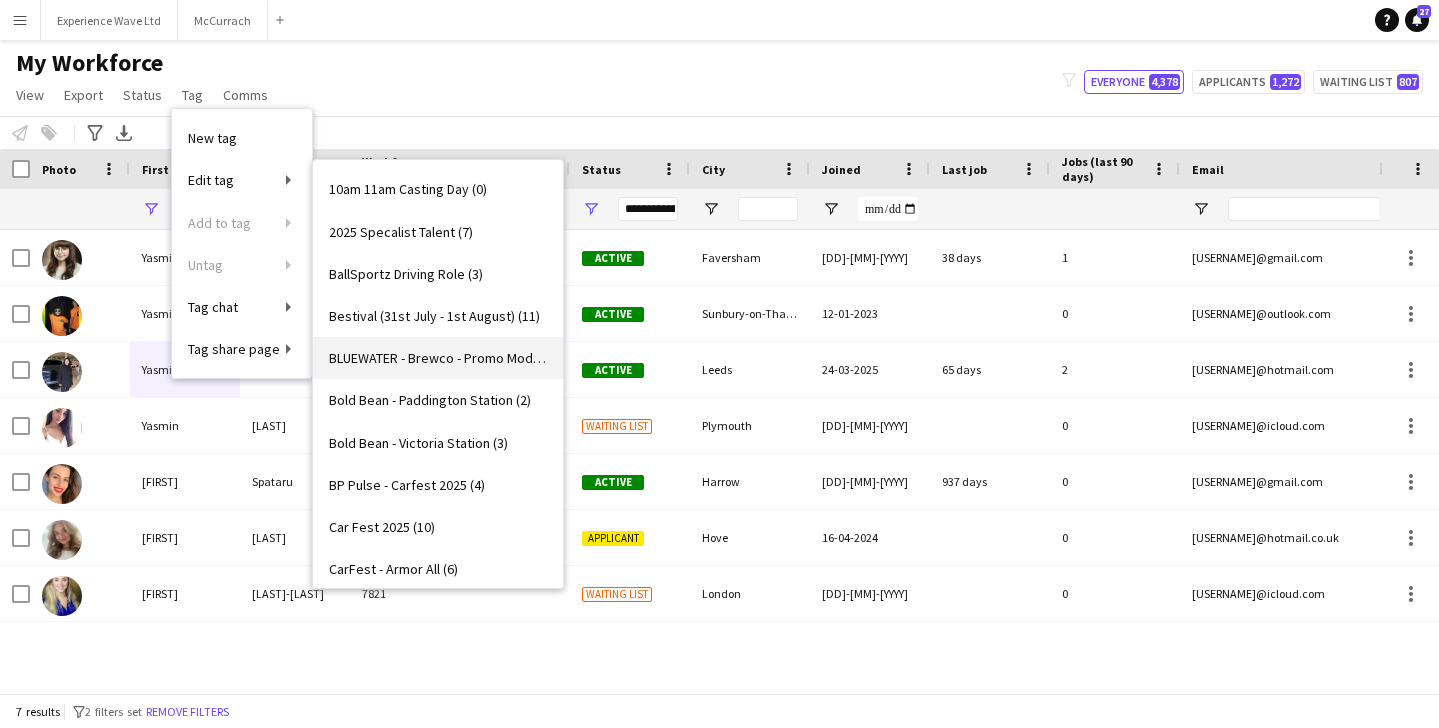 click on "BLUEWATER - Brewco - Promo Model (10)" at bounding box center [438, 358] 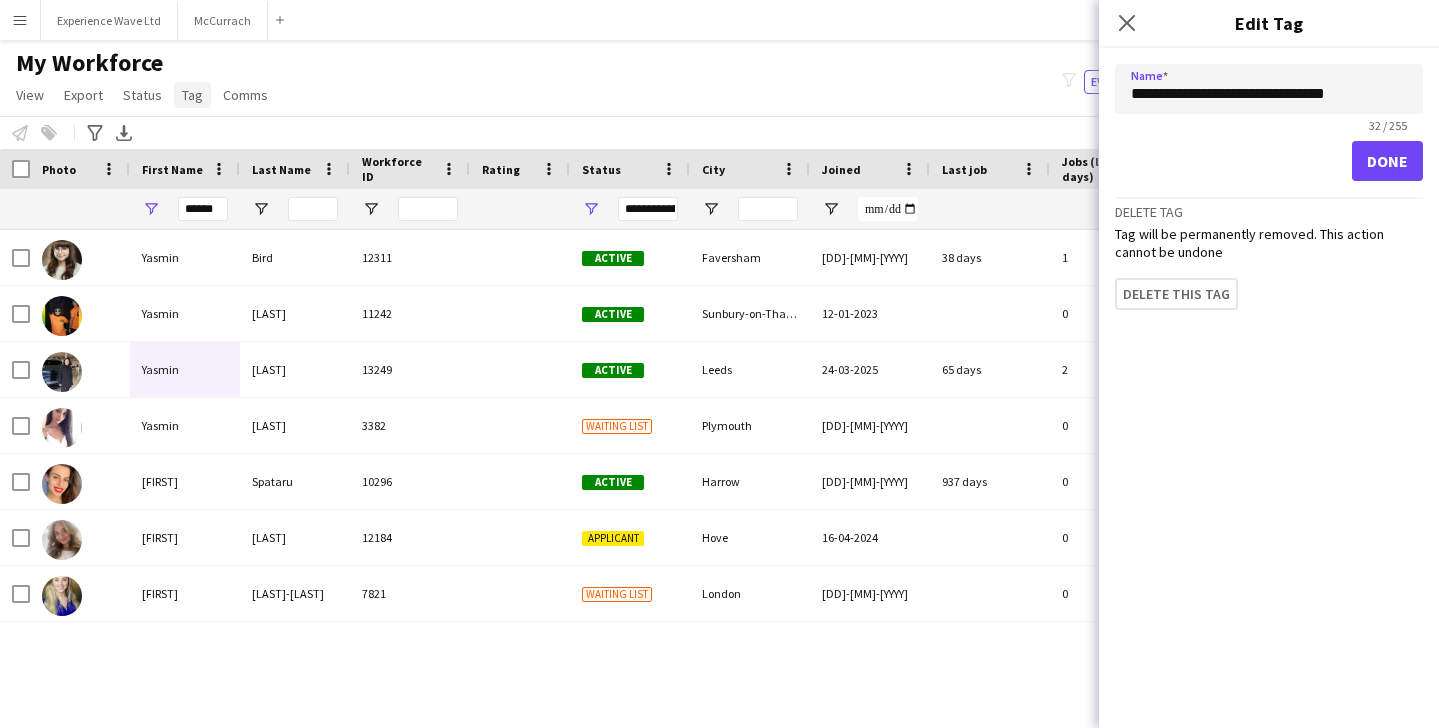 click on "Tag" 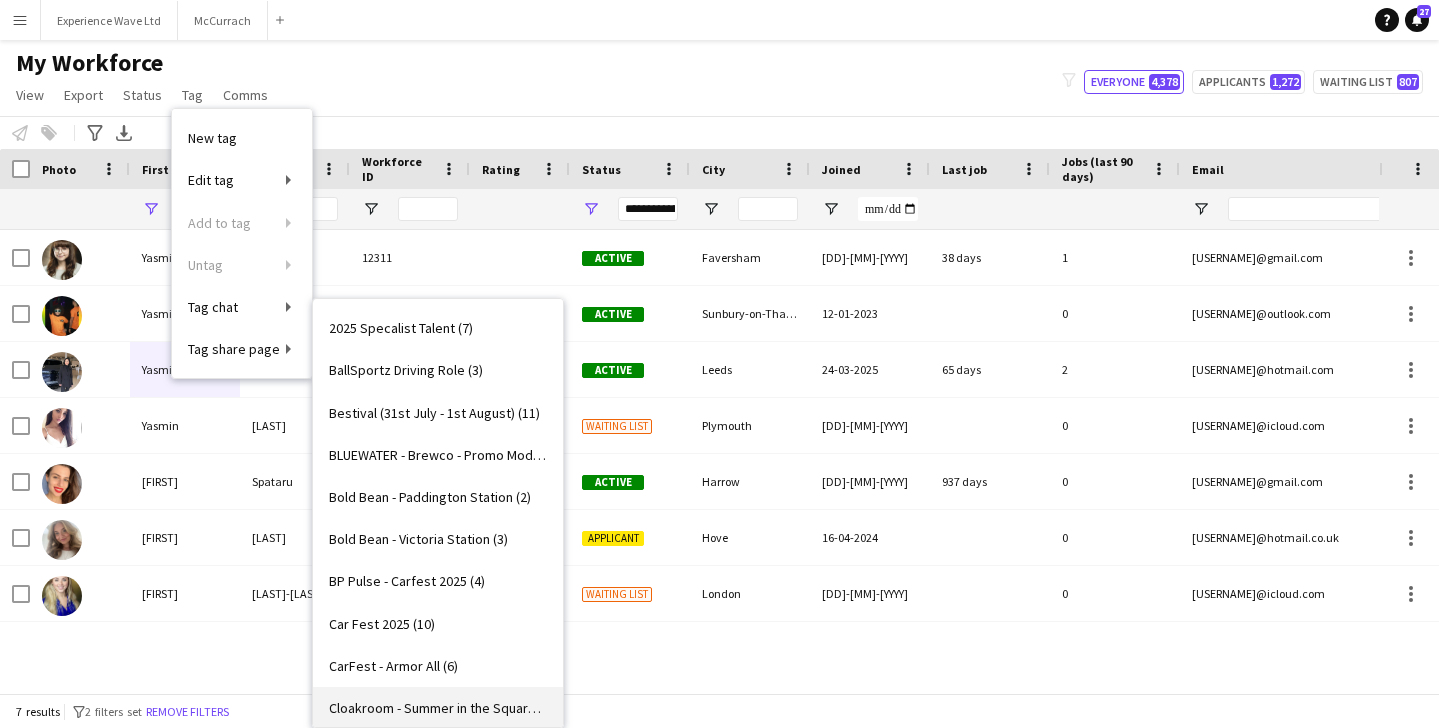 scroll, scrollTop: 40, scrollLeft: 0, axis: vertical 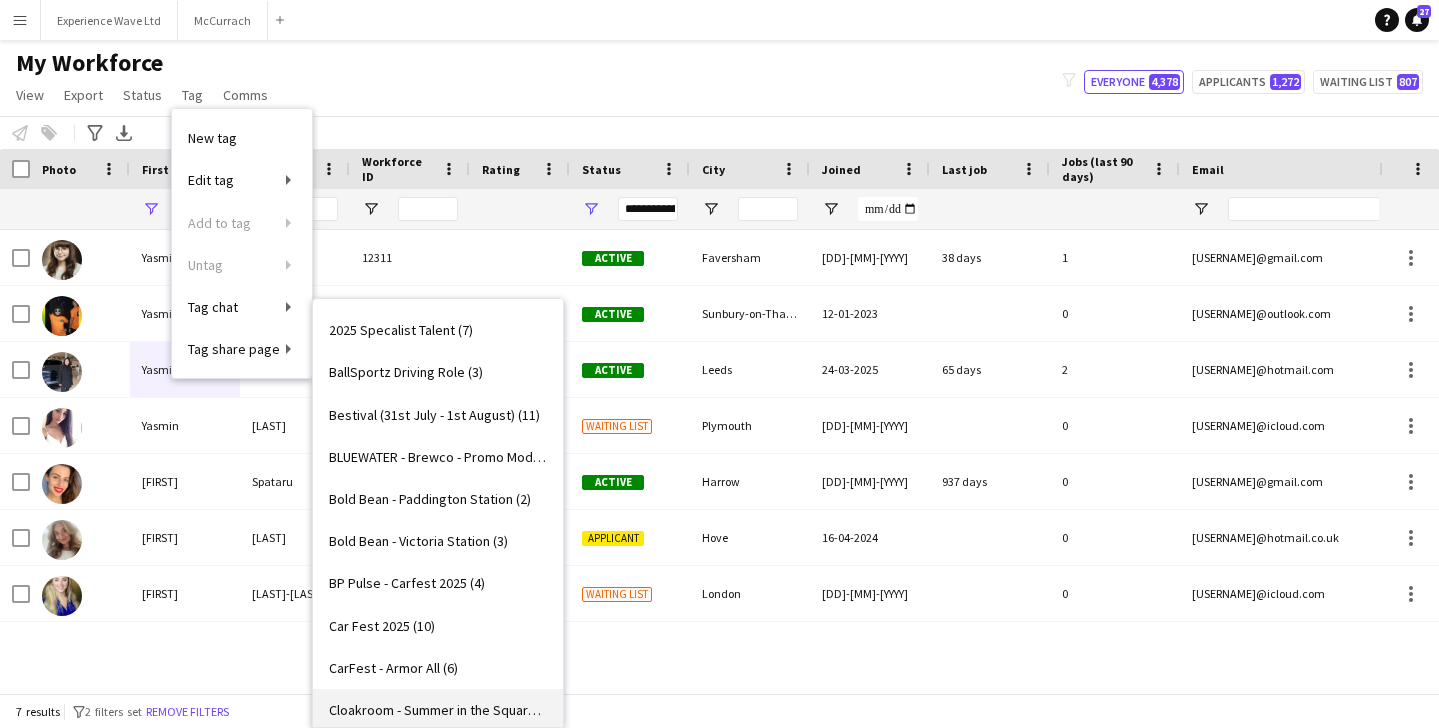 click on "BLUEWATER - Brewco - Promo Model (10)" at bounding box center [438, 457] 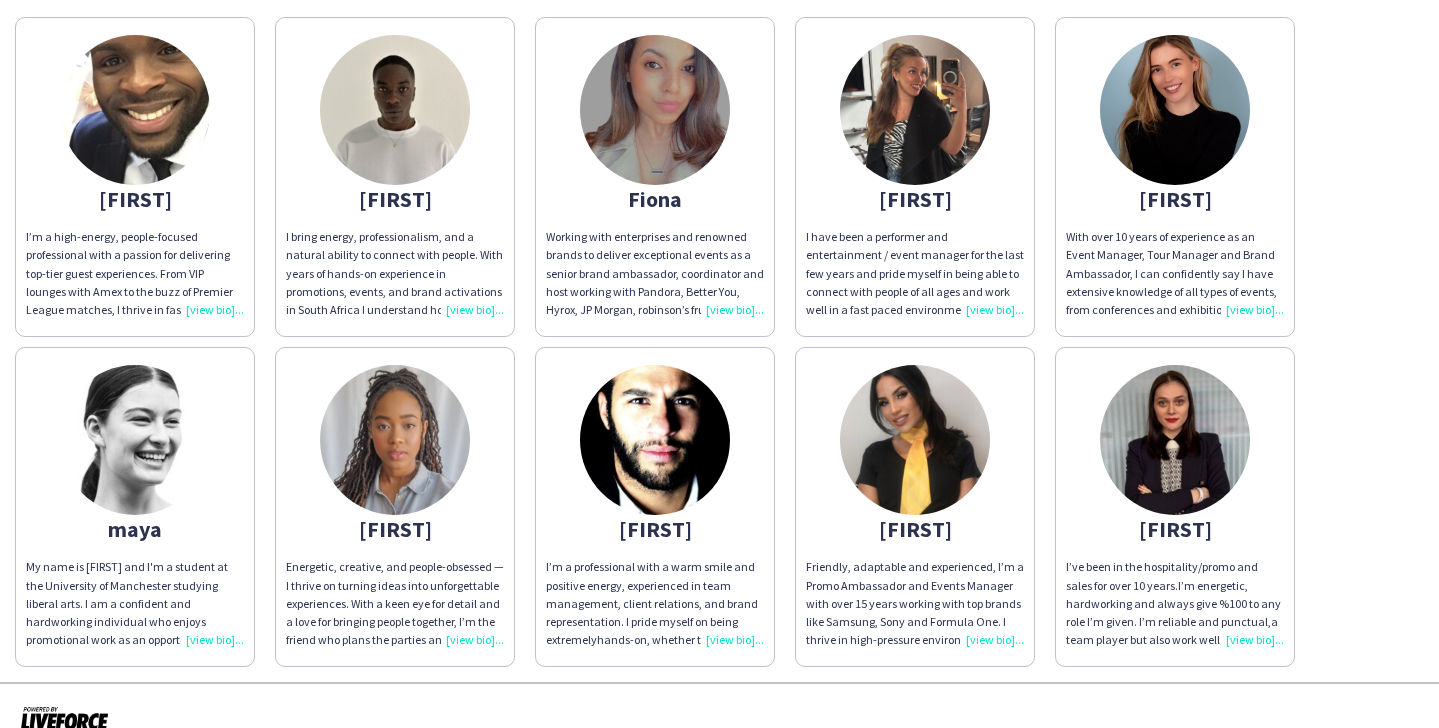 scroll, scrollTop: 118, scrollLeft: 0, axis: vertical 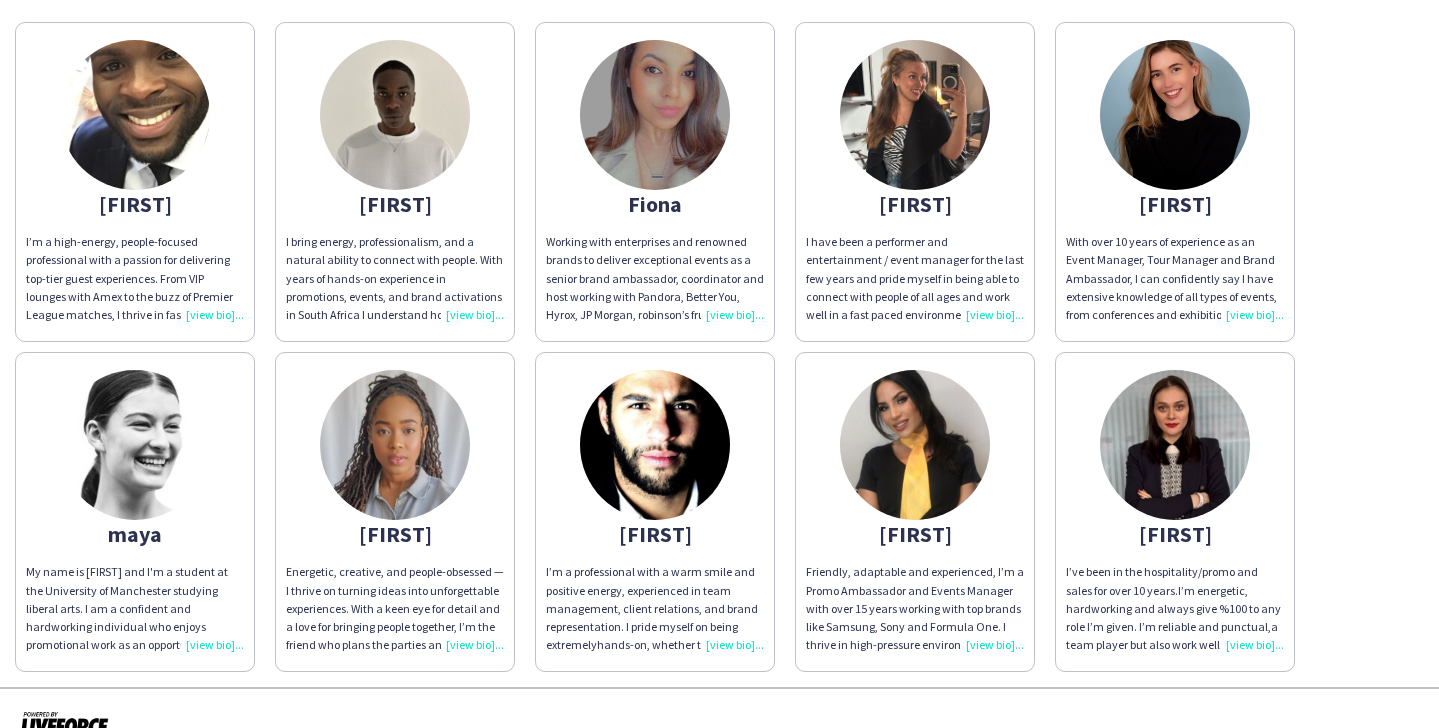 click 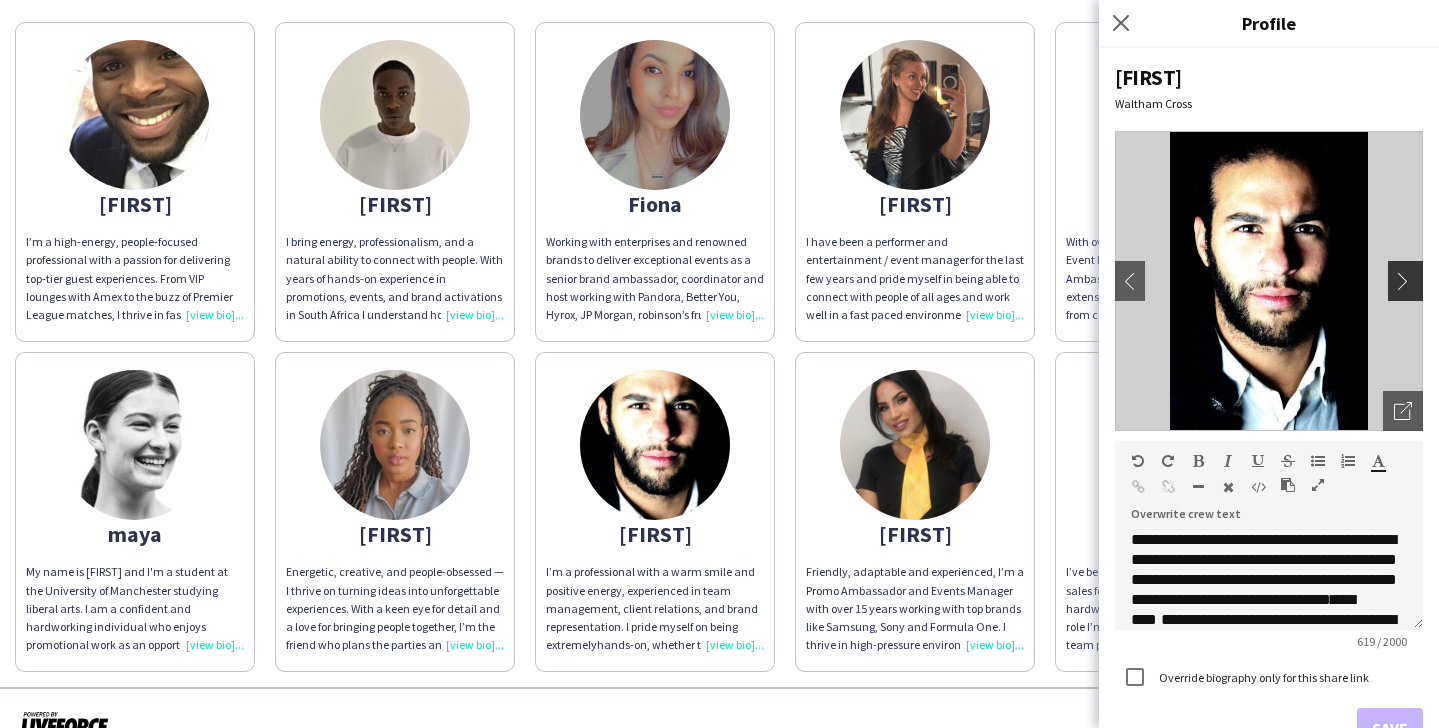 click on "chevron-right" 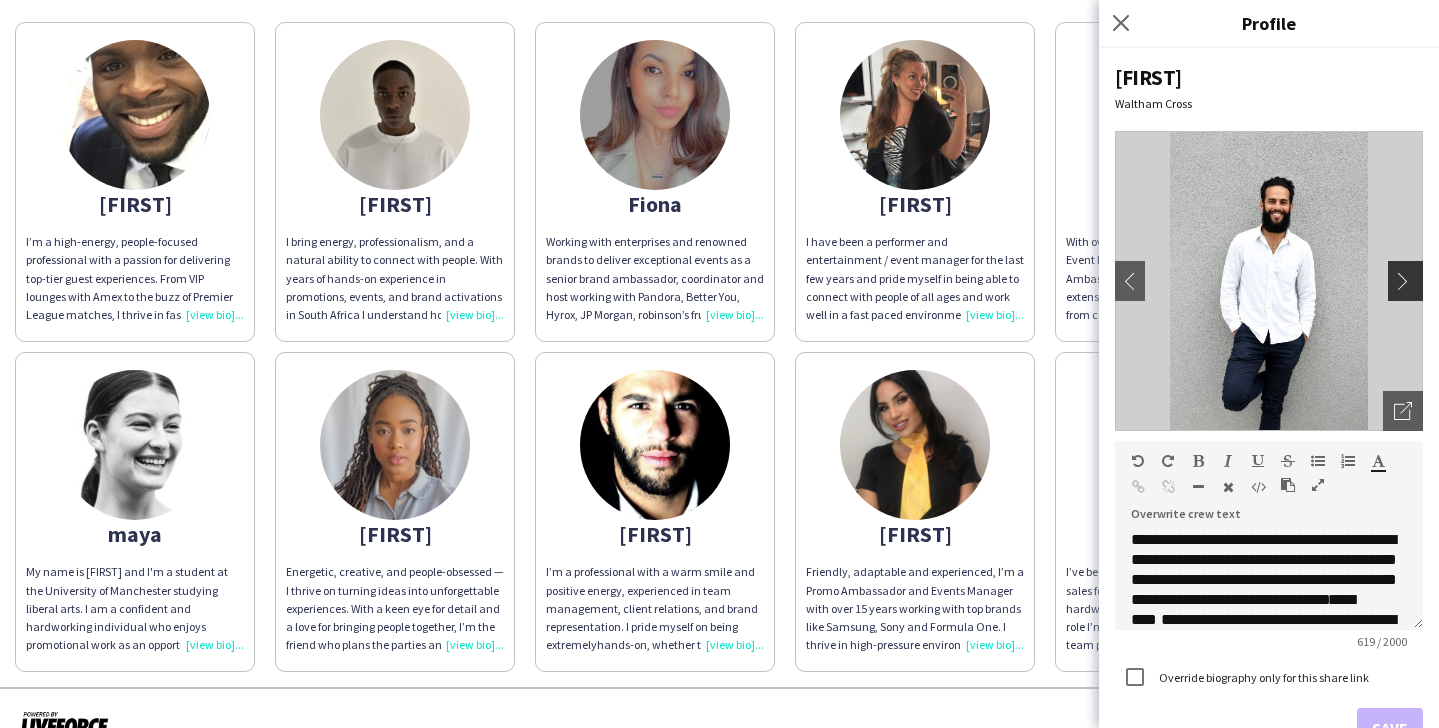 click on "chevron-right" 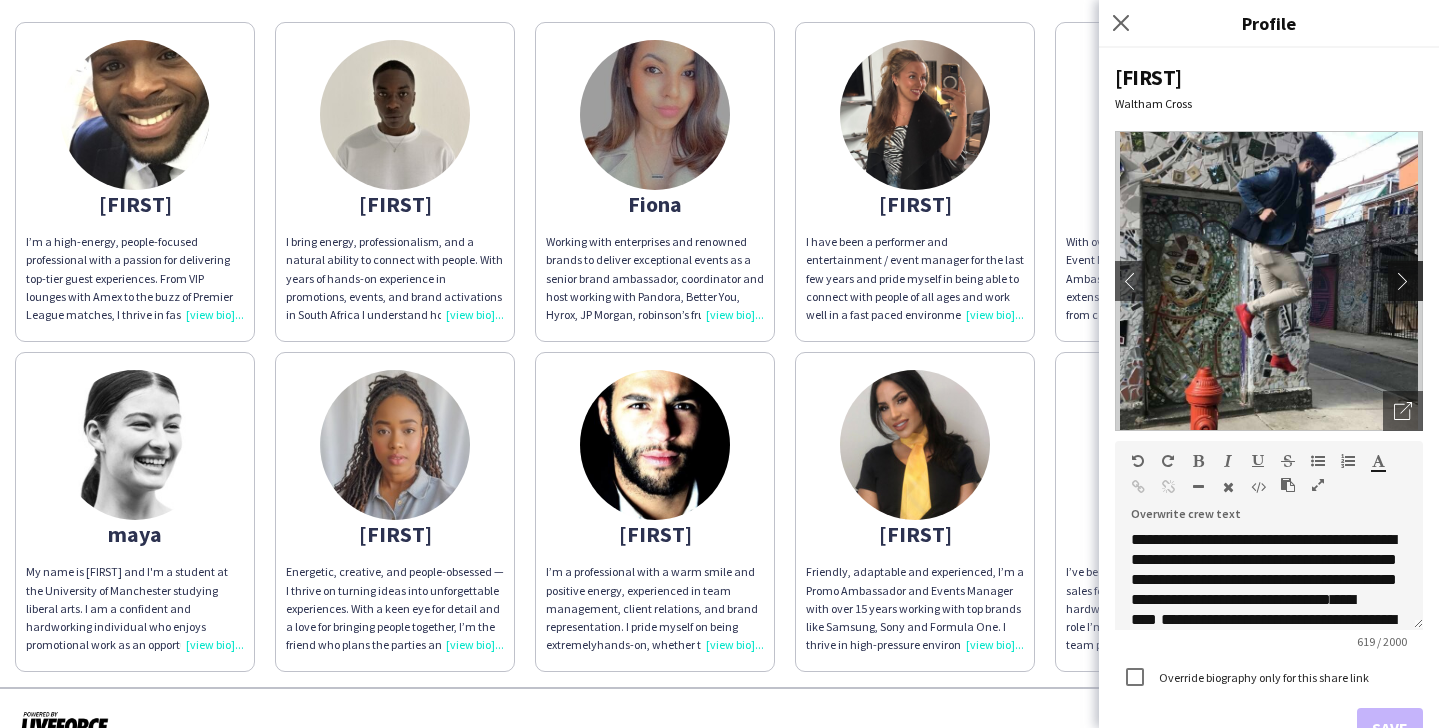 click on "chevron-right" 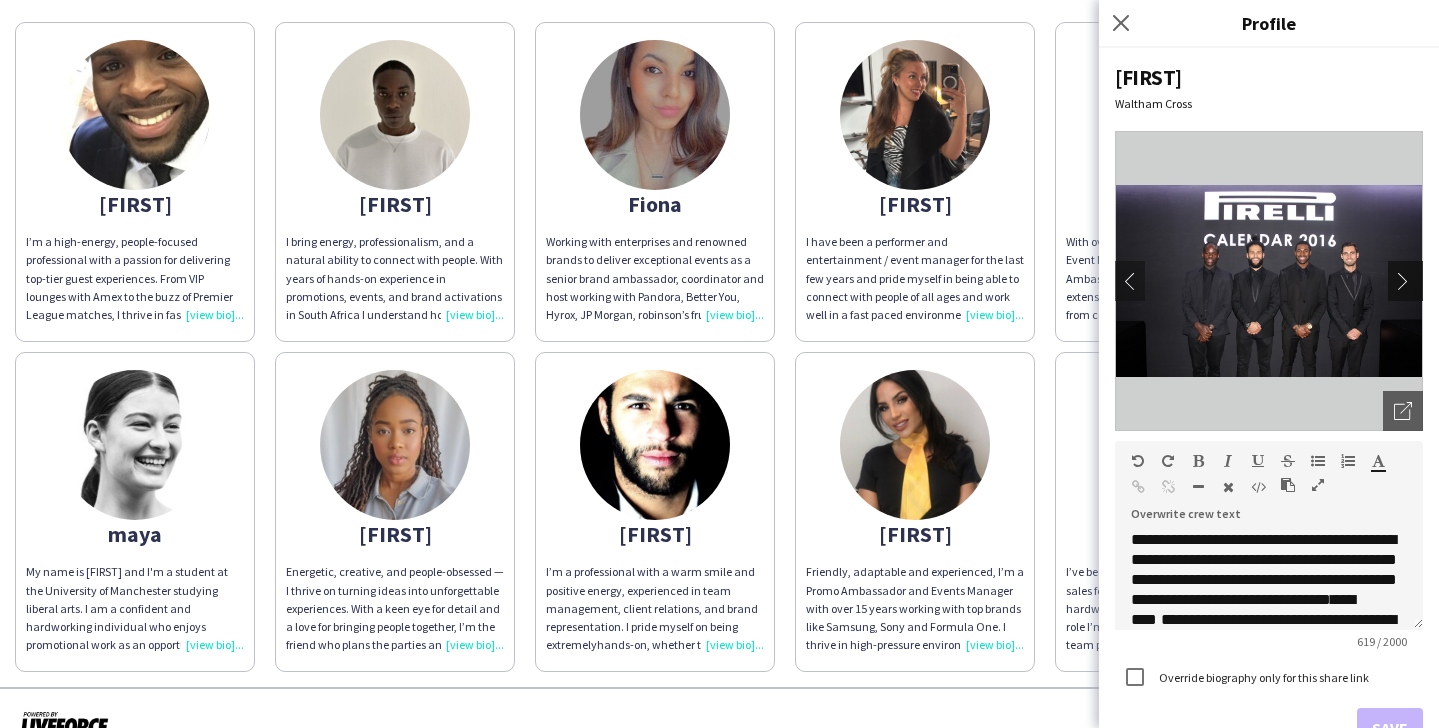 click on "chevron-right" 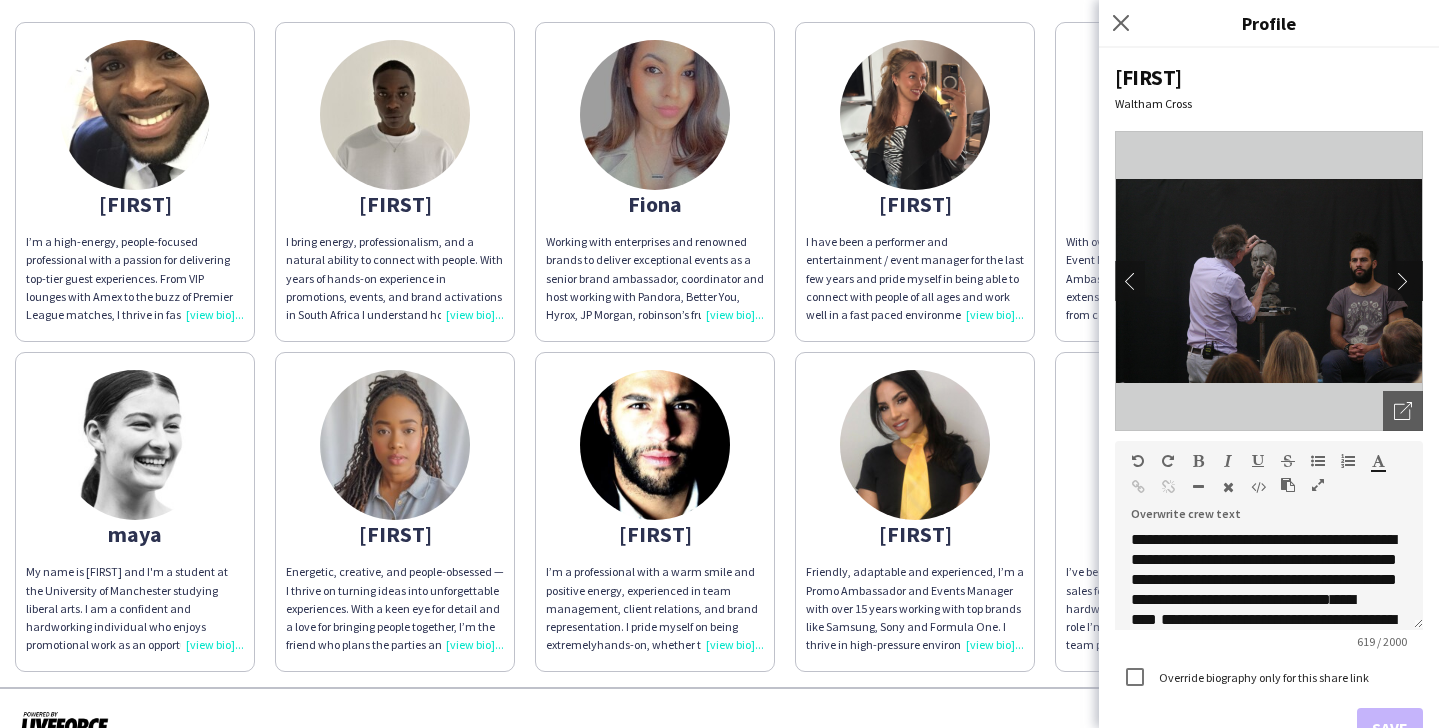 click on "chevron-right" 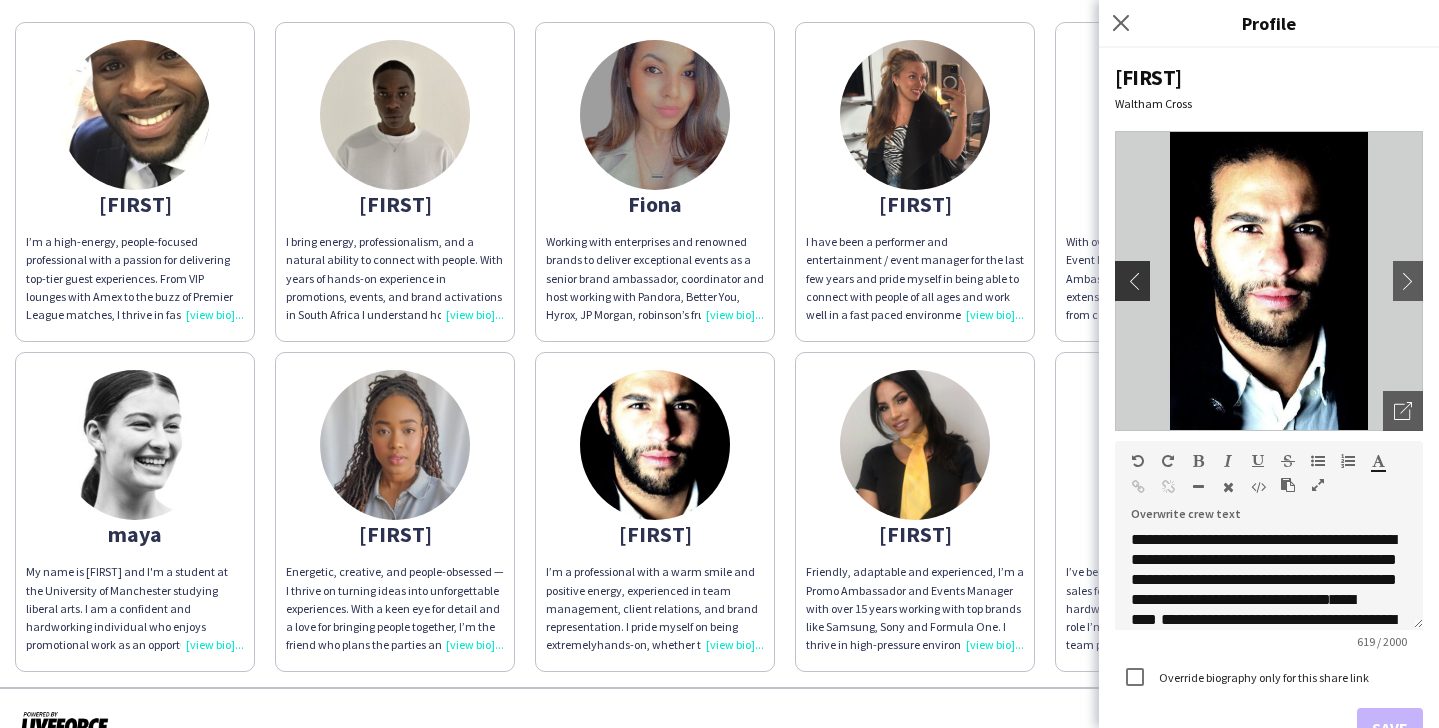 click on "chevron-left" 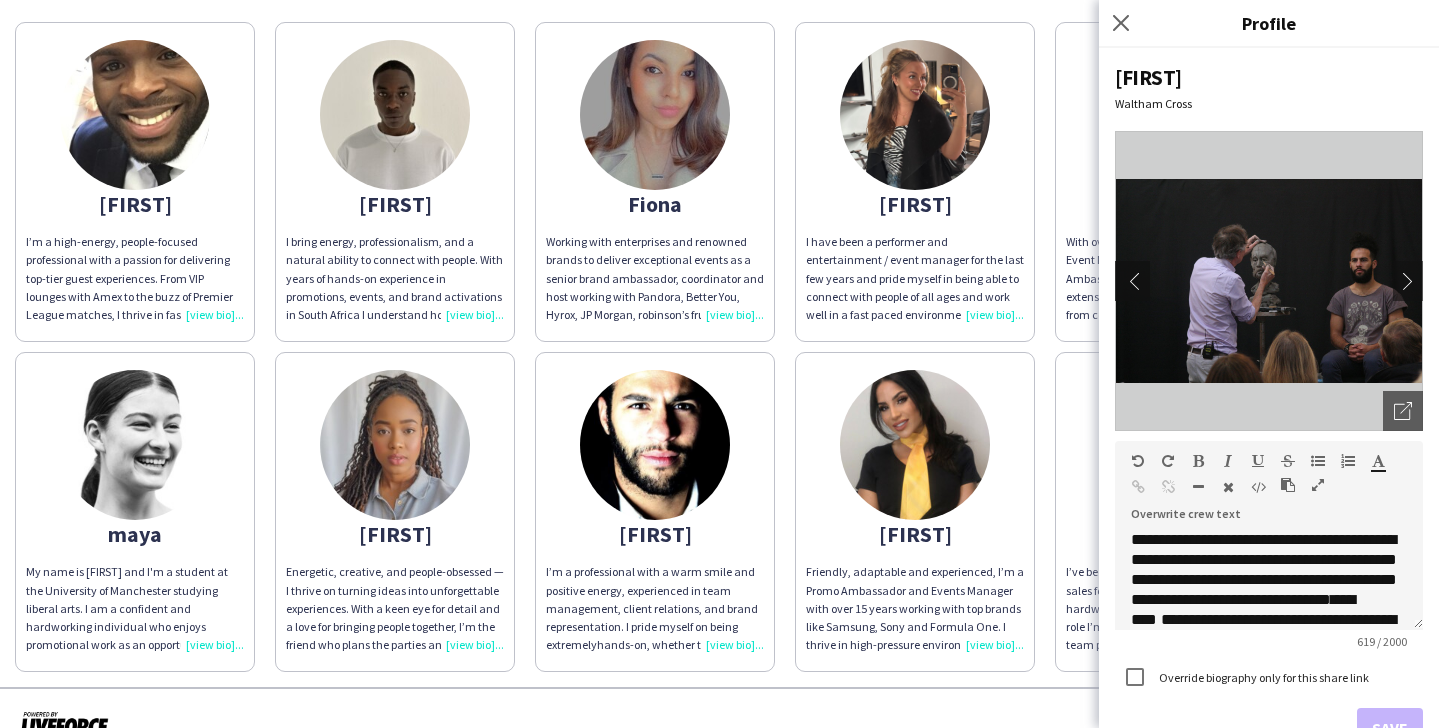 click on "chevron-left" 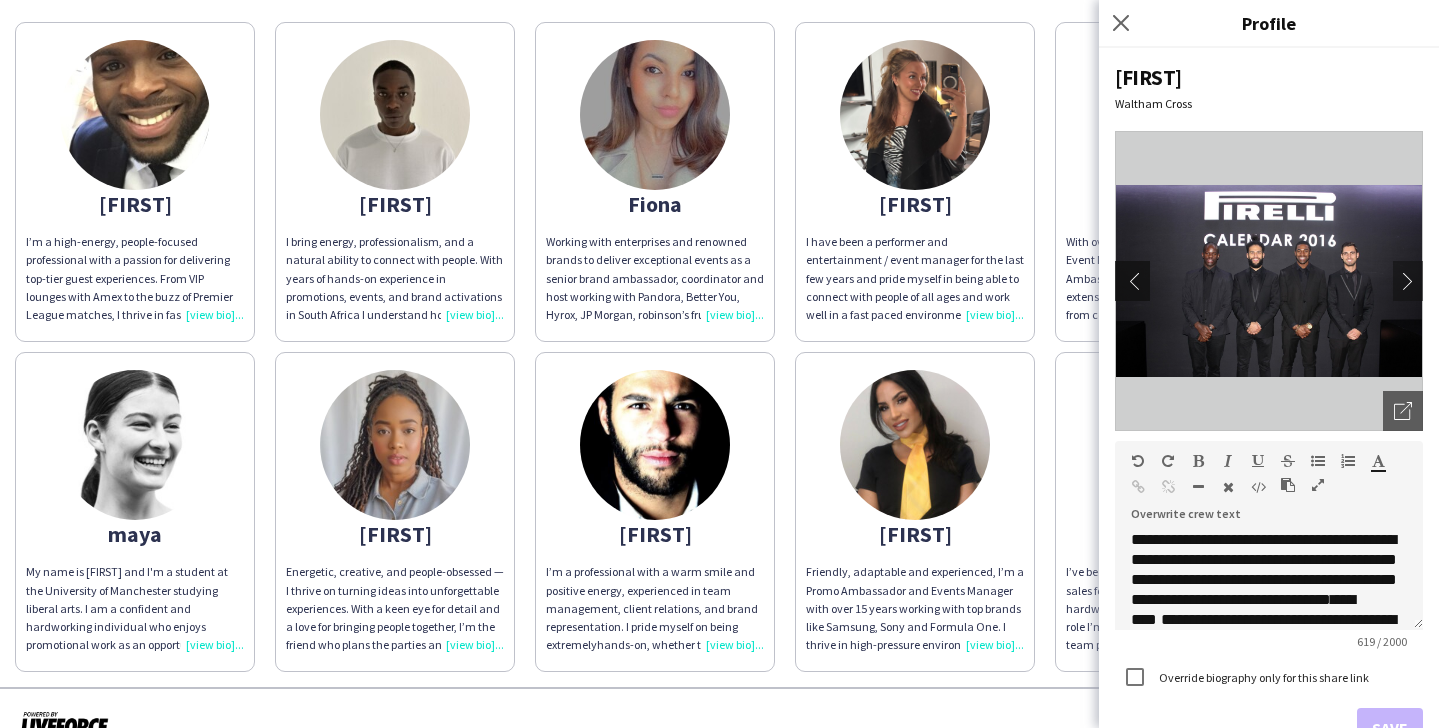 click on "chevron-left" 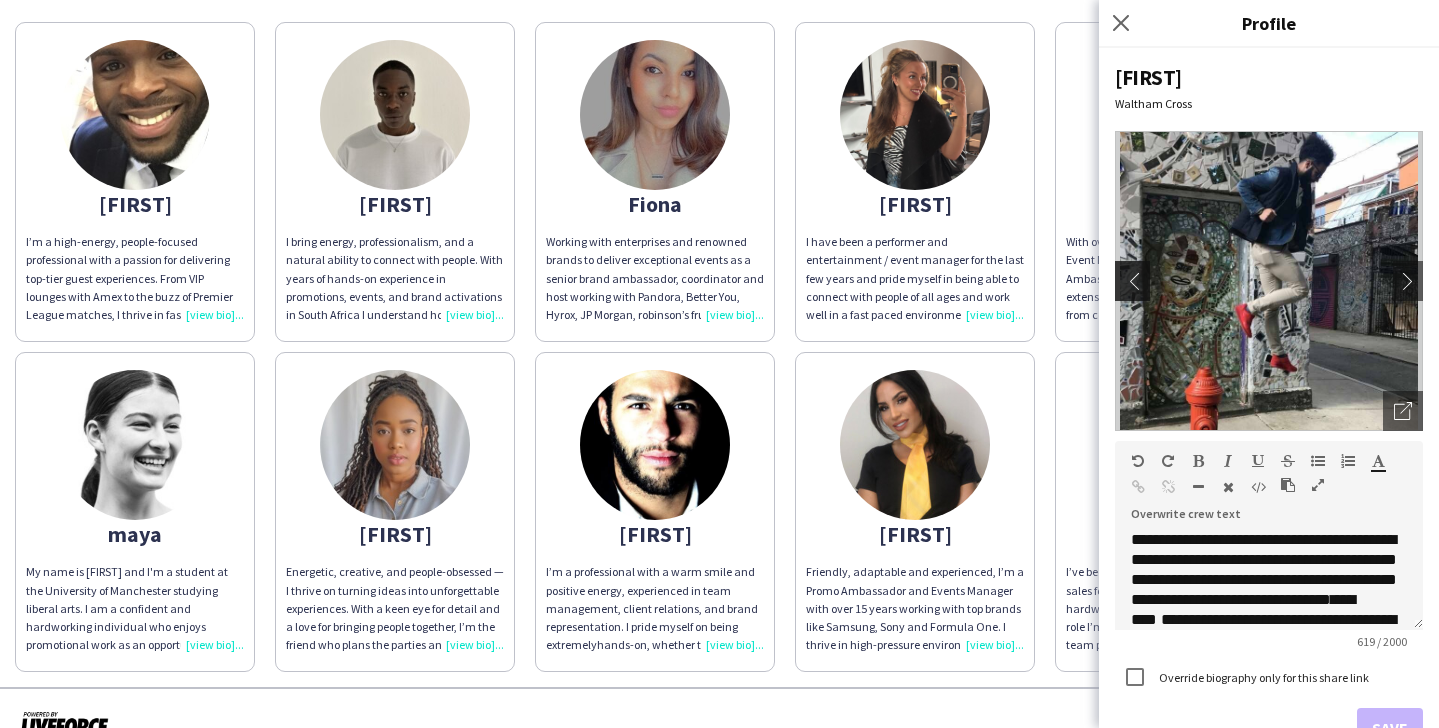 click on "chevron-left" 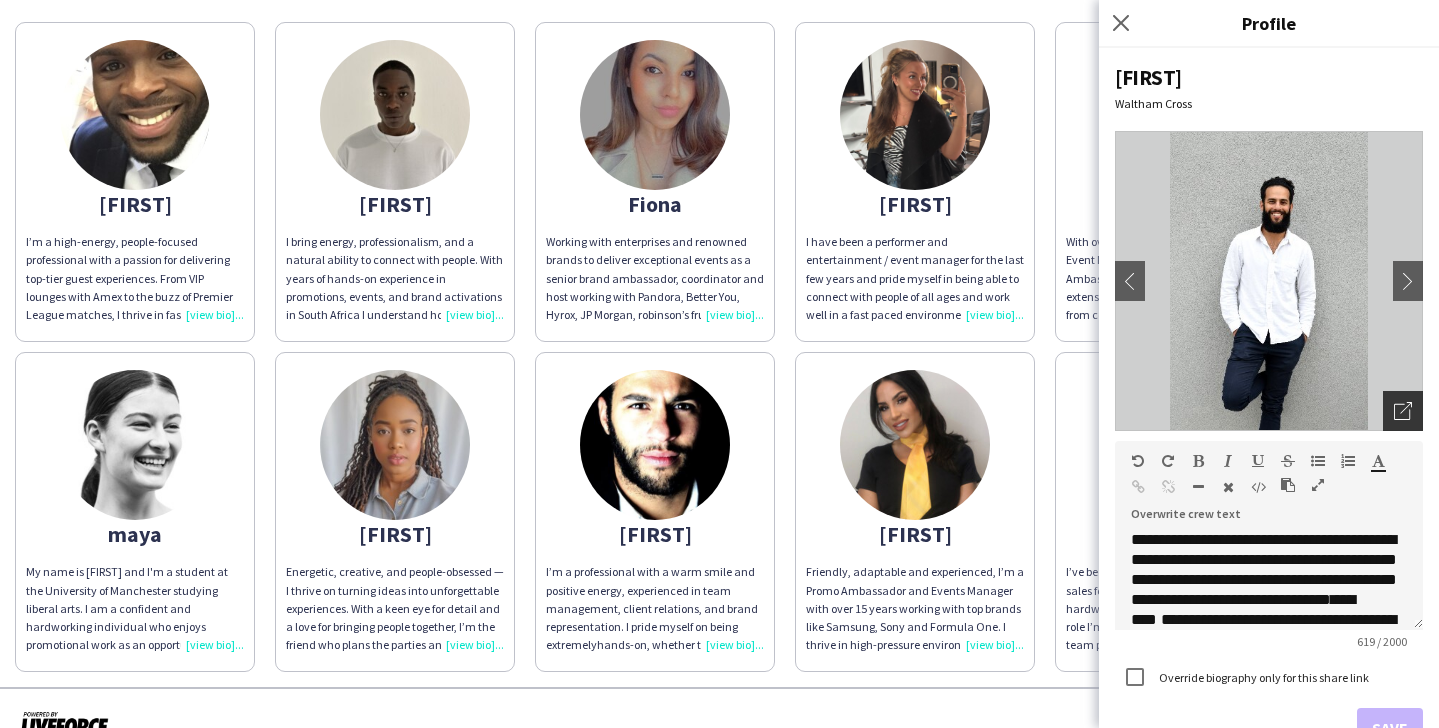 click on "Open photos pop-in" 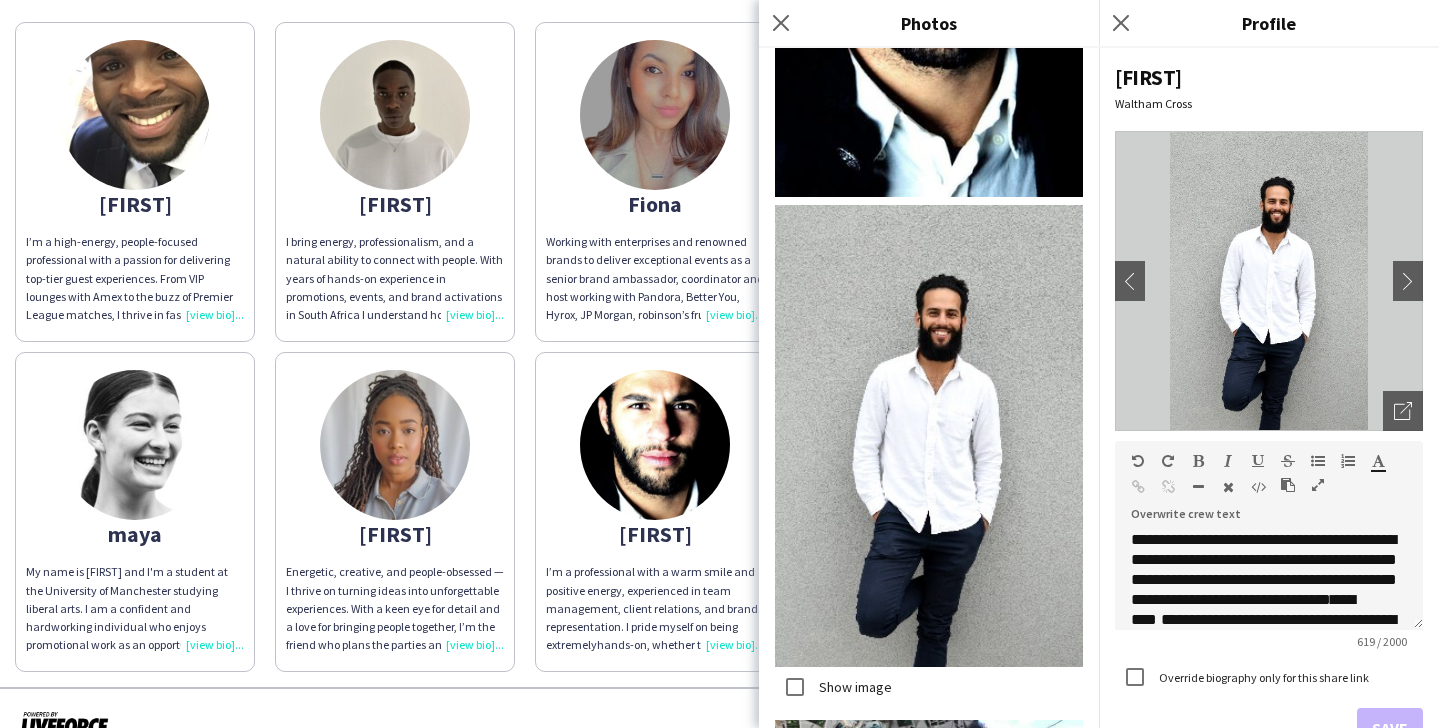 scroll, scrollTop: 87, scrollLeft: 0, axis: vertical 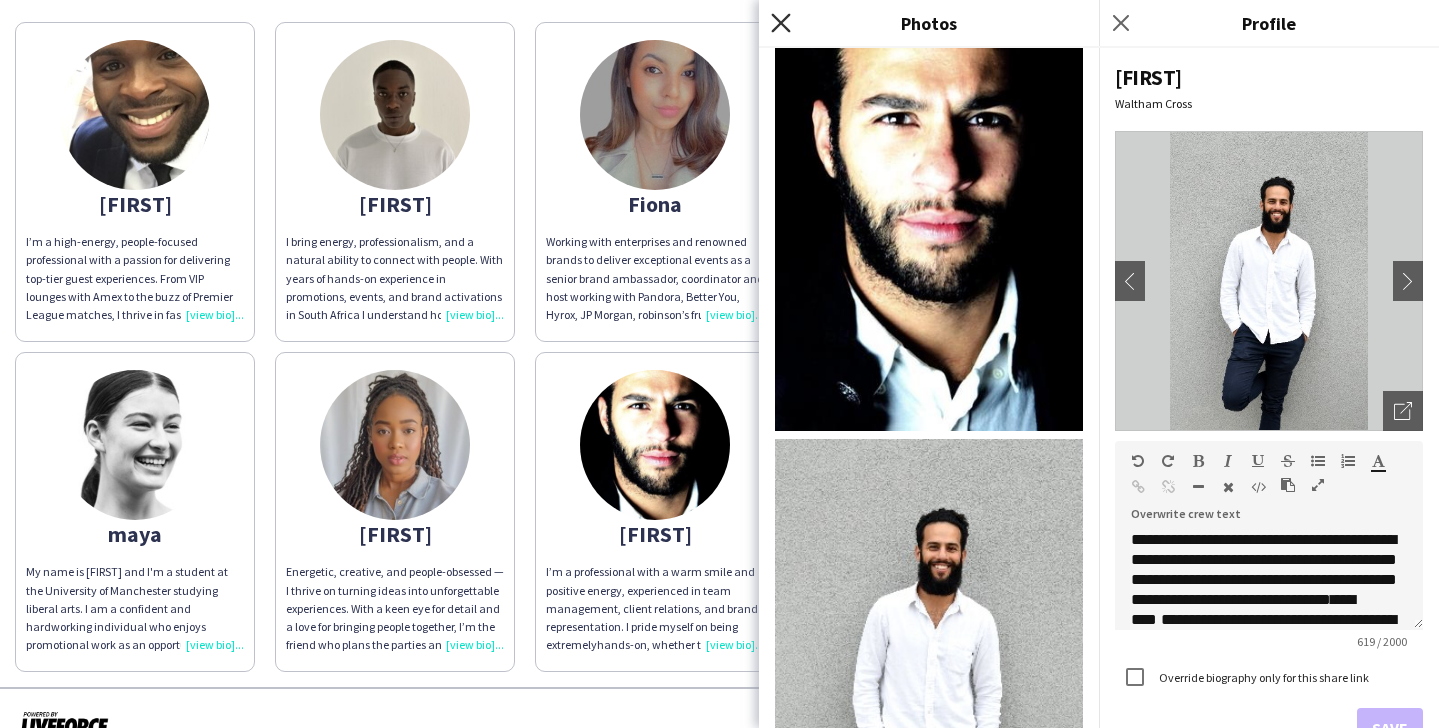 click on "Close pop-in" 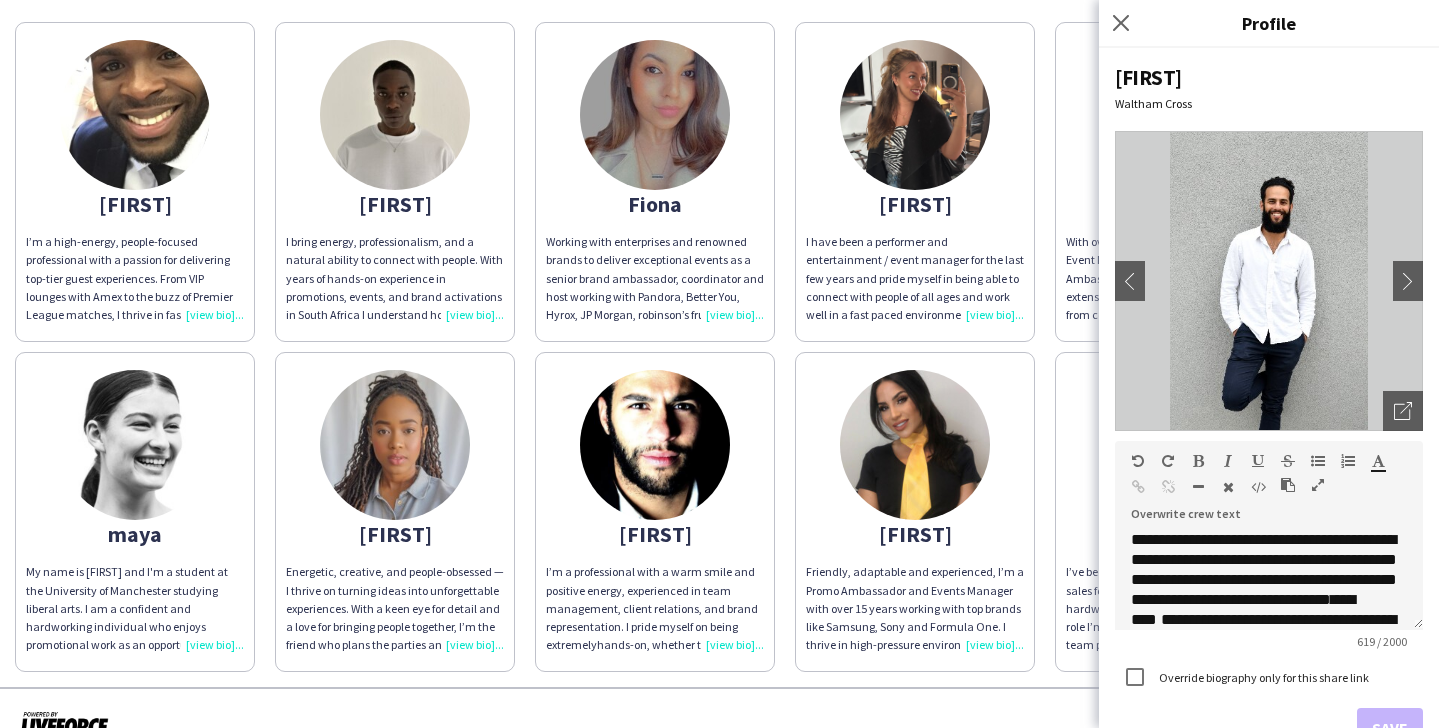click on "BLUEWATER - Brewco - Promo Model   Chris
I’m a high-energy, people-focused professional with a passion for delivering top-tier guest experiences. From VIP lounges with Amex to the buzz of Premier League matches, I thrive in fast-paced environments. With retail roots at John Lewis and insight into the Waitrose vibe, I bring warmth, polish, and a can-do spirit to every shift. Ready to roll up my sleeves and make your event or store shine!  Chris
I bring energy, professionalism, and a natural ability to connect with people. With years of hands-on experience in promotions, events, and brand activations in South Africa I understand how to represent a brand with confidence, adapt quickly to different environments, and deliver exceptional customer experiences. I’m reliable, a great team player, and I take pride in making sure every event runs smoothly and leaves a lasting impression.  Fiona
Kim
Marisa
maya
Melissa
Pedro
hands-on,   I’ve led   ZYN tours across the   country  Tanya
Viktoria" 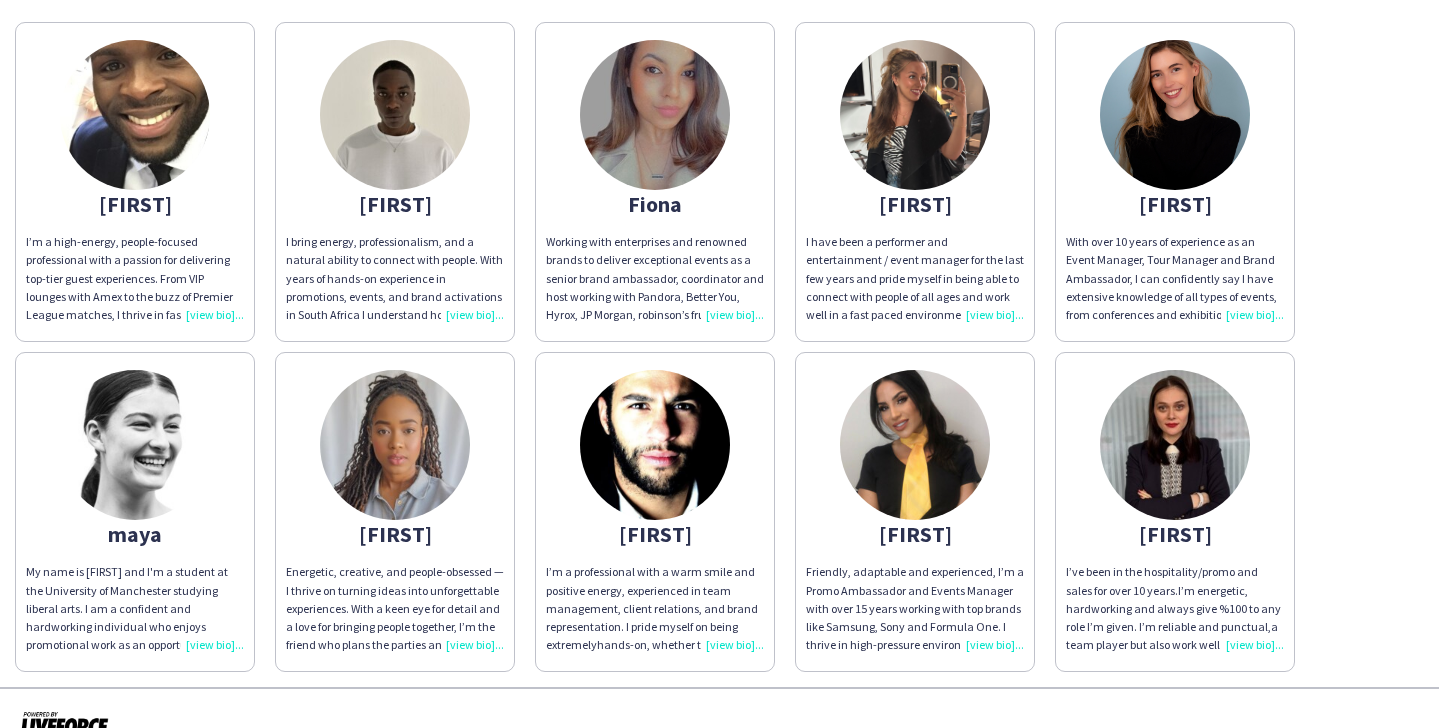 click 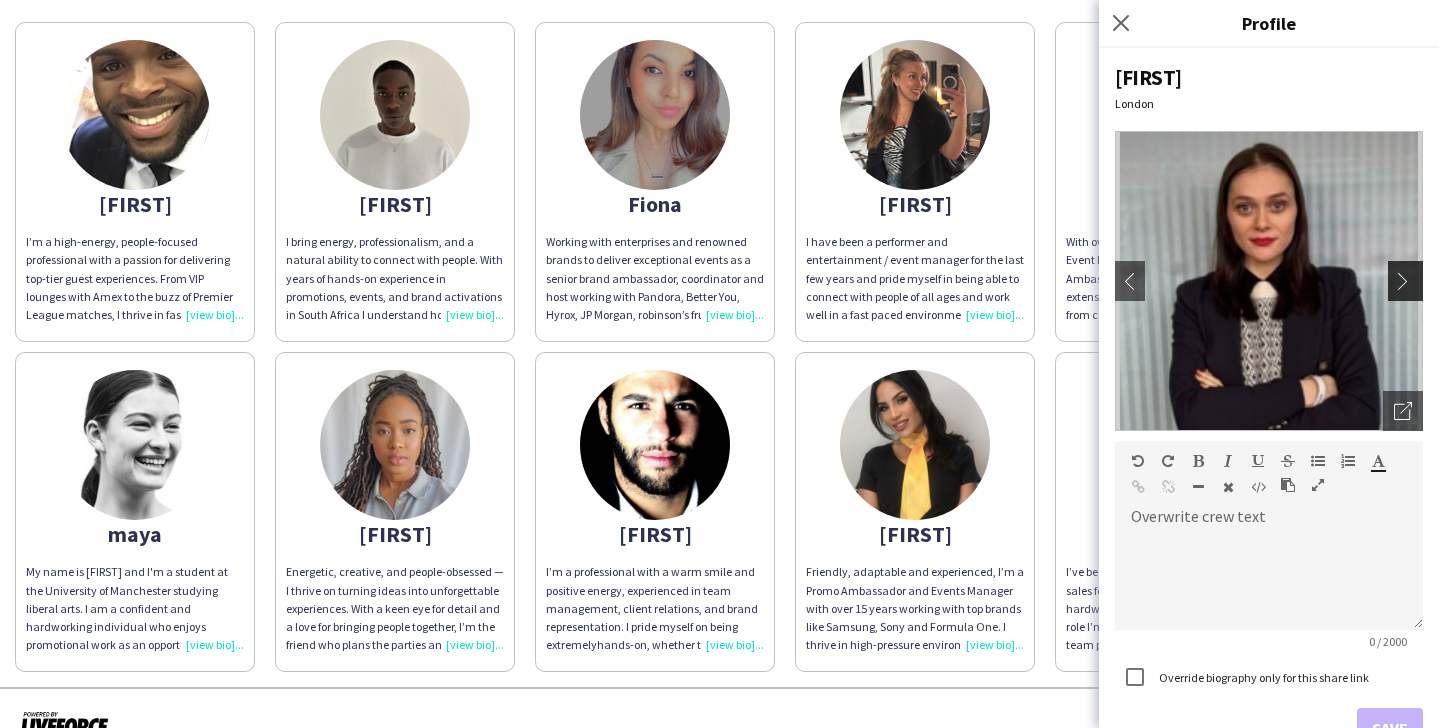 click on "chevron-right" 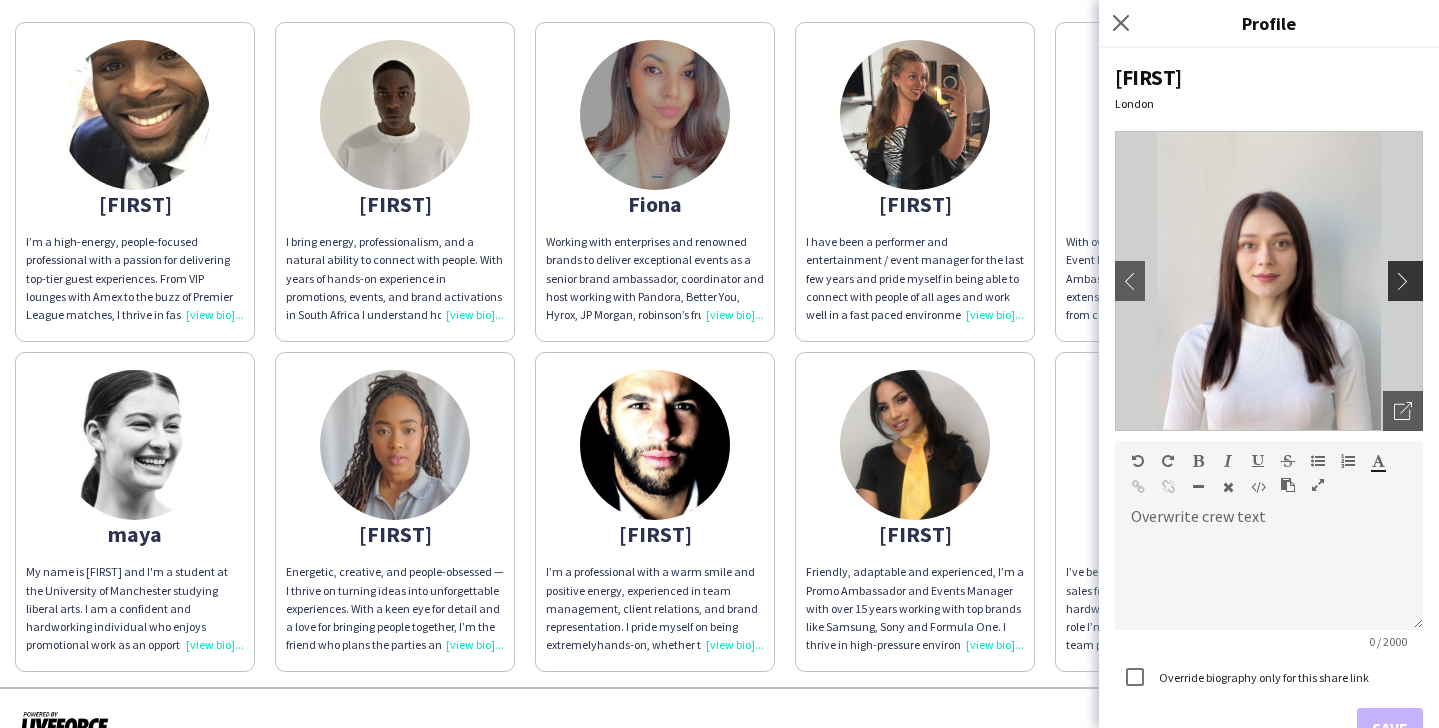 click on "chevron-right" 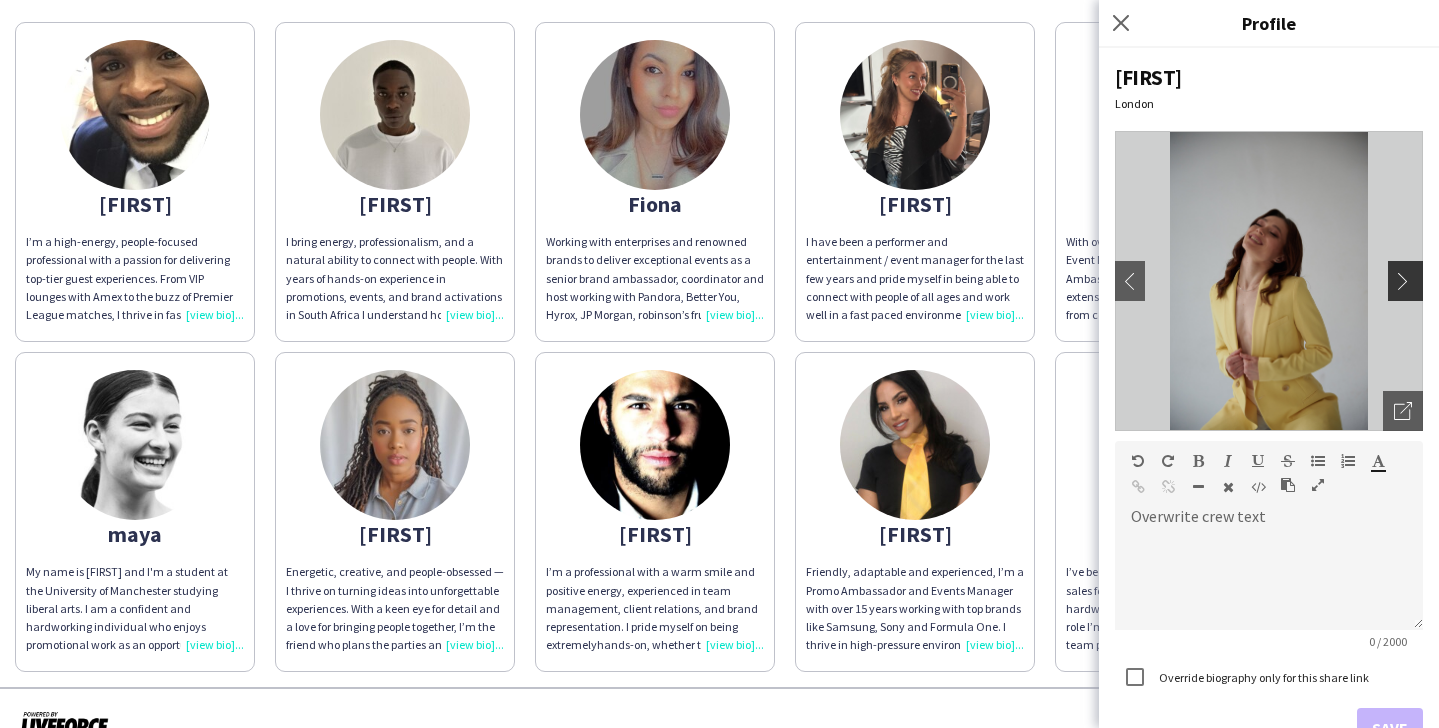 click on "chevron-right" 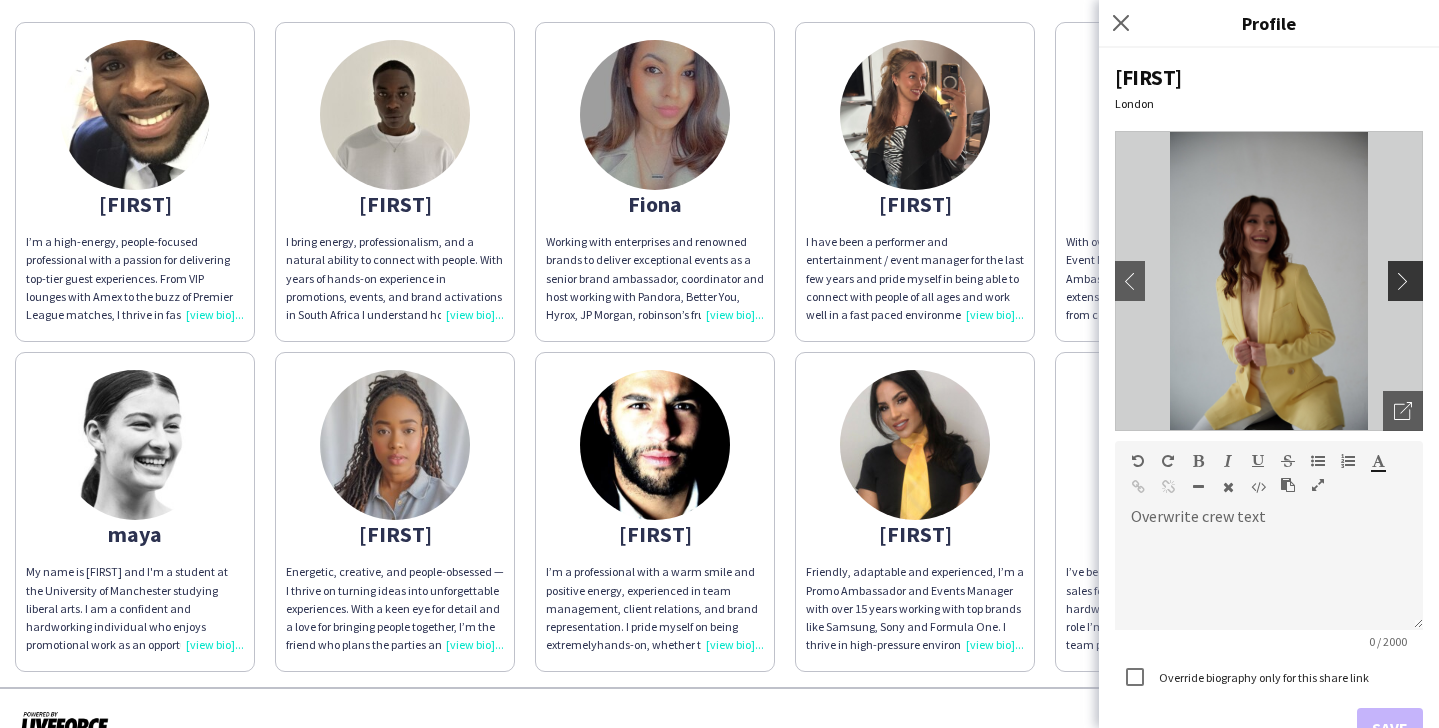 click on "chevron-right" 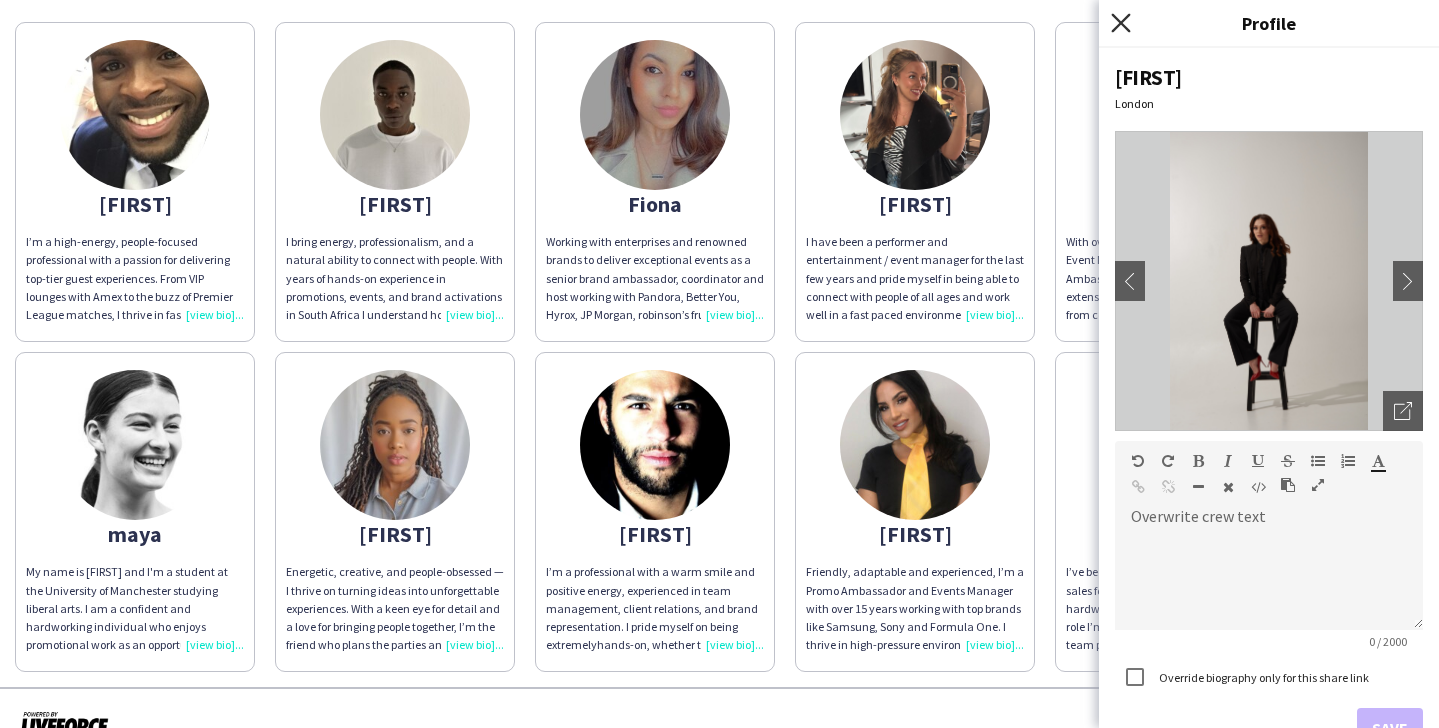 click on "Close pop-in" 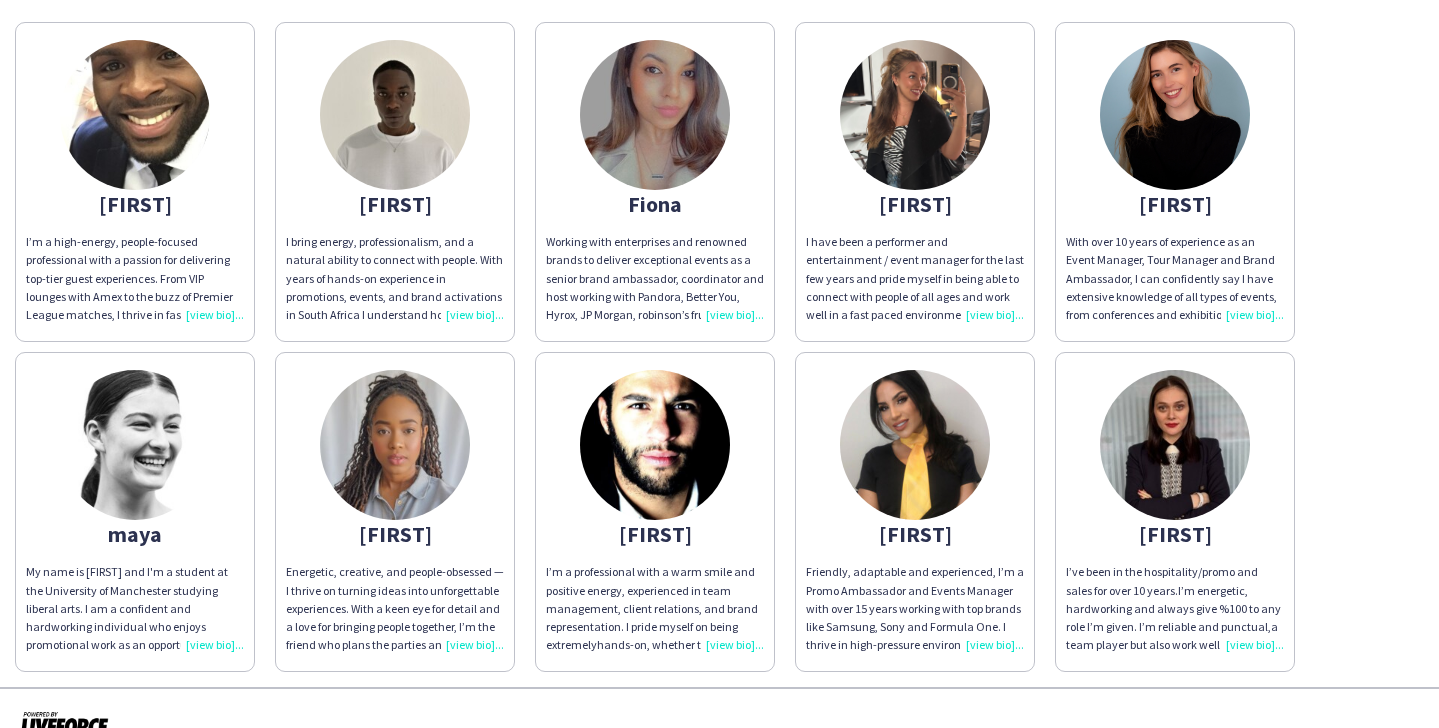 click 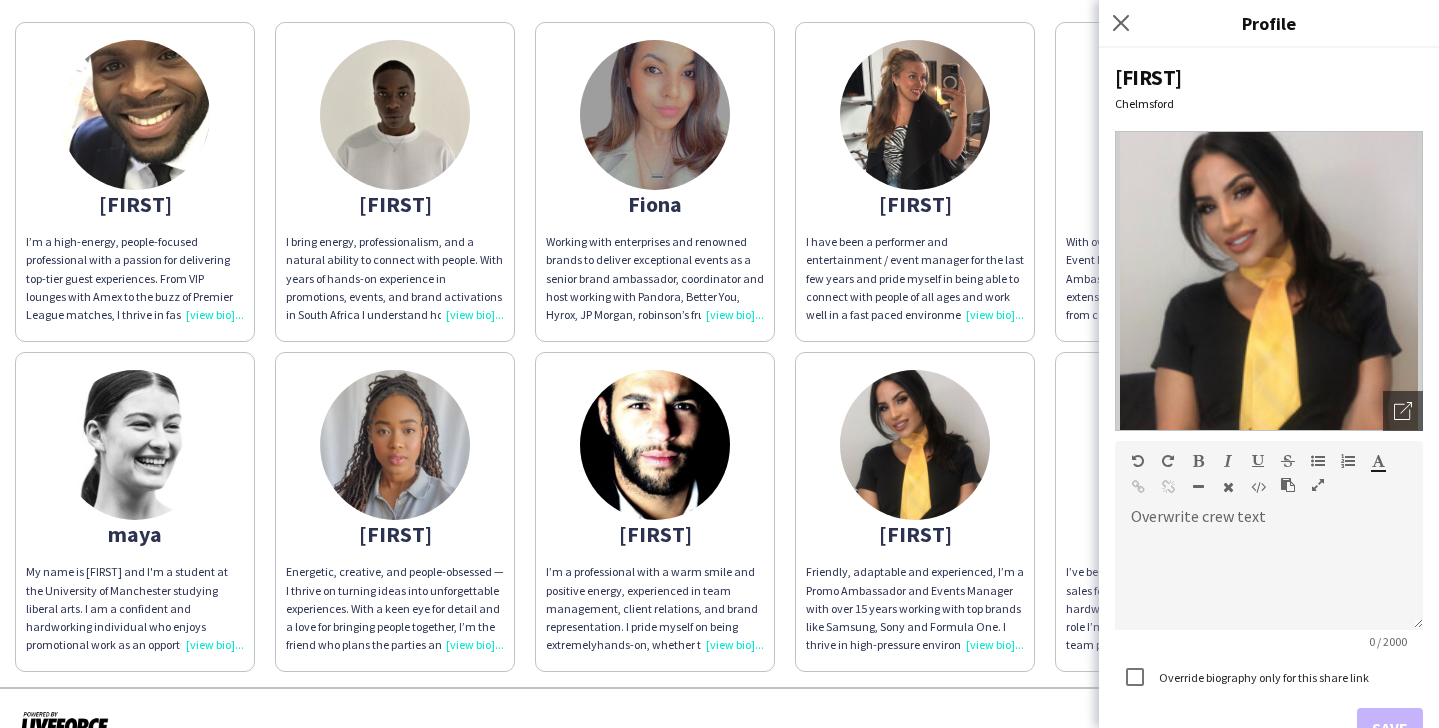 click 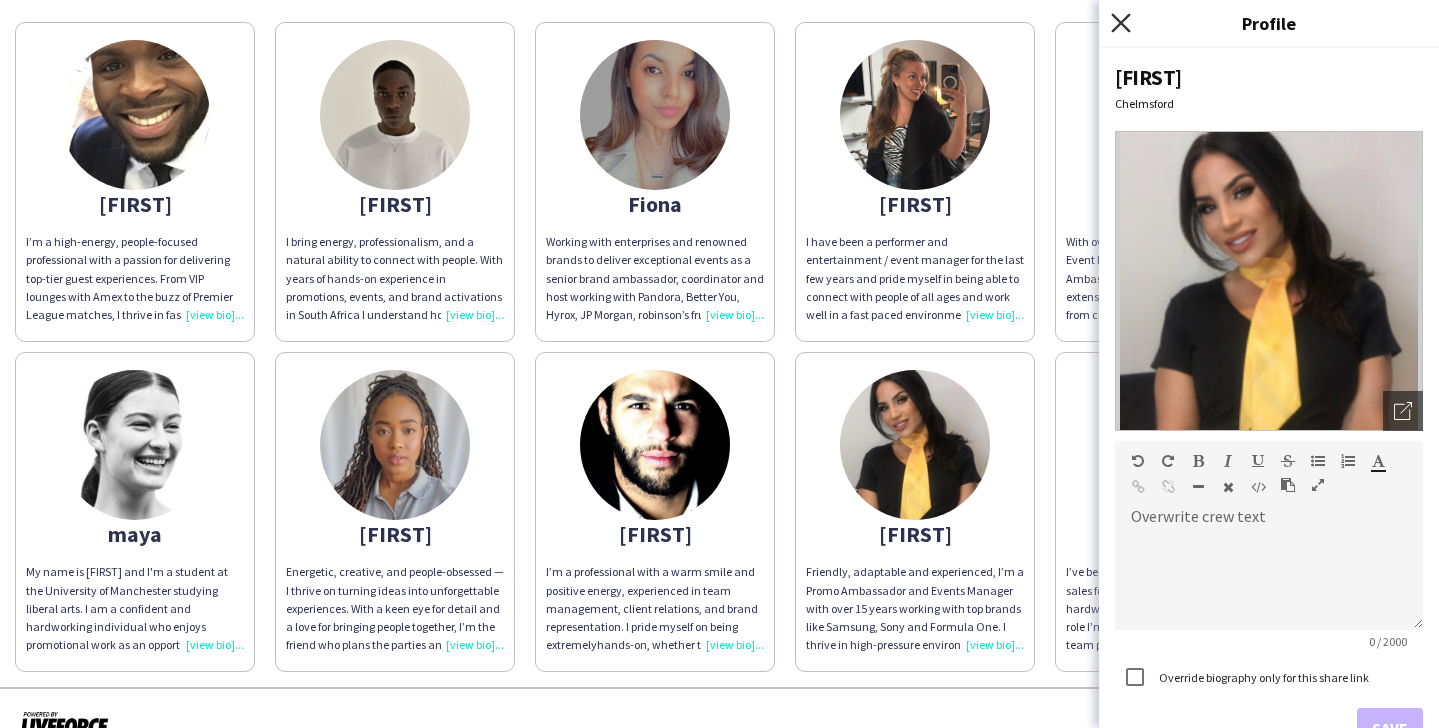click on "Close pop-in" 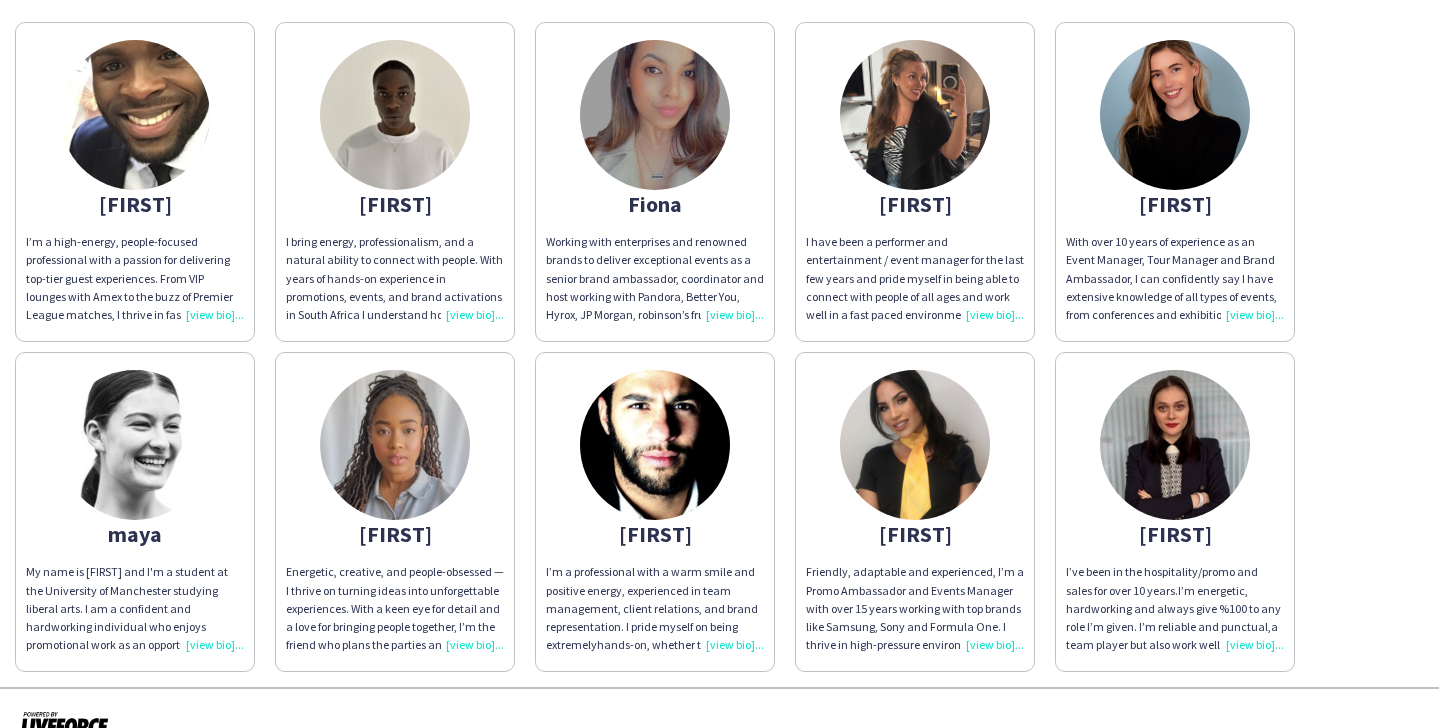 click 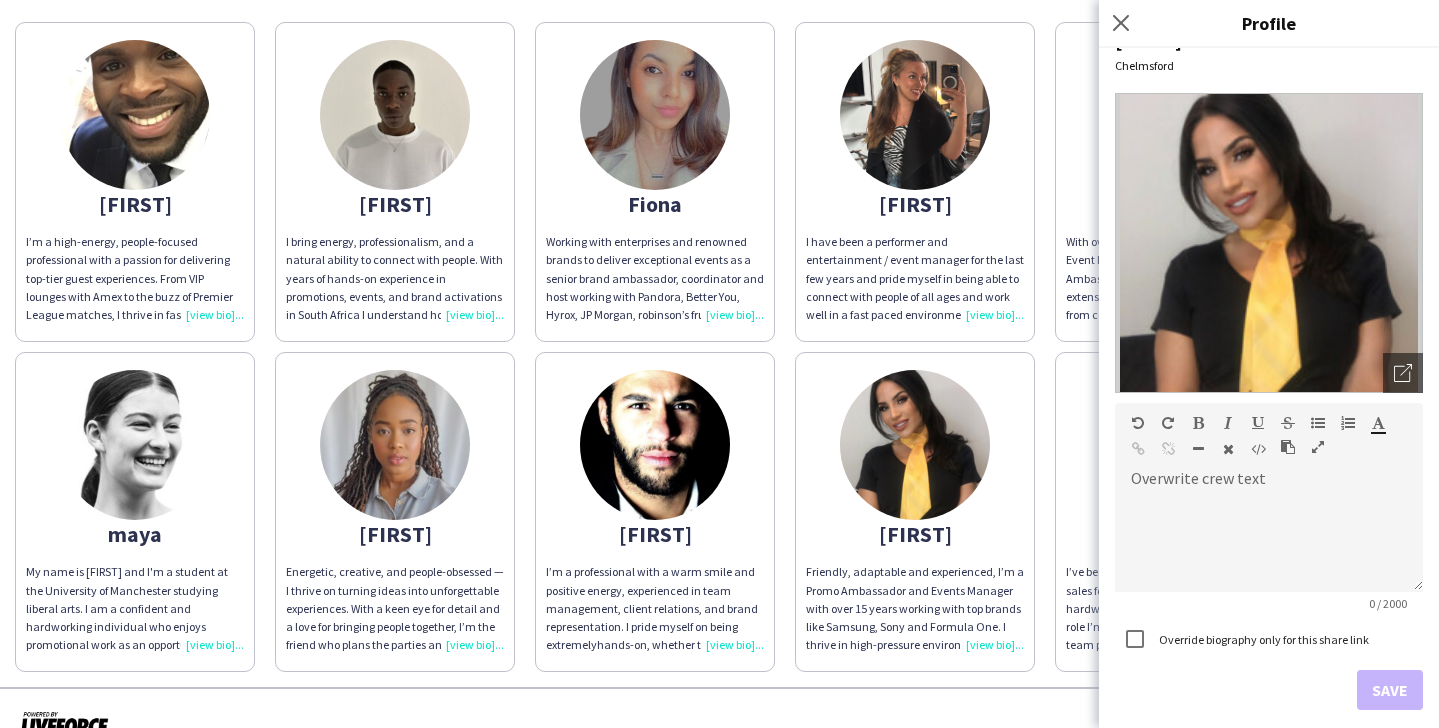 scroll, scrollTop: 0, scrollLeft: 0, axis: both 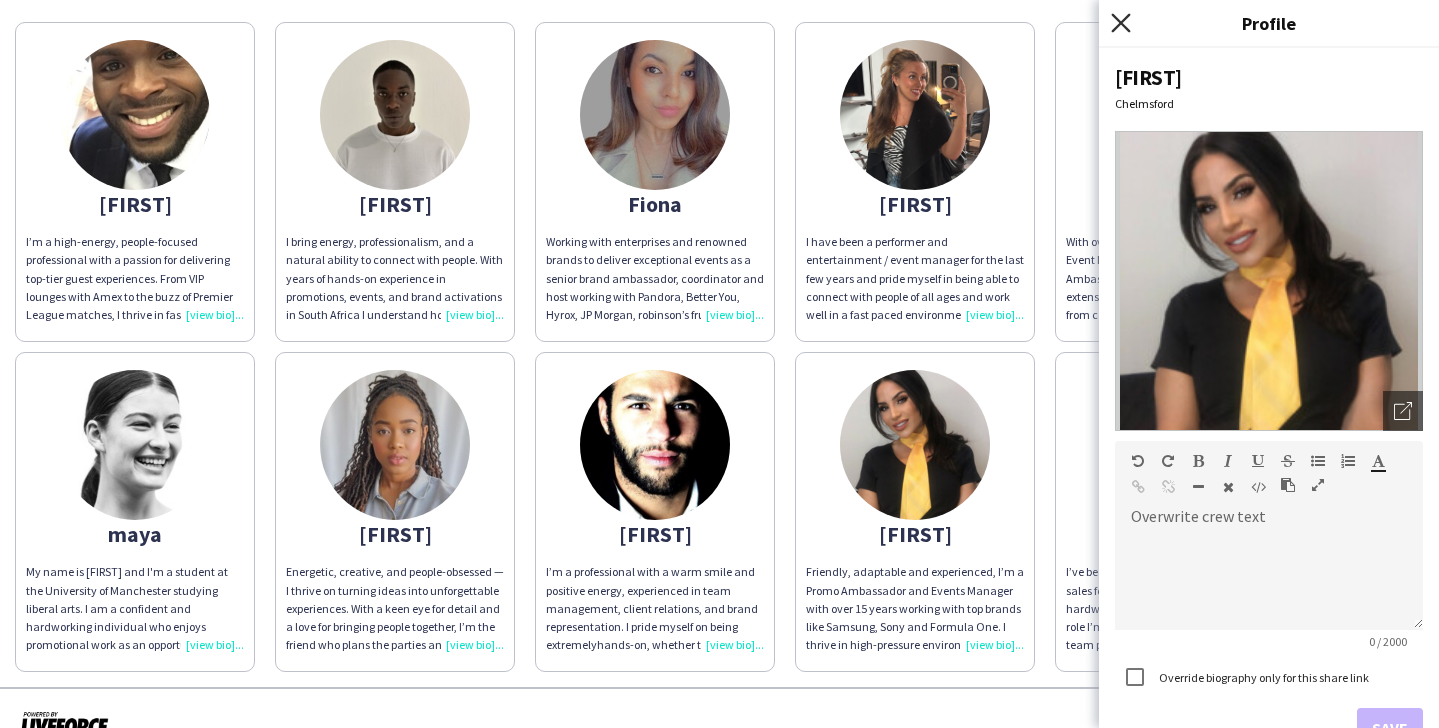 click on "Close pop-in" 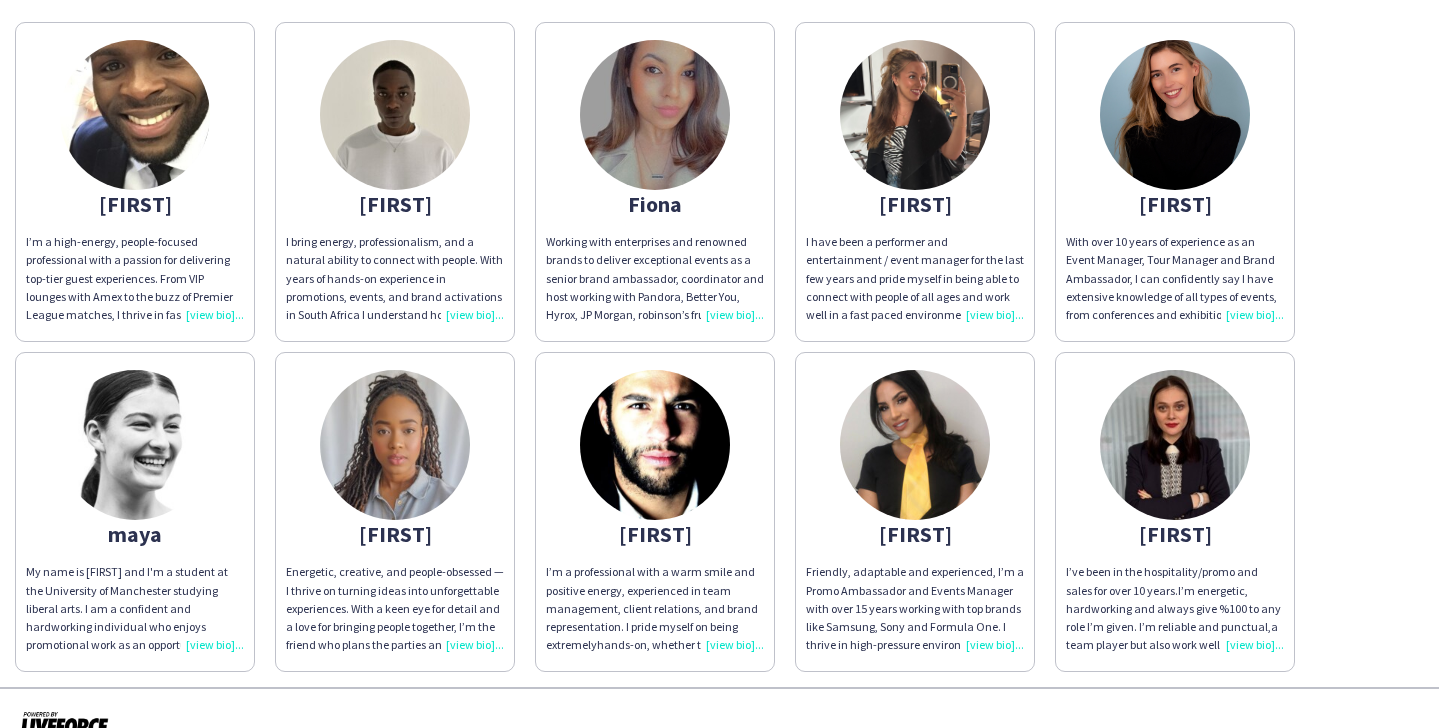 click 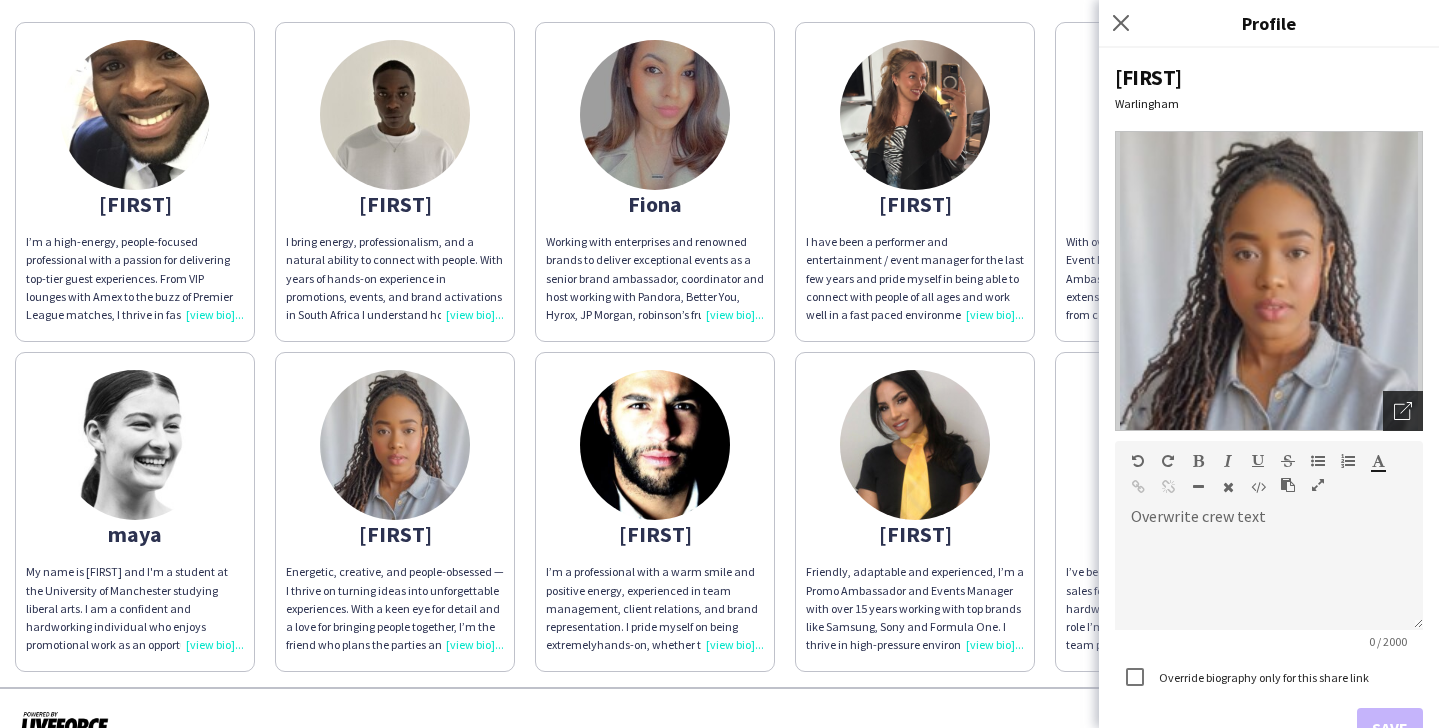click on "Open photos pop-in" 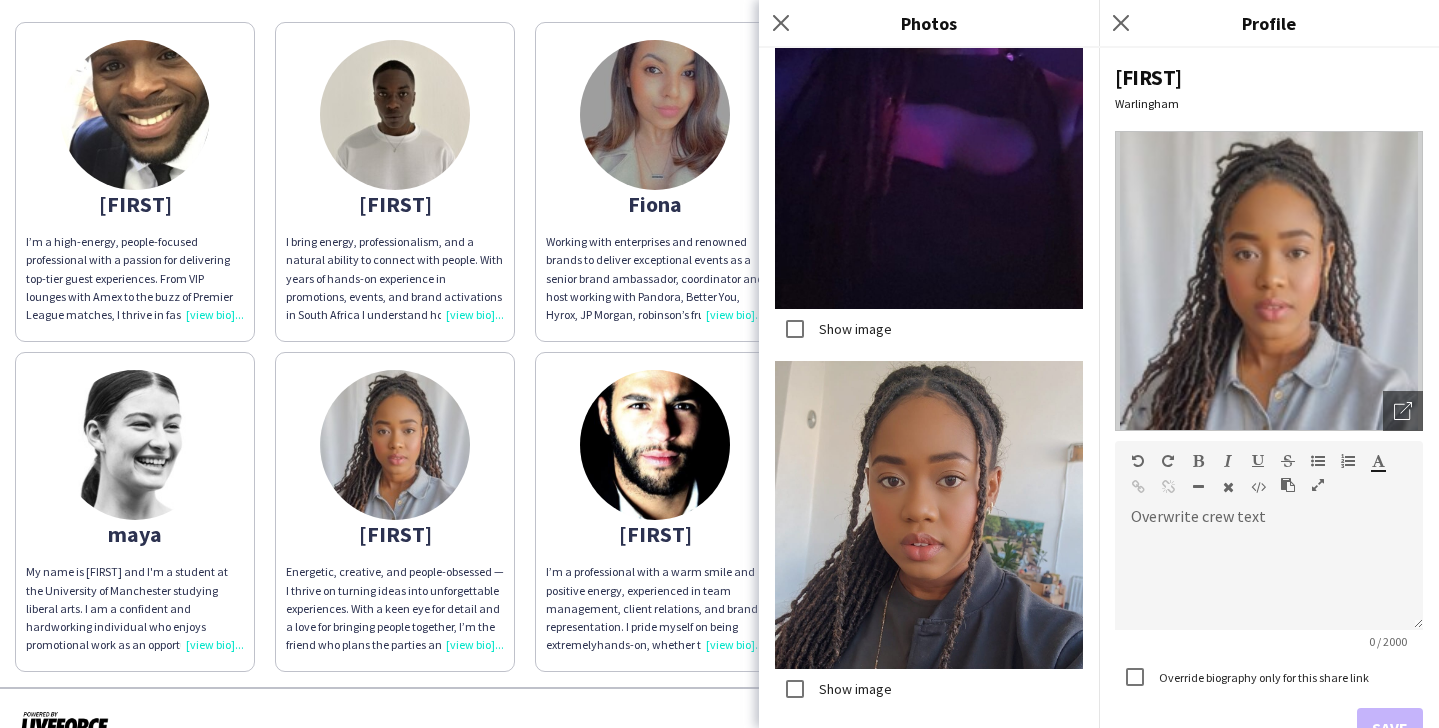 scroll, scrollTop: 690, scrollLeft: 0, axis: vertical 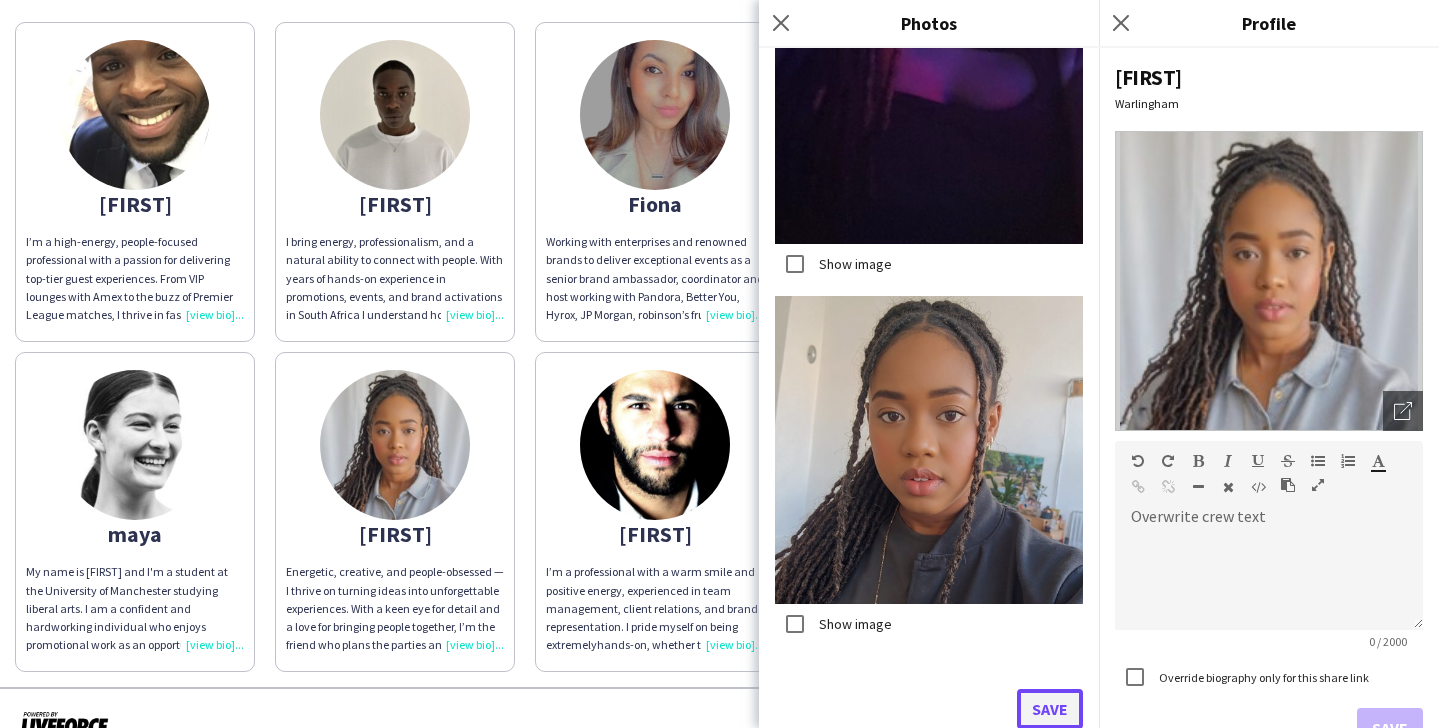 click on "Save" 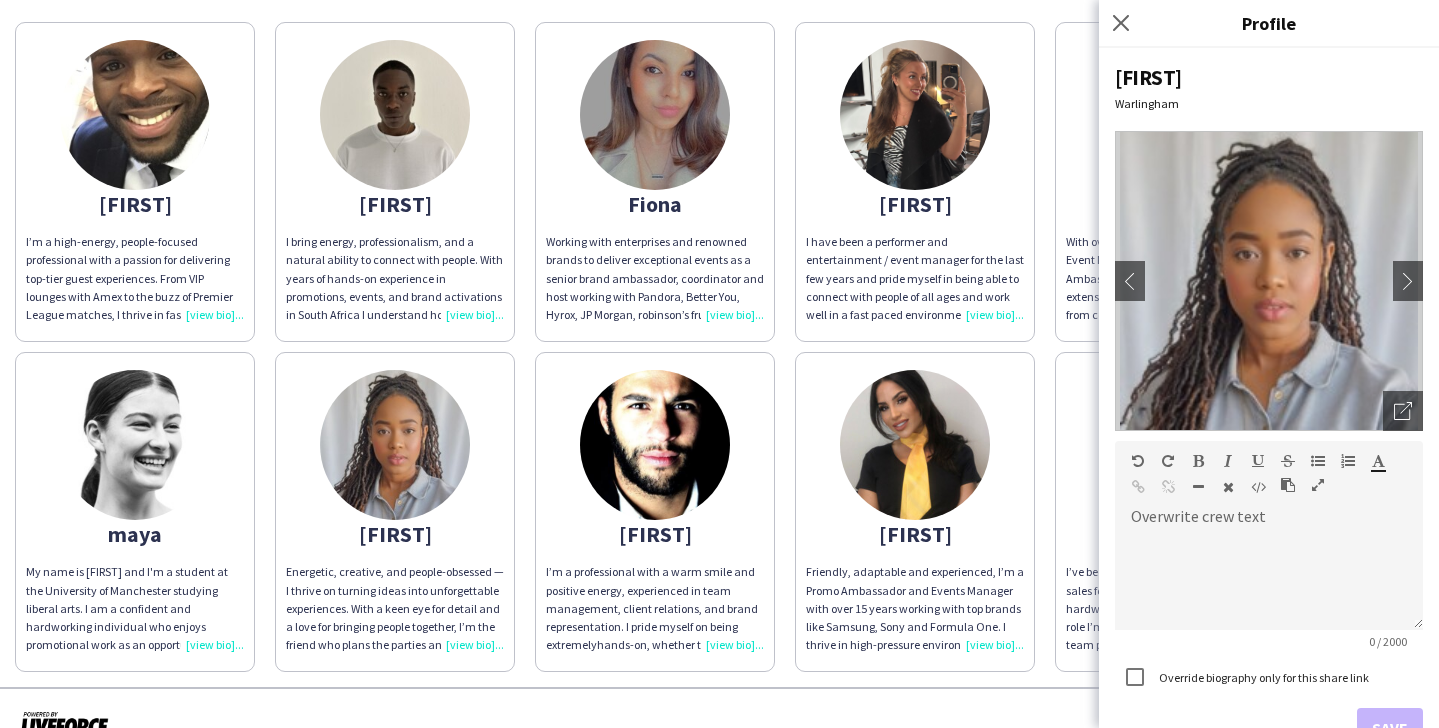 click 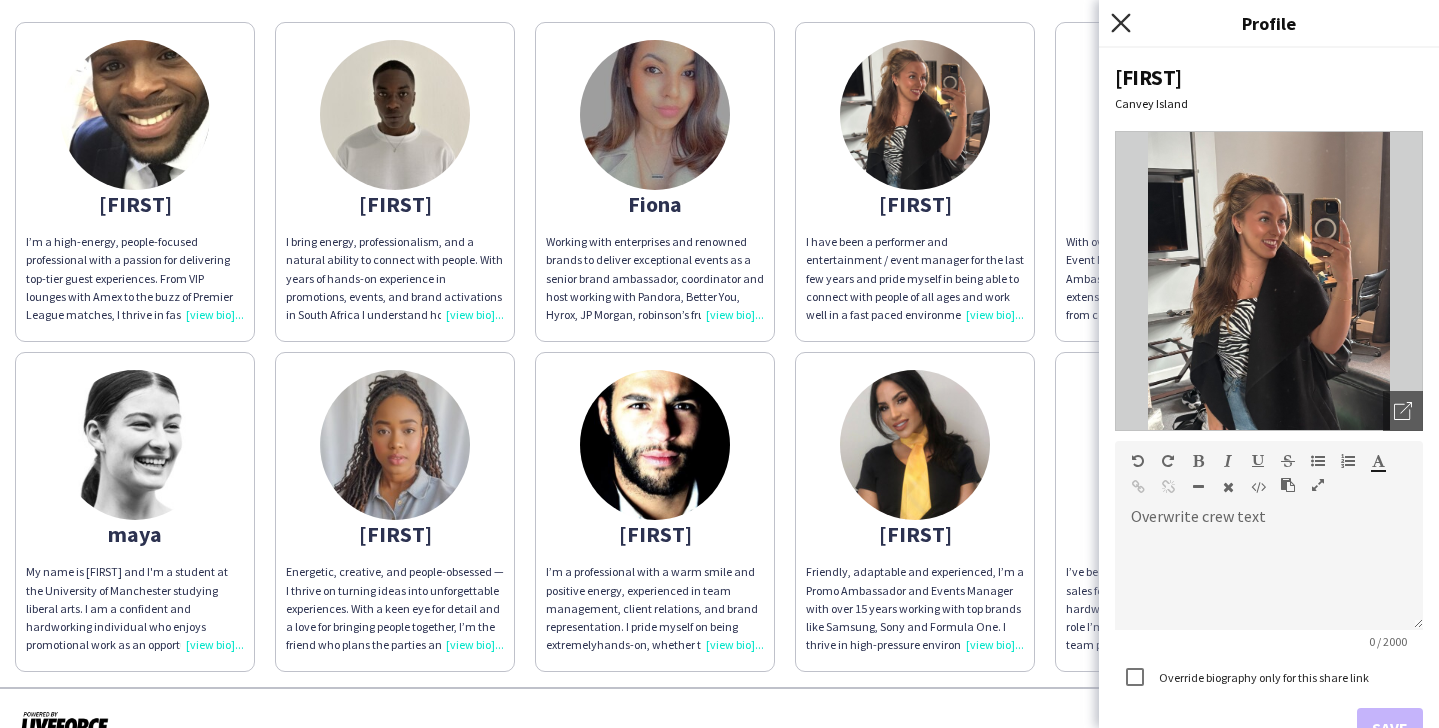 click 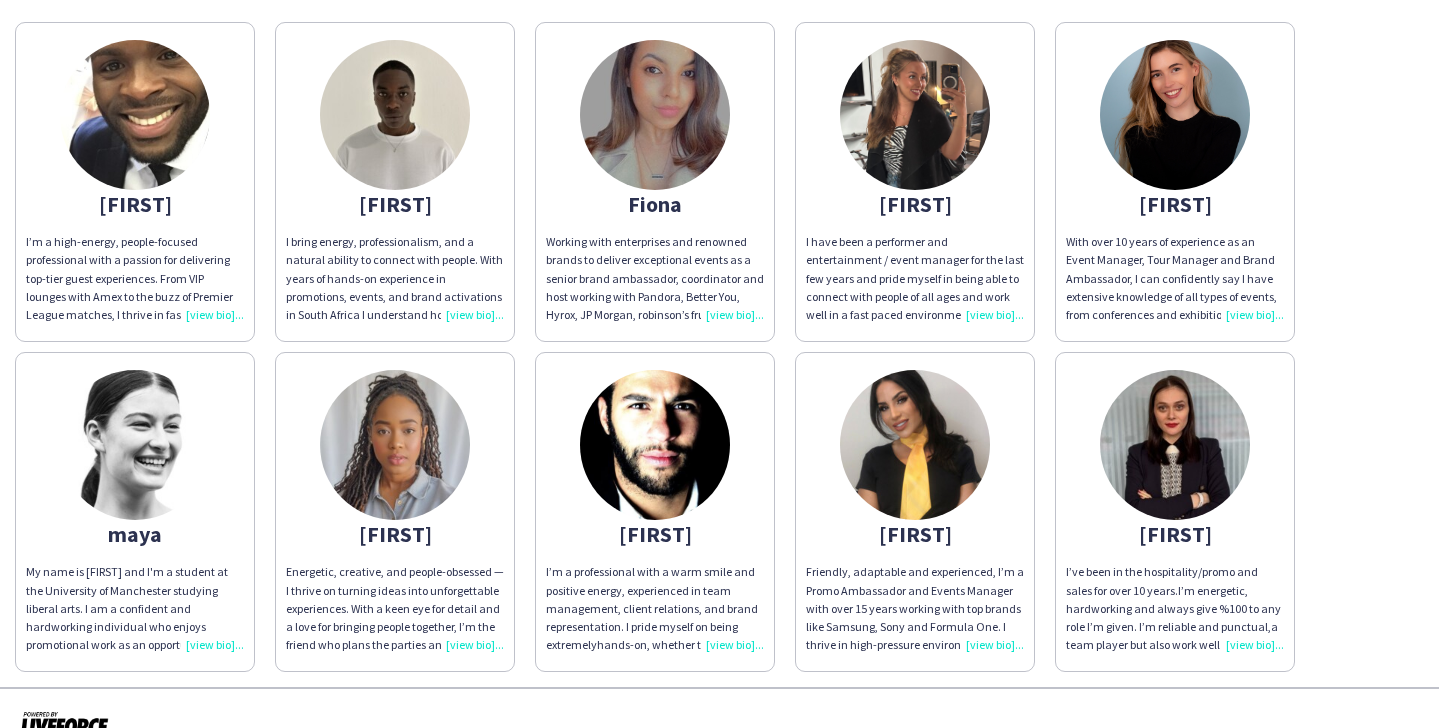 click 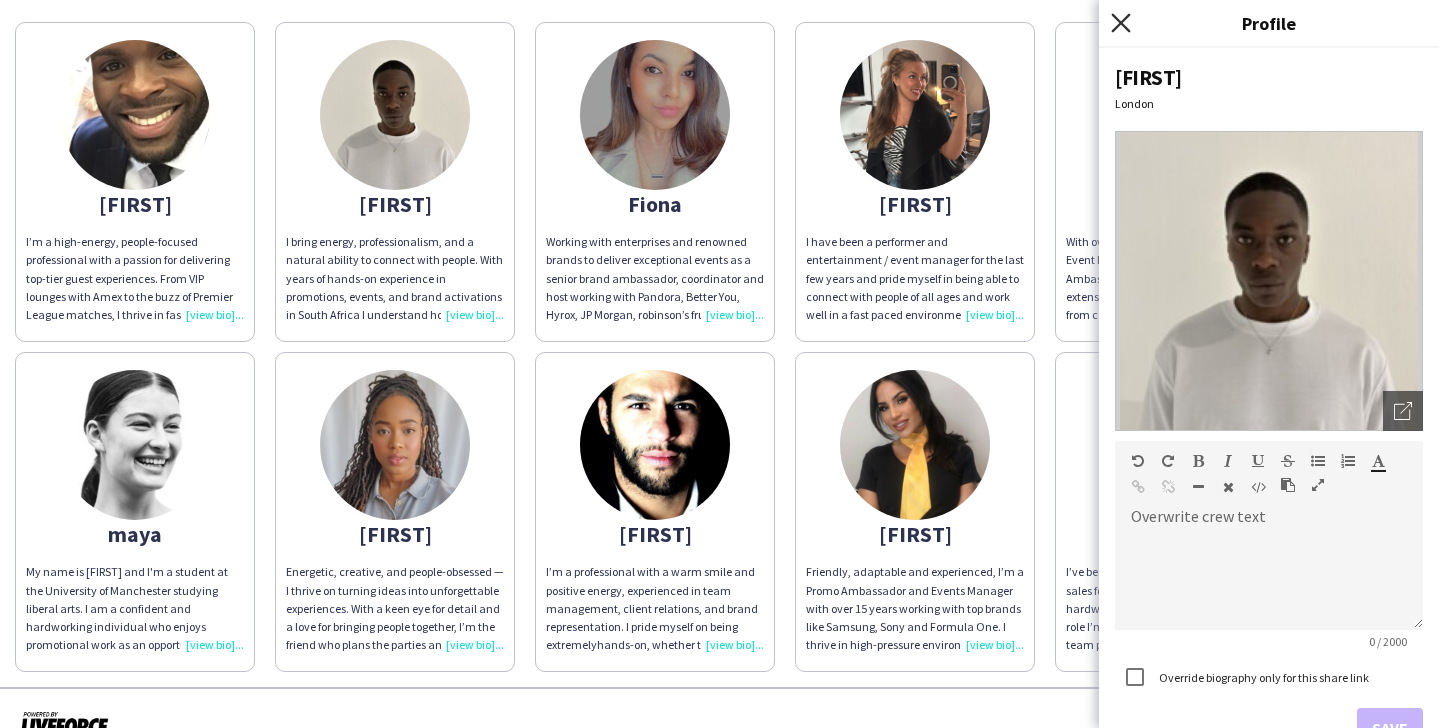 click on "Close pop-in" 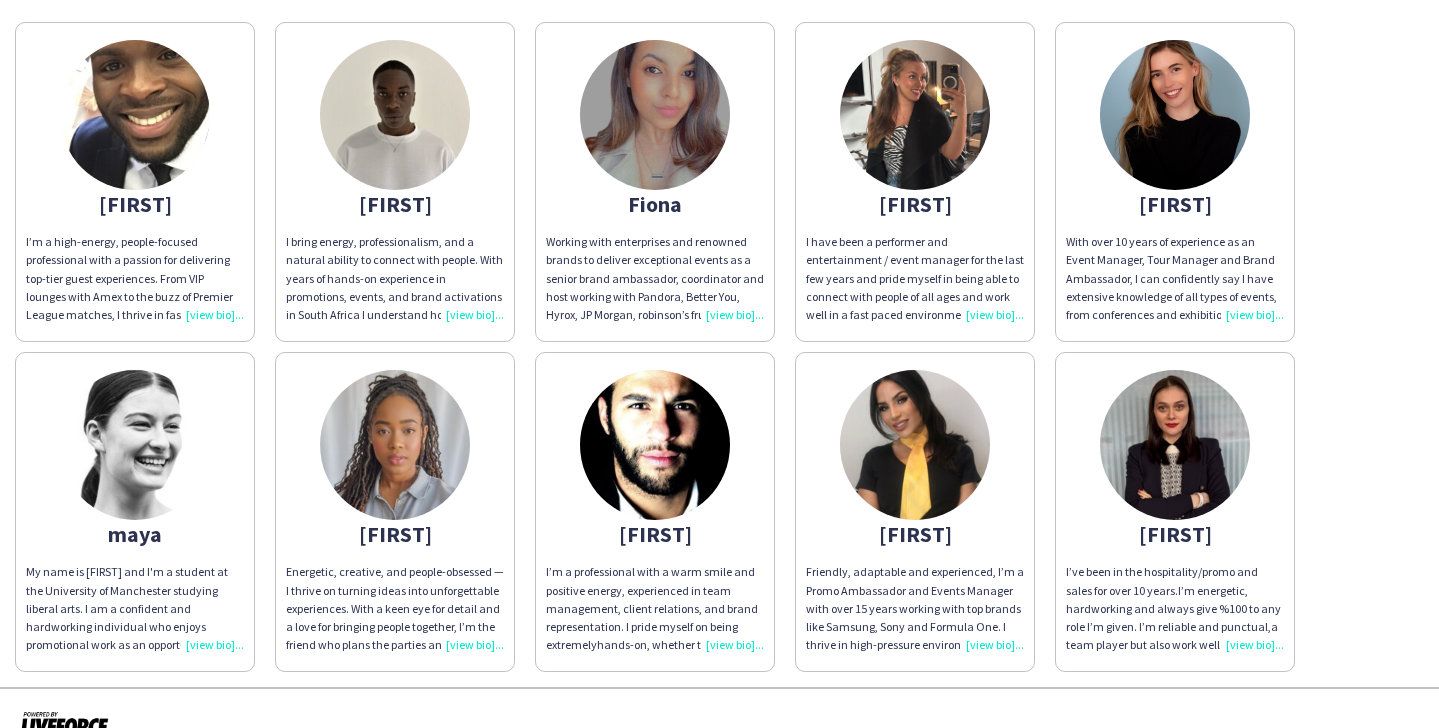 click 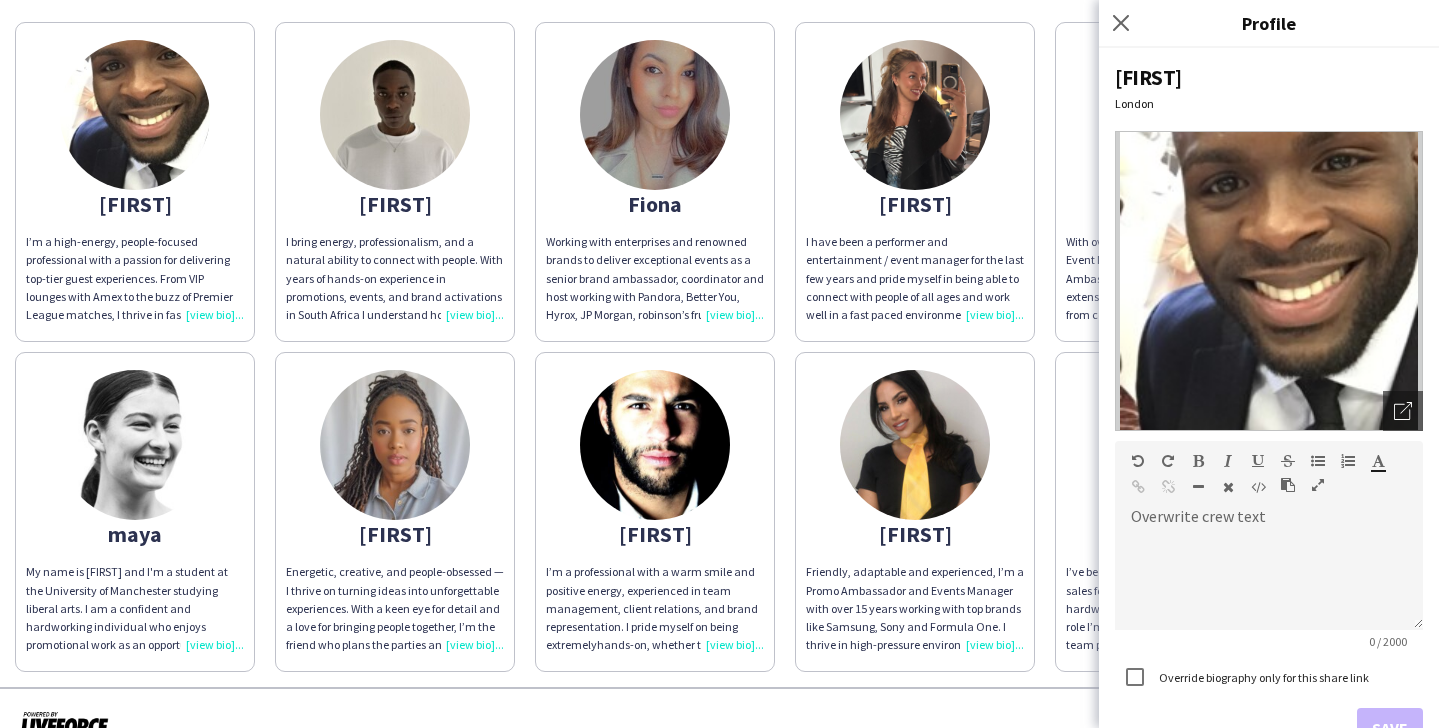 click 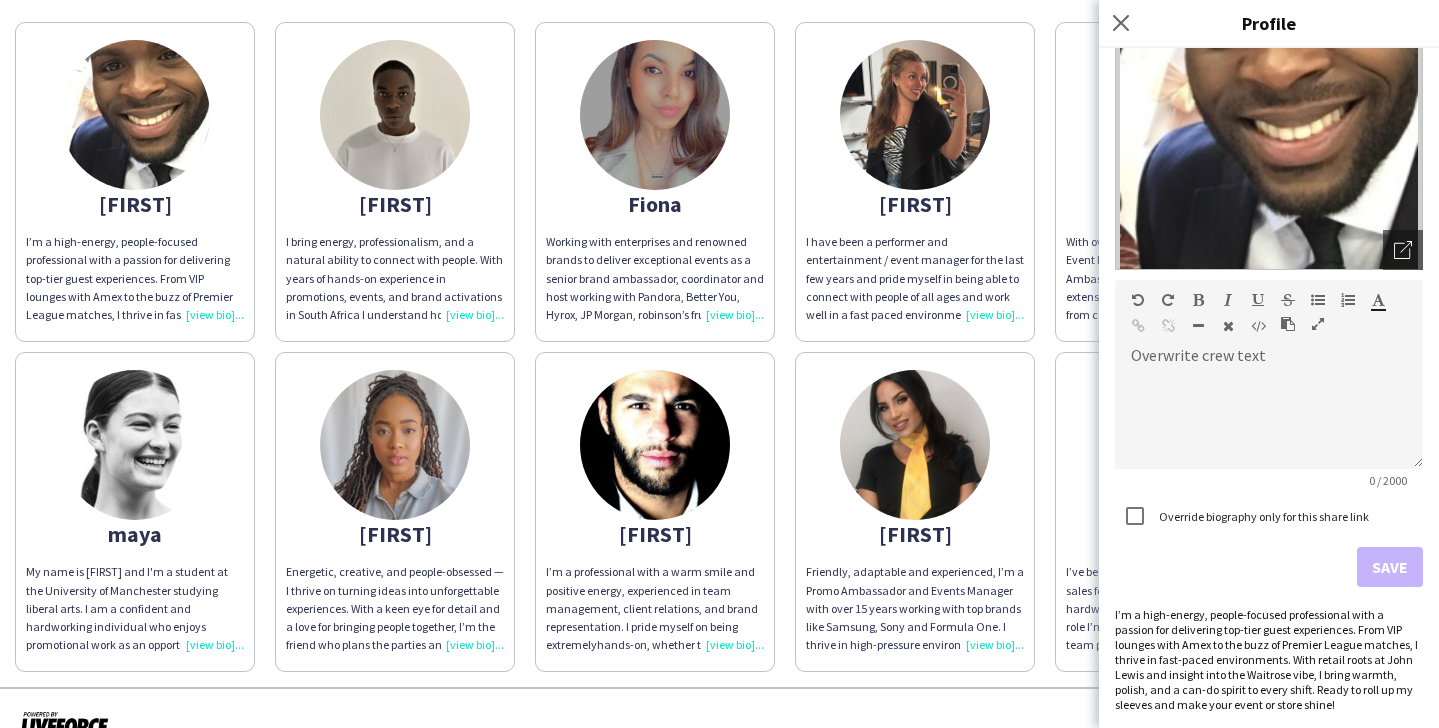 scroll, scrollTop: 0, scrollLeft: 0, axis: both 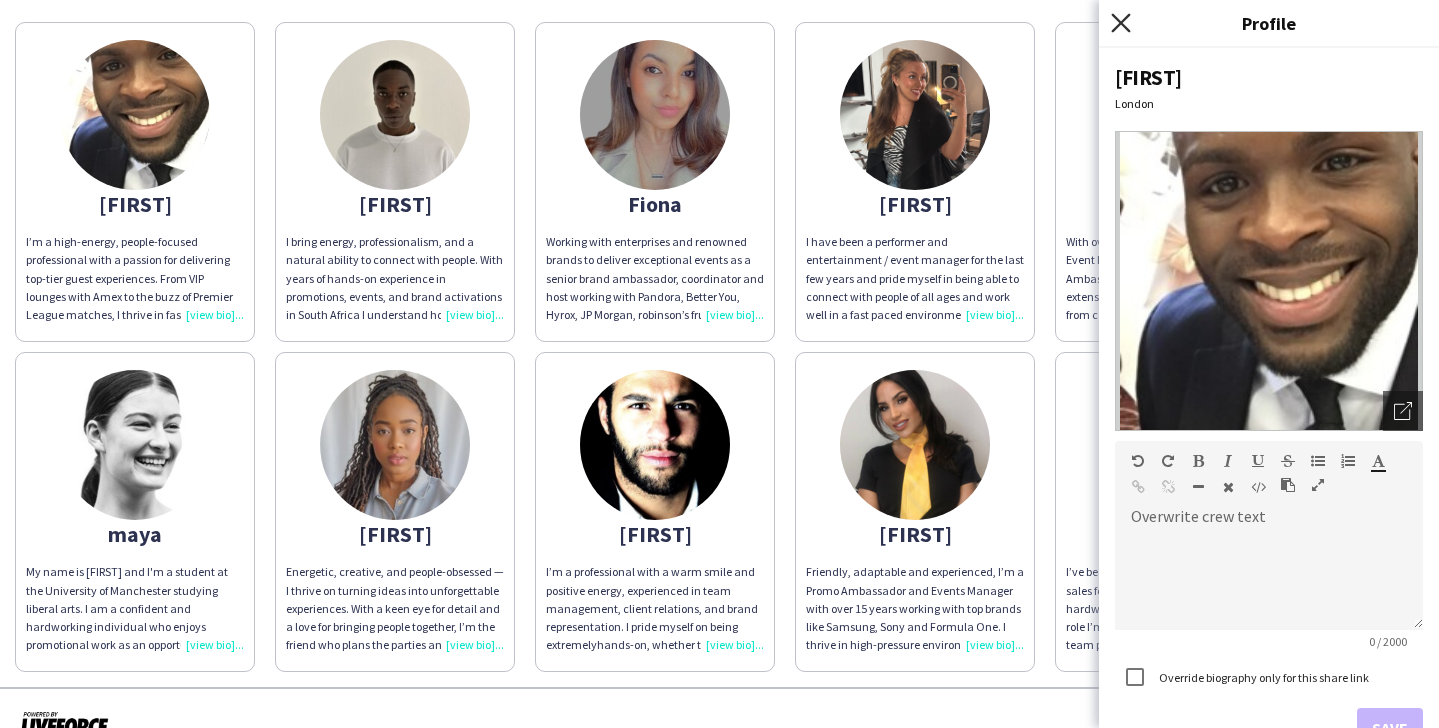 click on "Close pop-in" 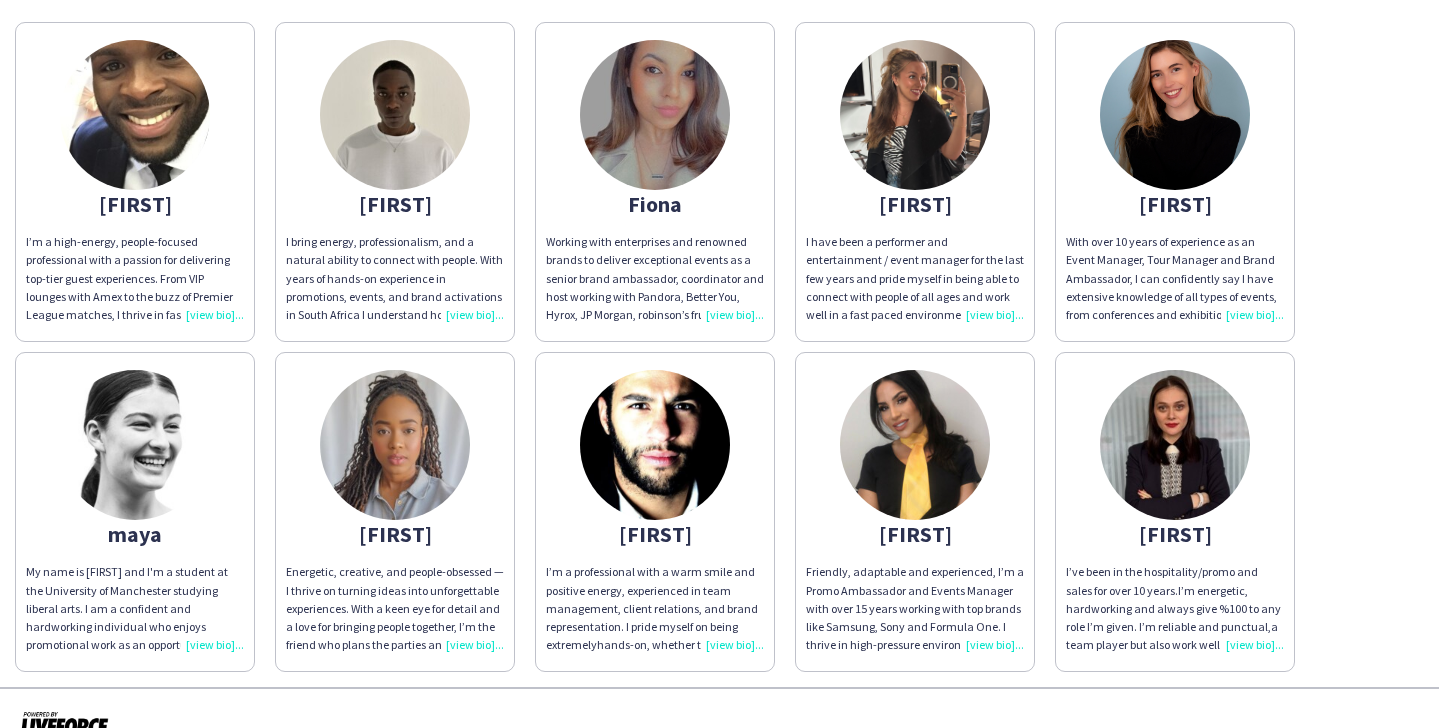 click 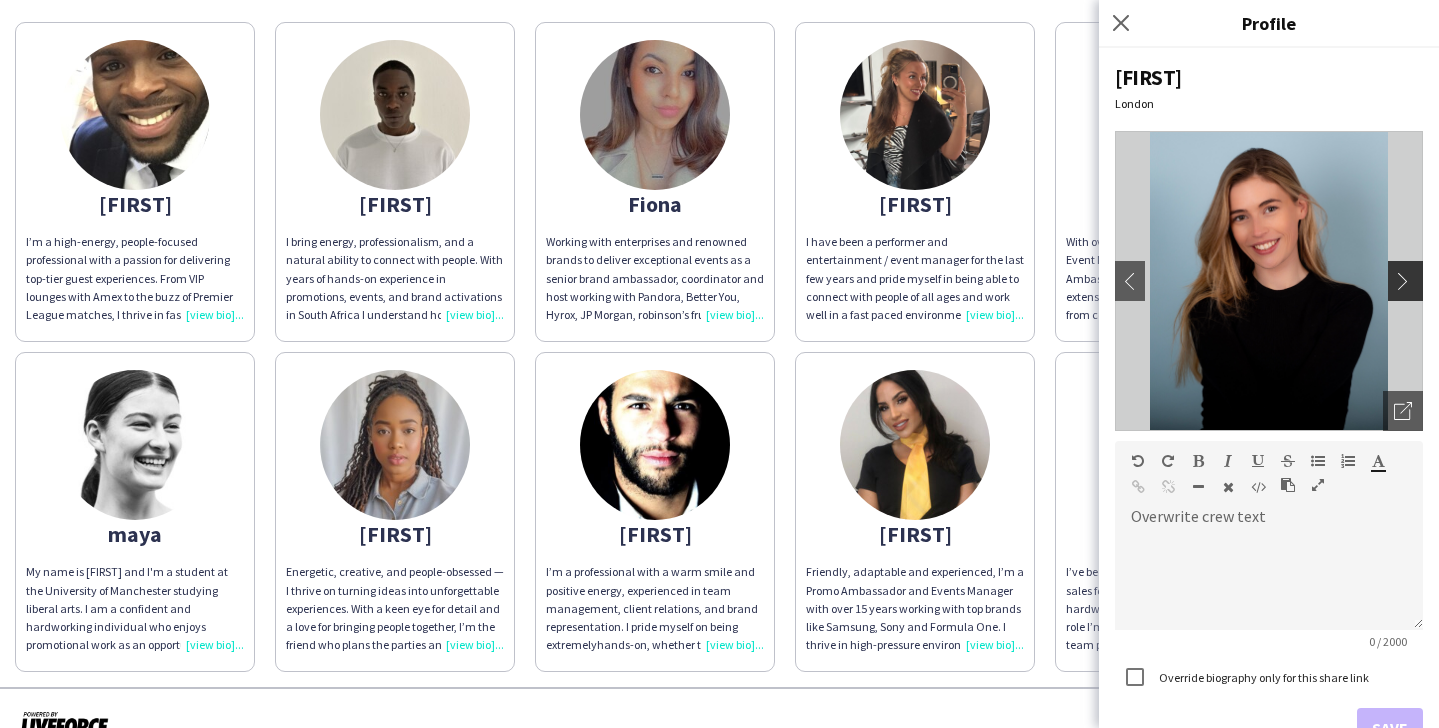 click on "chevron-right" 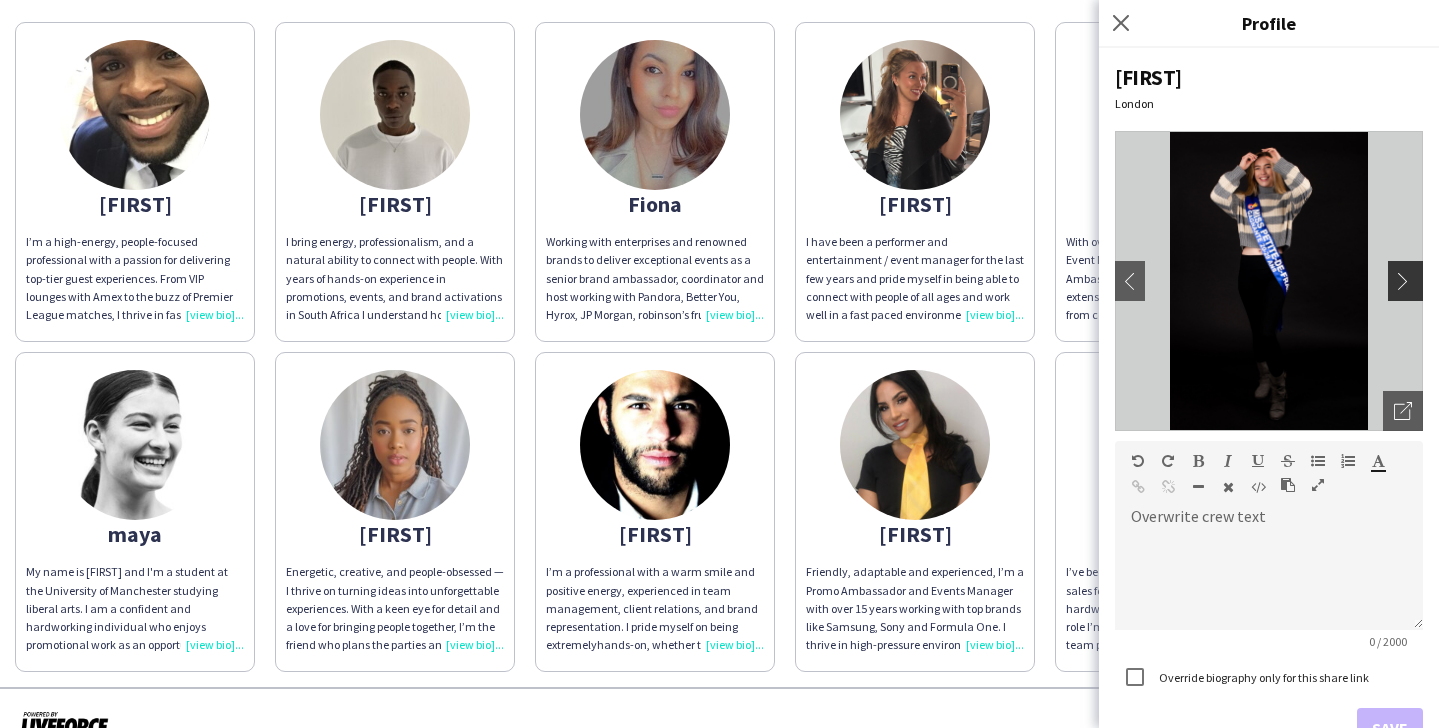 click on "chevron-right" 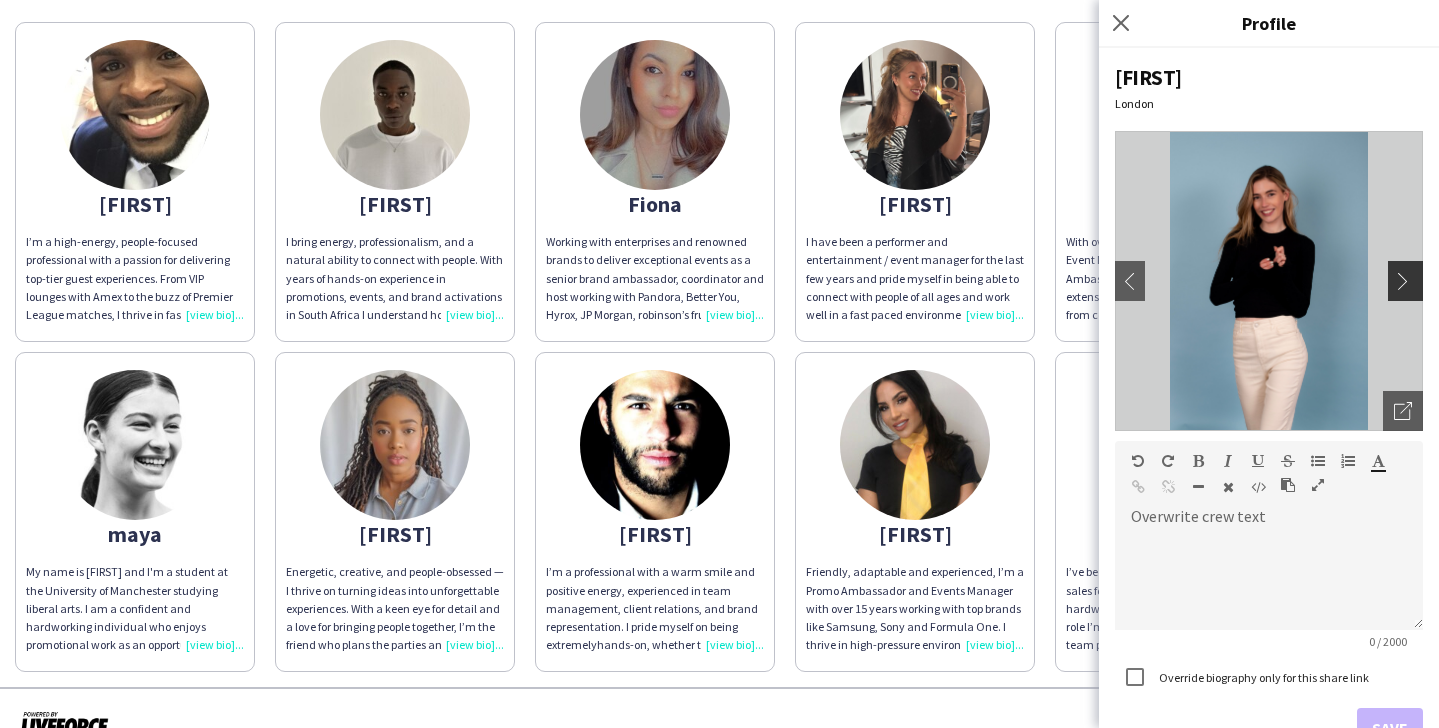 click on "chevron-right" 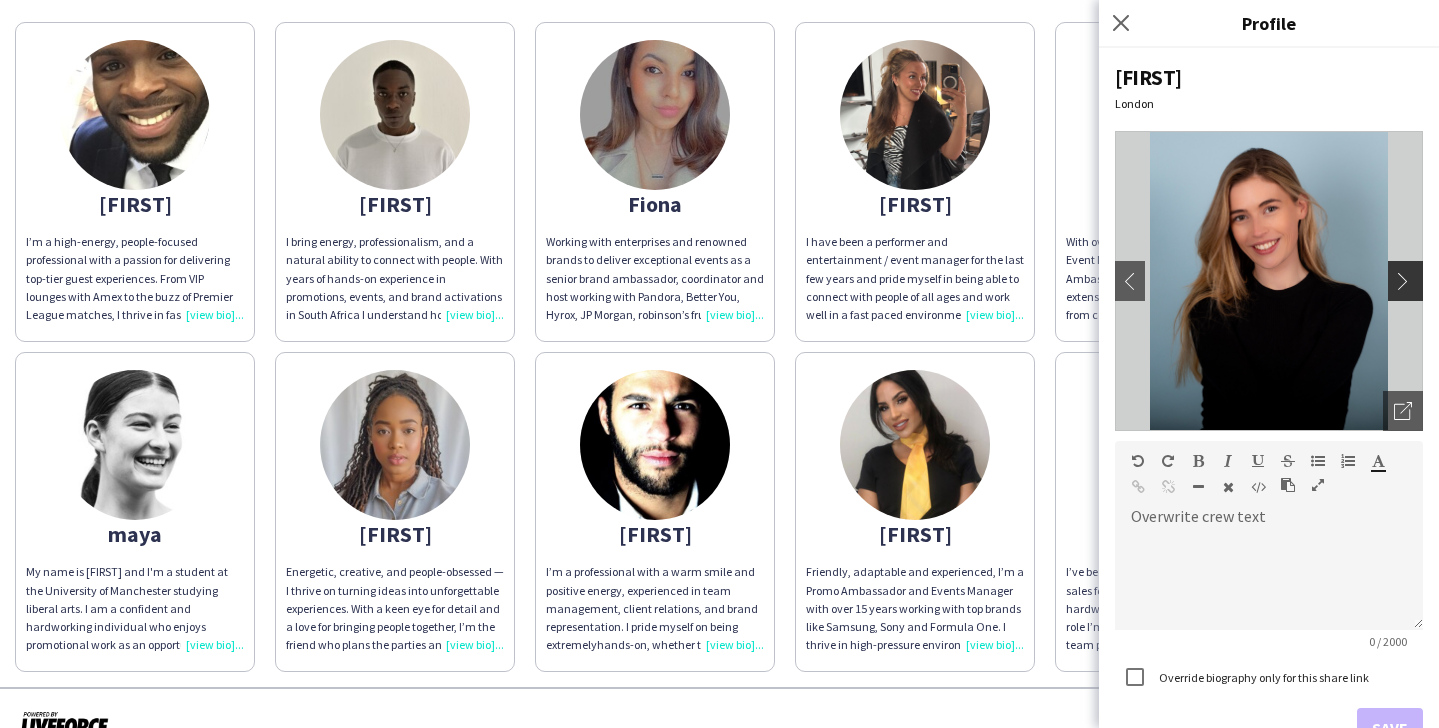 click on "chevron-right" 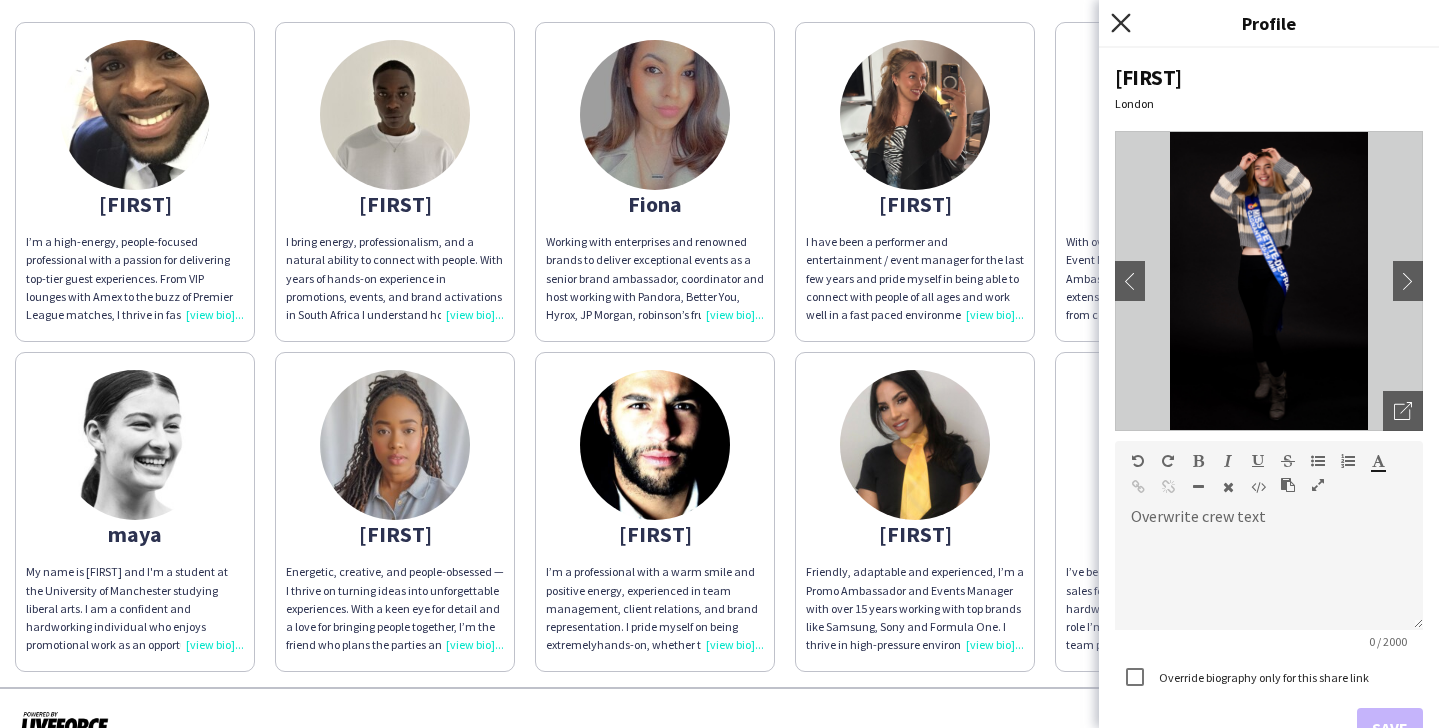 click on "Close pop-in" 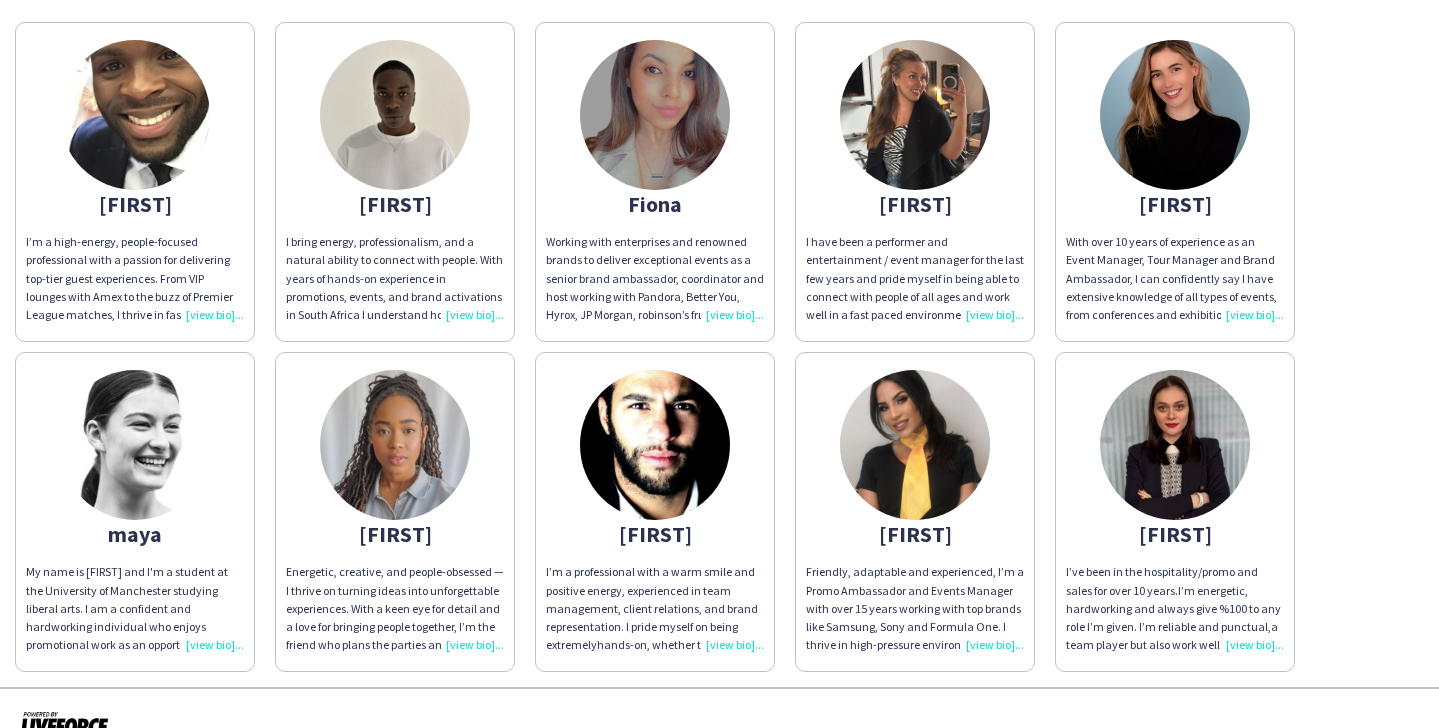 click 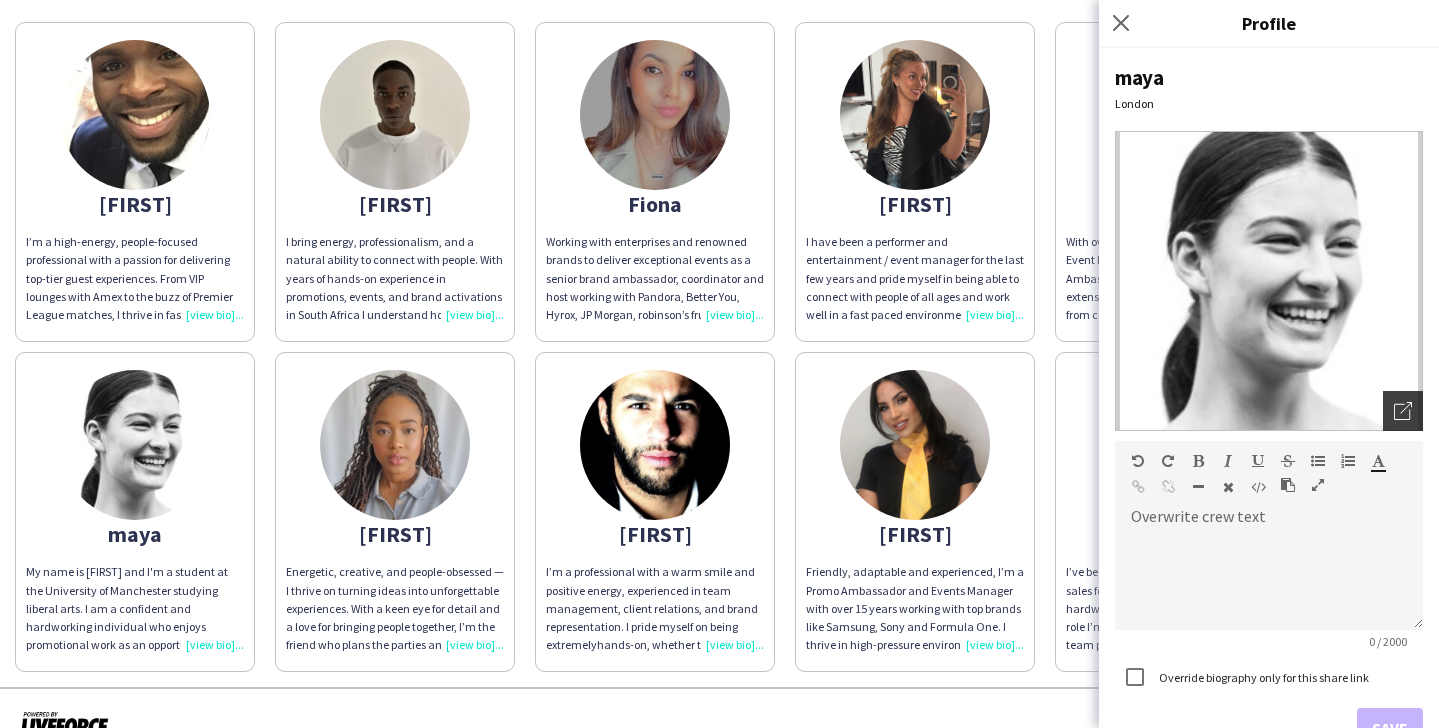click on "Open photos pop-in" 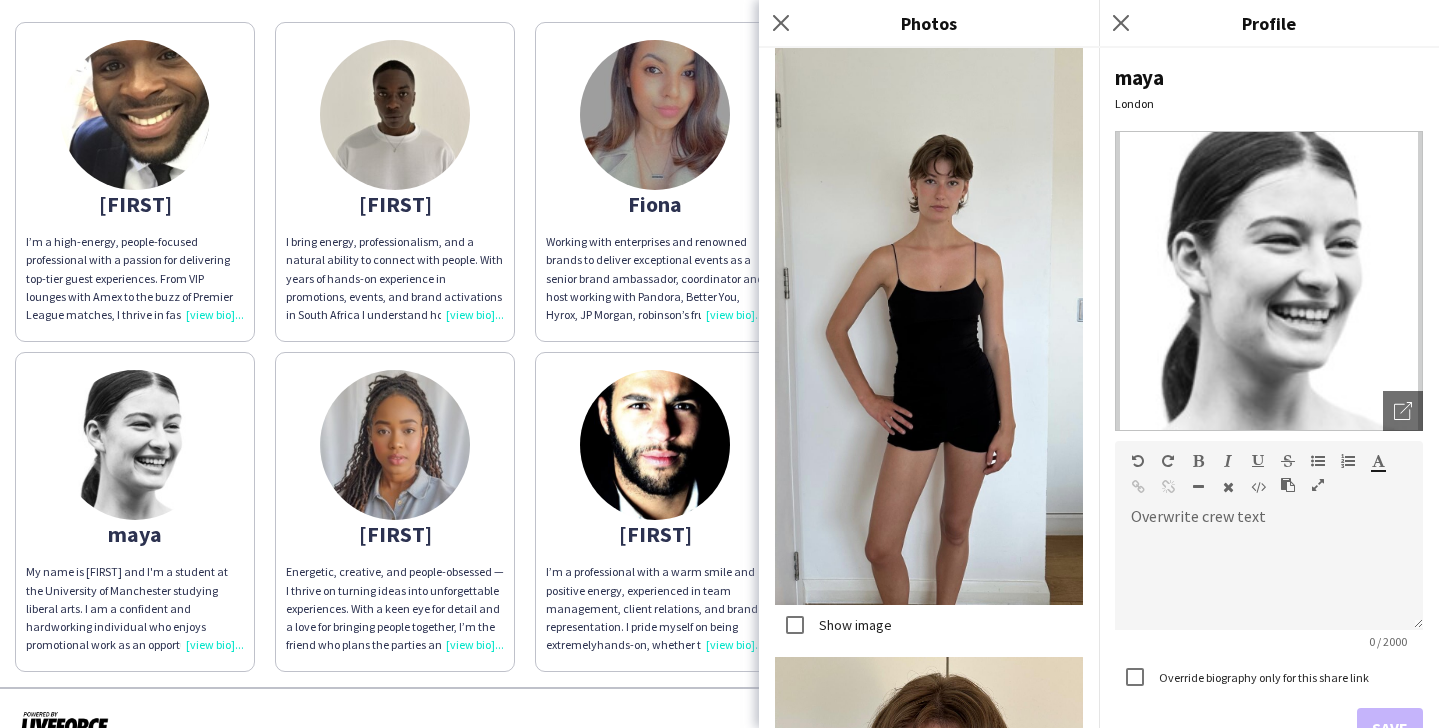 scroll, scrollTop: 413, scrollLeft: 0, axis: vertical 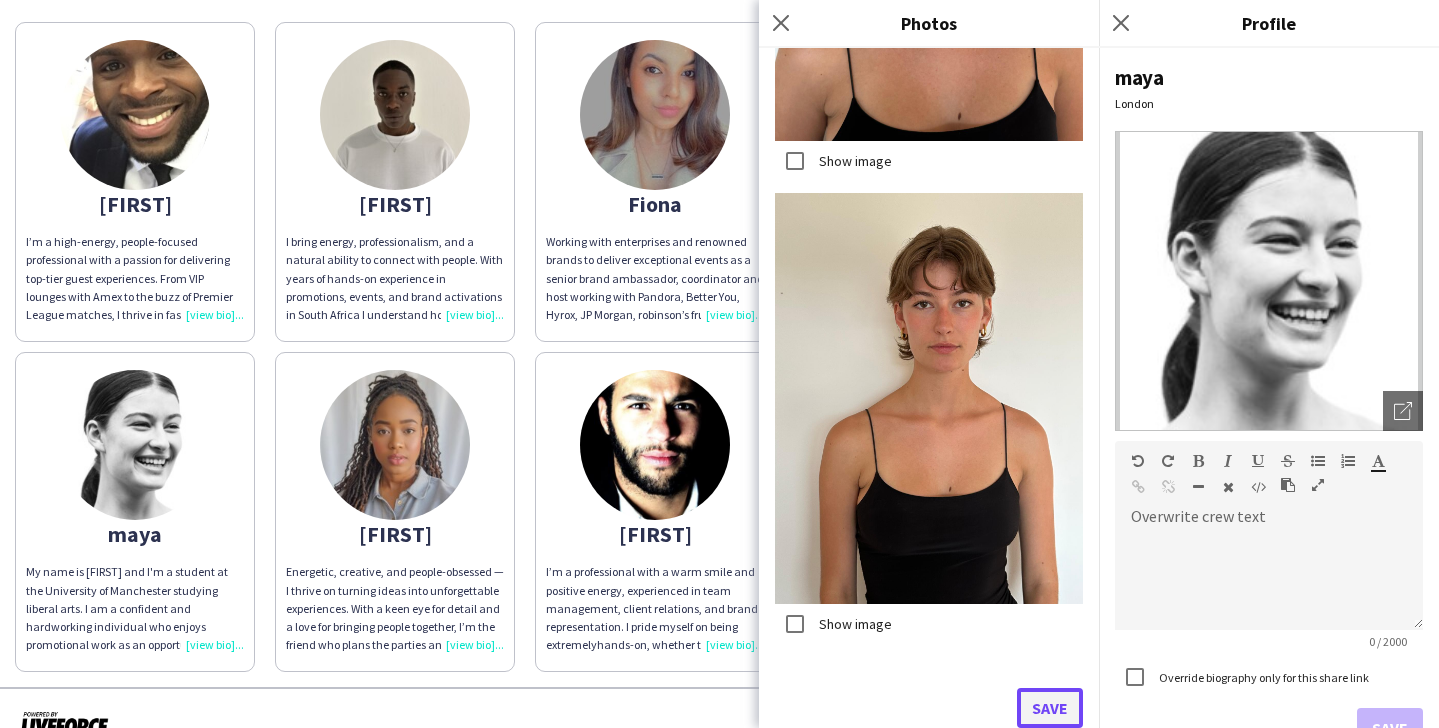 click on "Save" 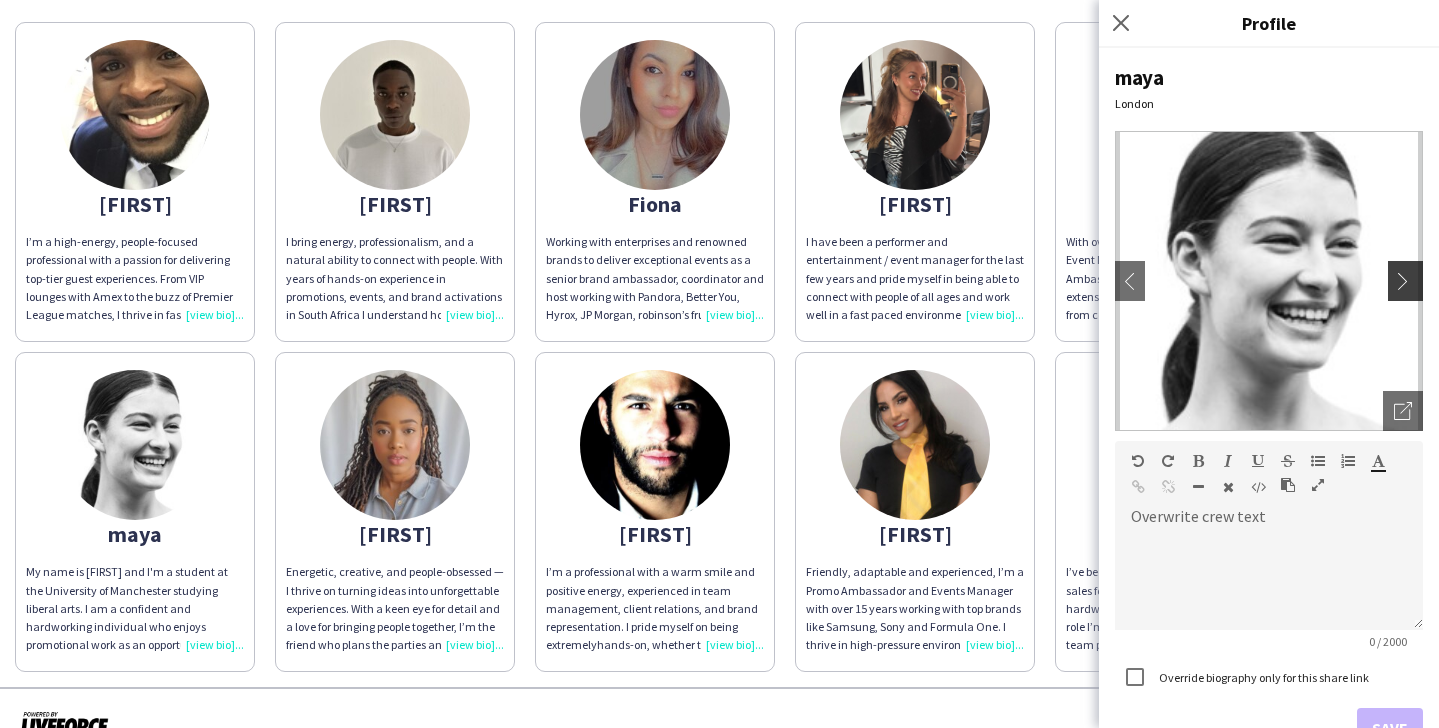 click on "chevron-right" 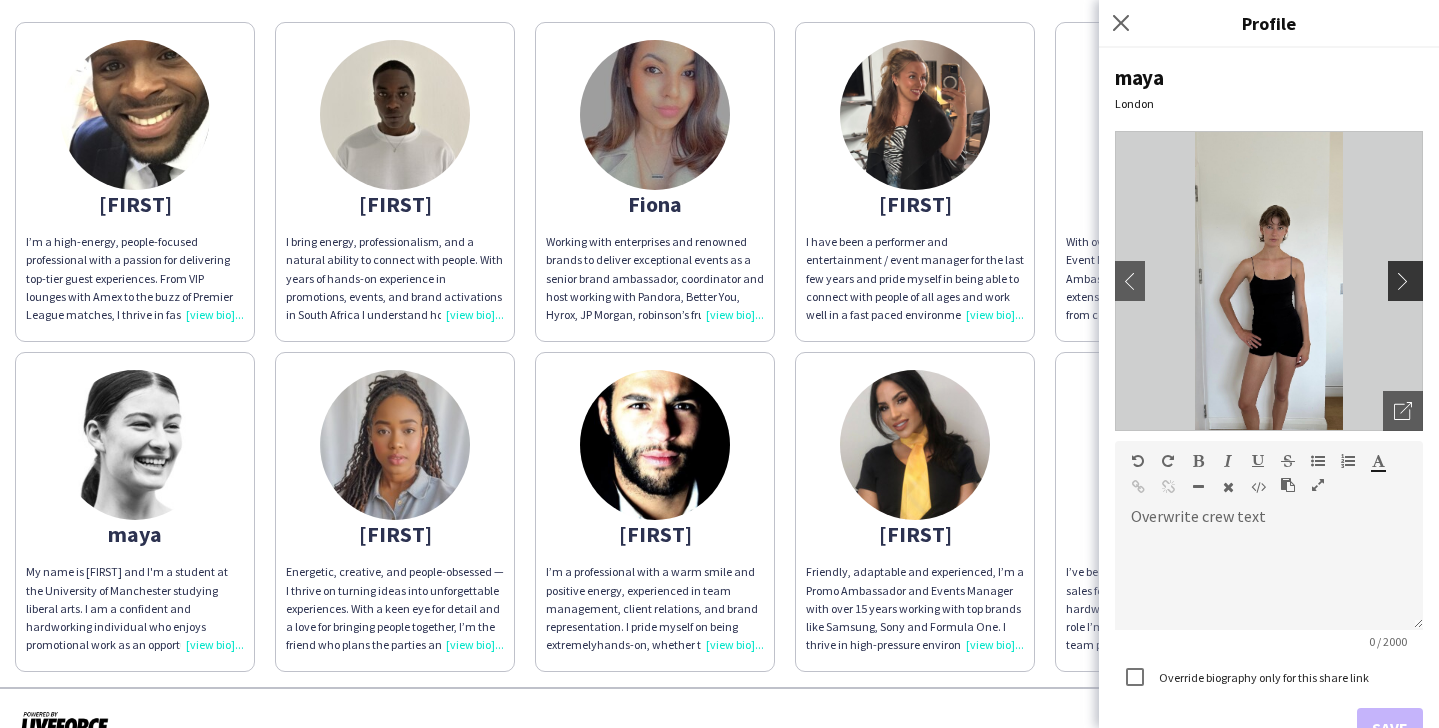 click on "chevron-right" 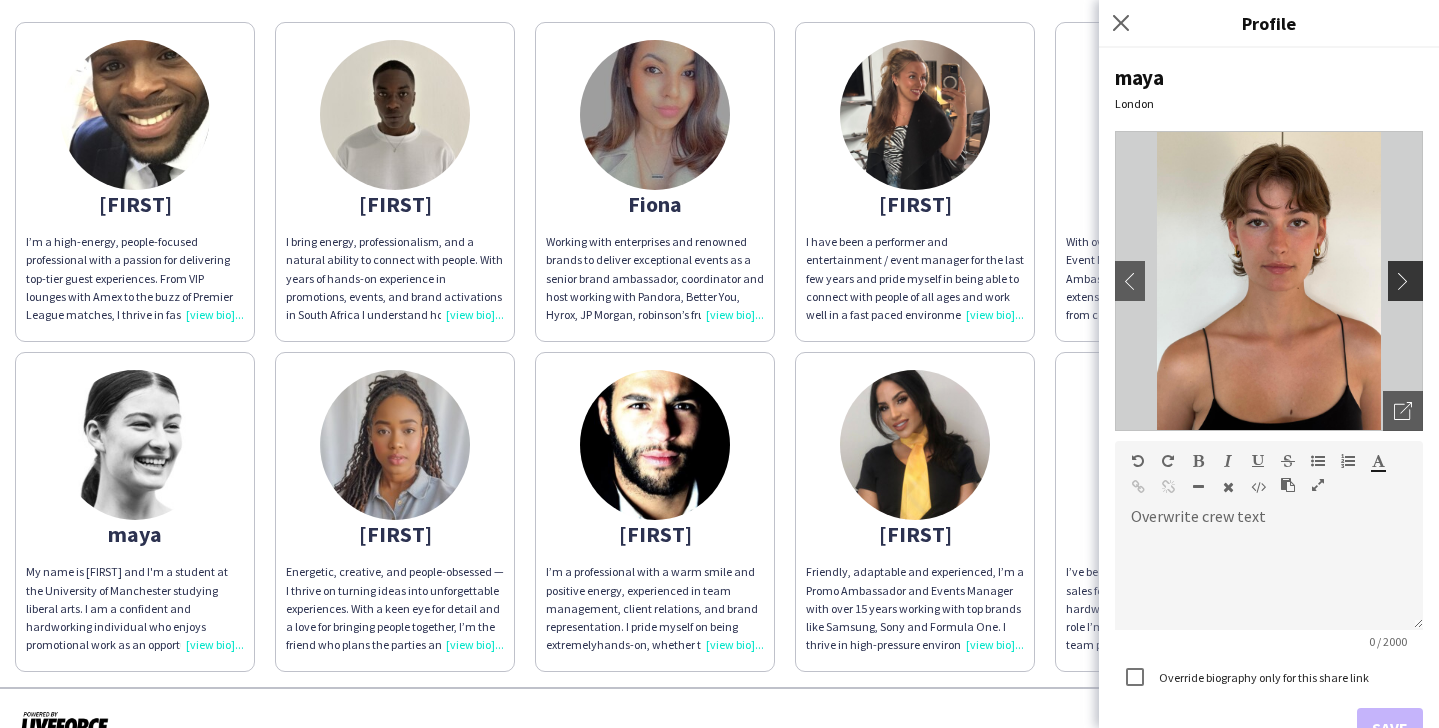 click on "chevron-right" 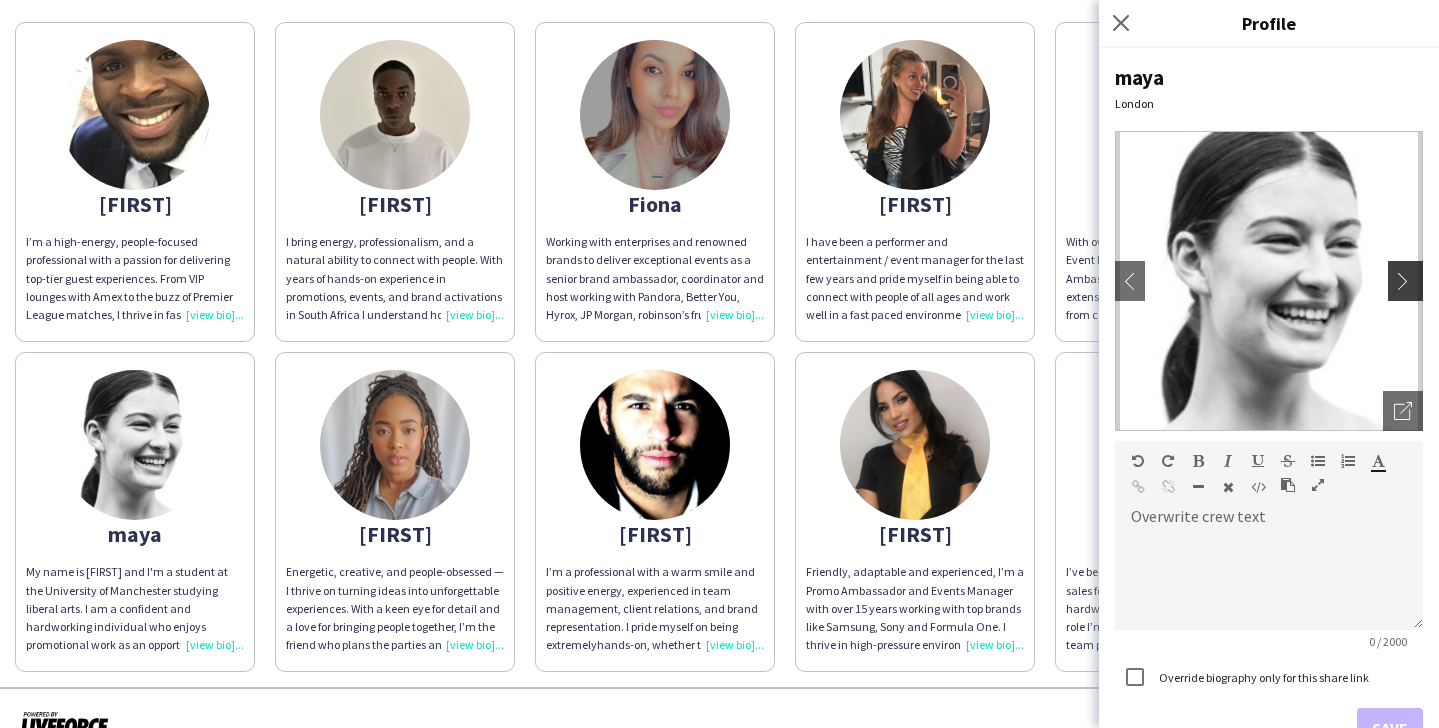 click on "chevron-right" 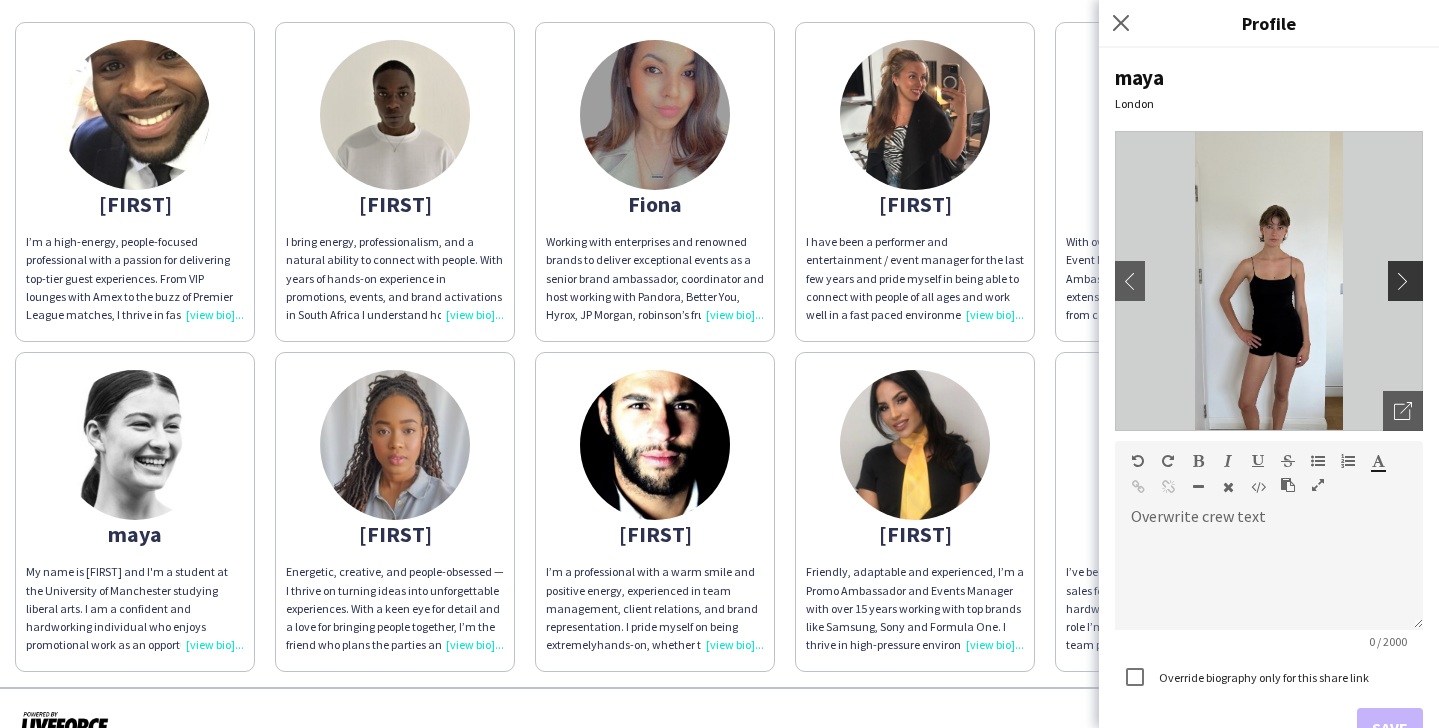 click on "chevron-right" 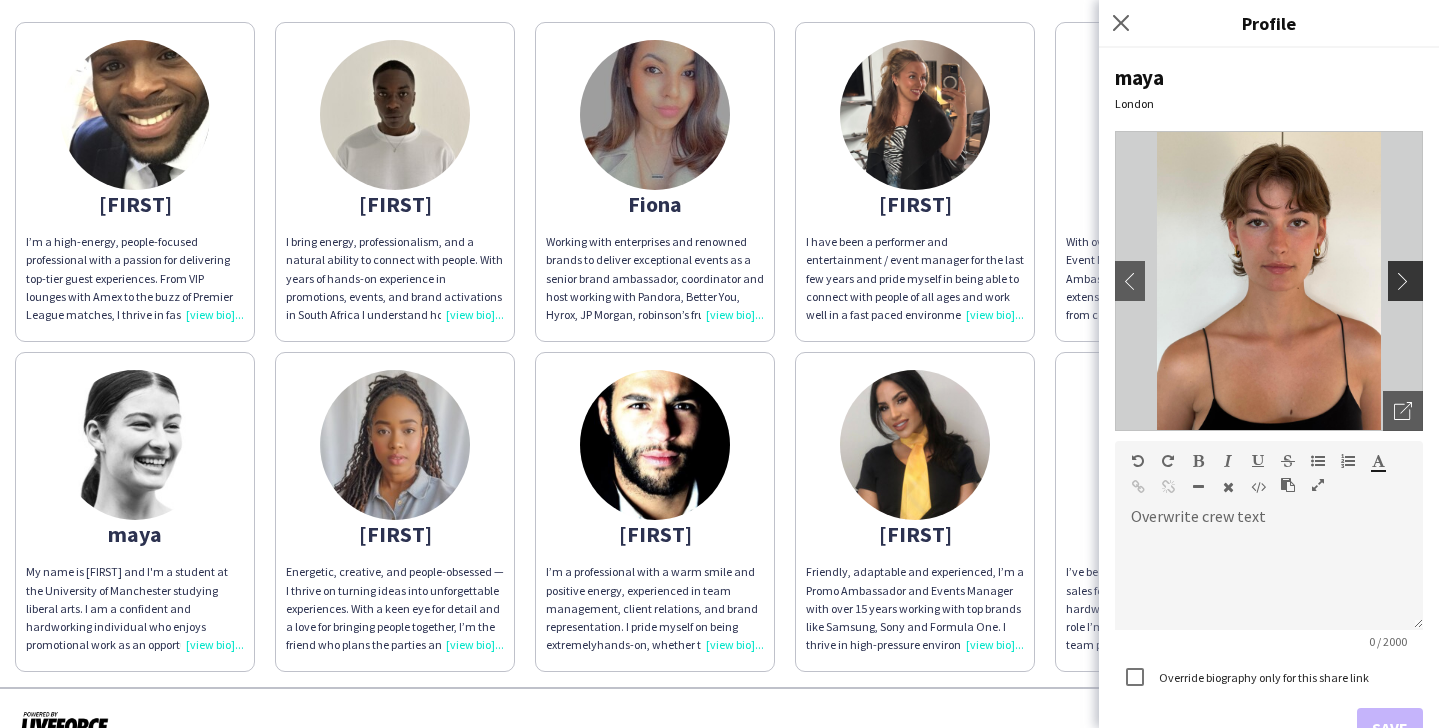 click on "chevron-right" 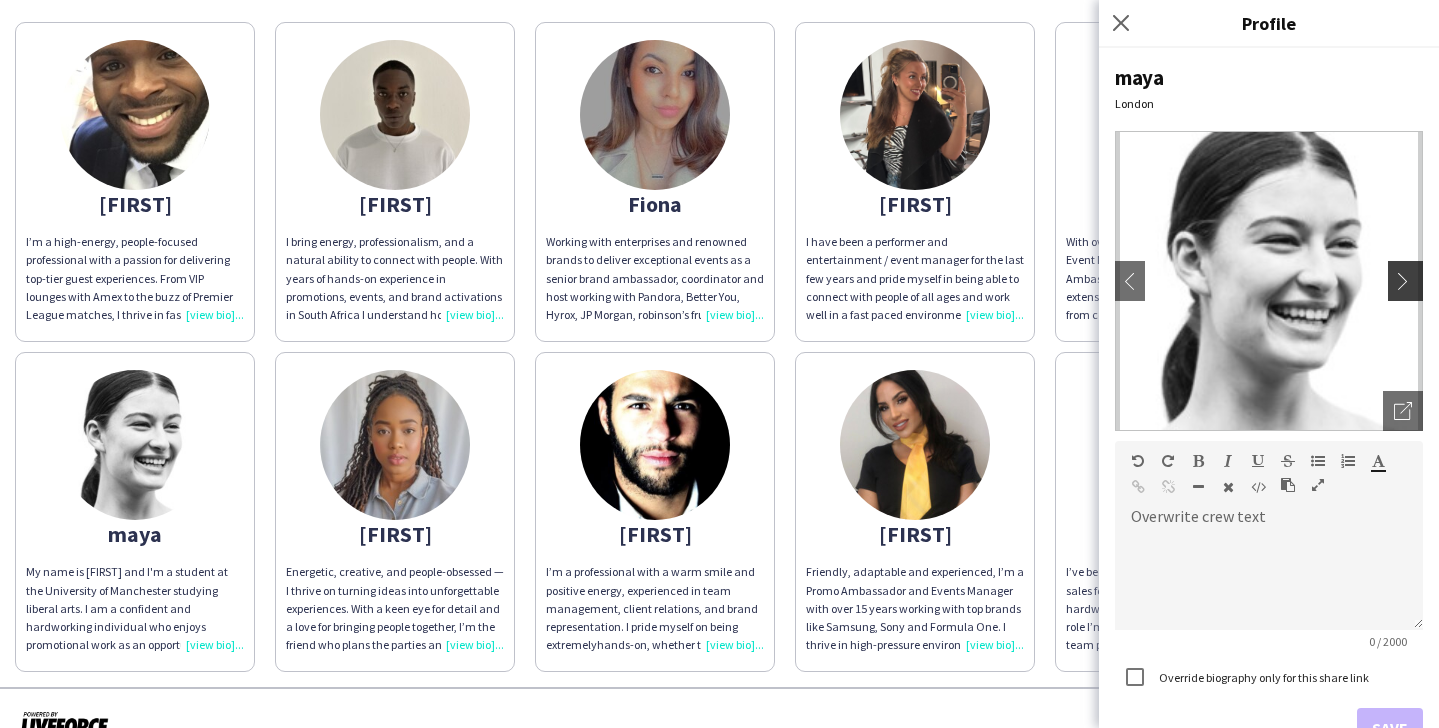 click on "chevron-right" 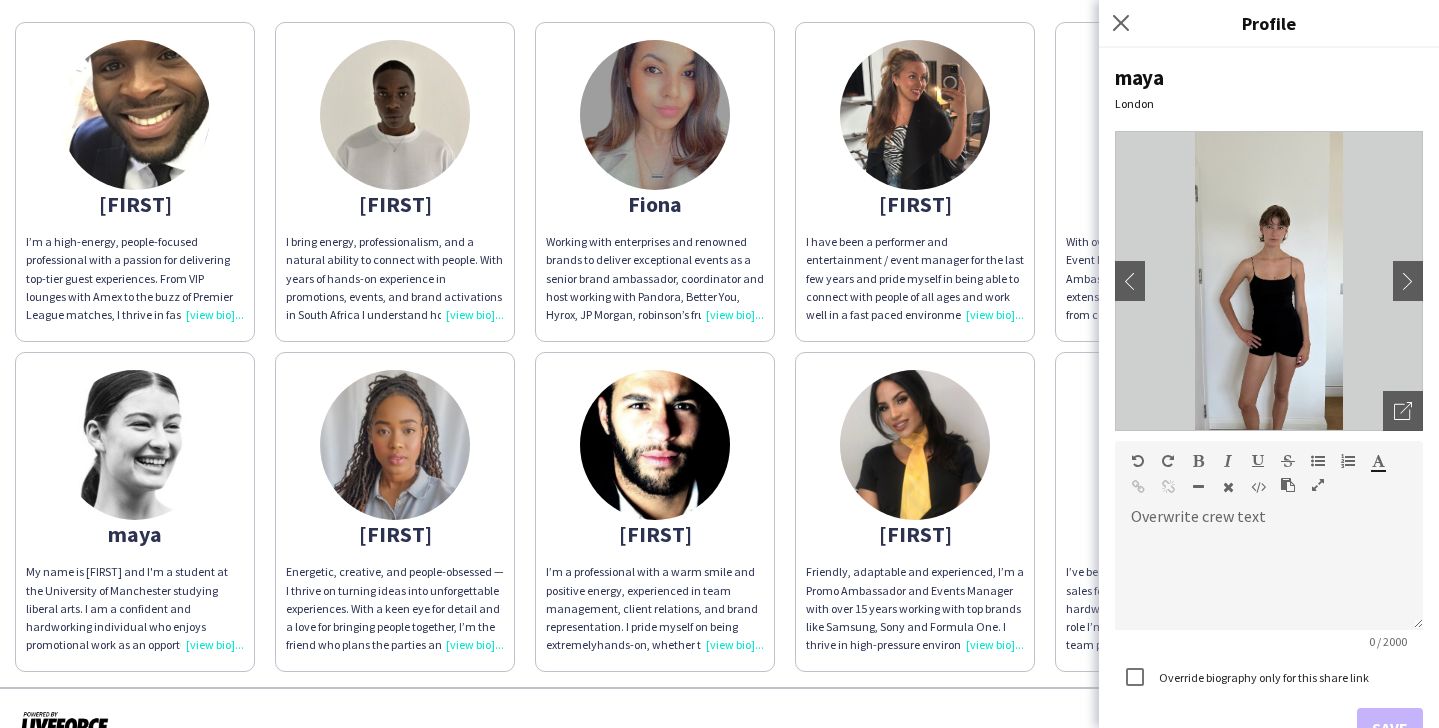 click 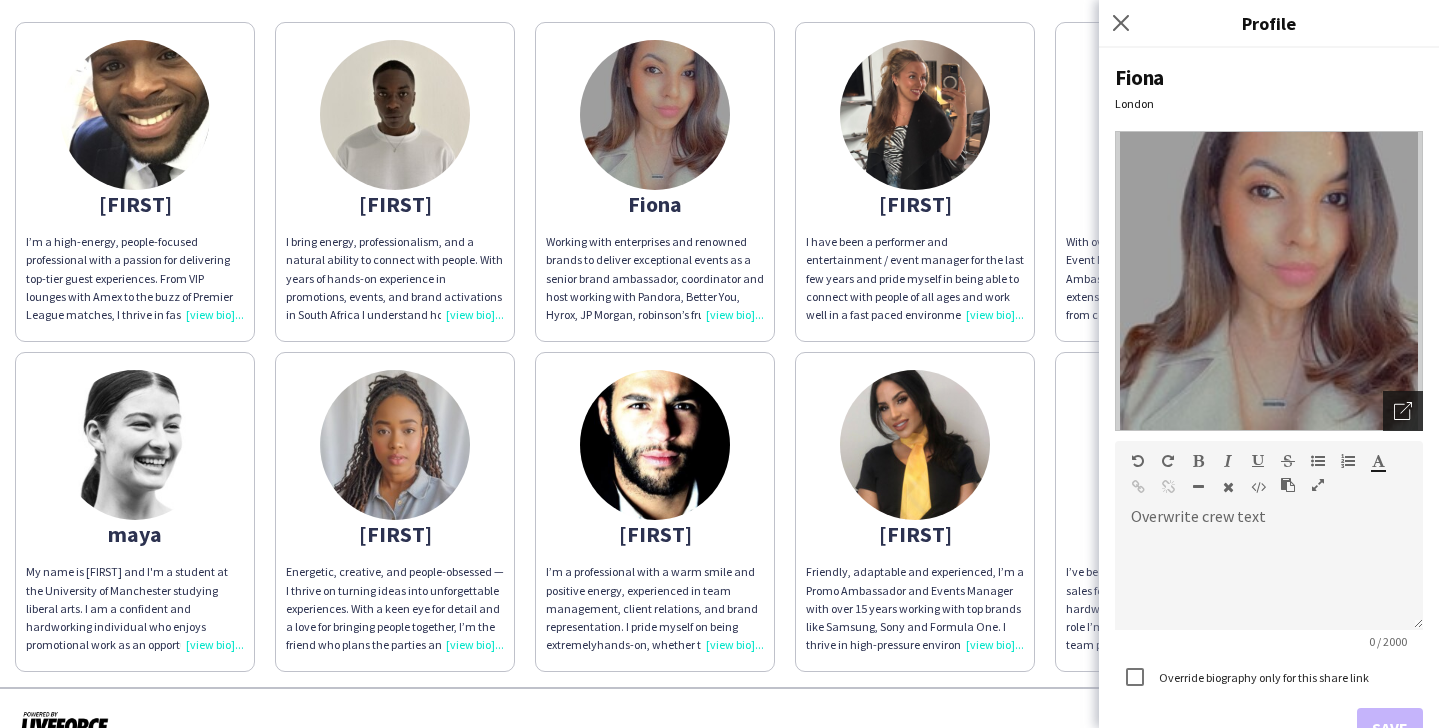 click on "Open photos pop-in" 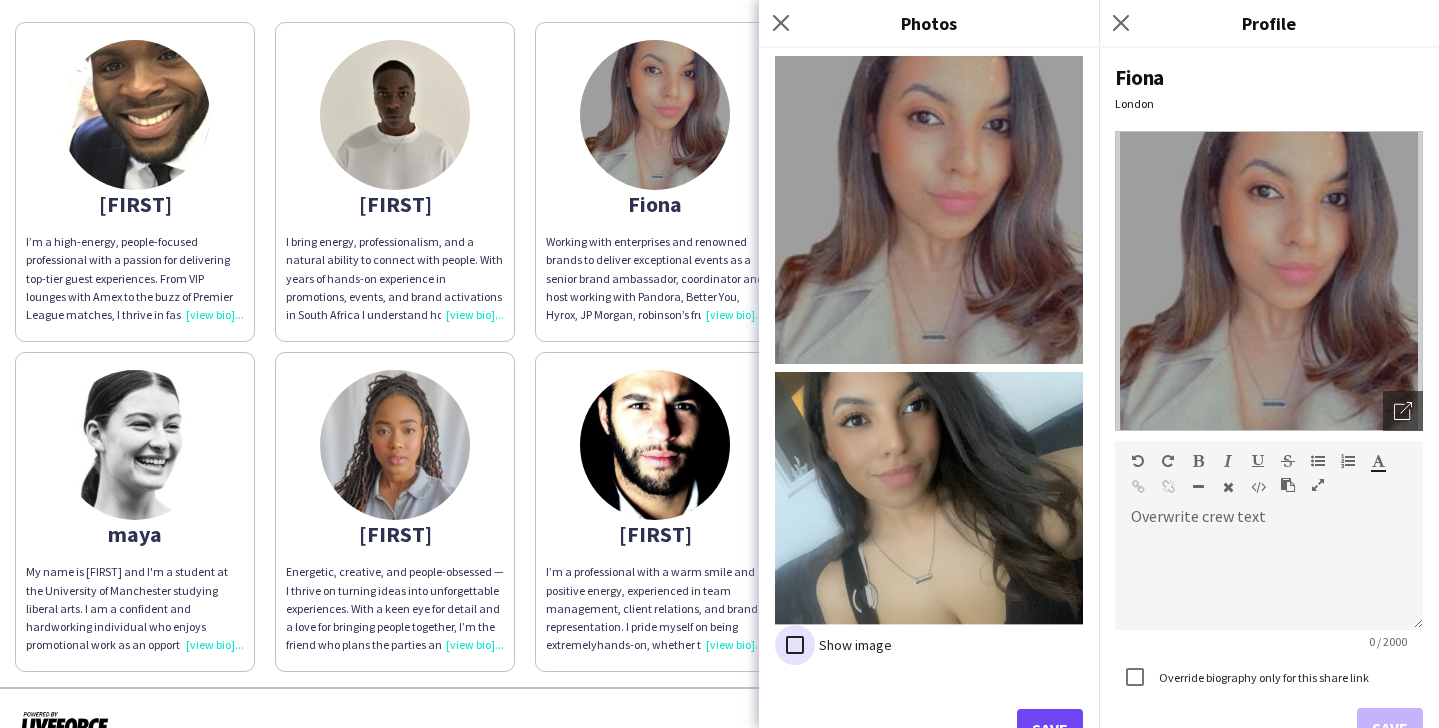 scroll, scrollTop: 21, scrollLeft: 0, axis: vertical 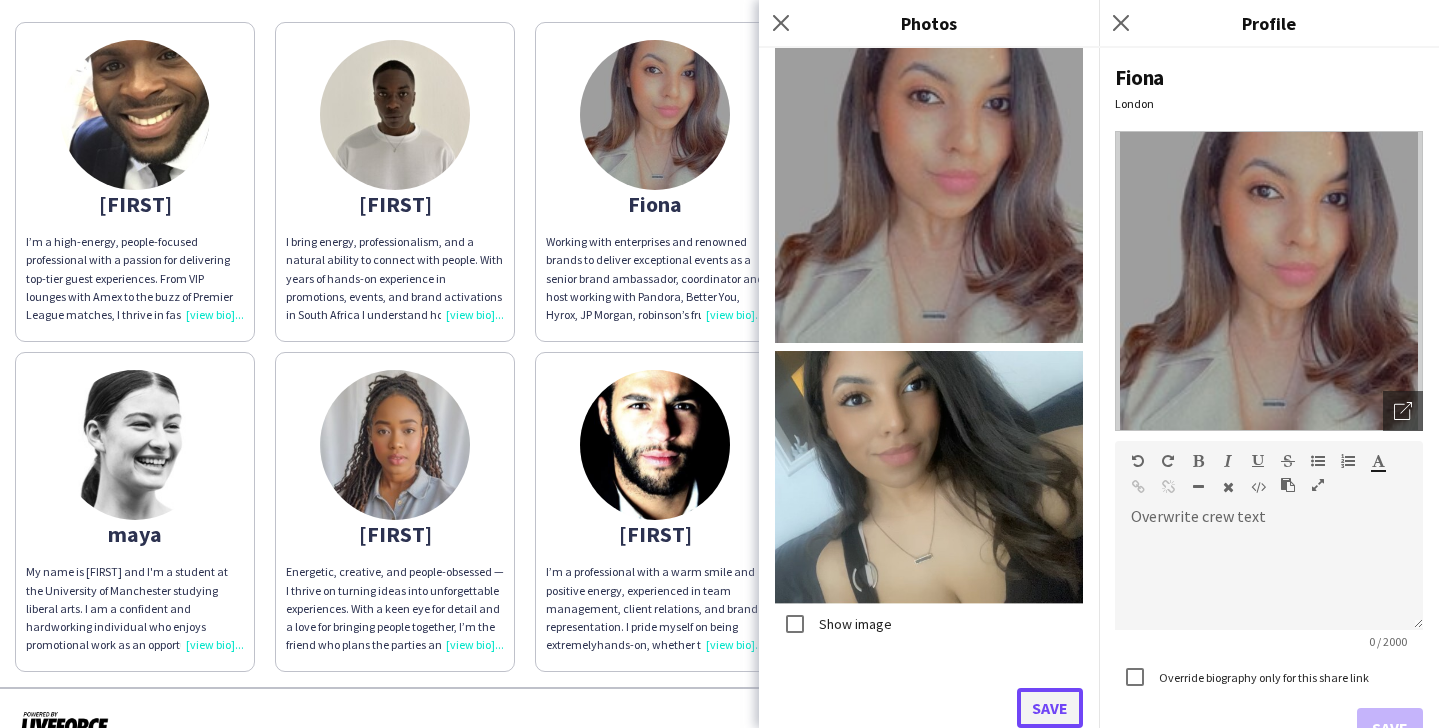 click on "Save" 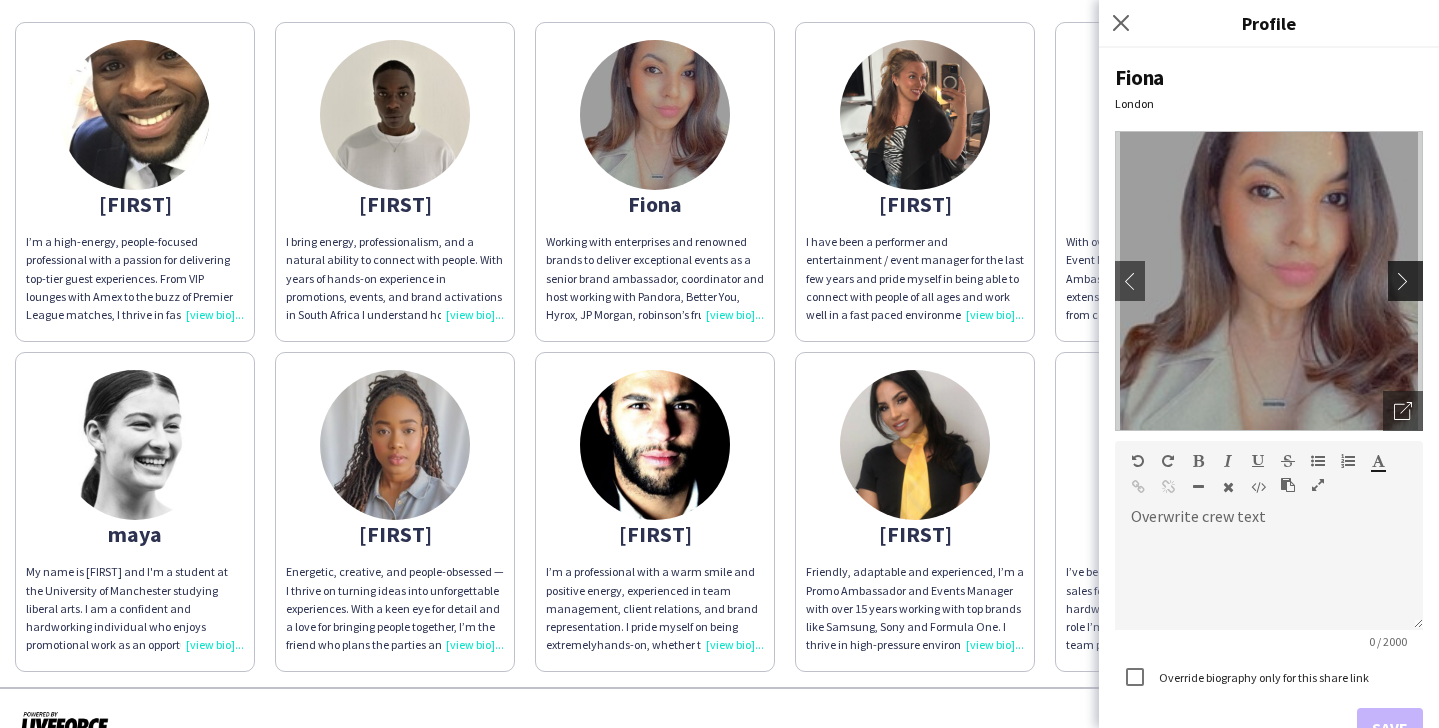 click on "chevron-right" 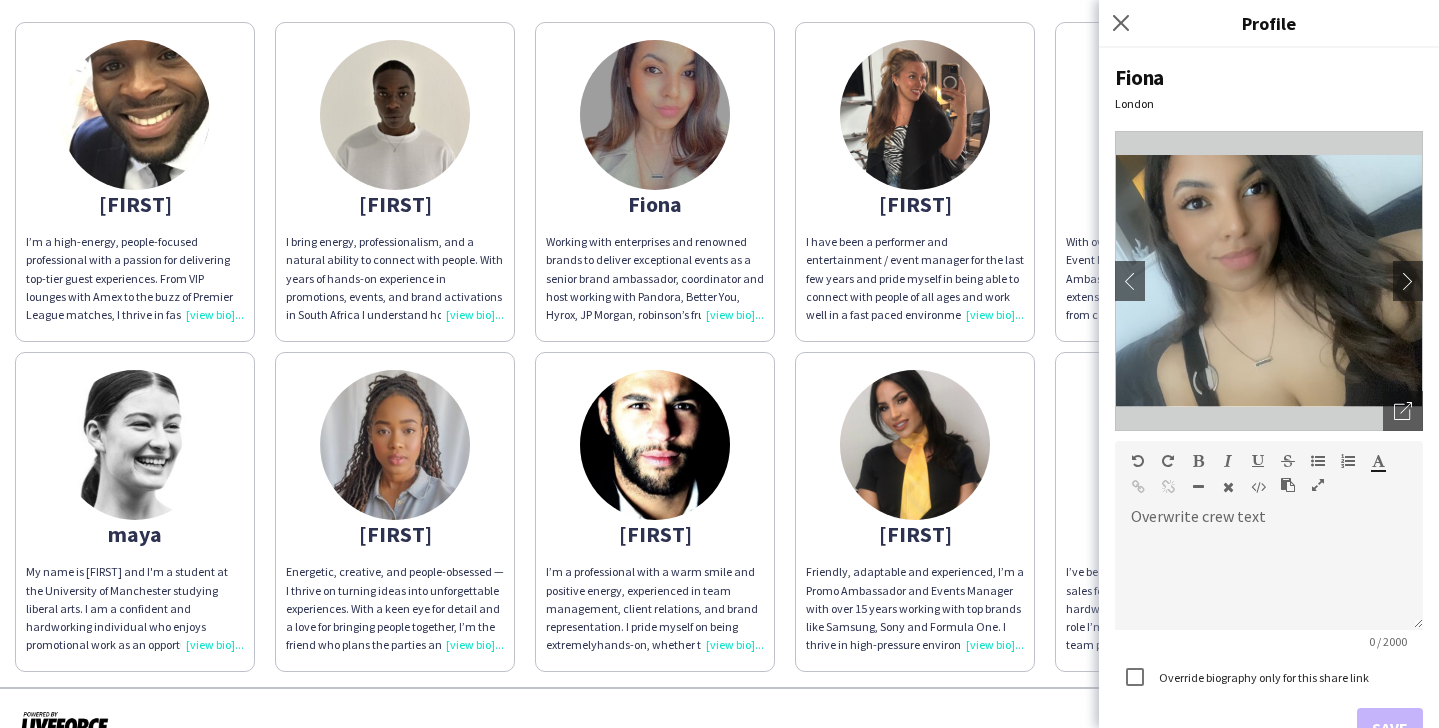 click 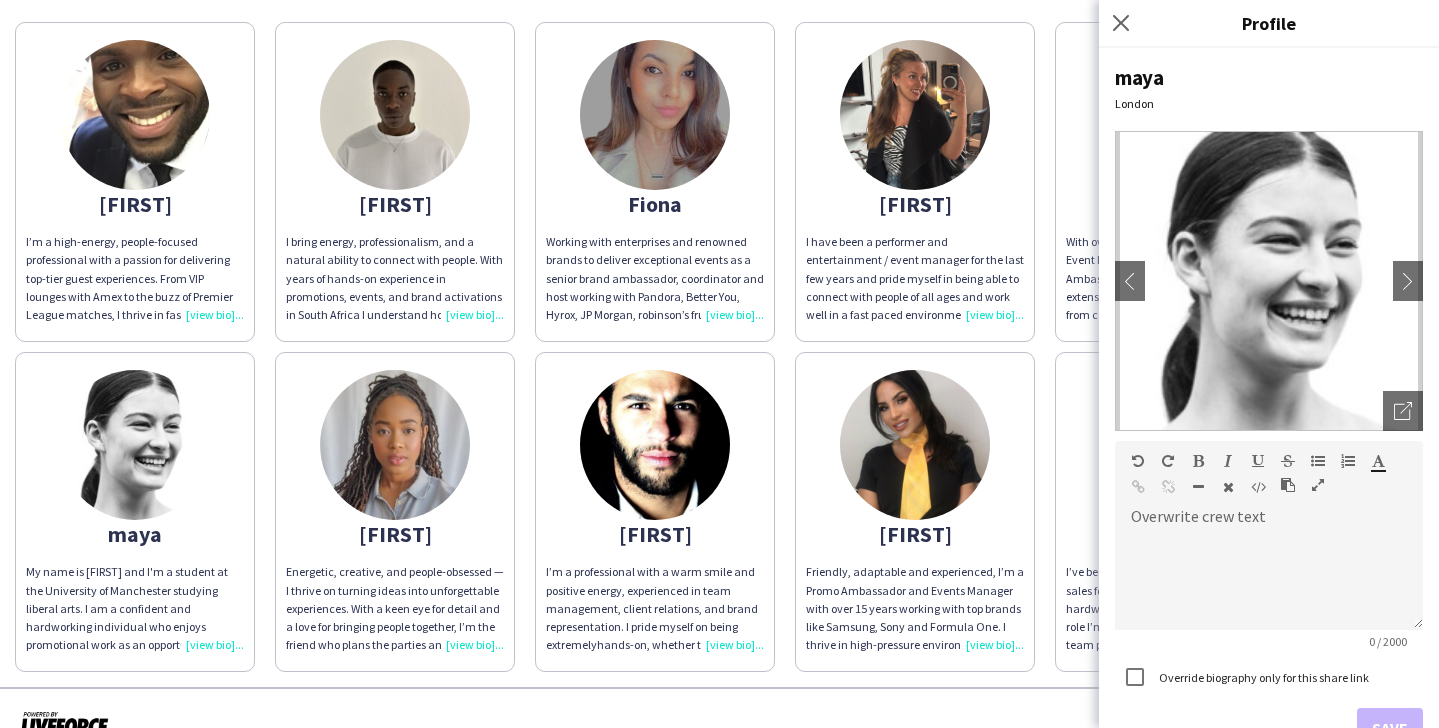 click 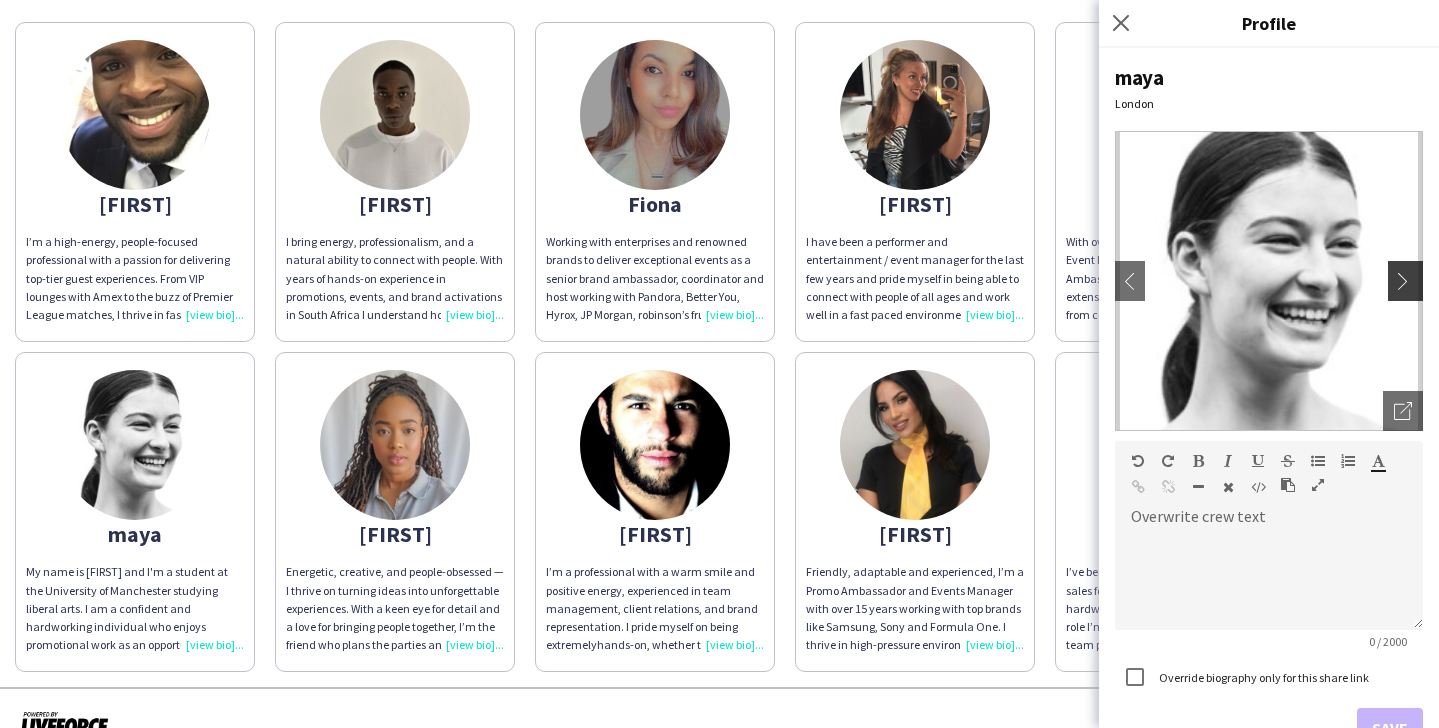 click on "chevron-right" 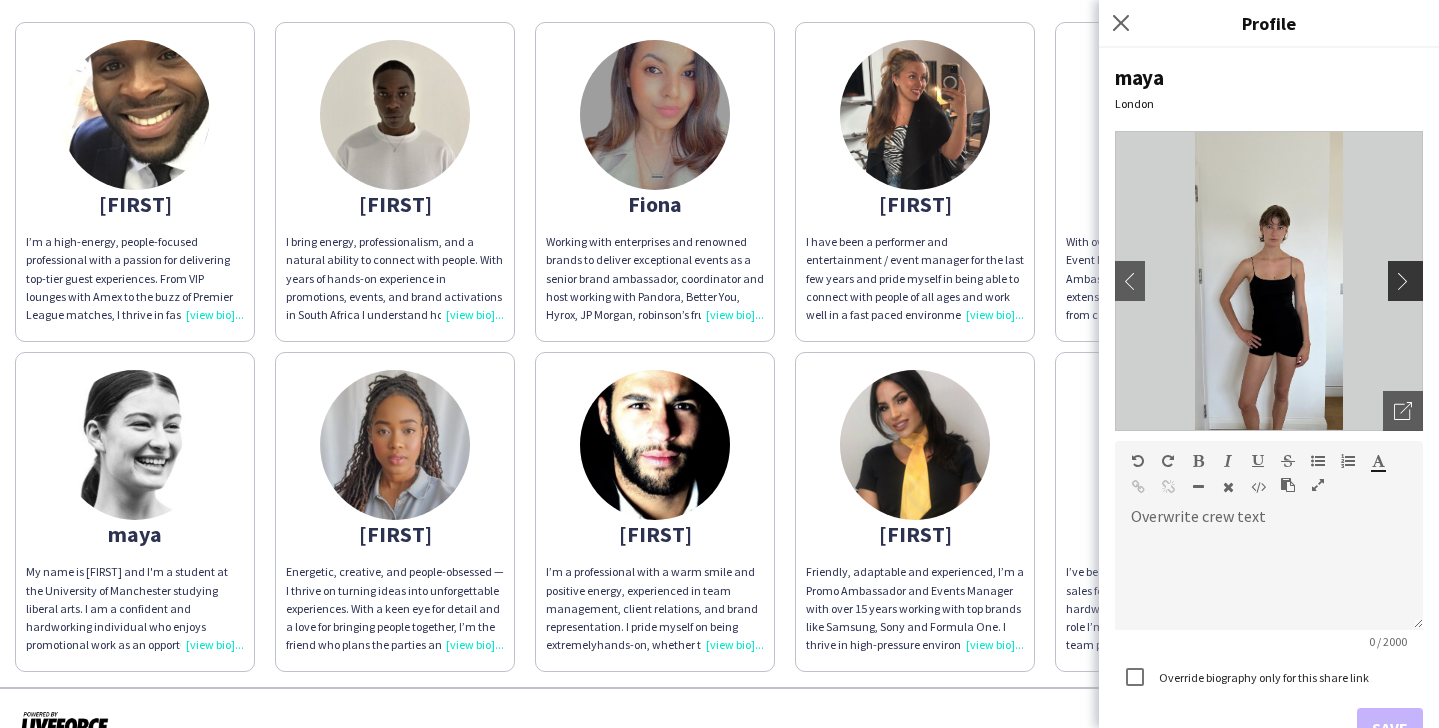 click on "chevron-right" 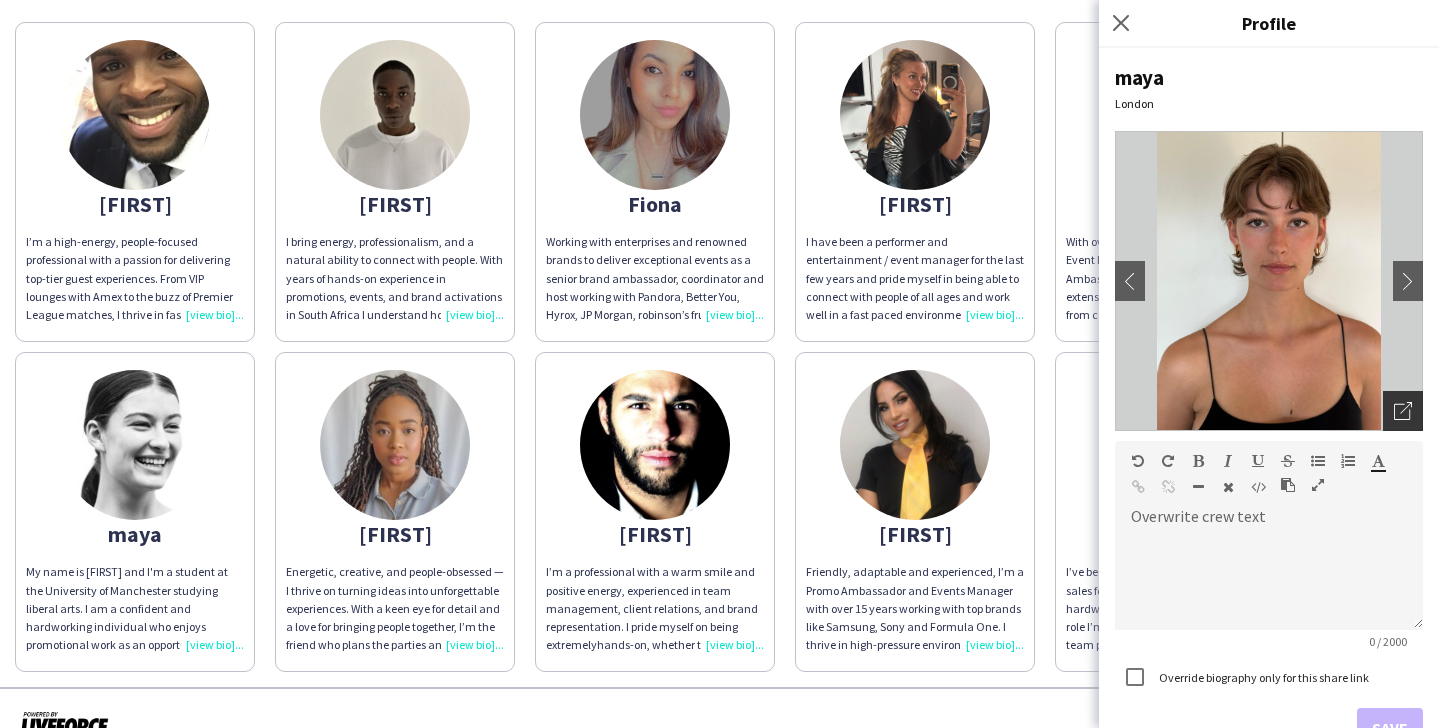 click on "Open photos pop-in" 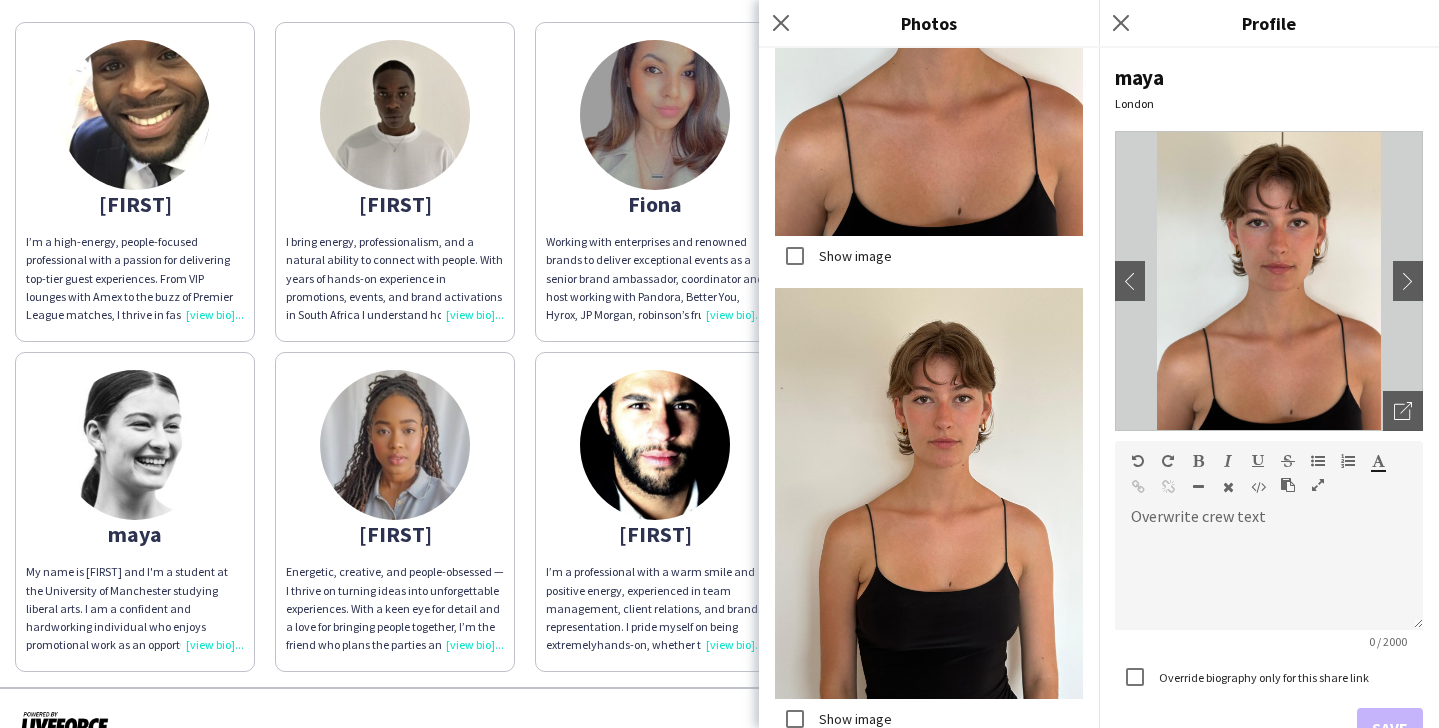 scroll, scrollTop: 1317, scrollLeft: 0, axis: vertical 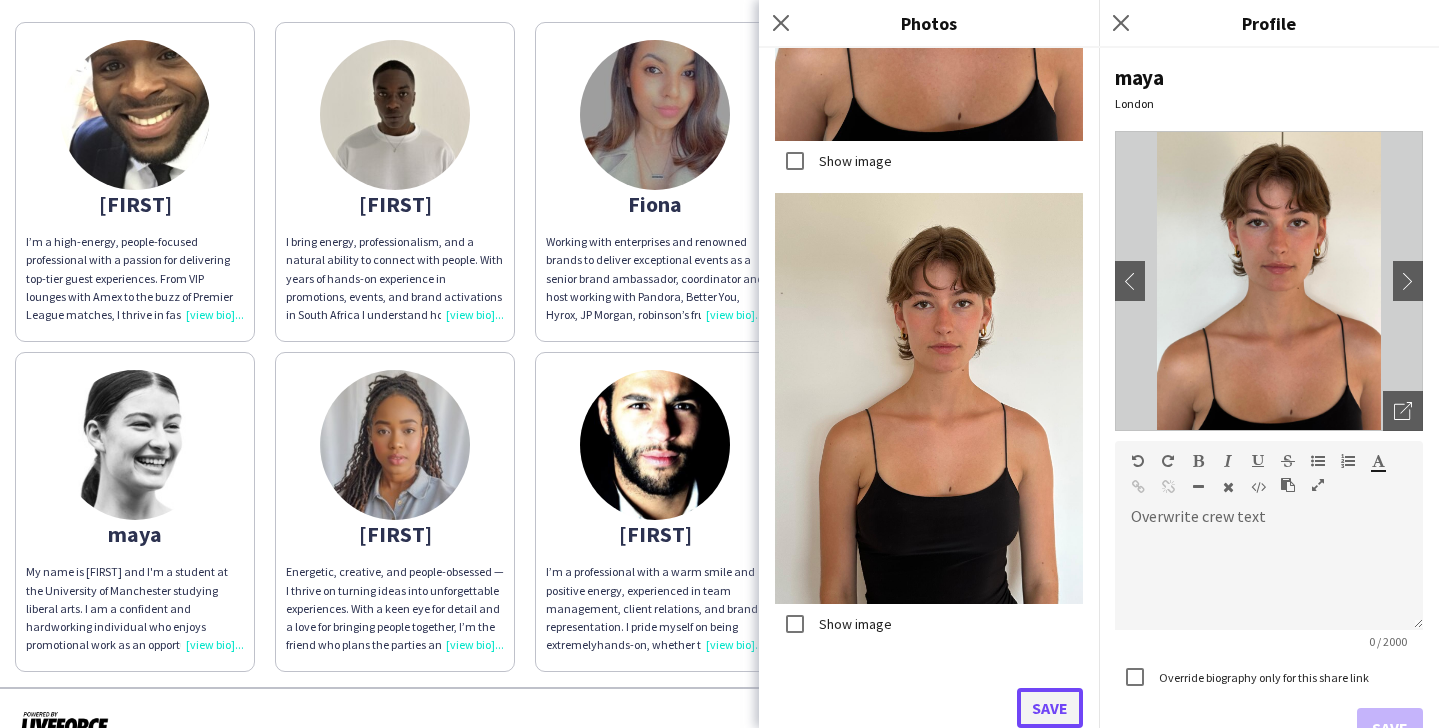 click on "Save" 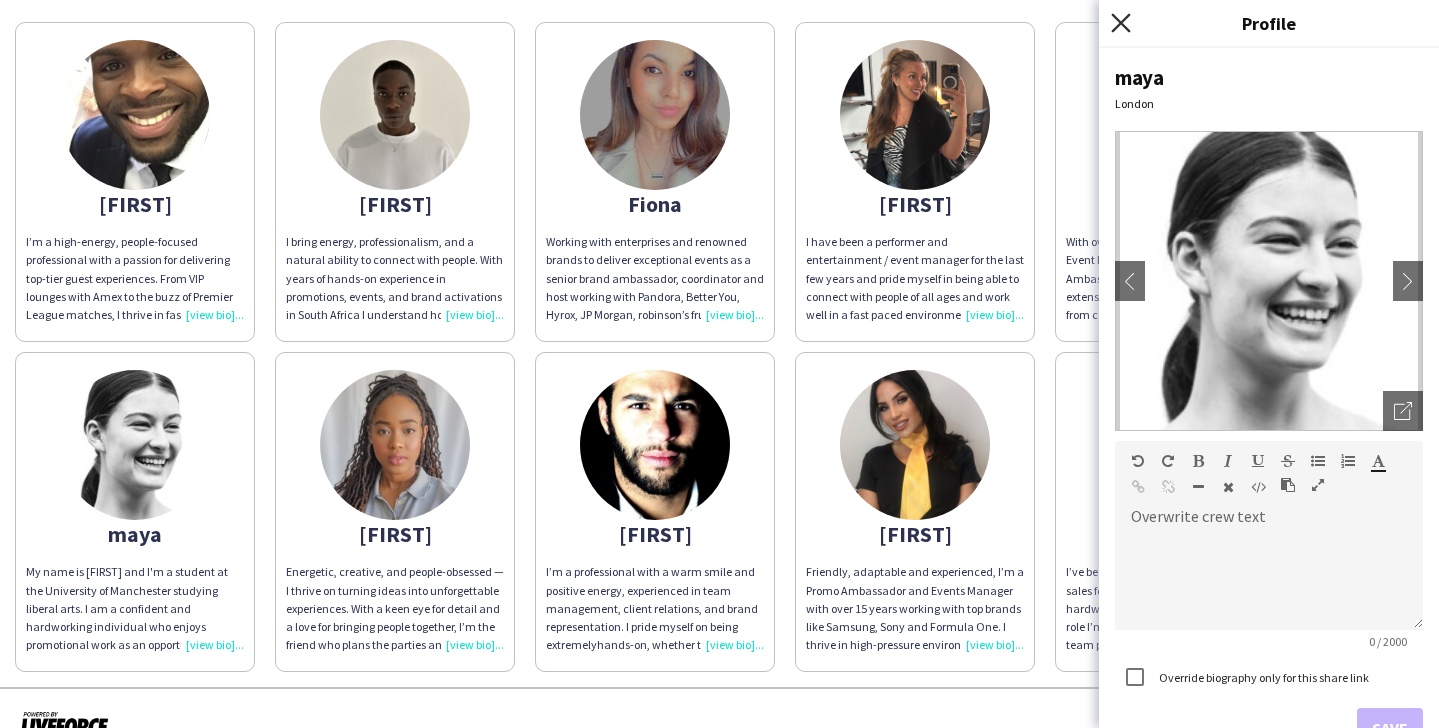 click 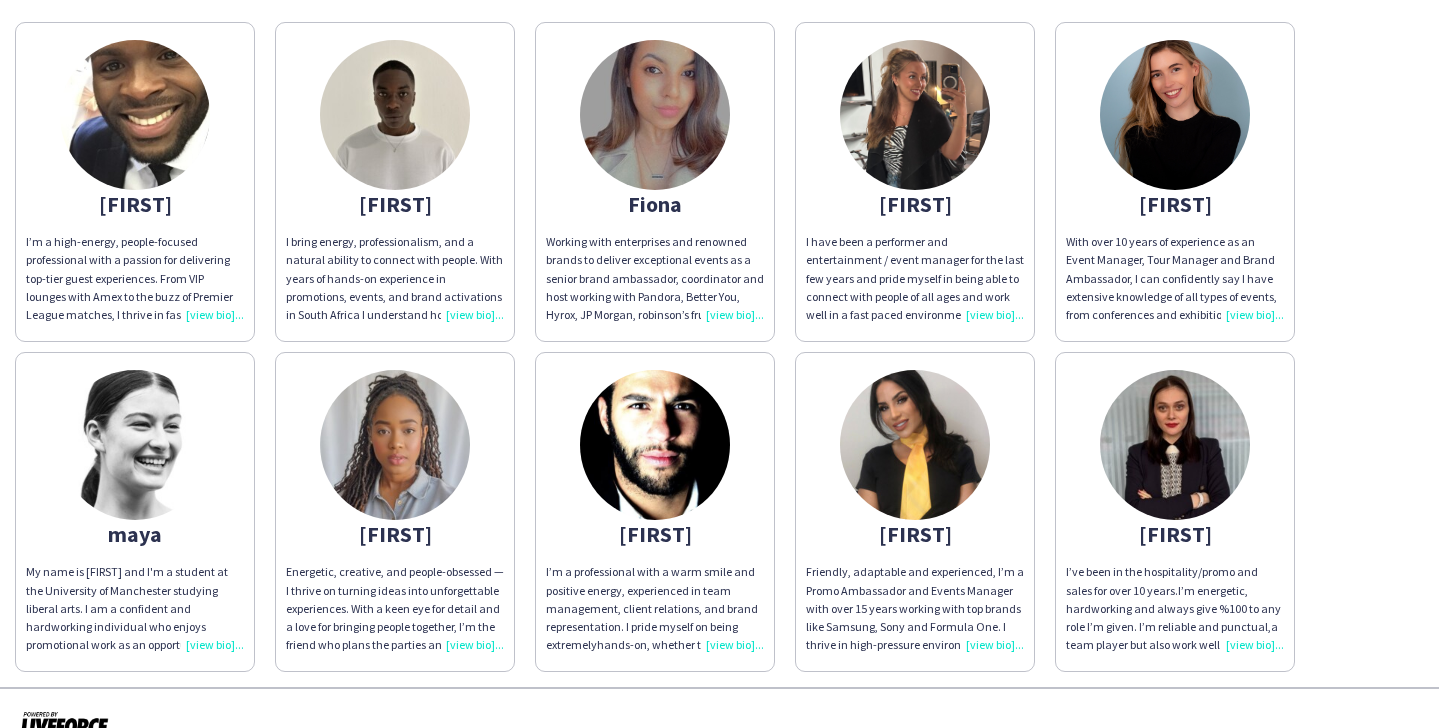 scroll, scrollTop: 0, scrollLeft: 0, axis: both 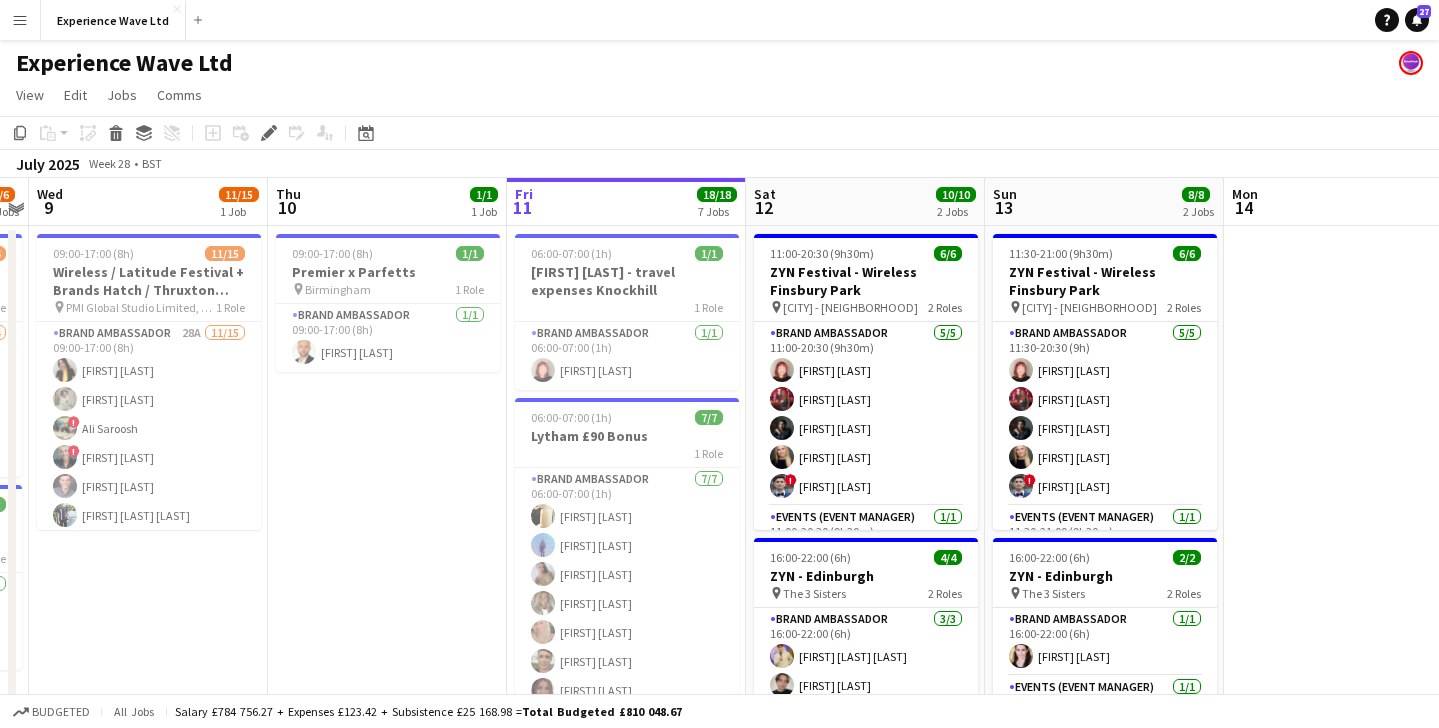 click on "Menu" at bounding box center [20, 20] 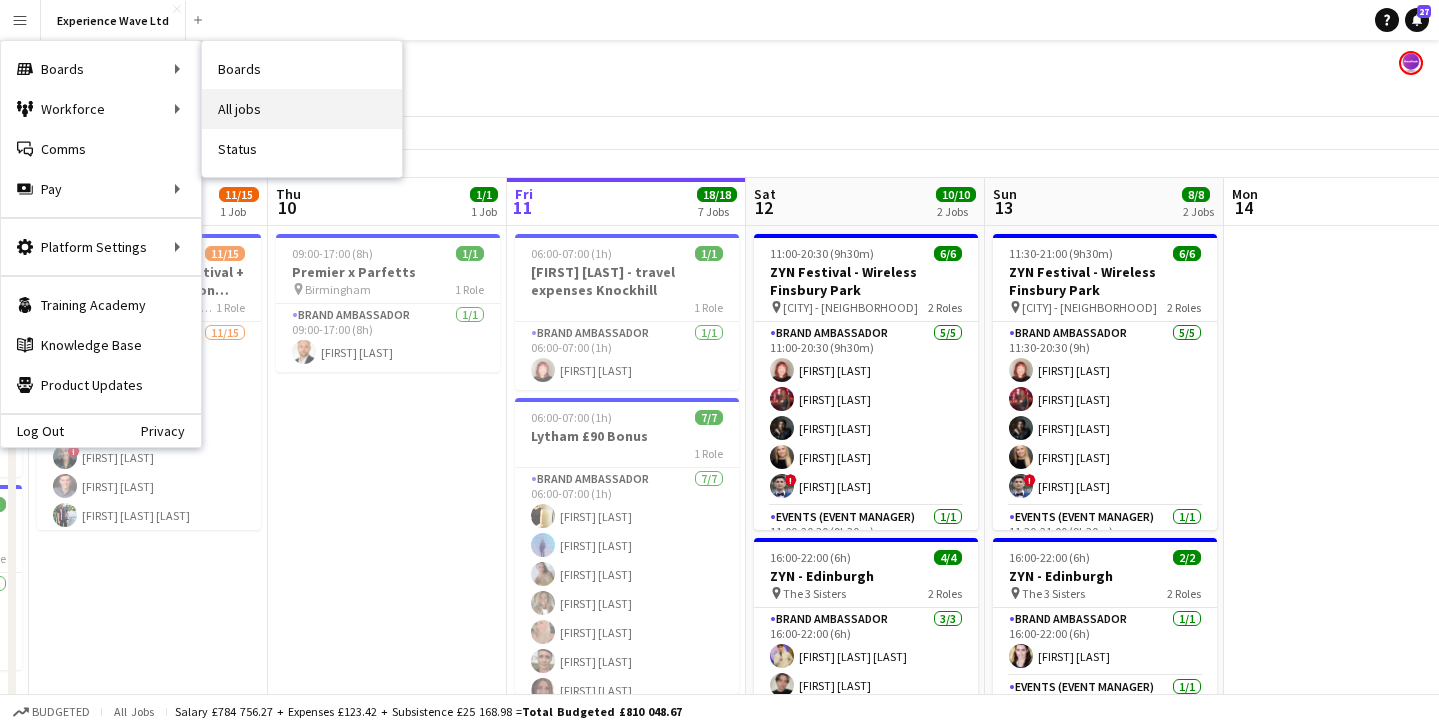 click on "All jobs" at bounding box center (302, 109) 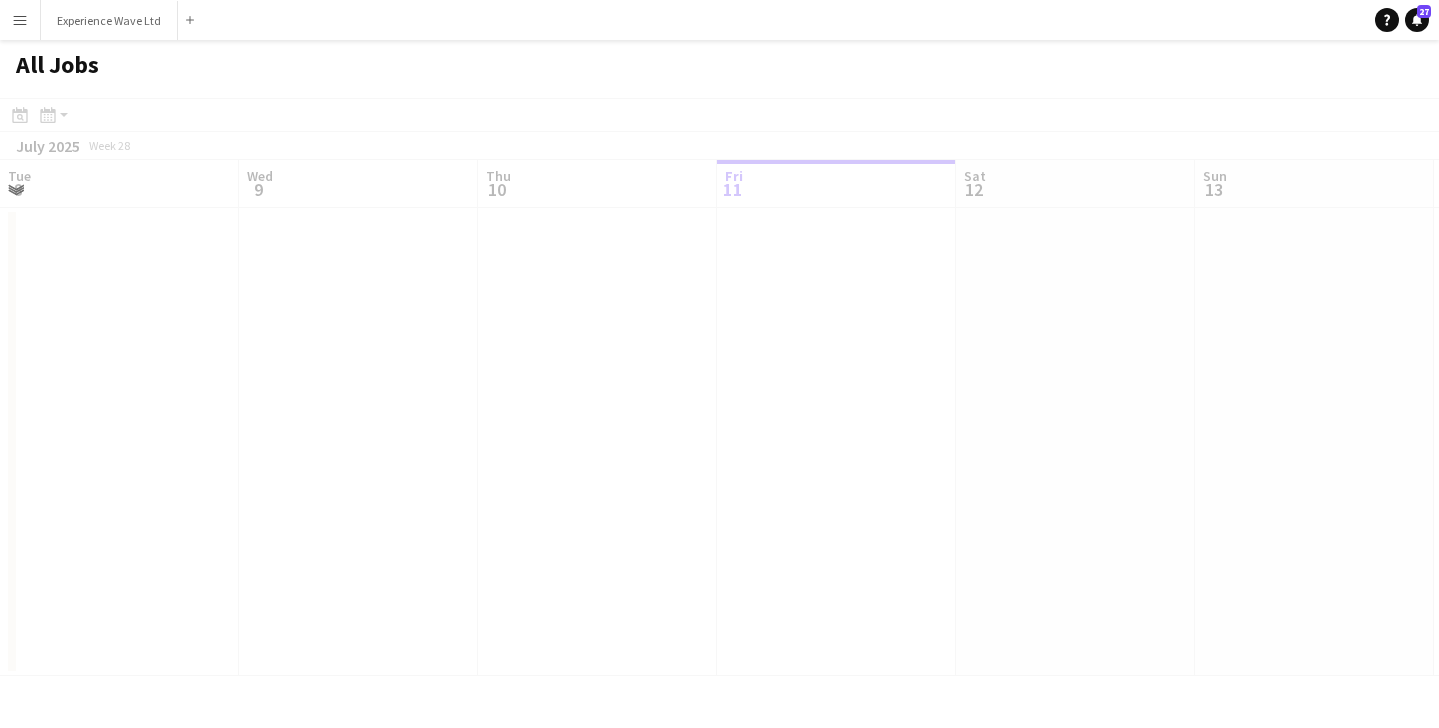 scroll, scrollTop: 0, scrollLeft: 478, axis: horizontal 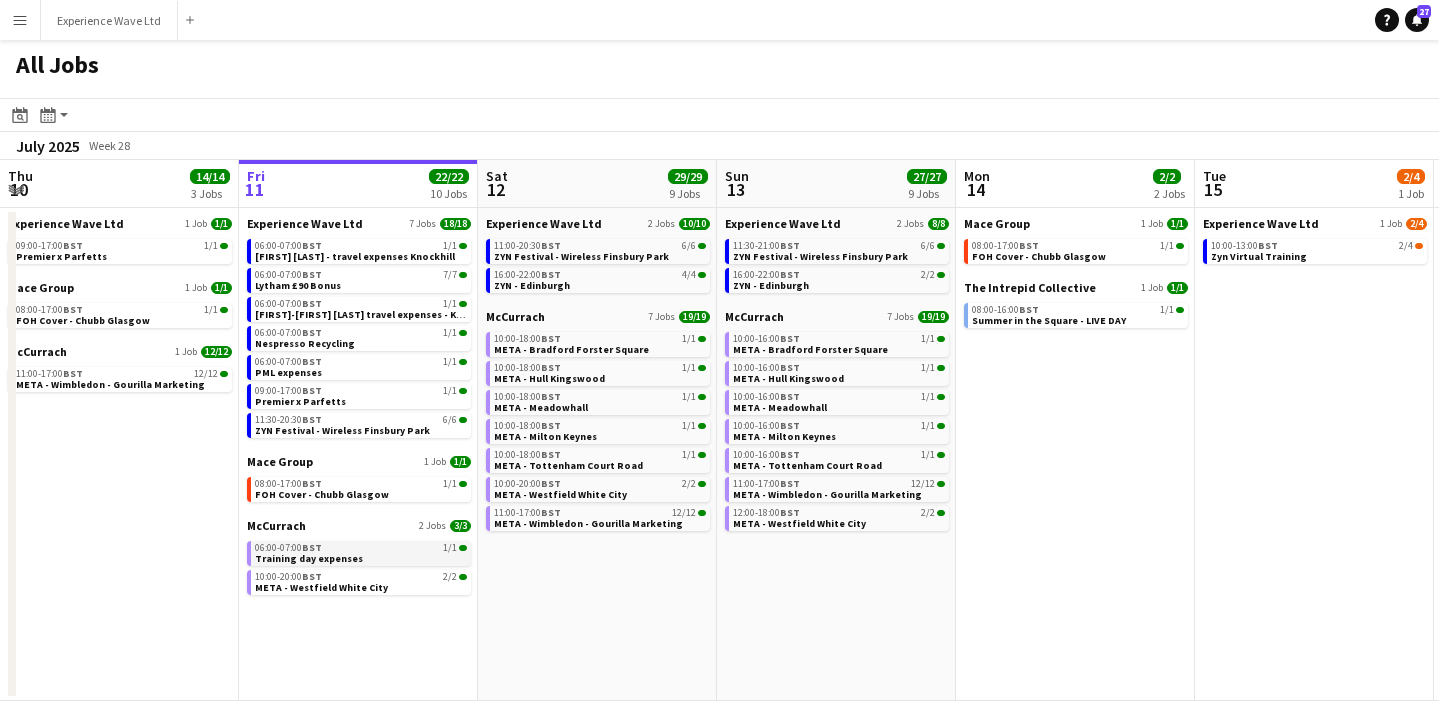 click on "Training day expenses" at bounding box center (309, 558) 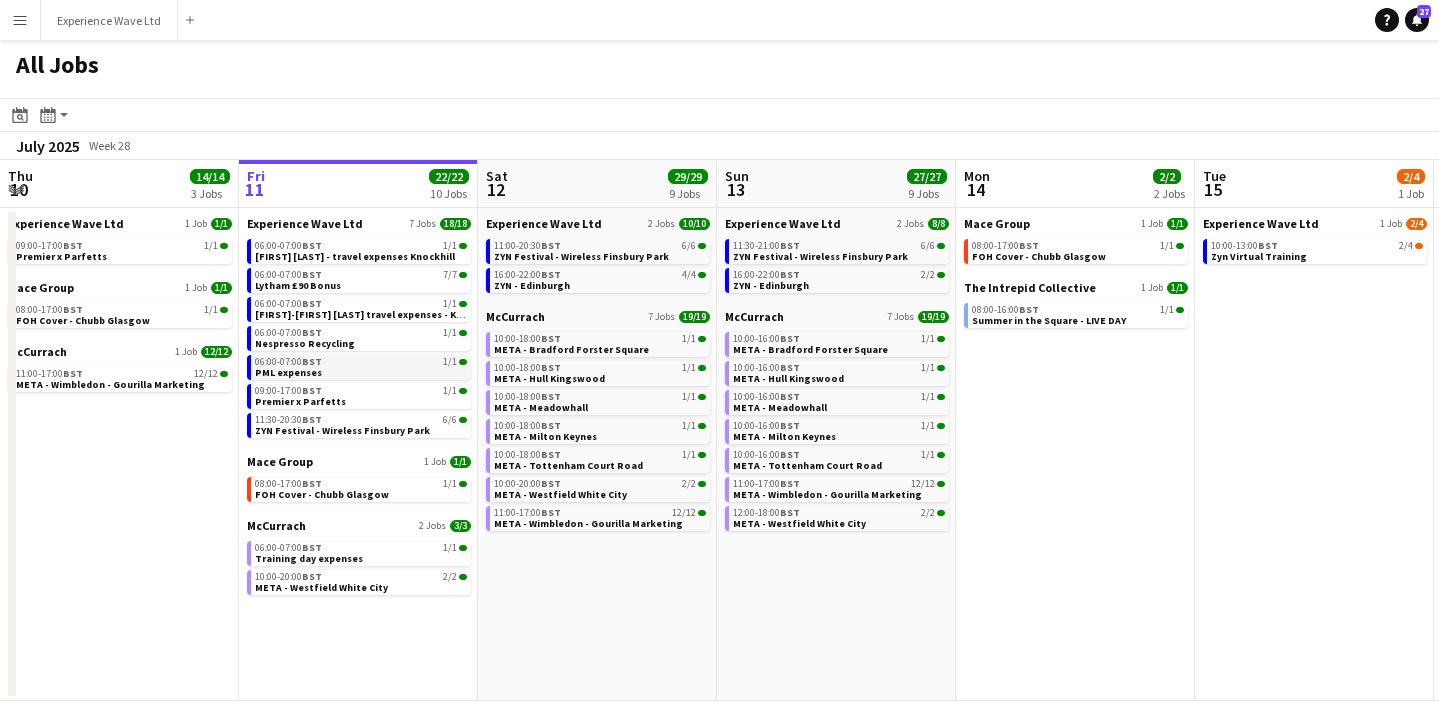 click on "06:00-07:00    BST   1/1   PML expenses" at bounding box center [361, 366] 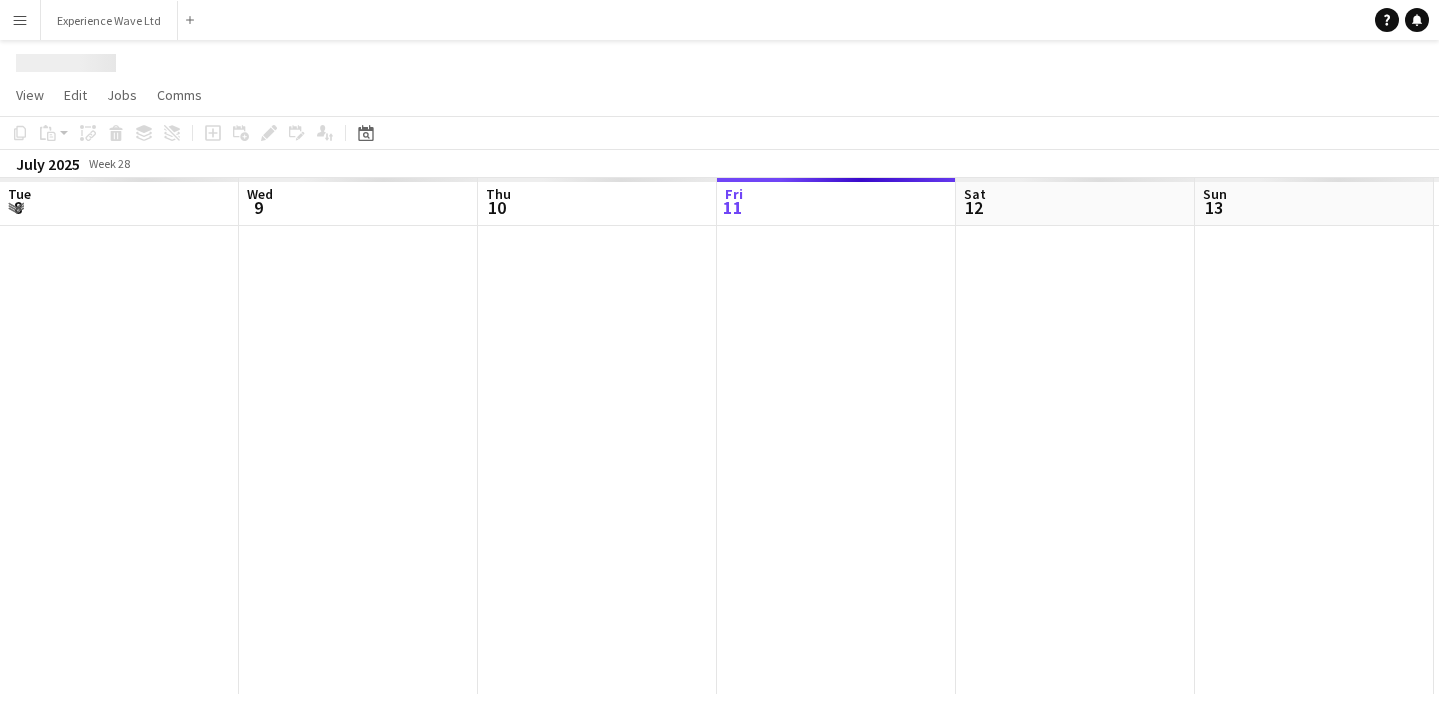 scroll, scrollTop: 0, scrollLeft: 0, axis: both 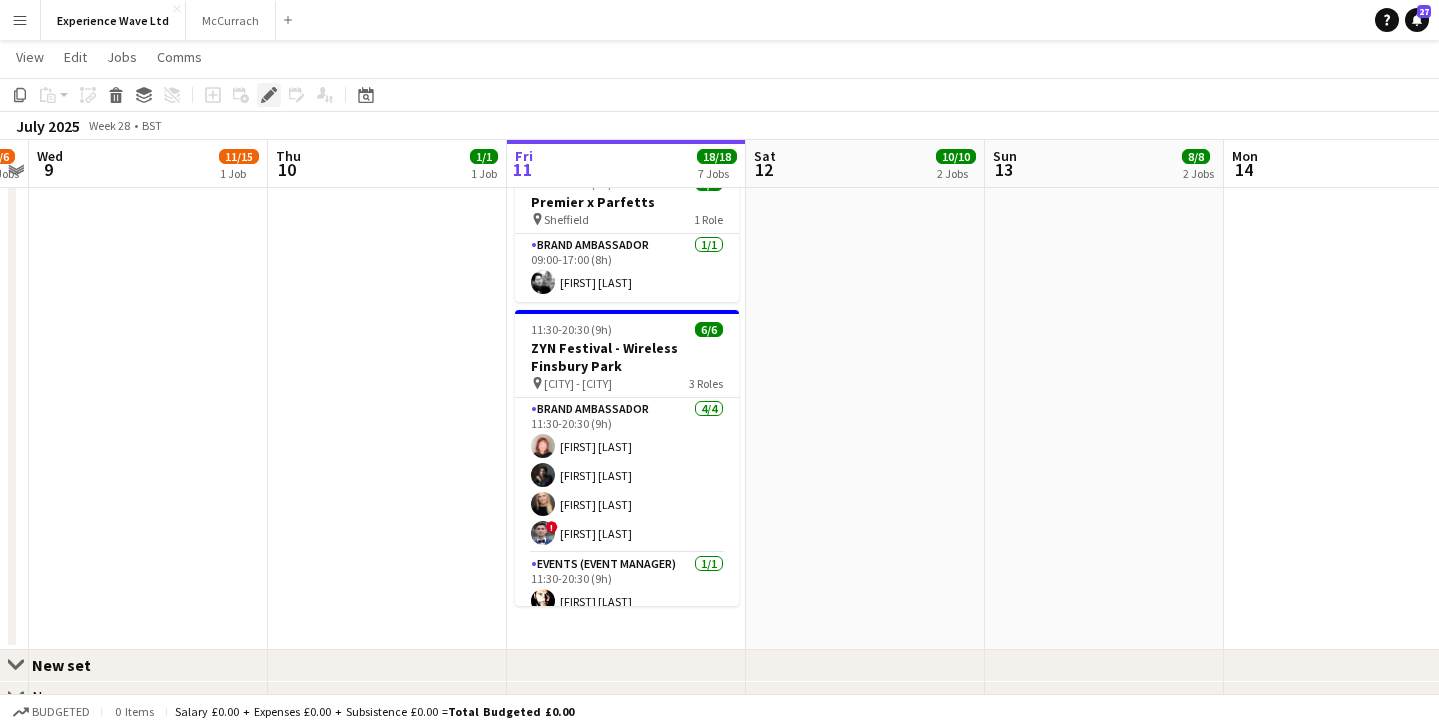 click on "Edit" at bounding box center [269, 95] 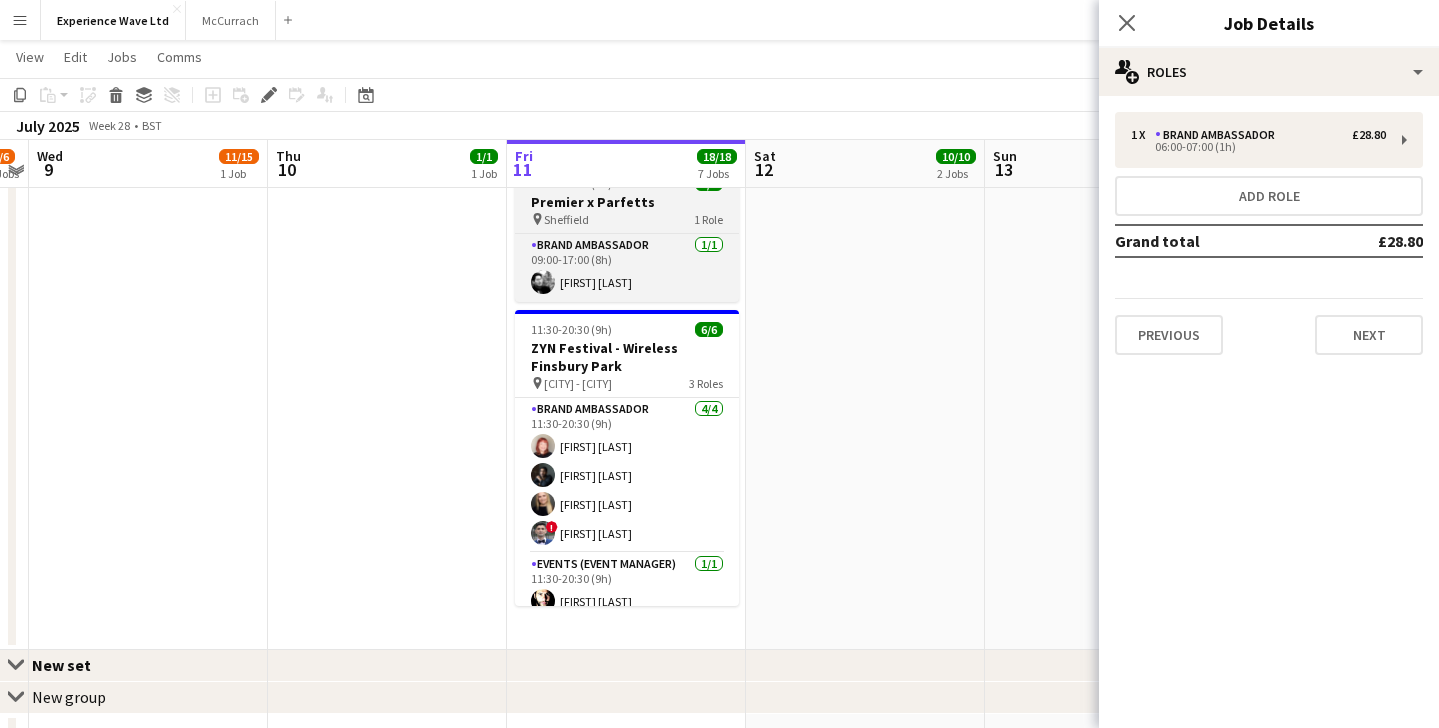 click on "Premier x Parfetts" at bounding box center (627, 202) 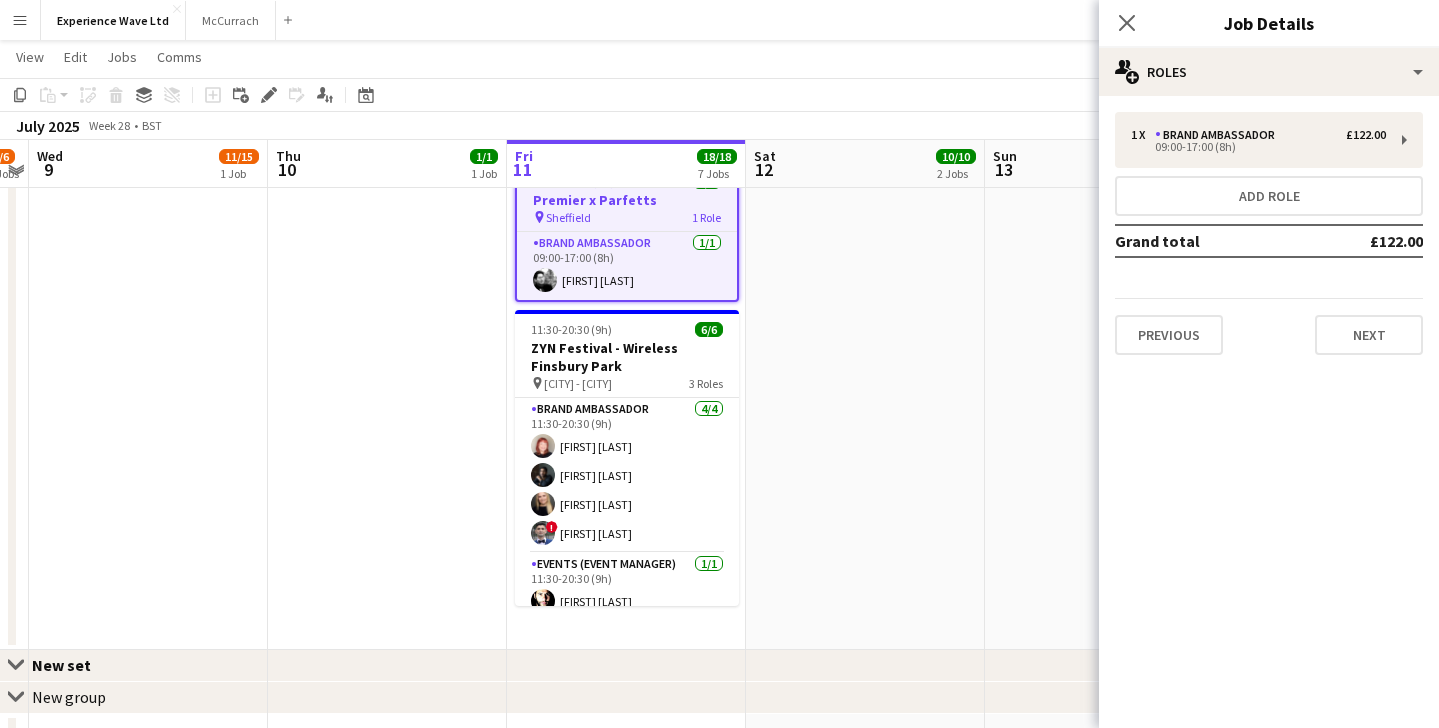 click on "06:00-07:00 (1h)    1/1   Lily Exall - travel expenses Knockhill   1 Role   Brand Ambassador   1/1   06:00-07:00 (1h)
Lily Exall     06:00-07:00 (1h)    7/7   Lytham £90 Bonus   1 Role   Brand Ambassador   7/7   06:00-07:00 (1h)
Gemma Hayden Raquel Lee Bethany Clews Ana Rigby Jayne Bolger Emma Eckton Claire Mckeown     06:00-07:00 (1h)    1/1   Molly-Anna Porter travel expenses - Knockhill   1 Role   Brand Ambassador   1/1   06:00-07:00 (1h)
Molly-Anna Porter     06:00-07:00 (1h)    1/1   Nespresso Recycling    1 Role   Brand Ambassador   1/1   06:00-07:00 (1h)
Lara Fabiani     06:00-07:00 (1h)    1/1   PML expenses    1 Role   Brand Ambassador   1/1   06:00-07:00 (1h)
Lauralee Browning  In progress   09:00-17:00 (8h)    1/1   Premier x Parfetts
pin
Sheffield   1 Role   Brand Ambassador   1/1   09:00-17:00 (8h)
Dan Vasey     11:30-20:30 (9h)    6/6   ZYN Festival - Wireless Finsbury Park
pin
London - Finsbury Park   4/4  !" at bounding box center (626, -69) 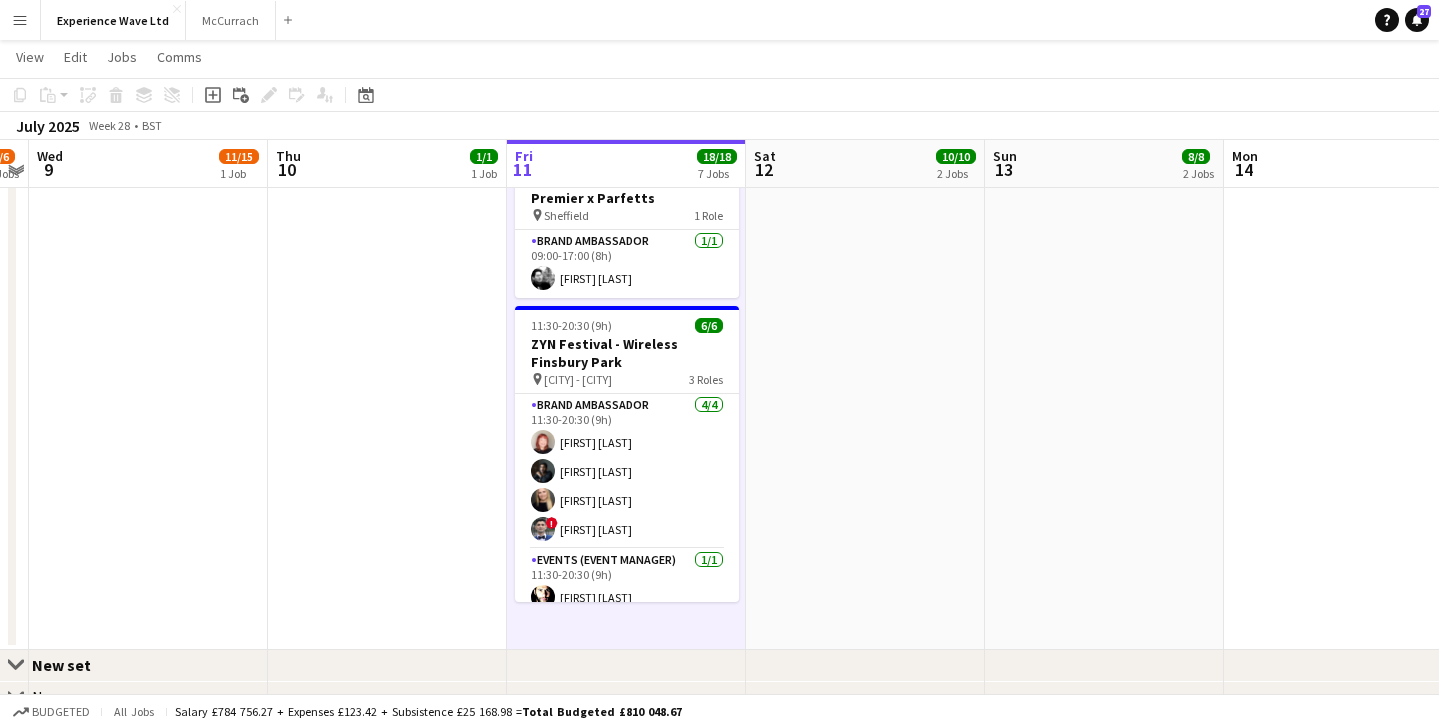 click on "09:00-17:00 (8h)    1/1   Premier x Parfetts
pin
Birmingham   1 Role   Brand Ambassador   1/1   09:00-17:00 (8h)
Artjom Vlassov" at bounding box center [387, -69] 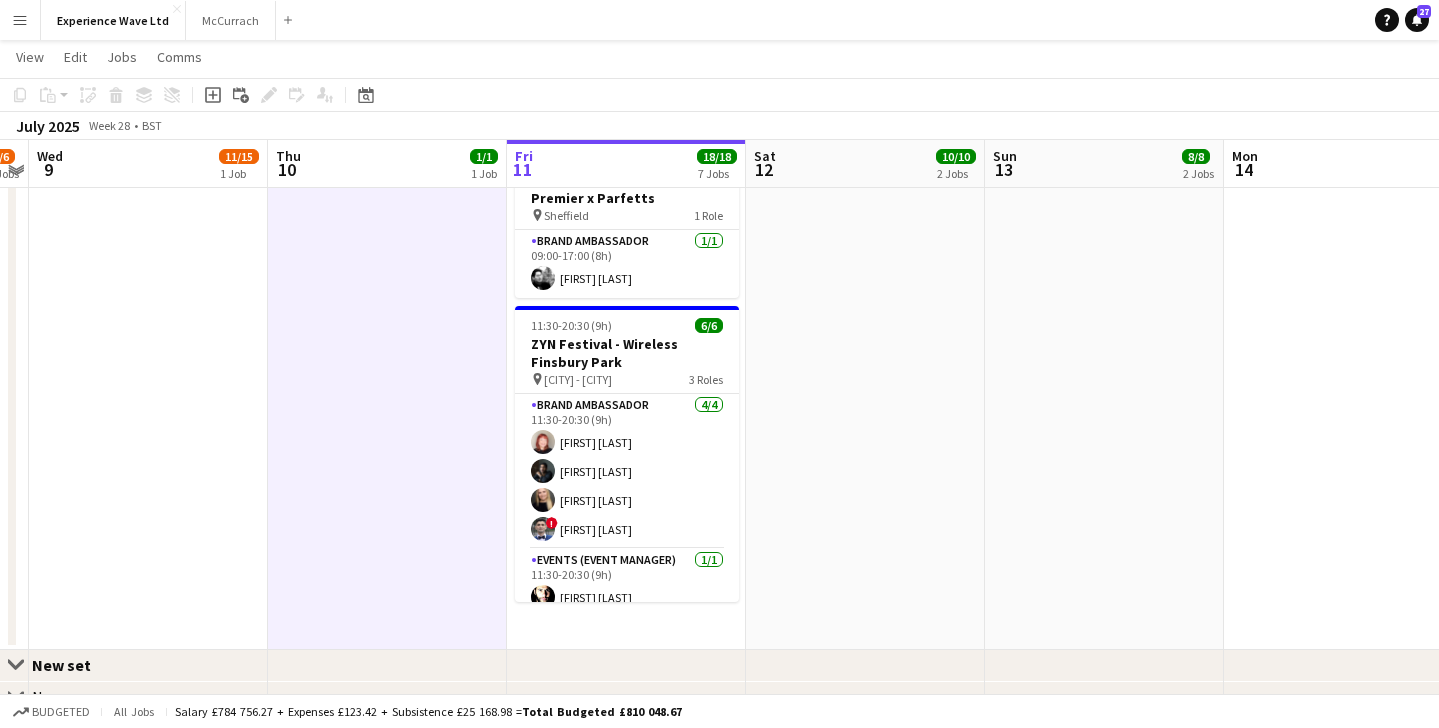 click on "06:00-07:00 (1h)    1/1   Lily Exall - travel expenses Knockhill   1 Role   Brand Ambassador   1/1   06:00-07:00 (1h)
Lily Exall     06:00-07:00 (1h)    7/7   Lytham £90 Bonus   1 Role   Brand Ambassador   7/7   06:00-07:00 (1h)
Gemma Hayden Raquel Lee Bethany Clews Ana Rigby Jayne Bolger Emma Eckton Claire Mckeown     06:00-07:00 (1h)    1/1   Molly-Anna Porter travel expenses - Knockhill   1 Role   Brand Ambassador   1/1   06:00-07:00 (1h)
Molly-Anna Porter     06:00-07:00 (1h)    1/1   Nespresso Recycling    1 Role   Brand Ambassador   1/1   06:00-07:00 (1h)
Lara Fabiani     06:00-07:00 (1h)    1/1   PML expenses    1 Role   Brand Ambassador   1/1   06:00-07:00 (1h)
Lauralee Browning  In progress   09:00-17:00 (8h)    1/1   Premier x Parfetts
pin
Sheffield   1 Role   Brand Ambassador   1/1   09:00-17:00 (8h)
Dan Vasey     11:30-20:30 (9h)    6/6   ZYN Festival - Wireless Finsbury Park
pin
London - Finsbury Park   4/4  !" at bounding box center (626, -69) 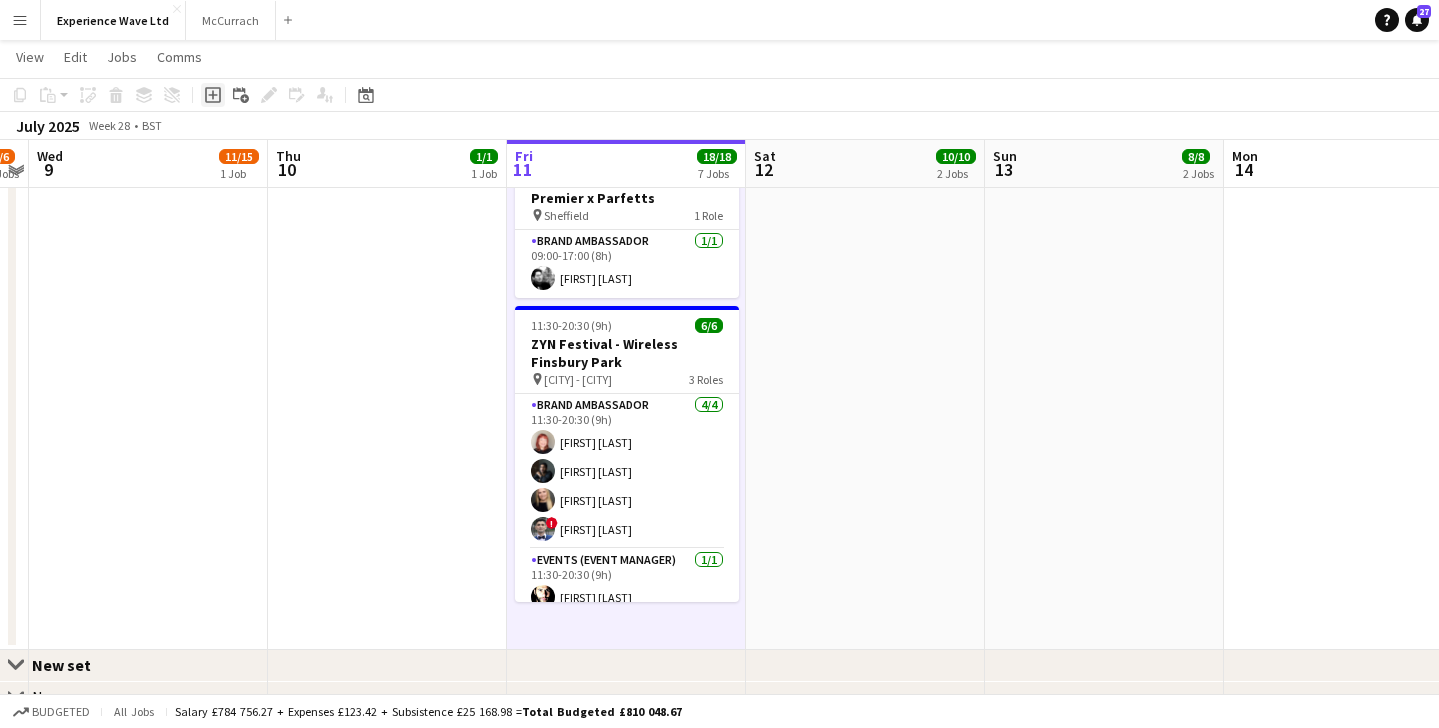 click 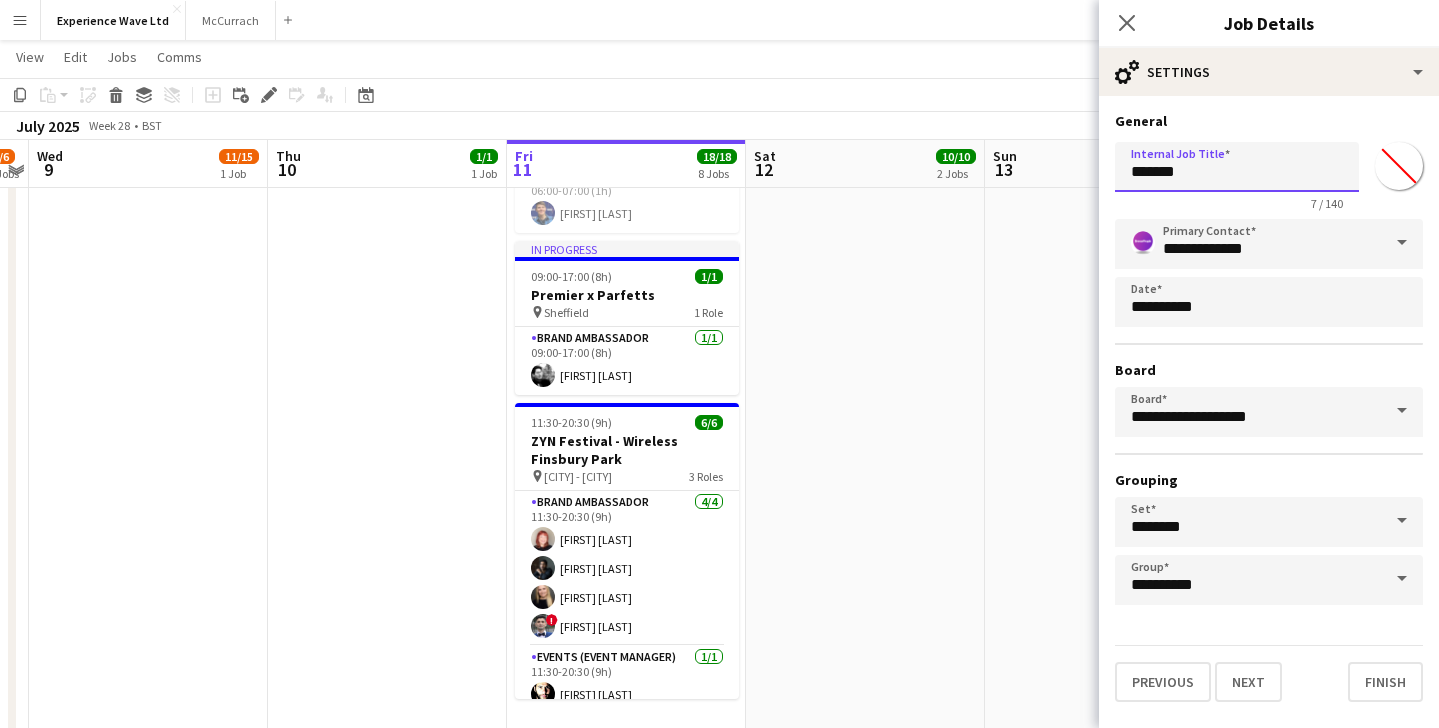 drag, startPoint x: 1233, startPoint y: 178, endPoint x: 1071, endPoint y: 173, distance: 162.07715 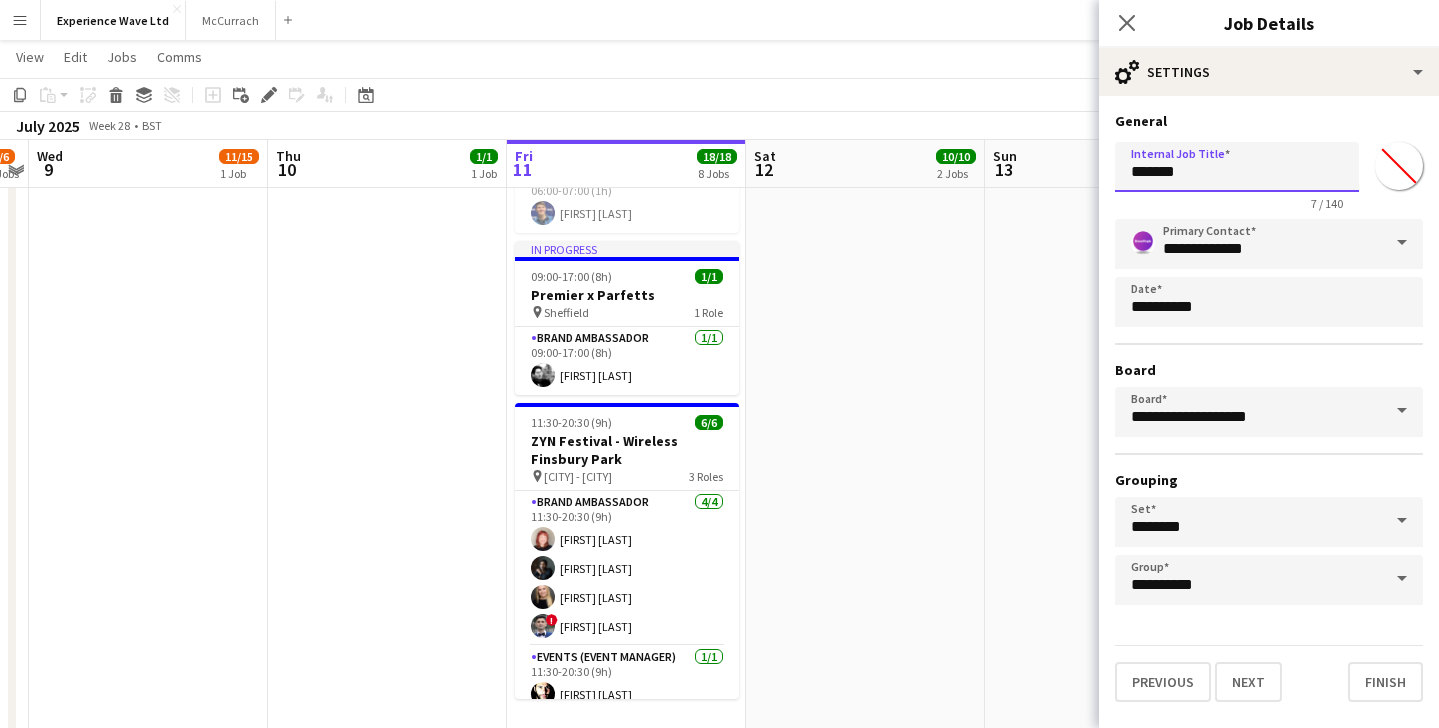 click on "Menu
Boards
Boards   Boards   All jobs   Status
Workforce
Workforce   My Workforce   Recruiting
Comms
Comms
Pay
Pay   Approvals   Payments   Reports   Invoices
Platform Settings
Platform Settings   App settings   Your settings   Profiles
Training Academy
Training Academy
Knowledge Base
Knowledge Base
Product Updates
Product Updates   Log Out   Privacy   Experience Wave Ltd
Close
McCurrach
Close
Add
Help
Notifications
27   Experience Wave Ltd   View  Day view expanded Day view collapsed Month view Date picker  Edit" at bounding box center (719, -55) 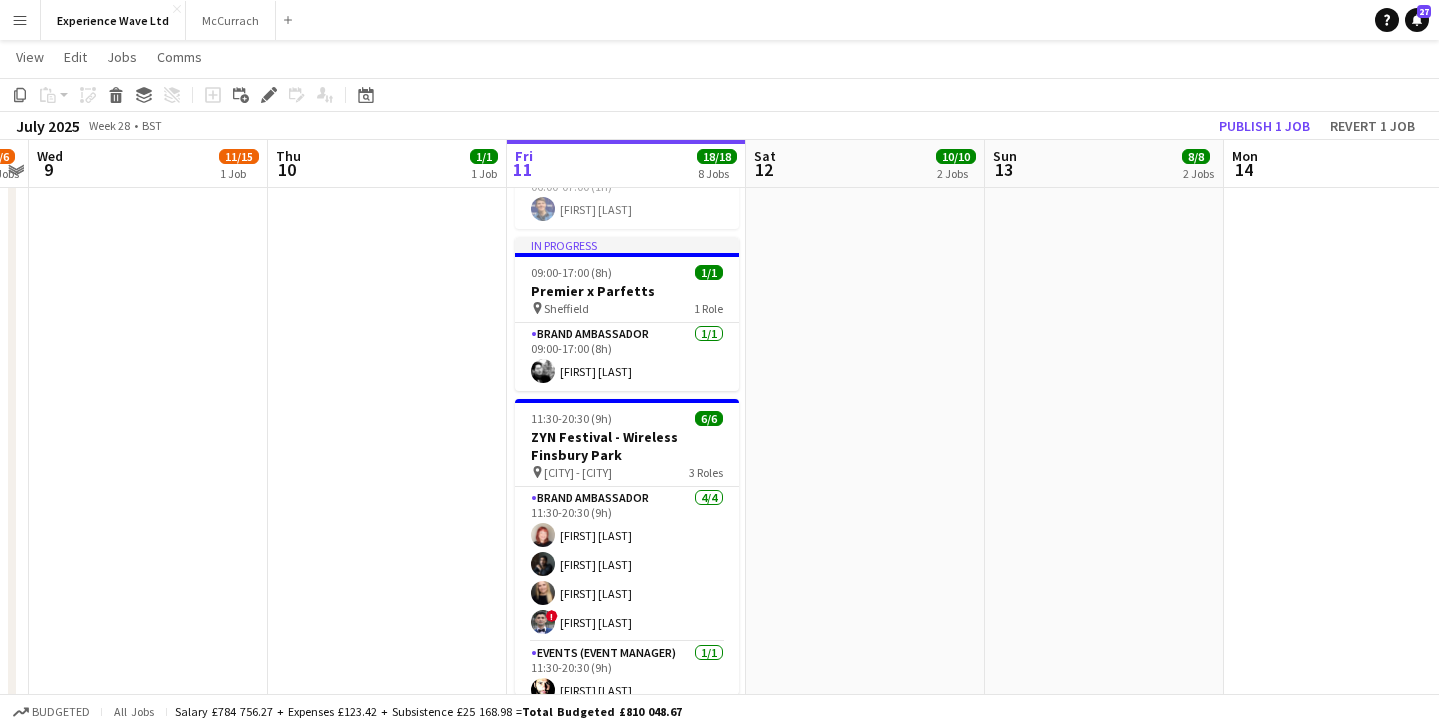 scroll, scrollTop: 0, scrollLeft: 0, axis: both 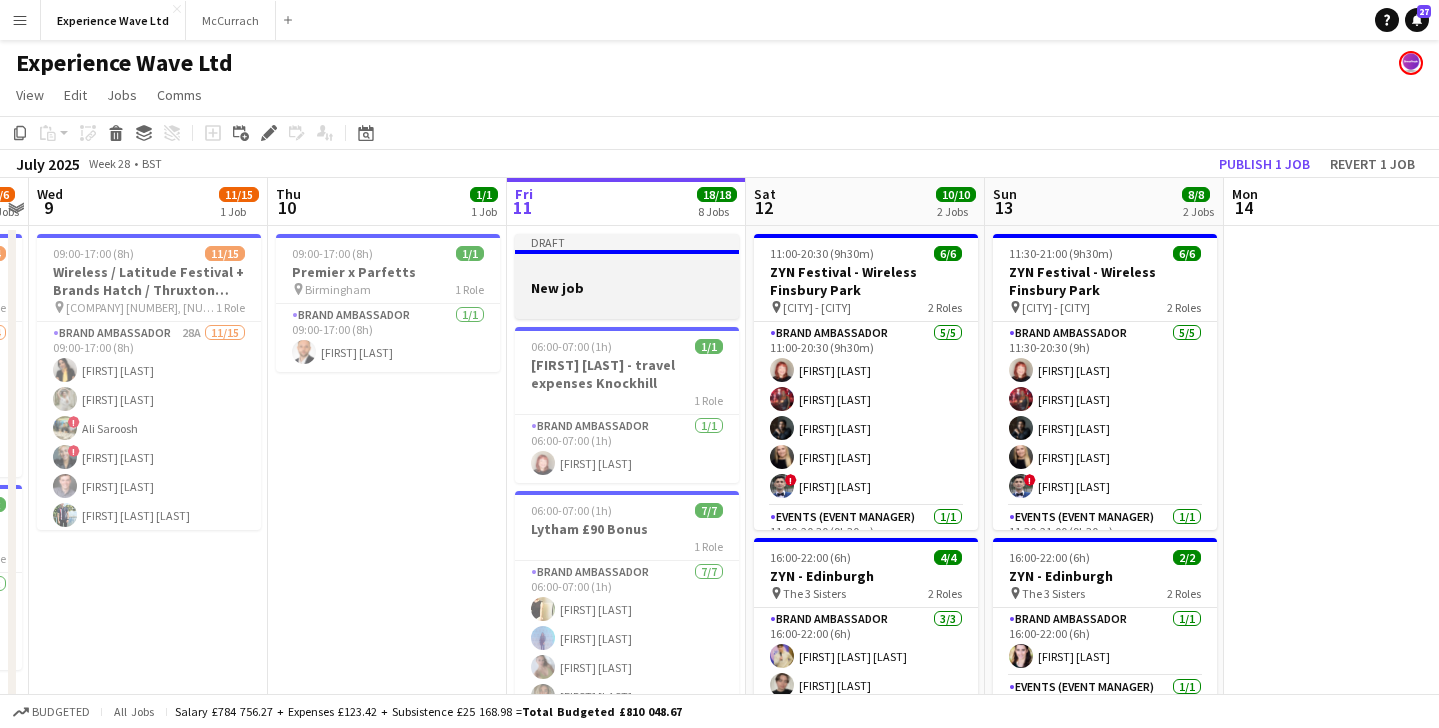 click at bounding box center [627, 269] 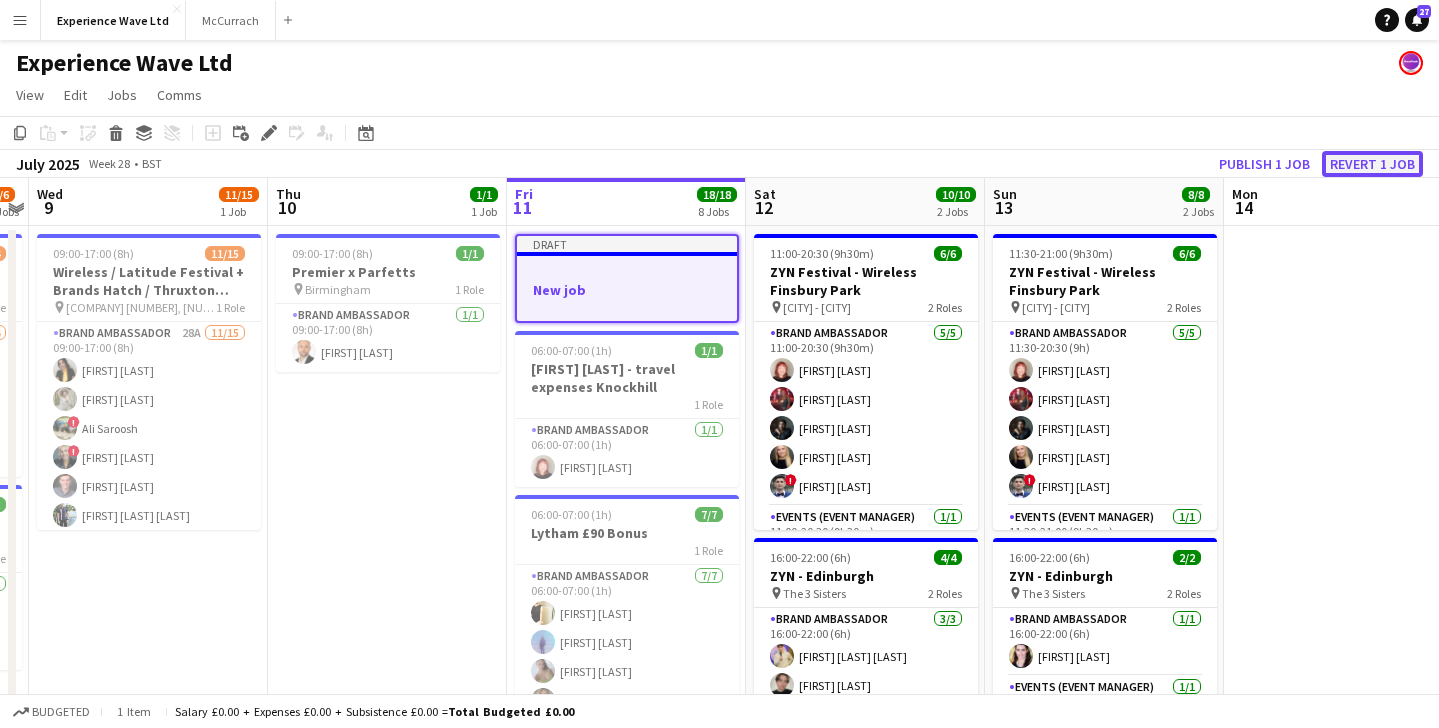 click on "Revert 1 job" 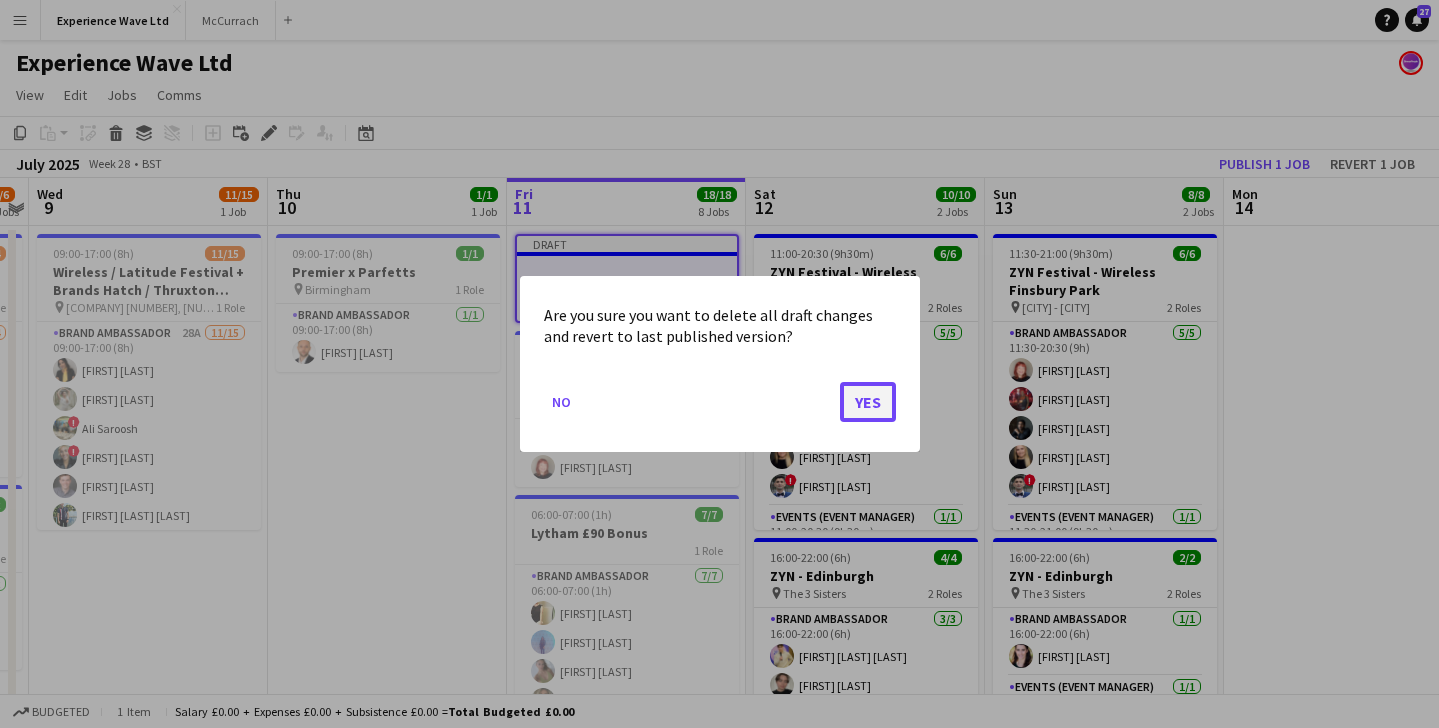 click on "Yes" 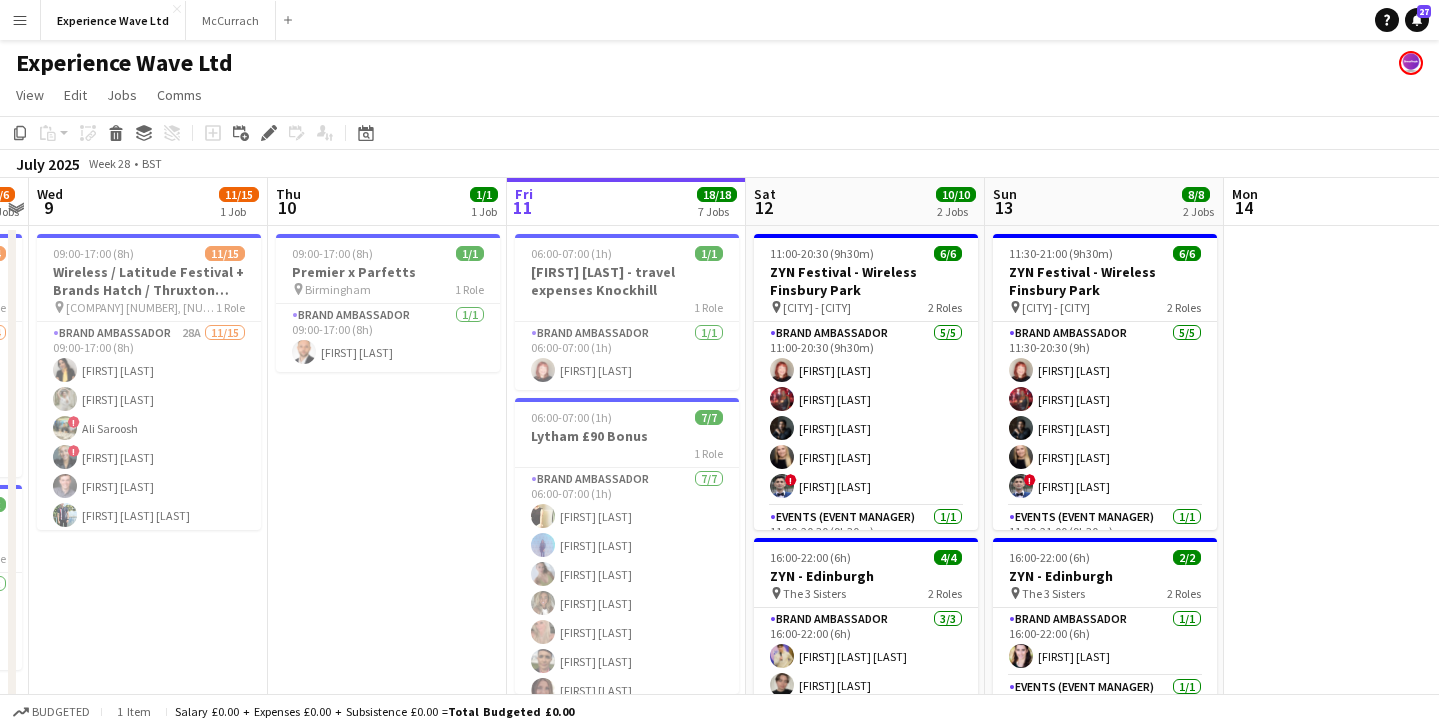 click on "View  Day view expanded Day view collapsed Month view Date picker Jump to today Expand Linked Jobs Collapse Linked Jobs  Edit  Copy
Command
C  Paste  Without Crew
Command
V With Crew
Command
Shift
V Paste as linked job  Group  Group Ungroup  Jobs  New Job Edit Job Delete Job New Linked Job Edit Linked Jobs Job fulfilment Promote Role Copy Role URL  Comms  Notify confirmed crew Create chat" 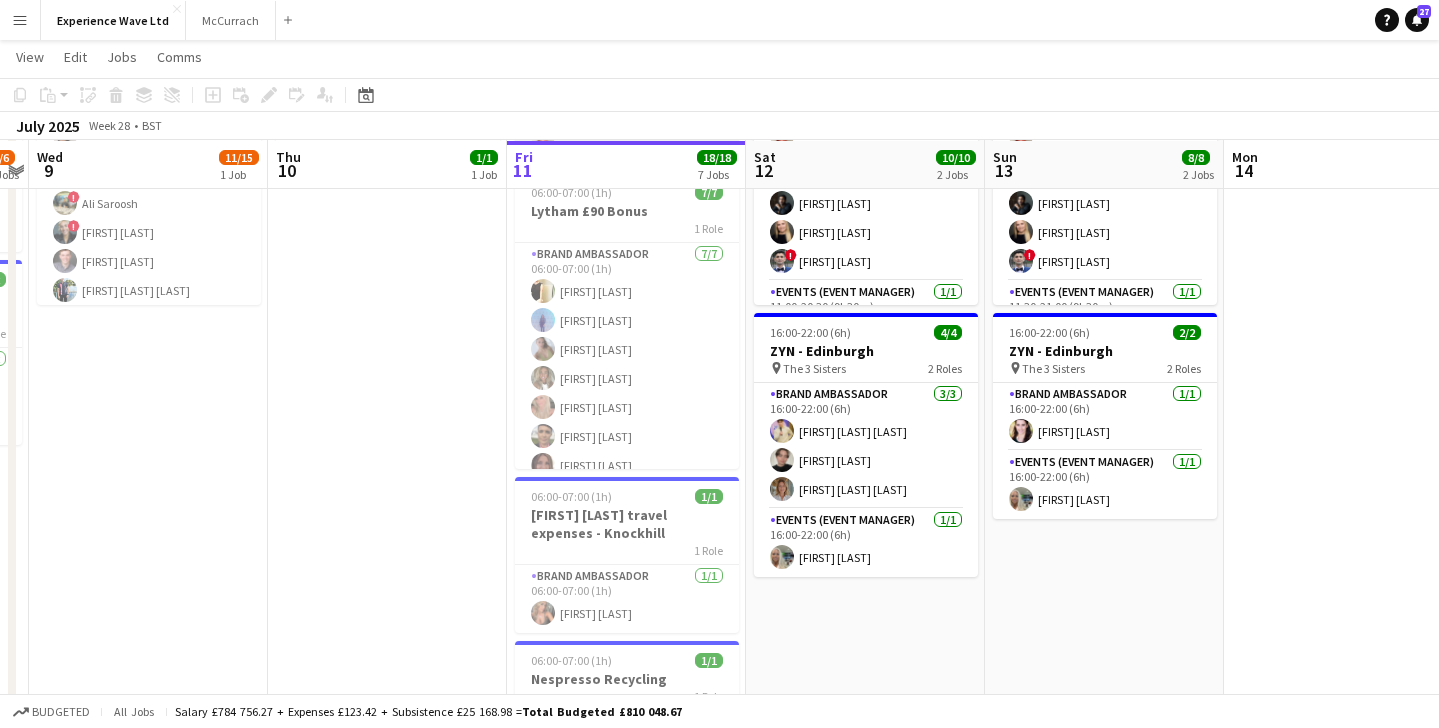 scroll, scrollTop: 228, scrollLeft: 0, axis: vertical 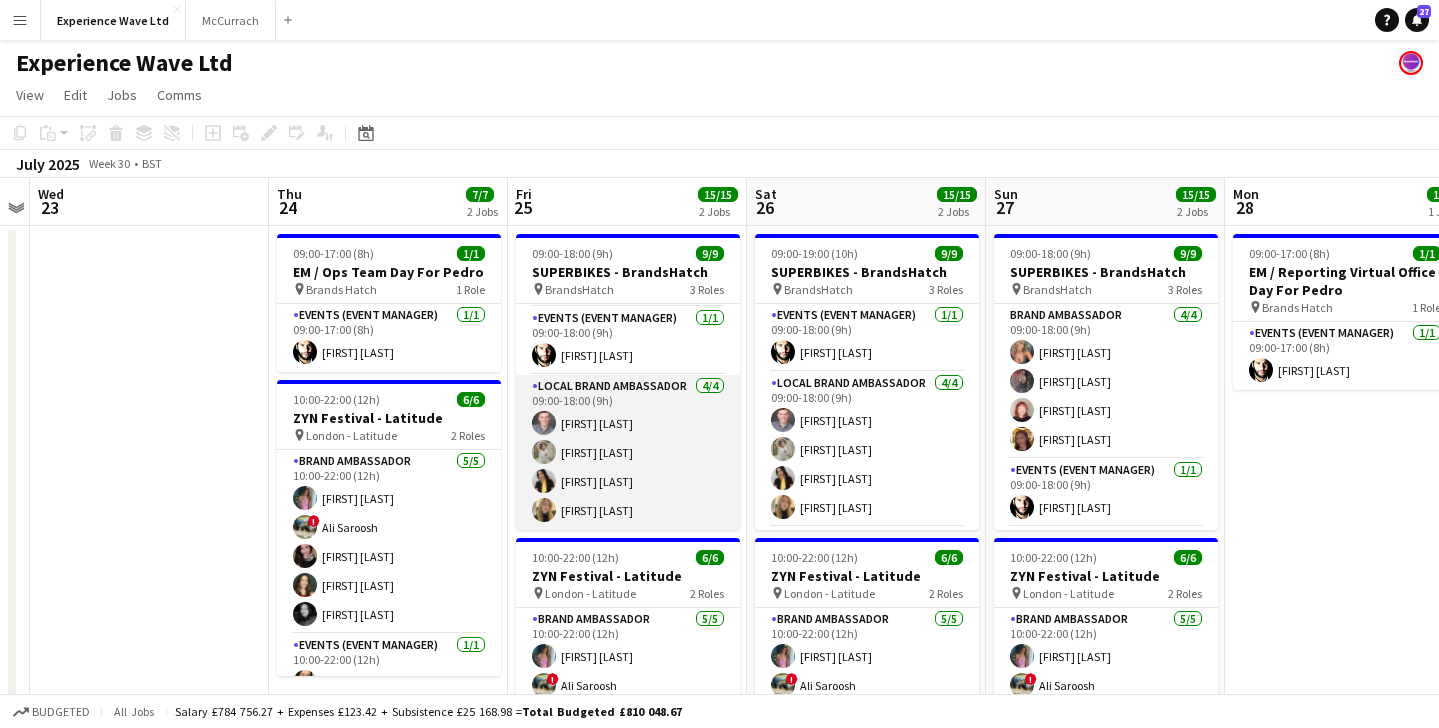 click on "Local Brand Ambassador   4/4   09:00-18:00 (9h)
Luke Drewell Flavia Ramos Tanya Fairclough Anastasia Lewis" at bounding box center [628, 452] 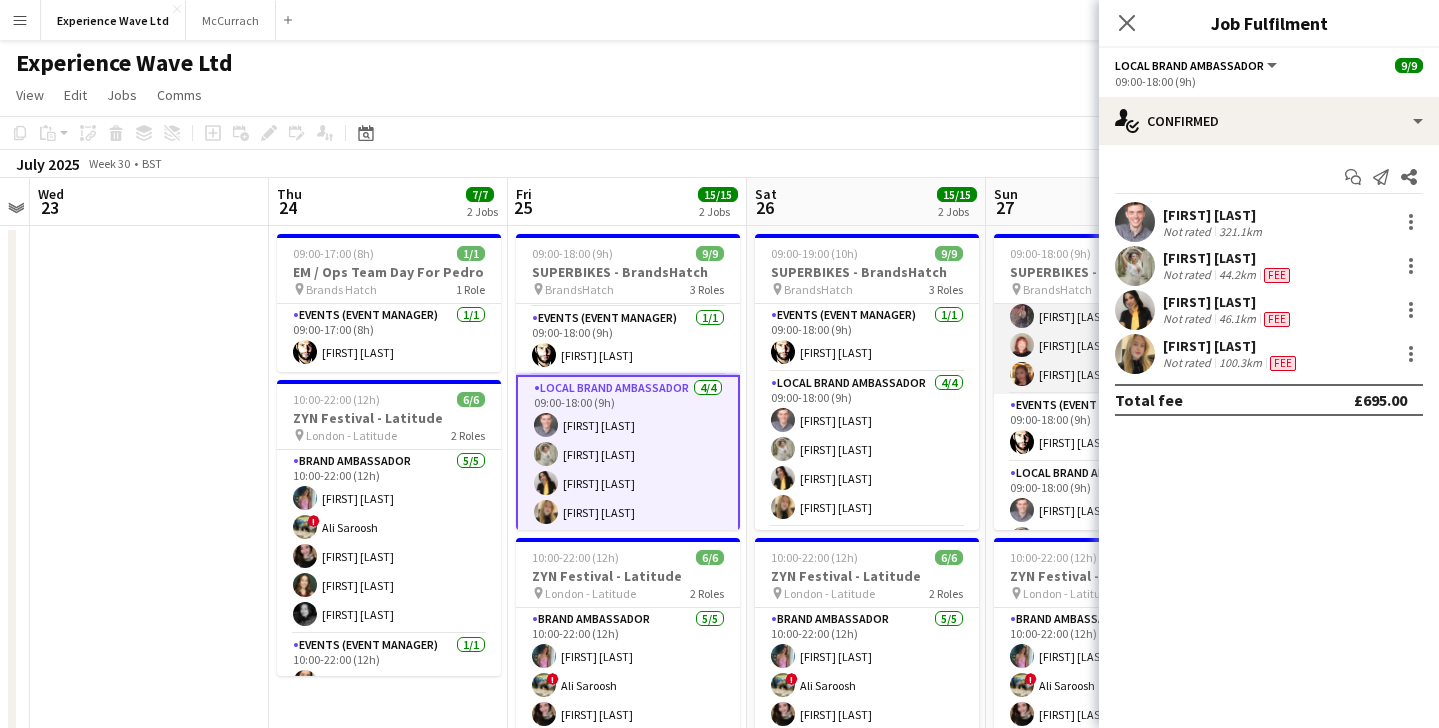 scroll, scrollTop: 152, scrollLeft: 0, axis: vertical 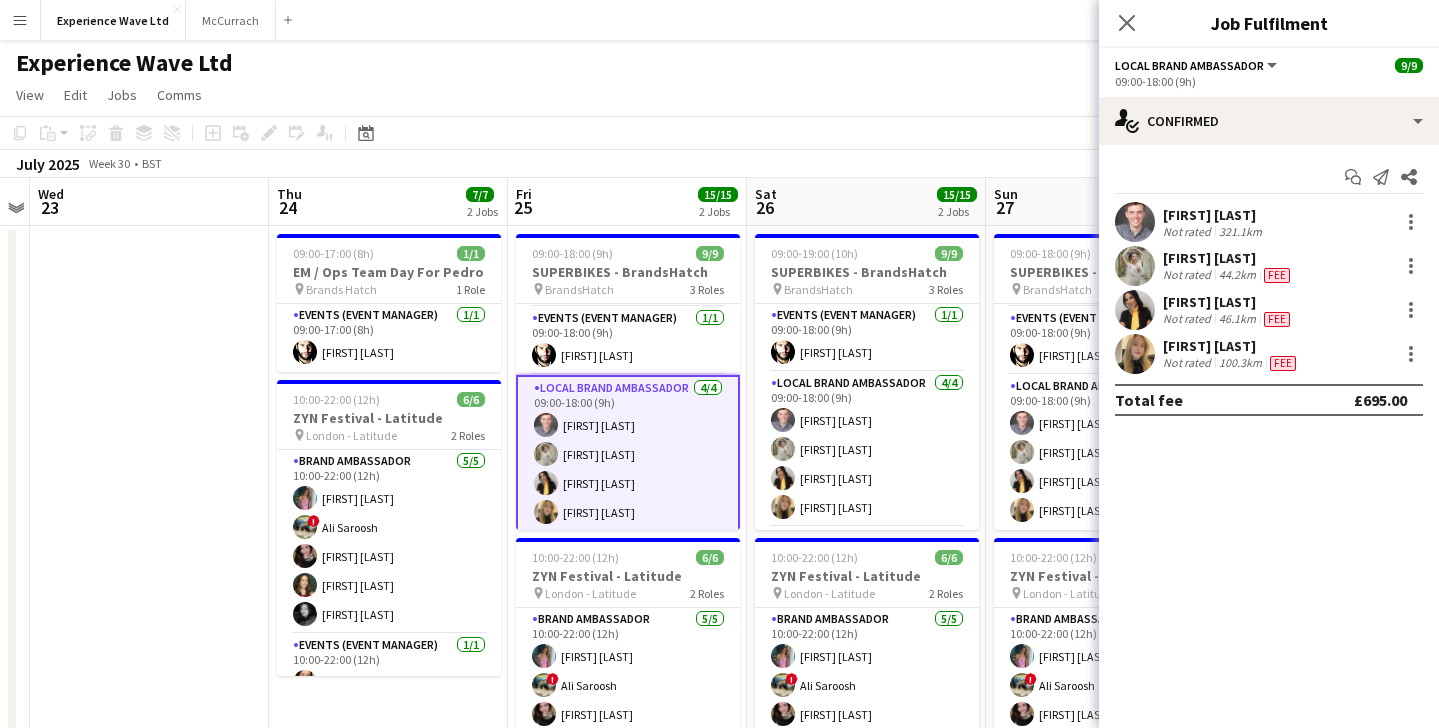 click on "Local Brand Ambassador   4/4   09:00-18:00 (9h)
Luke Drewell Flavia Ramos Tanya Fairclough Anastasia Lewis" at bounding box center [628, 454] 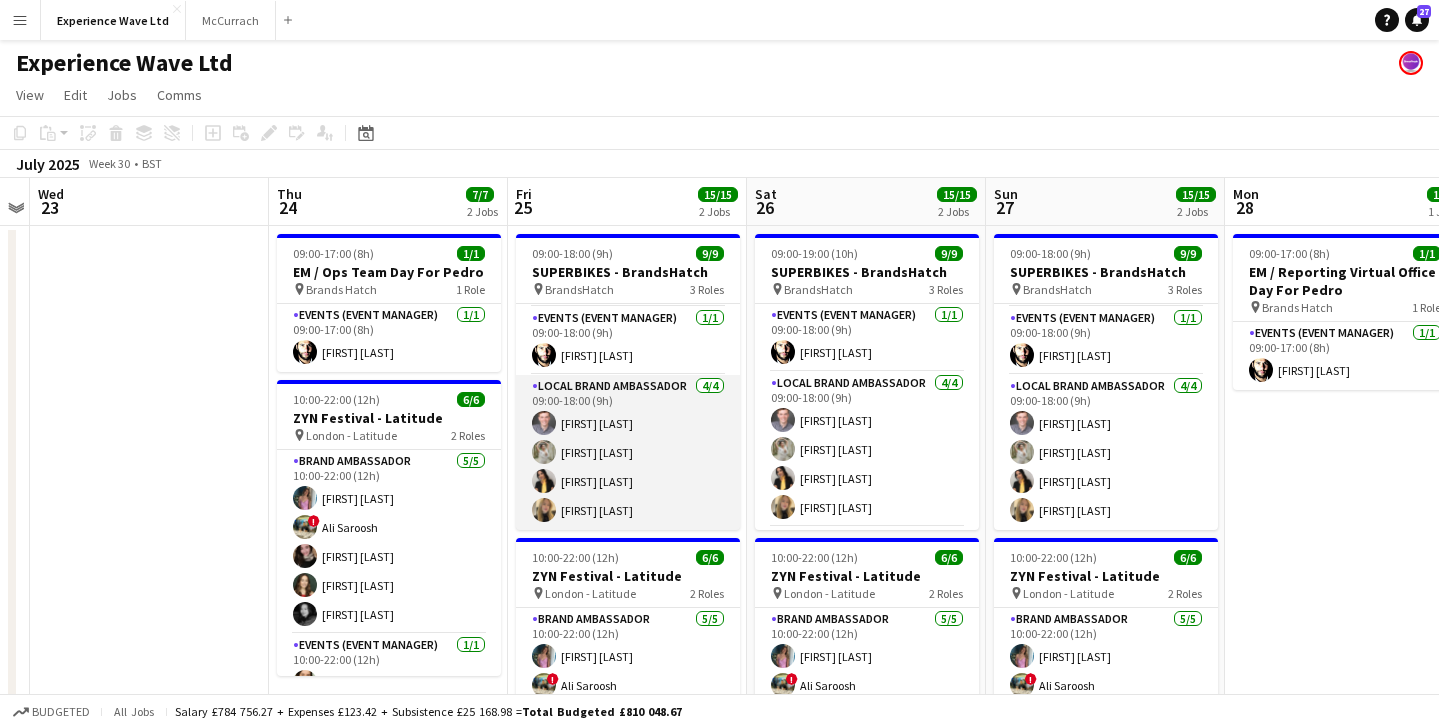click on "Local Brand Ambassador   4/4   09:00-18:00 (9h)
Luke Drewell Flavia Ramos Tanya Fairclough Anastasia Lewis" at bounding box center (628, 452) 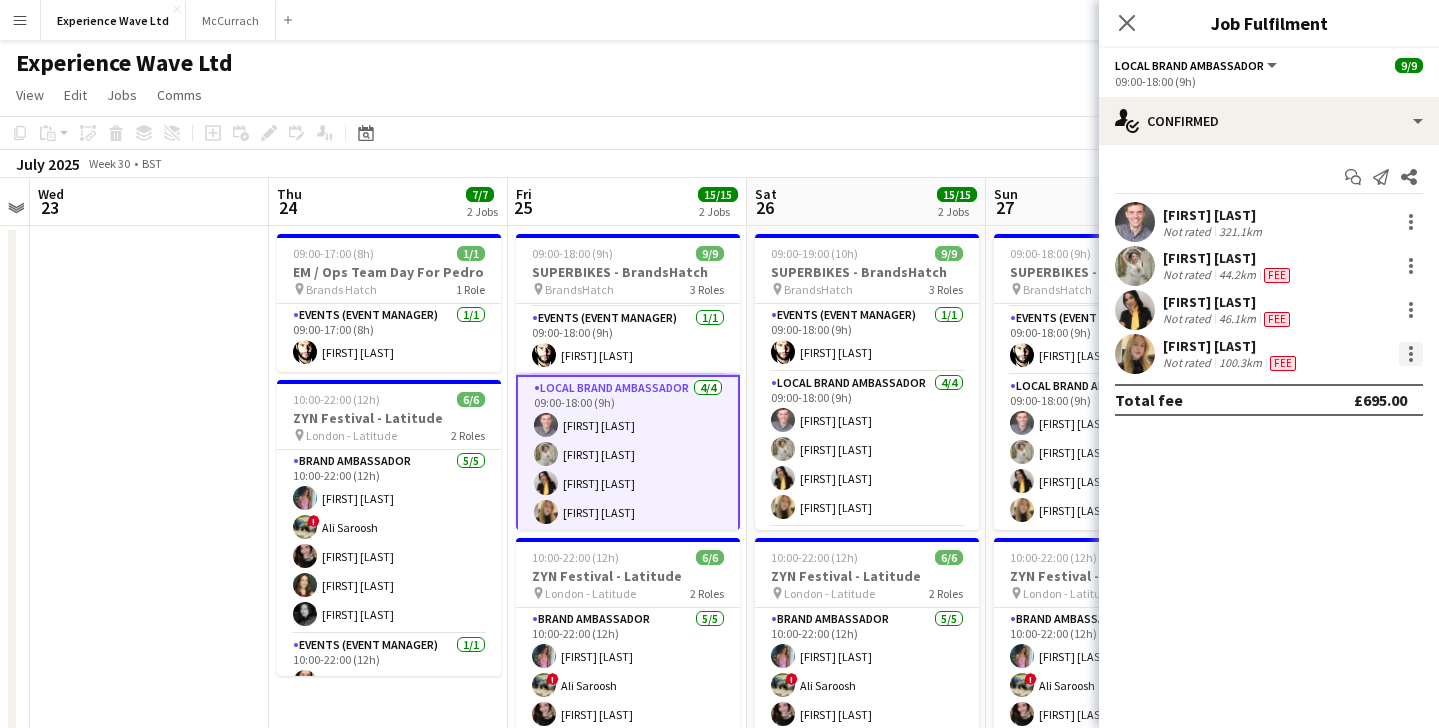 click at bounding box center [1411, 354] 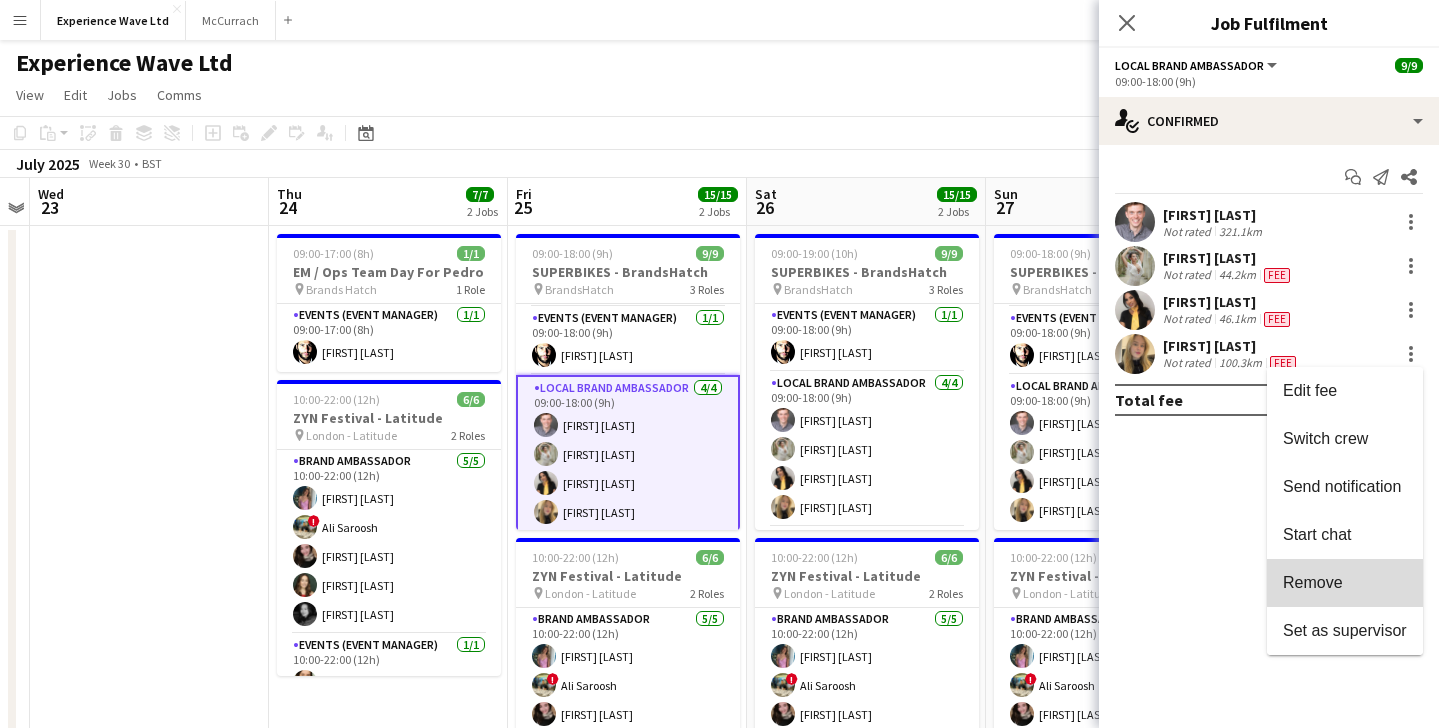 click on "Remove" at bounding box center (1345, 583) 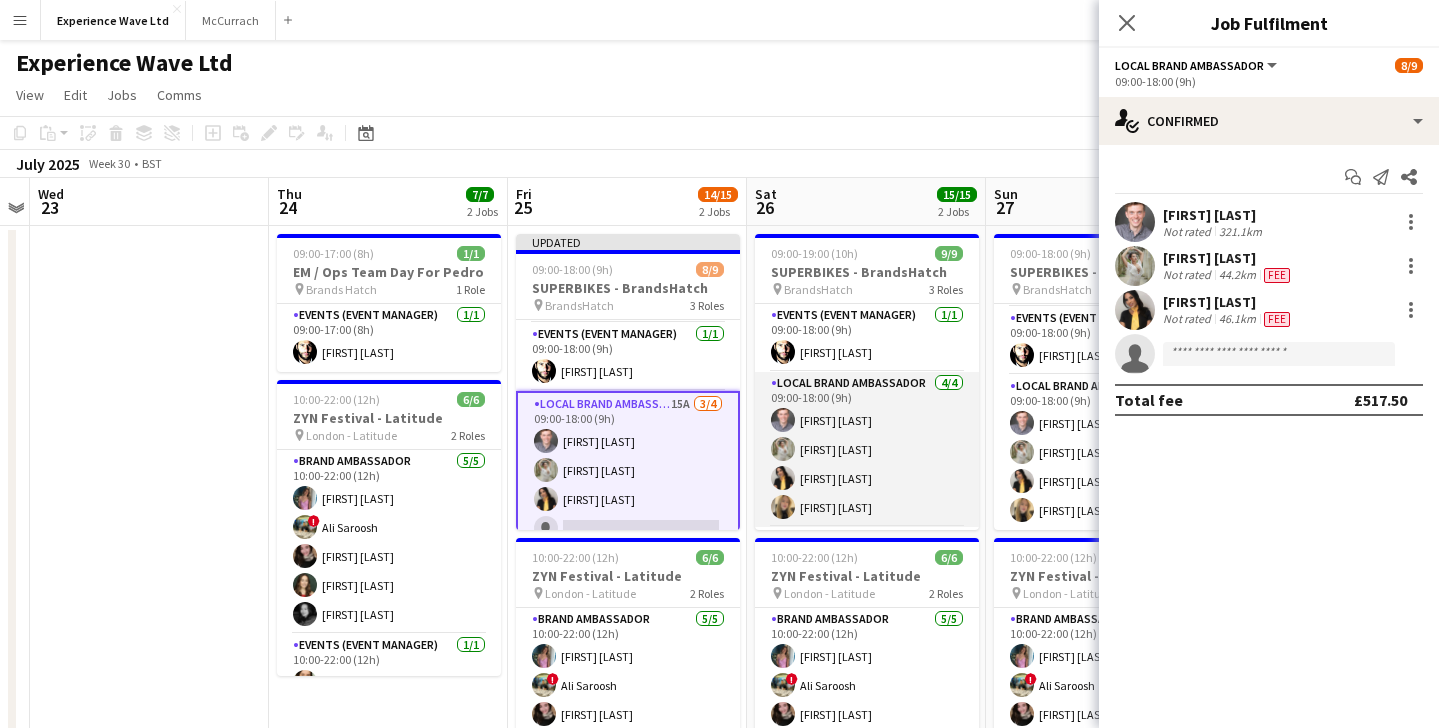 click on "Local Brand Ambassador   4/4   09:00-18:00 (9h)
Luke Drewell Flavia Ramos Tanya Fairclough Anastasia Lewis" at bounding box center [867, 449] 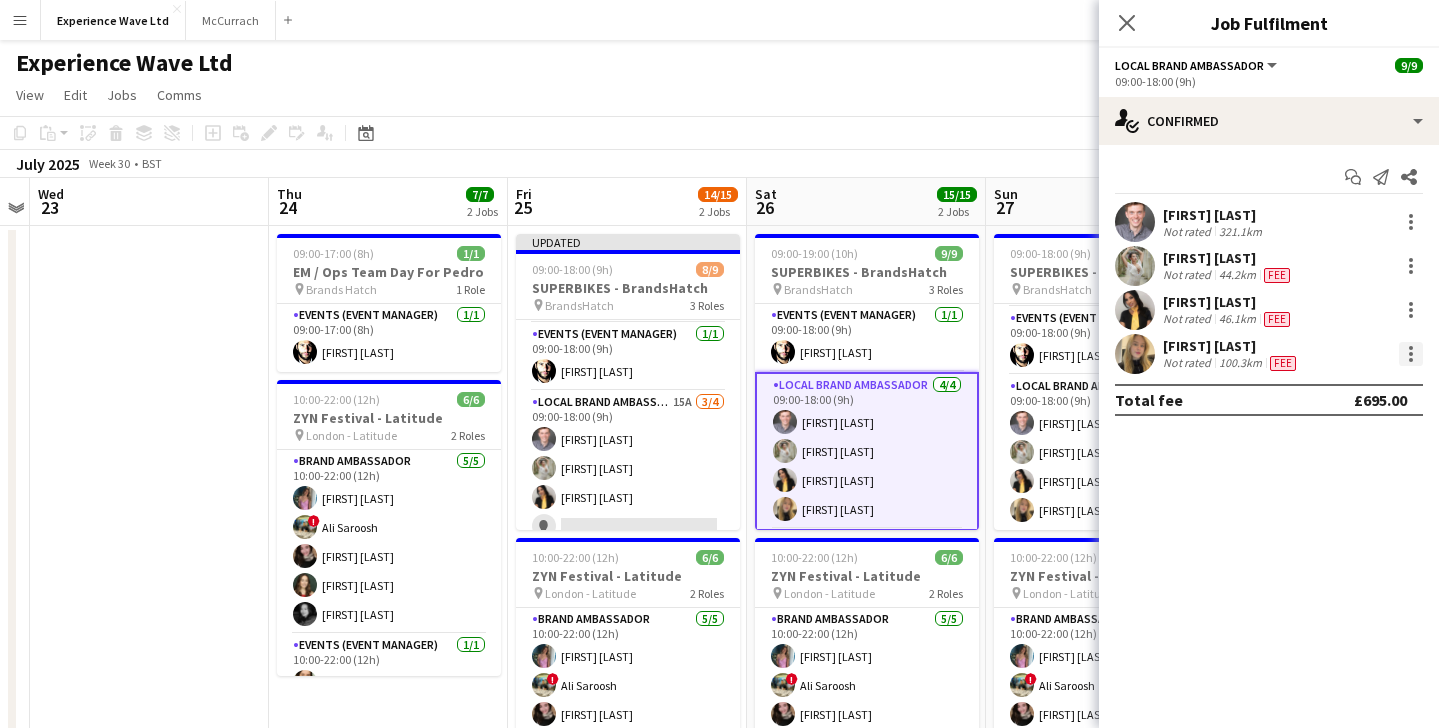 click at bounding box center (1411, 354) 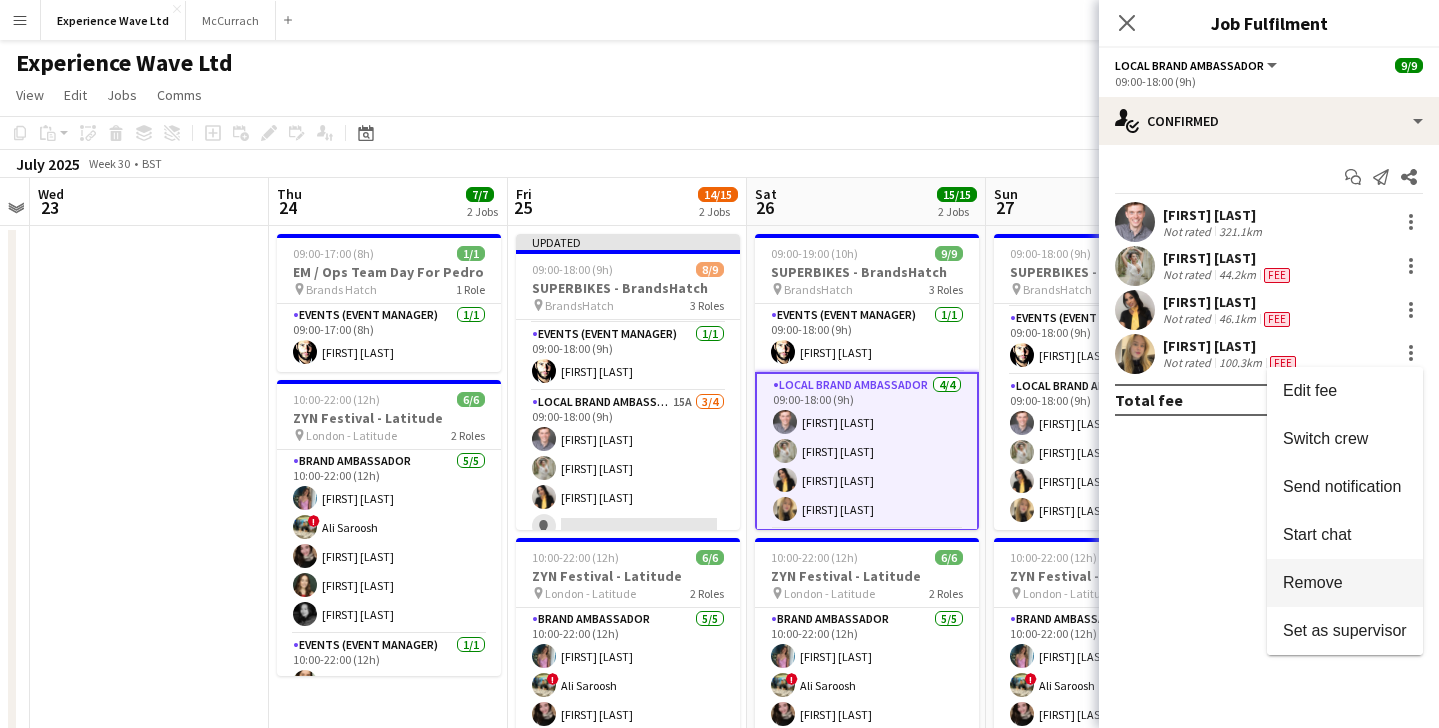 click on "Remove" at bounding box center (1313, 582) 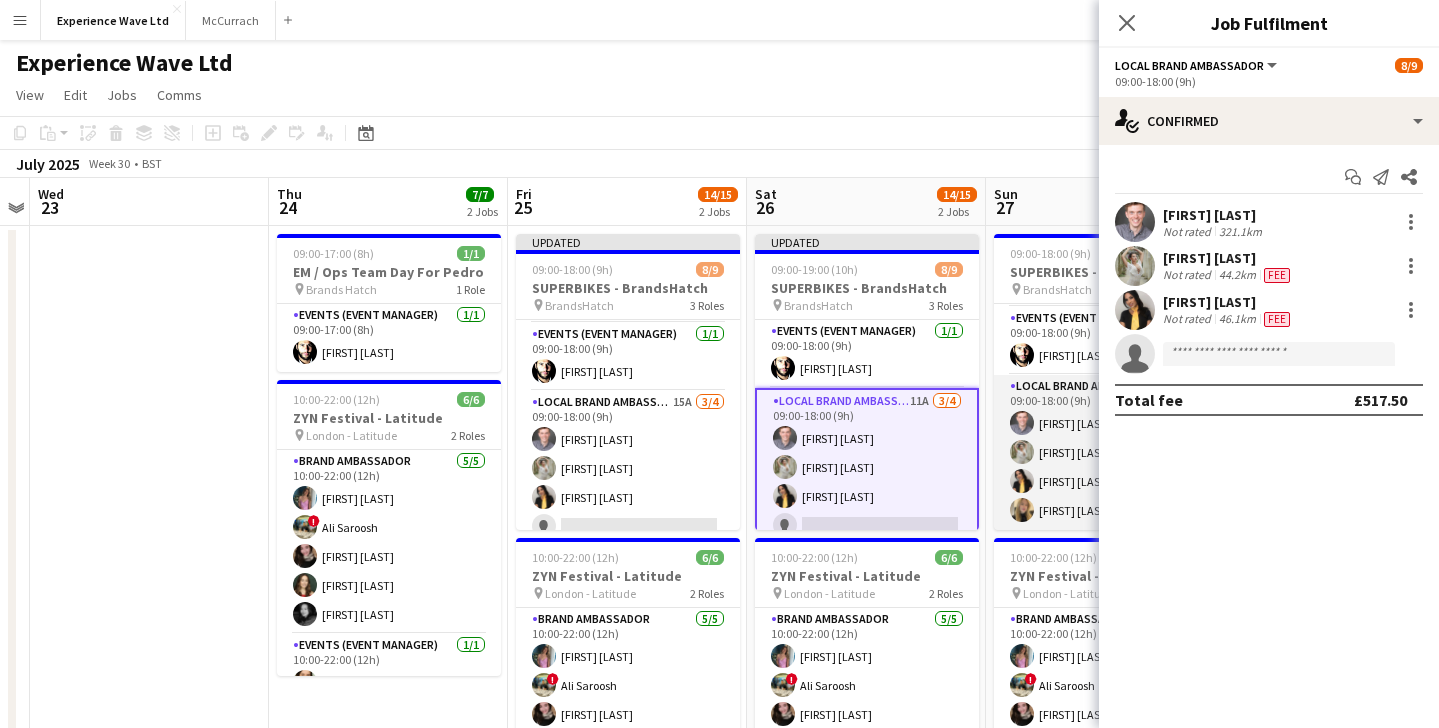 click on "Local Brand Ambassador   4/4   09:00-18:00 (9h)
Luke Drewell Flavia Ramos Tanya Fairclough Anastasia Lewis" at bounding box center (1106, 452) 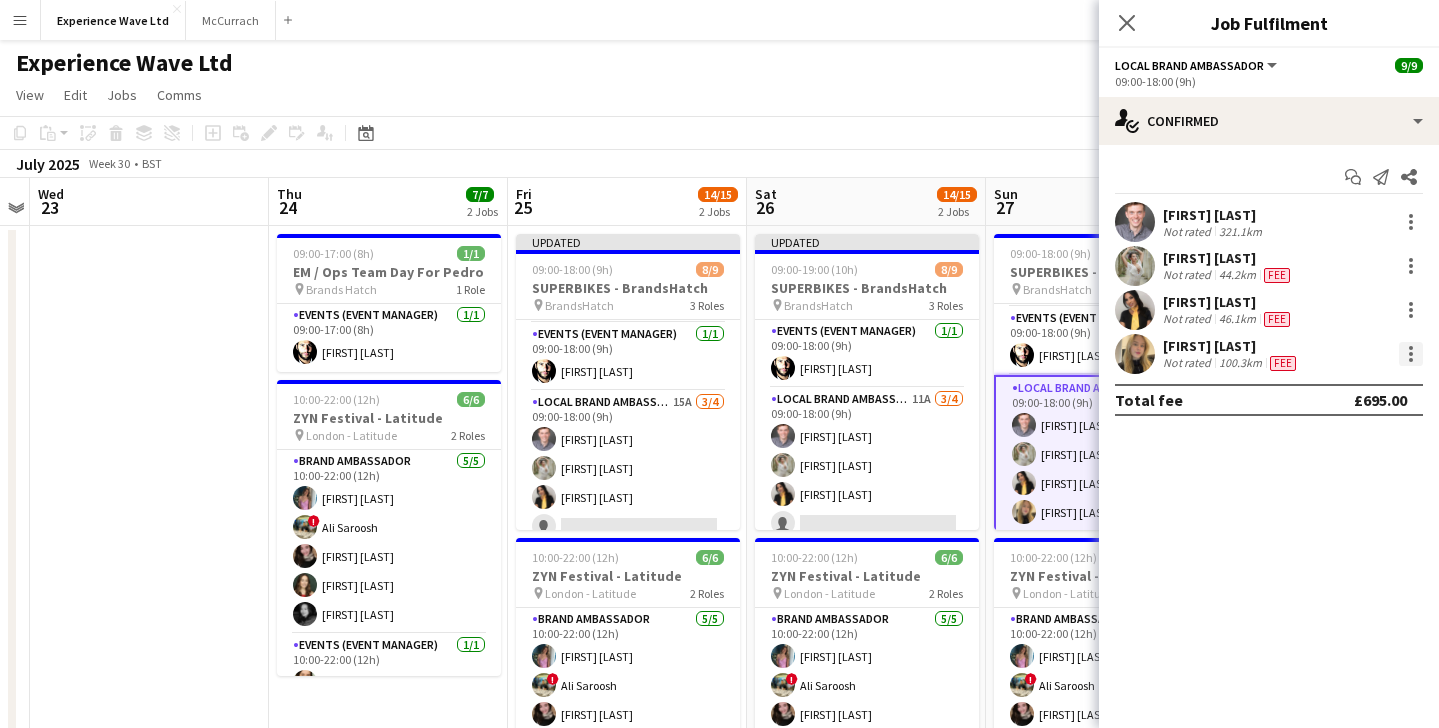 click at bounding box center (1411, 354) 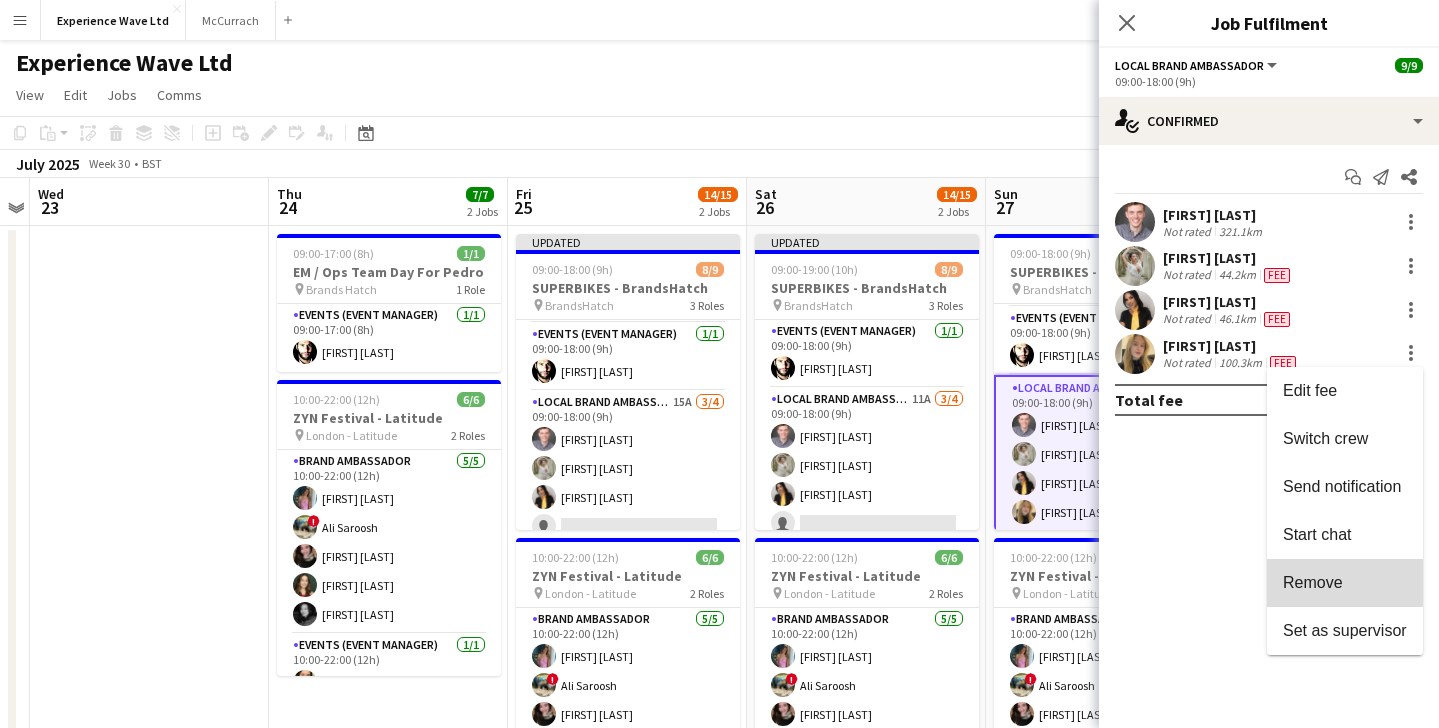click on "Remove" at bounding box center (1313, 582) 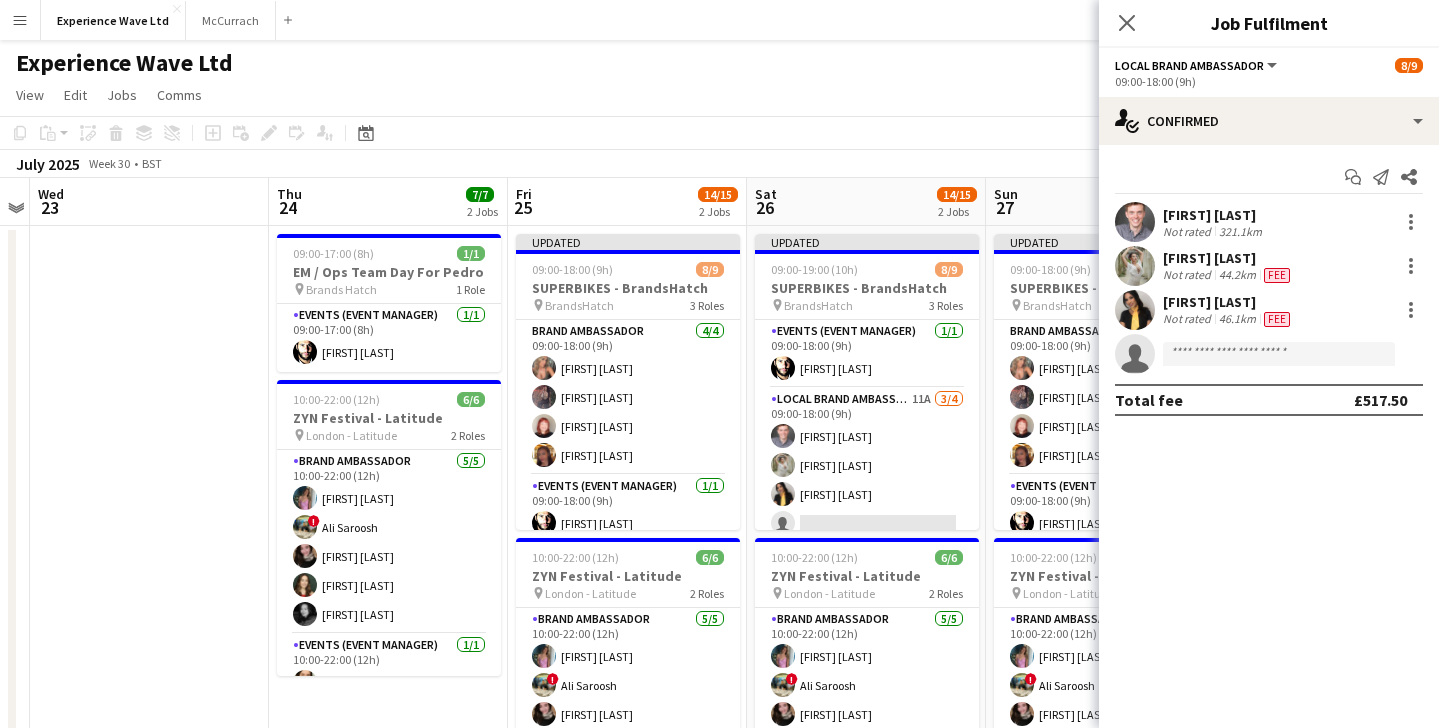 click on "Menu" at bounding box center (20, 20) 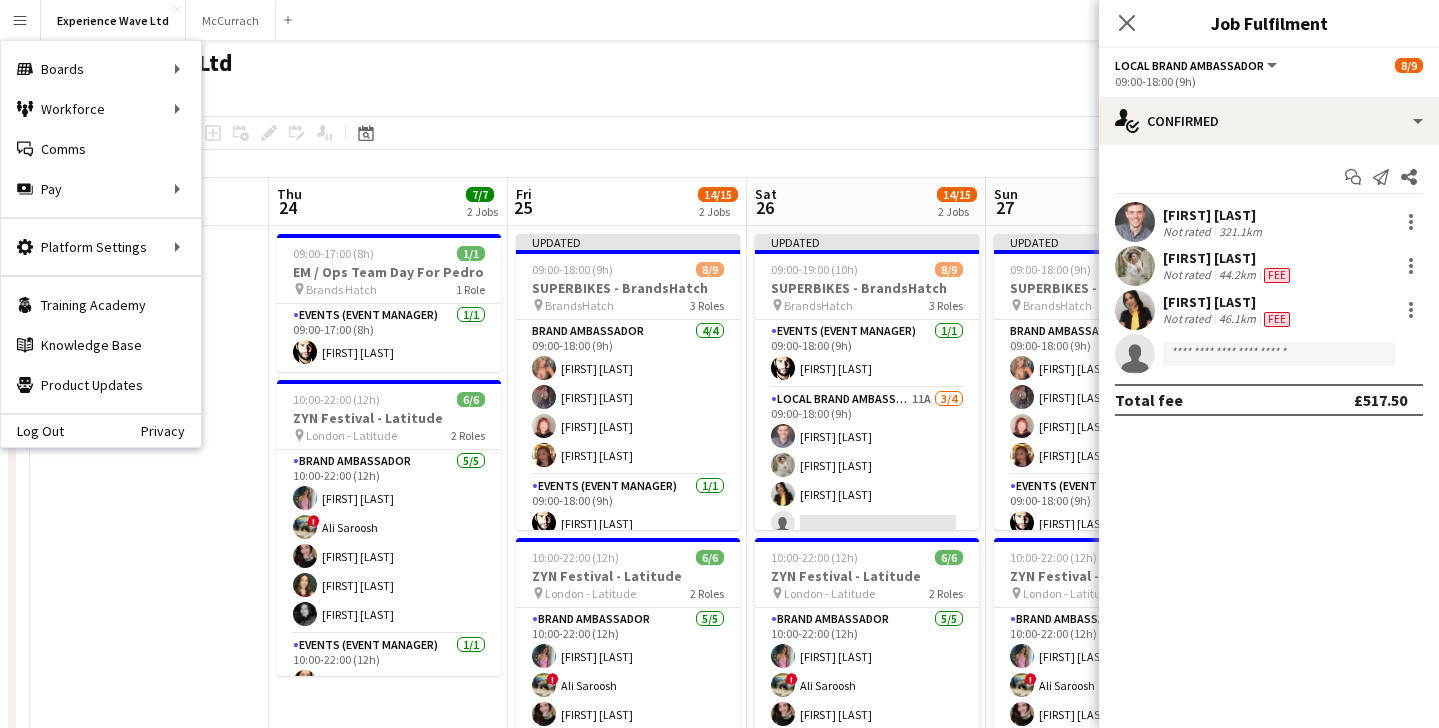 click on "Experience Wave Ltd" 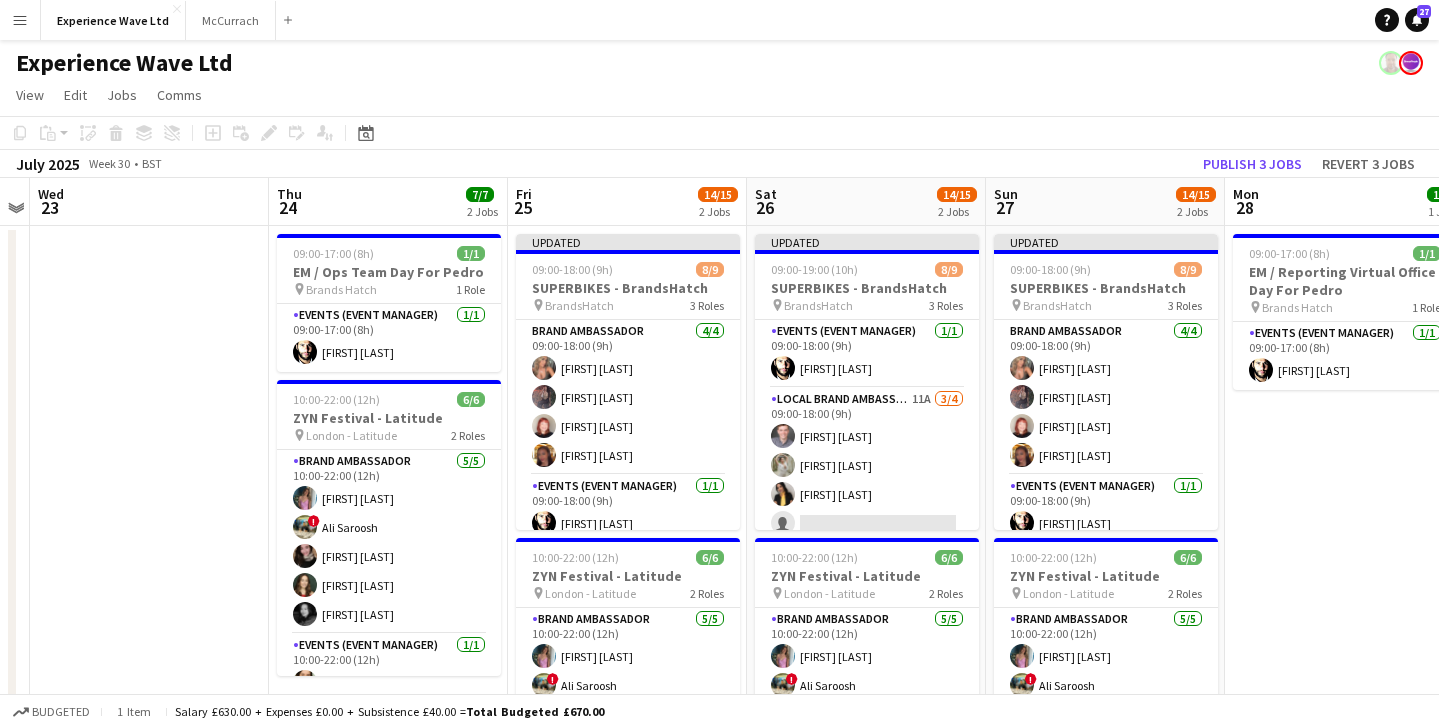 click on "Menu" at bounding box center (20, 20) 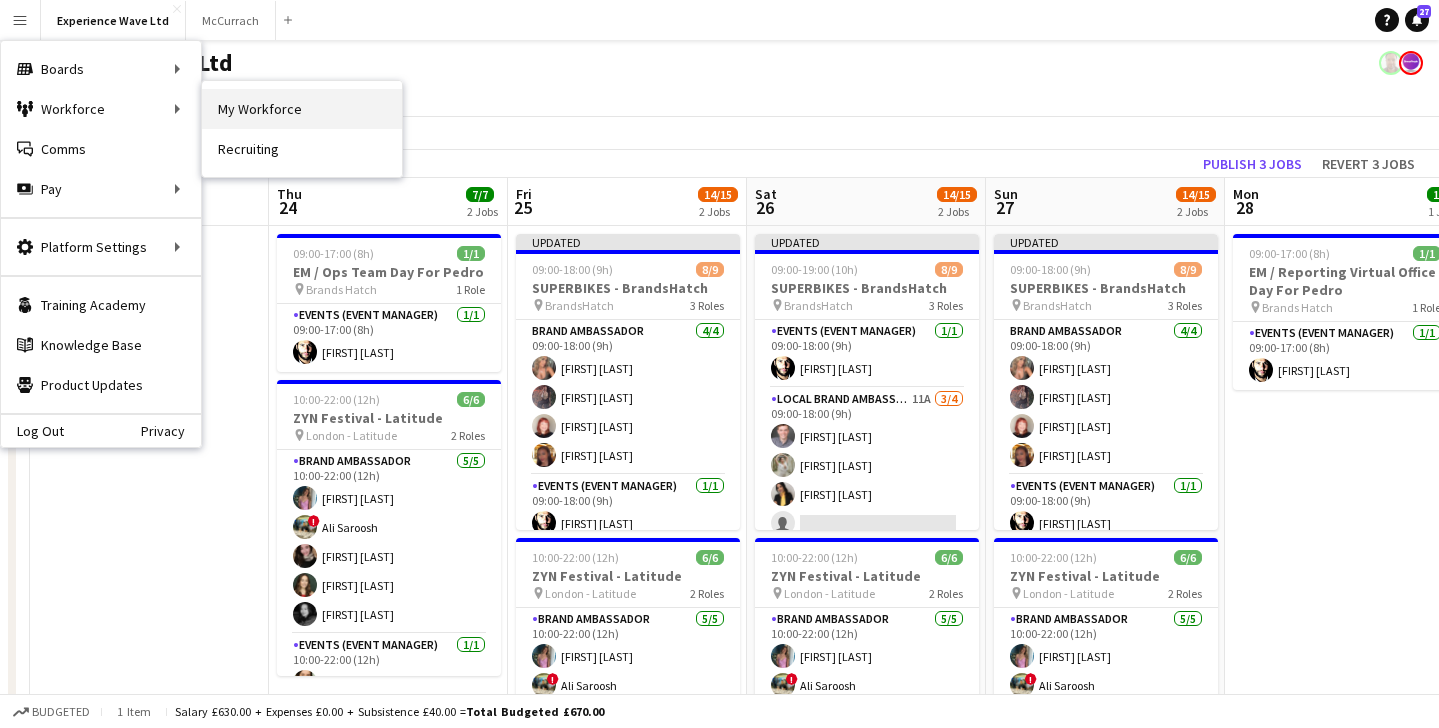 click on "My Workforce" at bounding box center [302, 109] 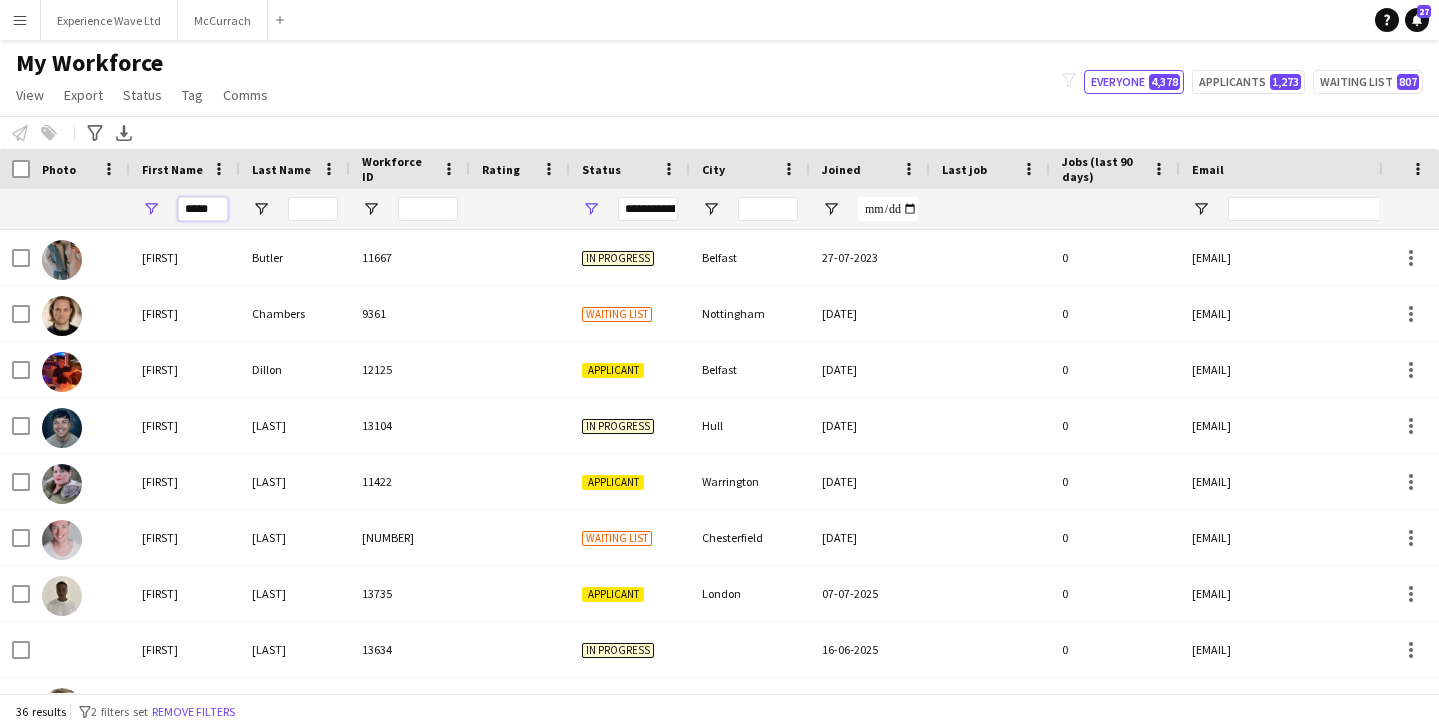 drag, startPoint x: 222, startPoint y: 203, endPoint x: 175, endPoint y: 200, distance: 47.095646 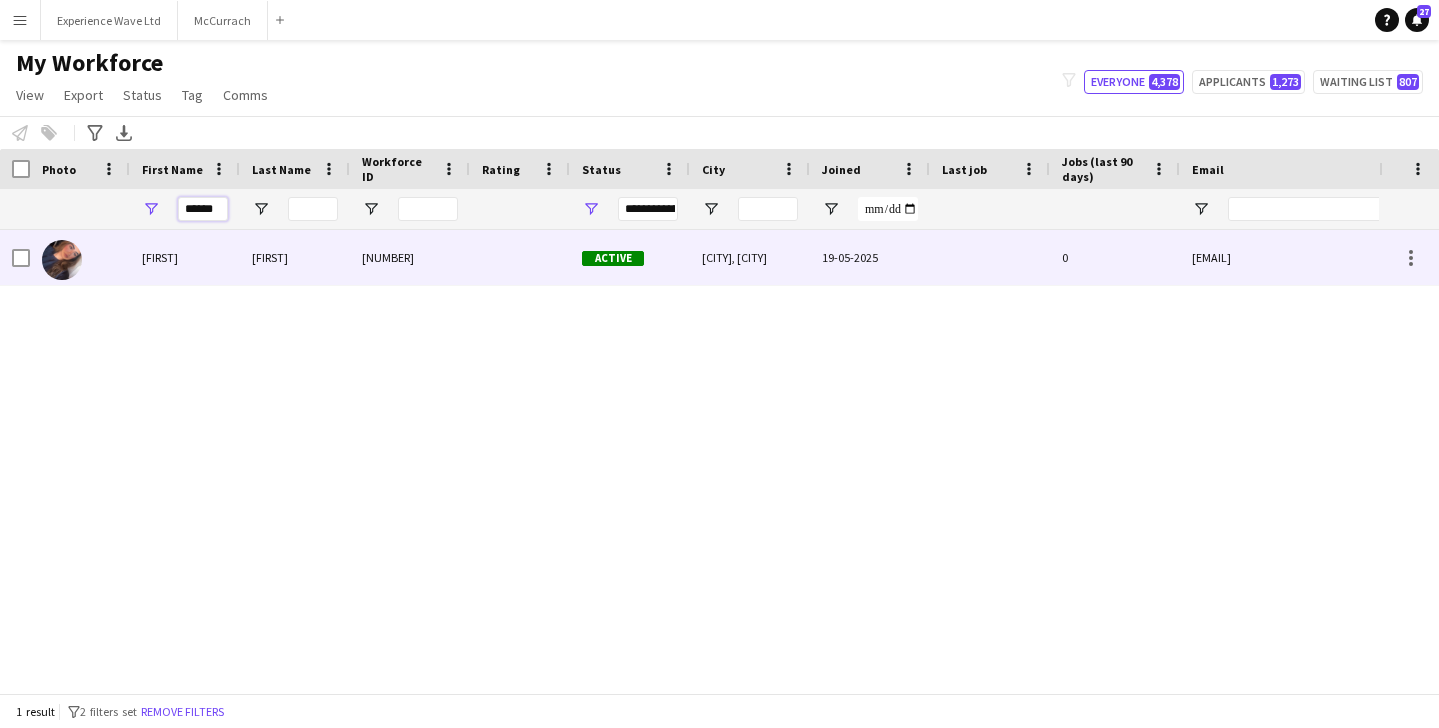 type on "******" 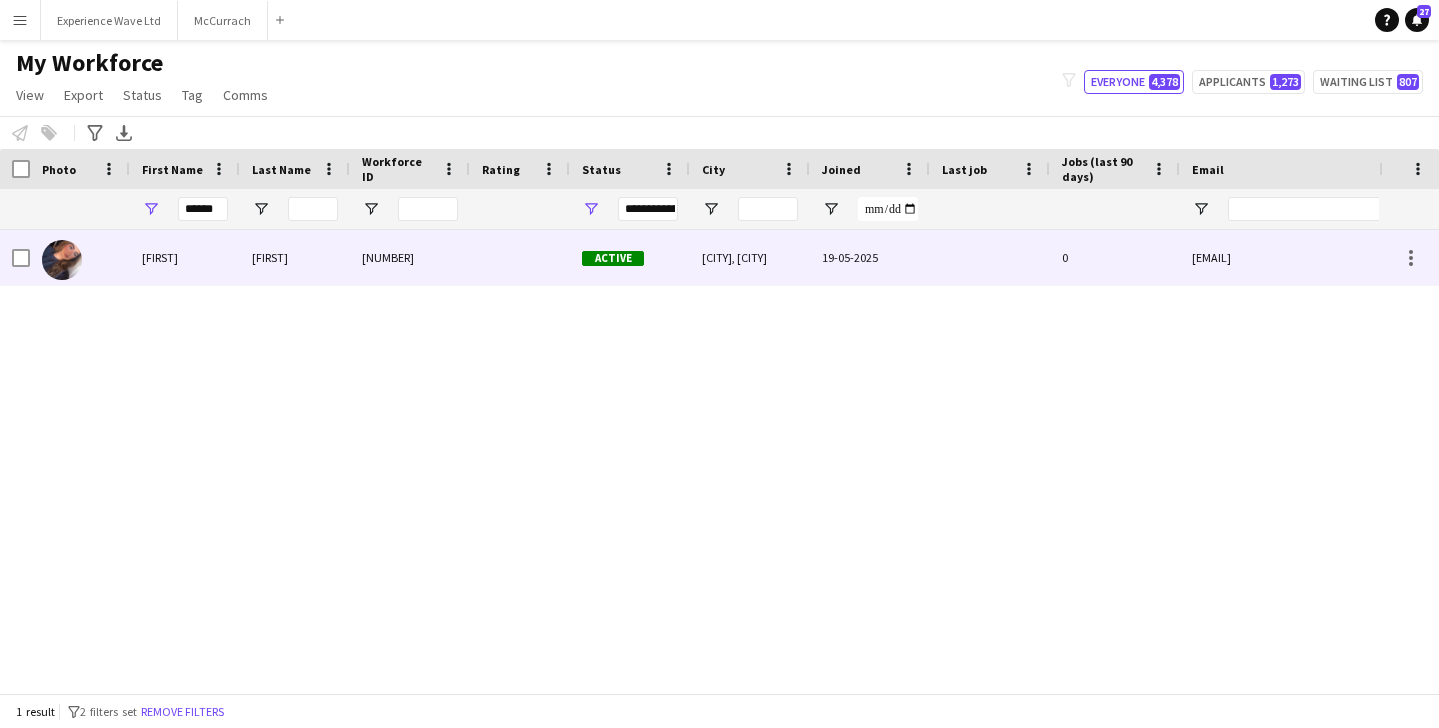 click on "Rameen" at bounding box center [185, 257] 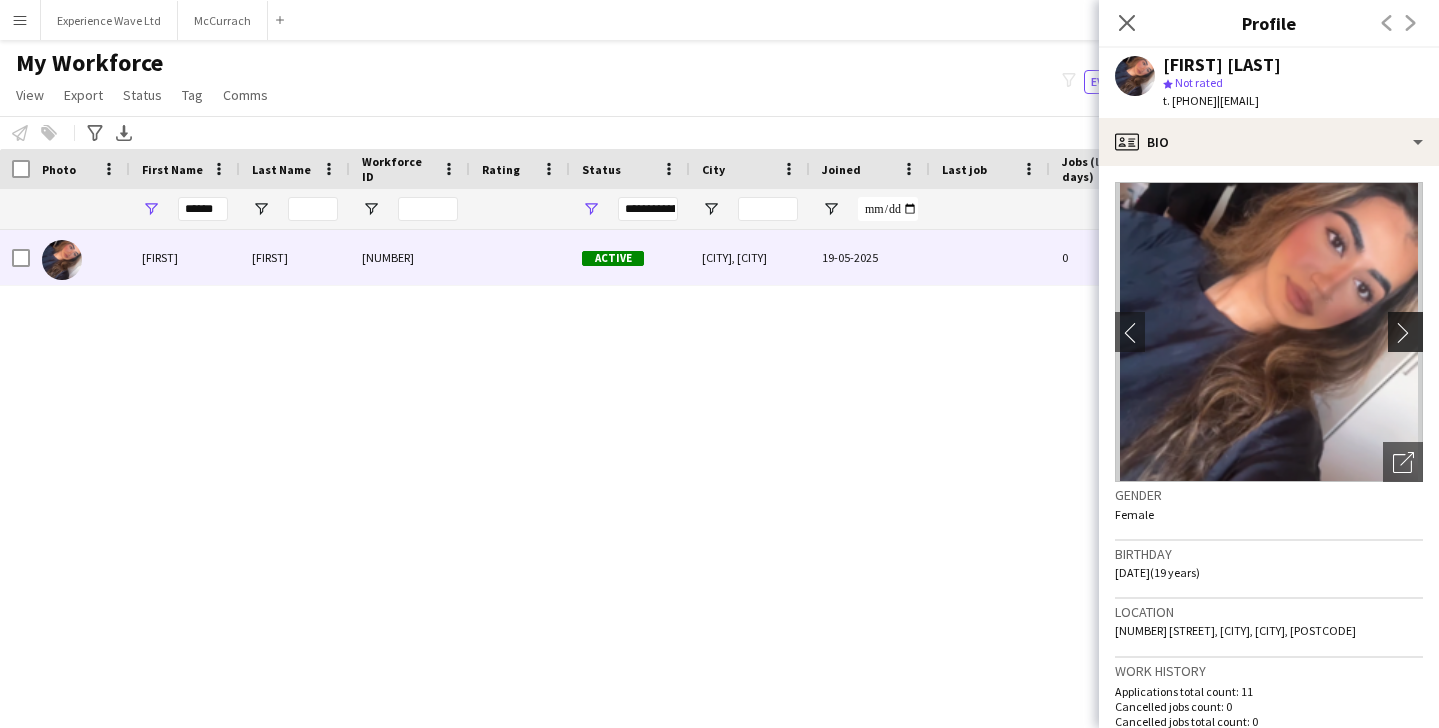 click on "chevron-right" 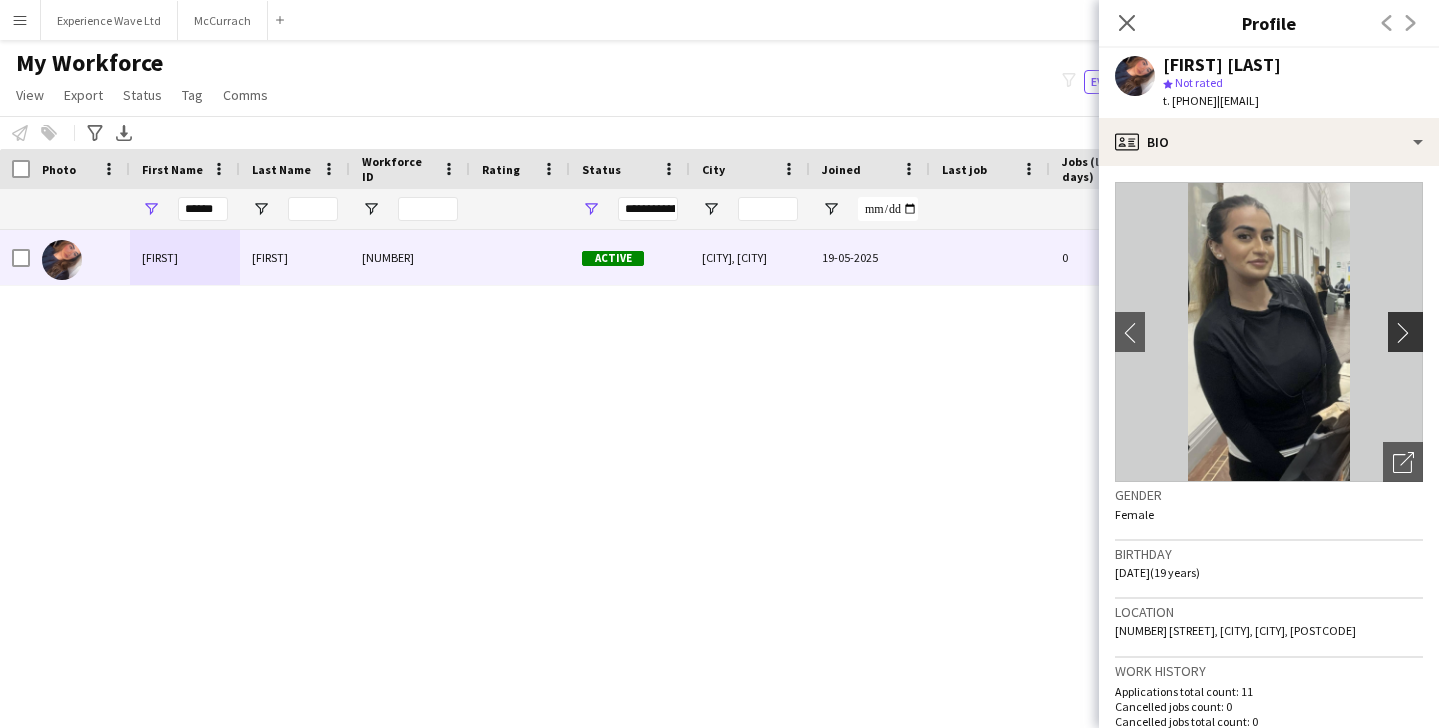 click on "chevron-right" 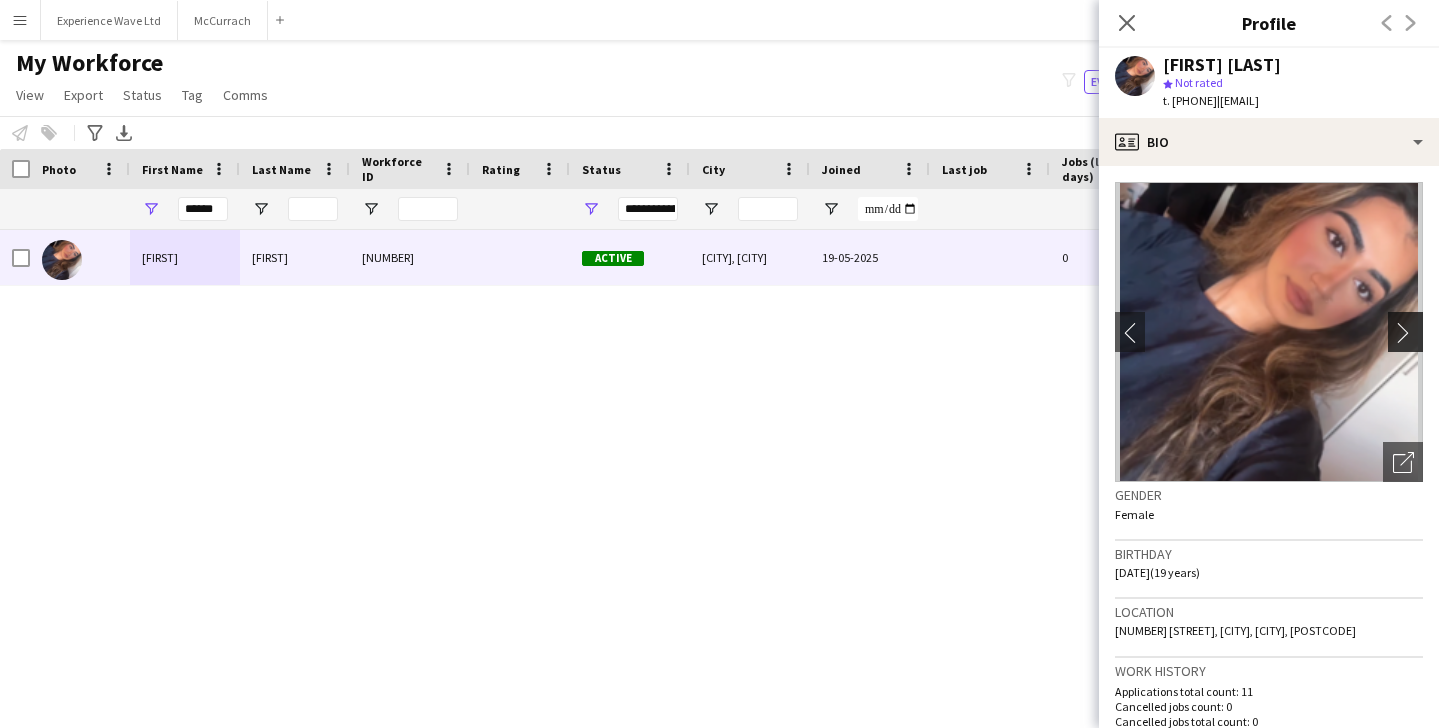click on "chevron-right" 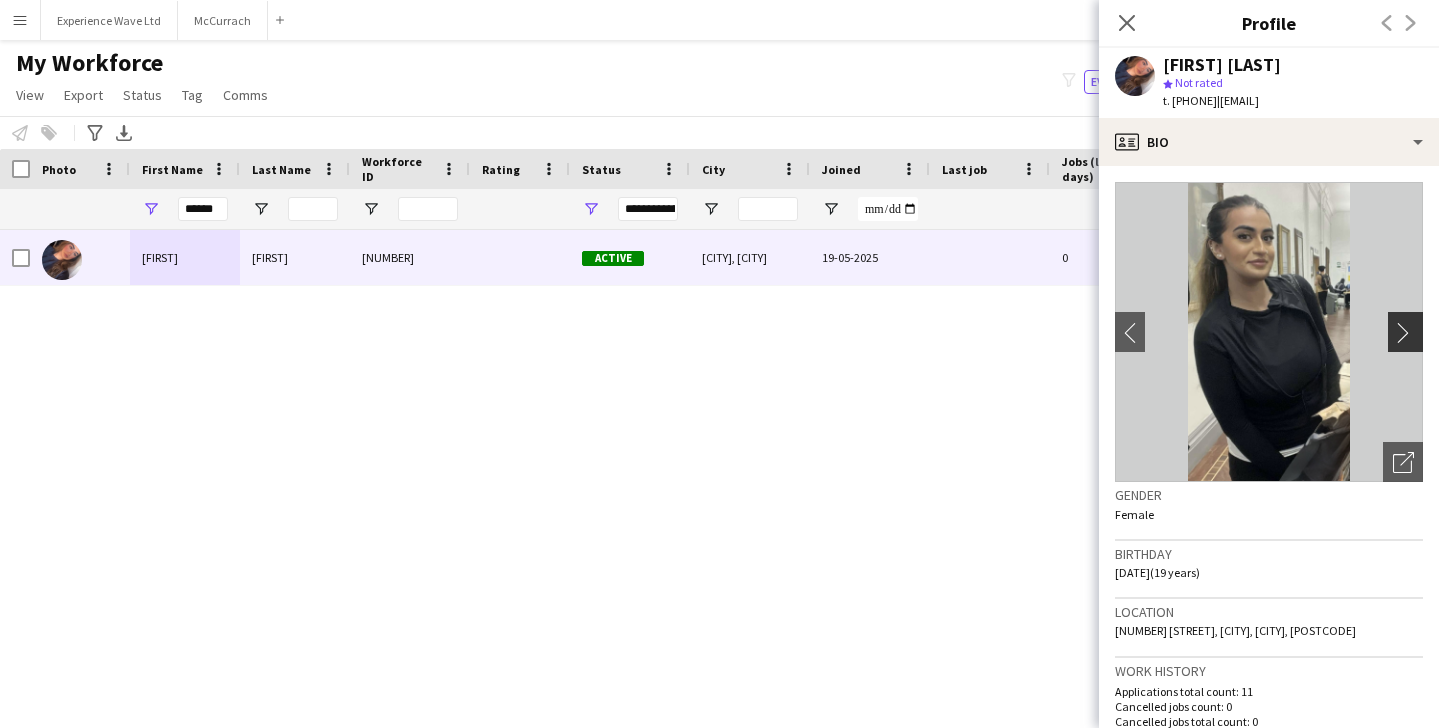 click on "chevron-right" 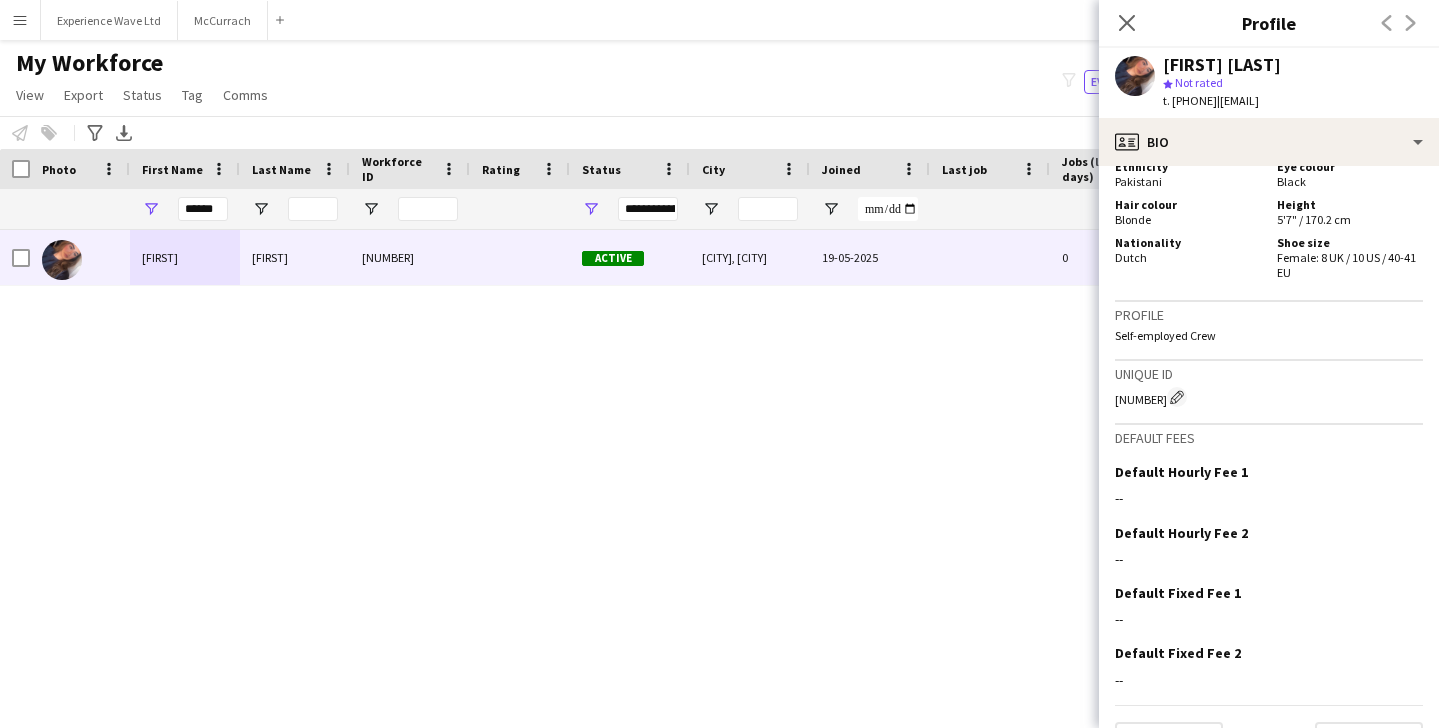 scroll, scrollTop: 937, scrollLeft: 0, axis: vertical 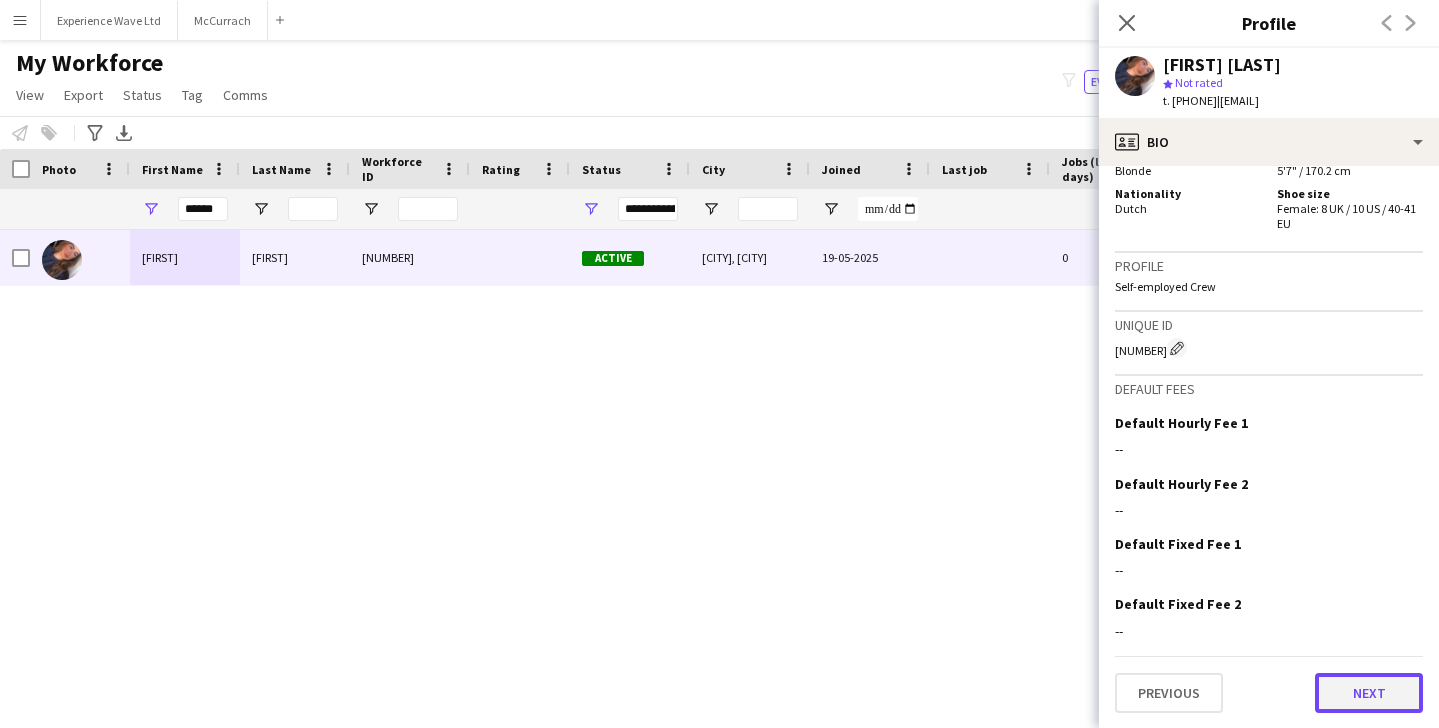 click on "Next" 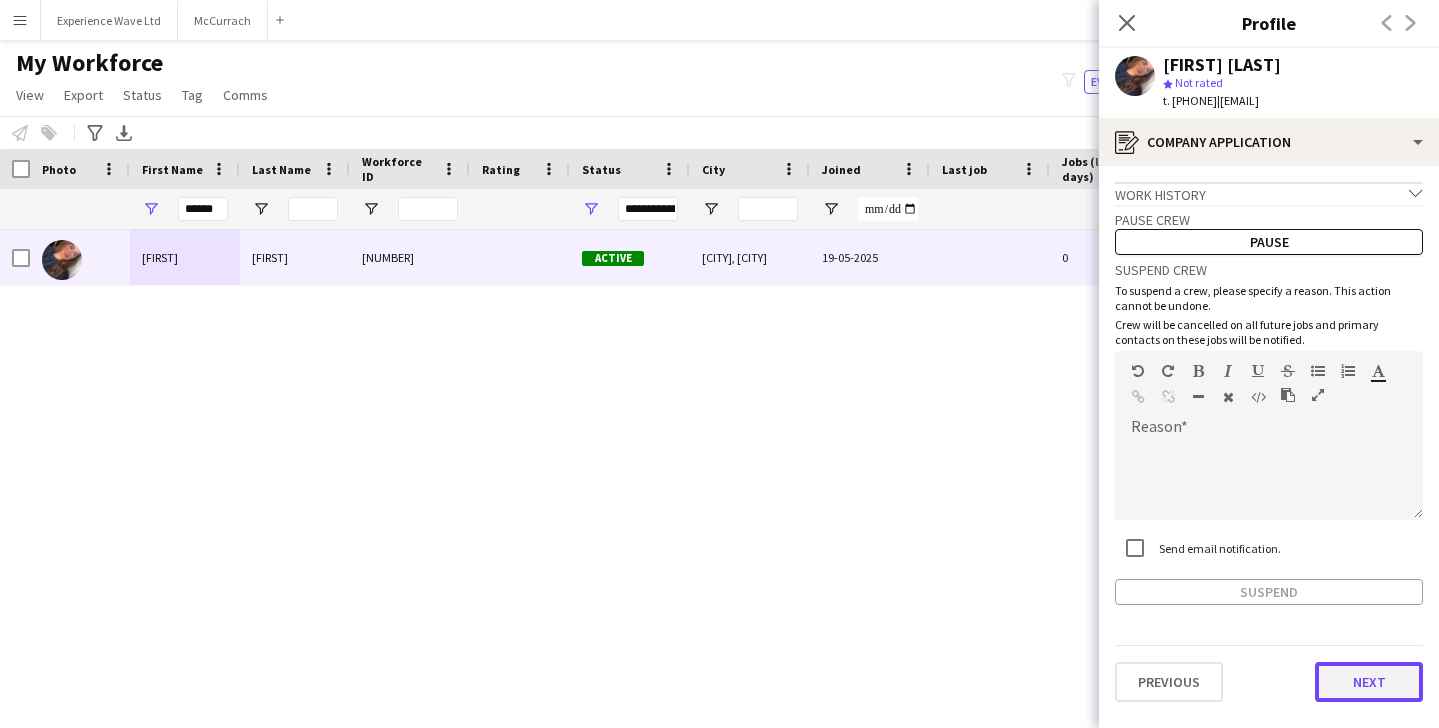 click on "Next" 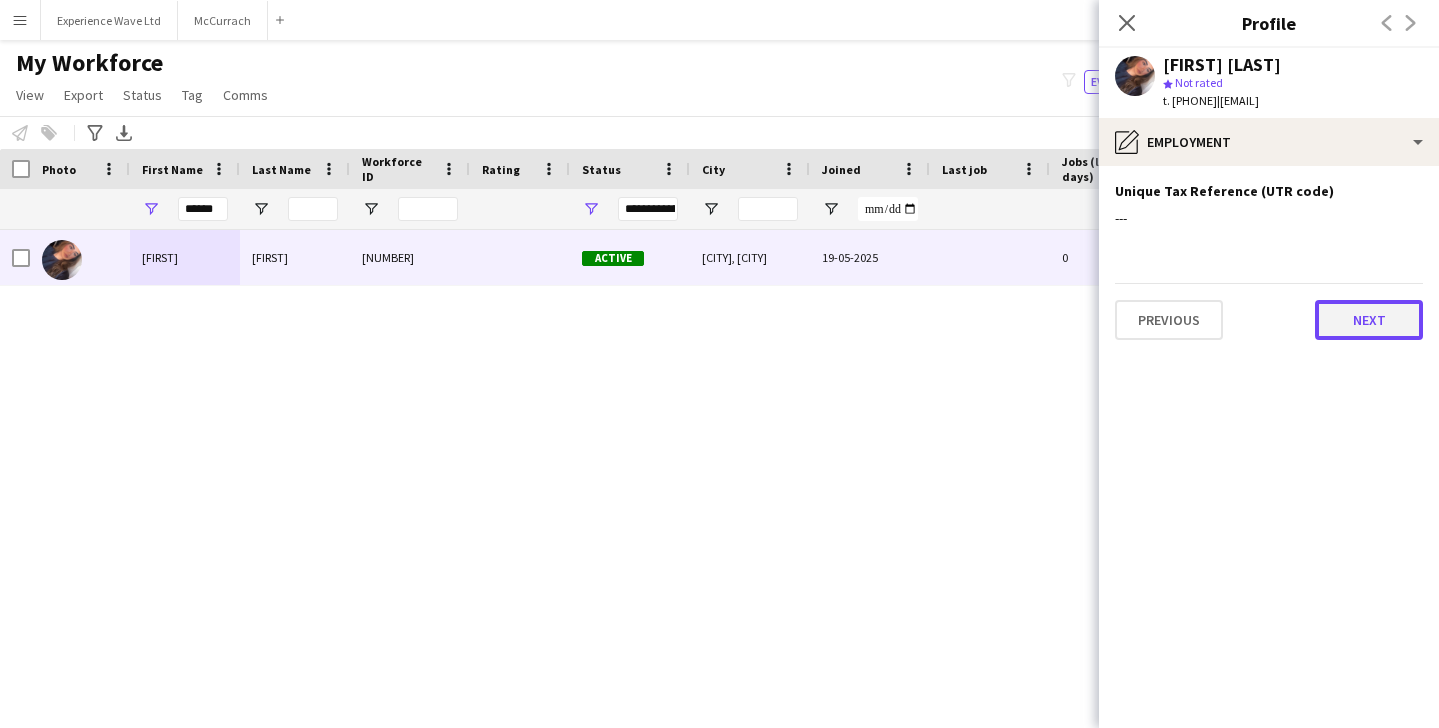 click on "Next" 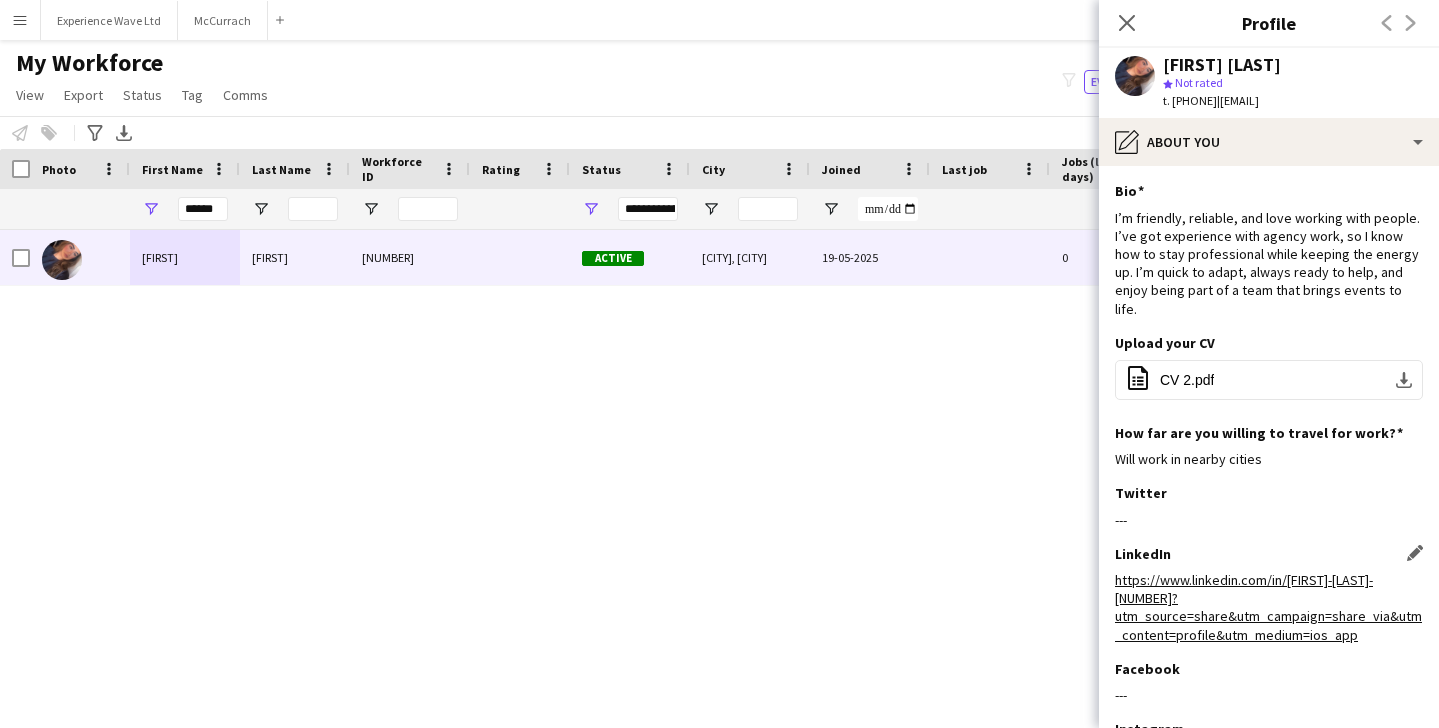 scroll, scrollTop: 147, scrollLeft: 0, axis: vertical 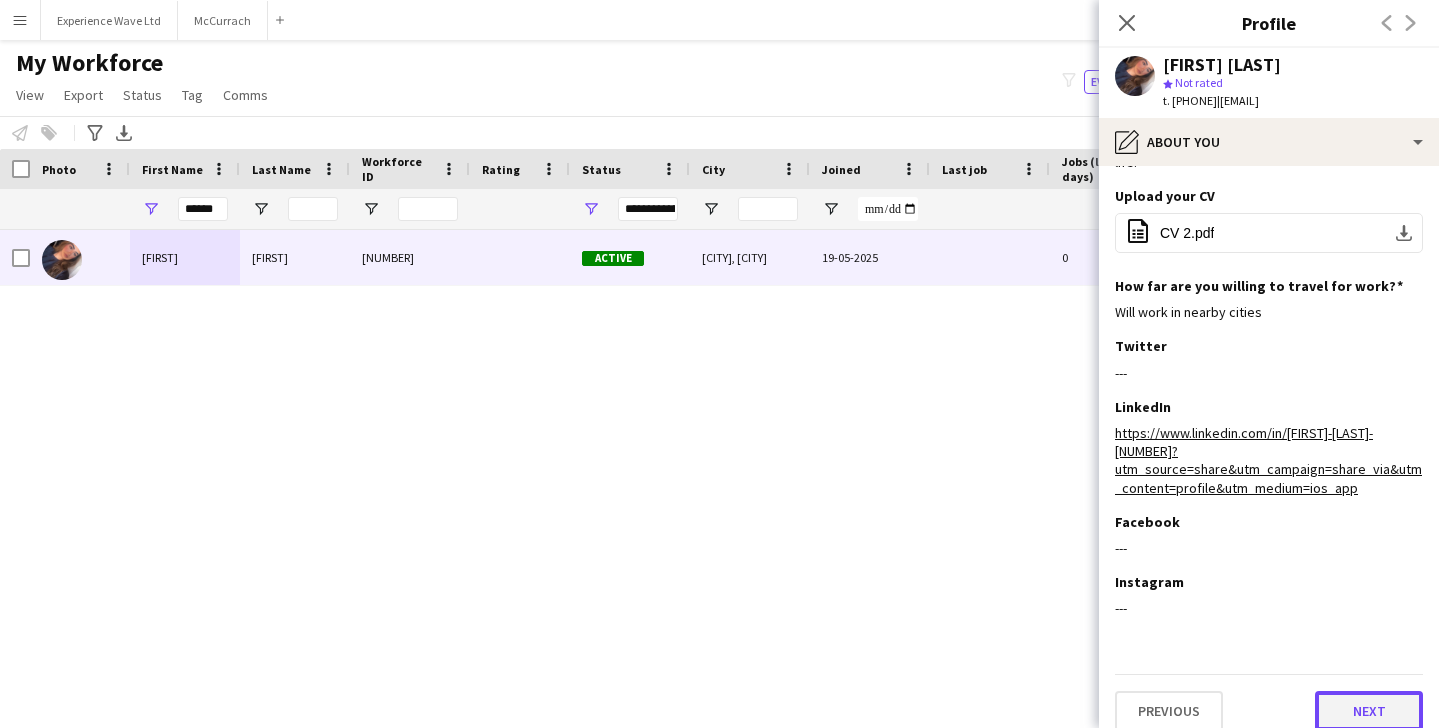 click on "Next" 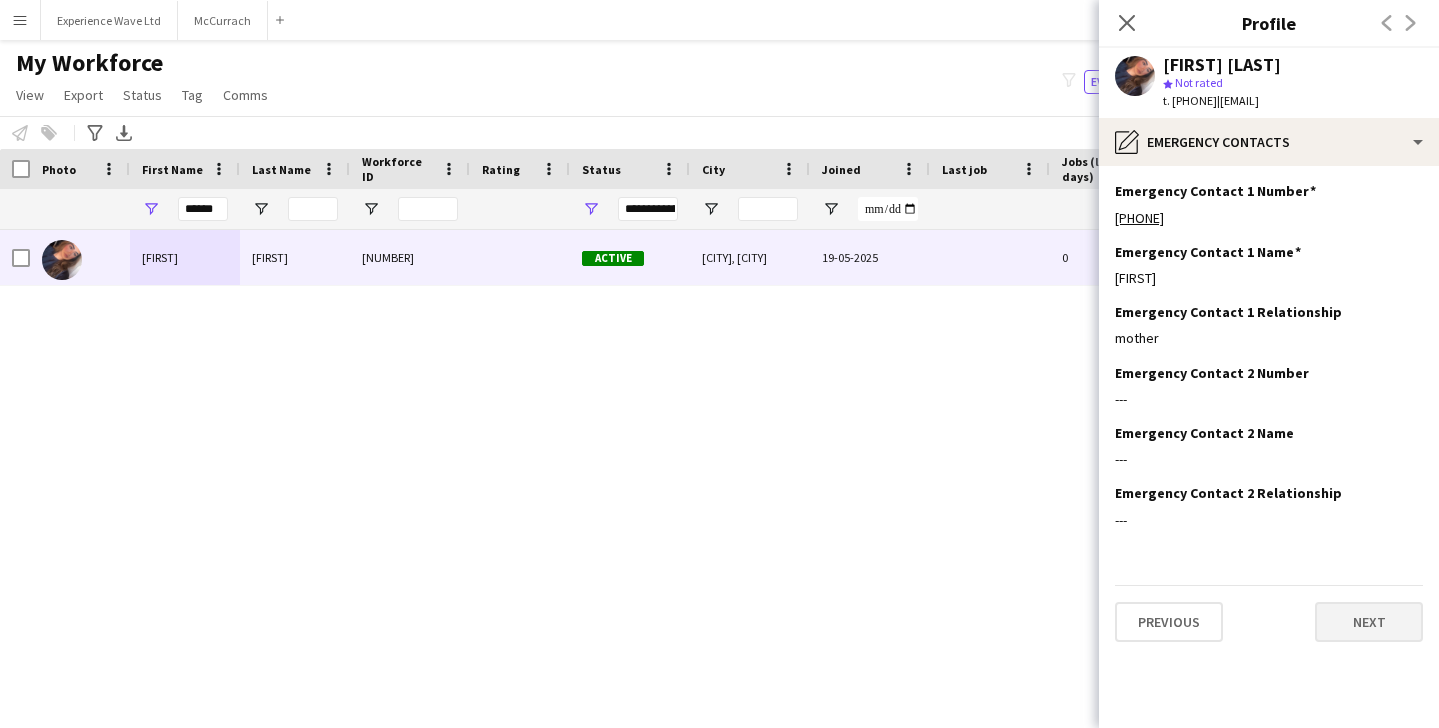 scroll, scrollTop: 0, scrollLeft: 0, axis: both 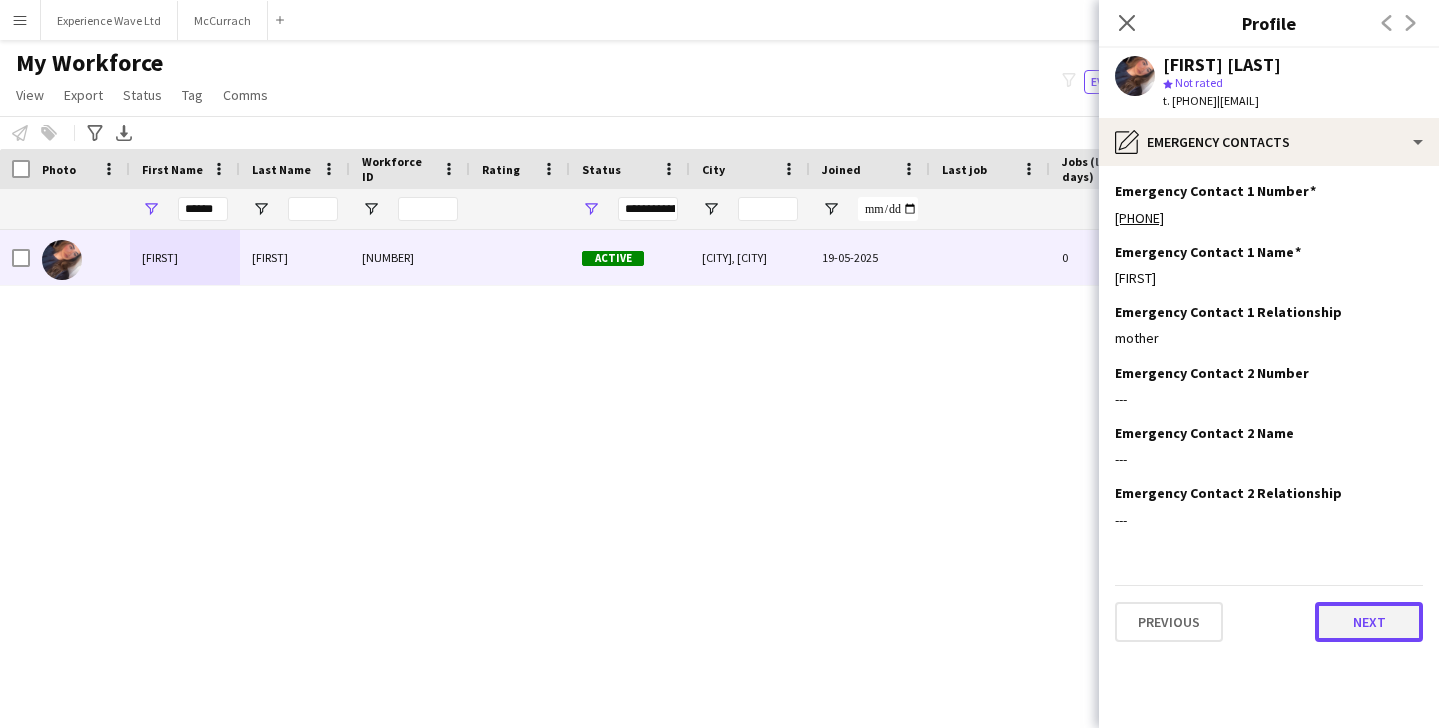 click on "Next" 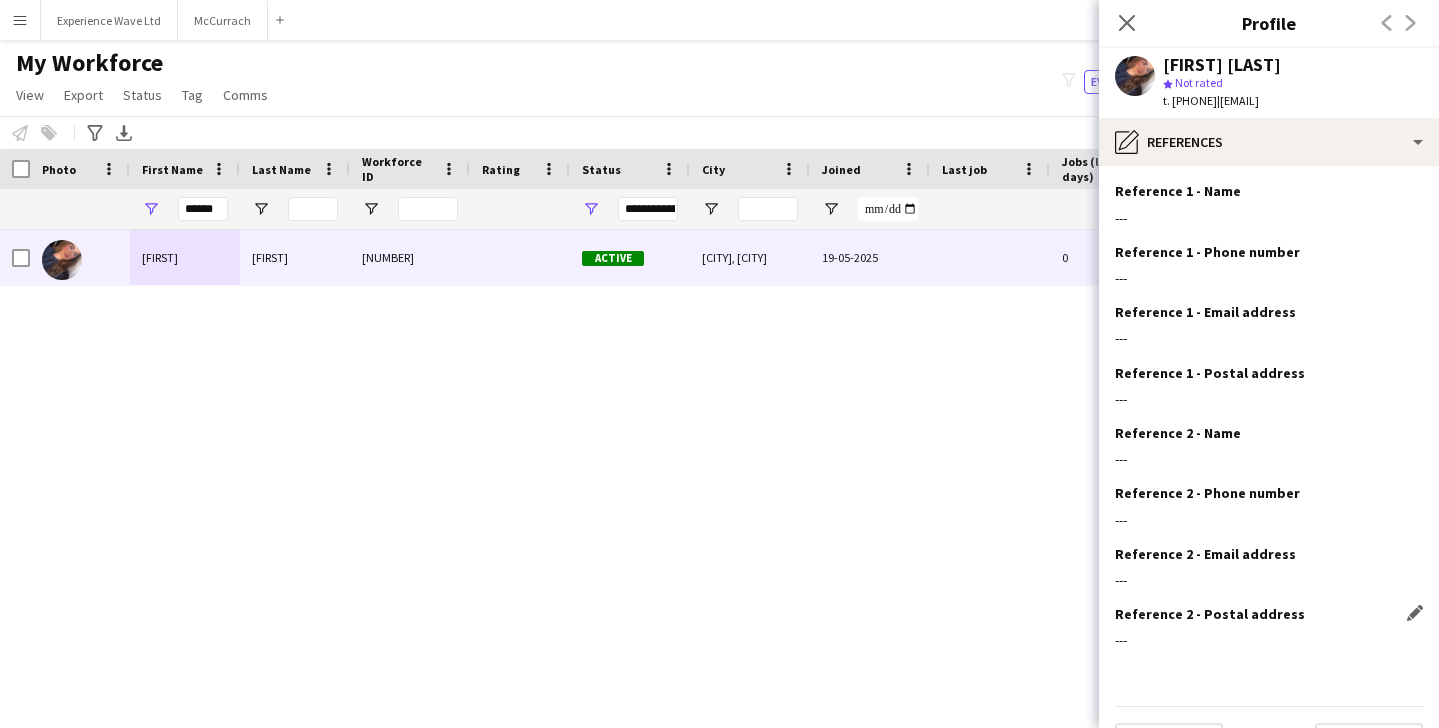 scroll, scrollTop: 50, scrollLeft: 0, axis: vertical 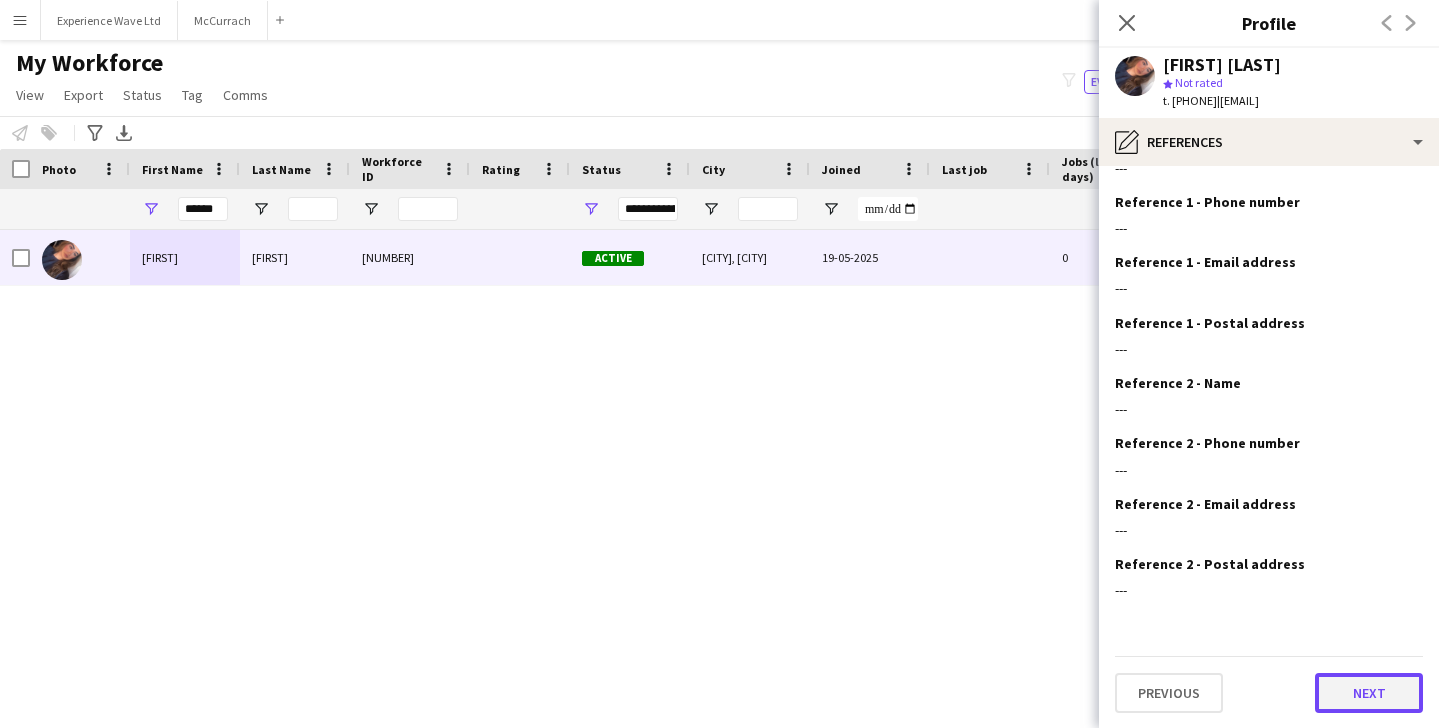 click on "Next" 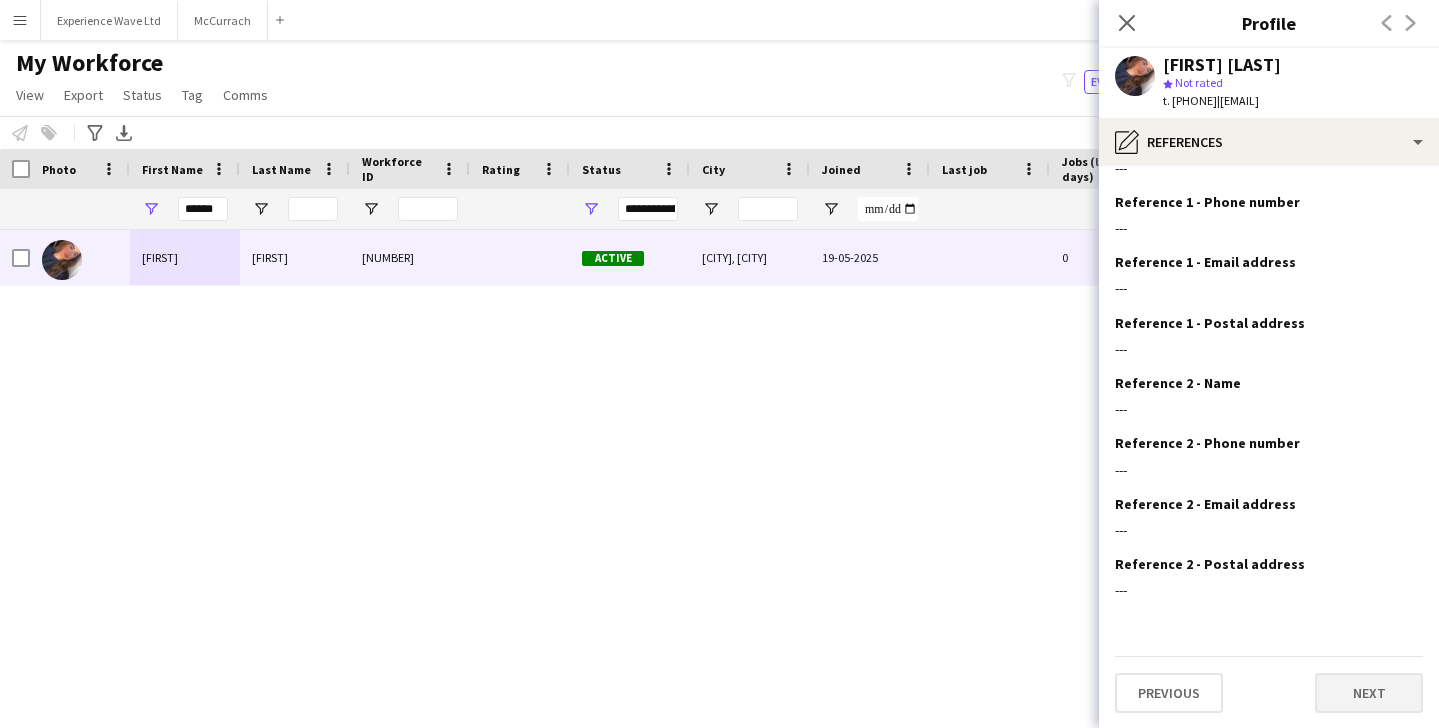 scroll, scrollTop: 0, scrollLeft: 0, axis: both 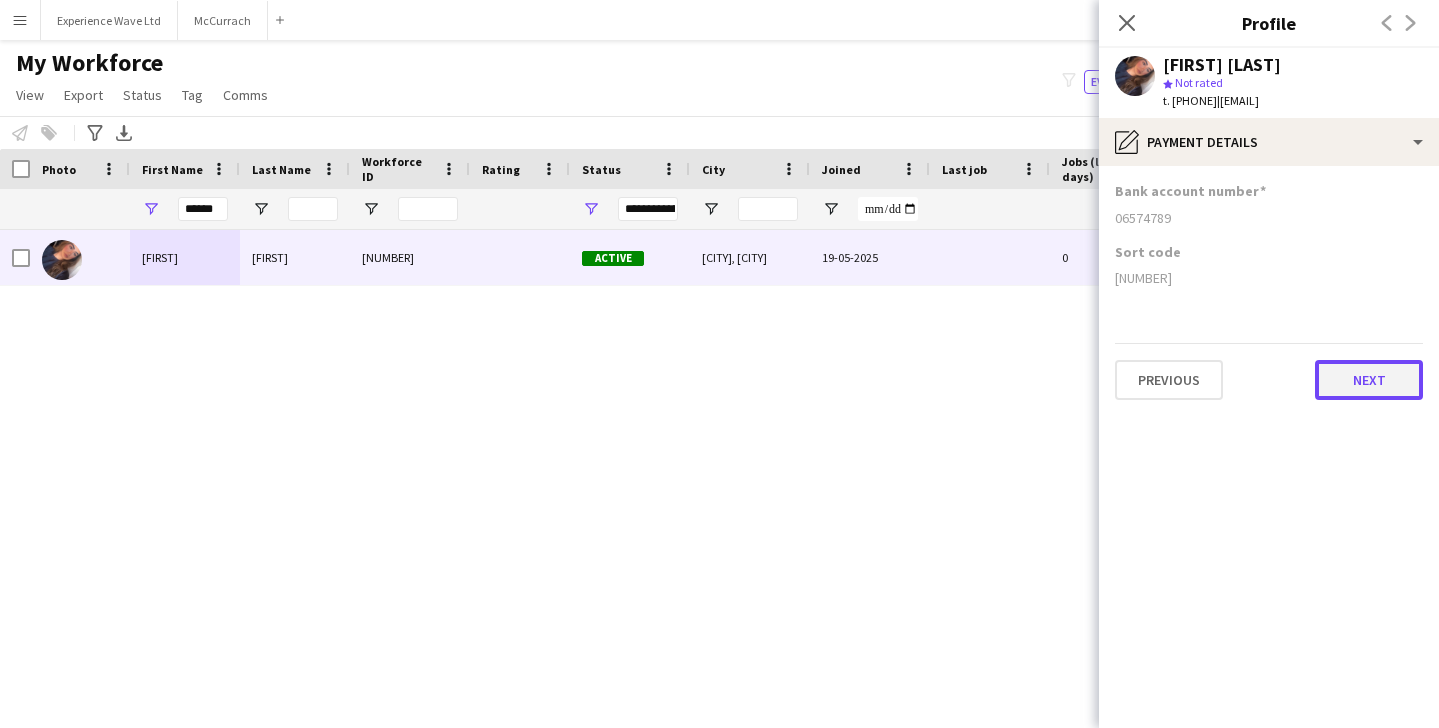 click on "Next" 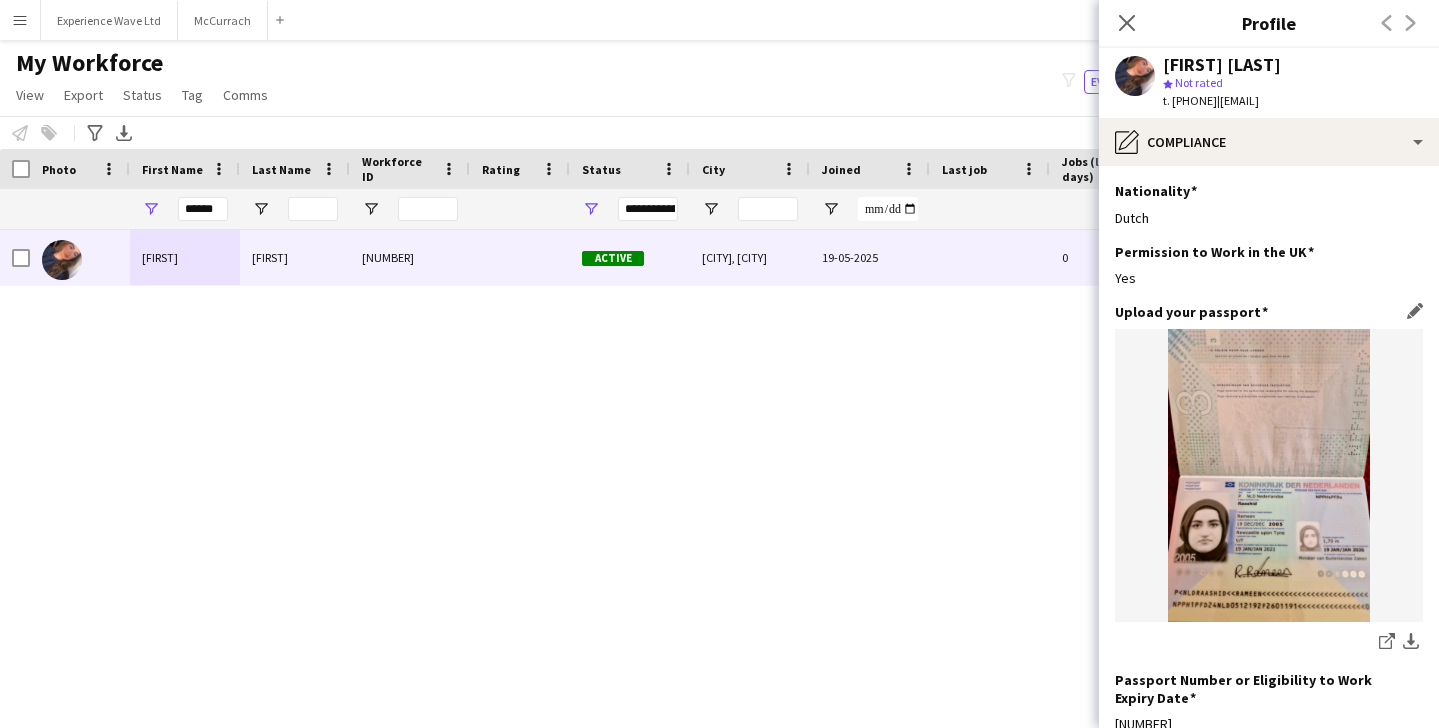 scroll, scrollTop: 316, scrollLeft: 0, axis: vertical 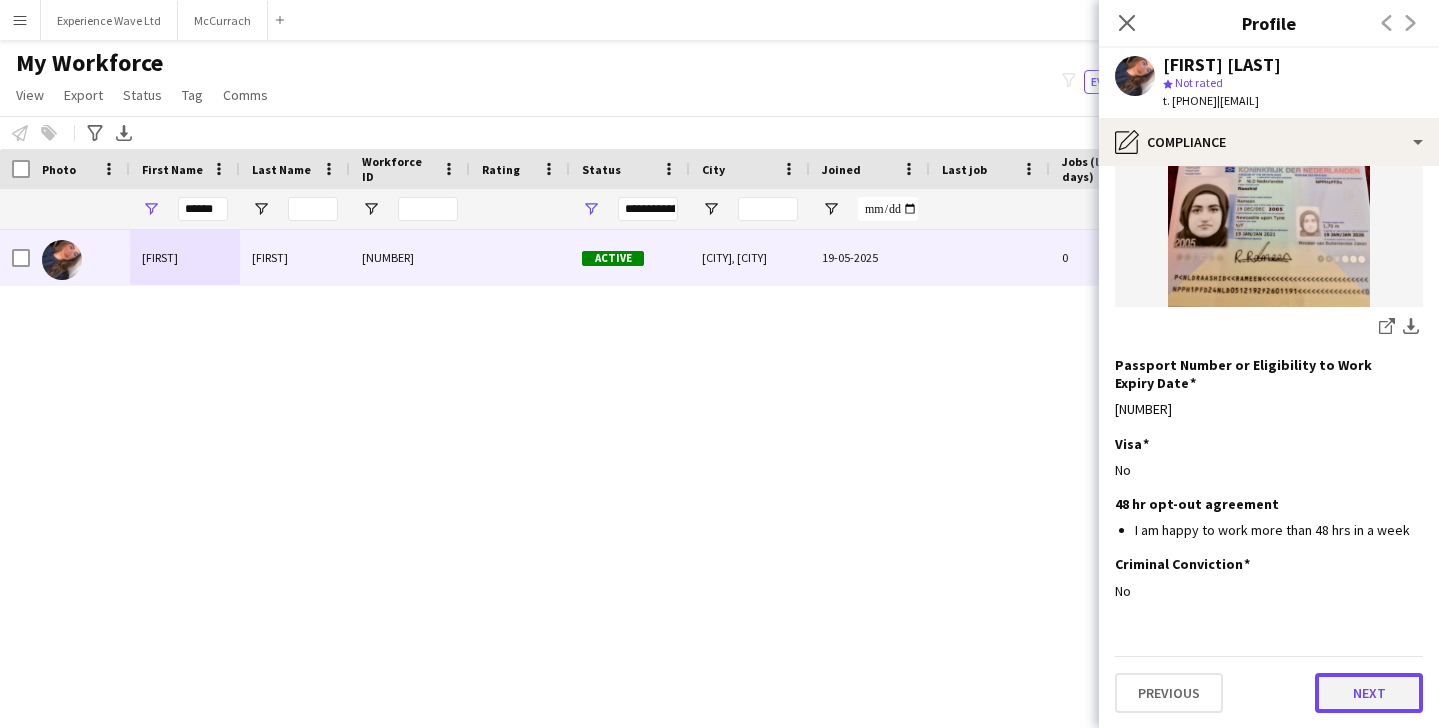 click on "Next" 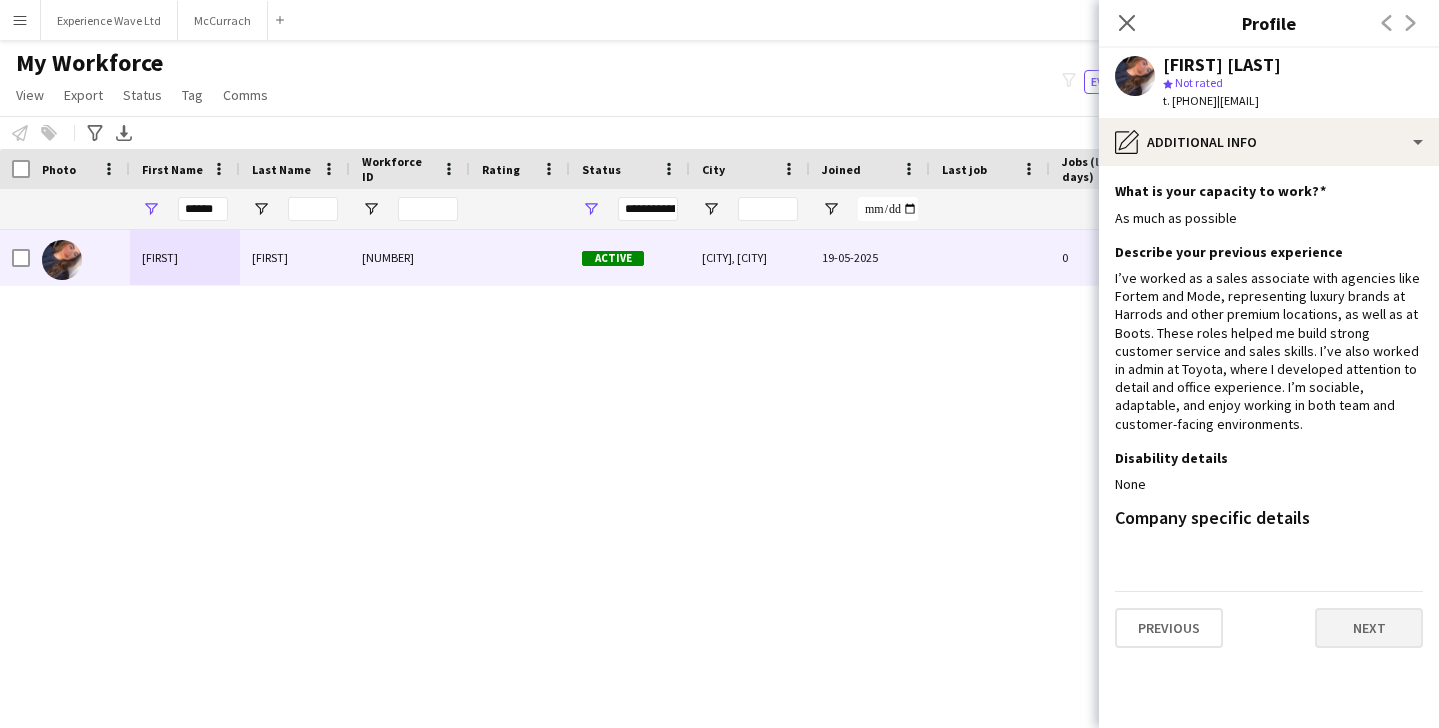 scroll, scrollTop: 0, scrollLeft: 0, axis: both 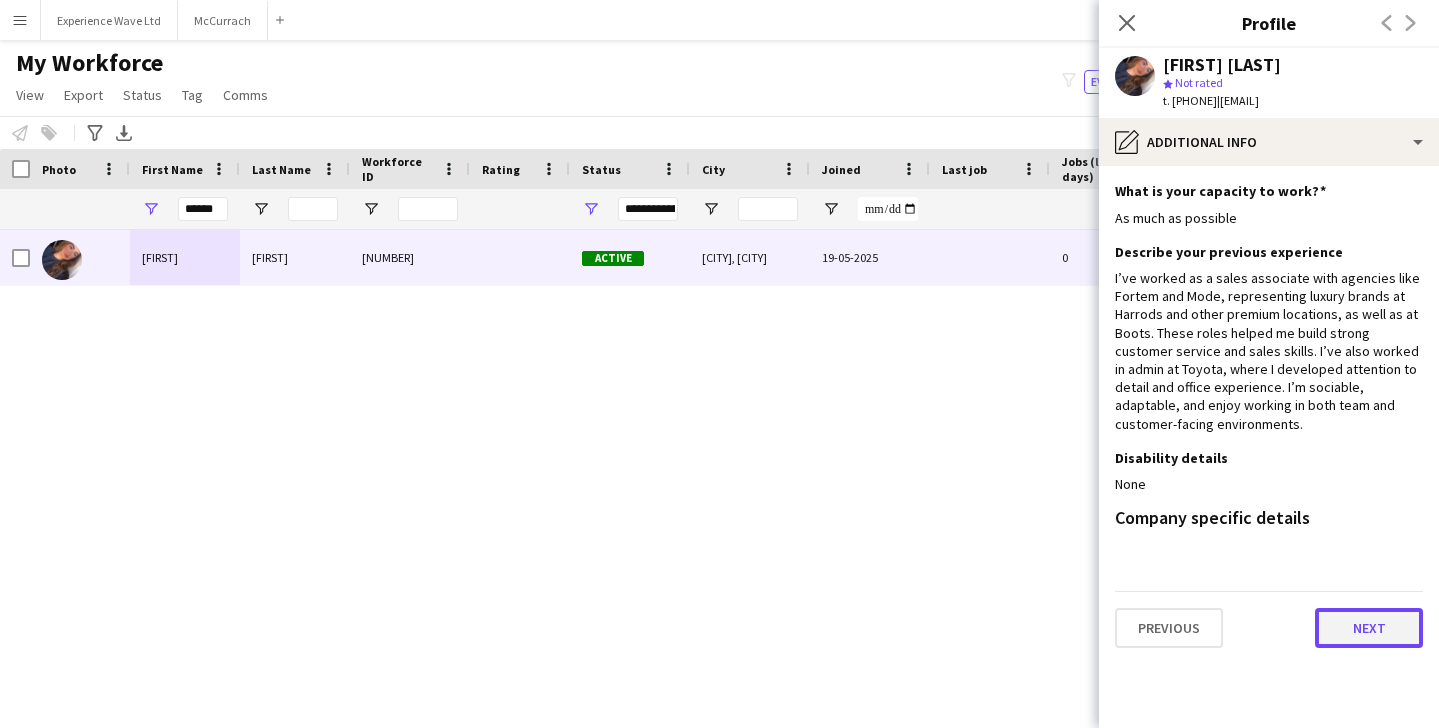 click on "Next" 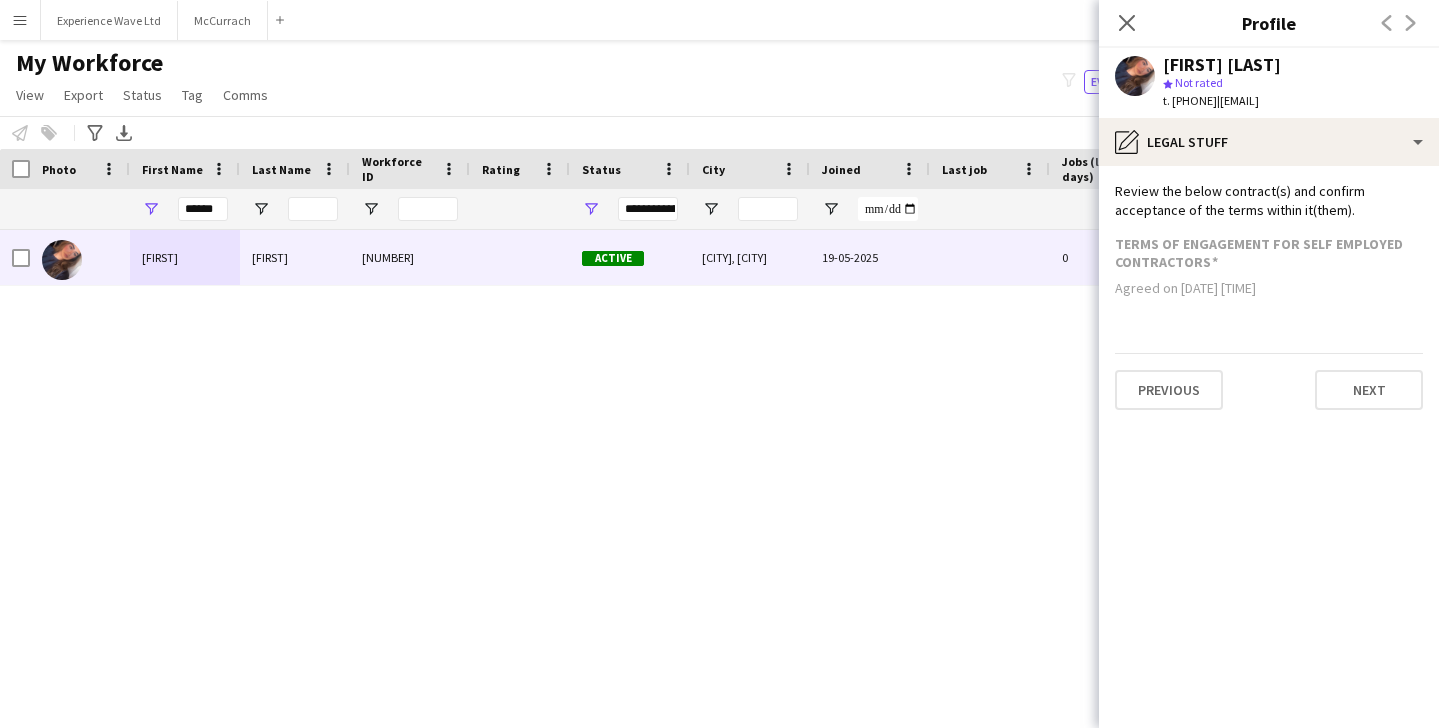 click on "Previous   Next" 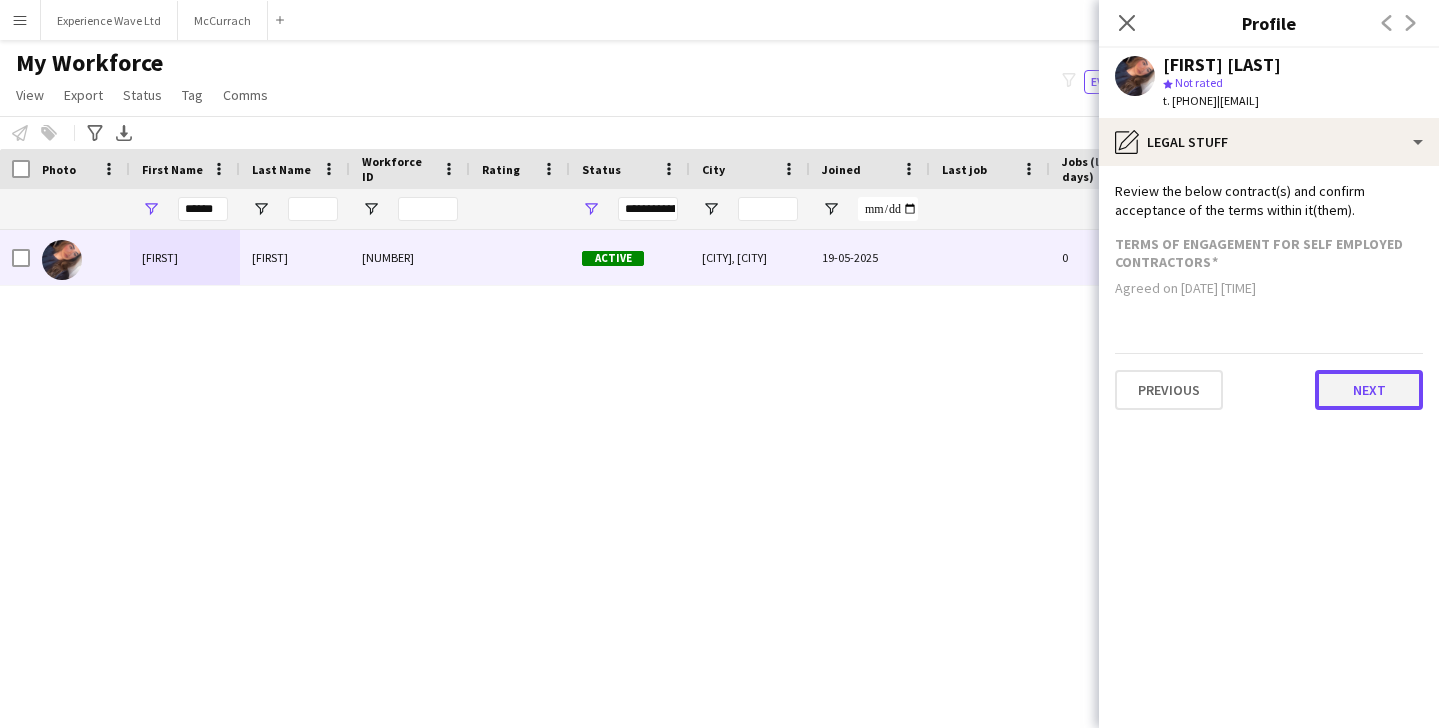 click on "Next" 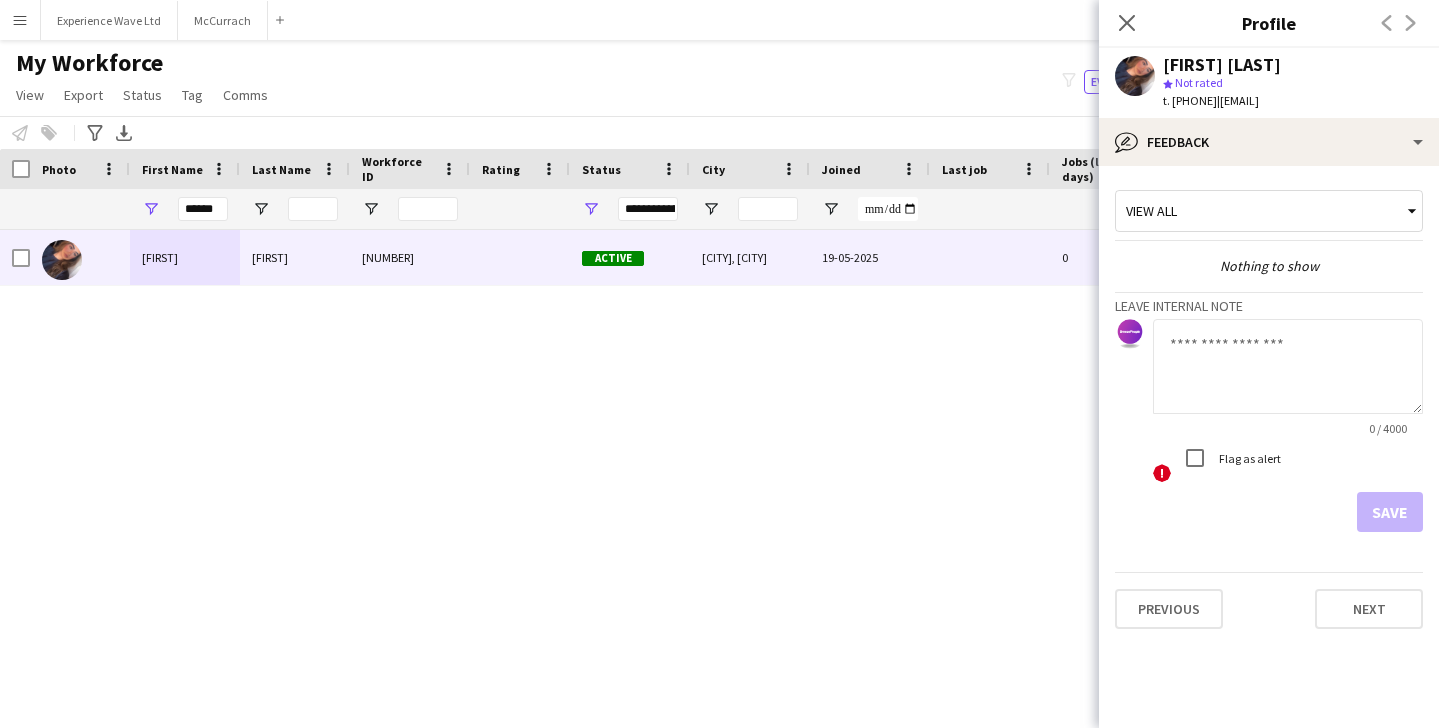 click 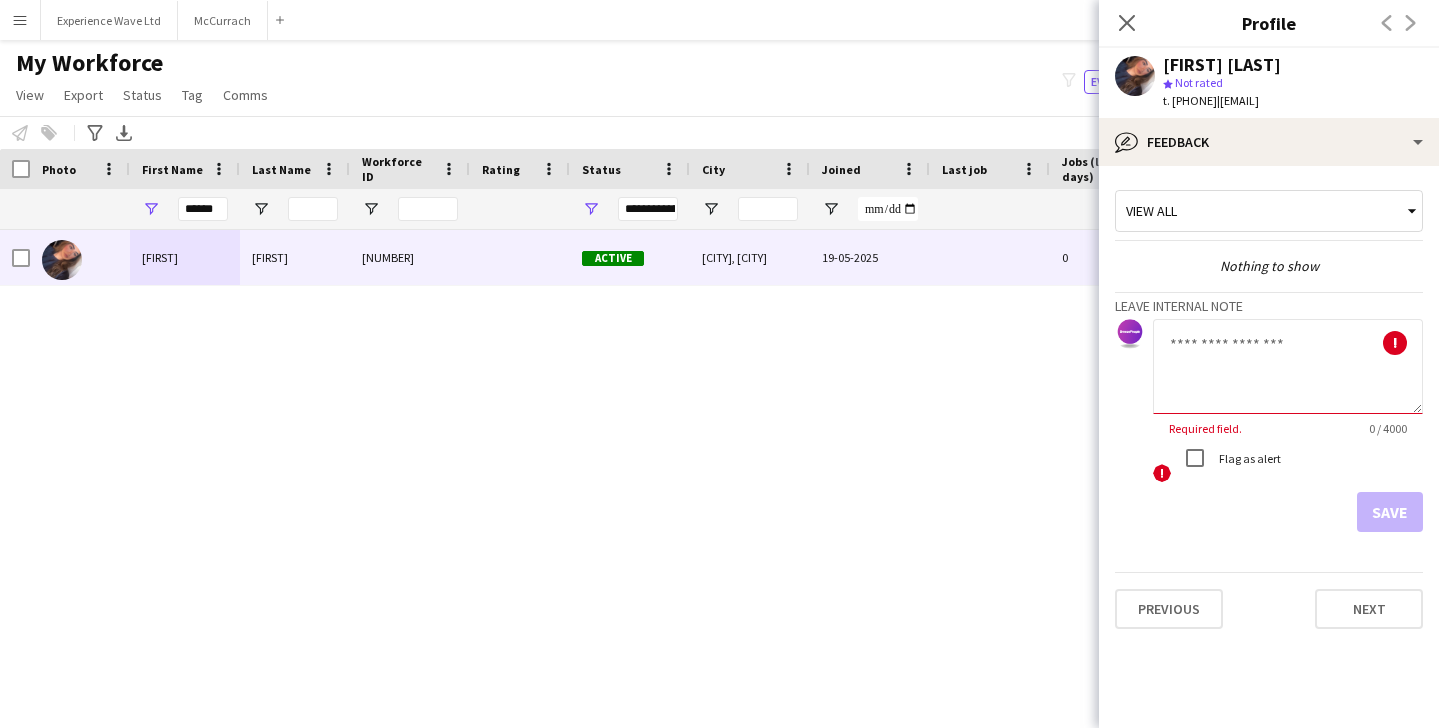 click 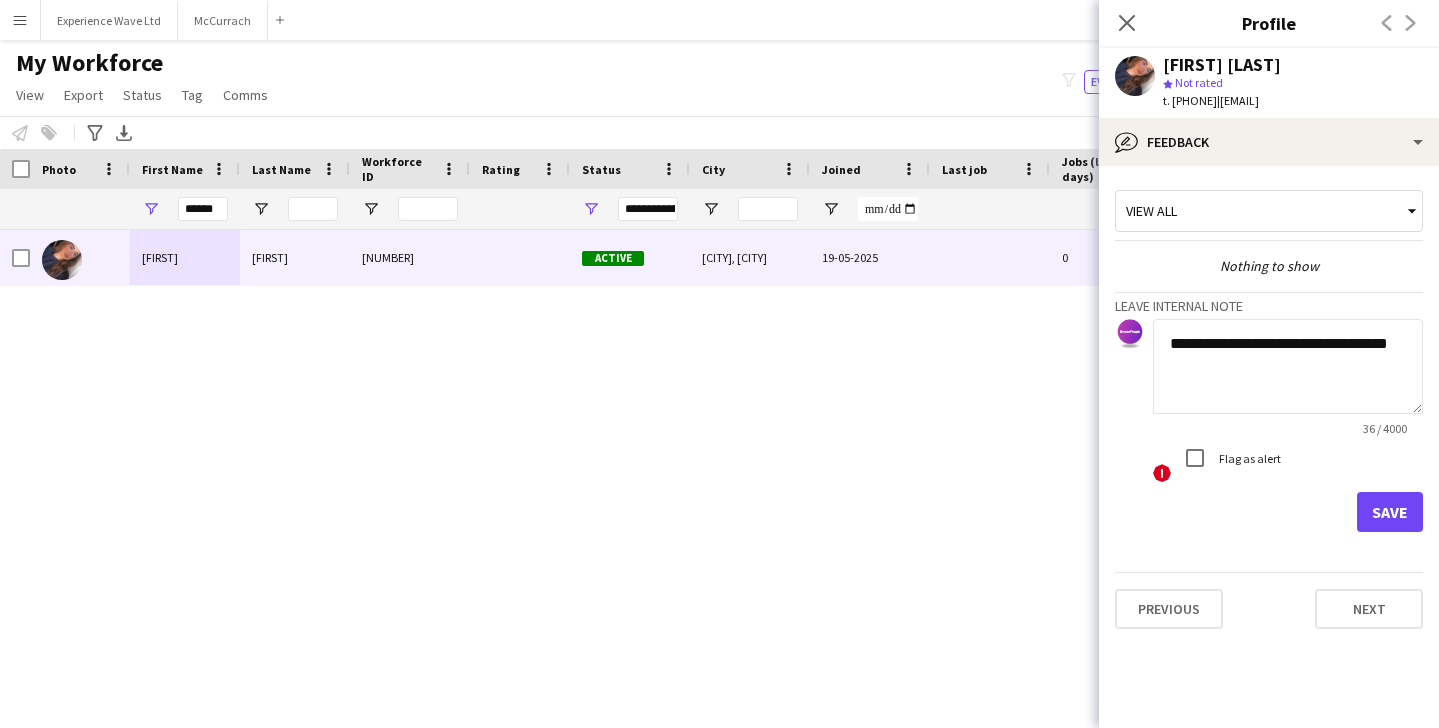 type on "**********" 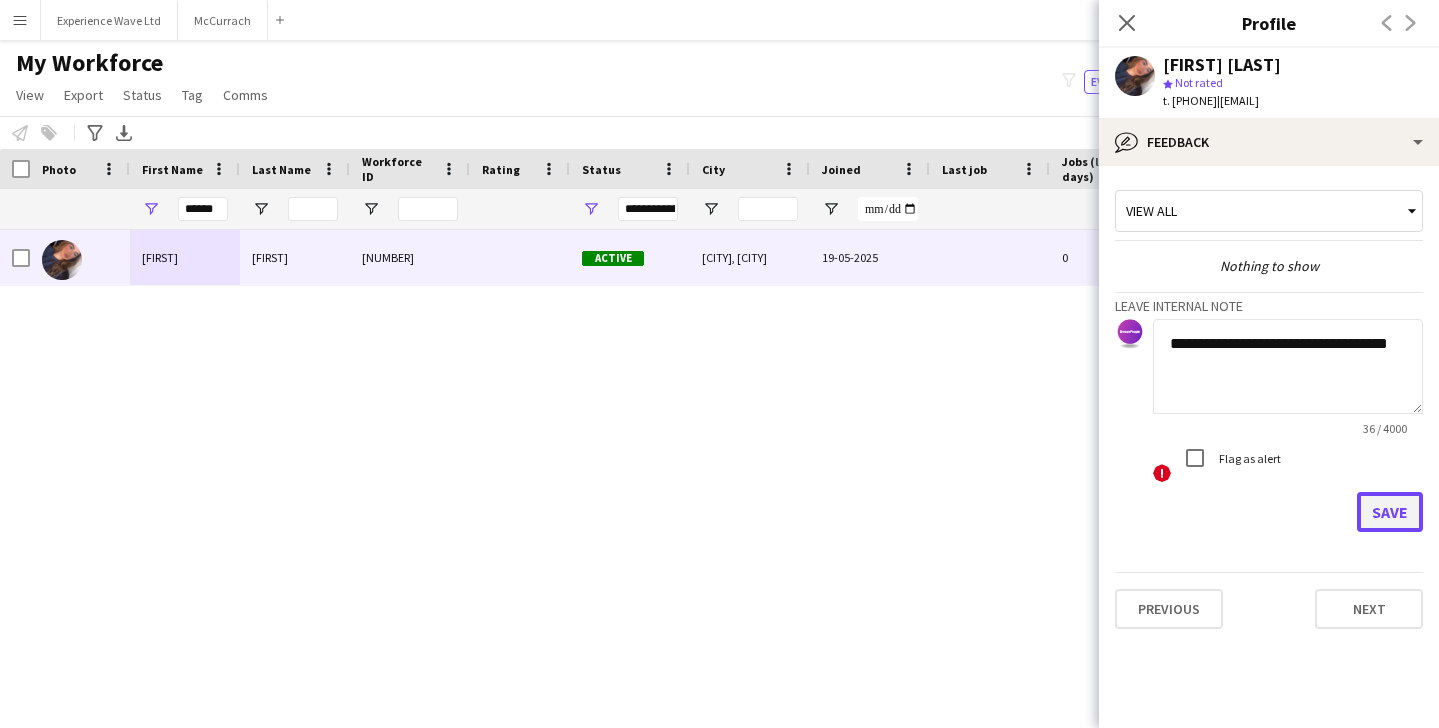 click on "Save" 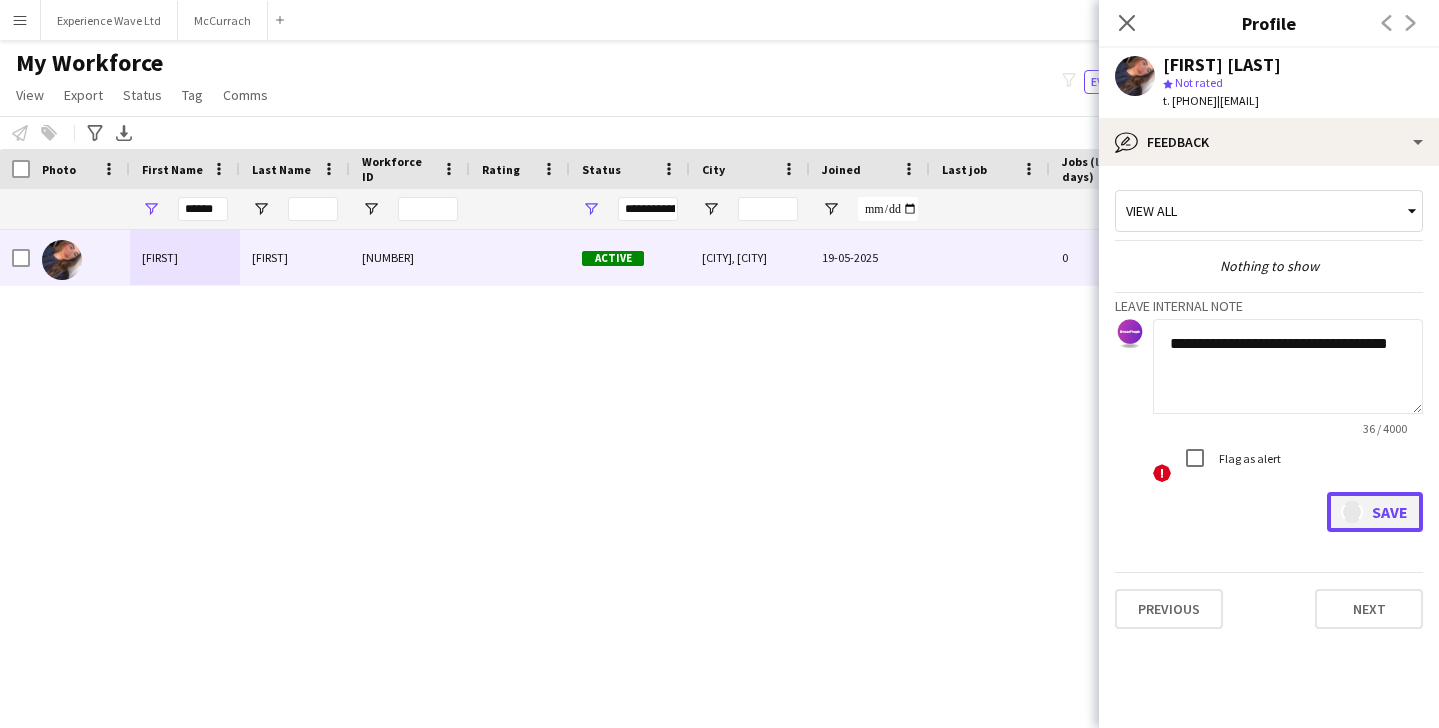 type 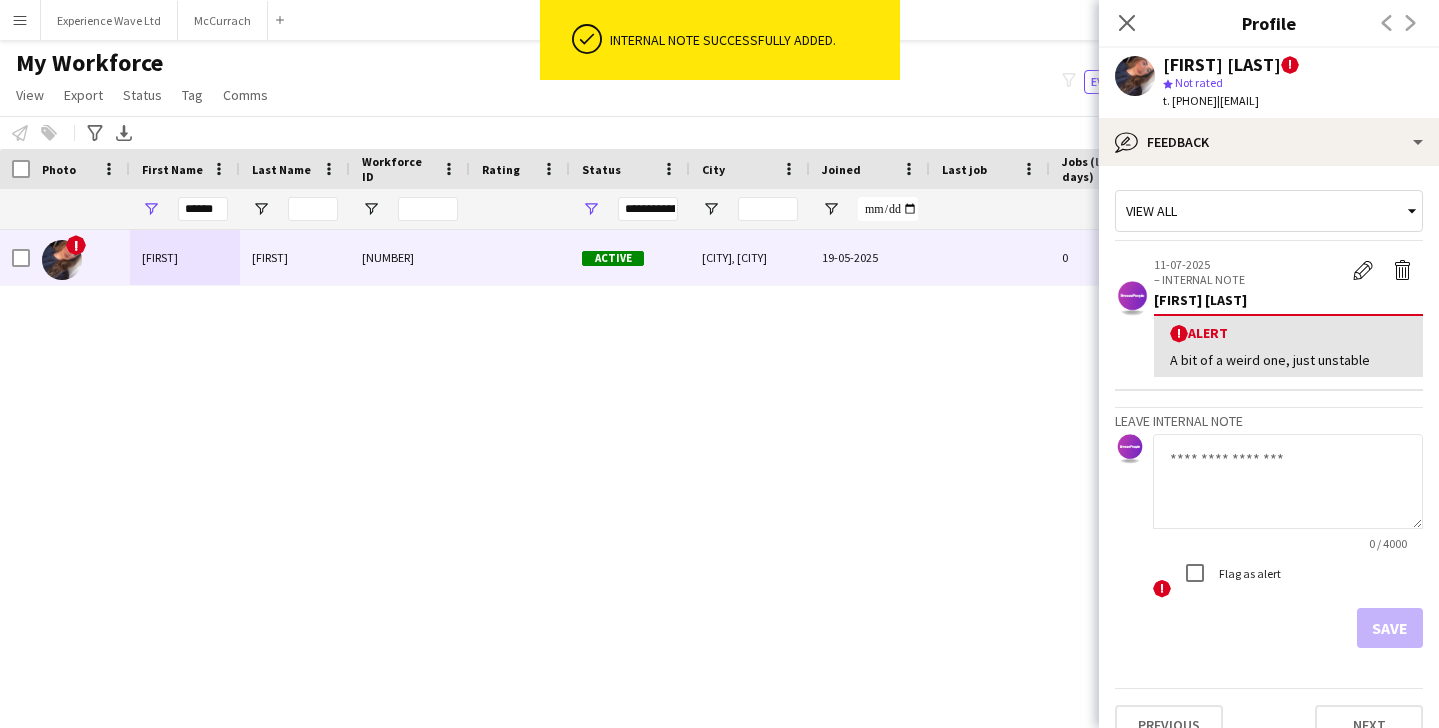 click on "!
Rameen Raashid 13462 Active Broughton, Milton Keynes 19-05-2025 0 rameenraashid@hotmail.com" at bounding box center [689, 461] 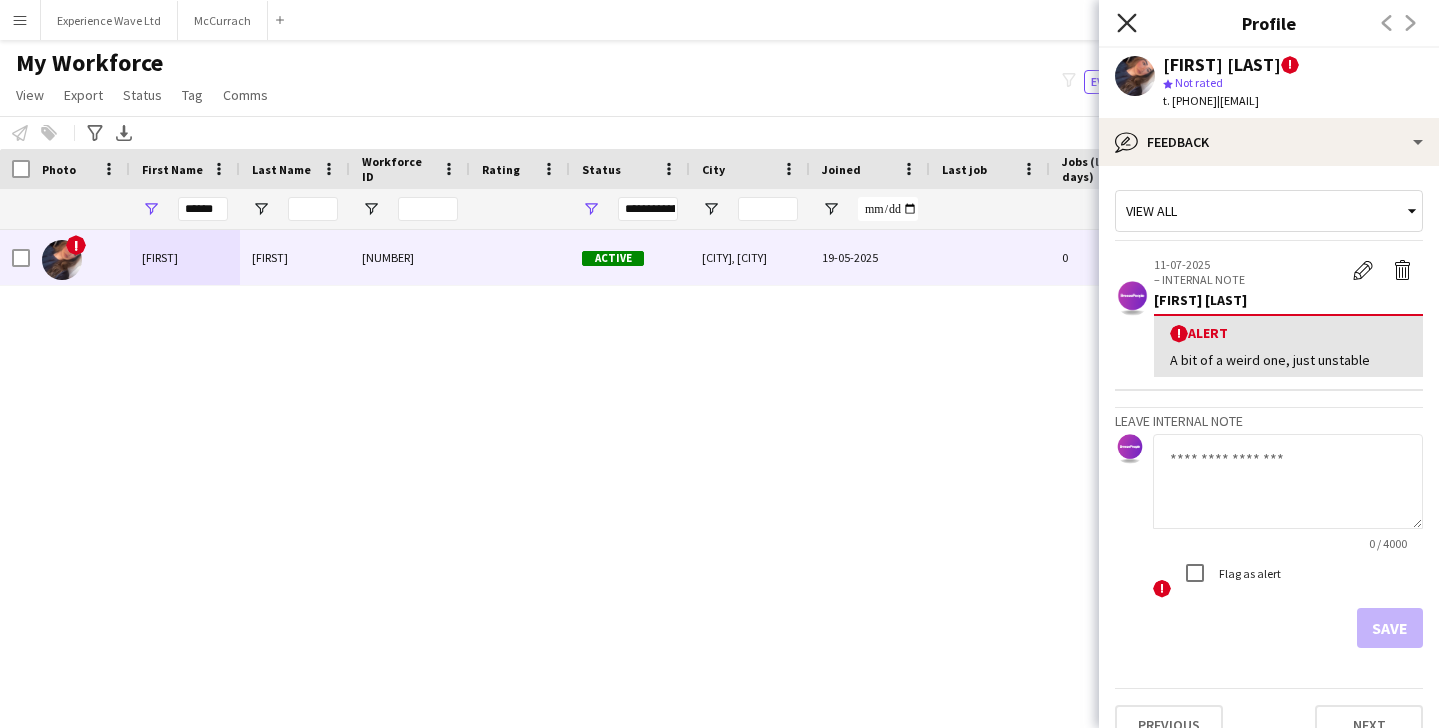 click 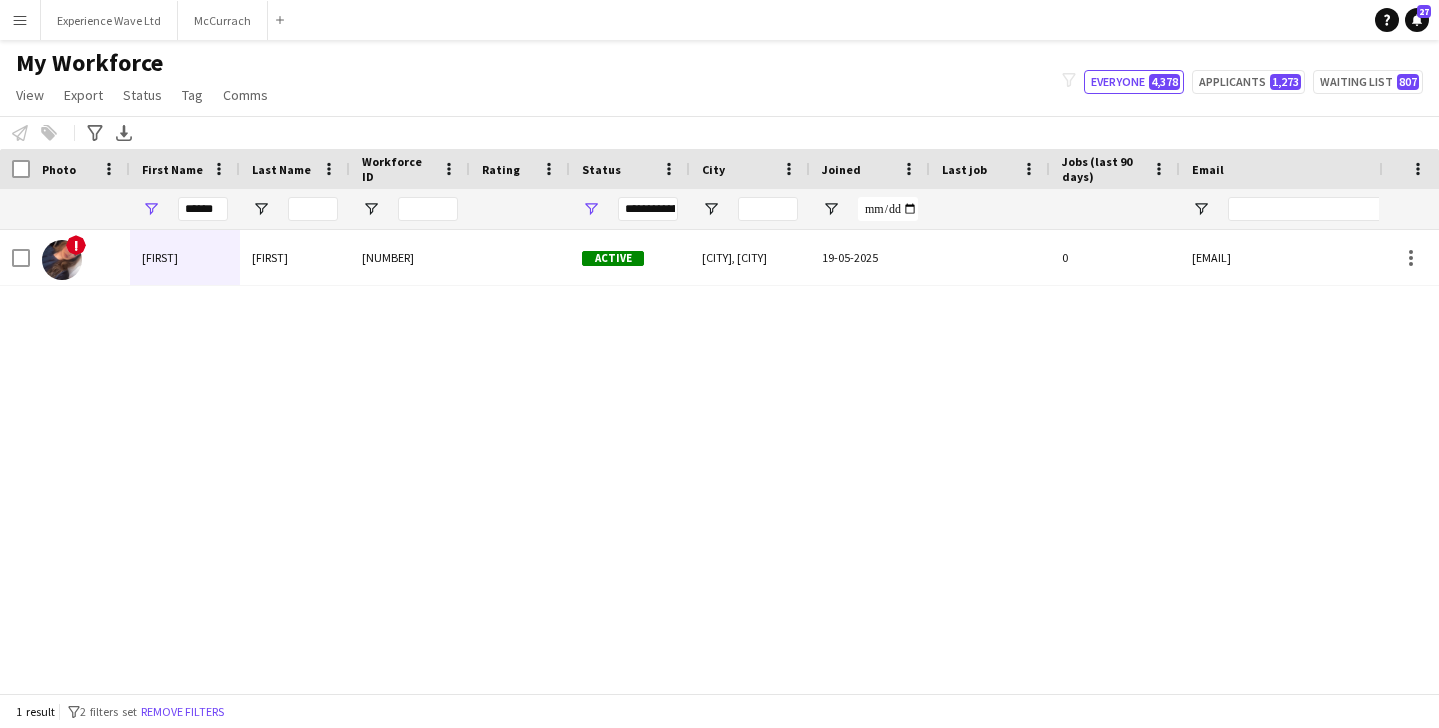 click on "Menu" at bounding box center (20, 20) 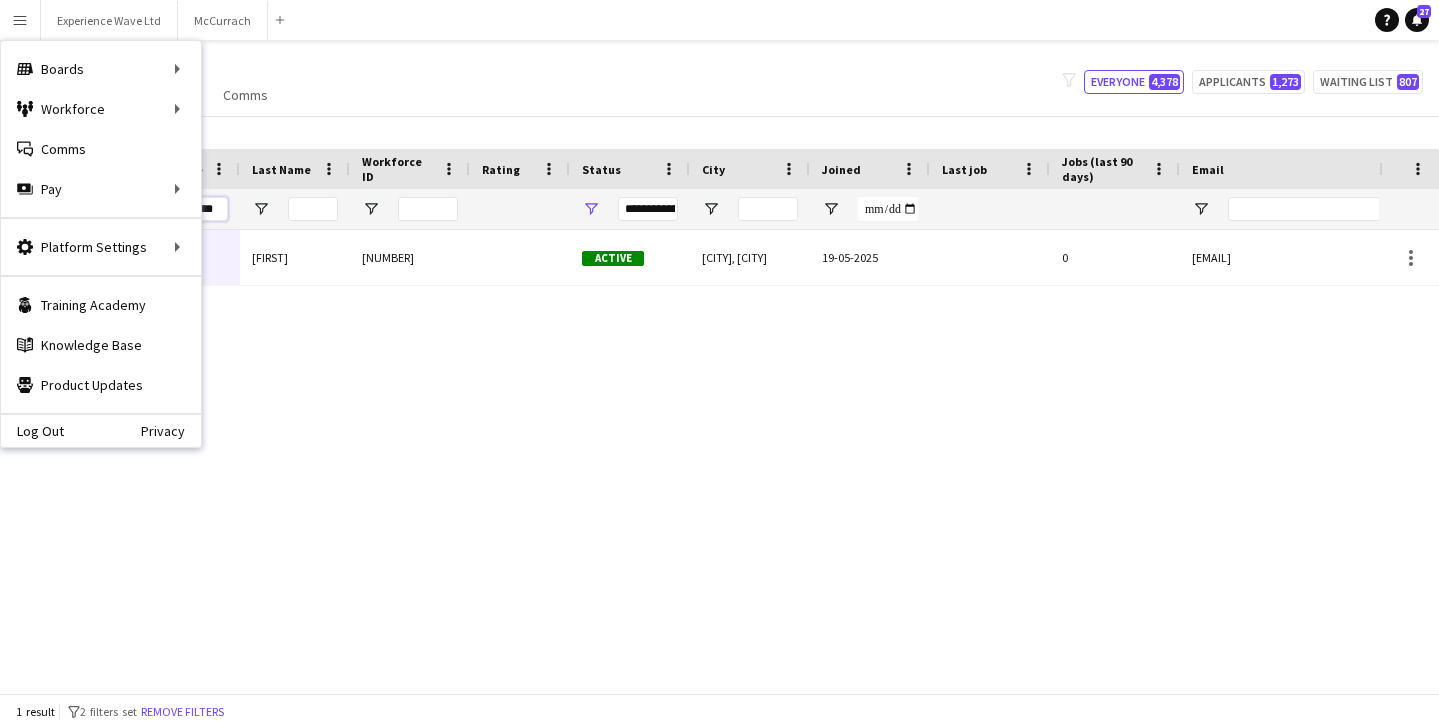 click on "******" at bounding box center [203, 209] 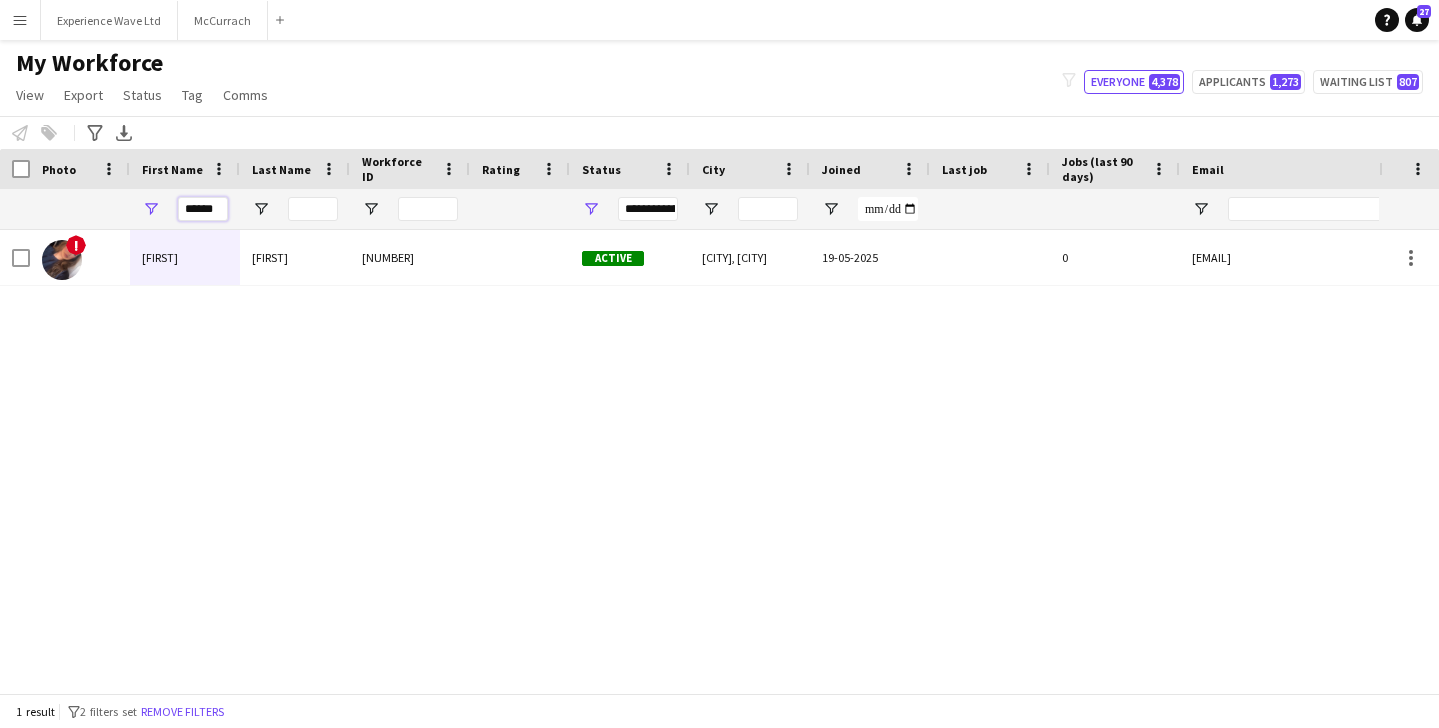 click on "******" at bounding box center (203, 209) 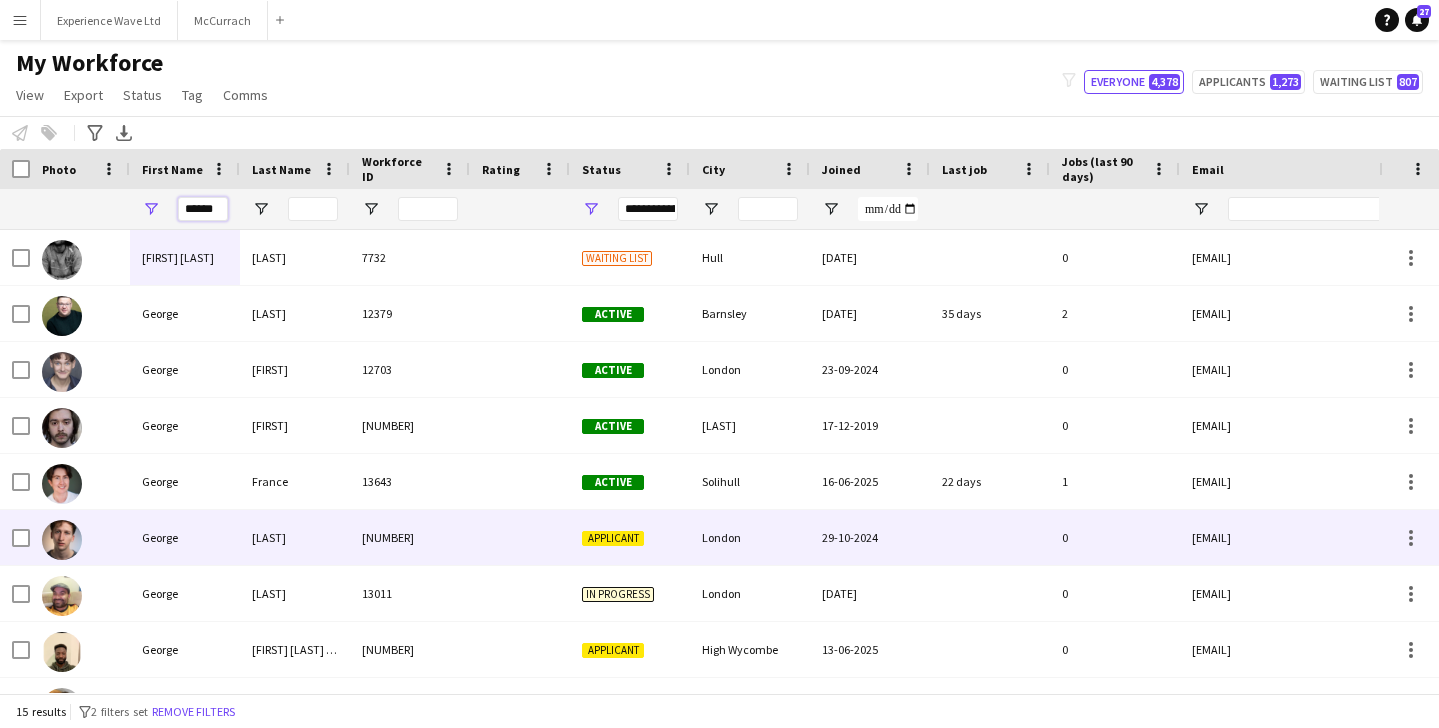 scroll, scrollTop: 149, scrollLeft: 0, axis: vertical 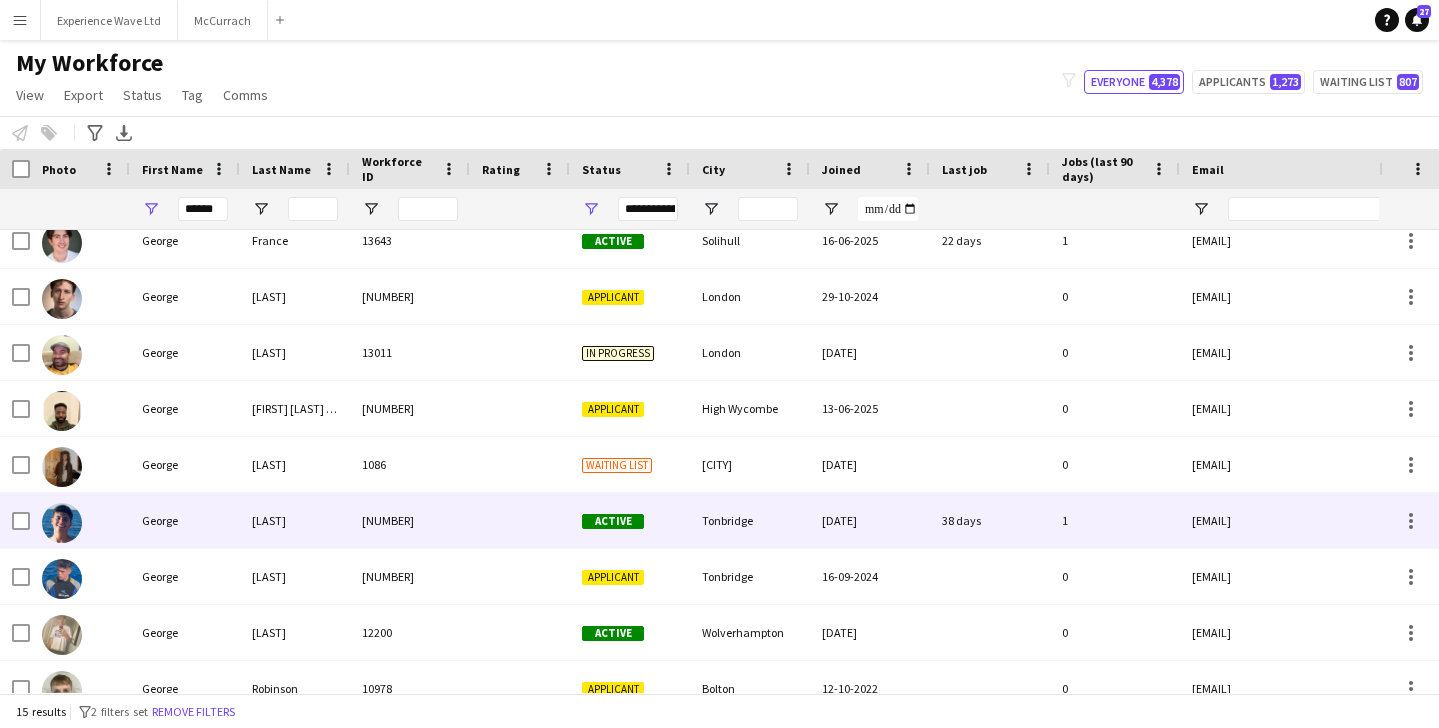 click on "George" at bounding box center [185, 520] 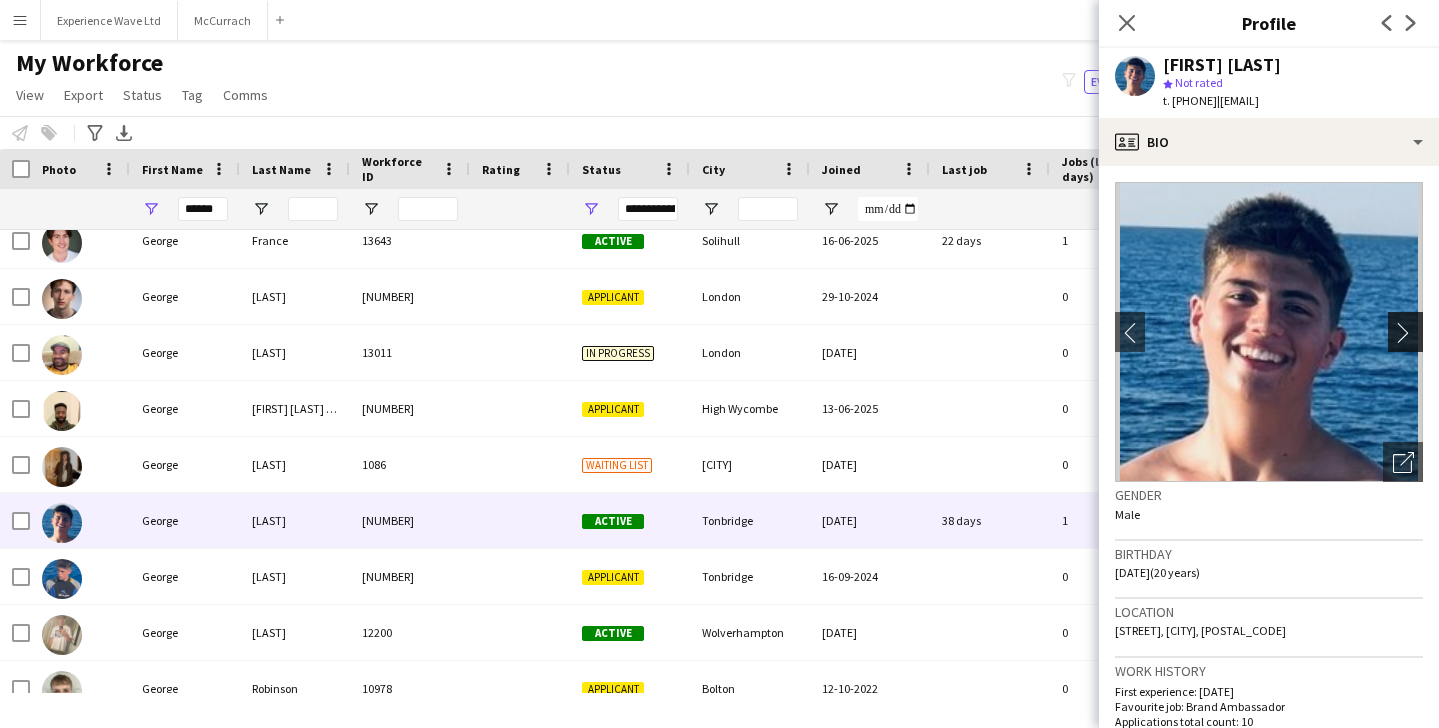 click on "chevron-right" 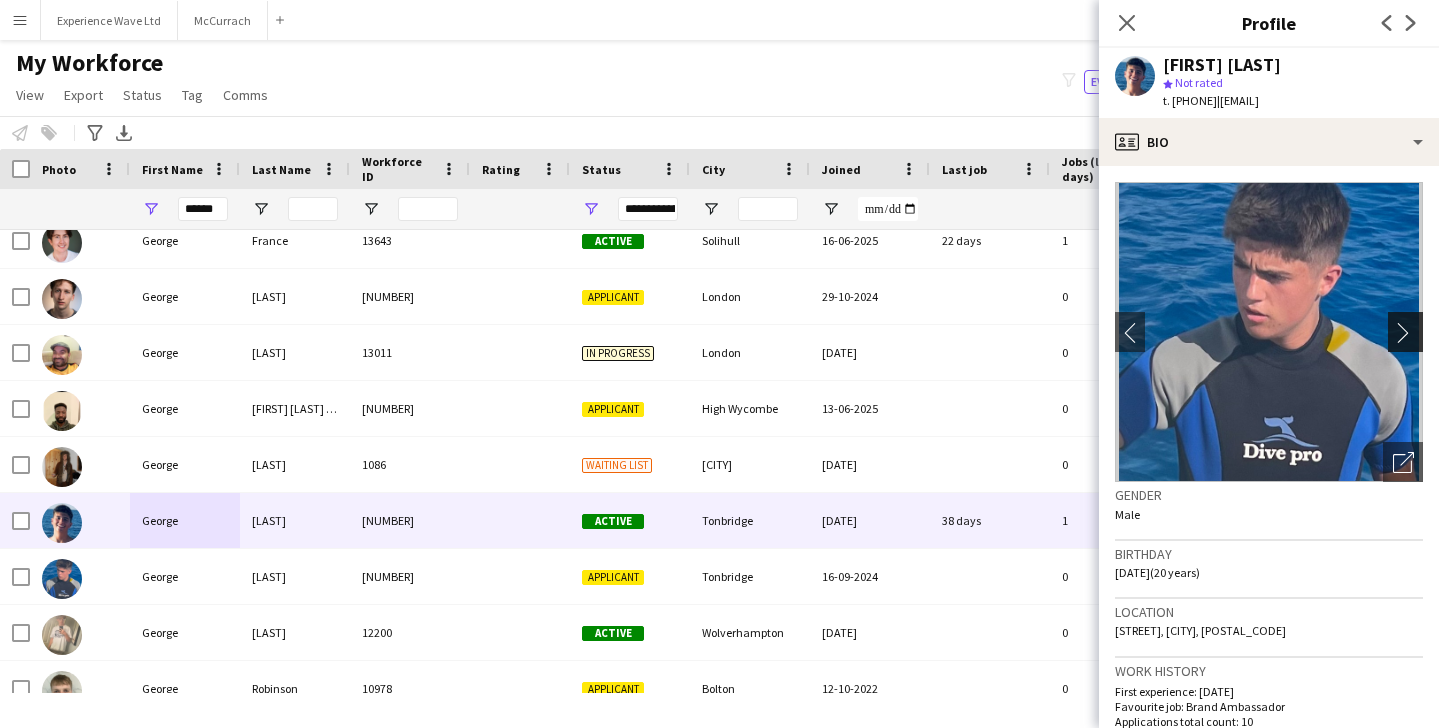 click on "chevron-right" 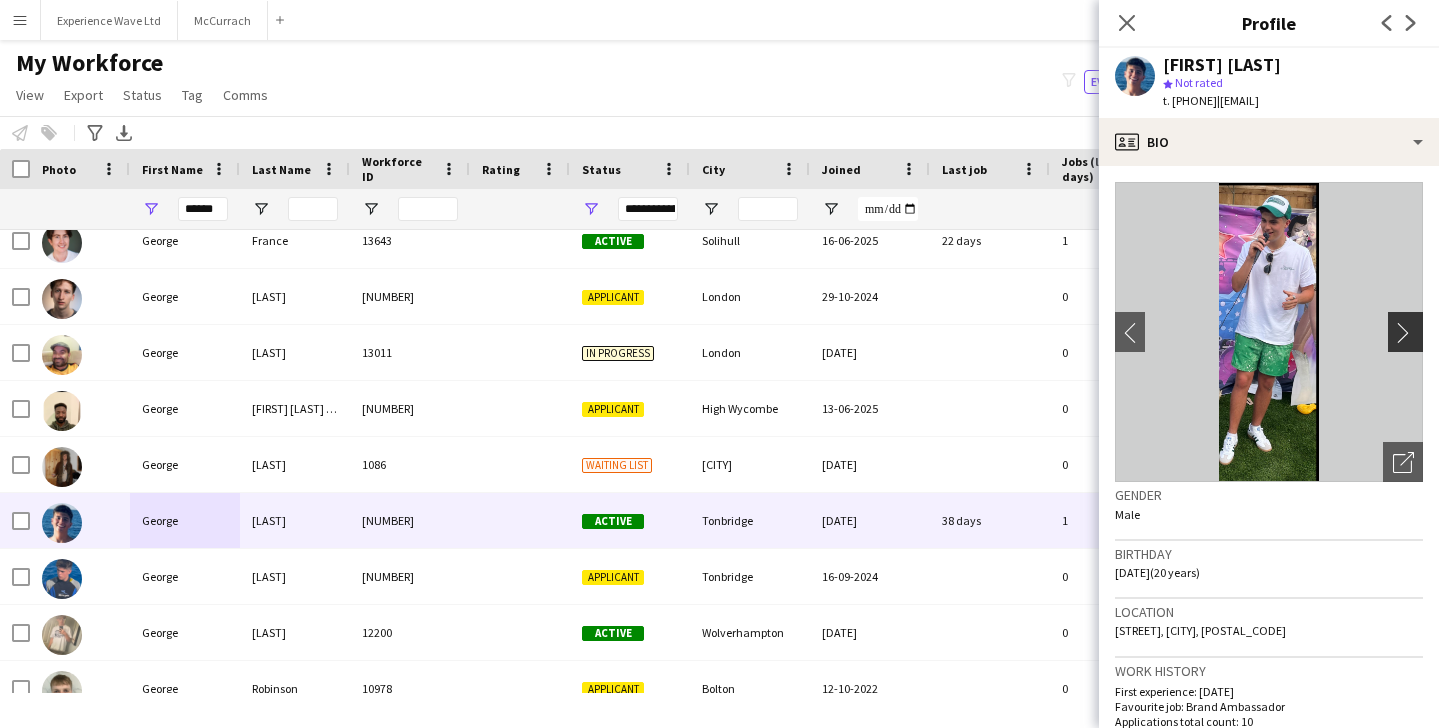 click on "chevron-right" 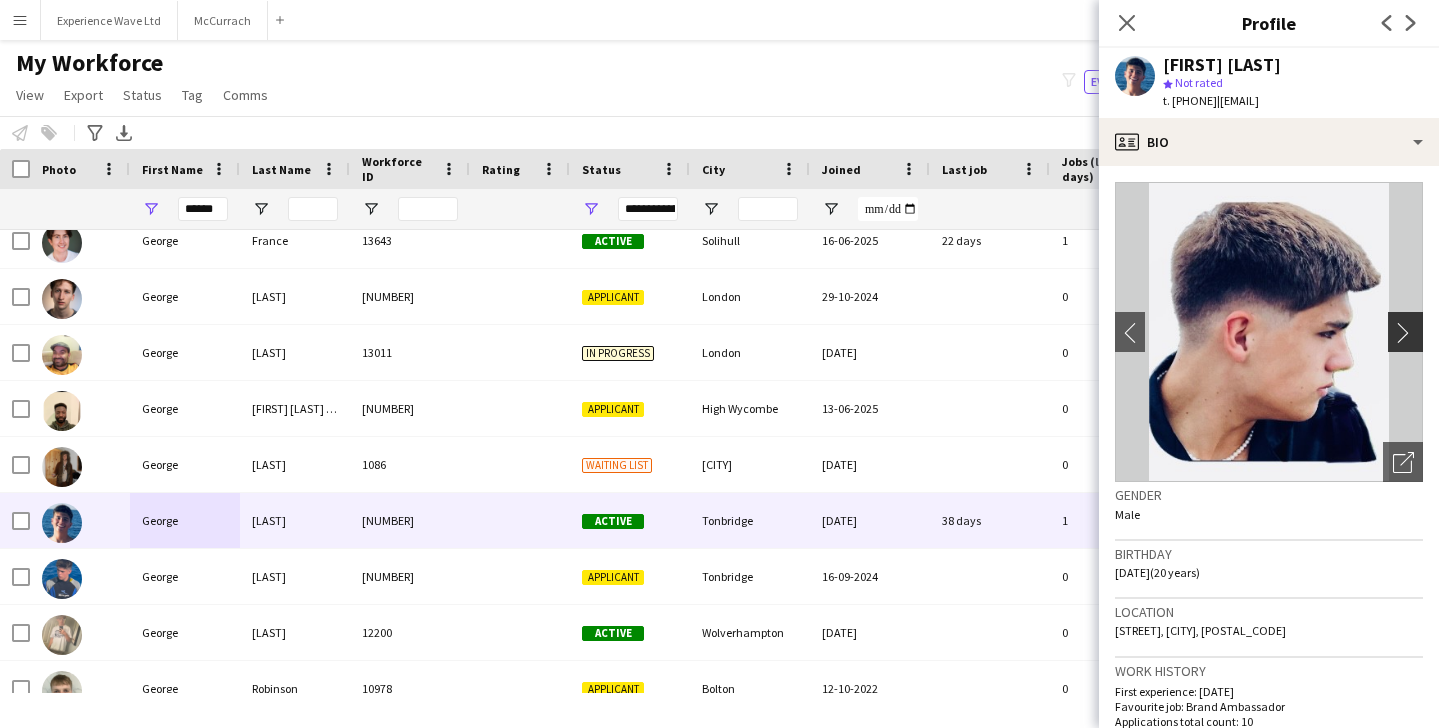 click on "chevron-right" 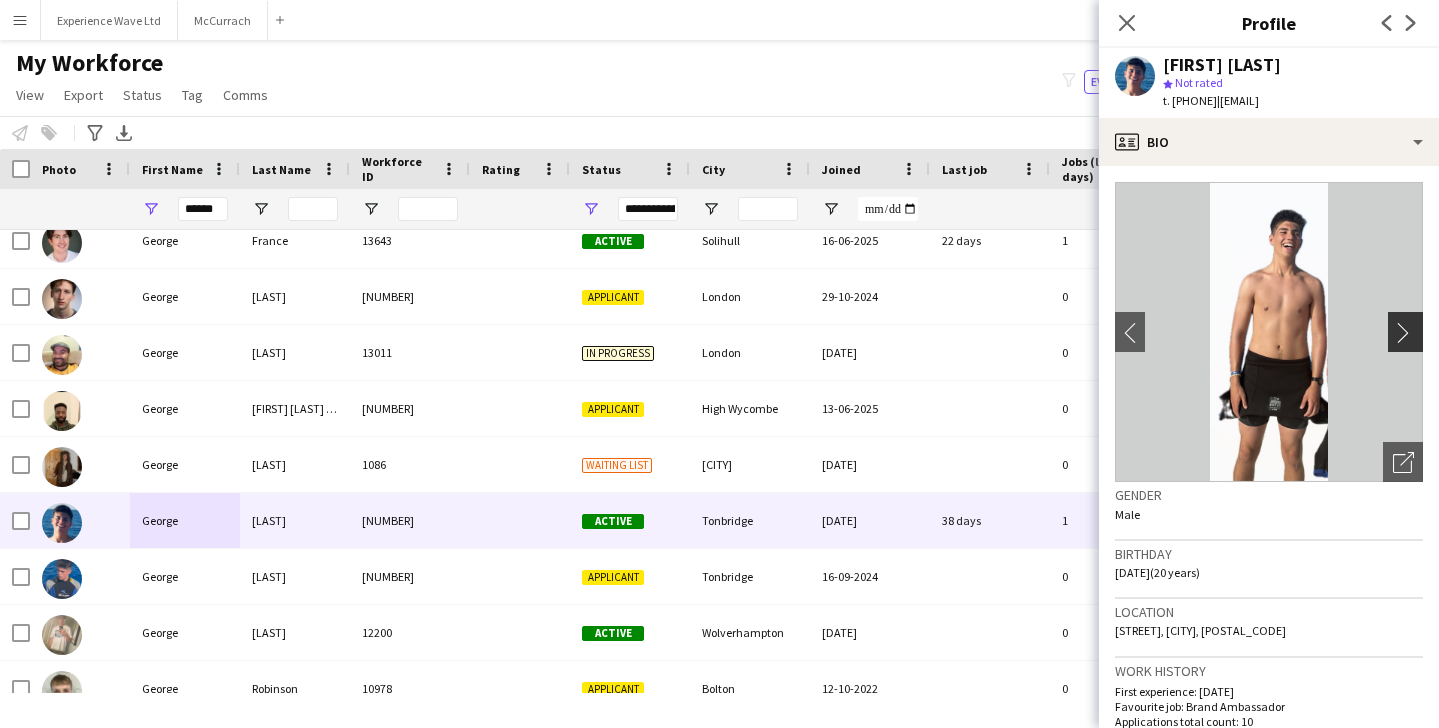 click on "chevron-right" 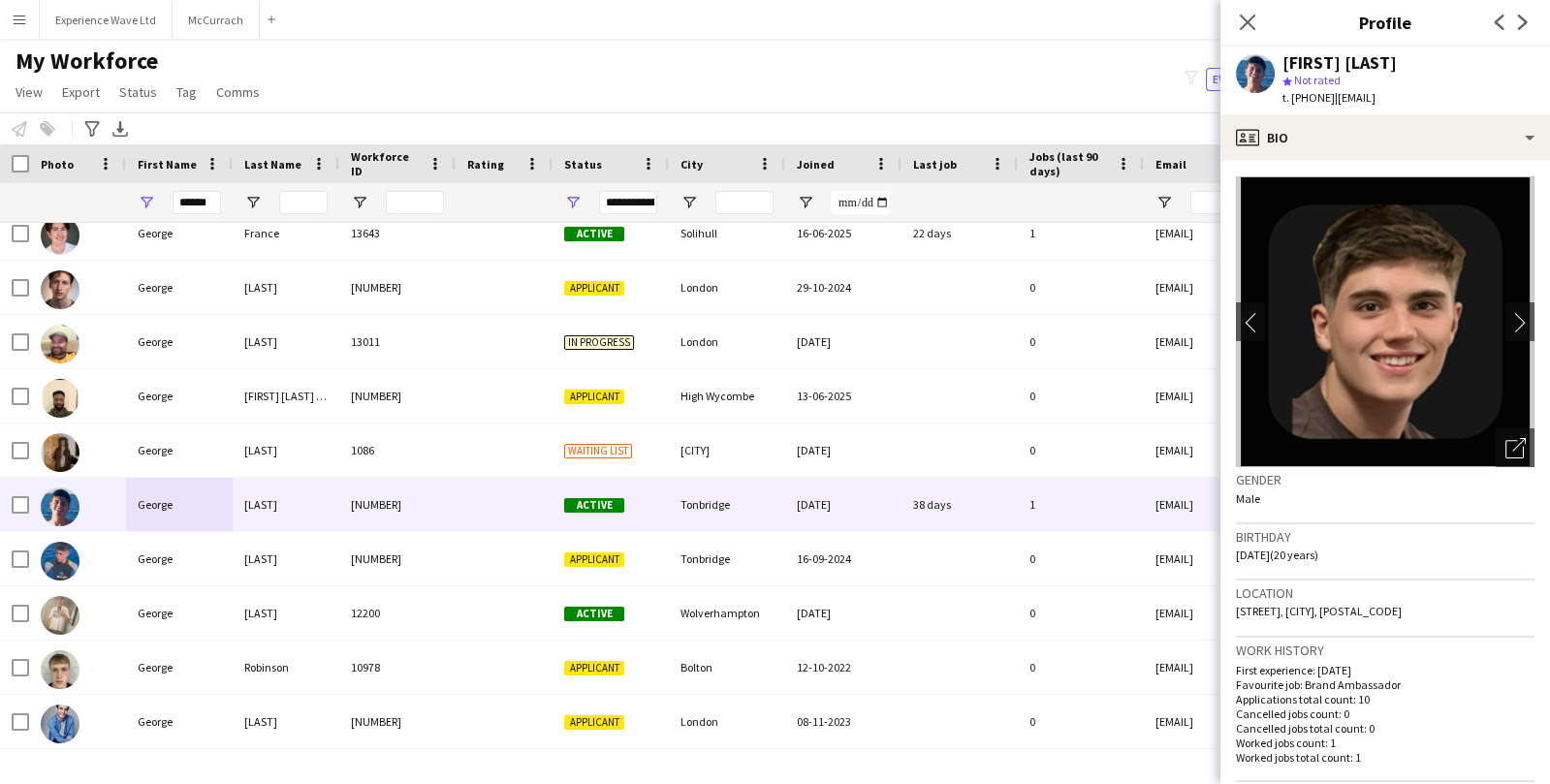 scroll, scrollTop: 234, scrollLeft: 0, axis: vertical 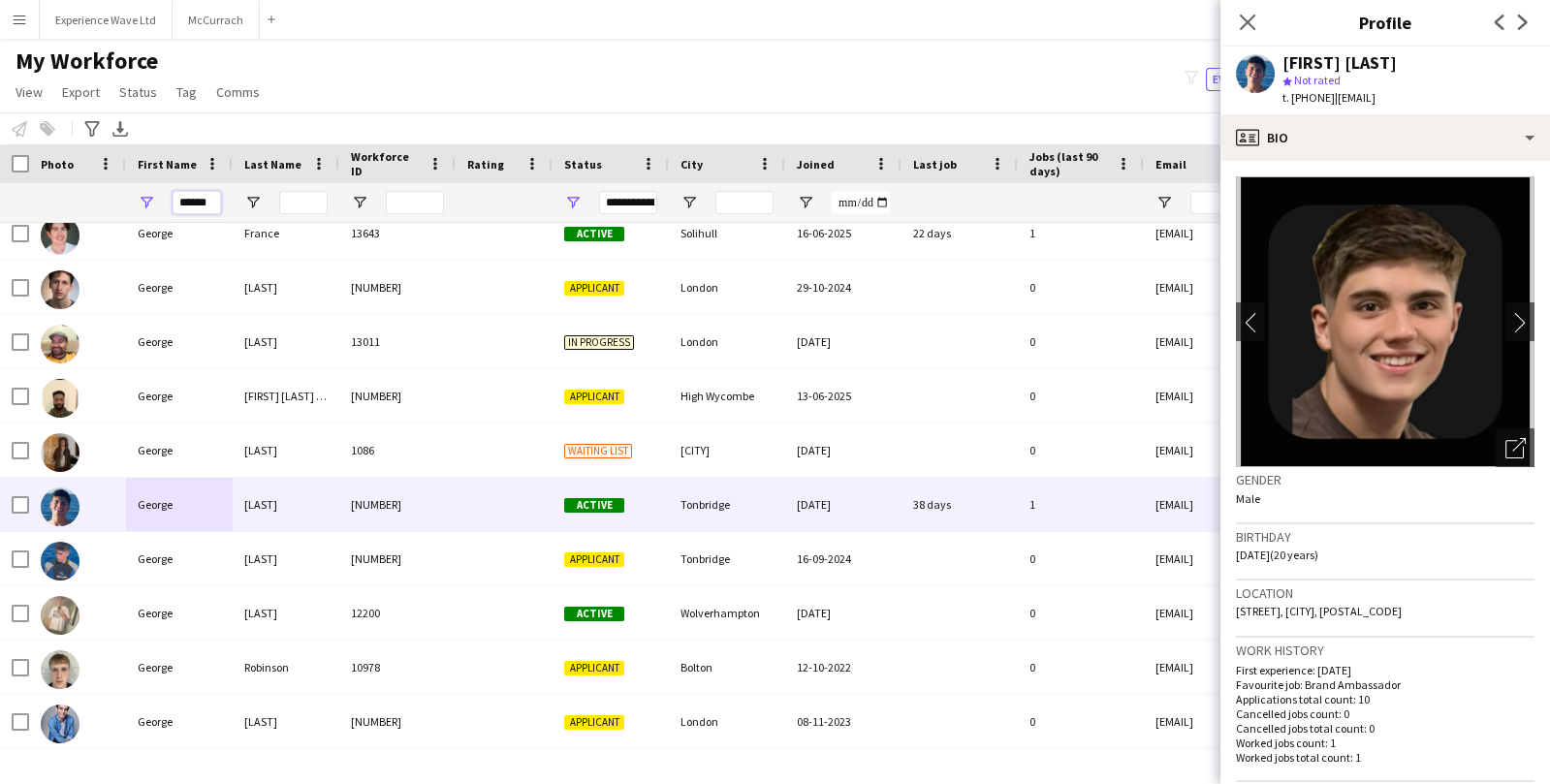 click on "******" at bounding box center [197, 203] 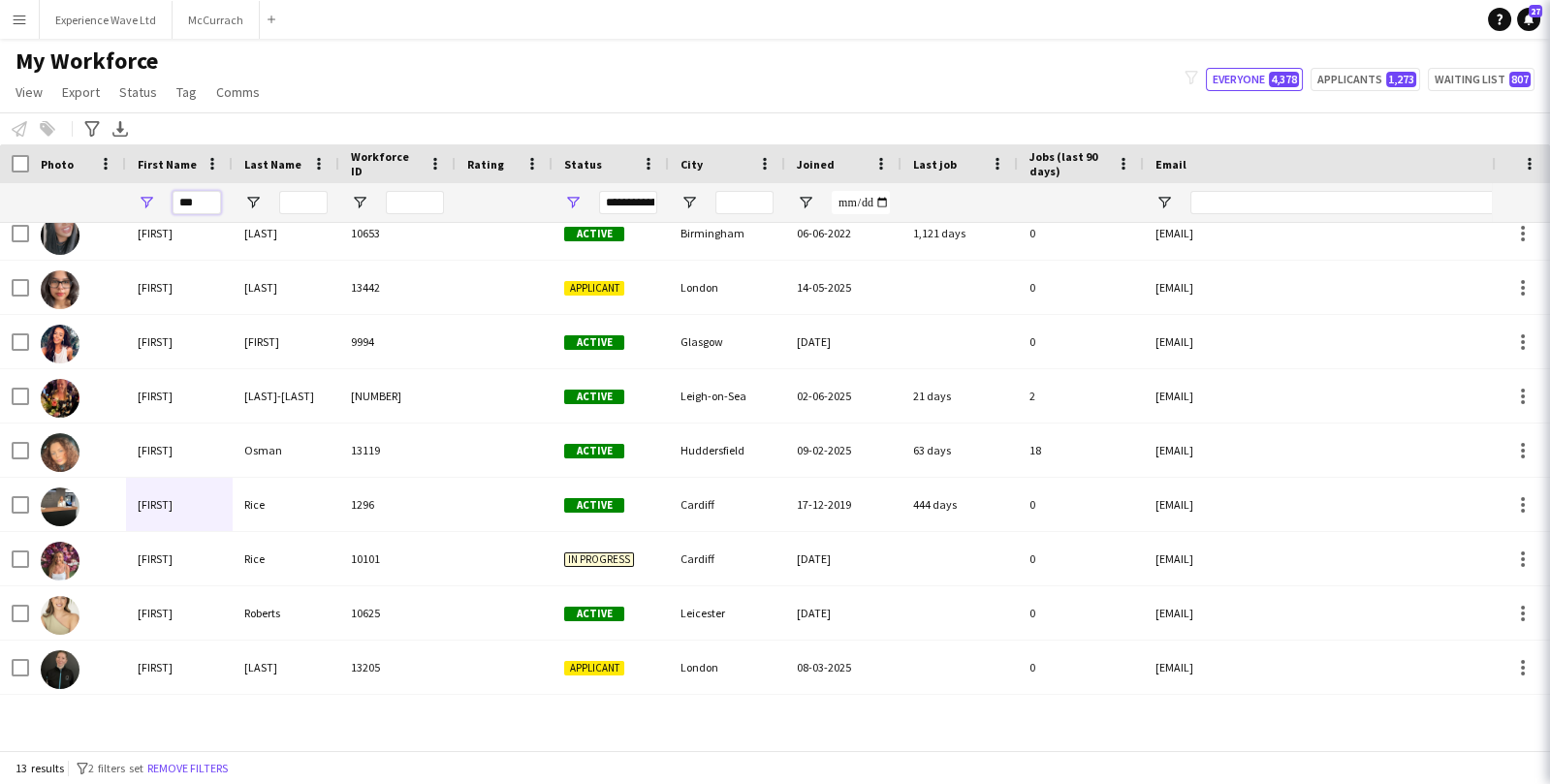 scroll, scrollTop: 177, scrollLeft: 0, axis: vertical 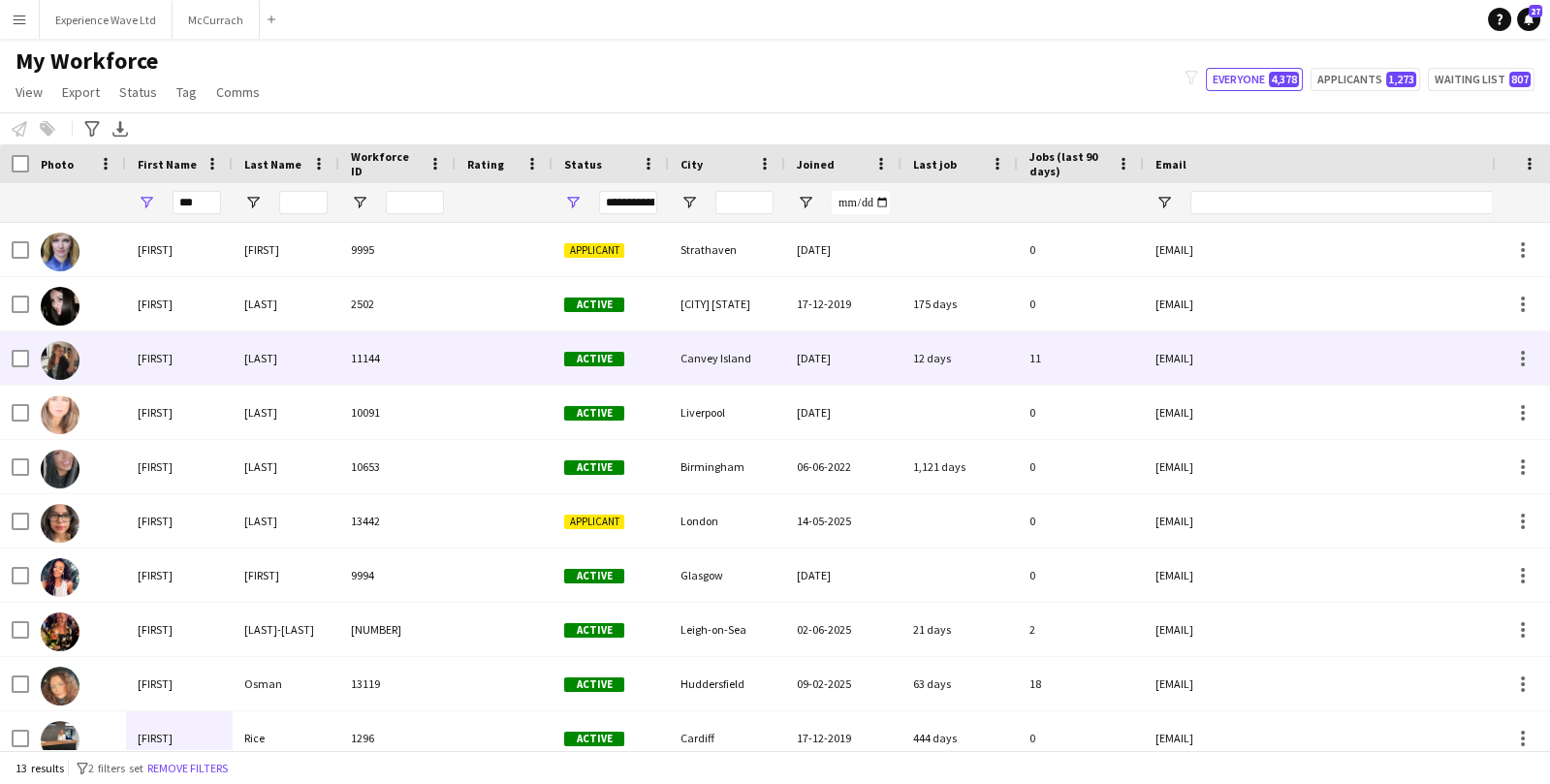 click on "Kim" at bounding box center (179, 358) 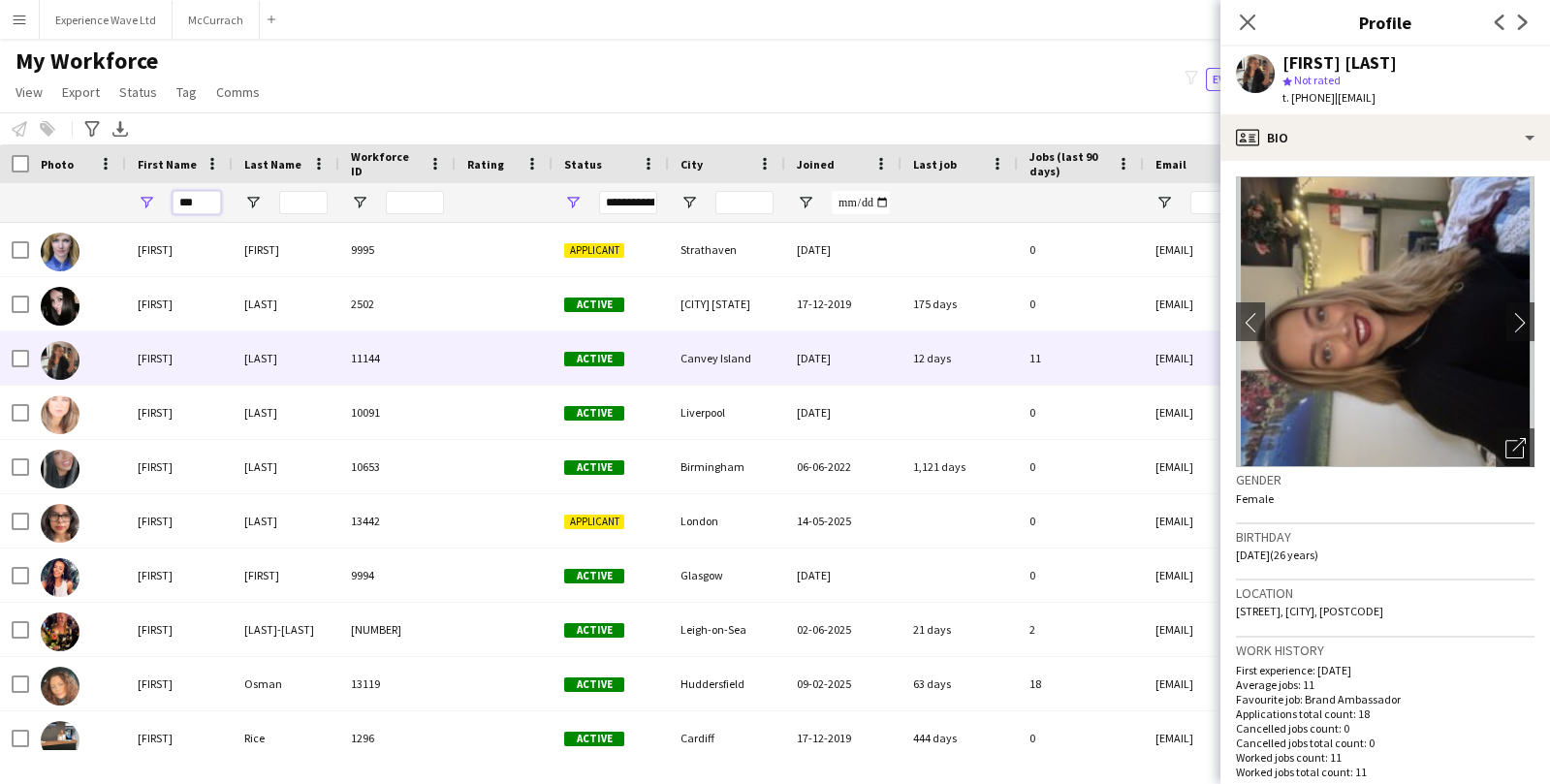 click on "***" at bounding box center (197, 203) 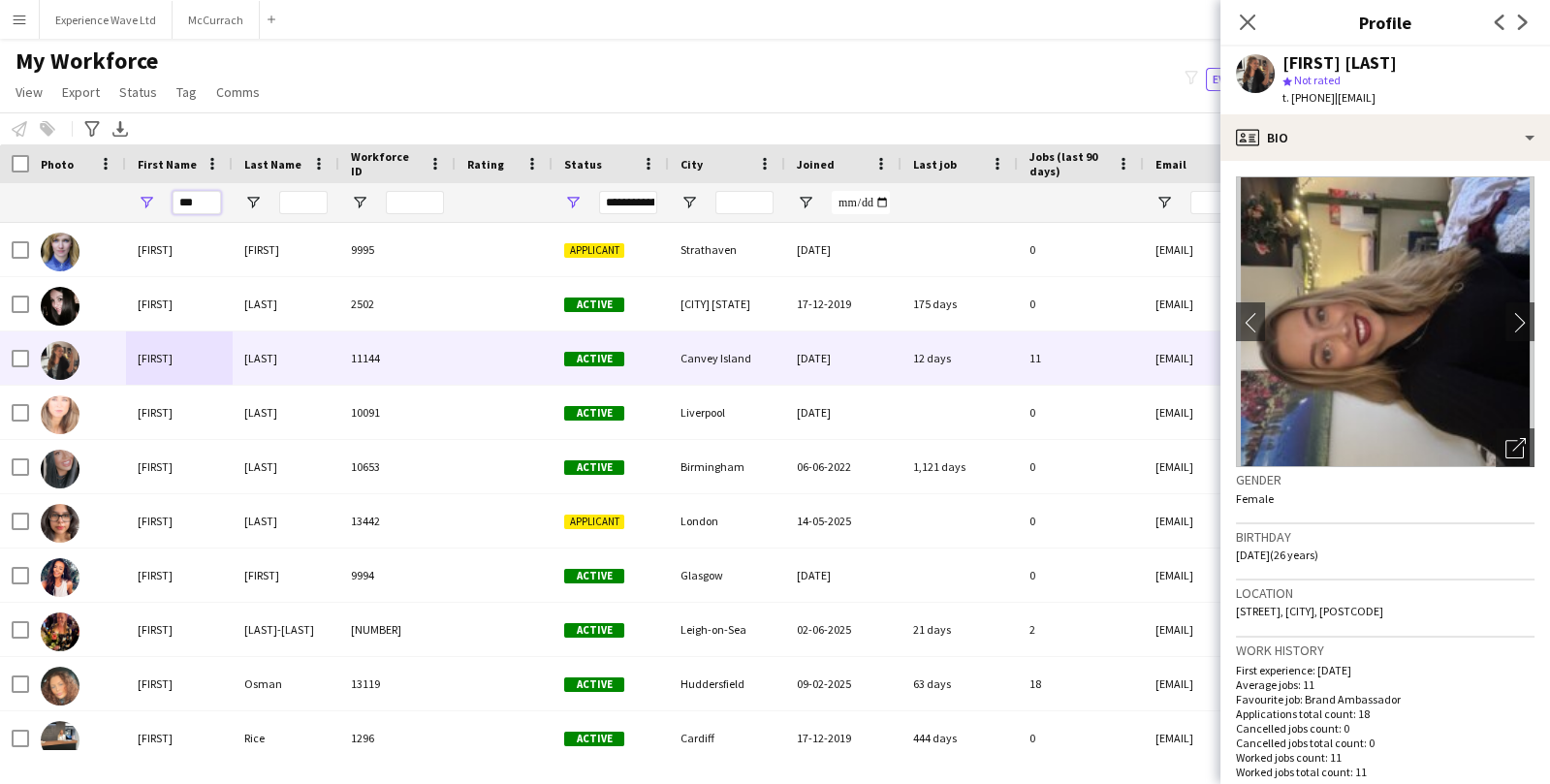 click on "***" at bounding box center [197, 203] 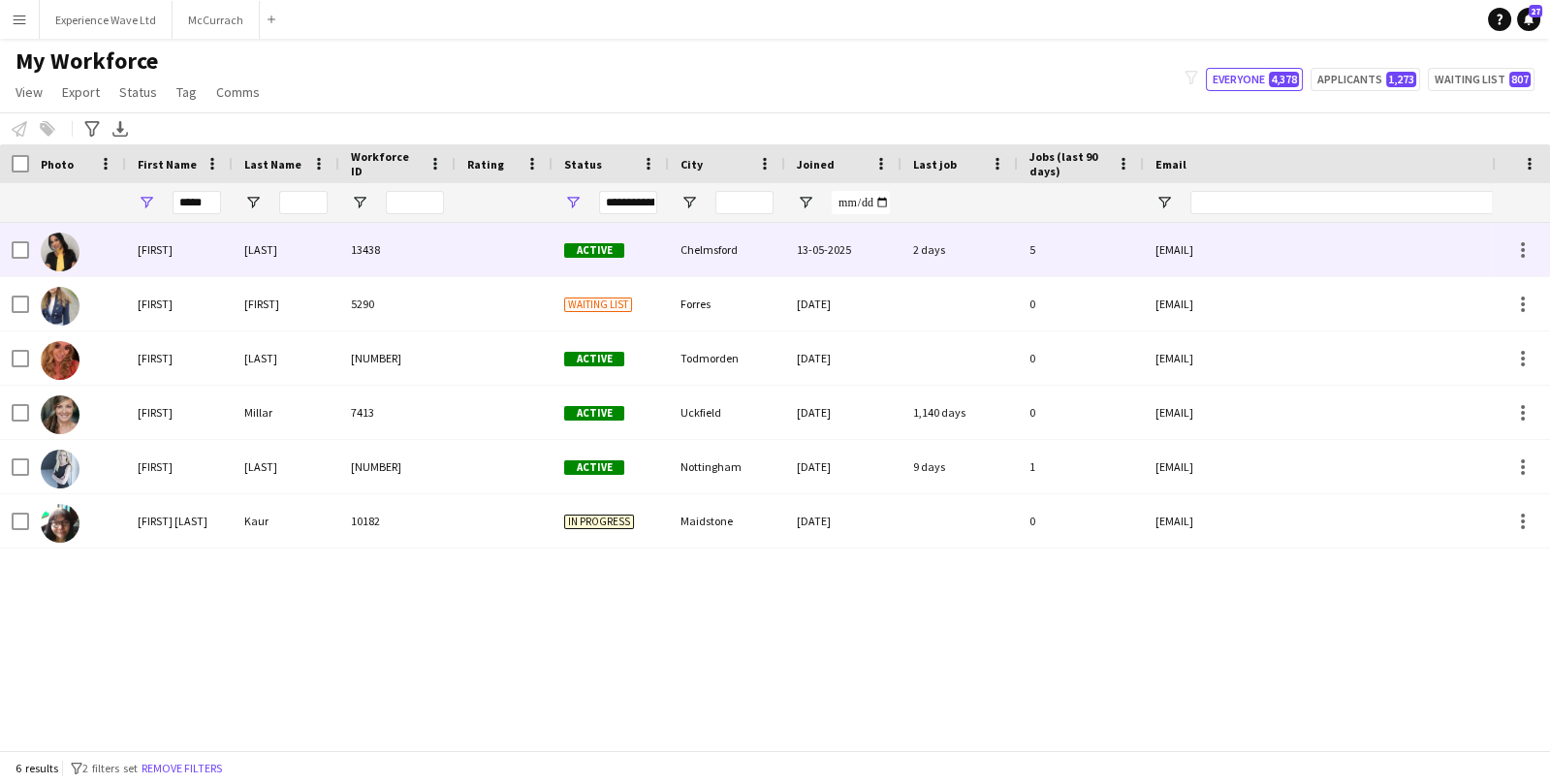 click on "Tanya" at bounding box center (179, 249) 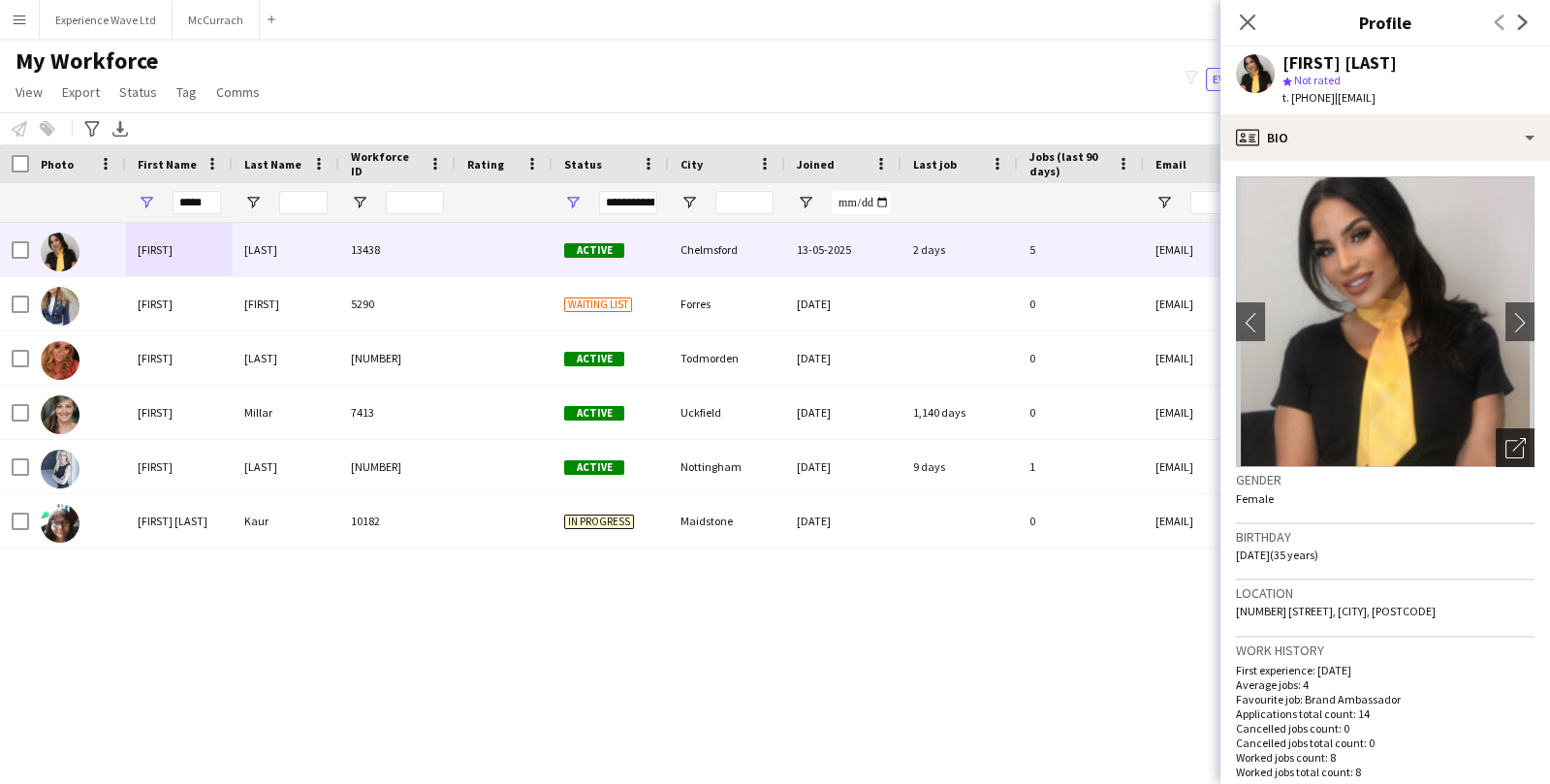 click on "Open photos pop-in" 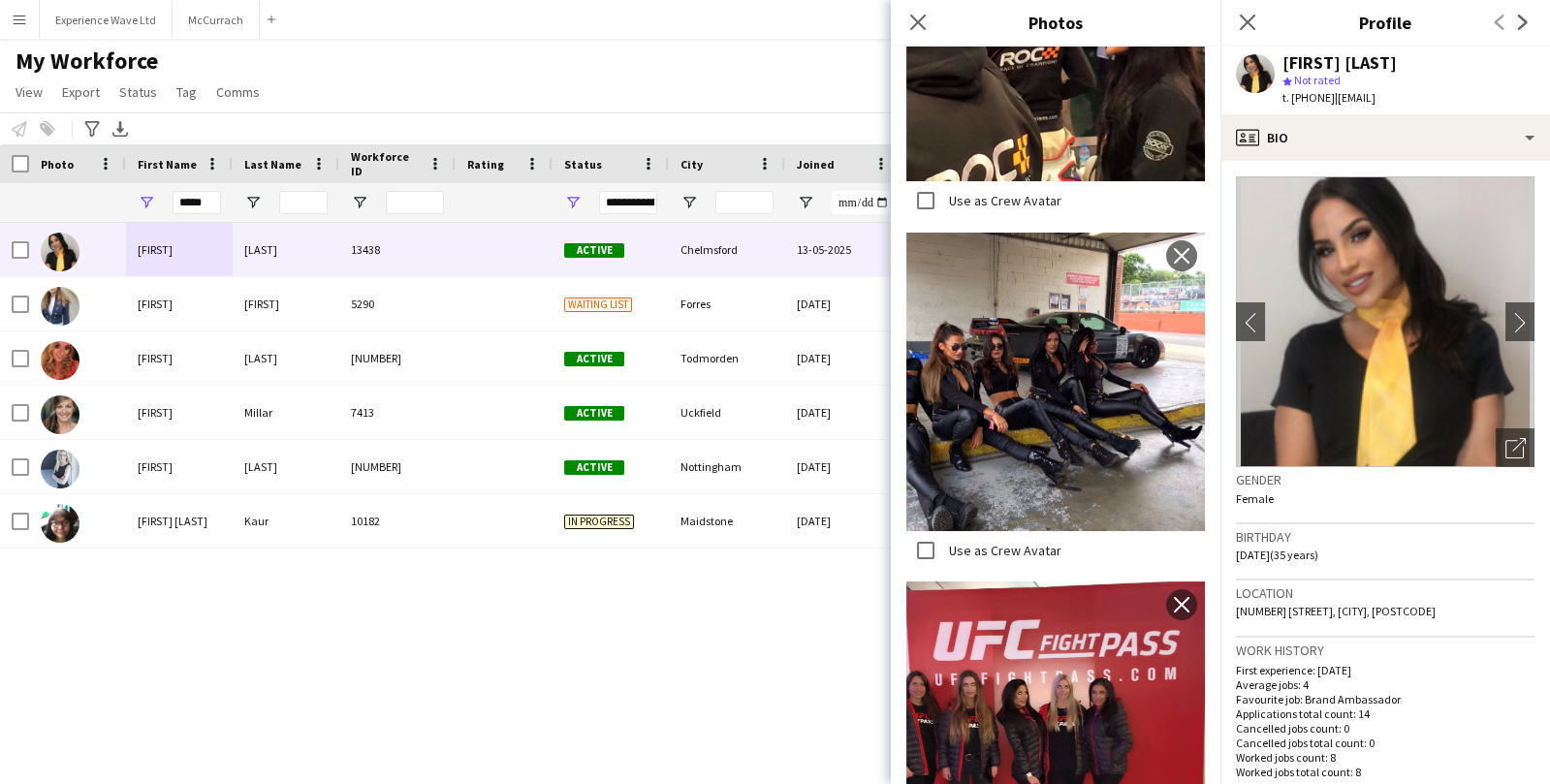 scroll, scrollTop: 7346, scrollLeft: 0, axis: vertical 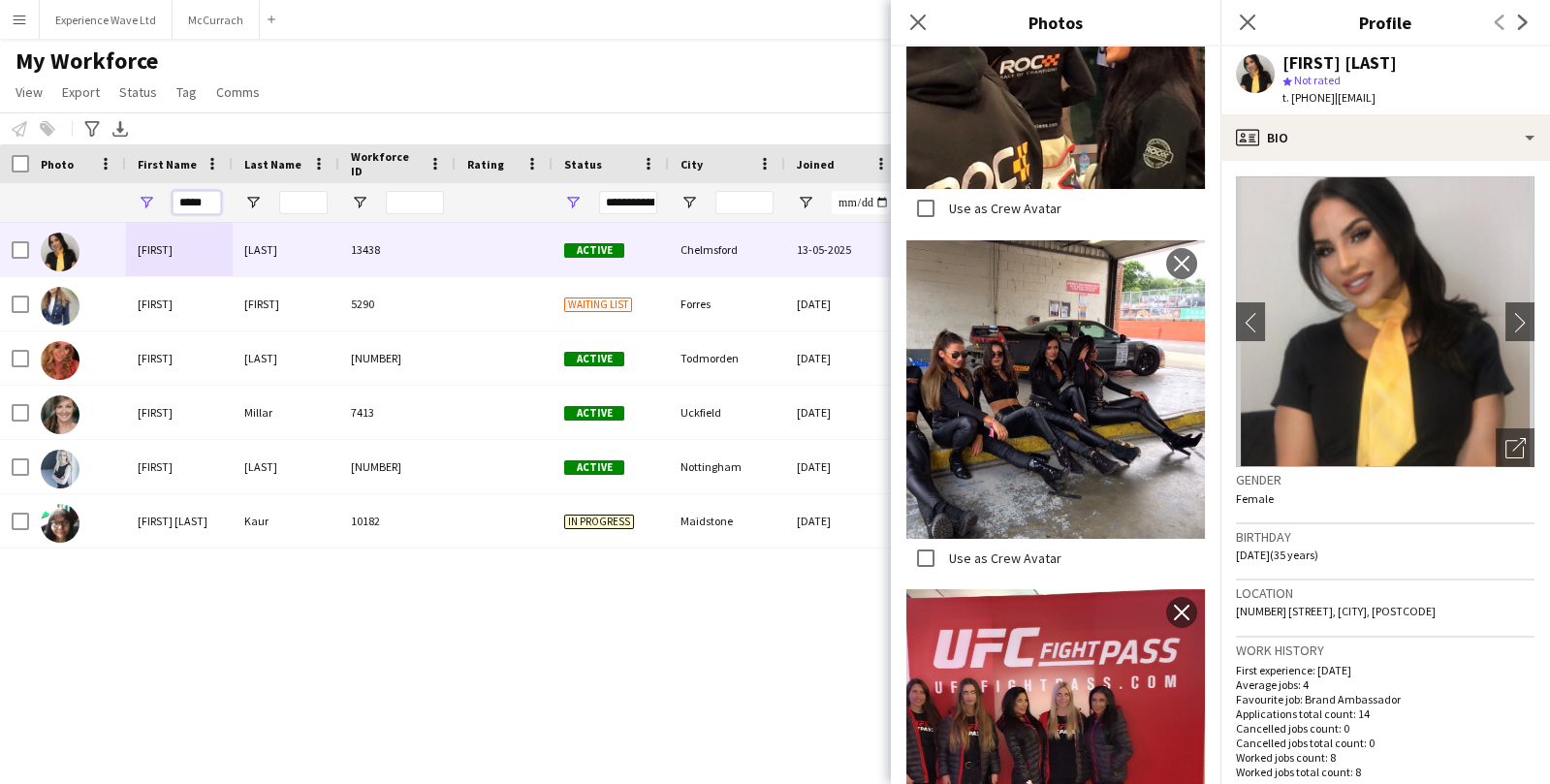 click on "*****" at bounding box center (197, 203) 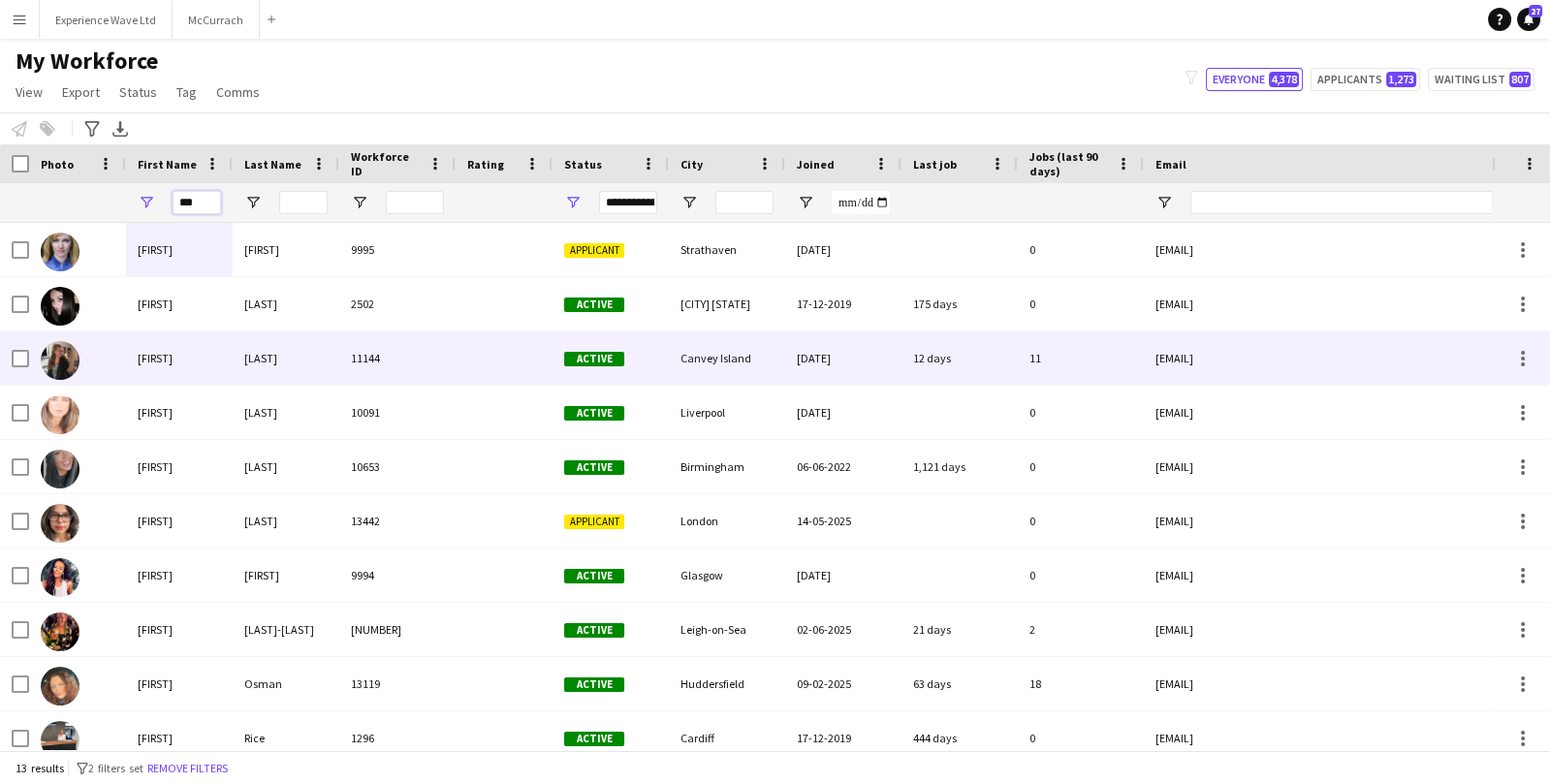 type on "***" 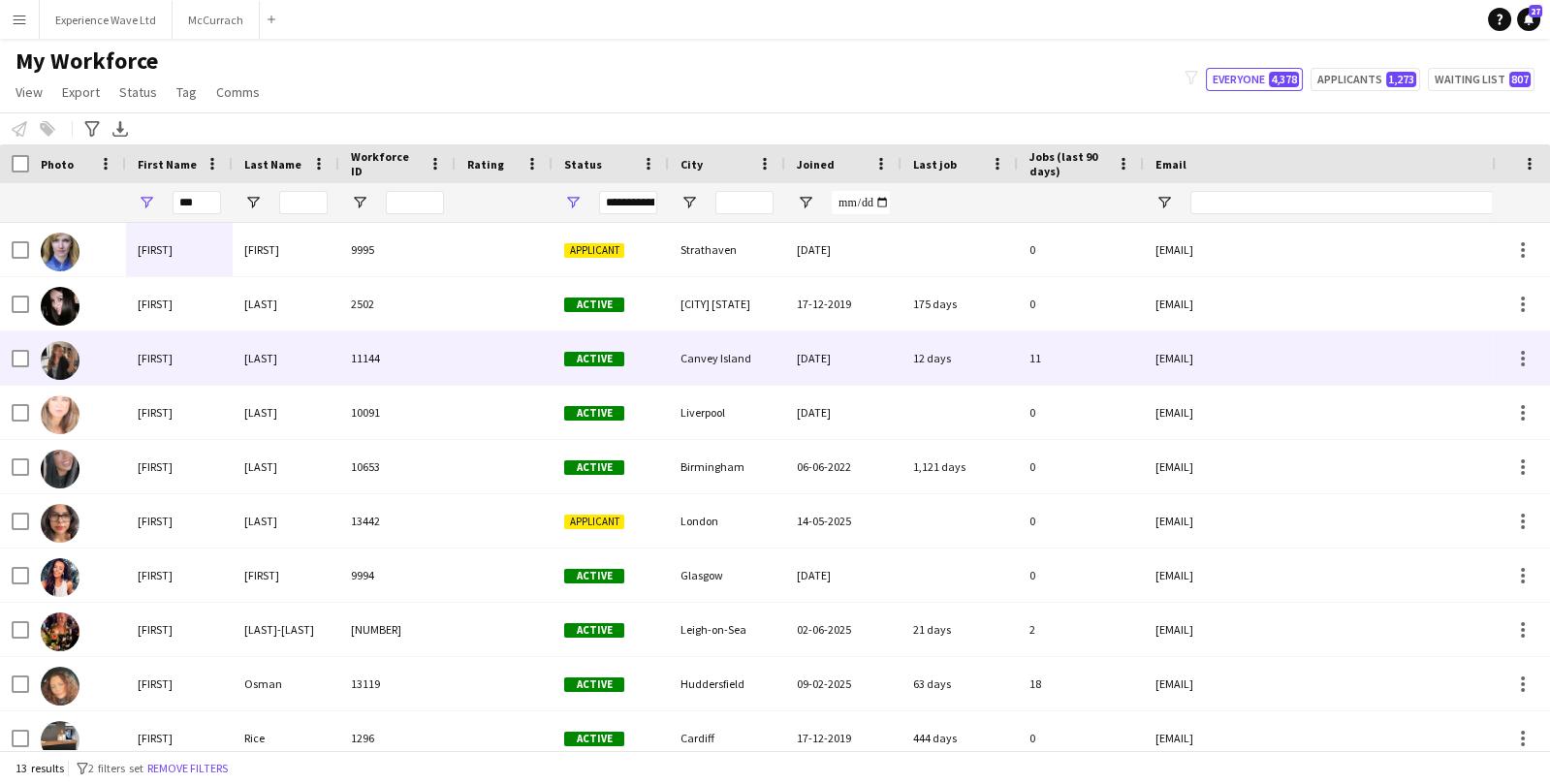 click on "Kim" at bounding box center (179, 358) 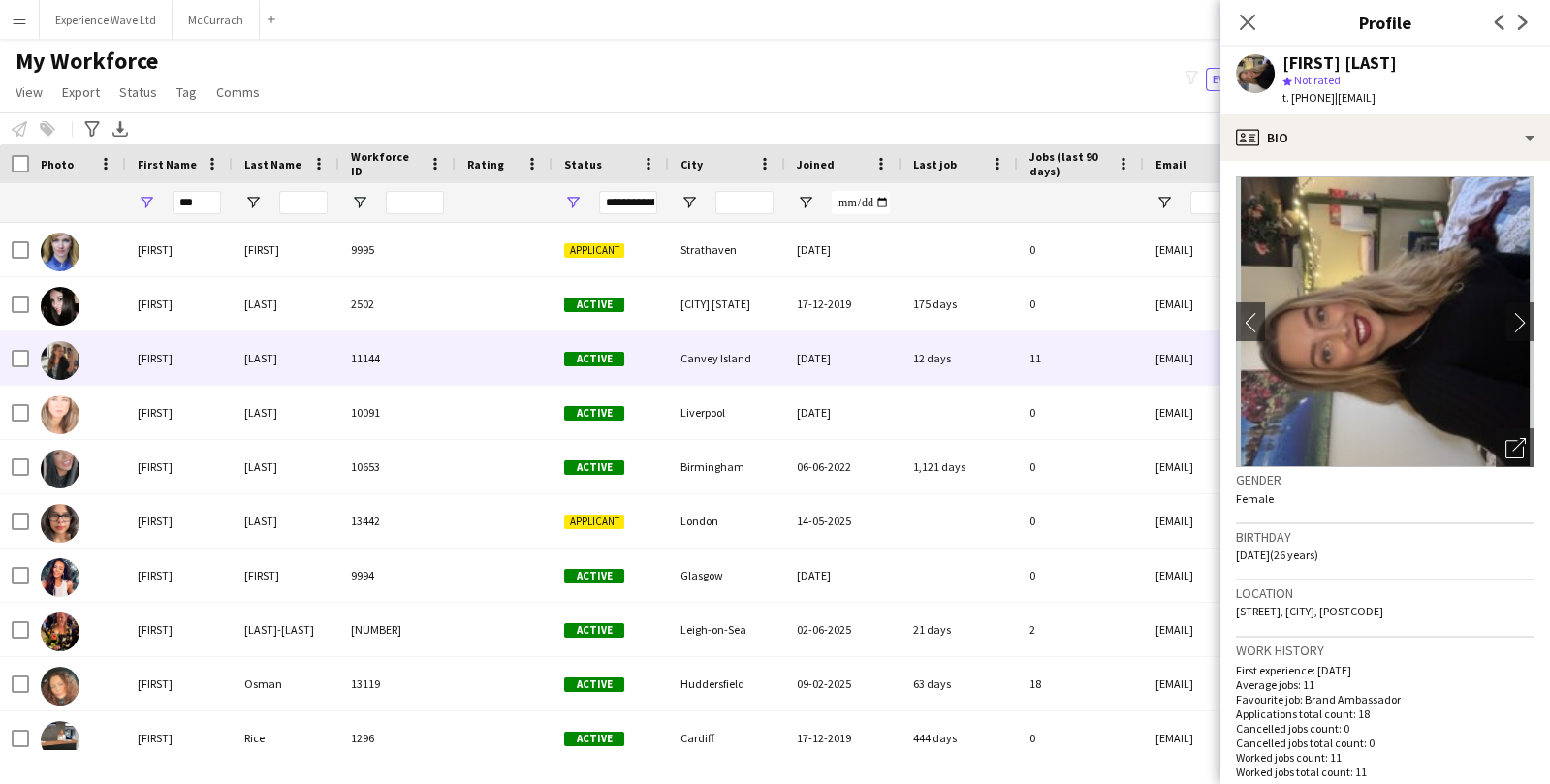 click on "My Workforce   View   Views  Default view New view Update view Delete view Edit name Customise view Customise filters Reset Filters Reset View Reset All  Export  New starters report Export as XLSX Export as PDF  Status  Edit  Tag  New tag  Edit tag  10am 11am Casting Day (0) 2025 Specalist Talent (7) BallSportz Driving Role (3) Bestival (31st July - 1st August) (11) BLUEWATER - Brewco - Promo Model (8) Bold Bean - Paddington Station (2) Bold Bean - Victoria Station (3) BP Pulse - Carfest 2025 (4) Car Fest 2025 (10) CarFest - Armor All  (6) Cloakroom - Summer in the Square (1) Core Staff - 5 Star Feedback (14) Core Staff - 5 Star Feedback London (12) Core Staff - Birmingham (33) Core Staff - Bristol (2) Core Staff - Glasgow (14) Core Staff - Liverpool (5) Core Staff - London (91) Core Staff - Manchester (31) Core Staff - Newcastle (3) CREATISAN - Event Managers (4) Event Managers - Yorkshire Tea (5) Florence - recruitment calls to do :)  (7) Florence Recruitment Call (20) Glitter Artist (1) Performers (6)" 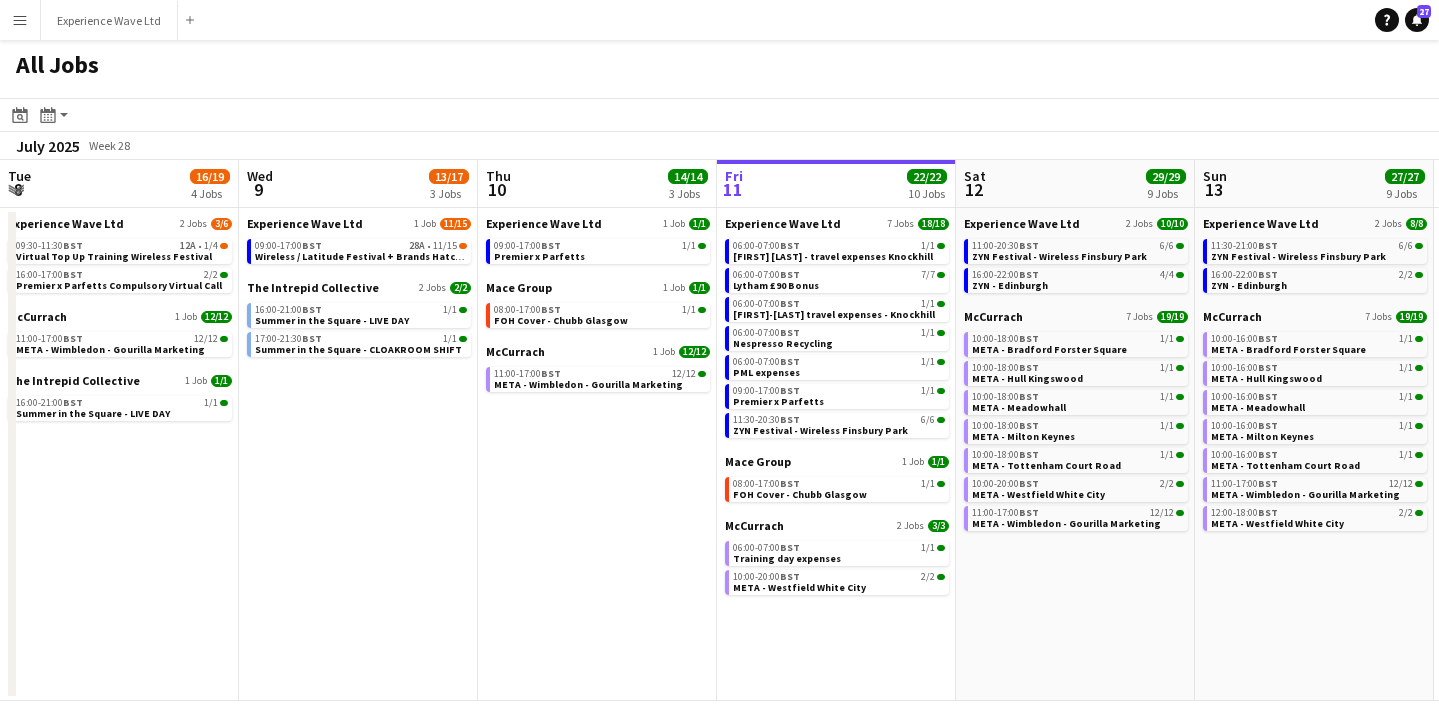 scroll, scrollTop: 0, scrollLeft: 0, axis: both 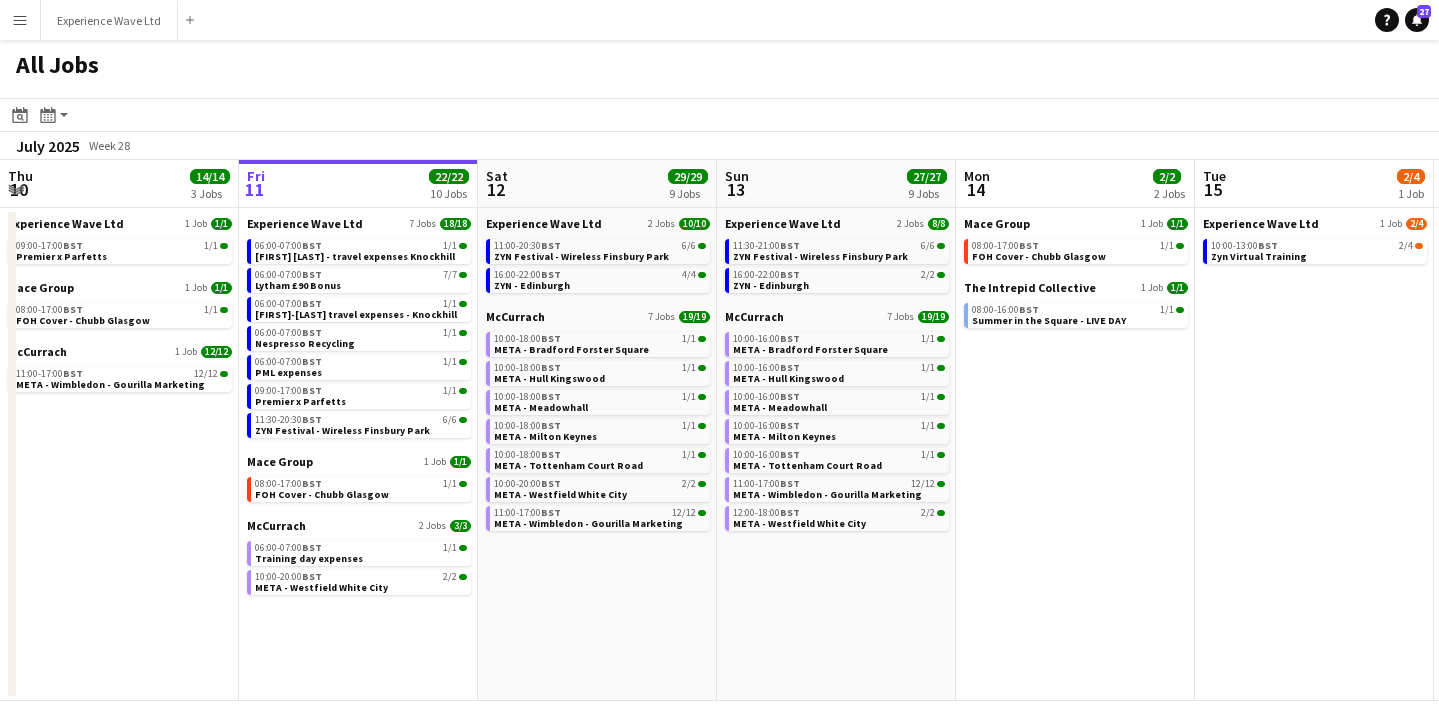 click on "Menu" at bounding box center [20, 20] 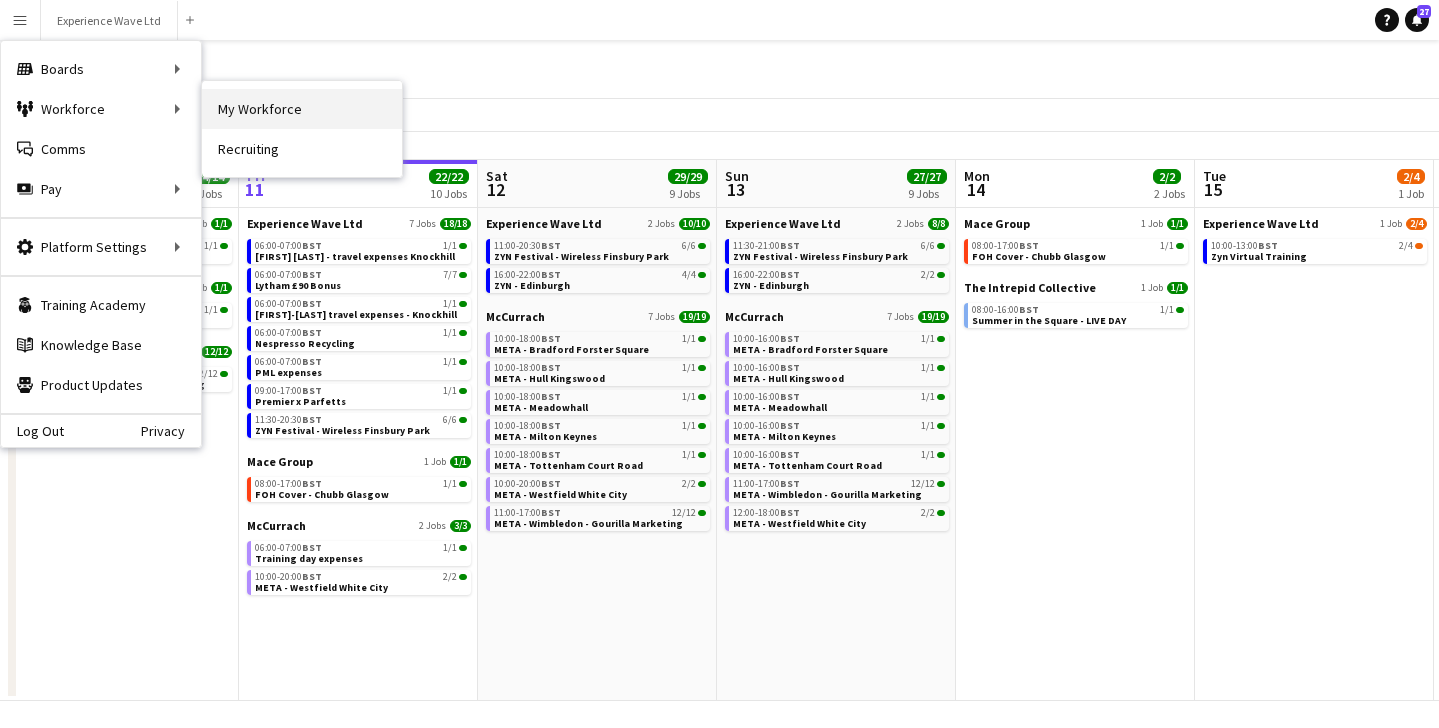 click on "My Workforce" at bounding box center [302, 109] 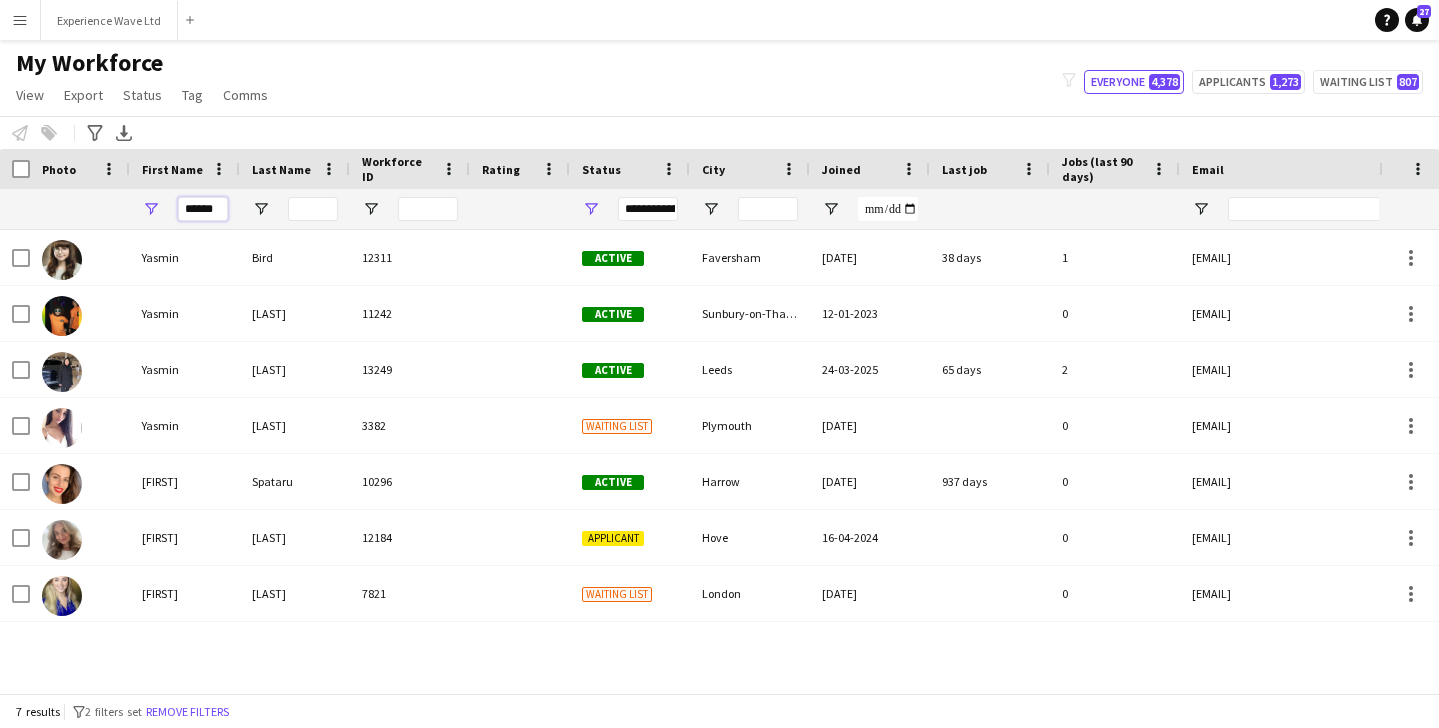 drag, startPoint x: 226, startPoint y: 213, endPoint x: 184, endPoint y: 217, distance: 42.190044 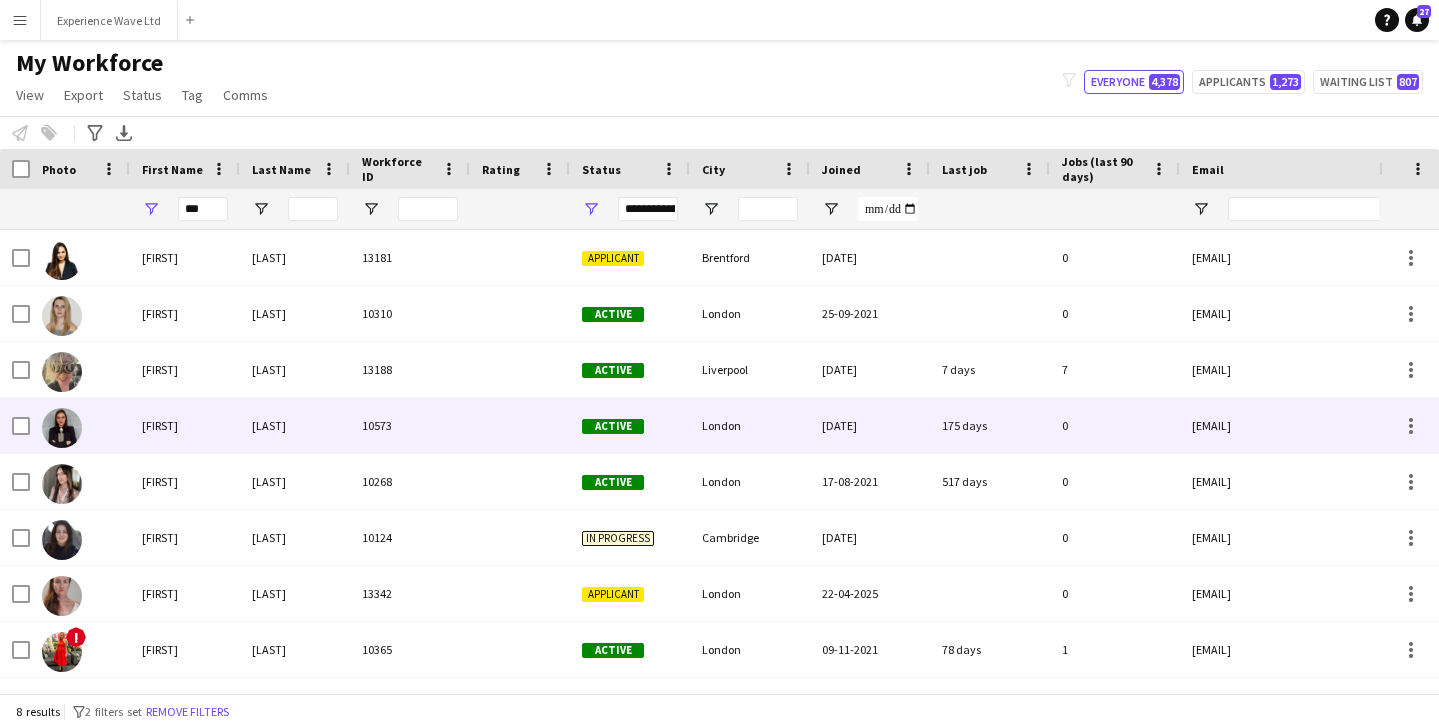 click on "Viktoria" at bounding box center [185, 425] 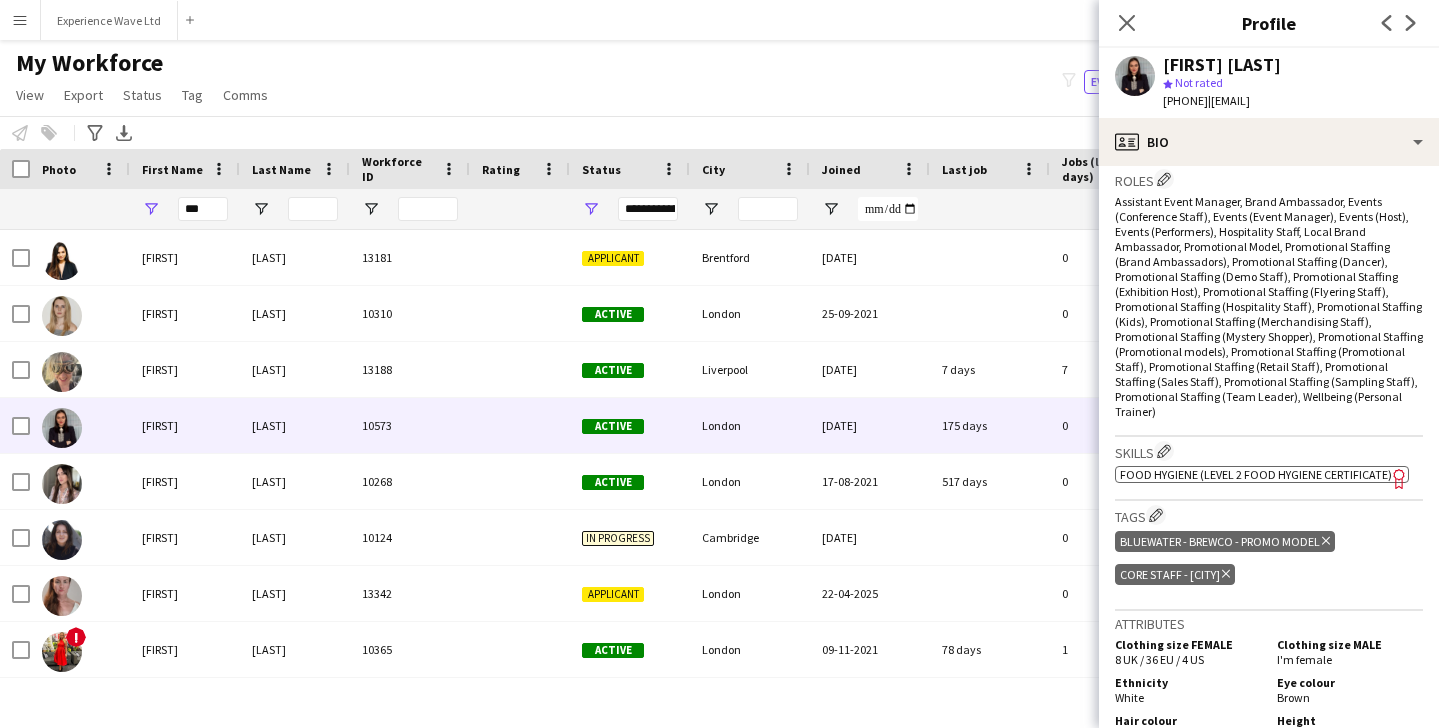 scroll, scrollTop: 748, scrollLeft: 0, axis: vertical 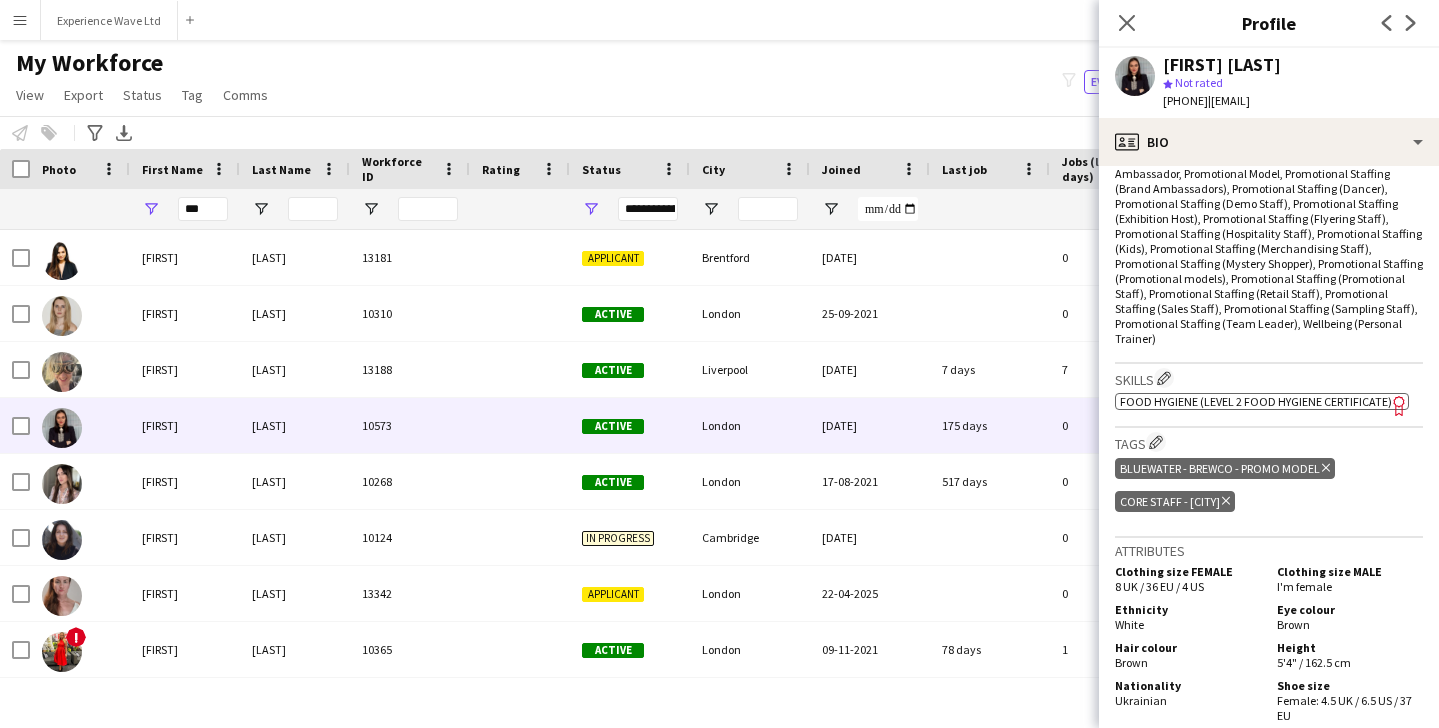 click on "Delete tag" 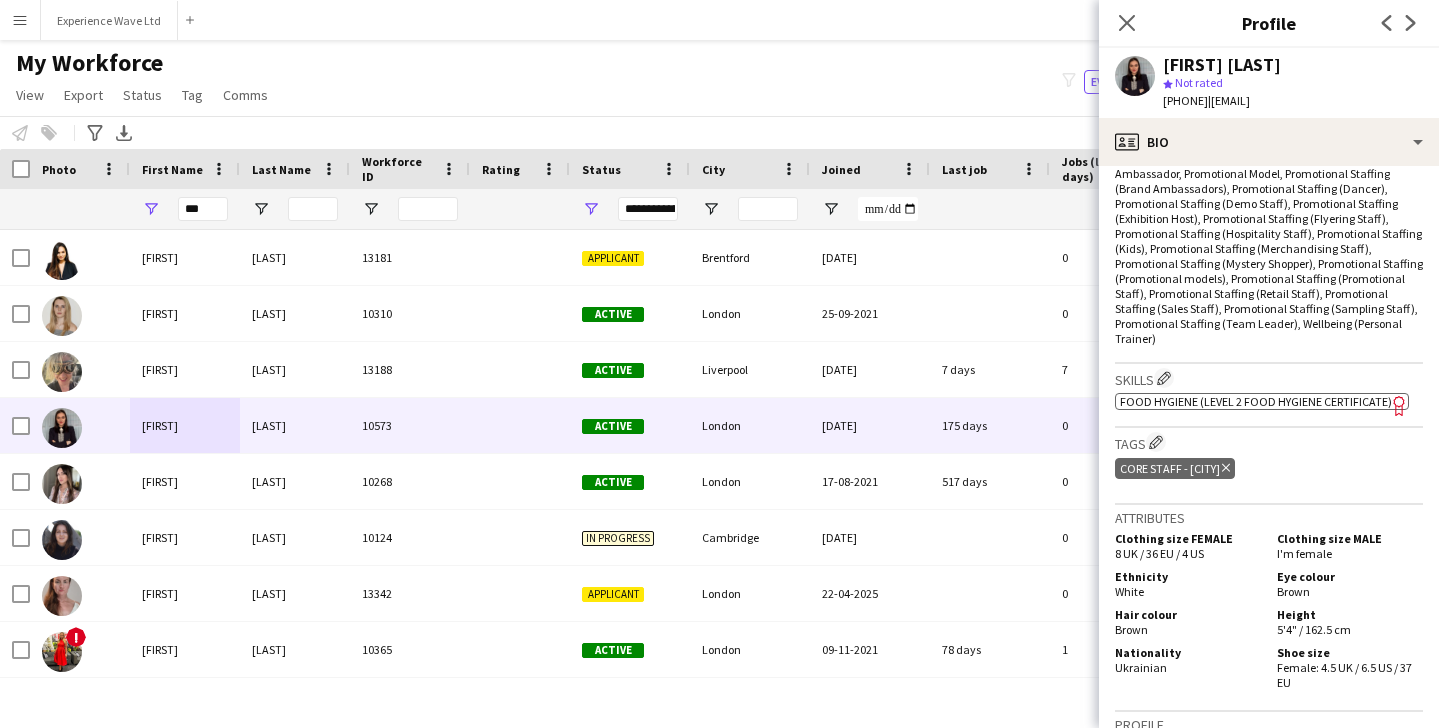 click on "My Workforce   View   Views  Default view New view Update view Delete view Edit name Customise view Customise filters Reset Filters Reset View Reset All  Export  New starters report Export as XLSX Export as PDF  Status  Edit  Tag  New tag  Edit tag  10am 11am Casting Day (0) 2025 Specalist Talent (7) BallSportz Driving Role (3) Bestival (31st July - 1st August) (11) BLUEWATER - Brewco - Promo Model (9) Bold Bean - Paddington Station (2) Bold Bean - Victoria Station (3) BP Pulse - Carfest 2025 (4) Car Fest 2025 (10) CarFest - Armor All  (6) Cloakroom - Summer in the Square (1) Core Staff - 5 Star Feedback (14) Core Staff - 5 Star Feedback London (12) Core Staff - Birmingham (33) Core Staff - Bristol (2) Core Staff - Glasgow (14) Core Staff - Liverpool (5) Core Staff - London (91) Core Staff - Manchester (31) Core Staff - Newcastle (3) CREATISAN - Event Managers (4) Event Managers - Yorkshire Tea (5) Florence - recruitment calls to do :)  (7) Florence Recruitment Call (20) Glitter Artist (1) Performers (6)" 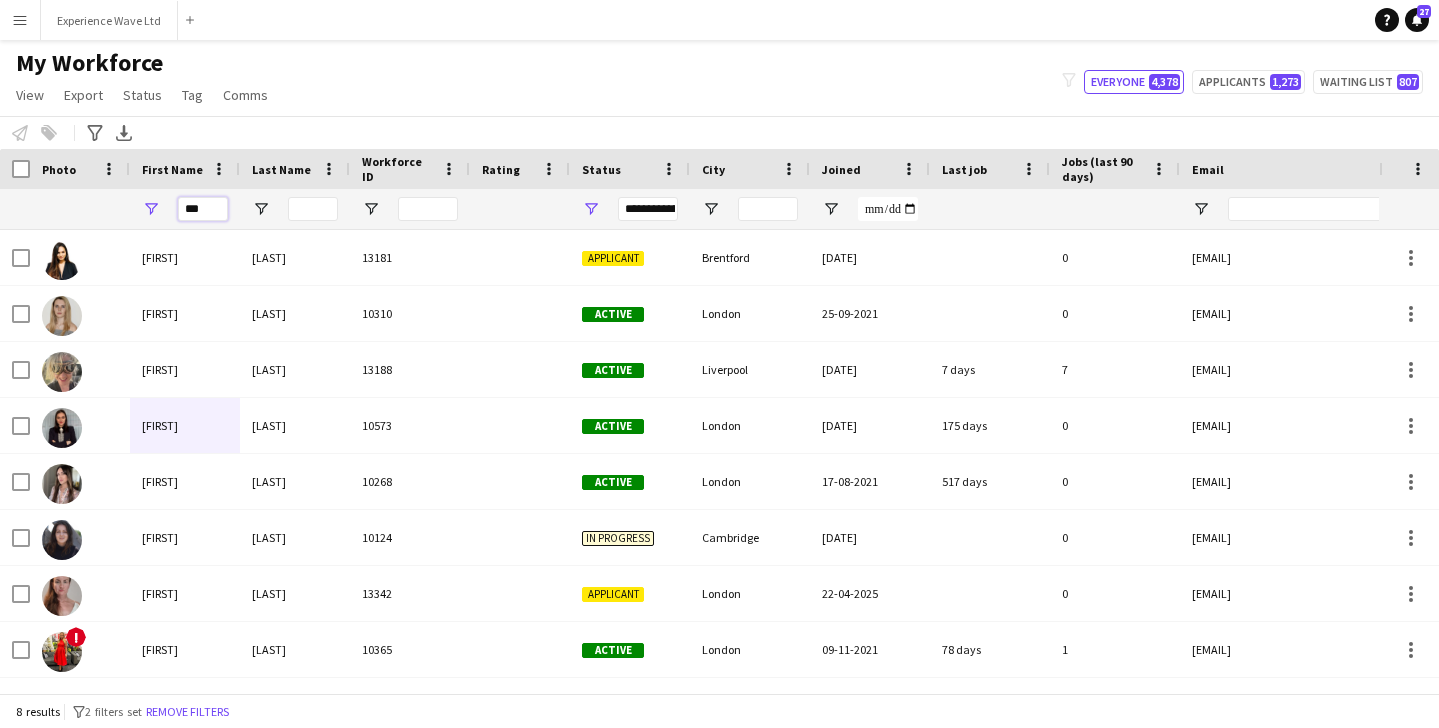 drag, startPoint x: 217, startPoint y: 210, endPoint x: 164, endPoint y: 210, distance: 53 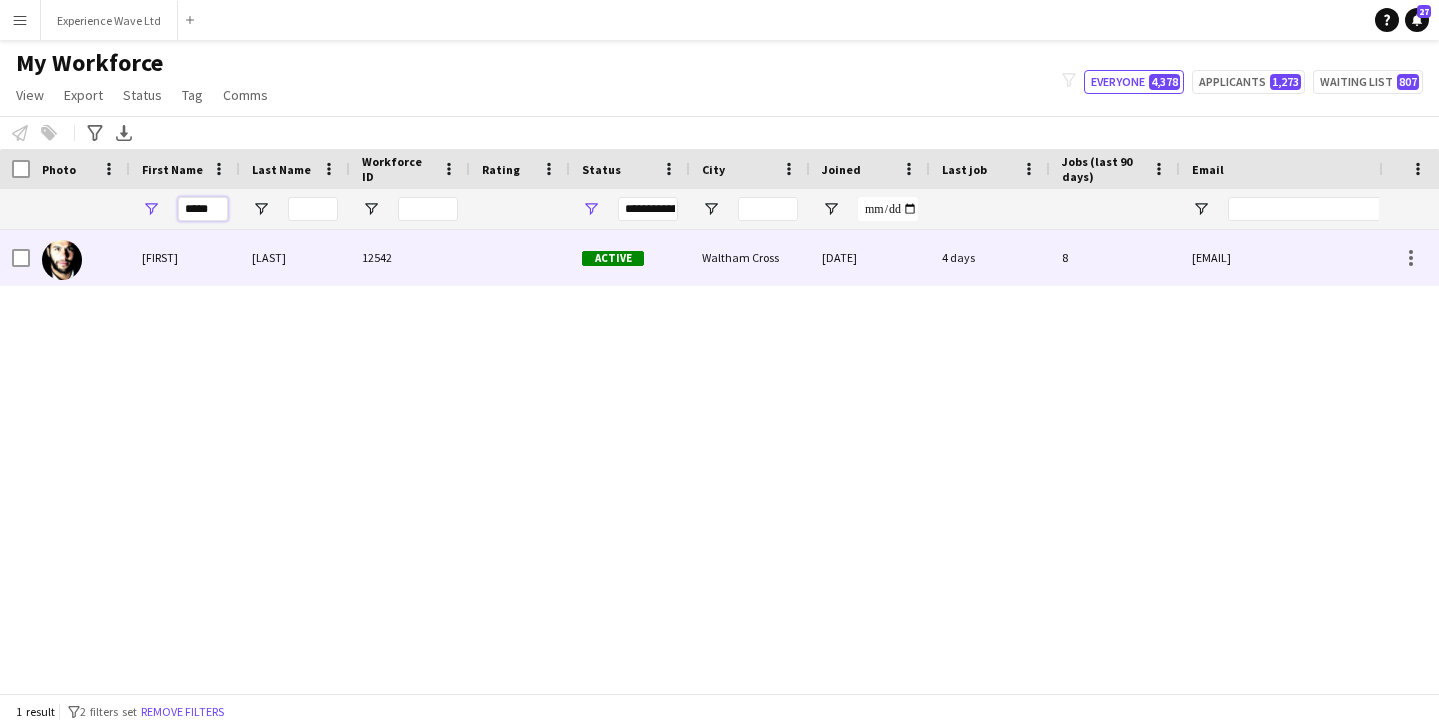 type on "*****" 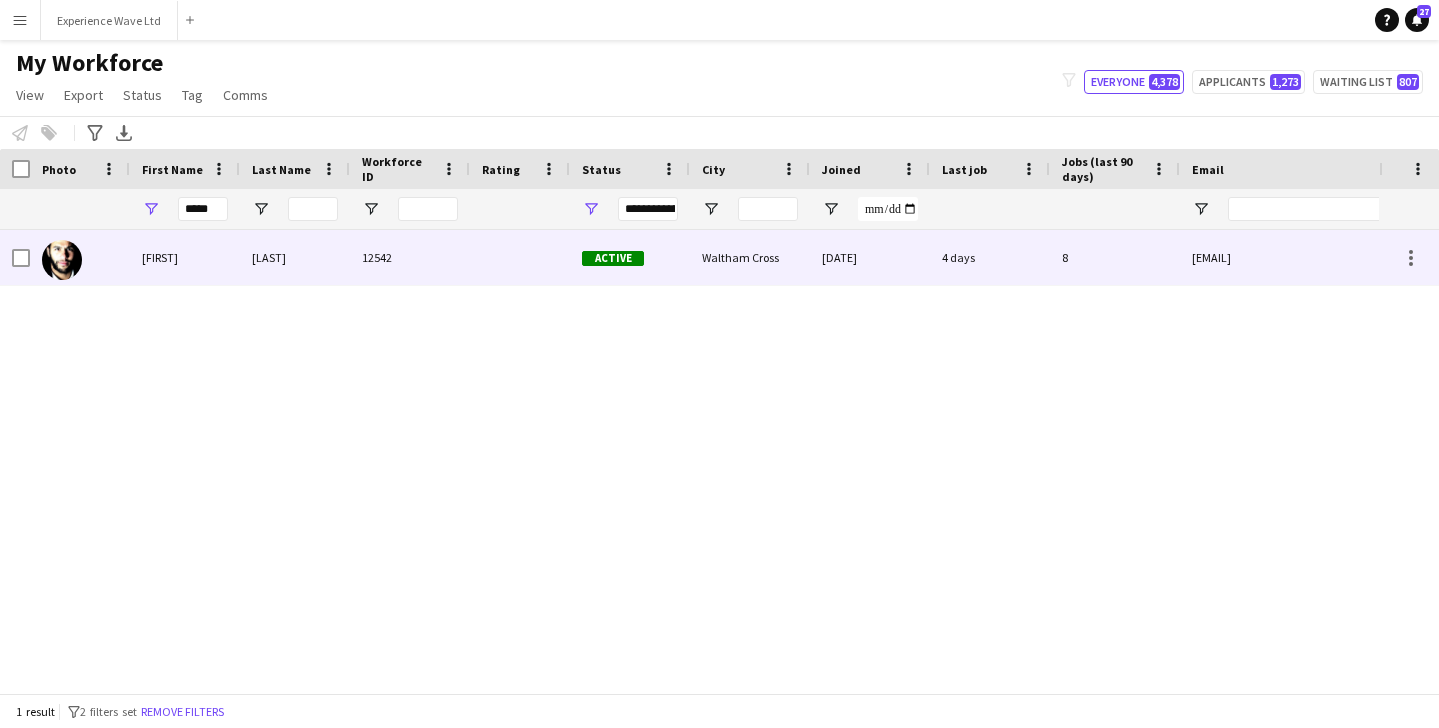 click on "Pedro" at bounding box center (185, 257) 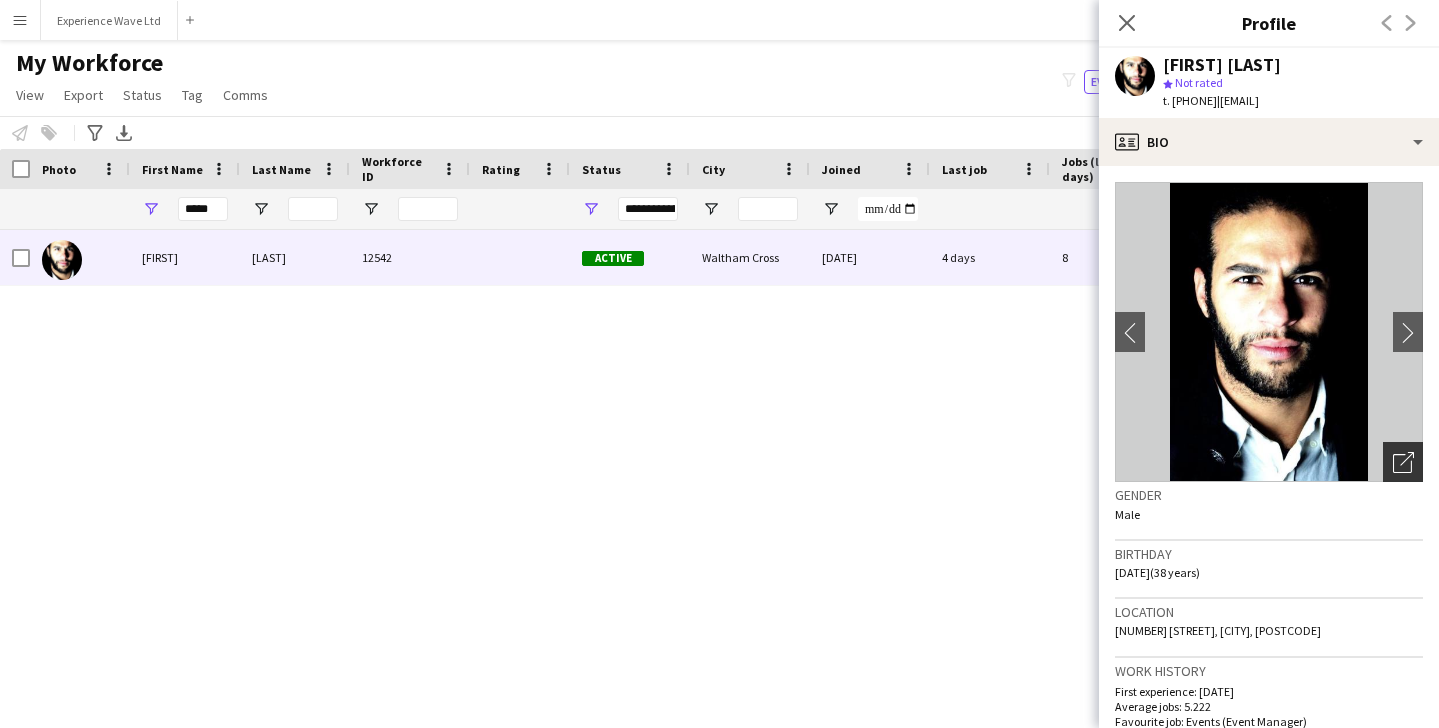 click on "Open photos pop-in" 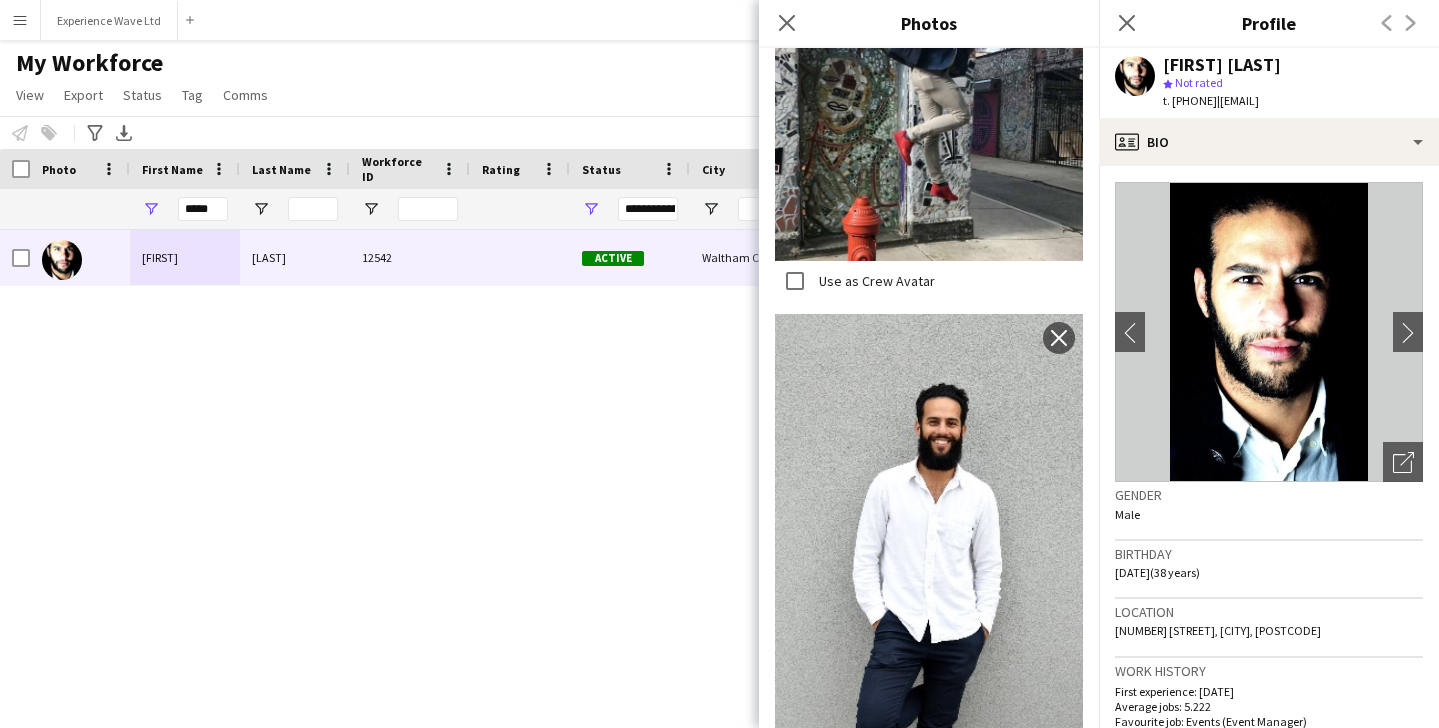scroll, scrollTop: 2674, scrollLeft: 0, axis: vertical 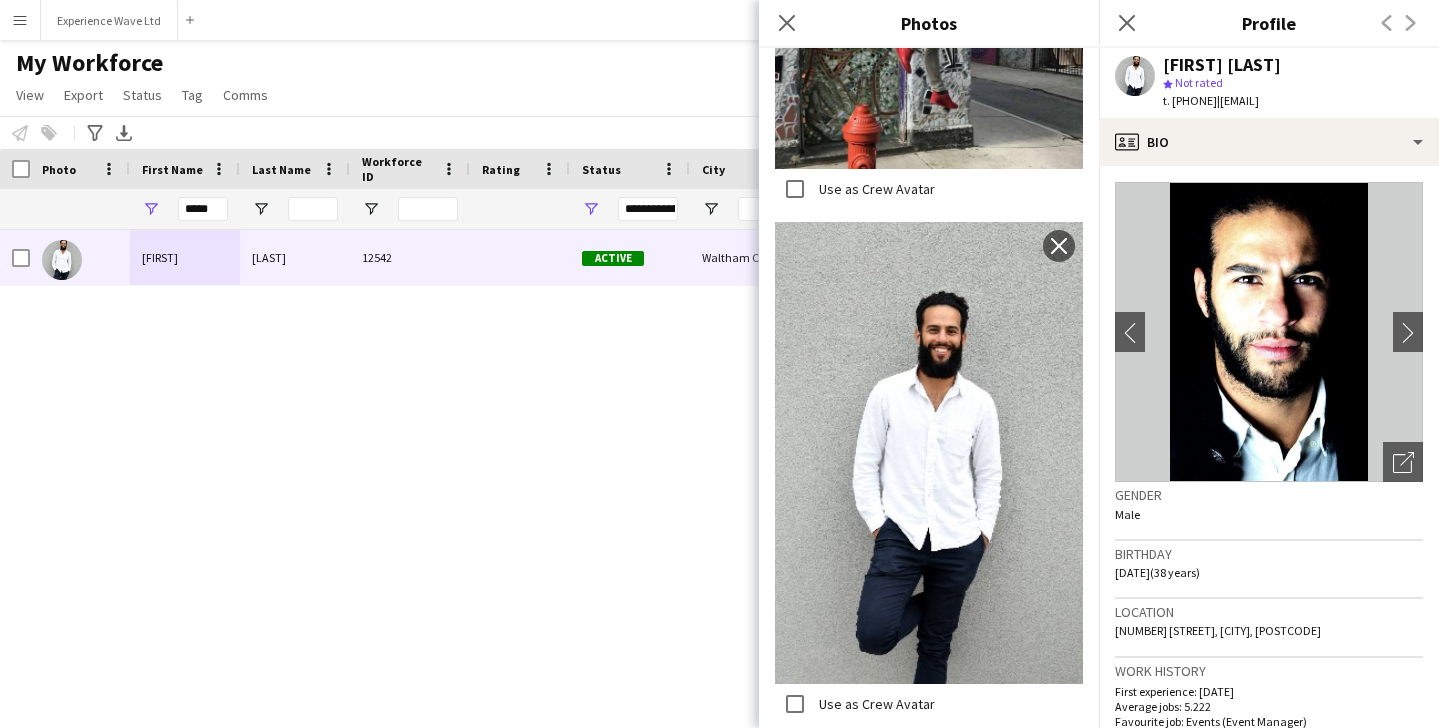 click on "Pedro De Marchi 12542 Active Waltham Cross 14-08-2024 4 days 8 demarchi@live.com" at bounding box center (689, 461) 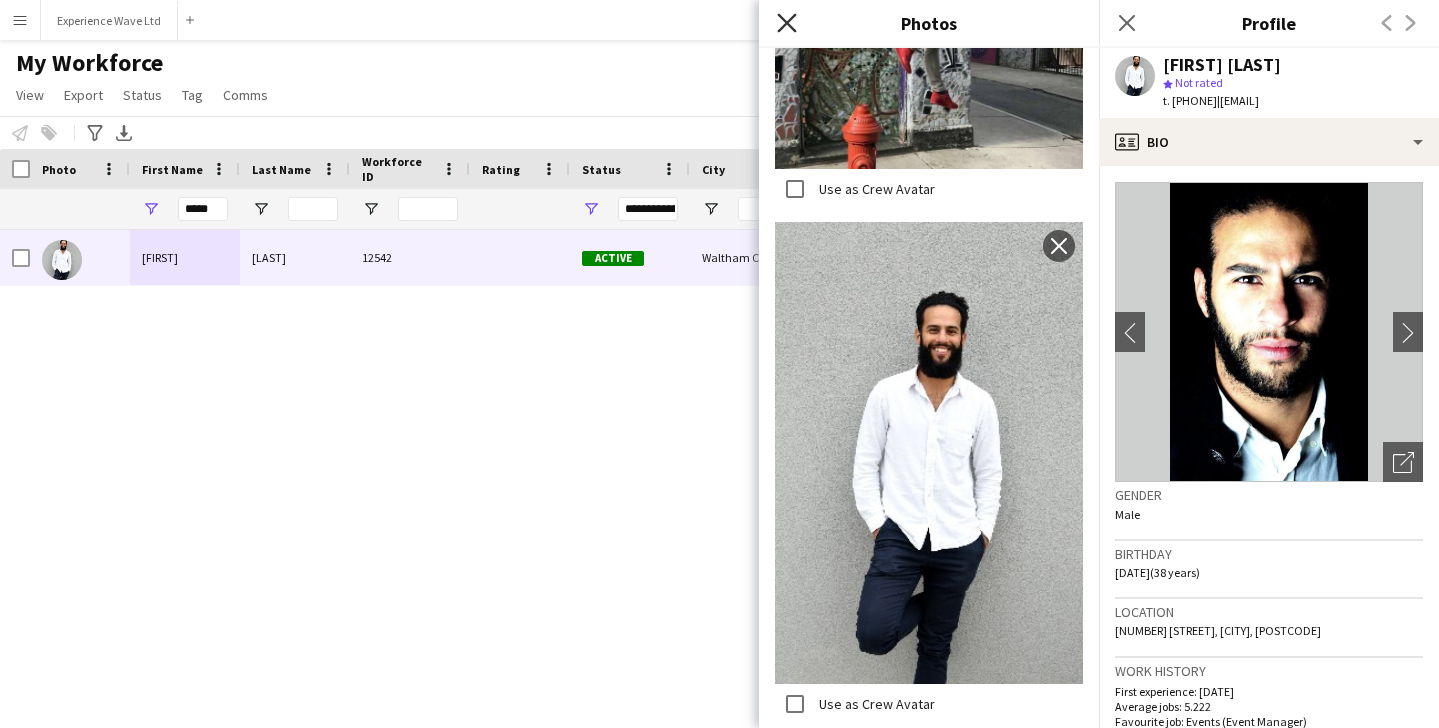 click on "Close pop-in" 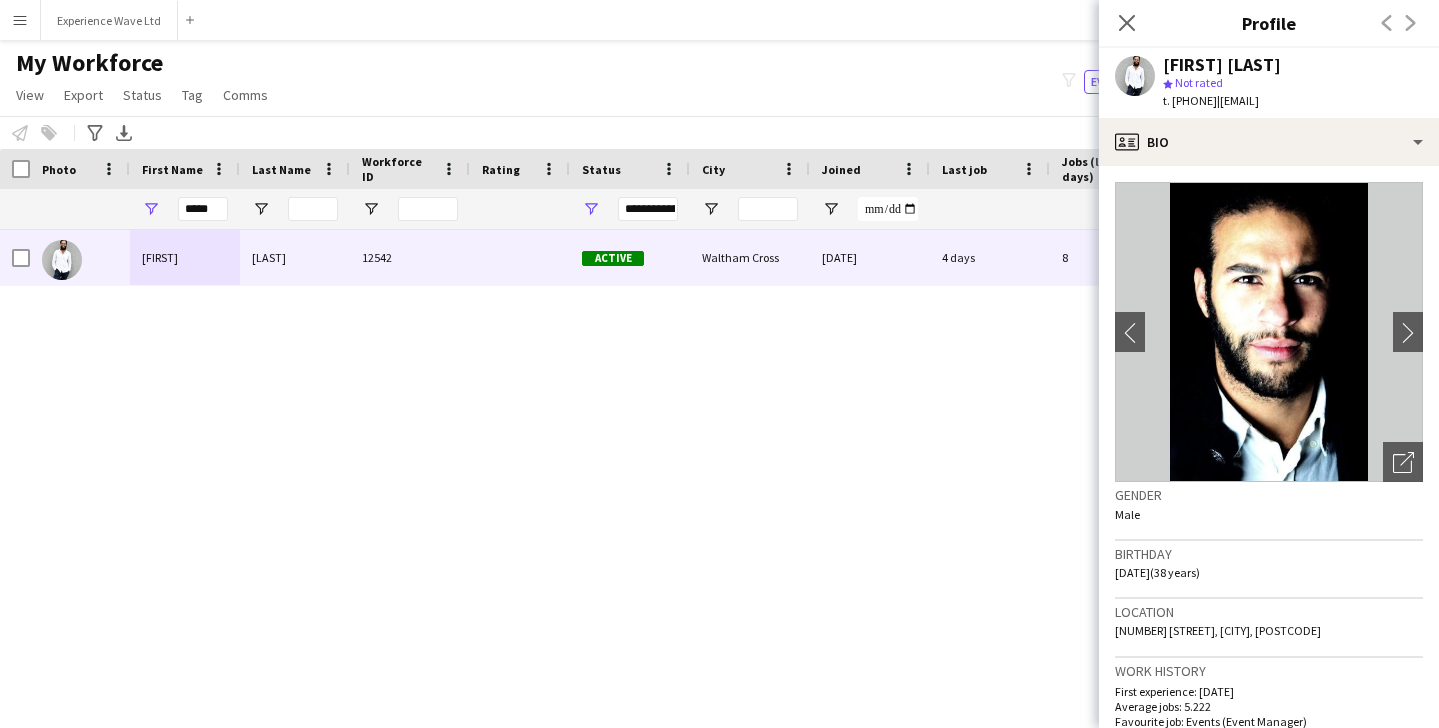 click on "My Workforce   View   Views  Default view New view Update view Delete view Edit name Customise view Customise filters Reset Filters Reset View Reset All  Export  New starters report Export as XLSX Export as PDF  Status  Edit  Tag  New tag  Edit tag  10am 11am Casting Day (0) 2025 Specalist Talent (7) BallSportz Driving Role (3) Bestival (31st July - 1st August) (11) BLUEWATER - Brewco - Promo Model (9) Bold Bean - Paddington Station (2) Bold Bean - Victoria Station (3) BP Pulse - Carfest 2025 (4) Car Fest 2025 (10) CarFest - Armor All  (6) Cloakroom - Summer in the Square (1) Core Staff - 5 Star Feedback (14) Core Staff - 5 Star Feedback London (12) Core Staff - Birmingham (33) Core Staff - Bristol (2) Core Staff - Glasgow (14) Core Staff - Liverpool (5) Core Staff - London (91) Core Staff - Manchester (31) Core Staff - Newcastle (3) CREATISAN - Event Managers (4) Event Managers - Yorkshire Tea (5) Florence - recruitment calls to do :)  (7) Florence Recruitment Call (20) Glitter Artist (1) Performers (6)" 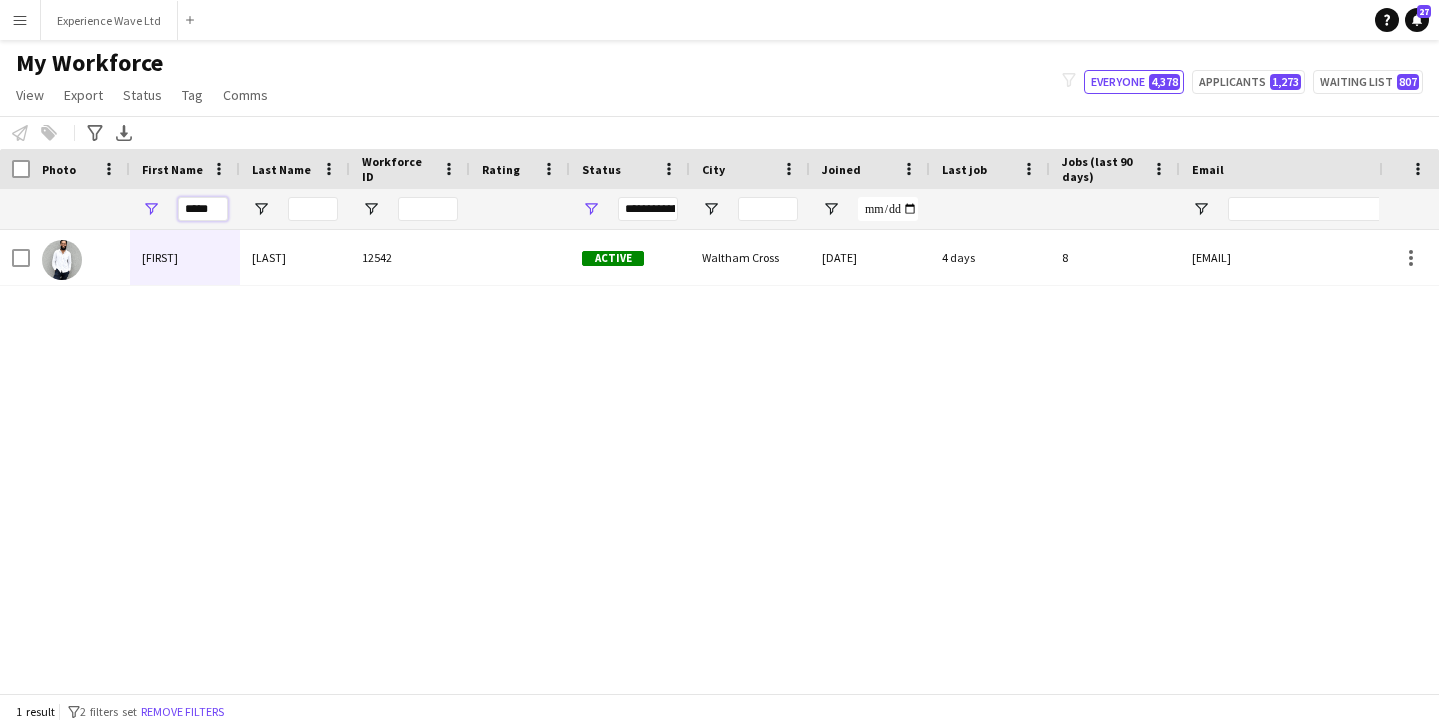 drag, startPoint x: 220, startPoint y: 208, endPoint x: 162, endPoint y: 210, distance: 58.034473 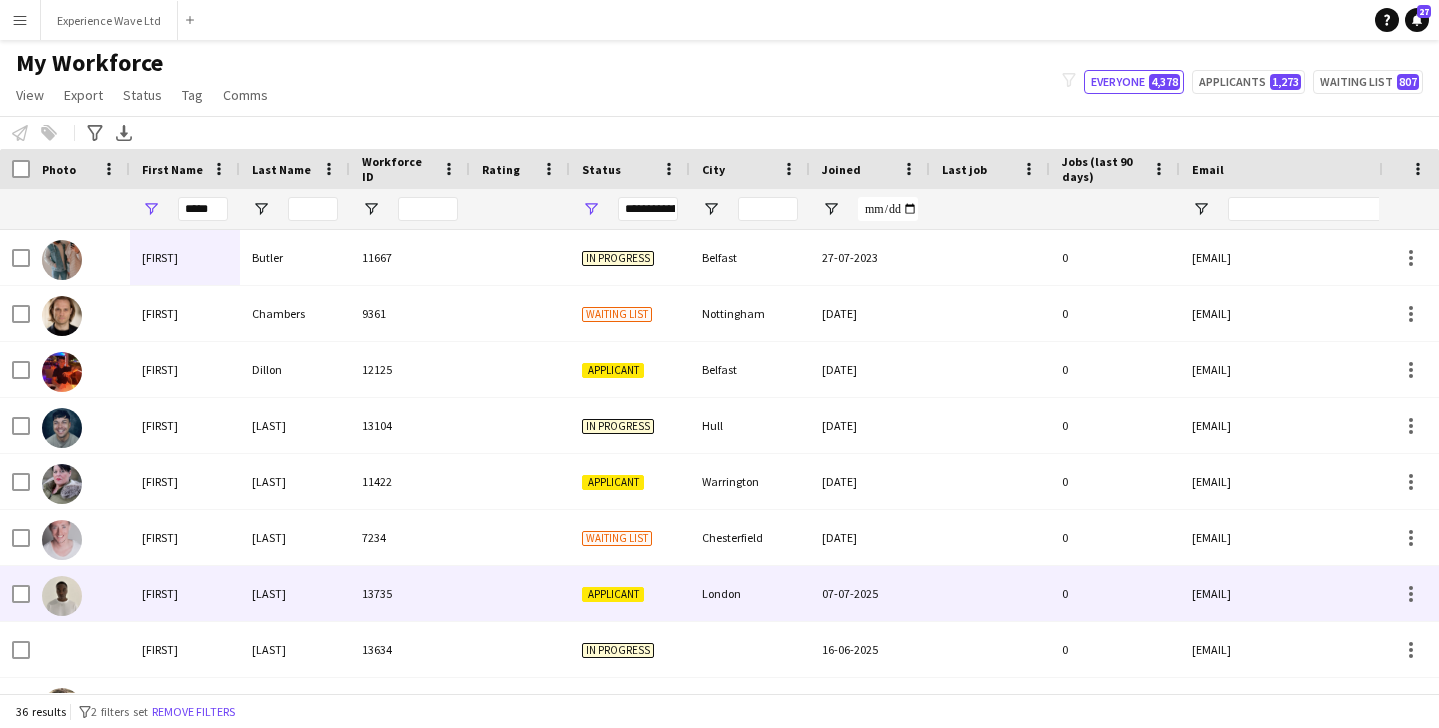 click on "[FIRST]" at bounding box center (185, 593) 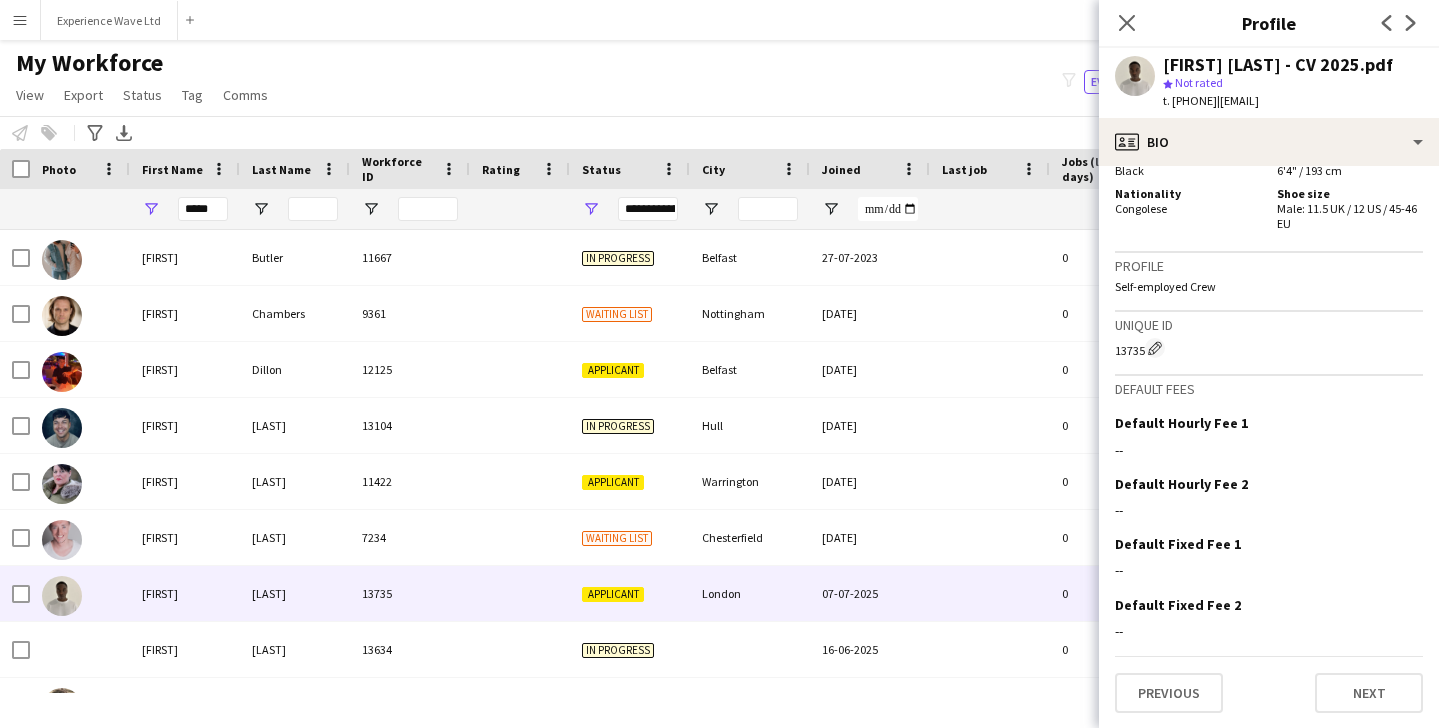 scroll, scrollTop: 1131, scrollLeft: 0, axis: vertical 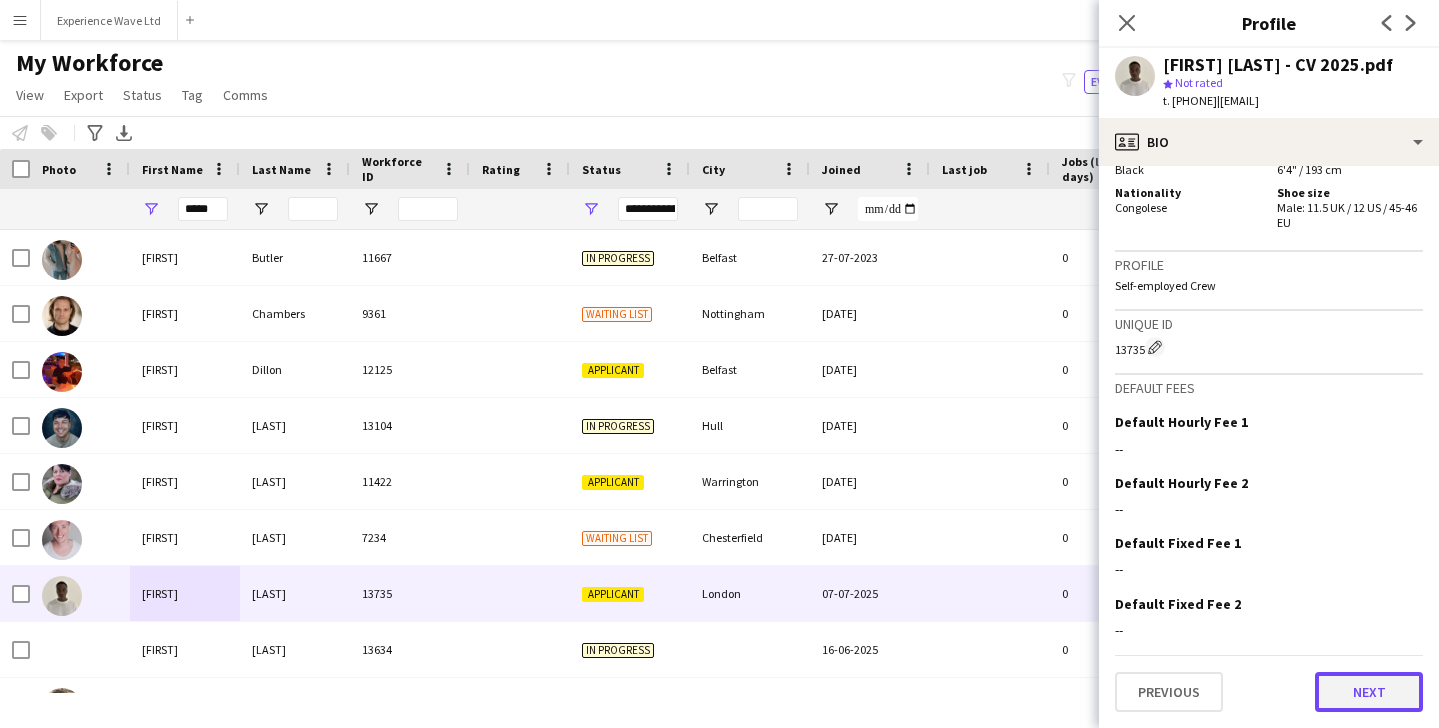 click on "Next" 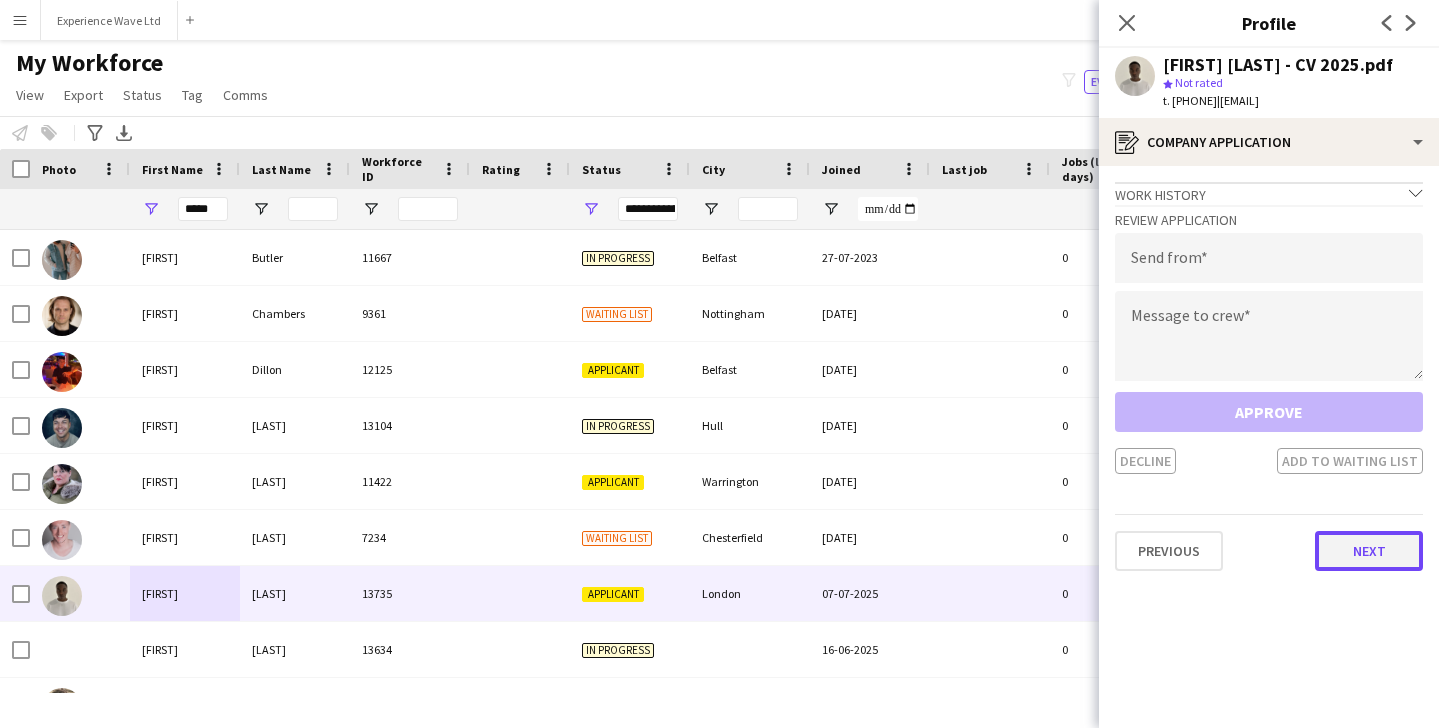 click on "Next" 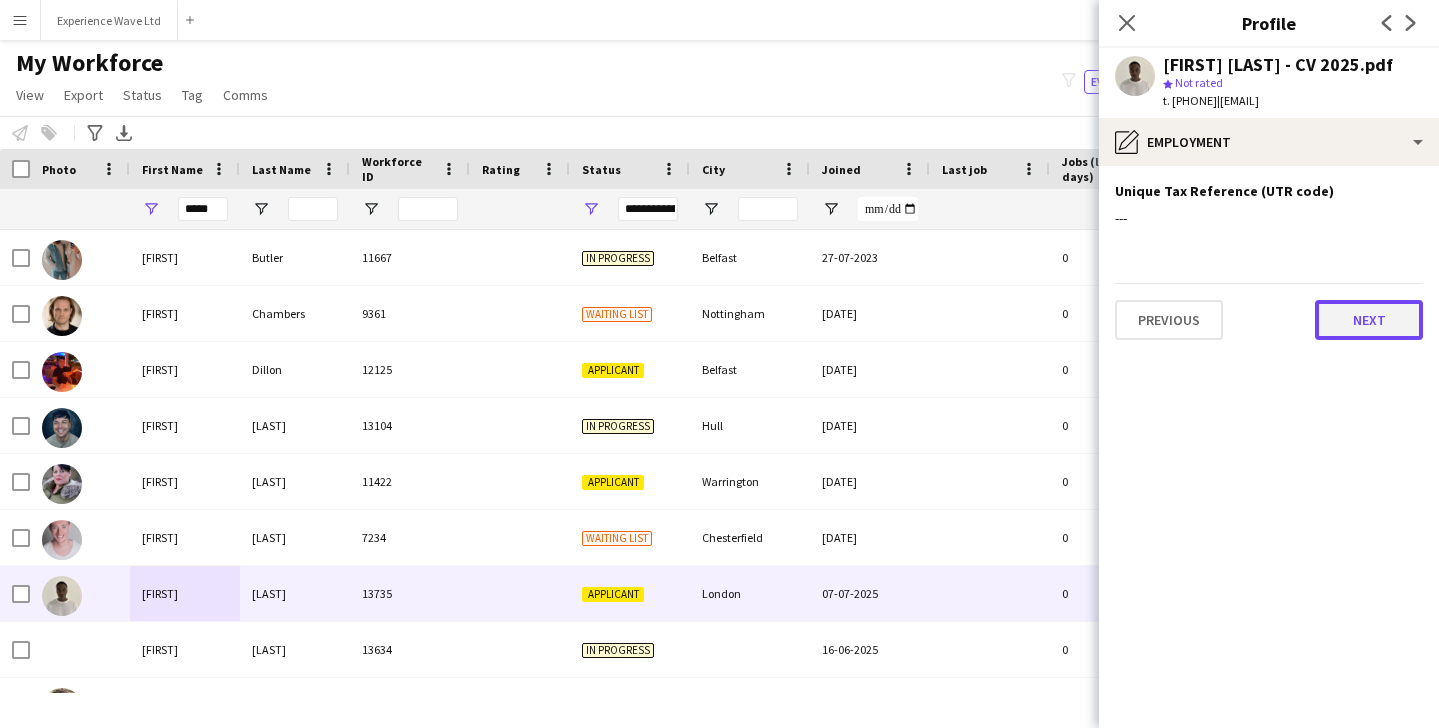 click on "Next" 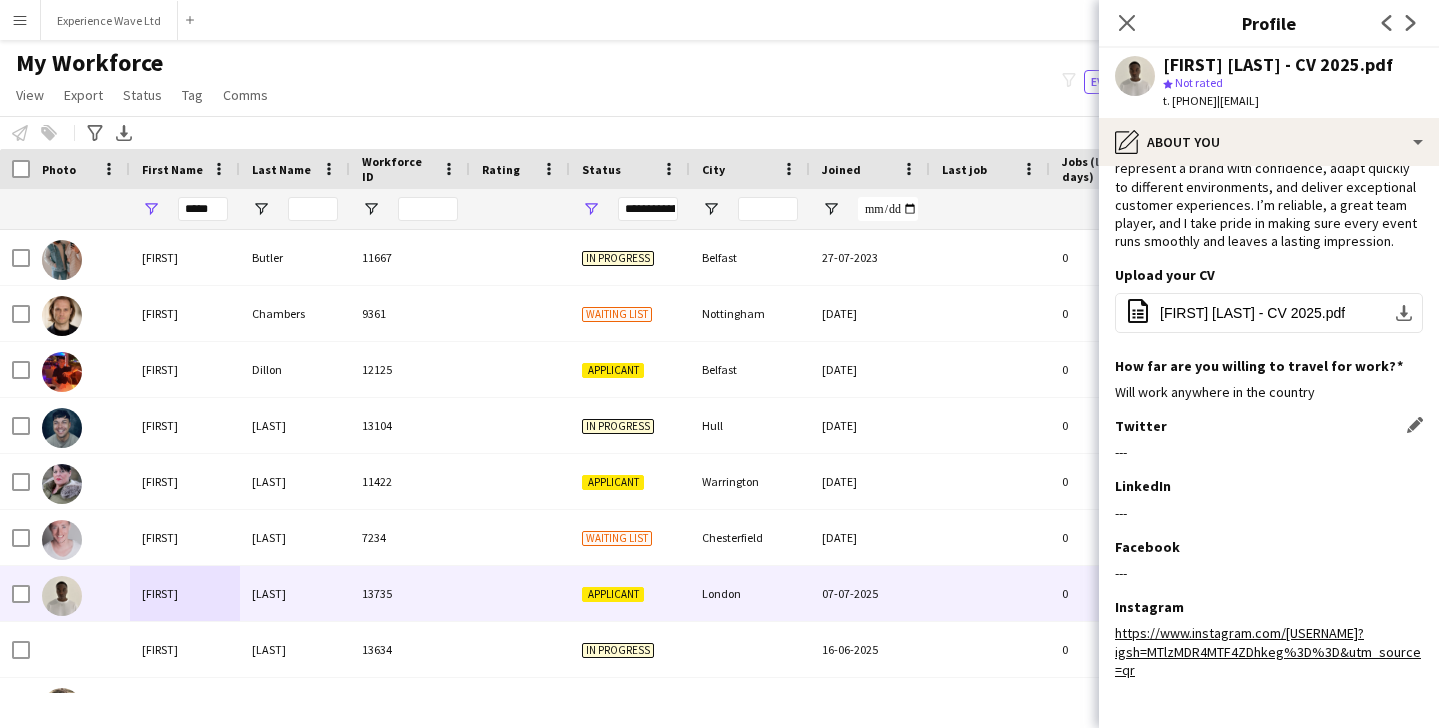 scroll, scrollTop: 202, scrollLeft: 0, axis: vertical 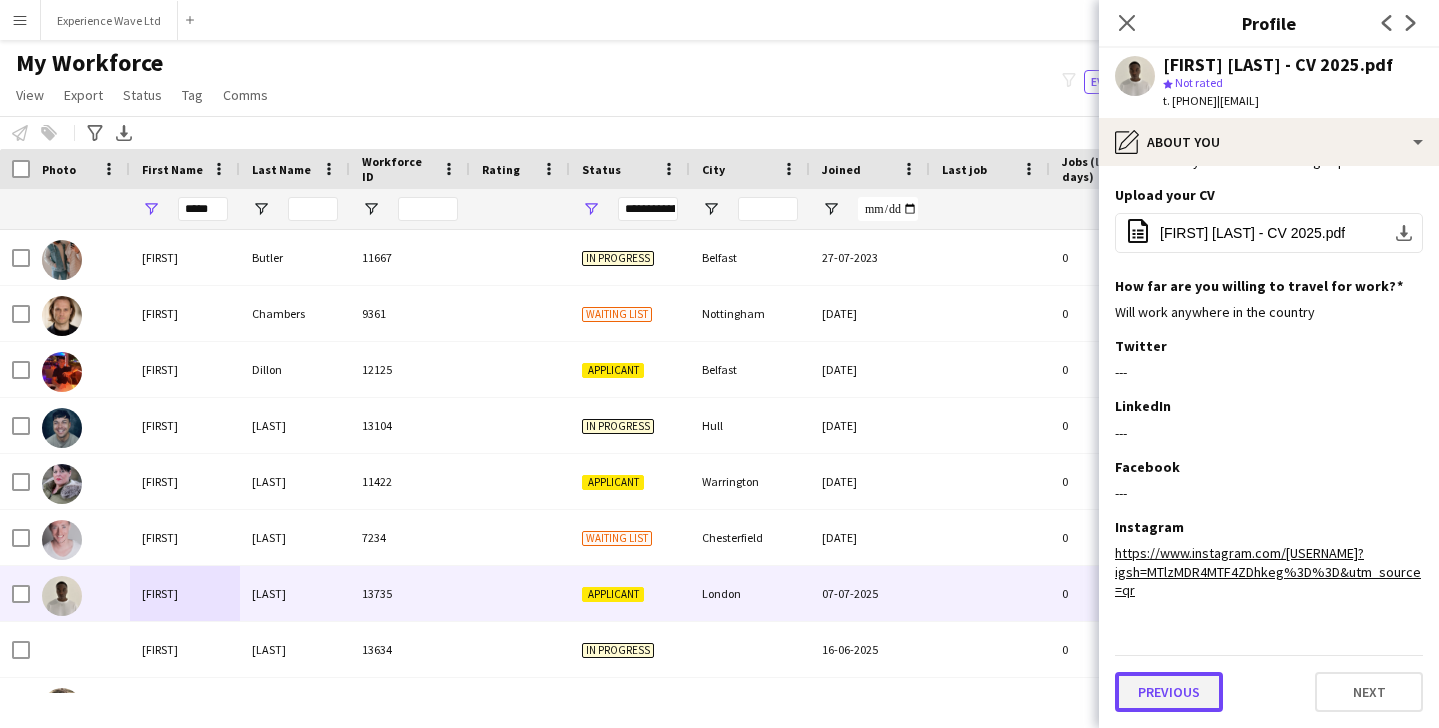 click on "Previous" 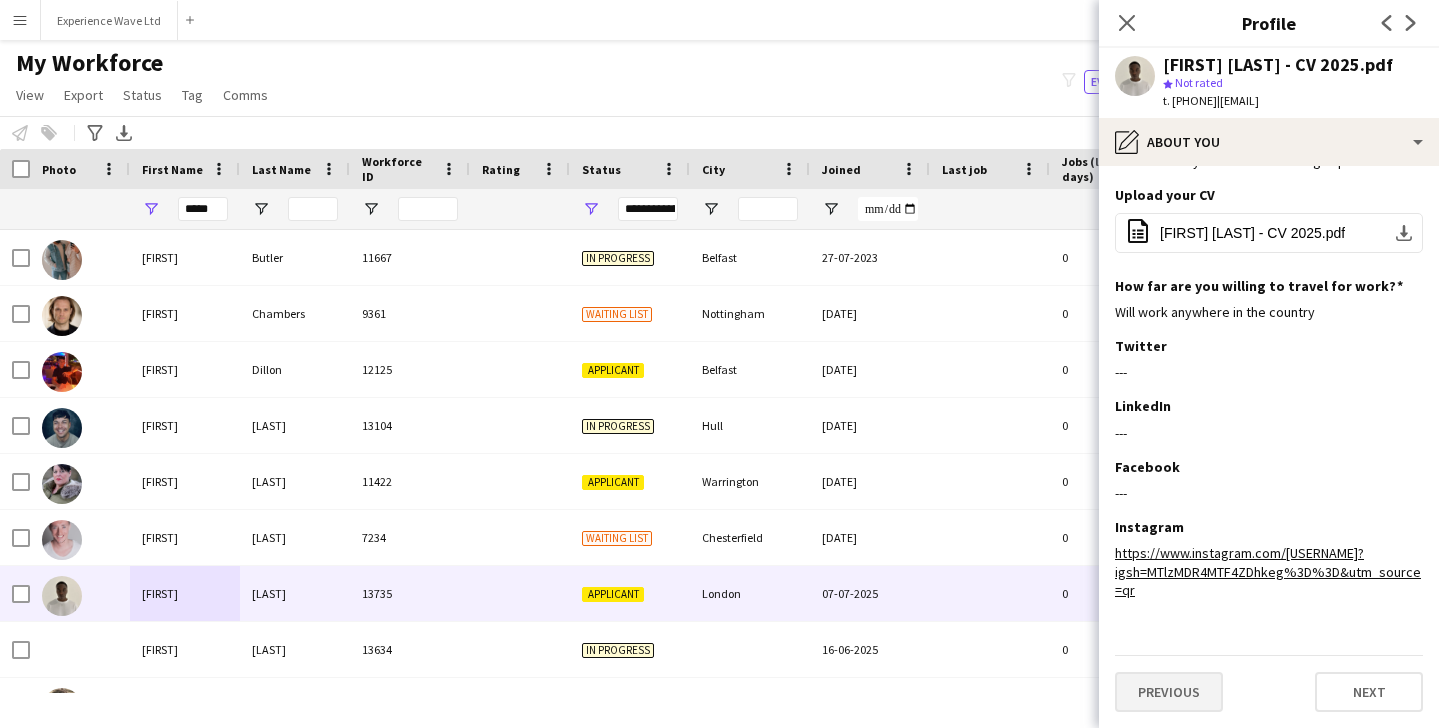 scroll, scrollTop: 0, scrollLeft: 0, axis: both 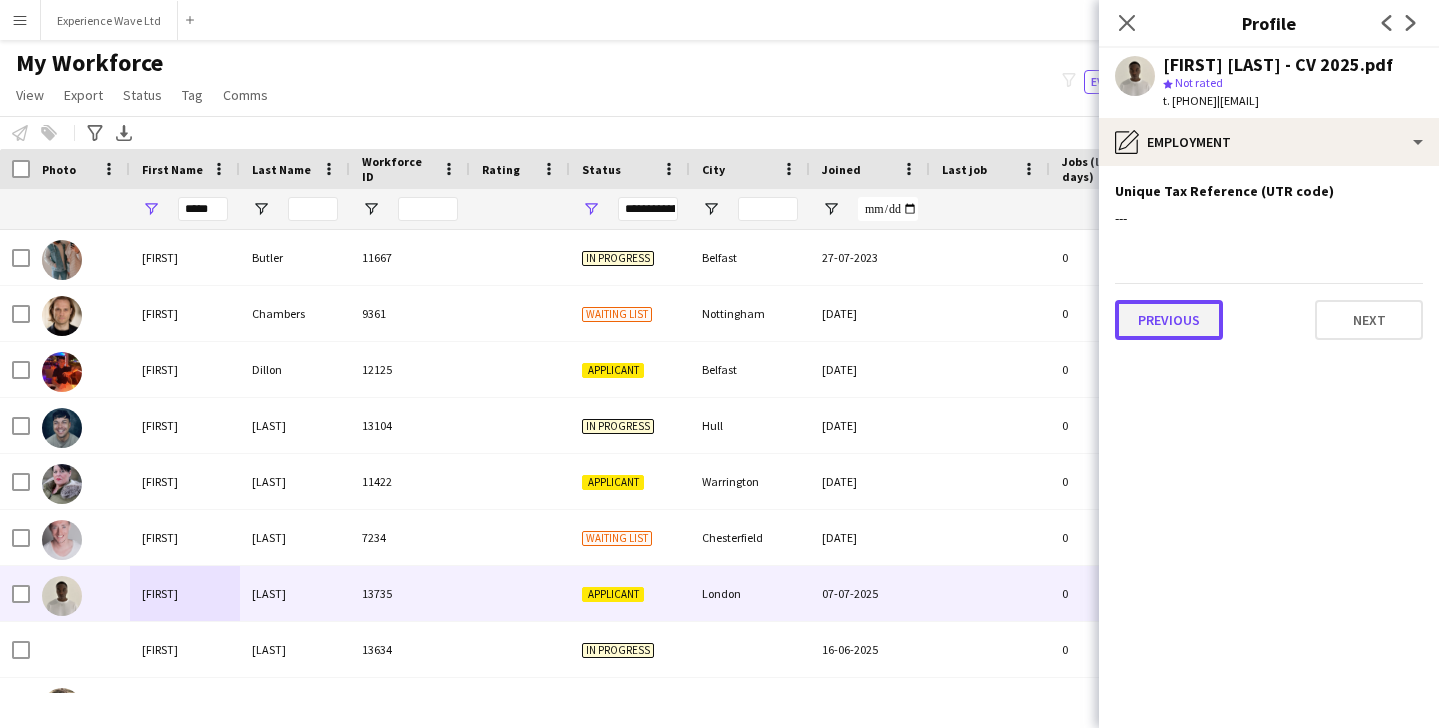 click on "Previous" 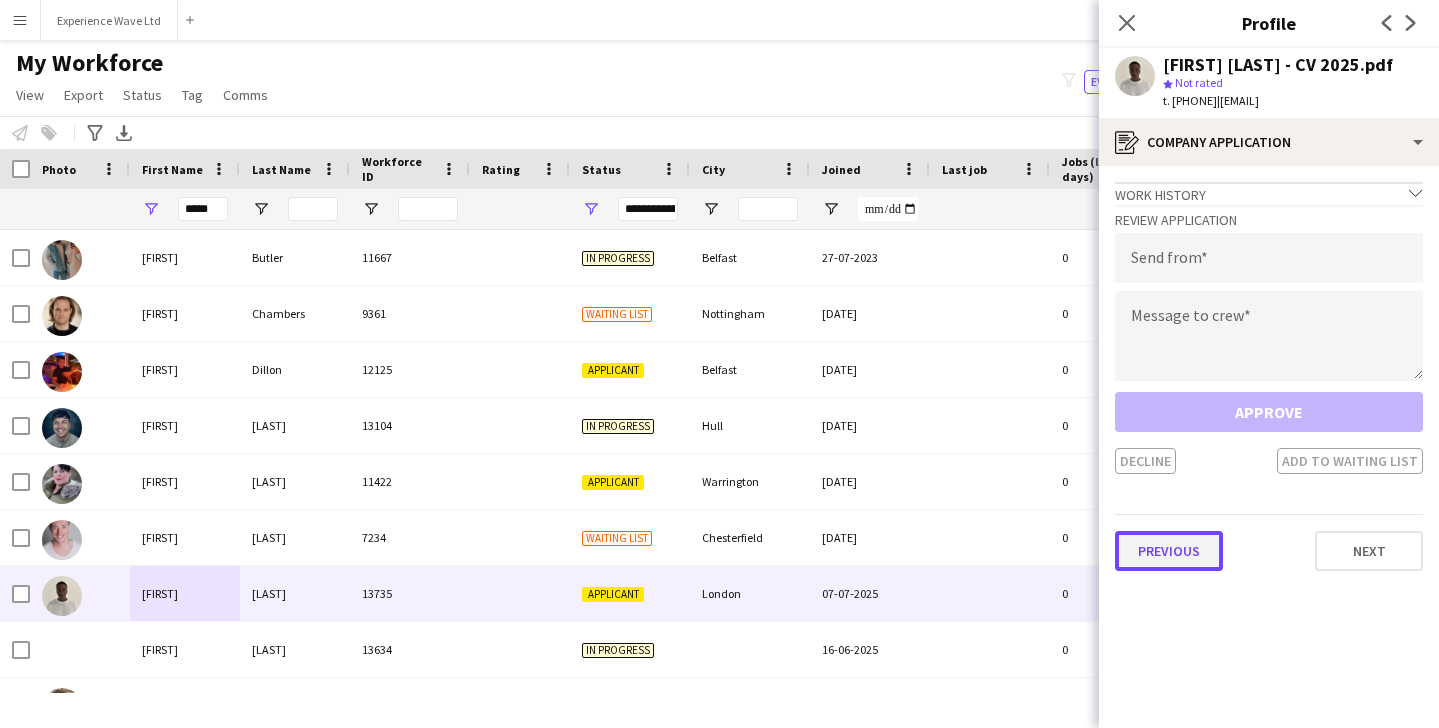 click on "Previous" 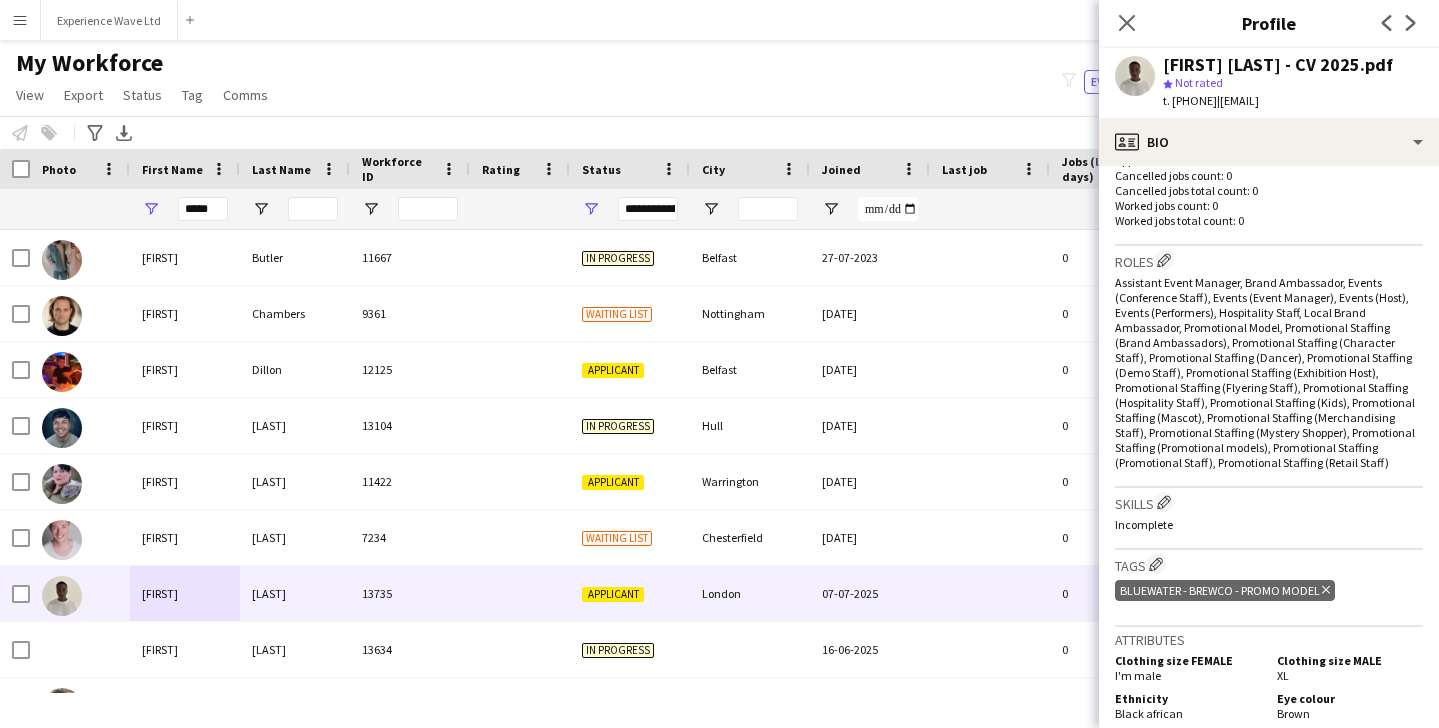 scroll, scrollTop: 551, scrollLeft: 0, axis: vertical 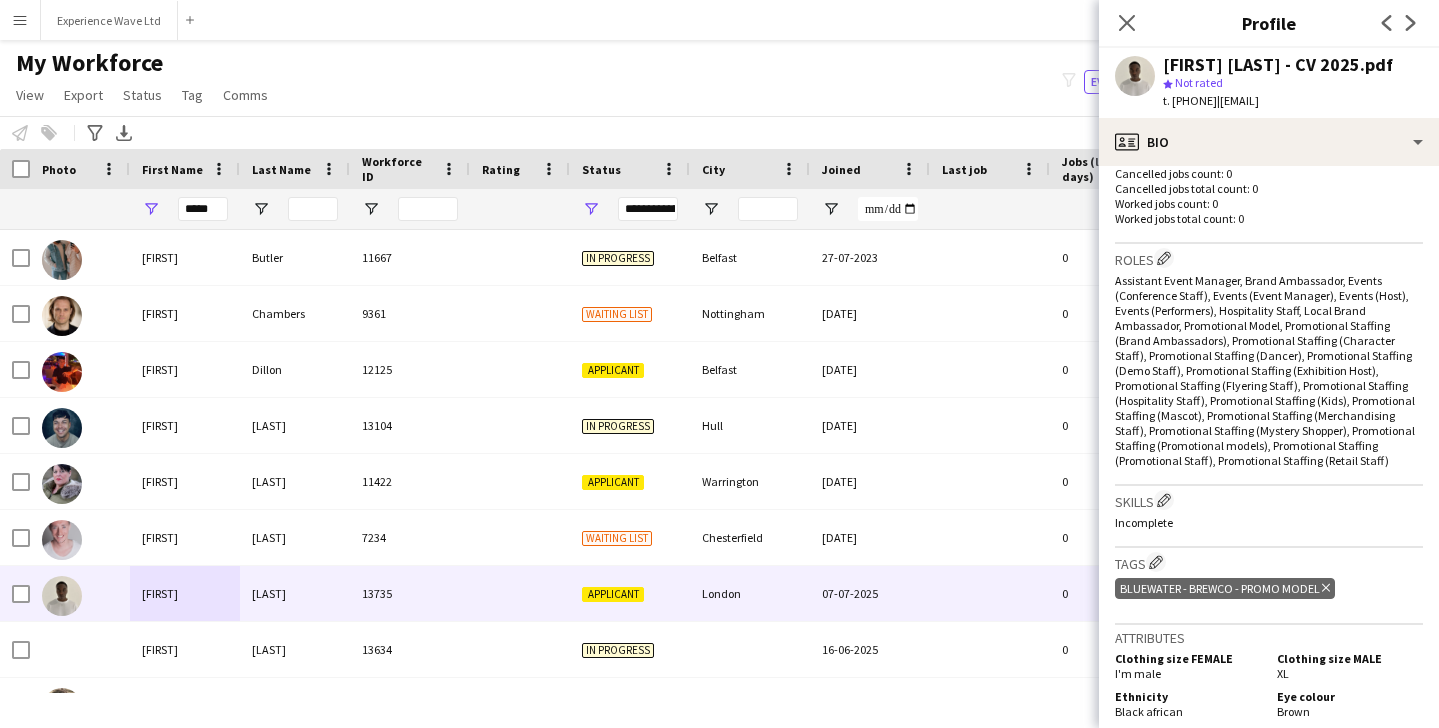 click on "BLUEWATER - Brewco - Promo Model
Delete tag" 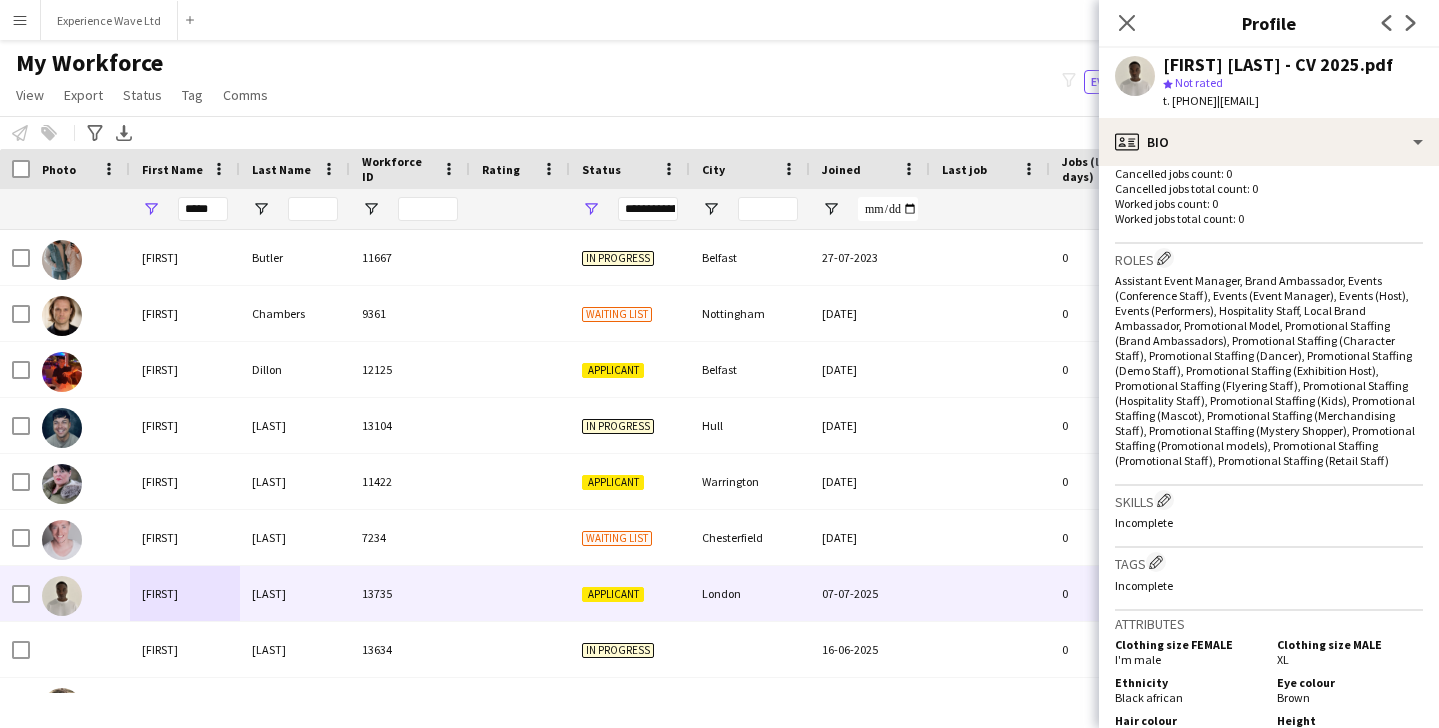 click on "My Workforce   View   Views  Default view New view Update view Delete view Edit name Customise view Customise filters Reset Filters Reset View Reset All  Export  New starters report Export as XLSX Export as PDF  Status  Edit  Tag  New tag  Edit tag  10am 11am Casting Day (0) 2025 Specalist Talent (7) BallSportz Driving Role (3) Bestival (31st July - 1st August) (11) BLUEWATER - Brewco - Promo Model (8) Bold Bean - Paddington Station (2) Bold Bean - Victoria Station (3) BP Pulse - Carfest 2025 (4) Car Fest 2025 (10) CarFest - Armor All  (6) Cloakroom - Summer in the Square (1) Core Staff - 5 Star Feedback (14) Core Staff - 5 Star Feedback London (12) Core Staff - Birmingham (33) Core Staff - Bristol (2) Core Staff - Glasgow (14) Core Staff - Liverpool (5) Core Staff - London (91) Core Staff - Manchester (31) Core Staff - Newcastle (3) CREATISAN - Event Managers (4) Event Managers - Yorkshire Tea (5) Florence - recruitment calls to do :)  (7) Florence Recruitment Call (20) Glitter Artist (1) Performers (6)" 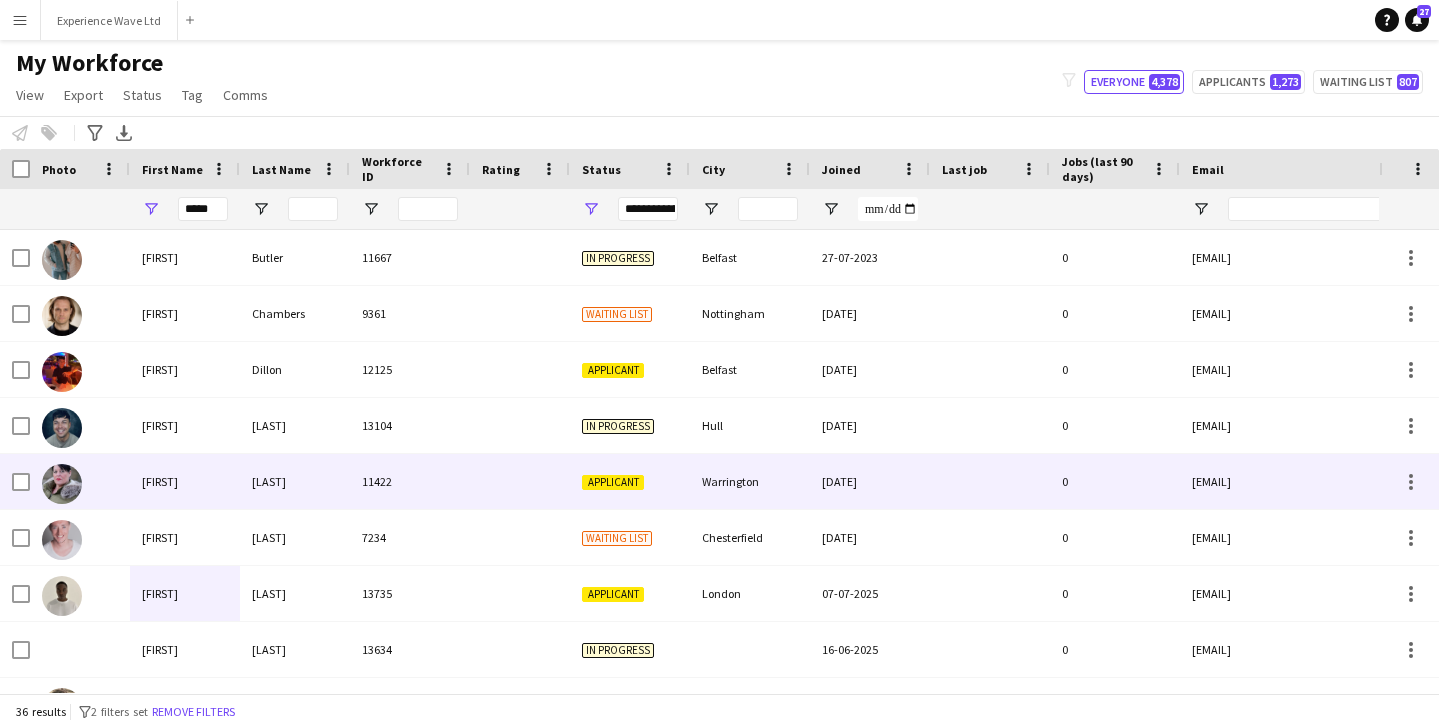 scroll, scrollTop: 132, scrollLeft: 0, axis: vertical 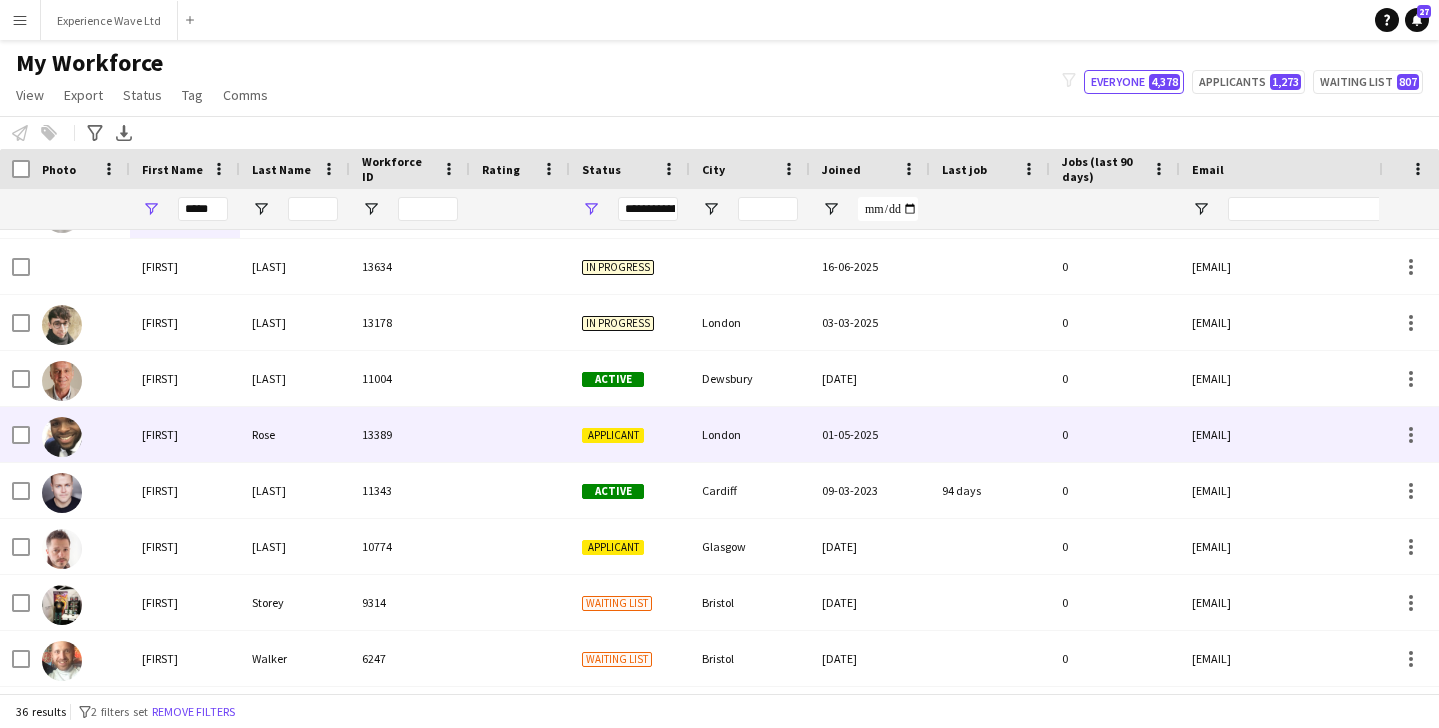 click on "Chris" at bounding box center [185, 434] 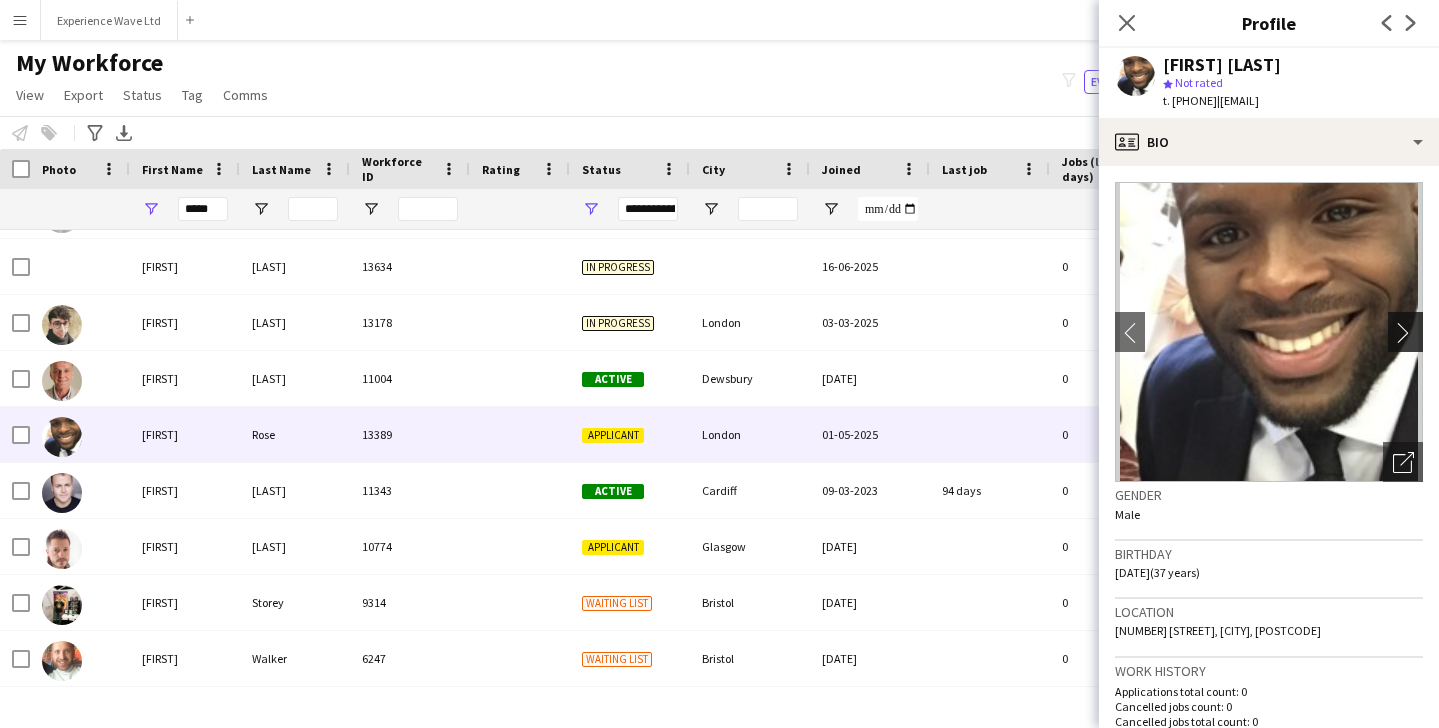 click on "chevron-right" 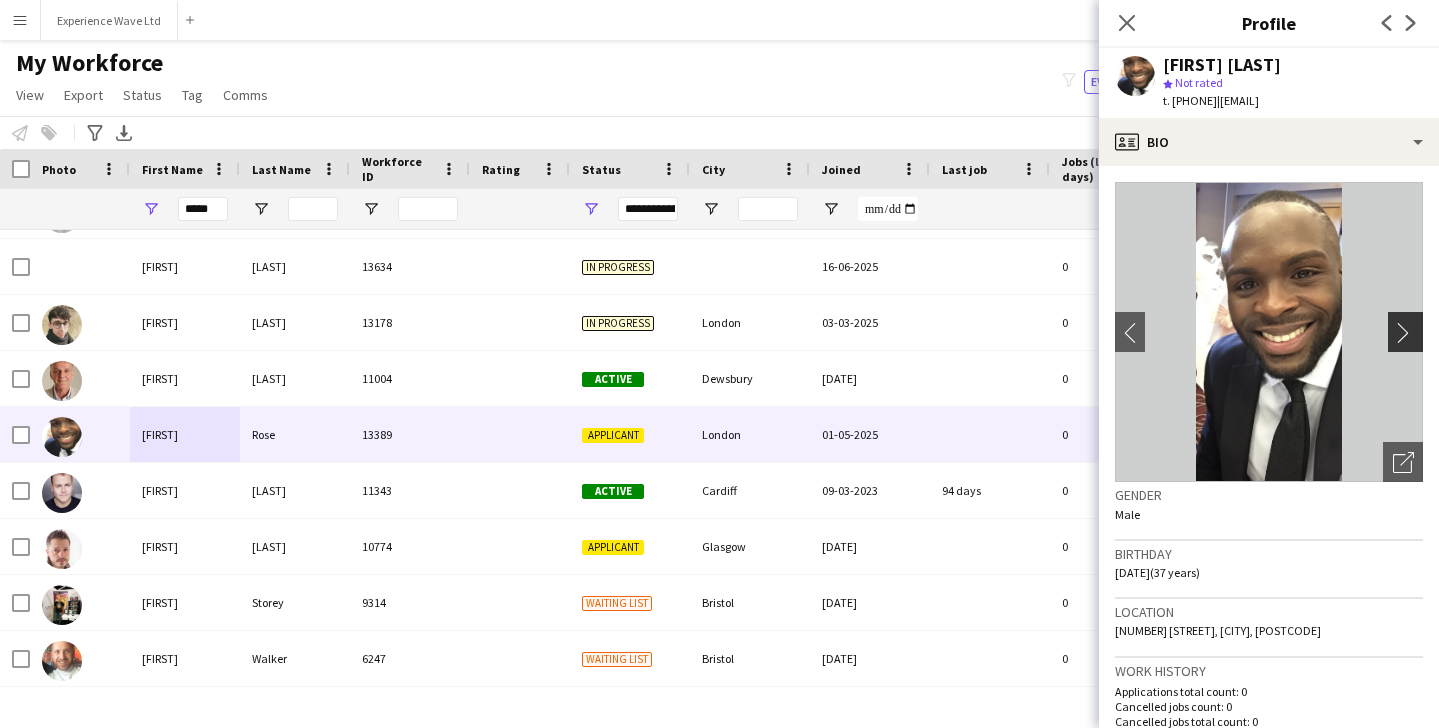 click on "chevron-right" 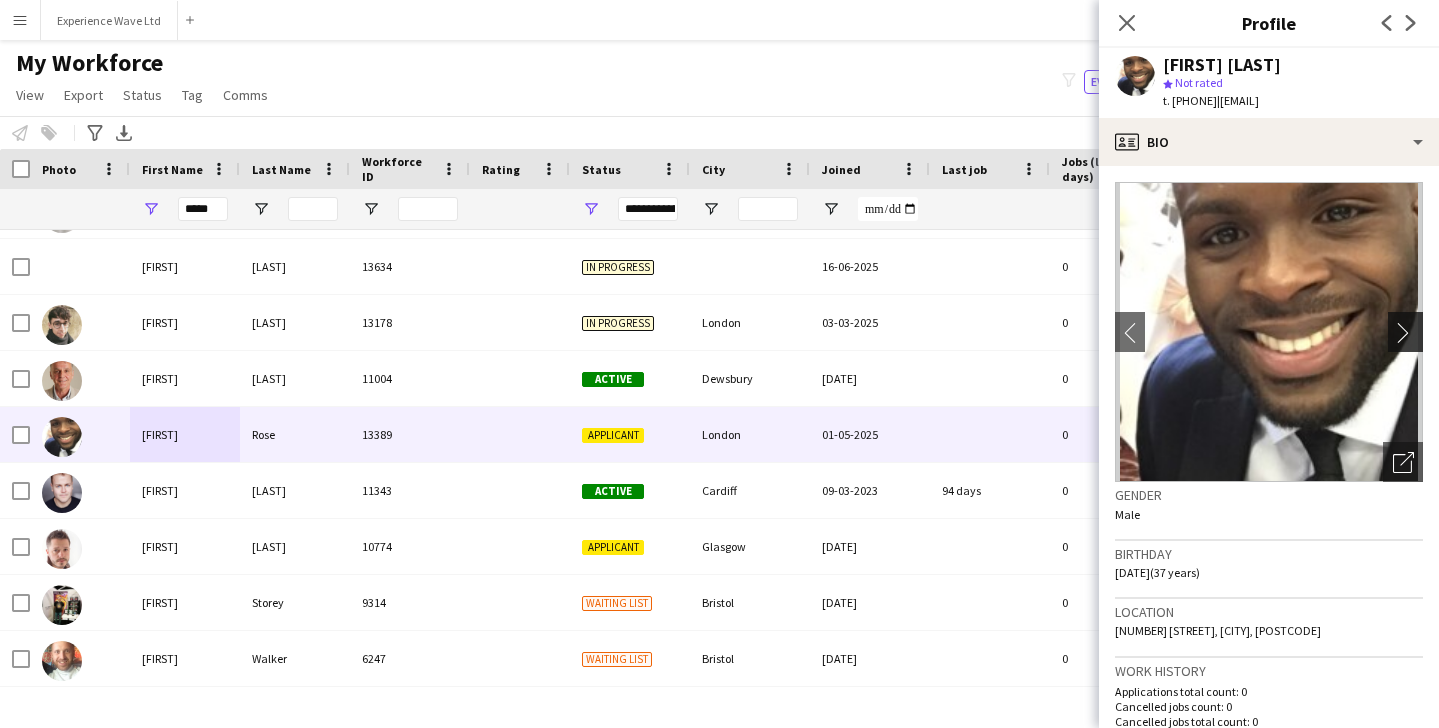 click on "chevron-right" 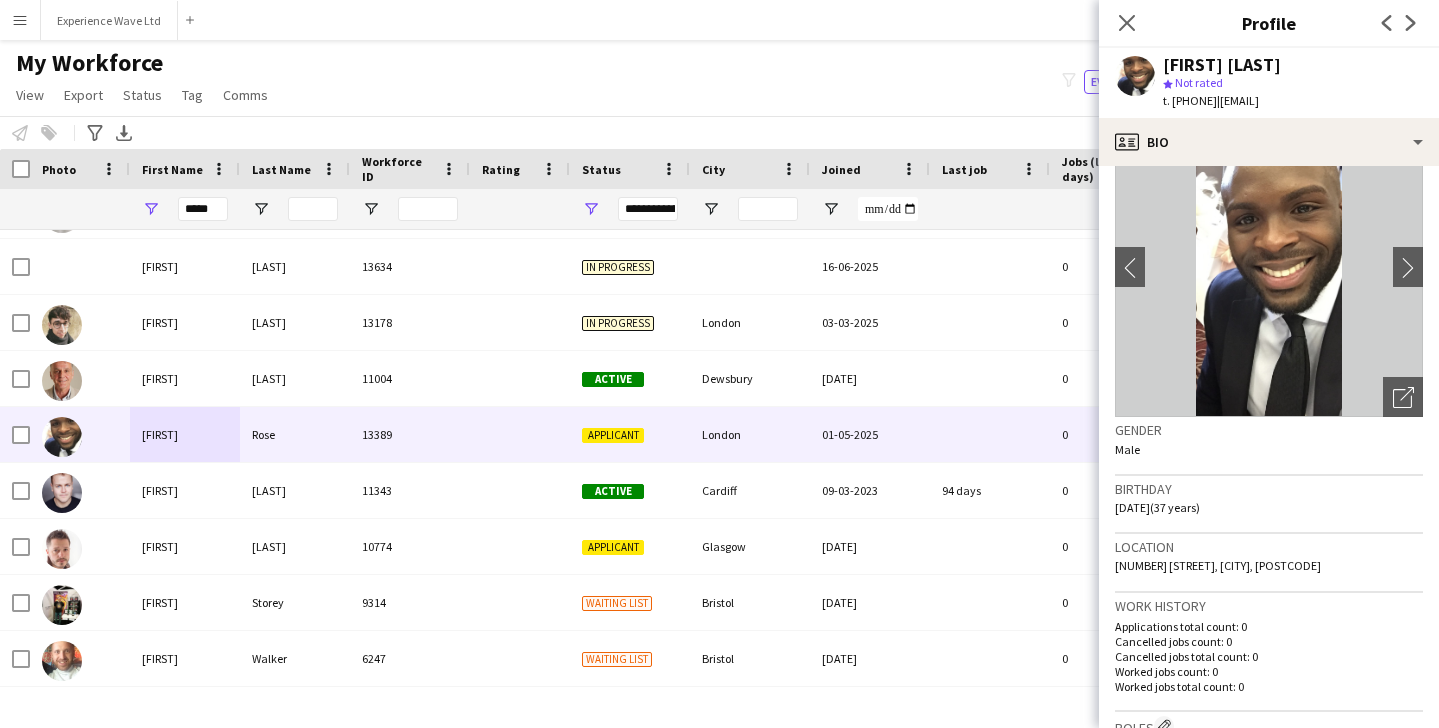 scroll, scrollTop: 73, scrollLeft: 0, axis: vertical 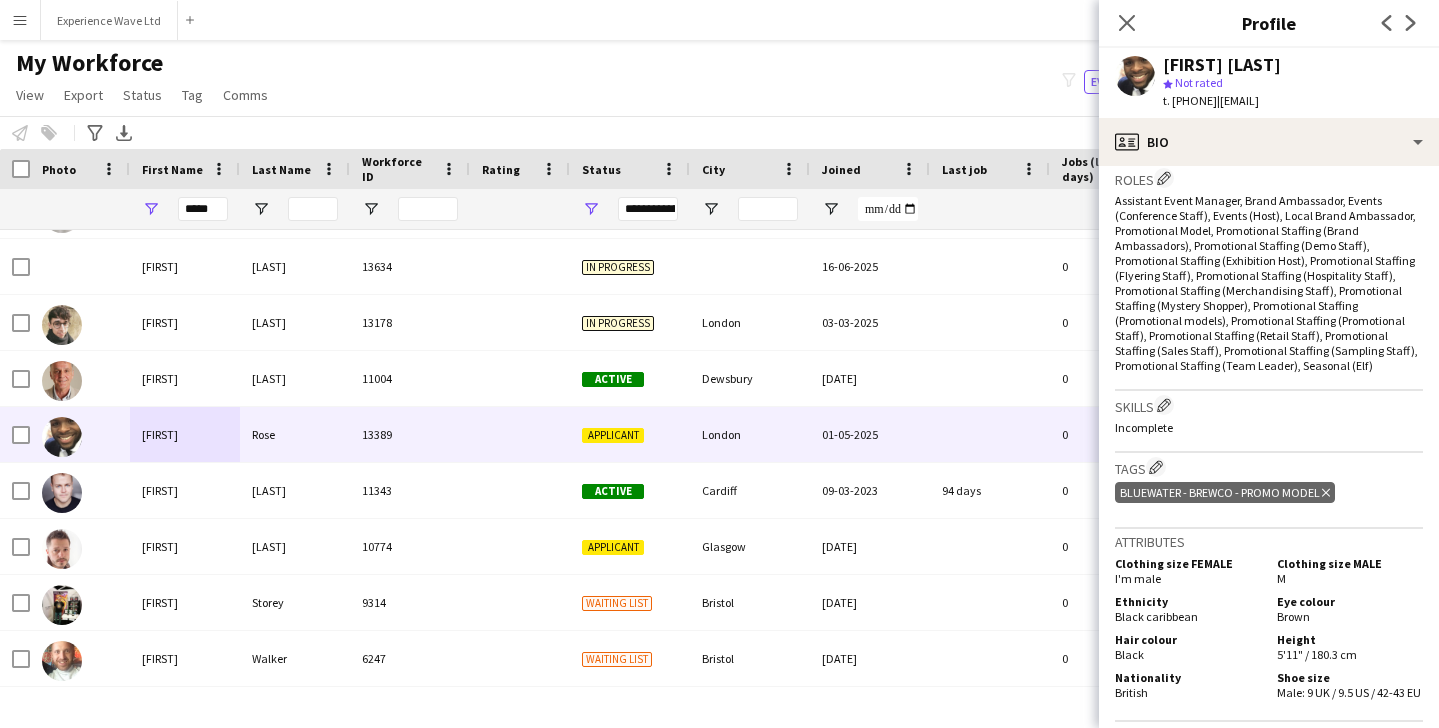 click on "Delete tag" 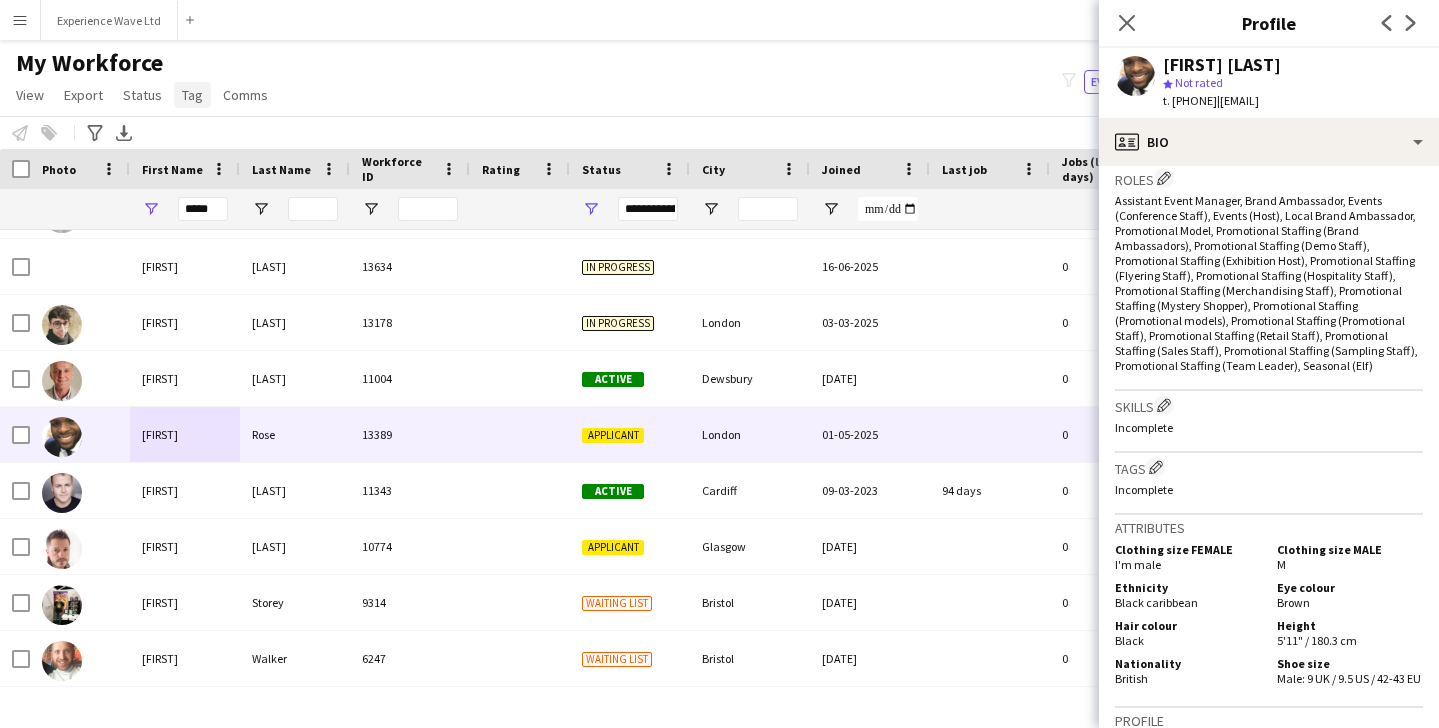 click on "Tag" 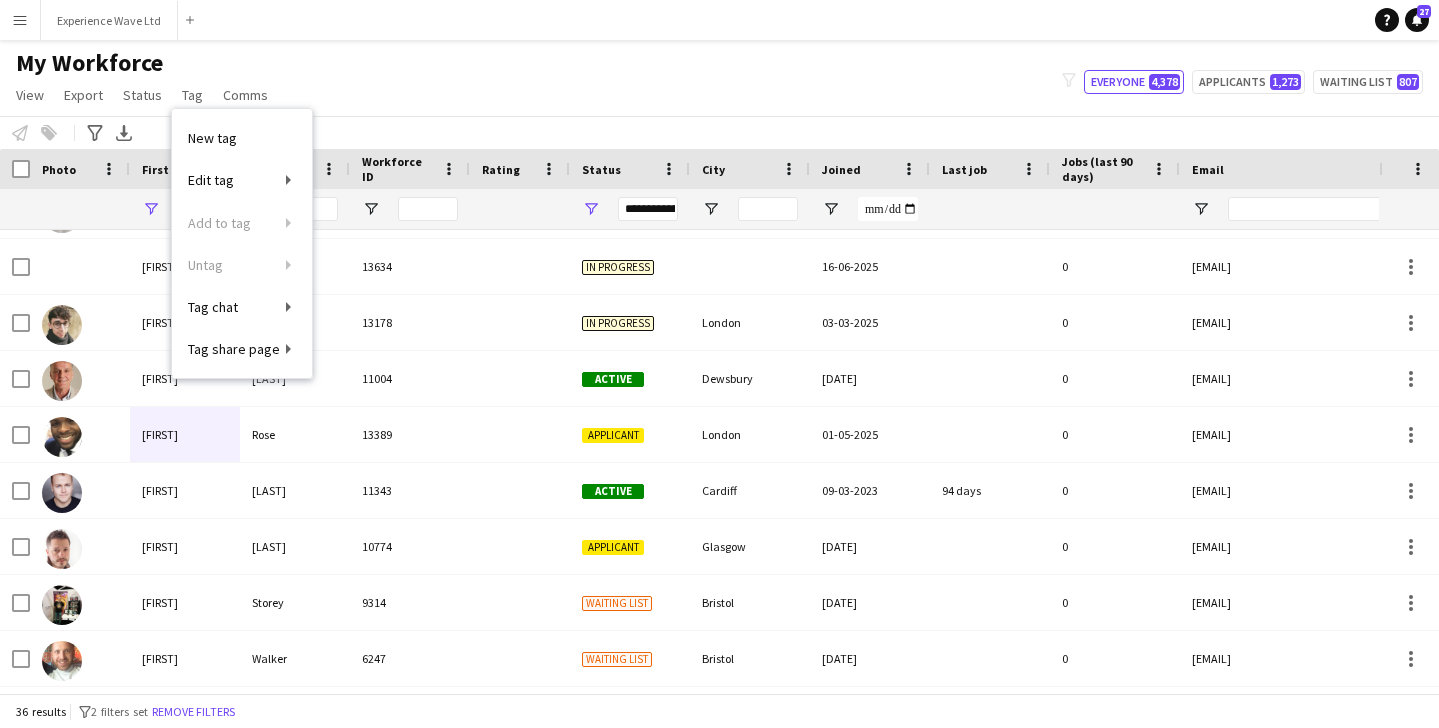 click on "My Workforce   View   Views  Default view New view Update view Delete view Edit name Customise view Customise filters Reset Filters Reset View Reset All  Export  New starters report Export as XLSX Export as PDF  Status  Edit  Tag  New tag  Edit tag  10am 11am Casting Day (0) 2025 Specalist Talent (7) BallSportz Driving Role (3) Bestival (31st July - 1st August) (11) BLUEWATER - Brewco - Promo Model (7) Bold Bean - Paddington Station (2) Bold Bean - Victoria Station (3) BP Pulse - Carfest 2025 (4) Car Fest 2025 (10) CarFest - Armor All  (6) Cloakroom - Summer in the Square (1) Core Staff - 5 Star Feedback (14) Core Staff - 5 Star Feedback London (12) Core Staff - Birmingham (33) Core Staff - Bristol (2) Core Staff - Glasgow (14) Core Staff - Liverpool (5) Core Staff - London (91) Core Staff - Manchester (31) Core Staff - Newcastle (3) CREATISAN - Event Managers (4) Event Managers - Yorkshire Tea (5) Florence - recruitment calls to do :)  (7) Florence Recruitment Call (20) Glitter Artist (1) Performers (6)" 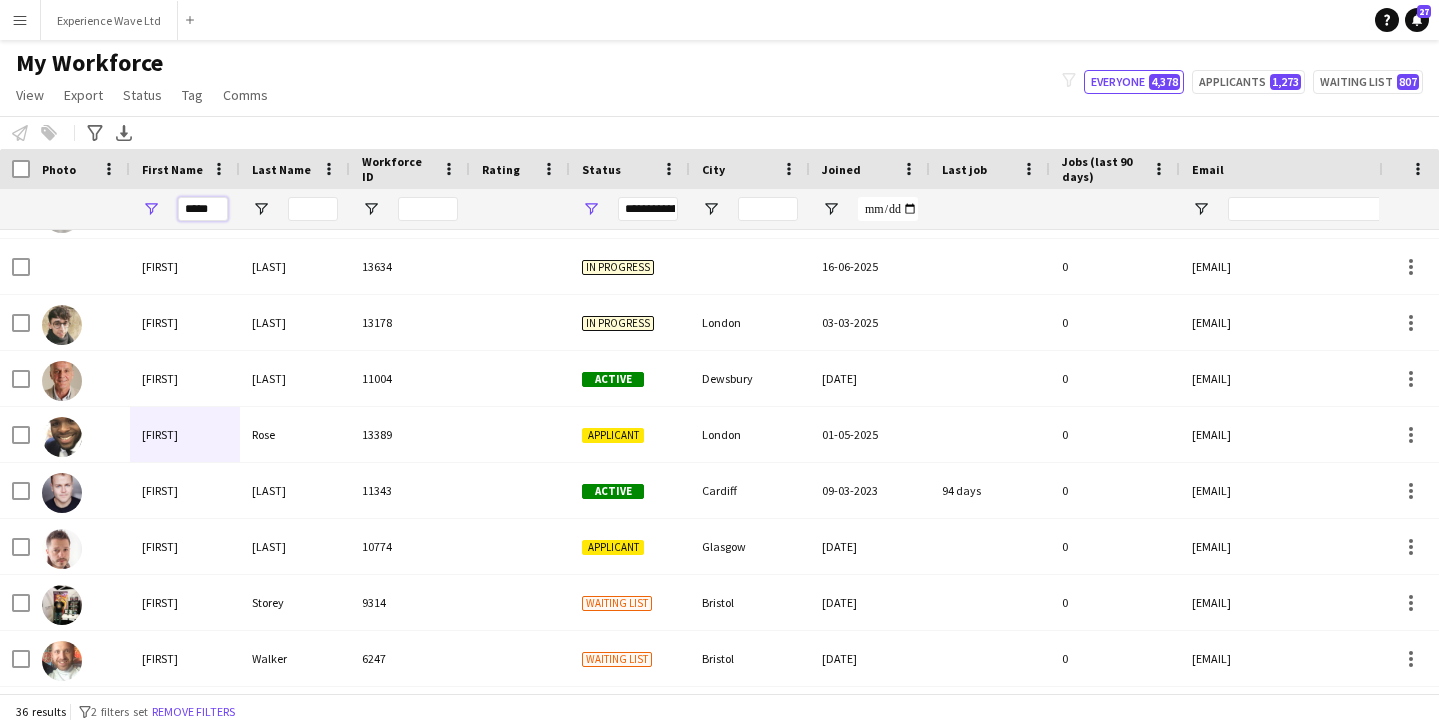drag, startPoint x: 219, startPoint y: 202, endPoint x: 90, endPoint y: 196, distance: 129.13947 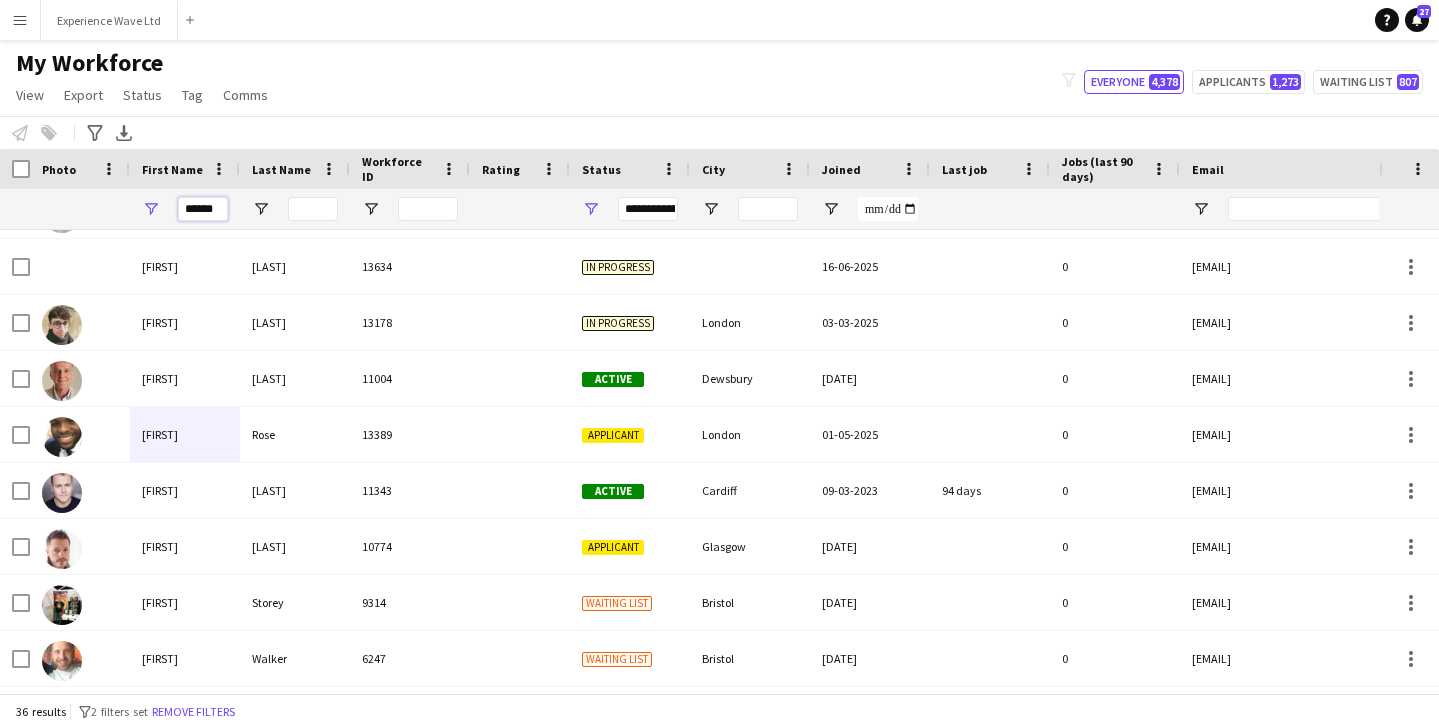 scroll, scrollTop: 41, scrollLeft: 0, axis: vertical 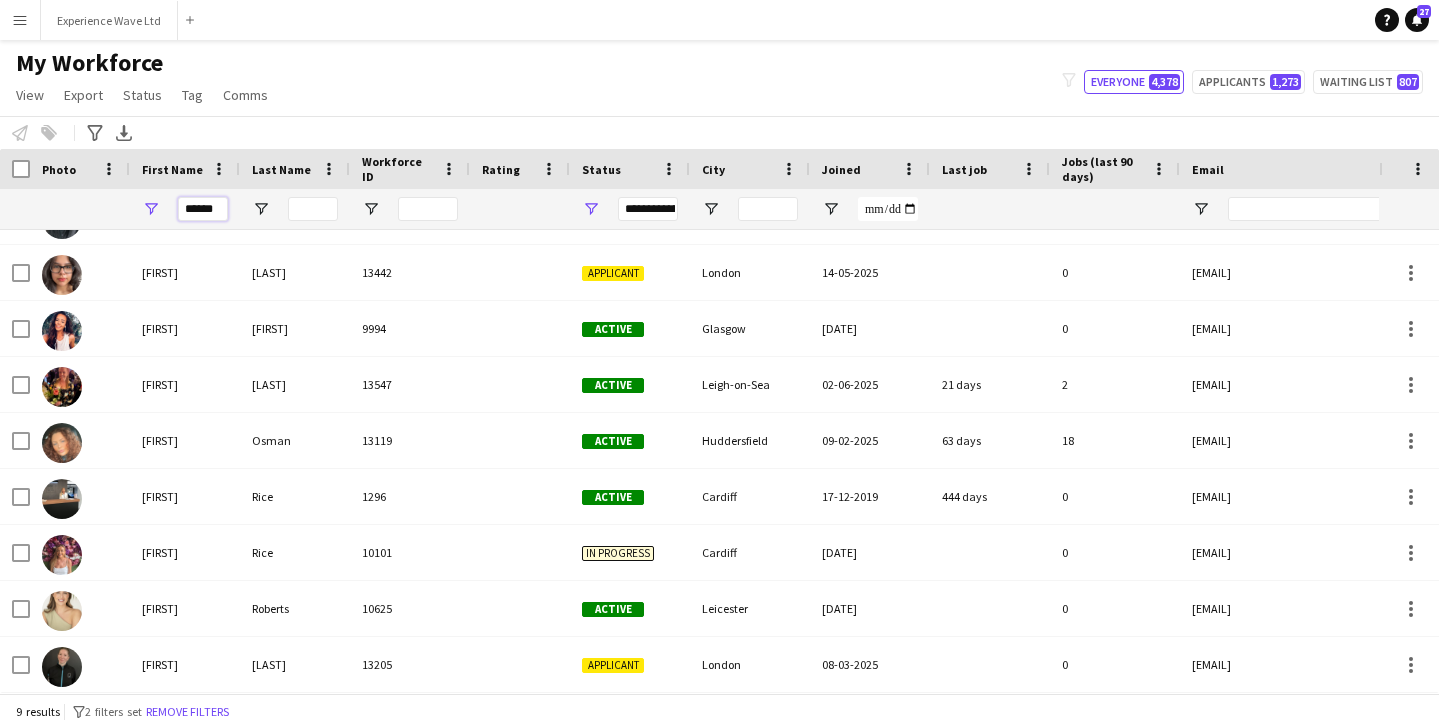 type on "******" 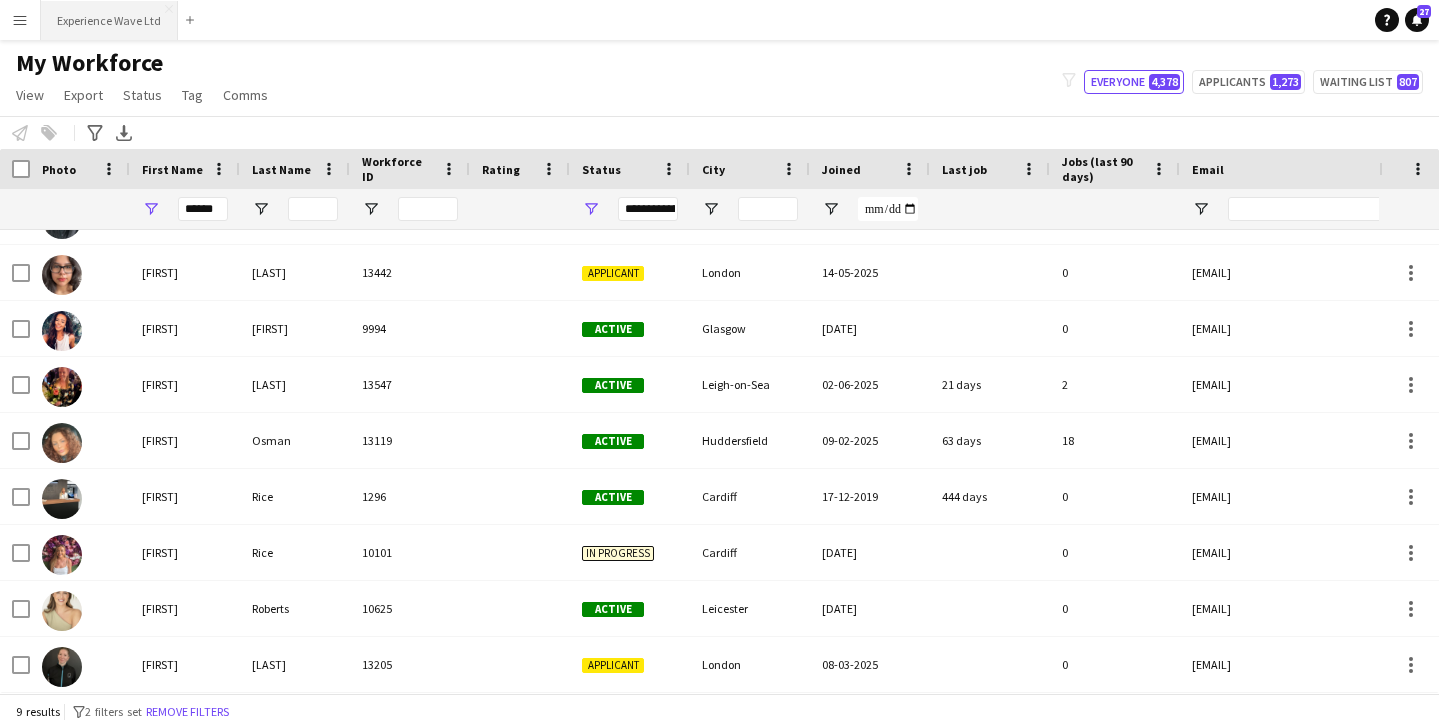 click on "Experience Wave Ltd
Close" at bounding box center [109, 20] 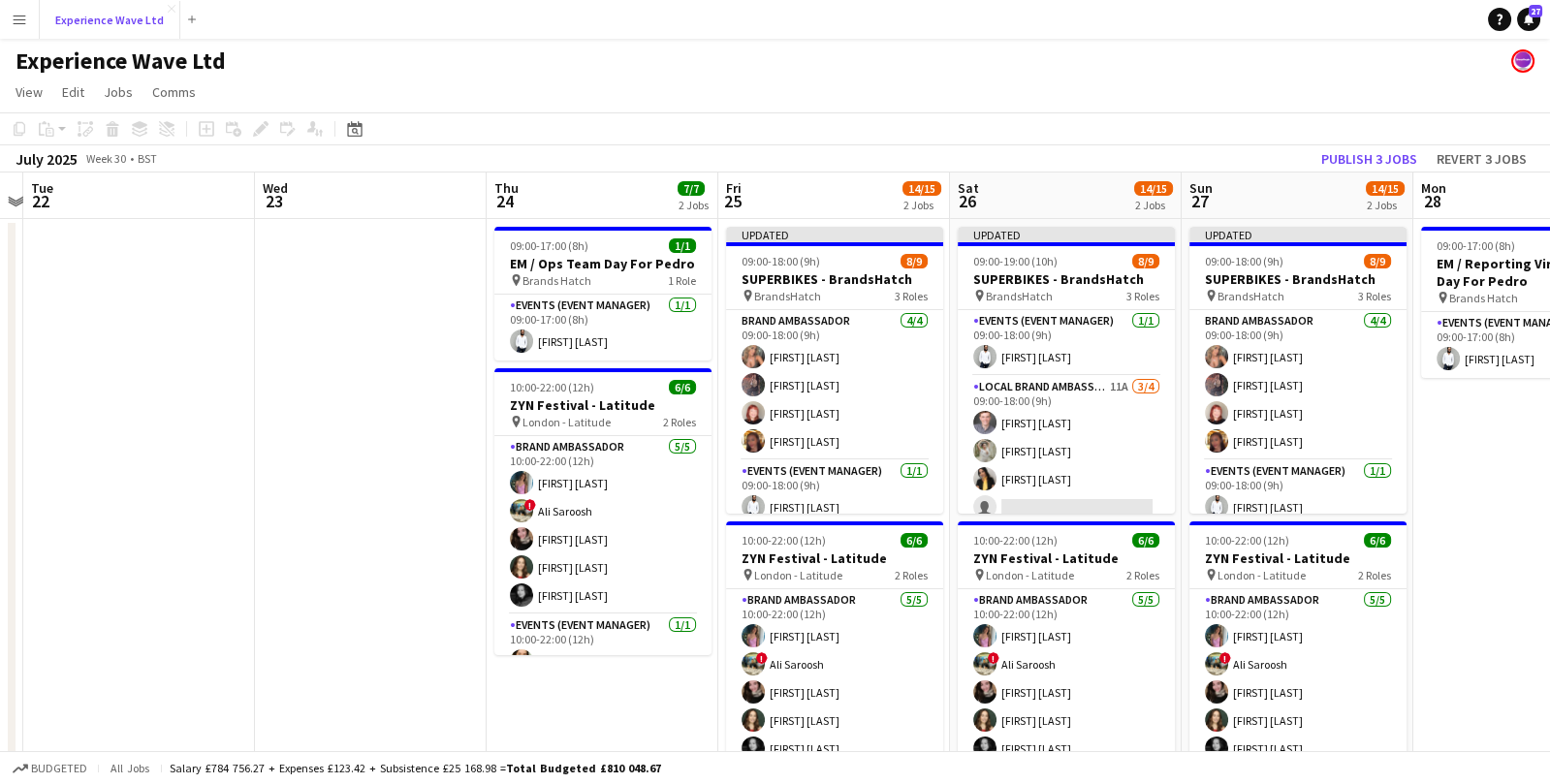 scroll, scrollTop: 0, scrollLeft: 675, axis: horizontal 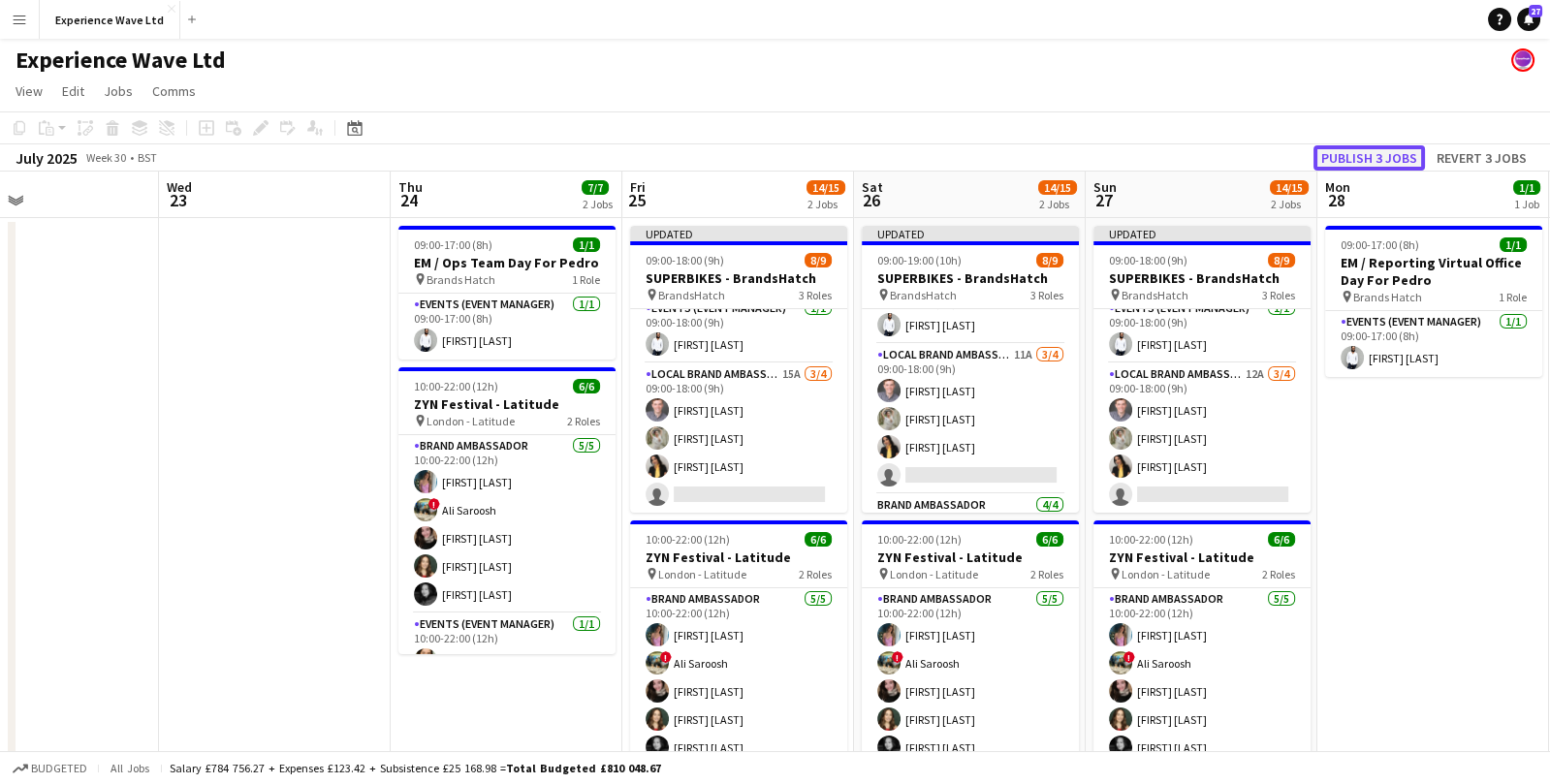 click on "Publish 3 jobs" 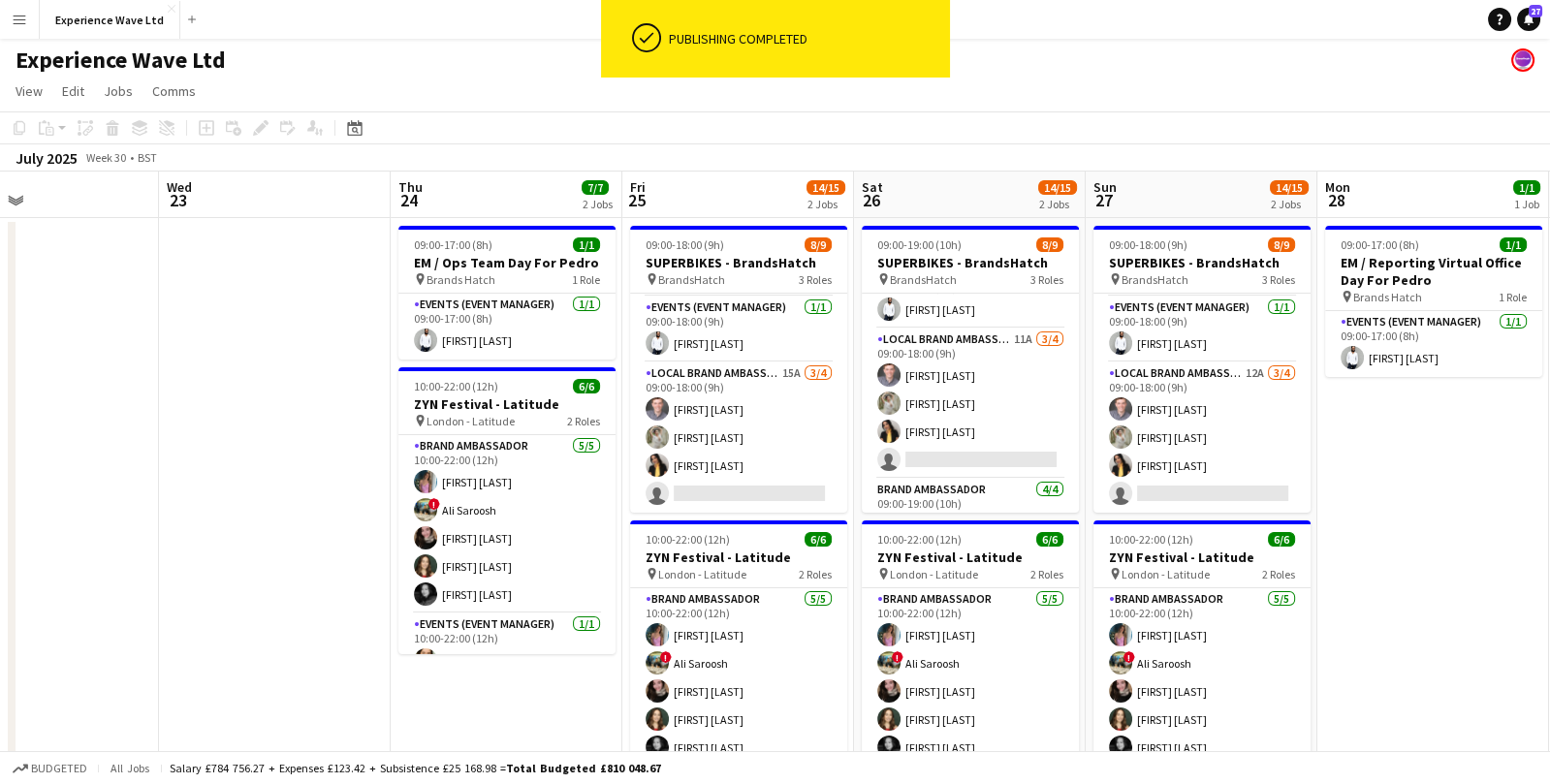 scroll, scrollTop: 146, scrollLeft: 0, axis: vertical 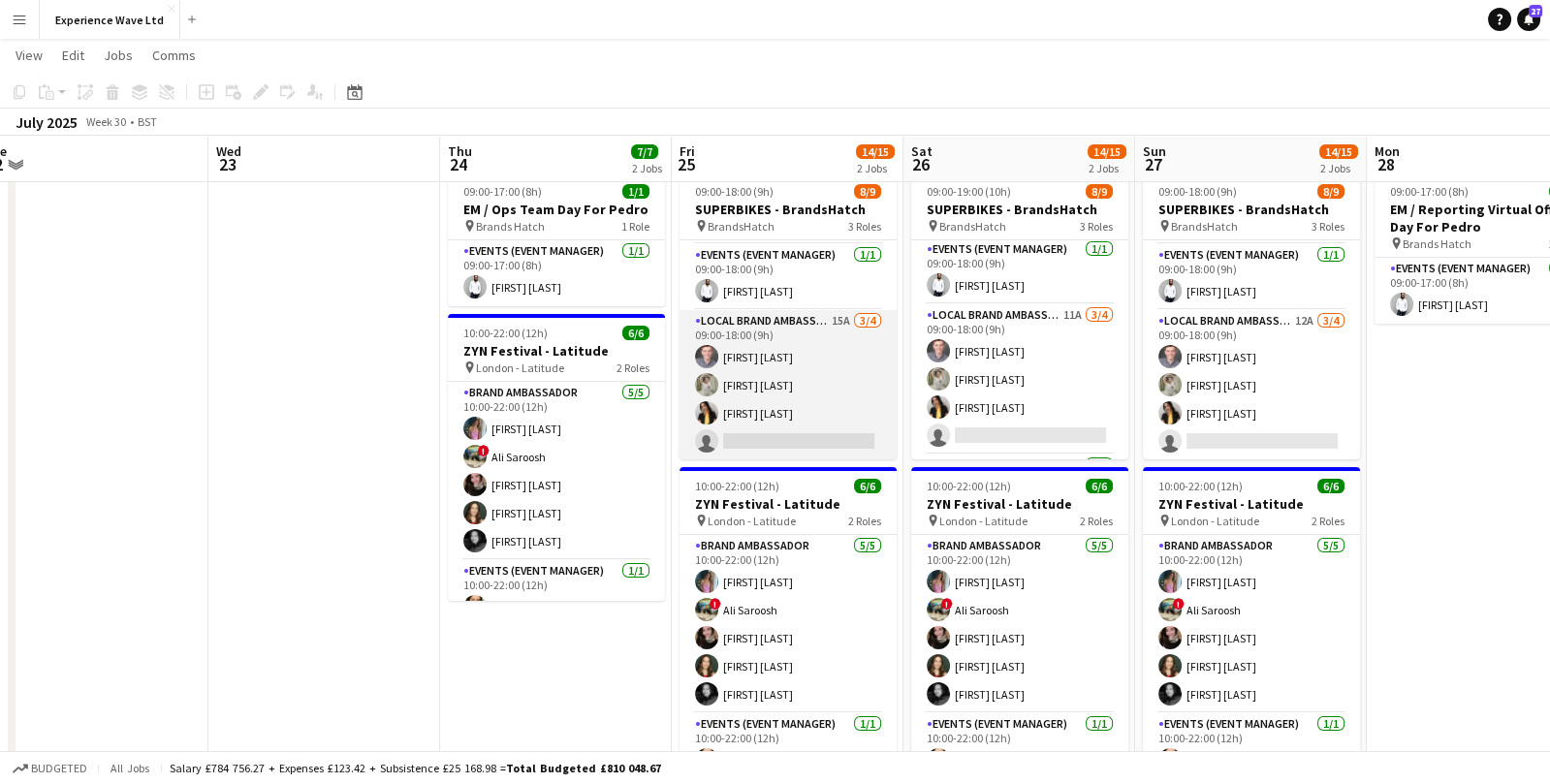 click on "Local Brand Ambassador   15A   3/4   09:00-18:00 (9h)
Luke Drewell Flavia Ramos Tanya Fairclough
single-neutral-actions" at bounding box center (788, 385) 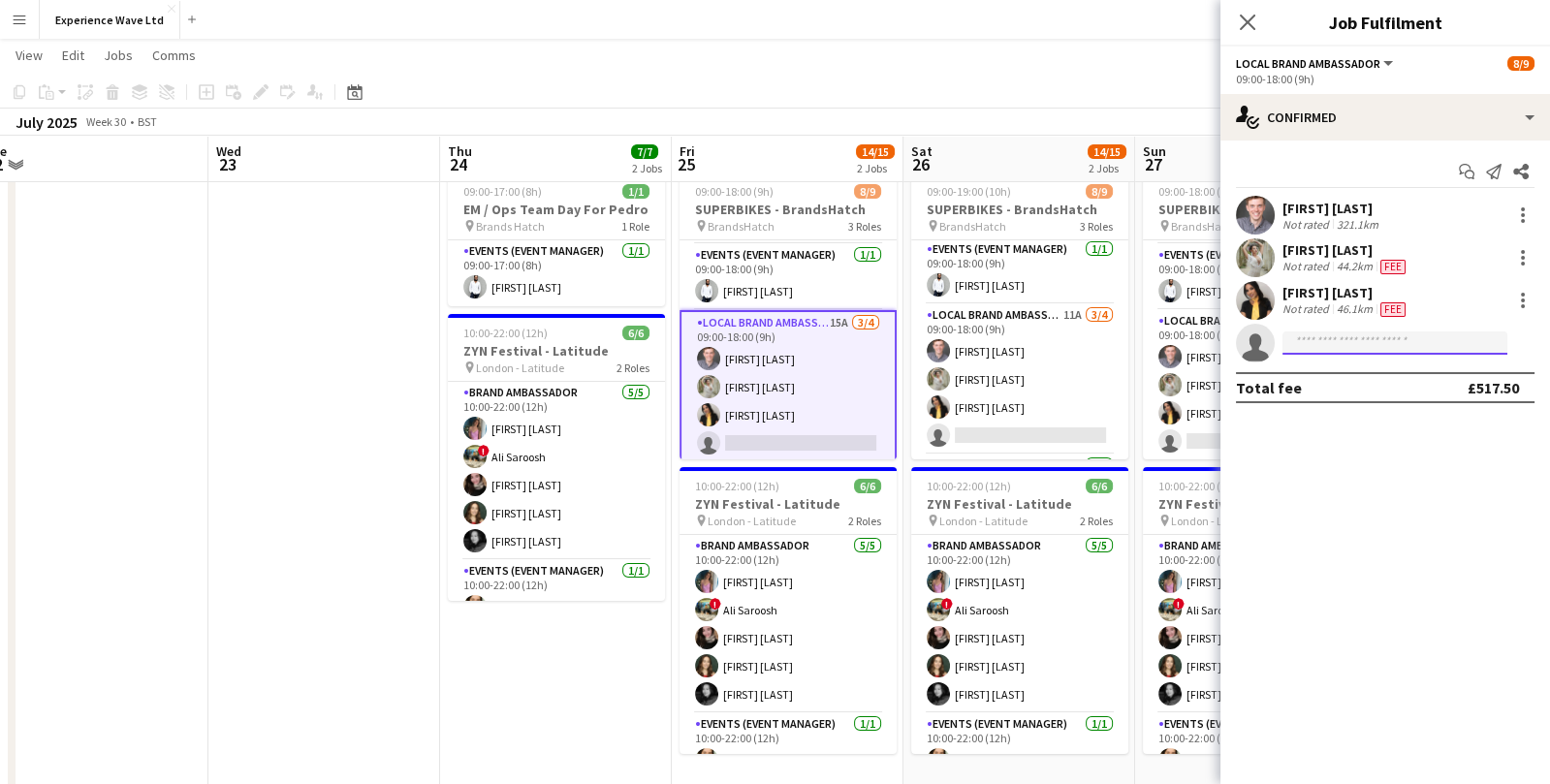 click 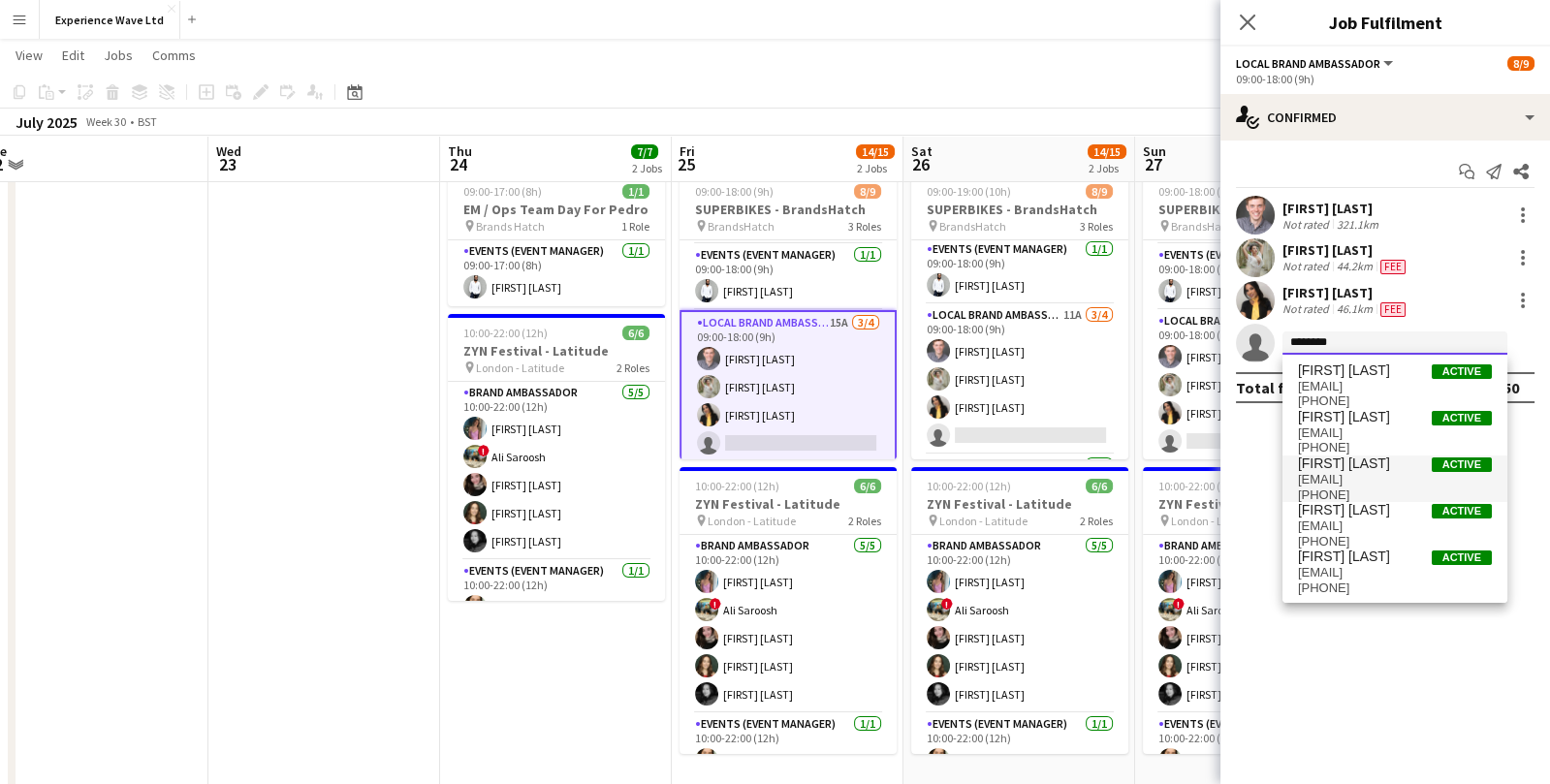 type on "********" 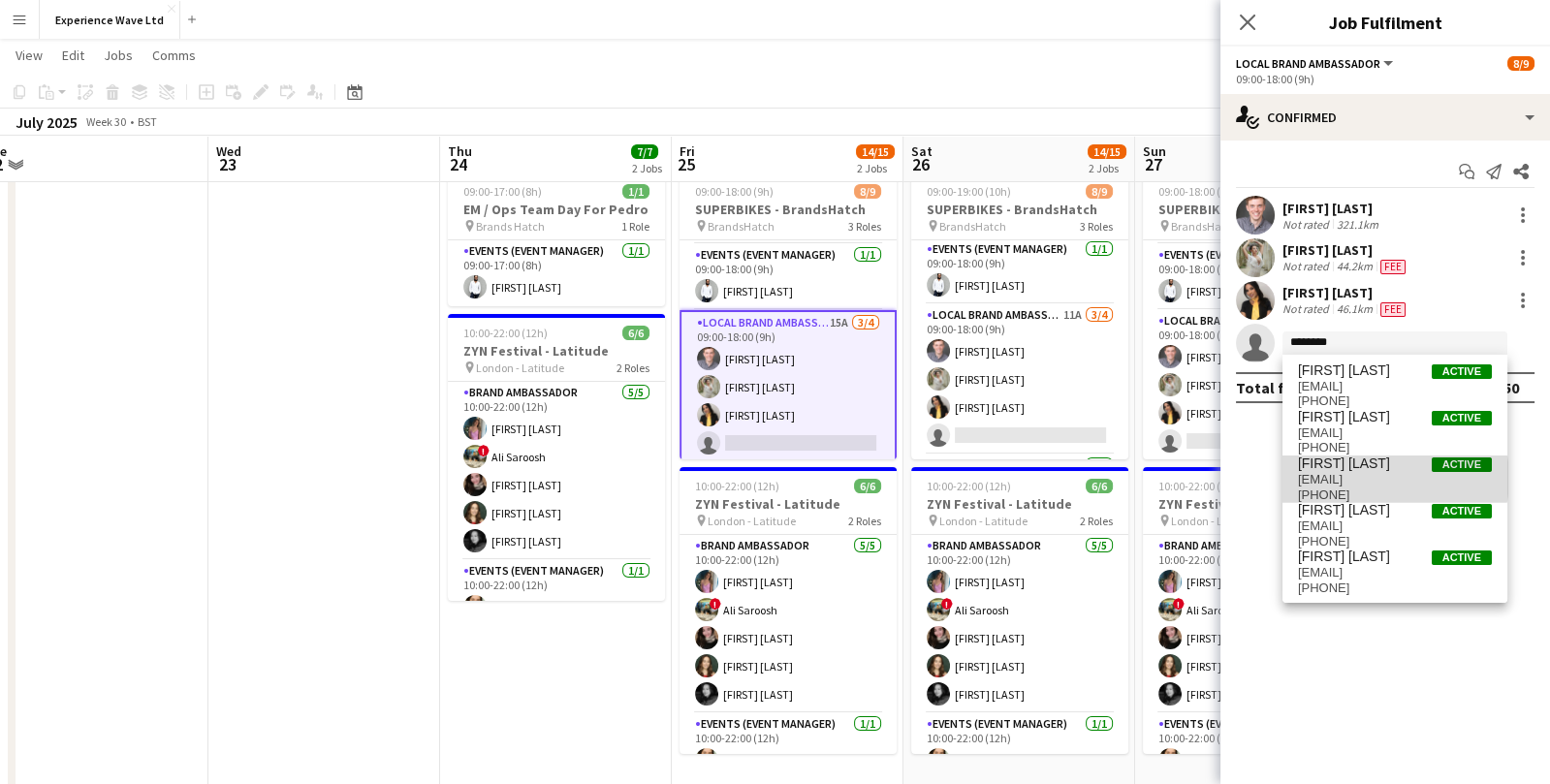 click on "kimberleyhjofleigh@gmail.com" at bounding box center (1395, 480) 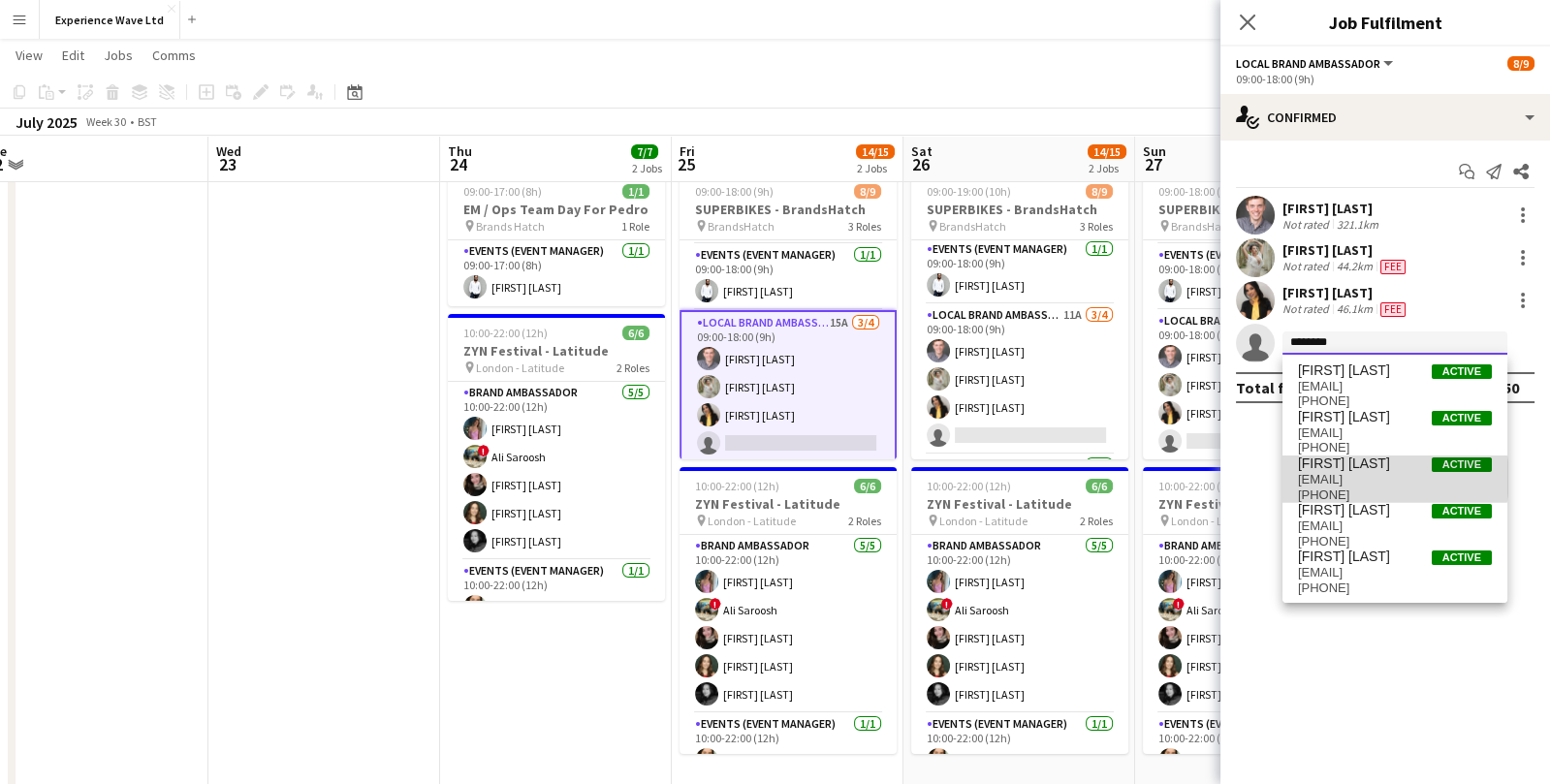 type 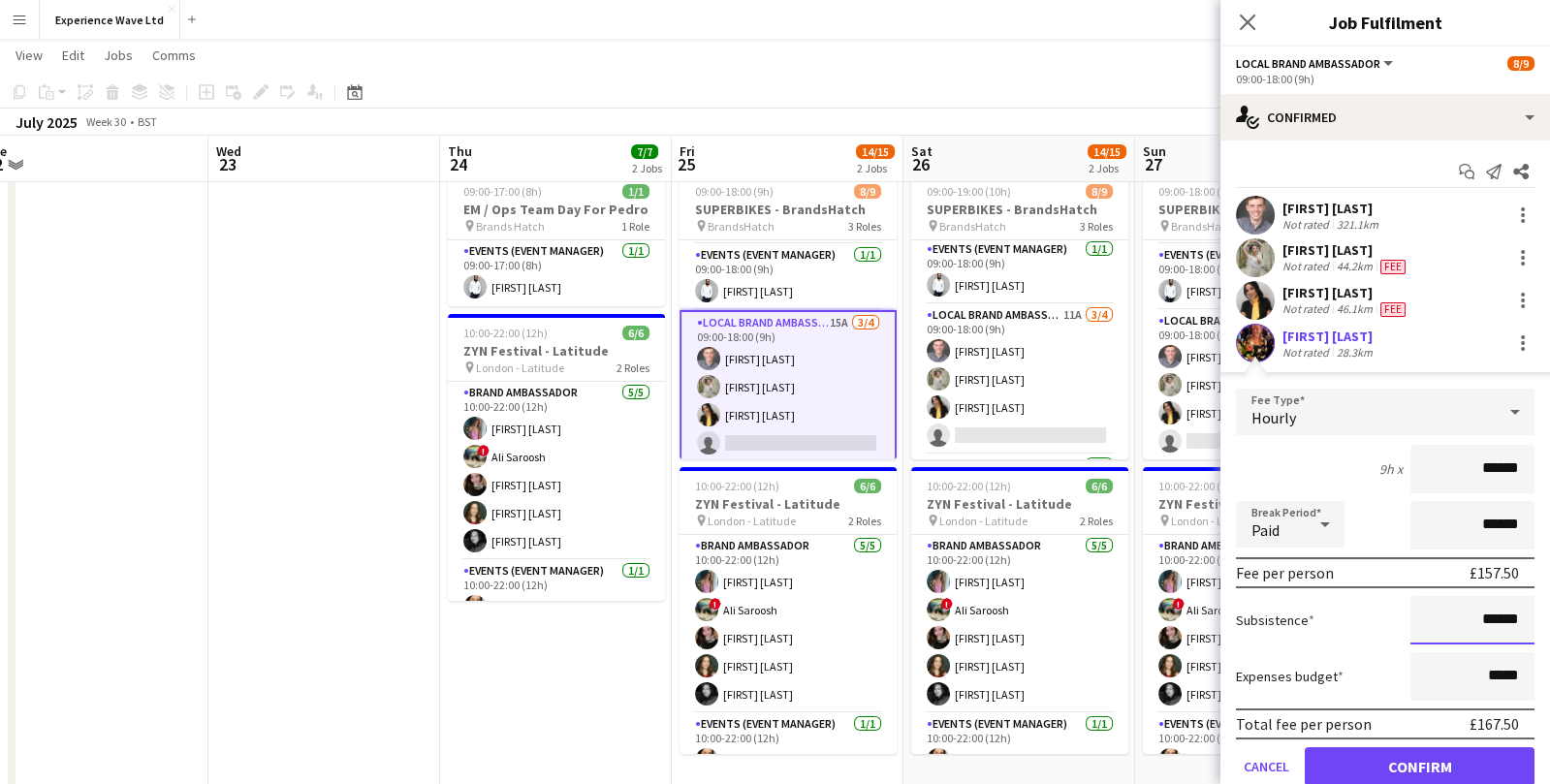 click on "******" at bounding box center [1472, 620] 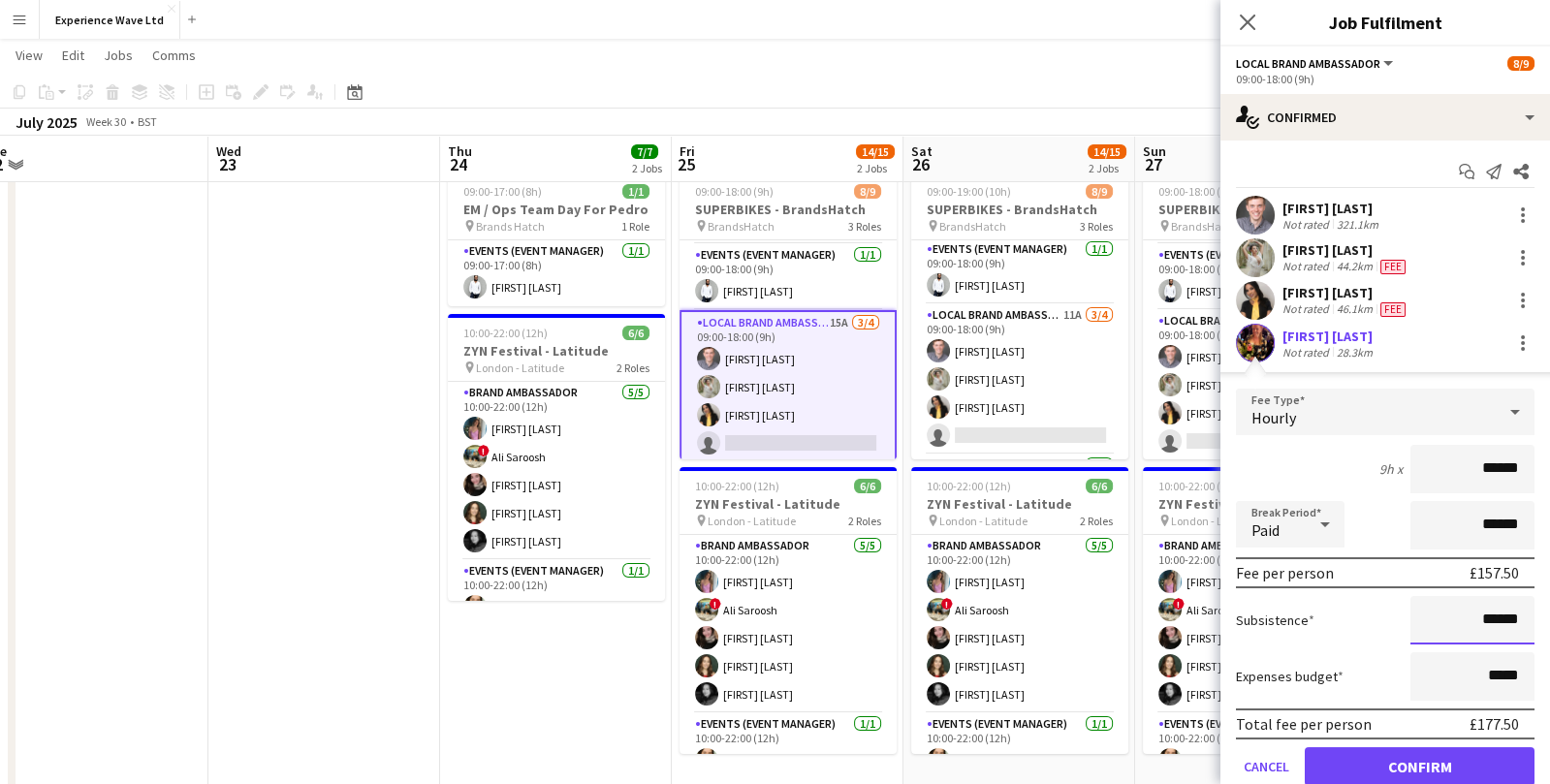 type on "******" 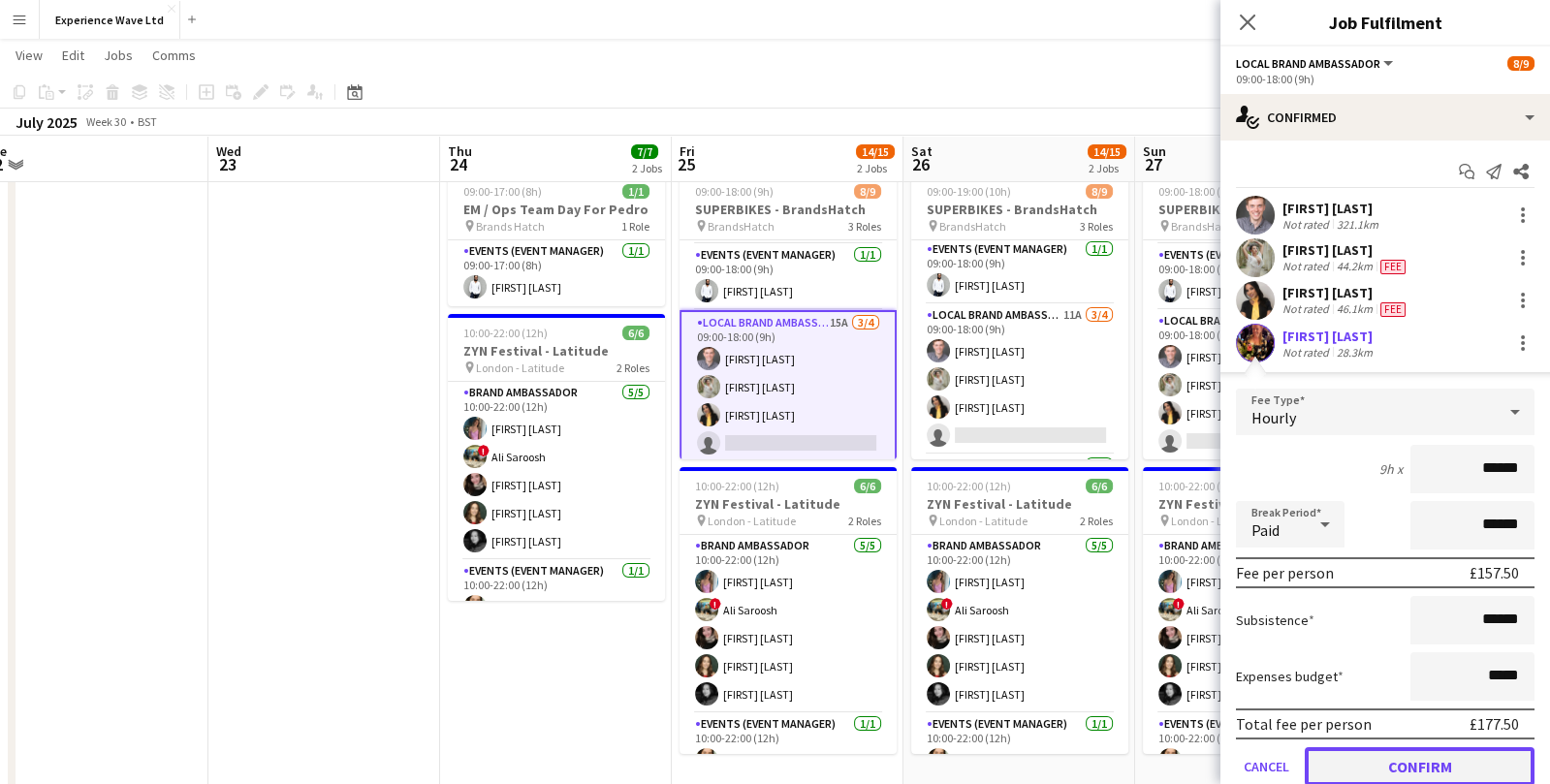 click on "Confirm" at bounding box center [1419, 767] 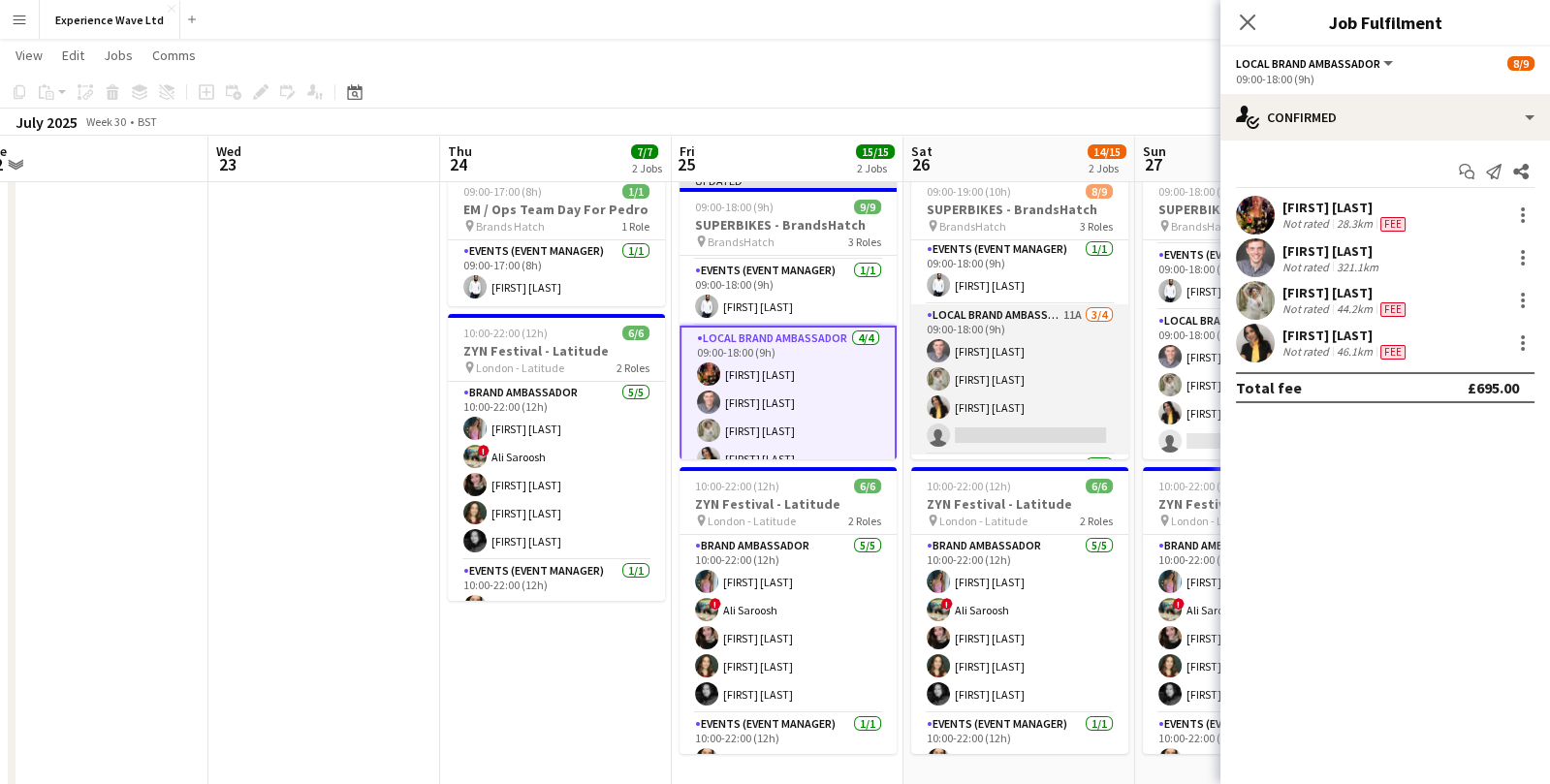 click on "Local Brand Ambassador   11A   3/4   09:00-18:00 (9h)
Luke Drewell Flavia Ramos Tanya Fairclough
single-neutral-actions" at bounding box center (1020, 379) 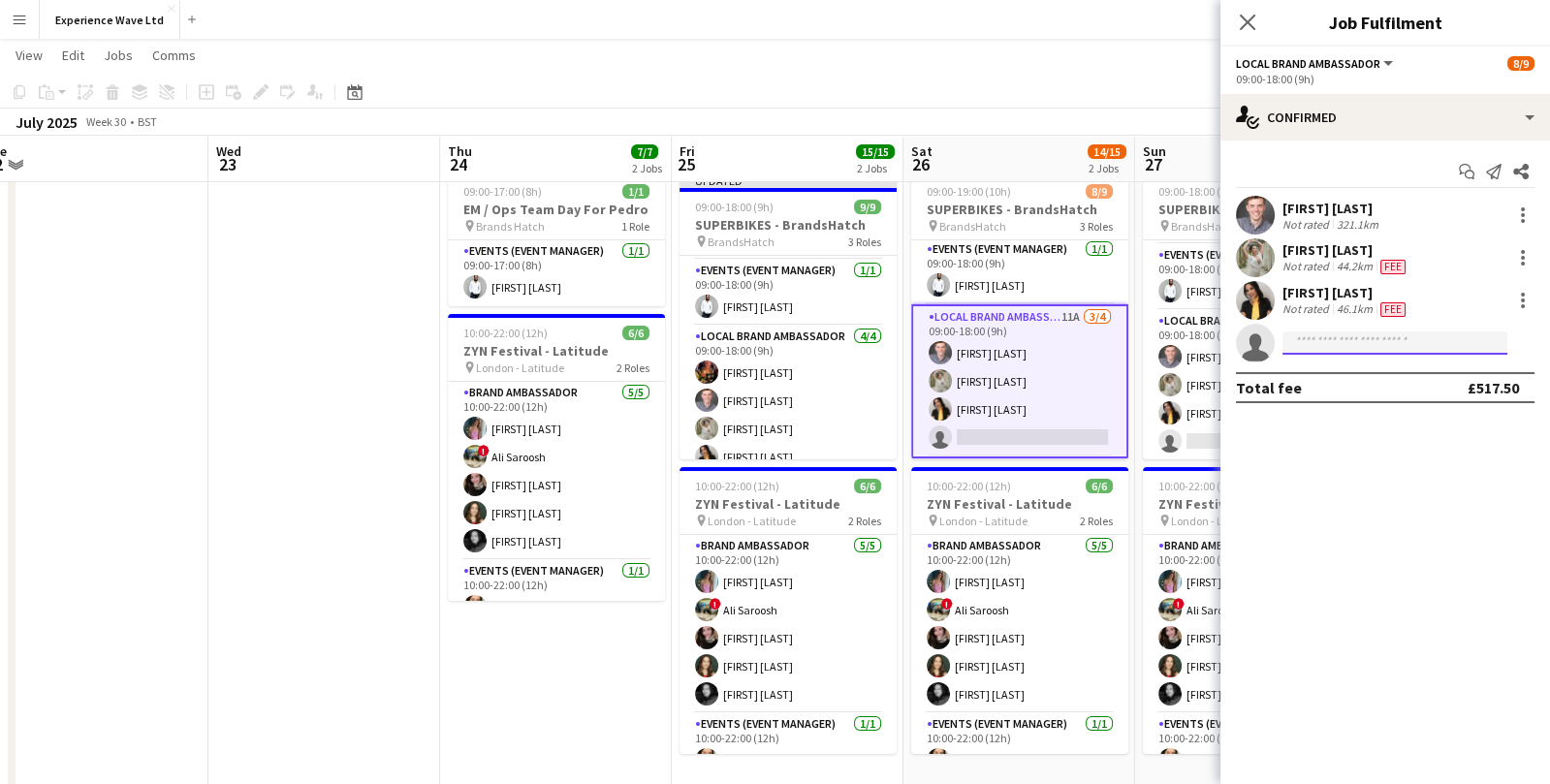 click 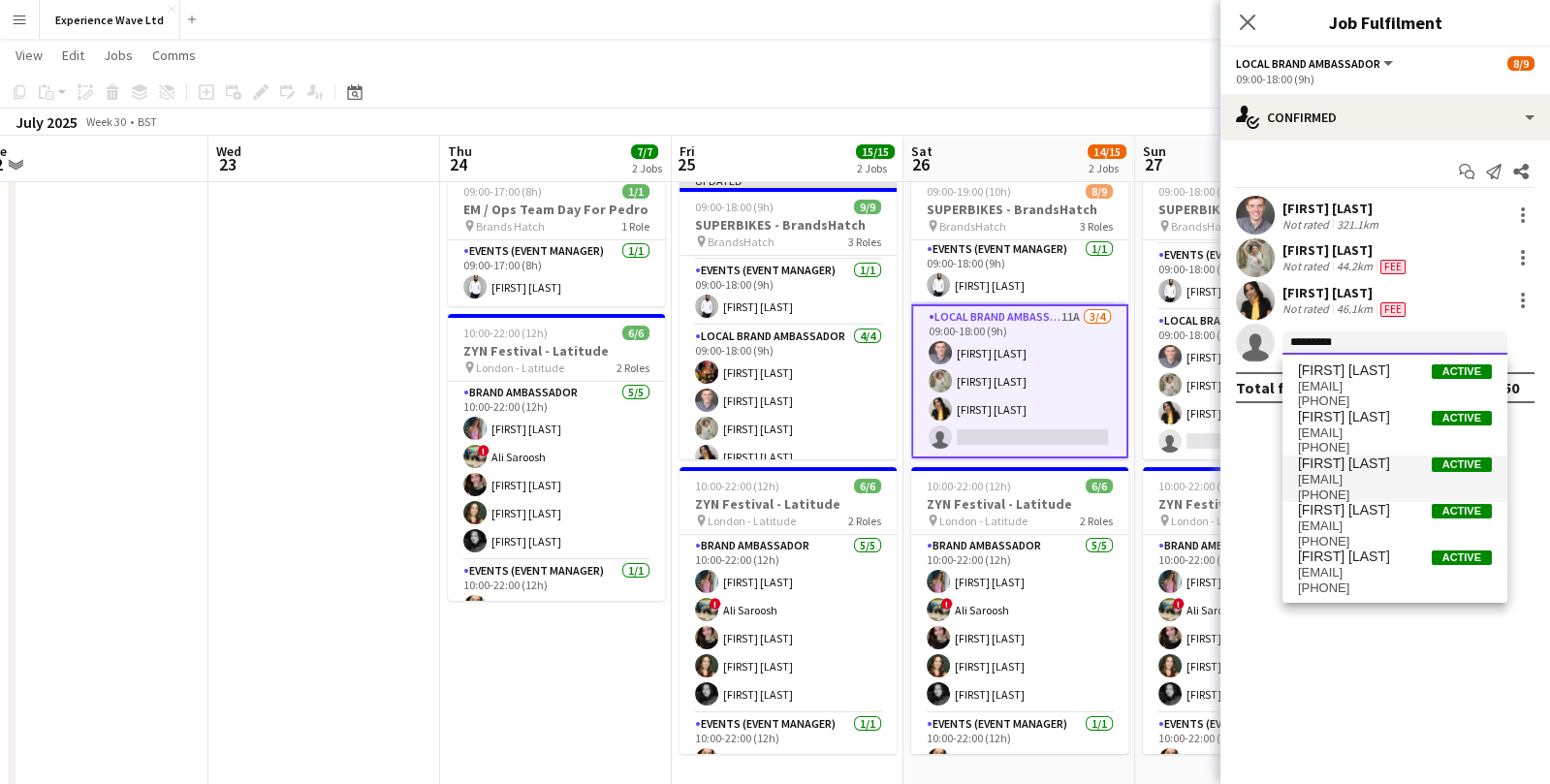 type on "*********" 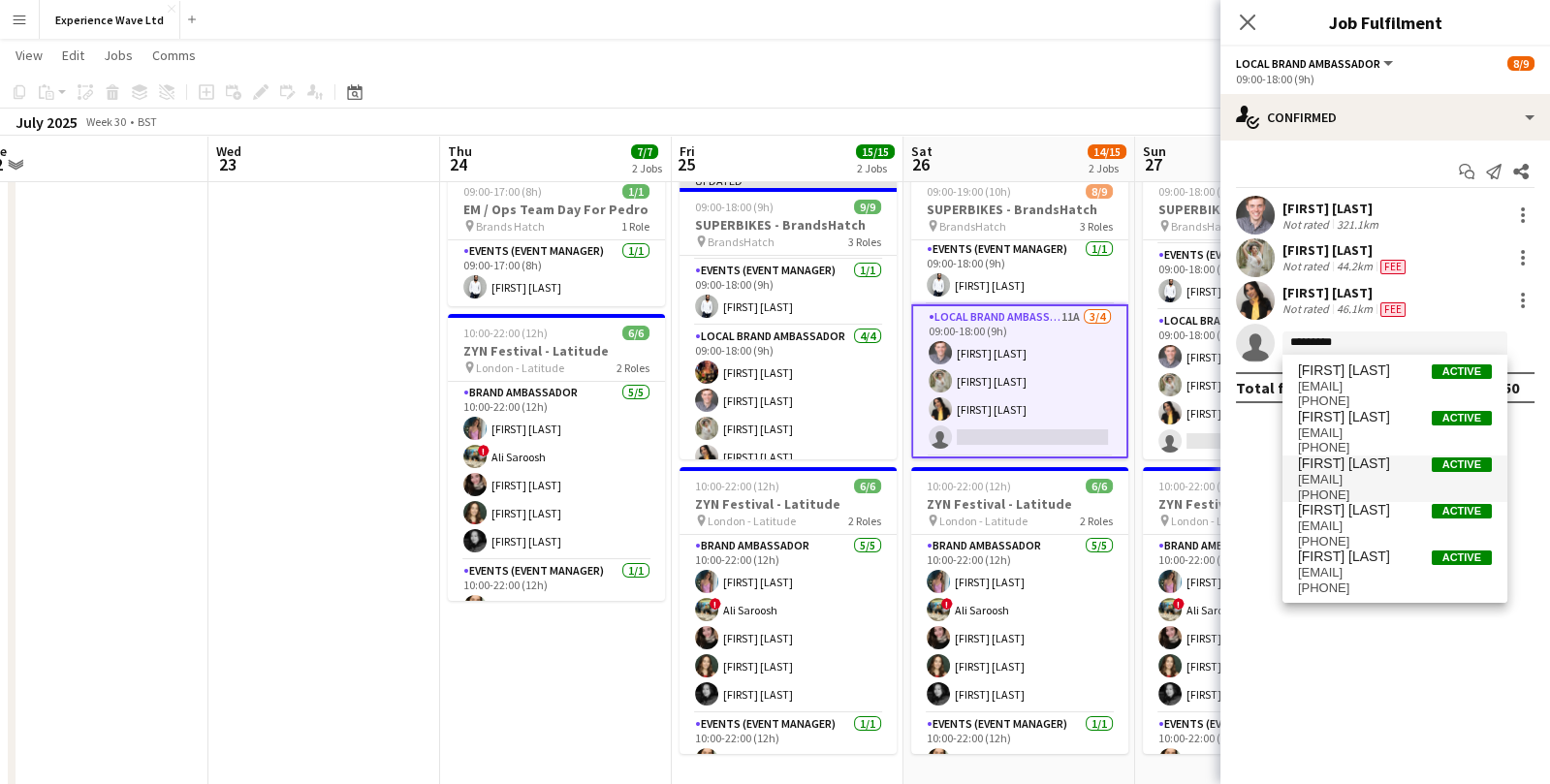 click on "kimberleyhjofleigh@gmail.com" at bounding box center (1395, 480) 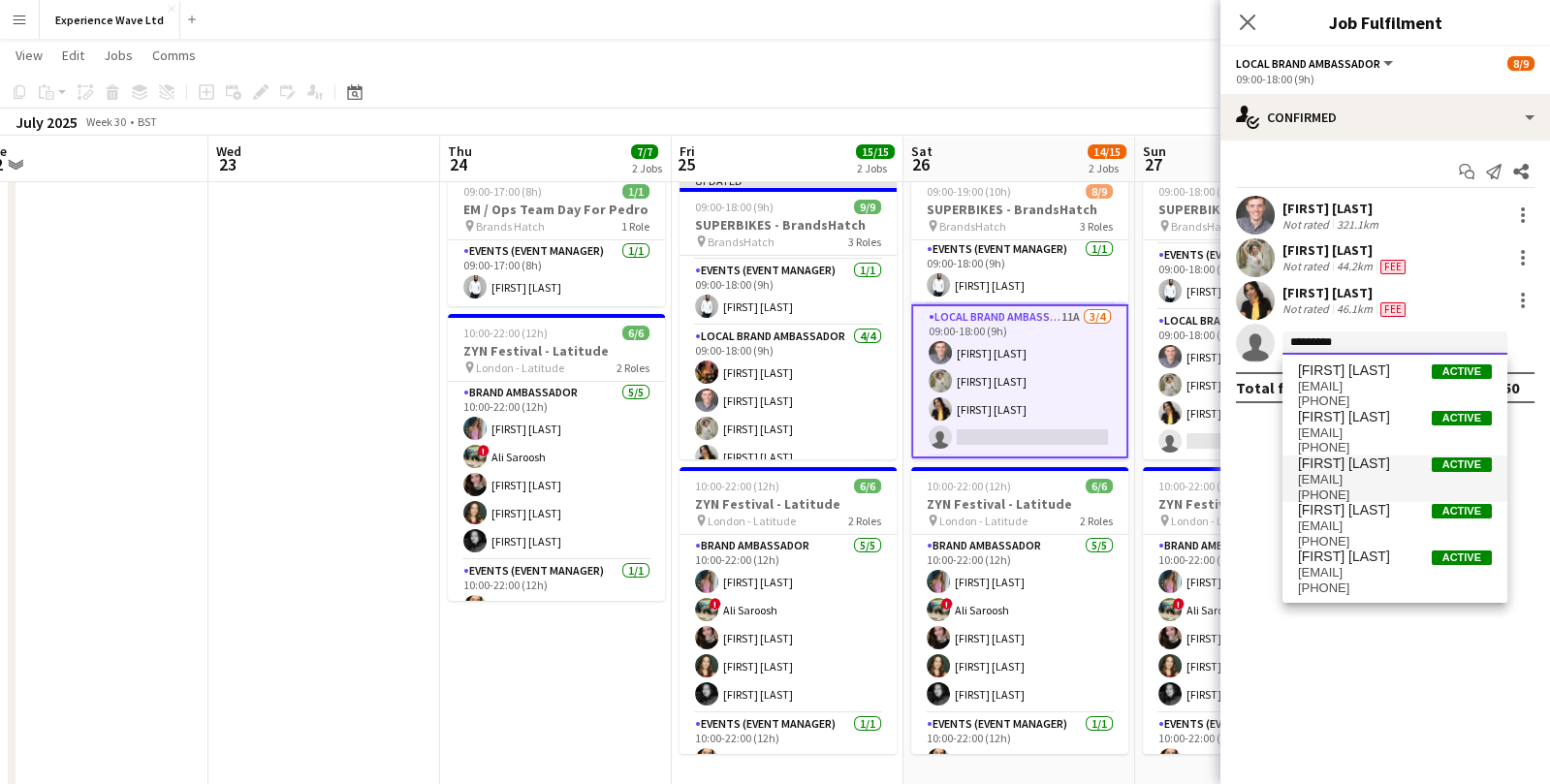 type 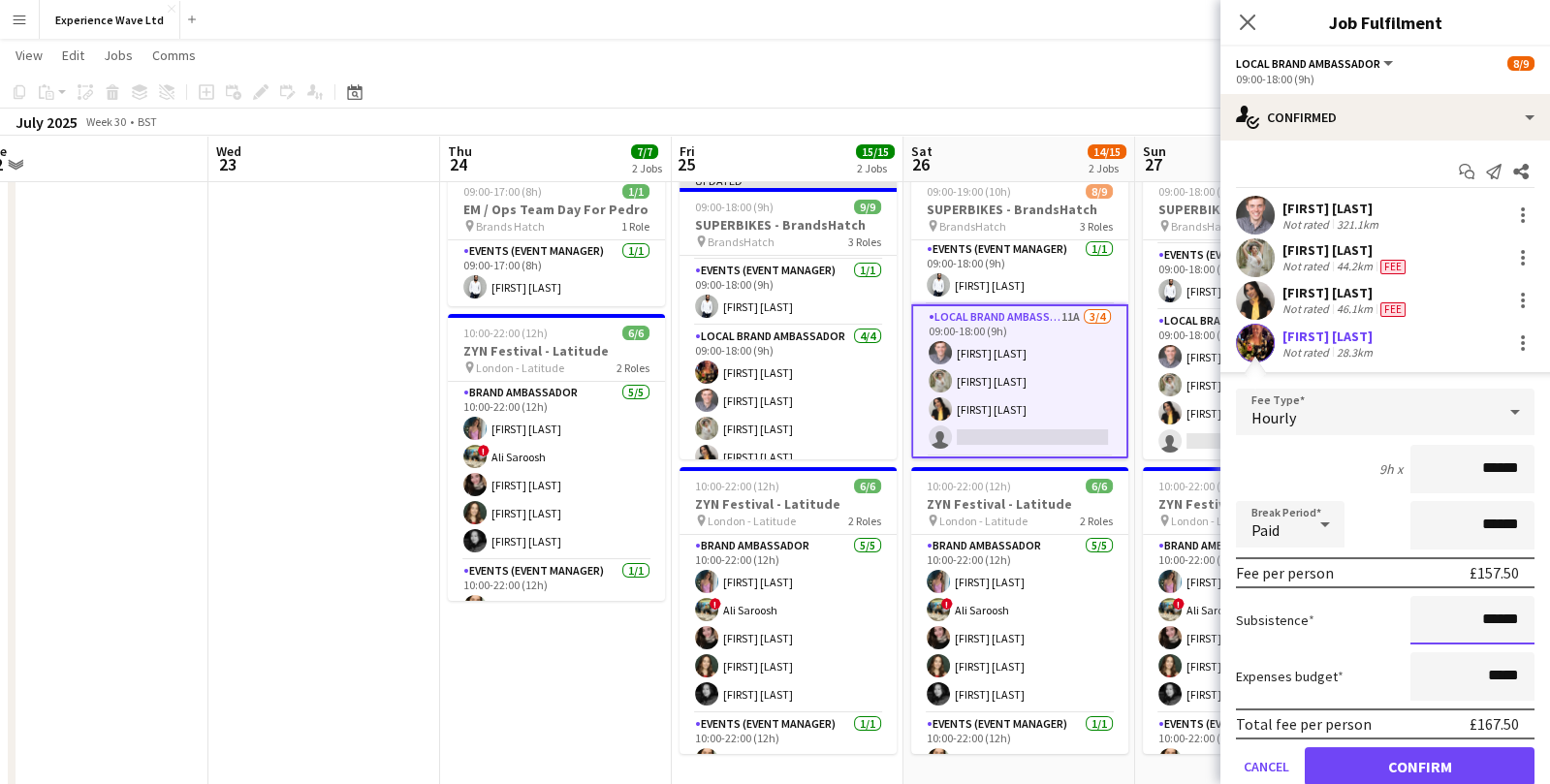 drag, startPoint x: 1522, startPoint y: 625, endPoint x: 1421, endPoint y: 625, distance: 101 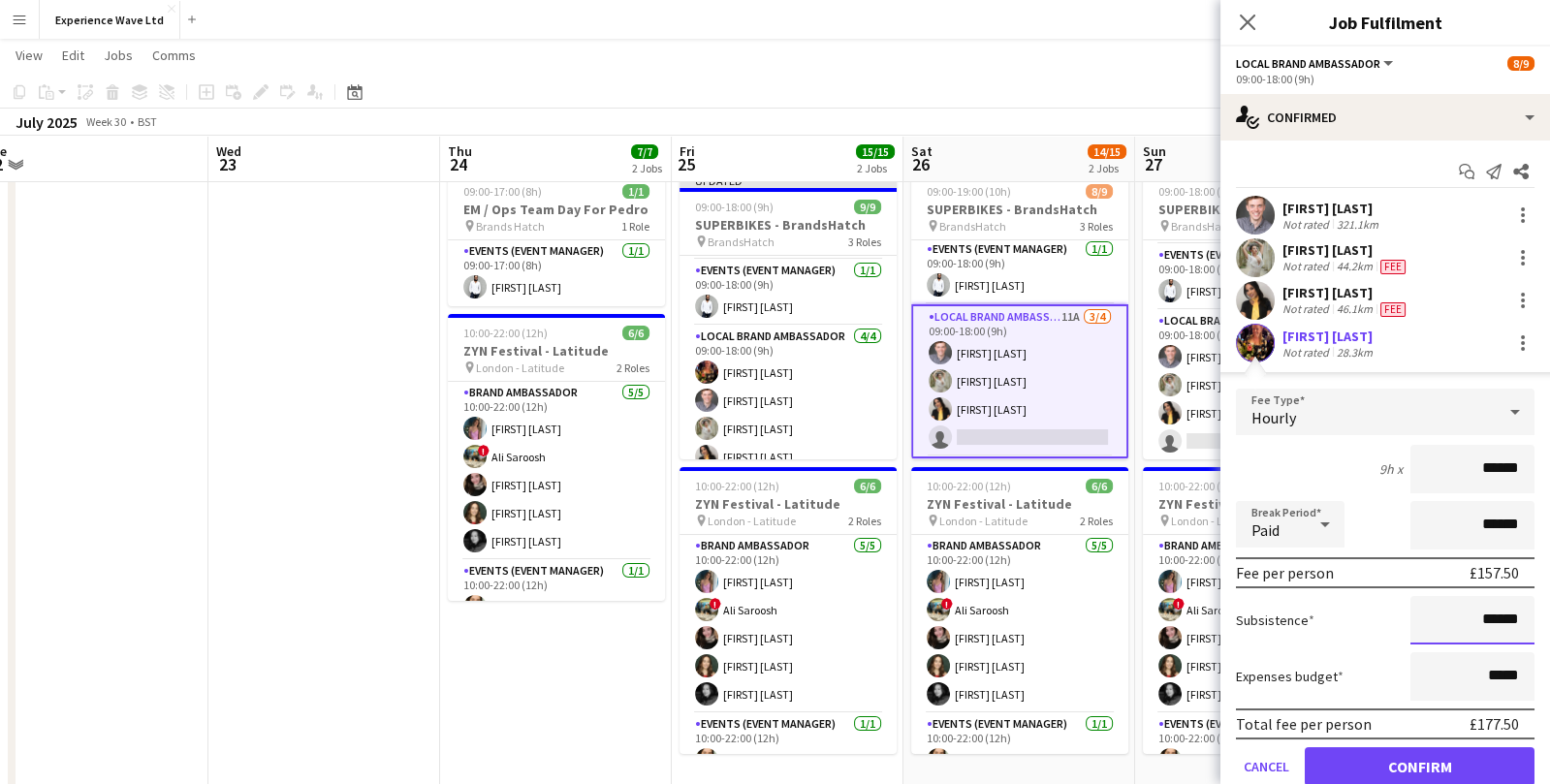 type on "******" 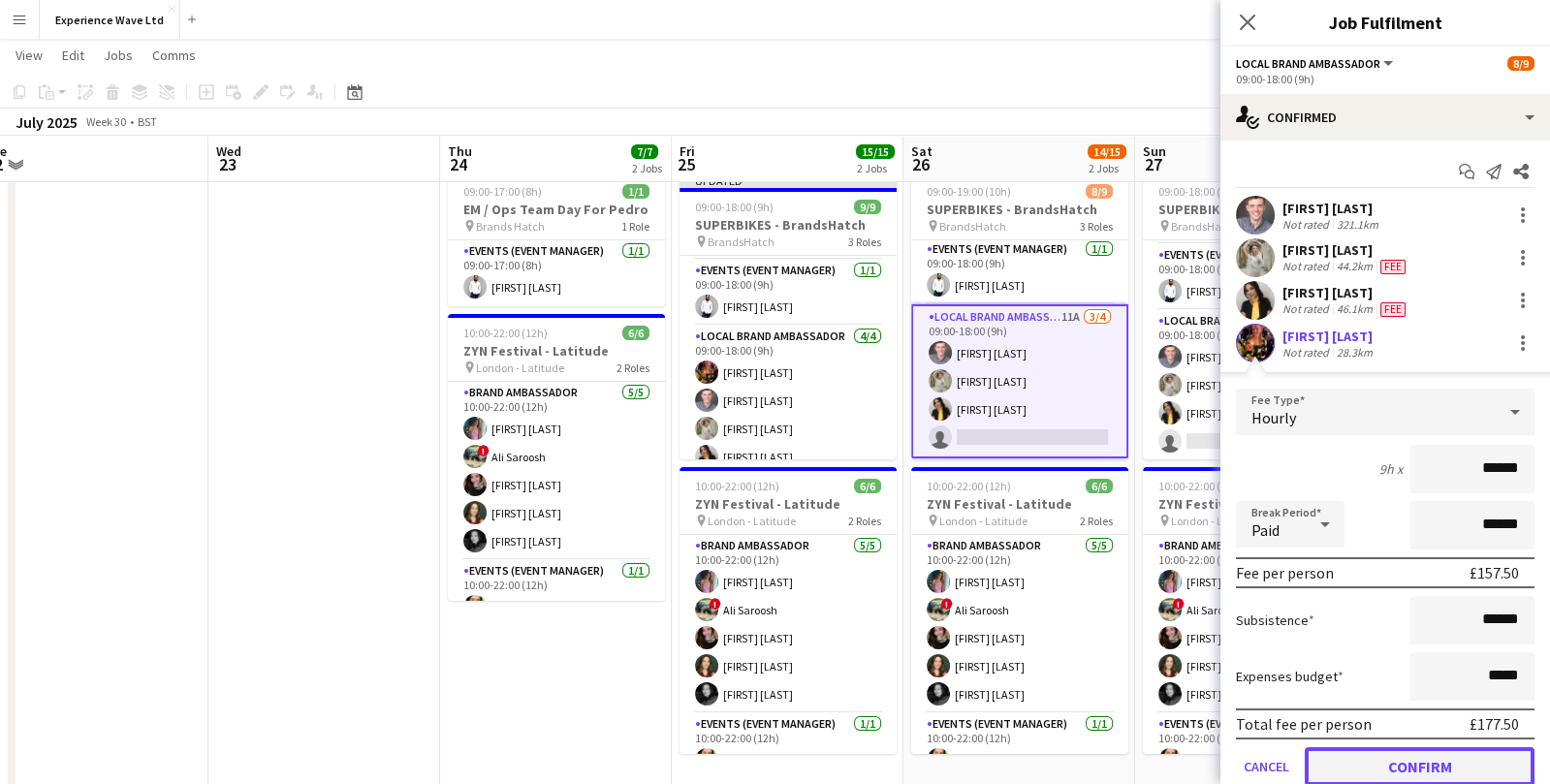 click on "Confirm" at bounding box center (1419, 767) 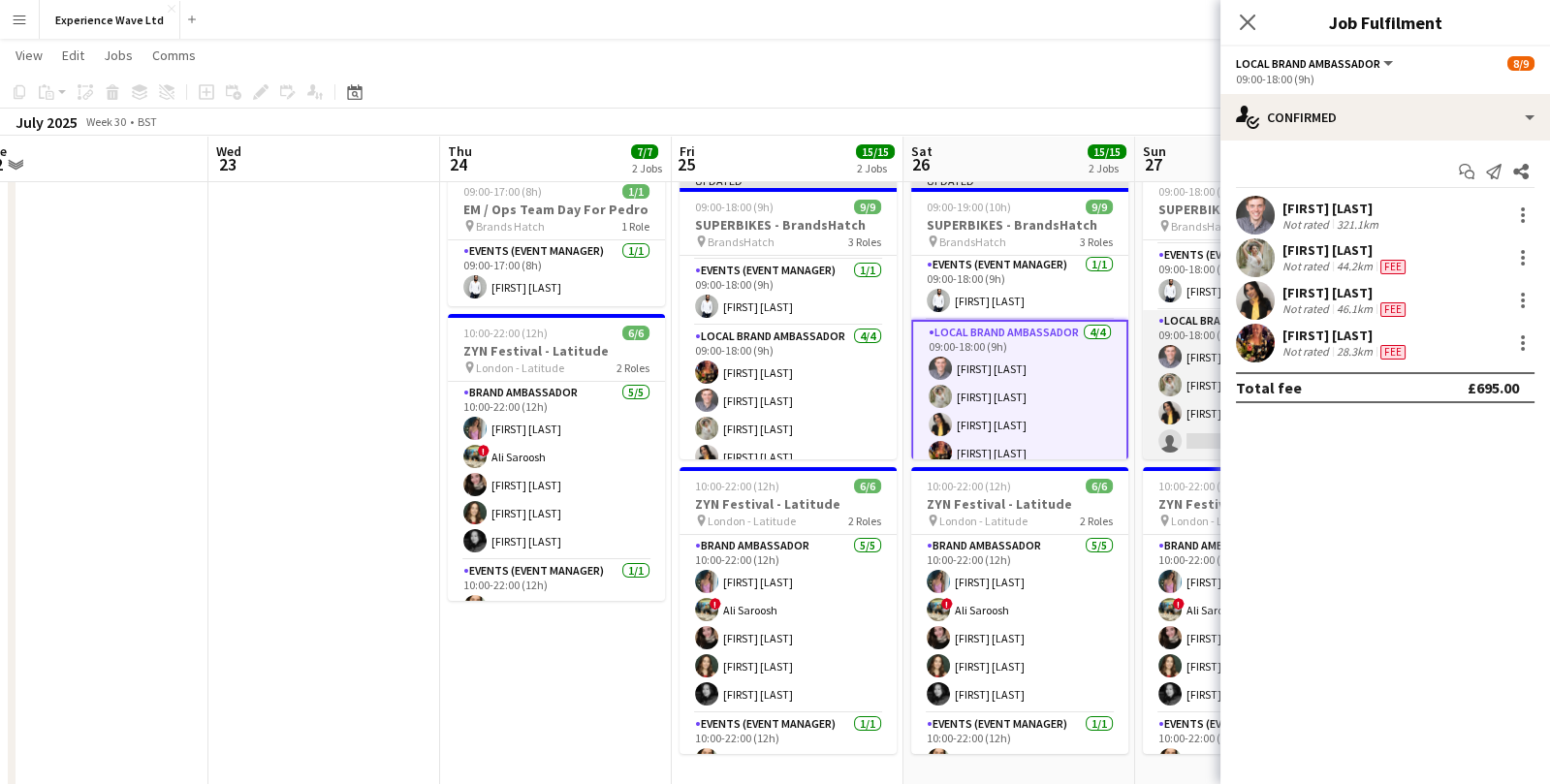 click on "Local Brand Ambassador   12A   3/4   09:00-18:00 (9h)
Luke Drewell Flavia Ramos Tanya Fairclough
single-neutral-actions" at bounding box center (1251, 385) 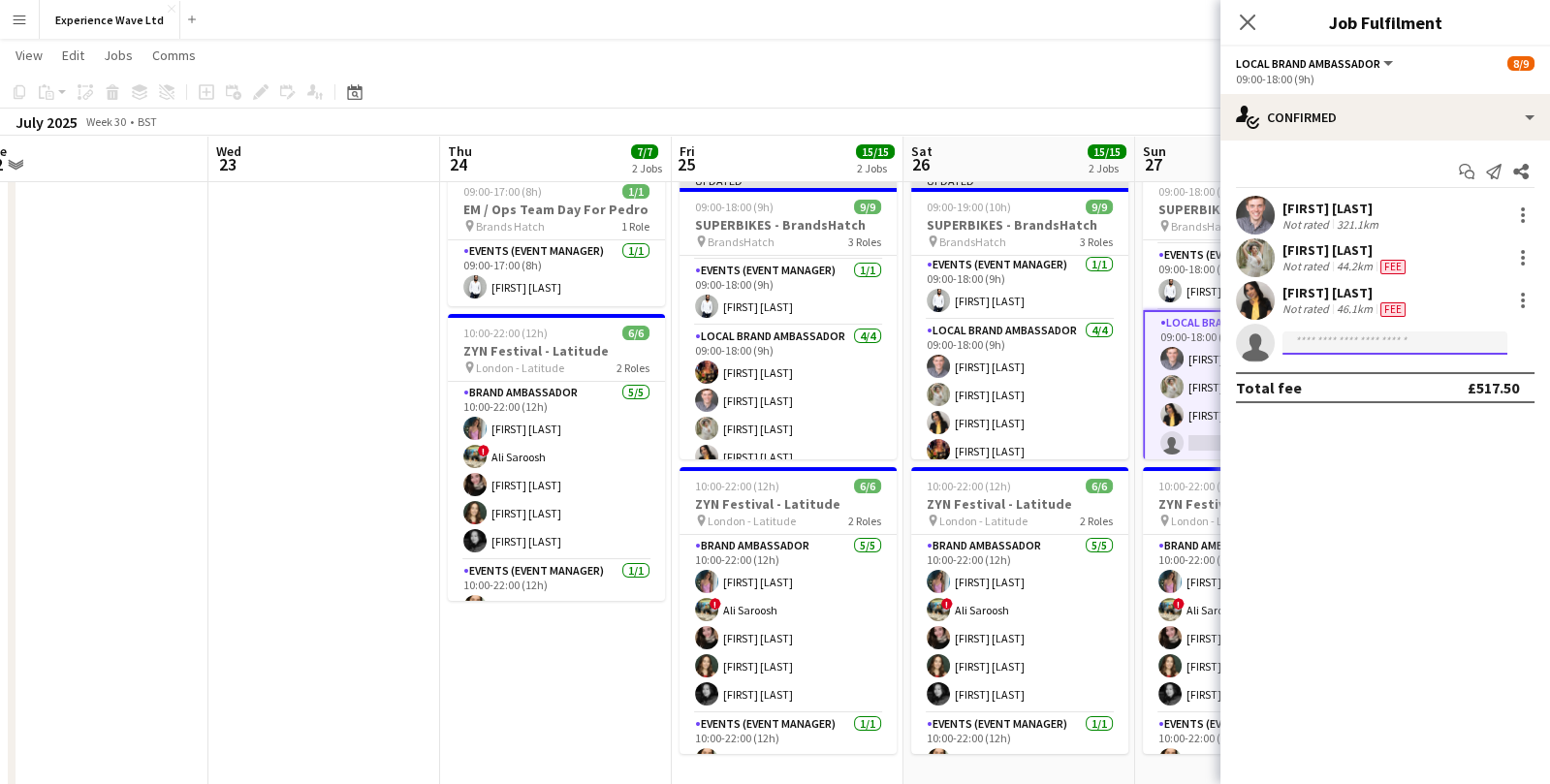 click 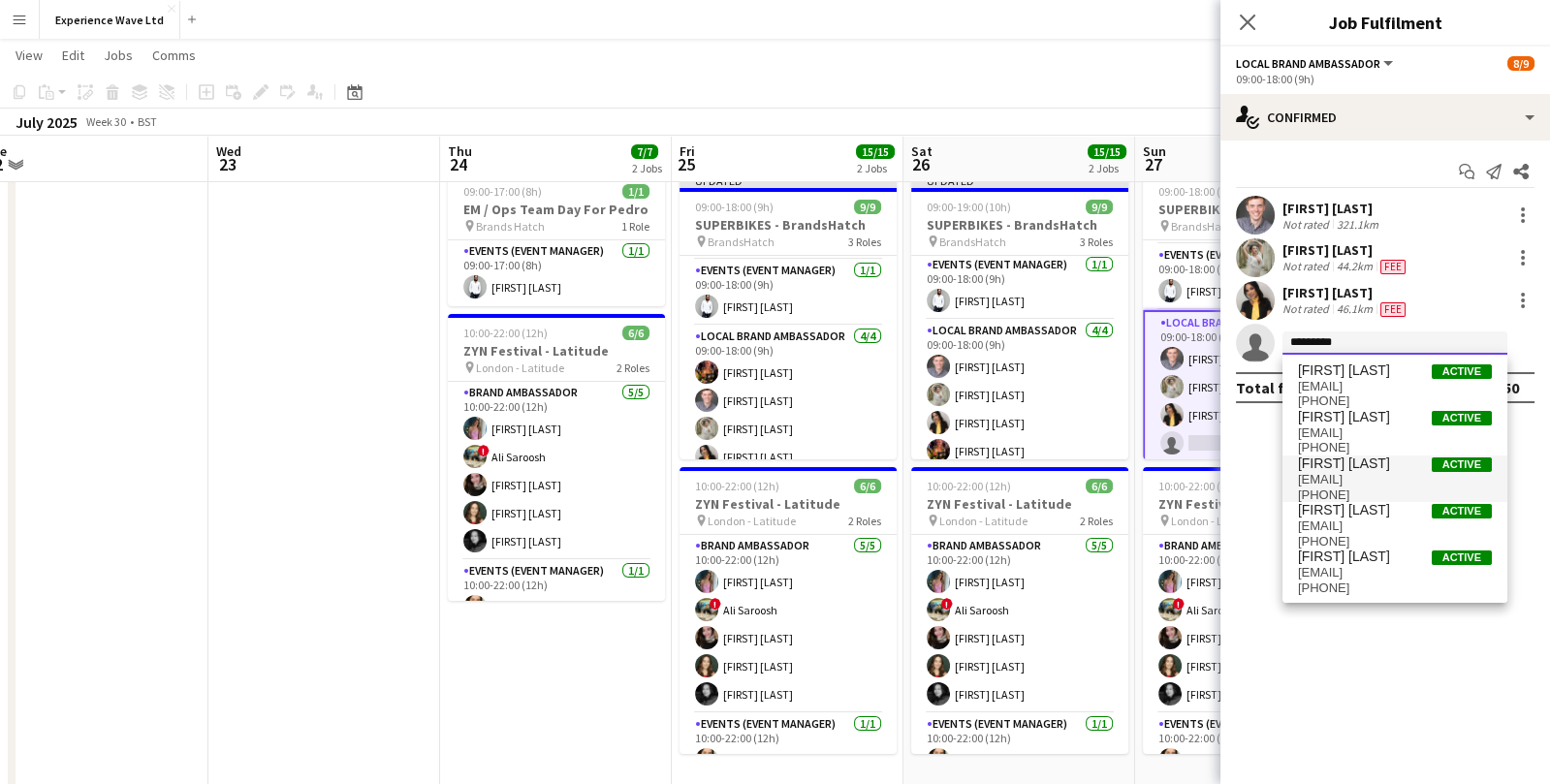 type on "*********" 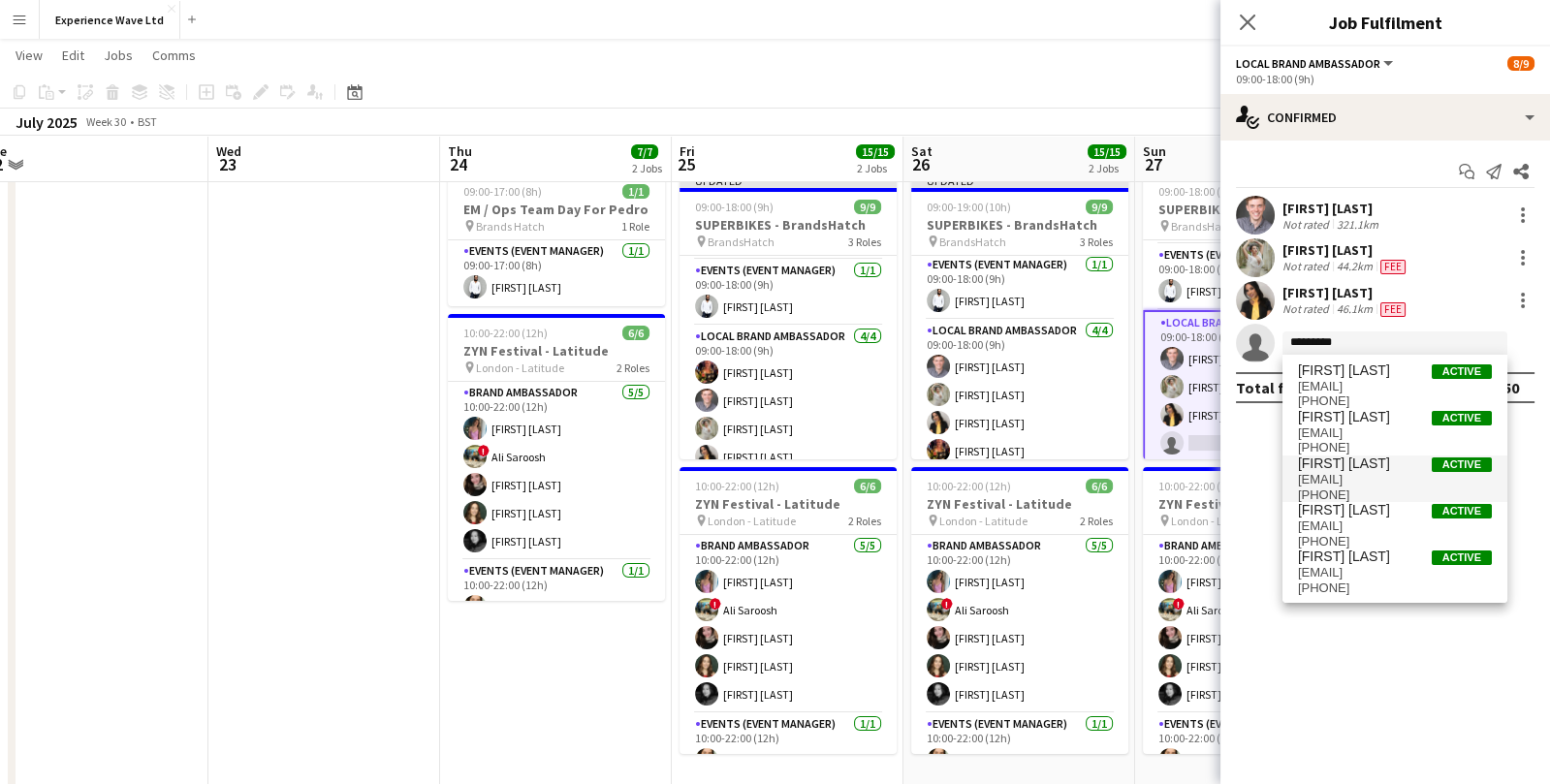 click on "+447772160884" at bounding box center [1395, 495] 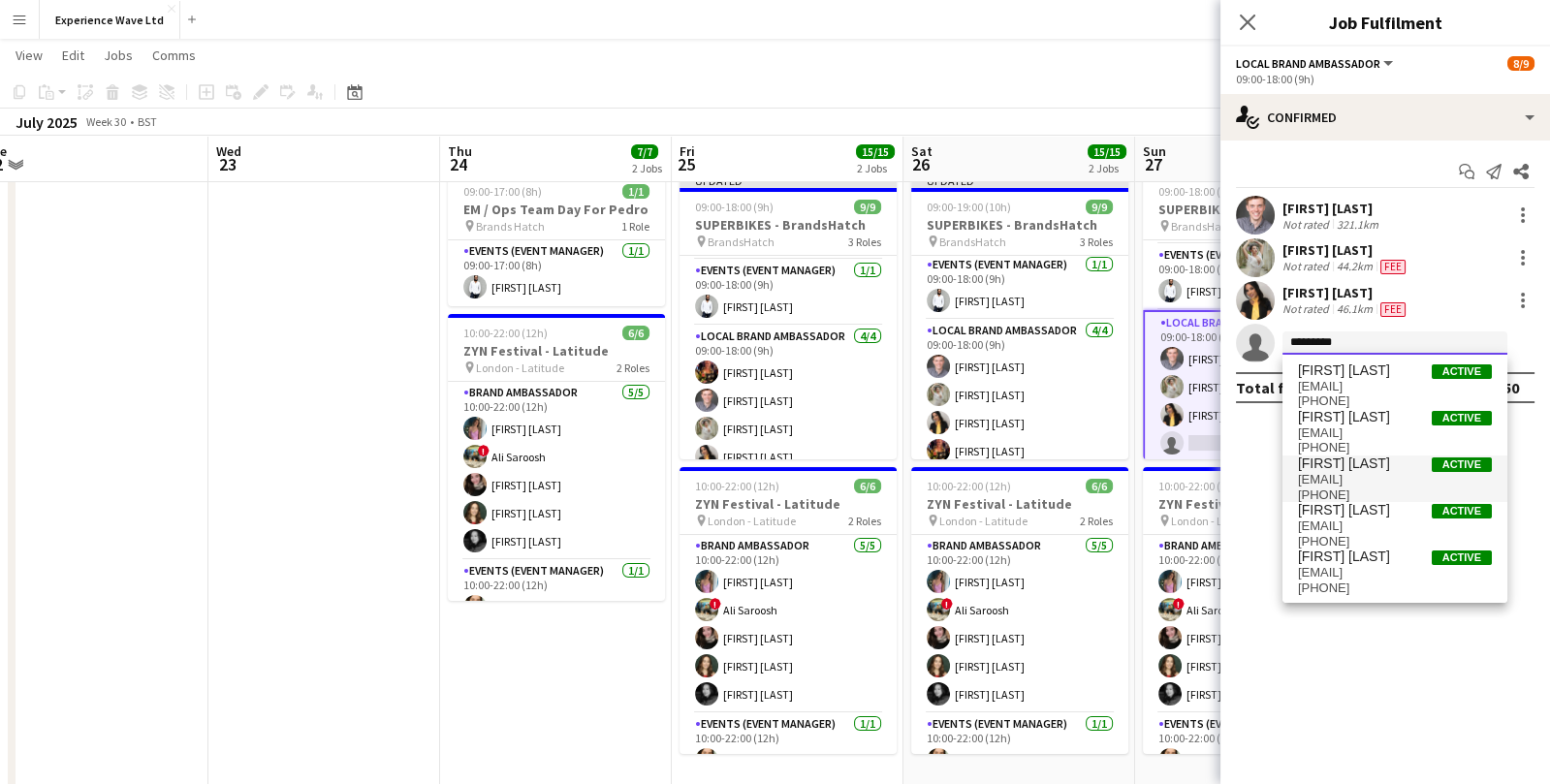 type 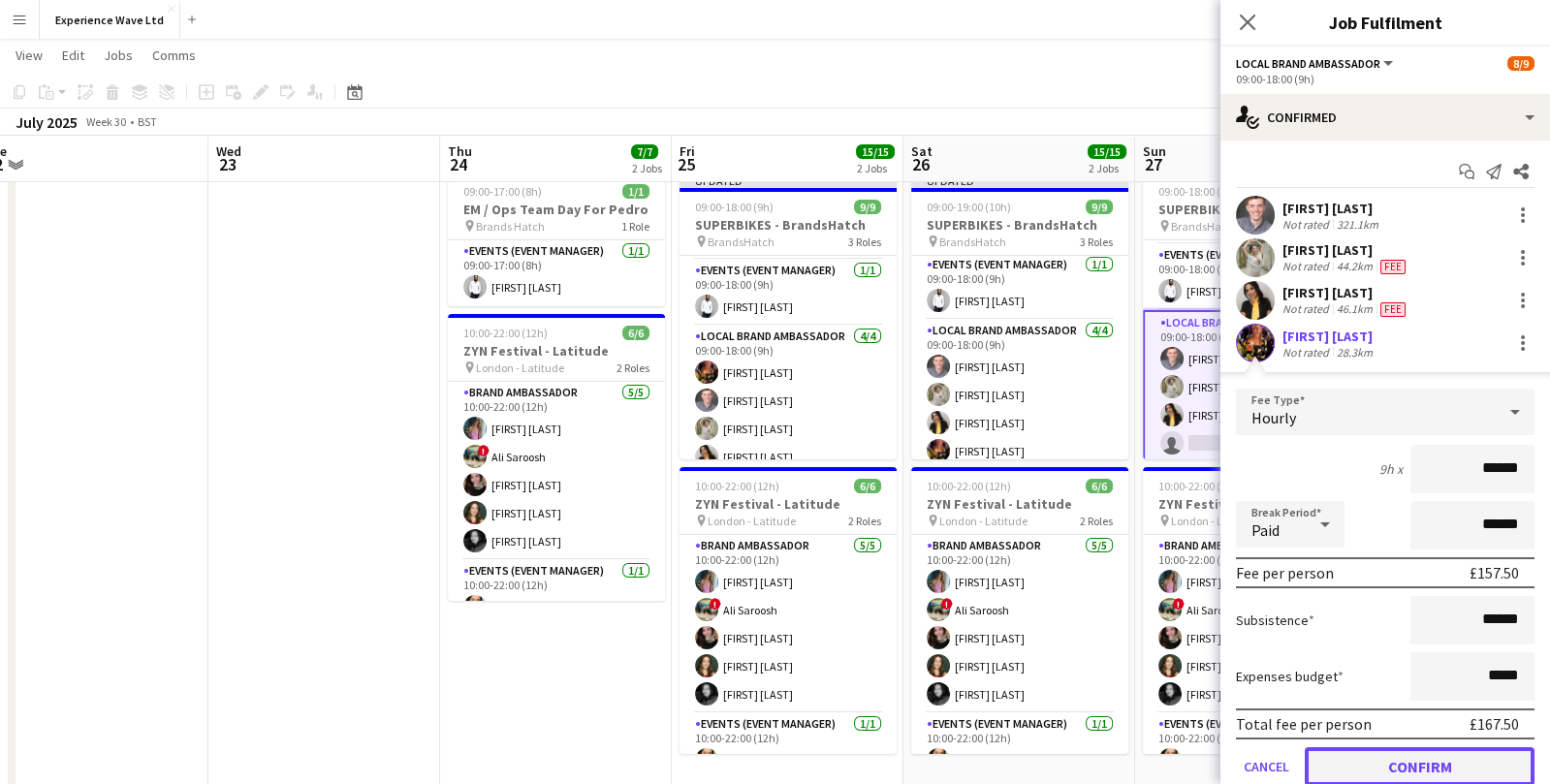 click on "Confirm" at bounding box center (1419, 767) 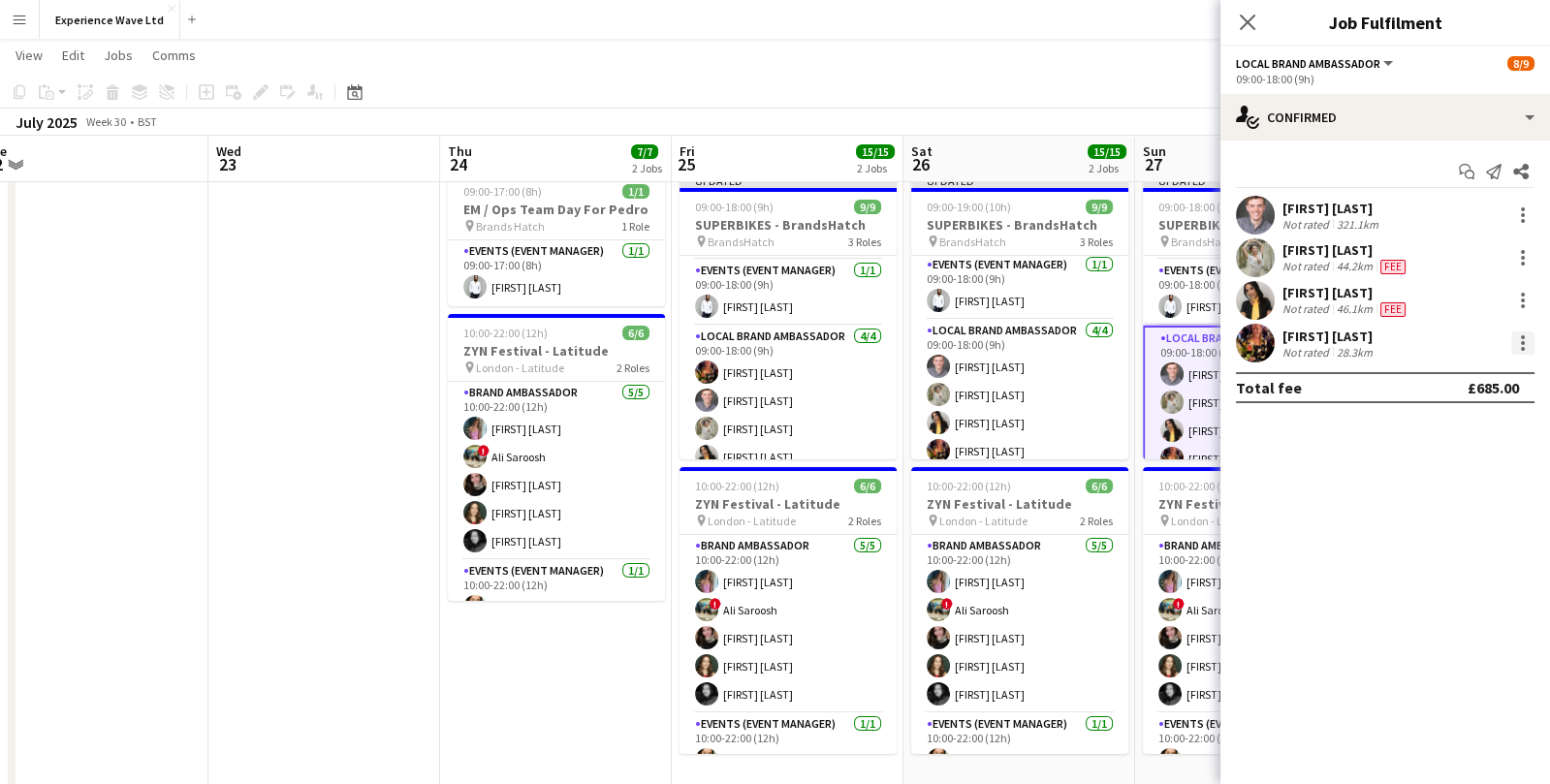 click at bounding box center [1523, 343] 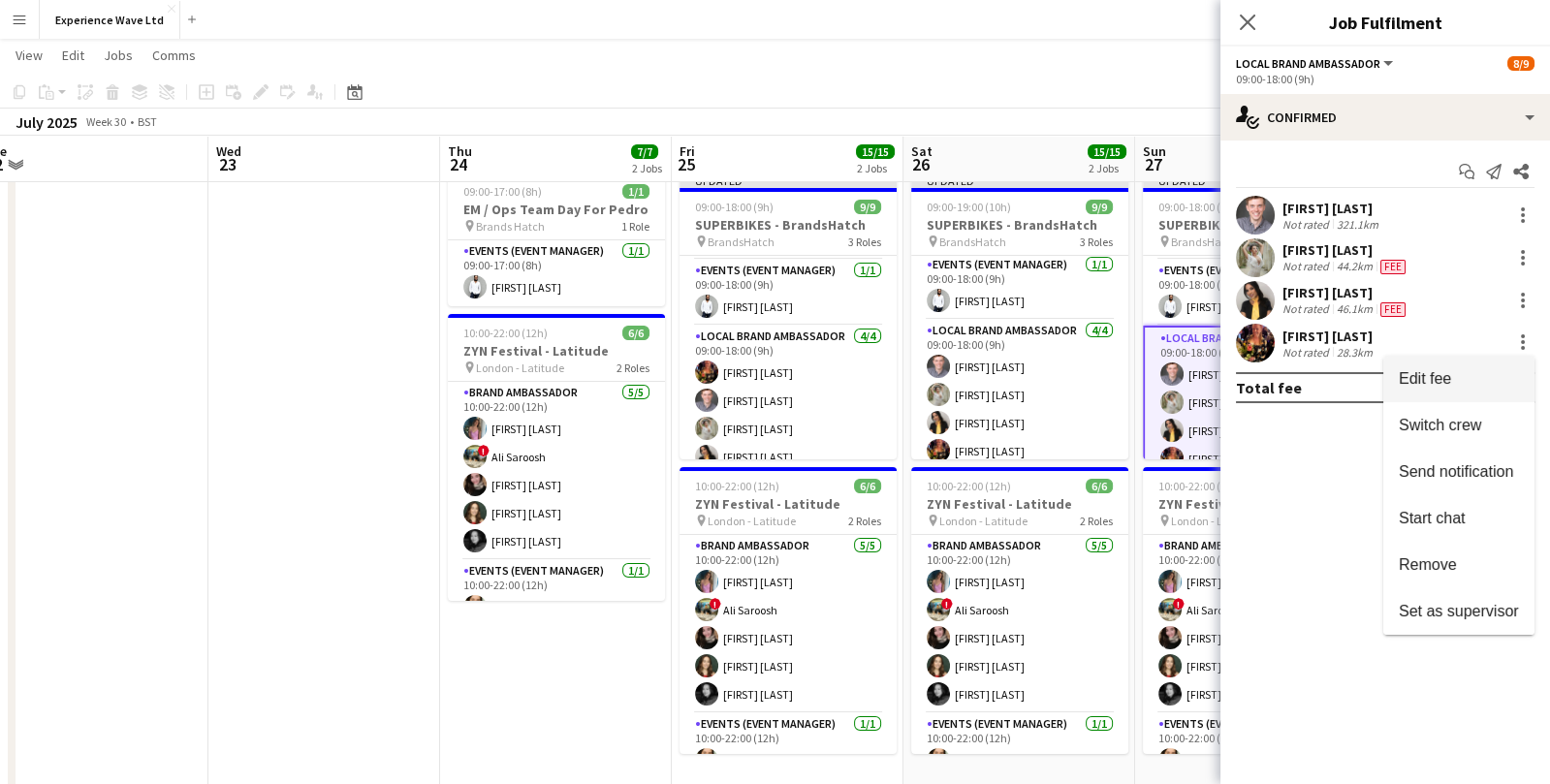 click on "Edit fee" at bounding box center (1459, 379) 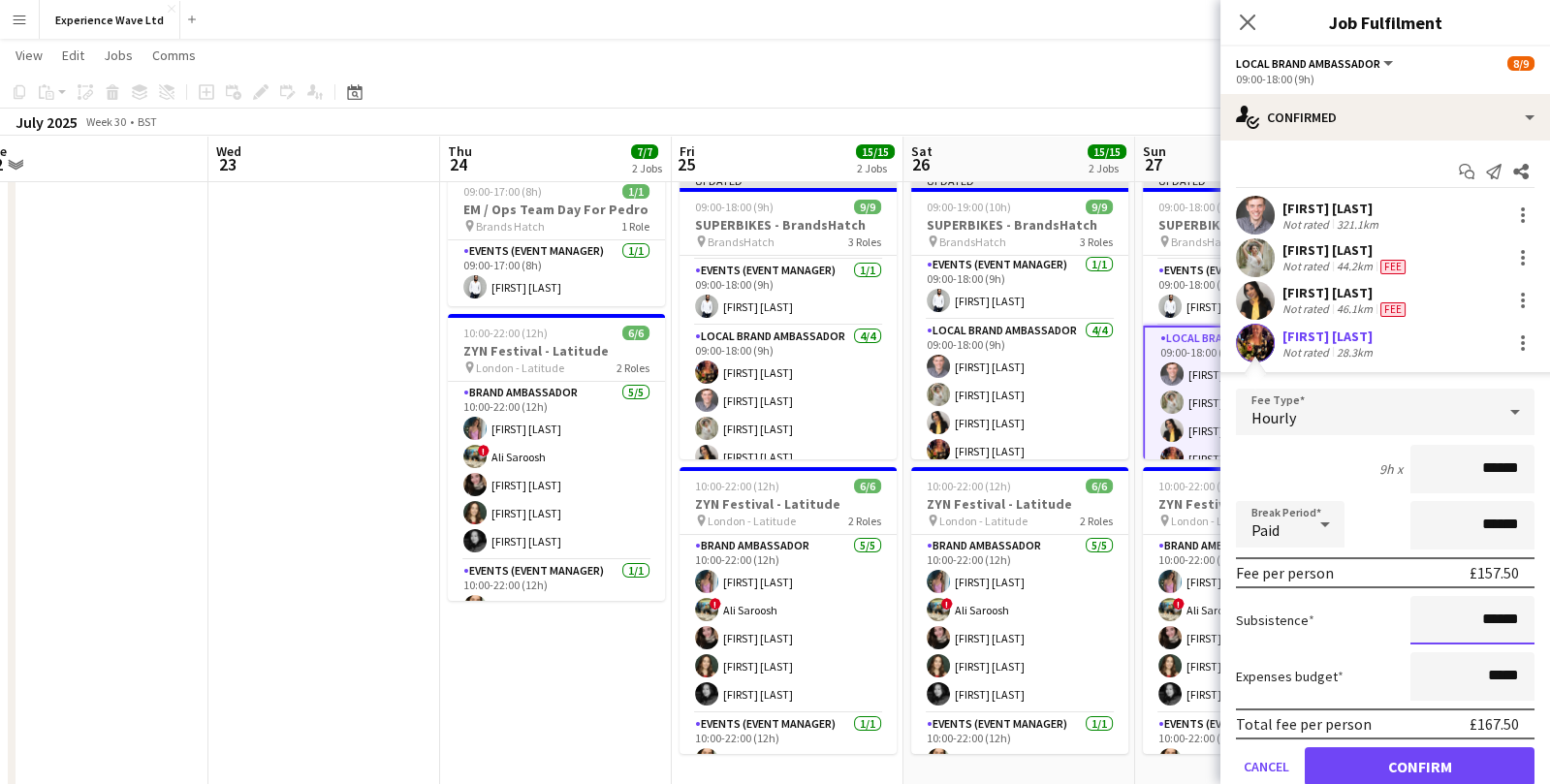 drag, startPoint x: 1523, startPoint y: 610, endPoint x: 1432, endPoint y: 613, distance: 91.04944 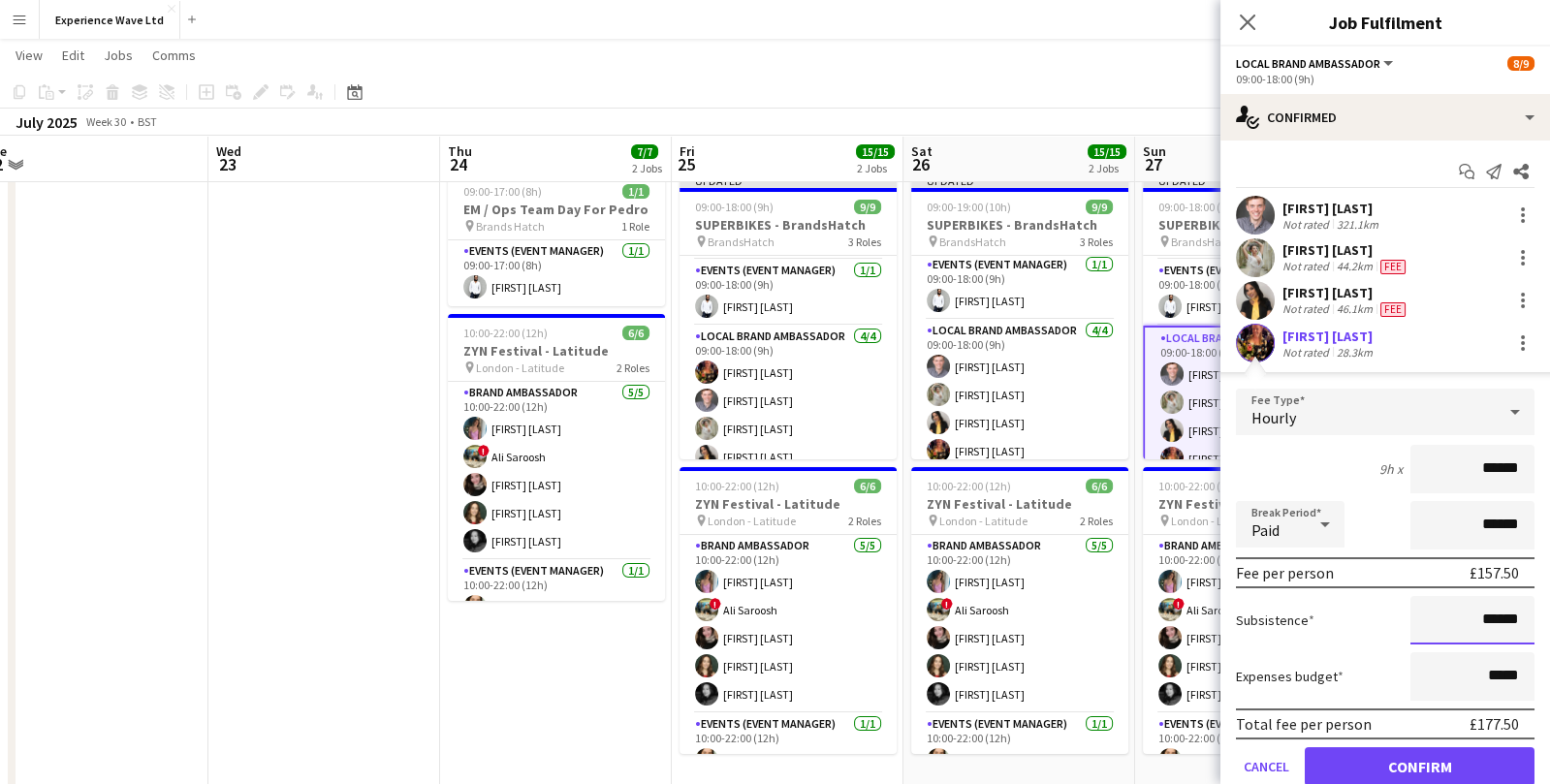 type on "******" 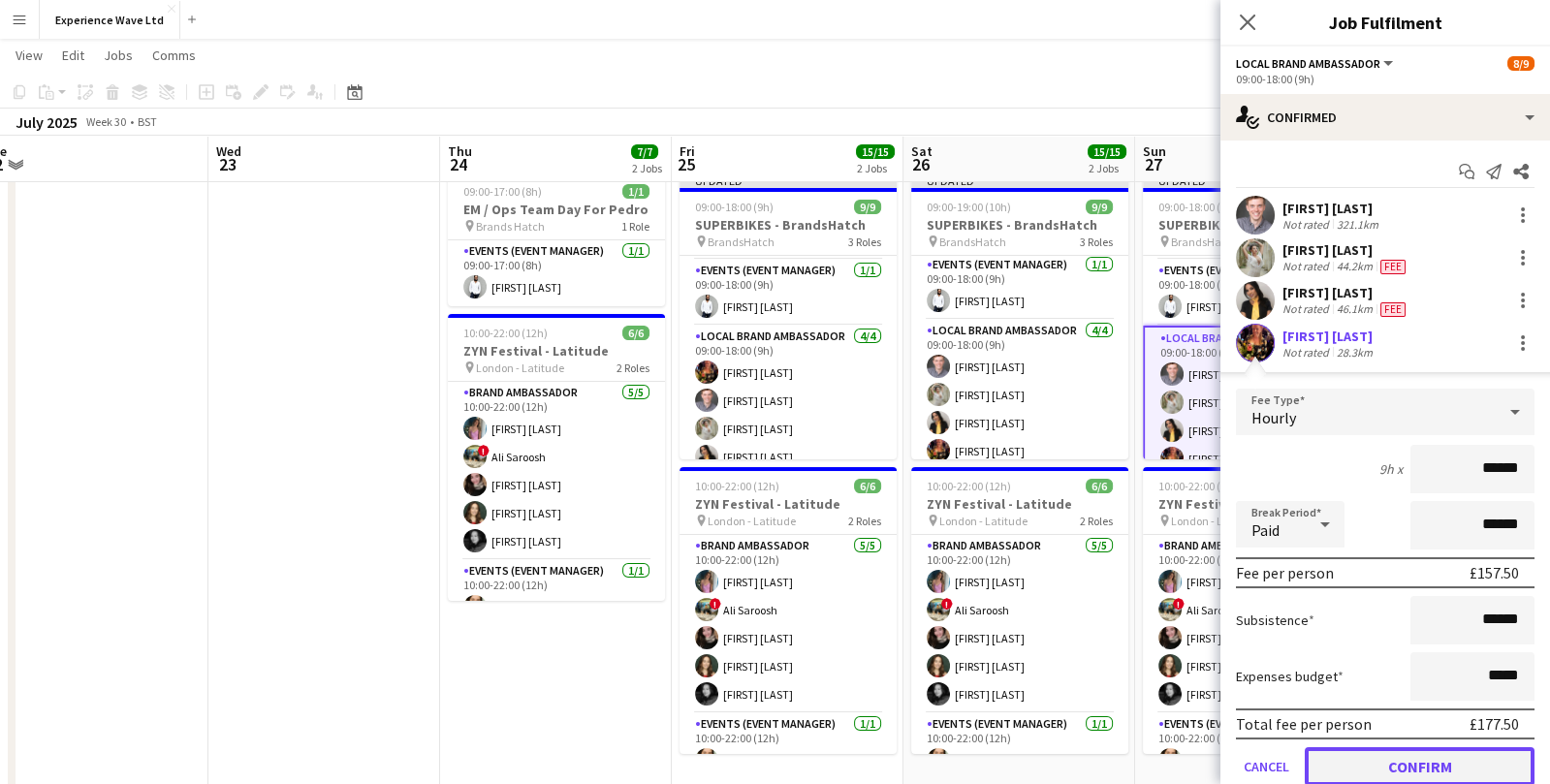click on "Confirm" at bounding box center [1419, 767] 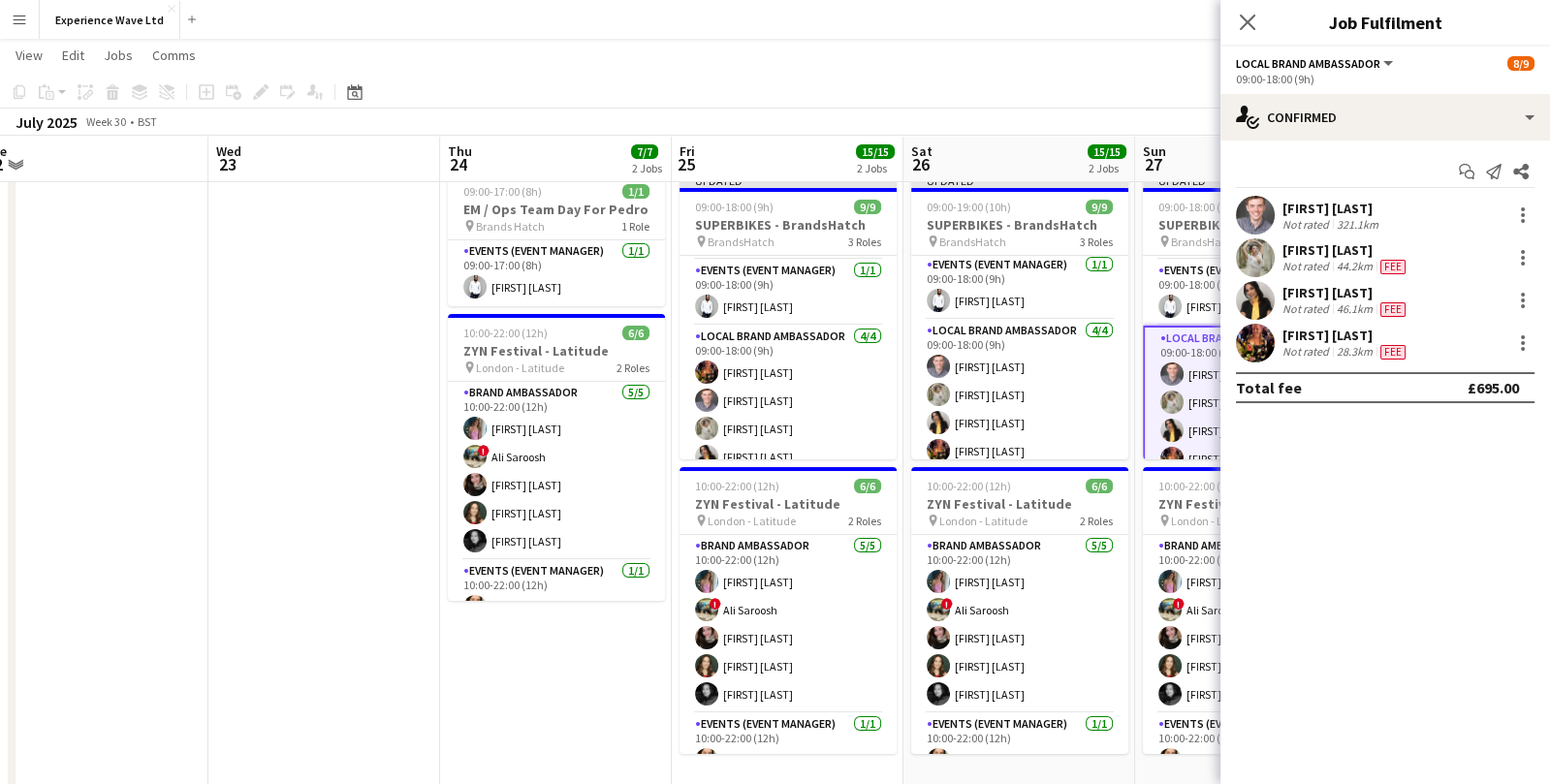 click on "July 2025   Week 30
•   BST   Publish 1 job   Revert 1 job" 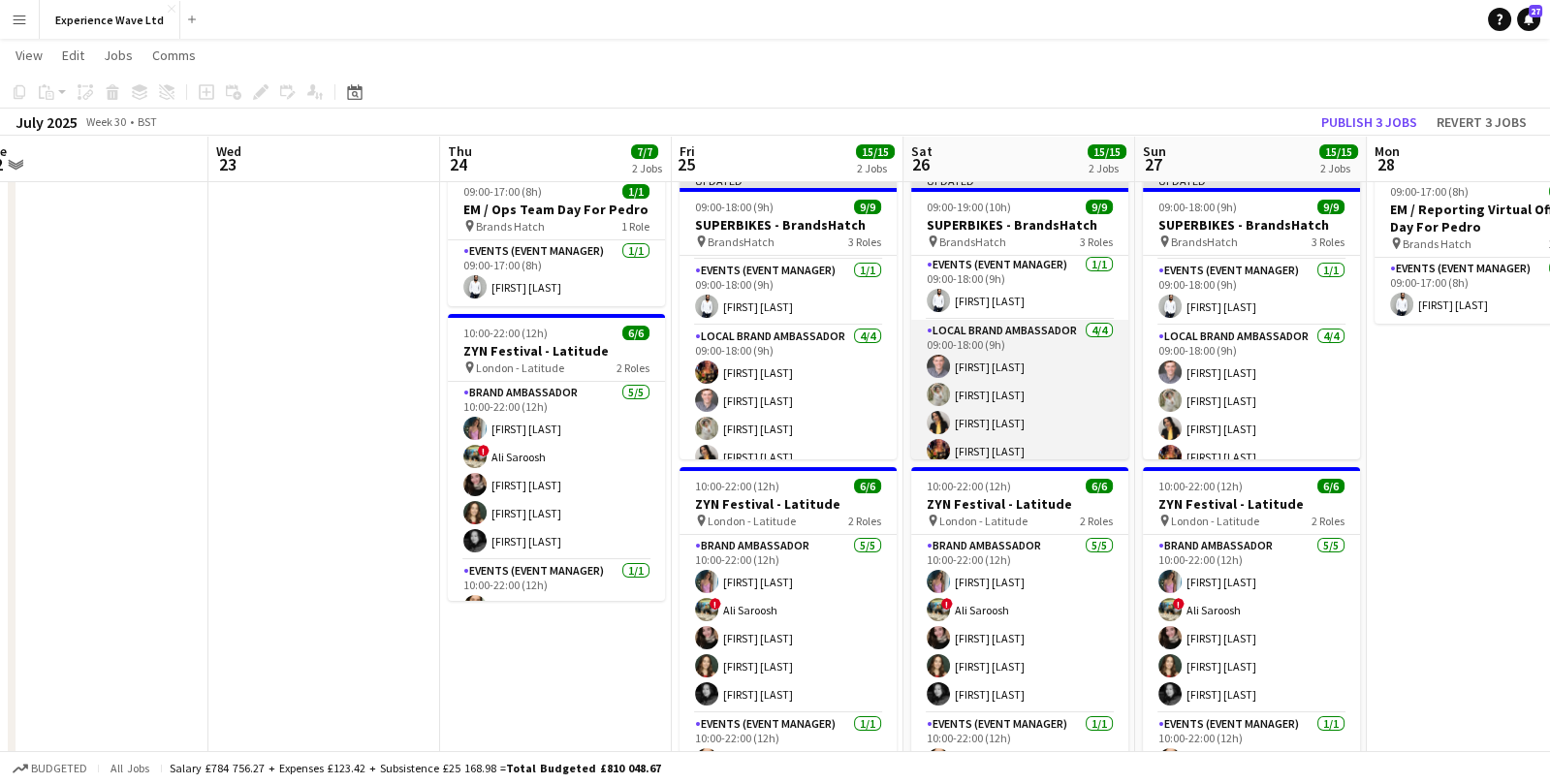 click on "Local Brand Ambassador   4/4   09:00-18:00 (9h)
Luke Drewell Flavia Ramos Tanya Fairclough Kimberley Hirst-Jones" at bounding box center (1020, 394) 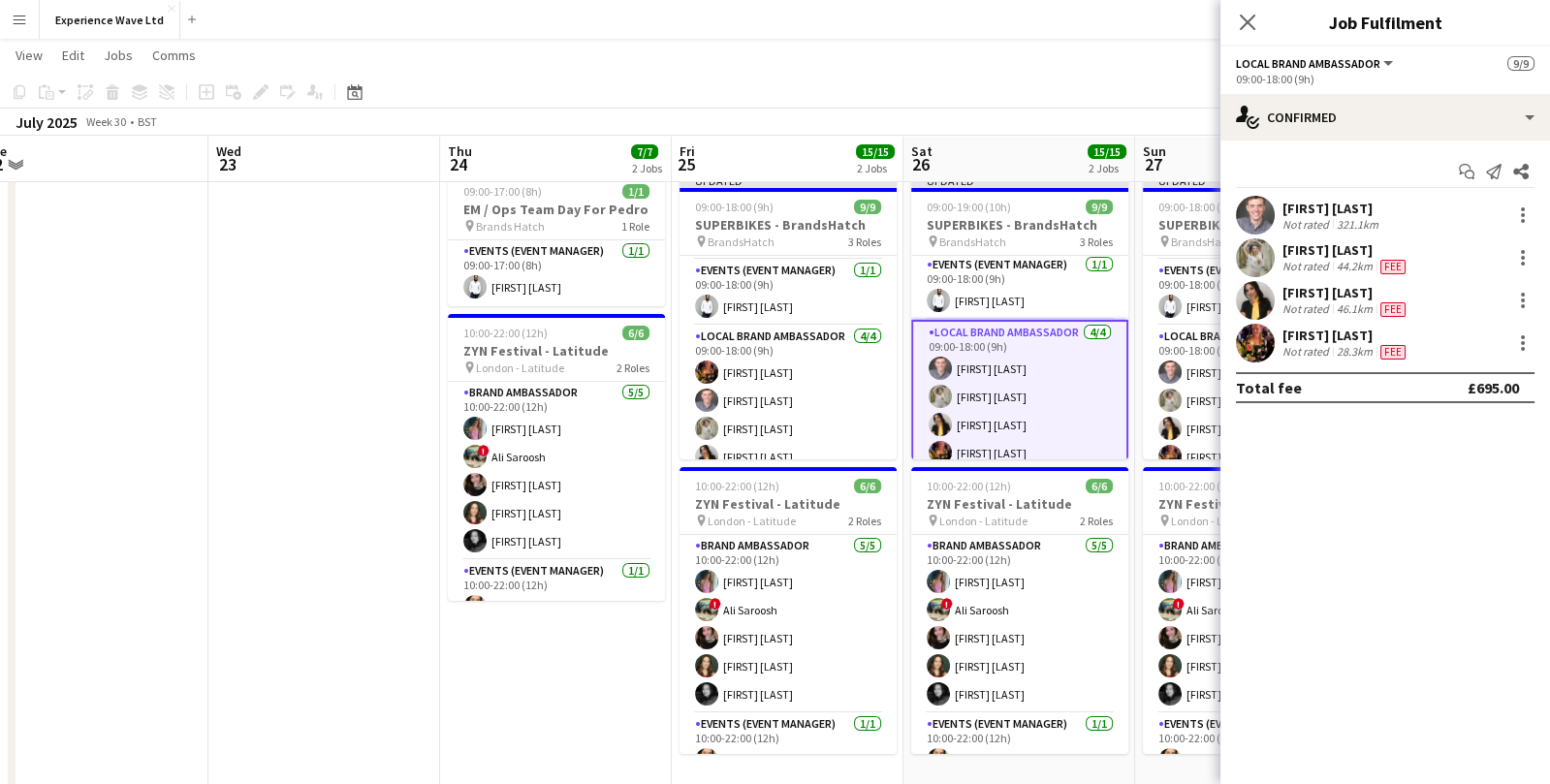 click on "Copy
Paste
Paste
Command
V Paste with crew
Command
Shift
V
Paste linked Job
Delete
Group
Ungroup
Add job
Add linked Job
Edit
Edit linked Job
Applicants
Date picker
JUL 2025 JUL 2025 Monday M Tuesday T Wednesday W Thursday T Friday F Saturday S Sunday S  JUL      1   2   3   4   5   6   7   8   9   10   11   12   13   14   15   16   17   18   19   20   21   22   23   24" 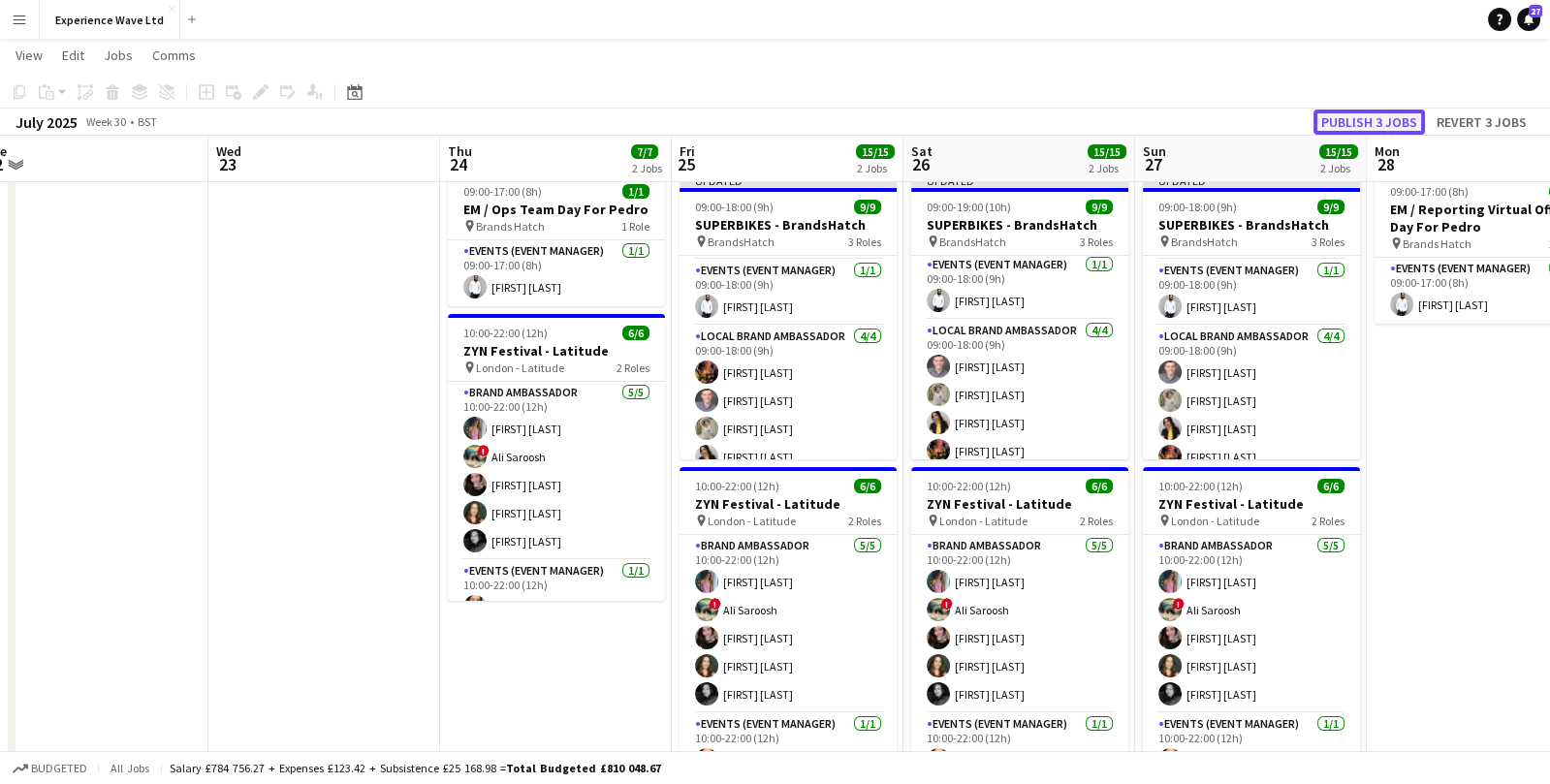 click on "Publish 3 jobs" 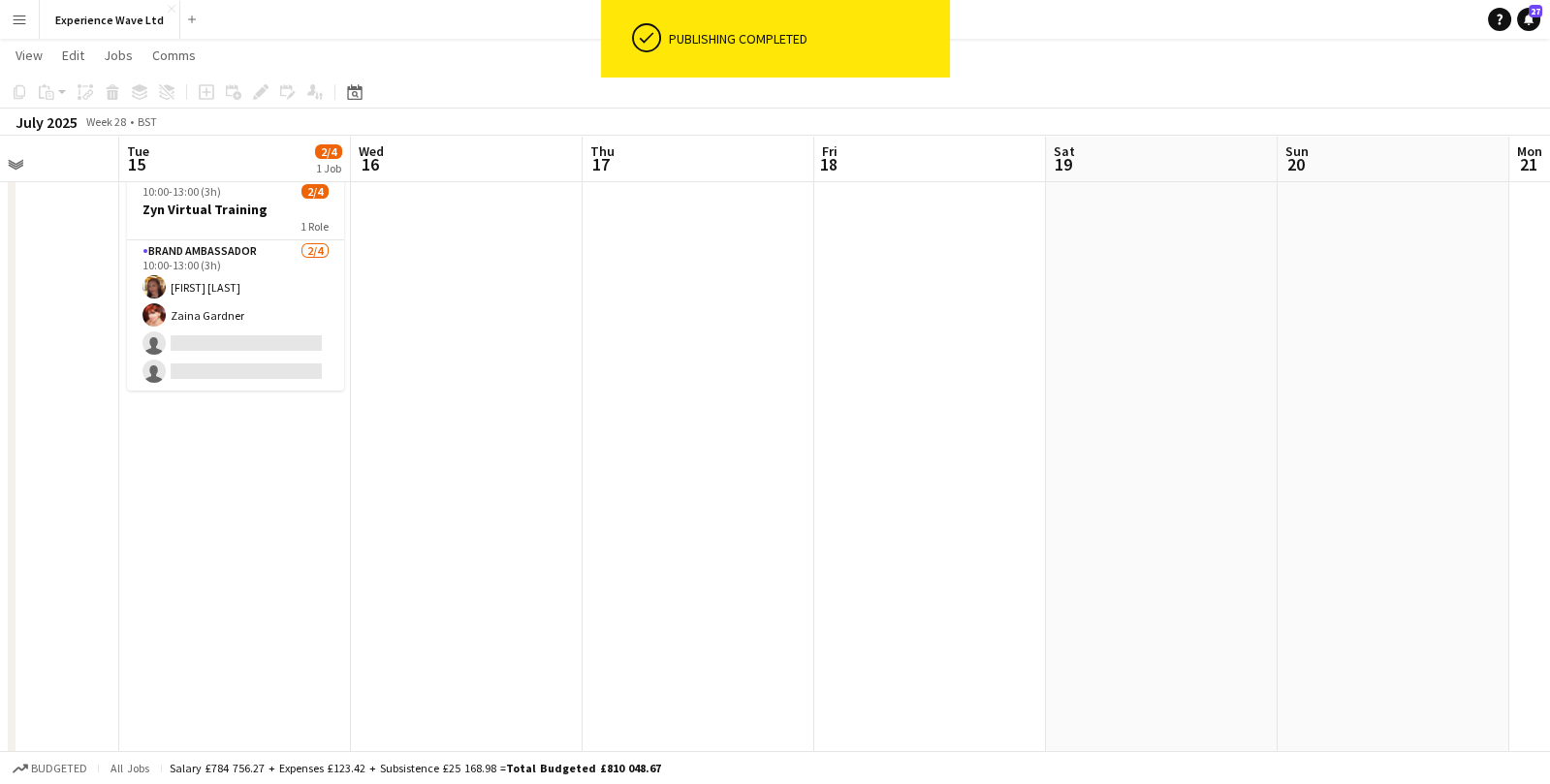 scroll, scrollTop: 0, scrollLeft: 398, axis: horizontal 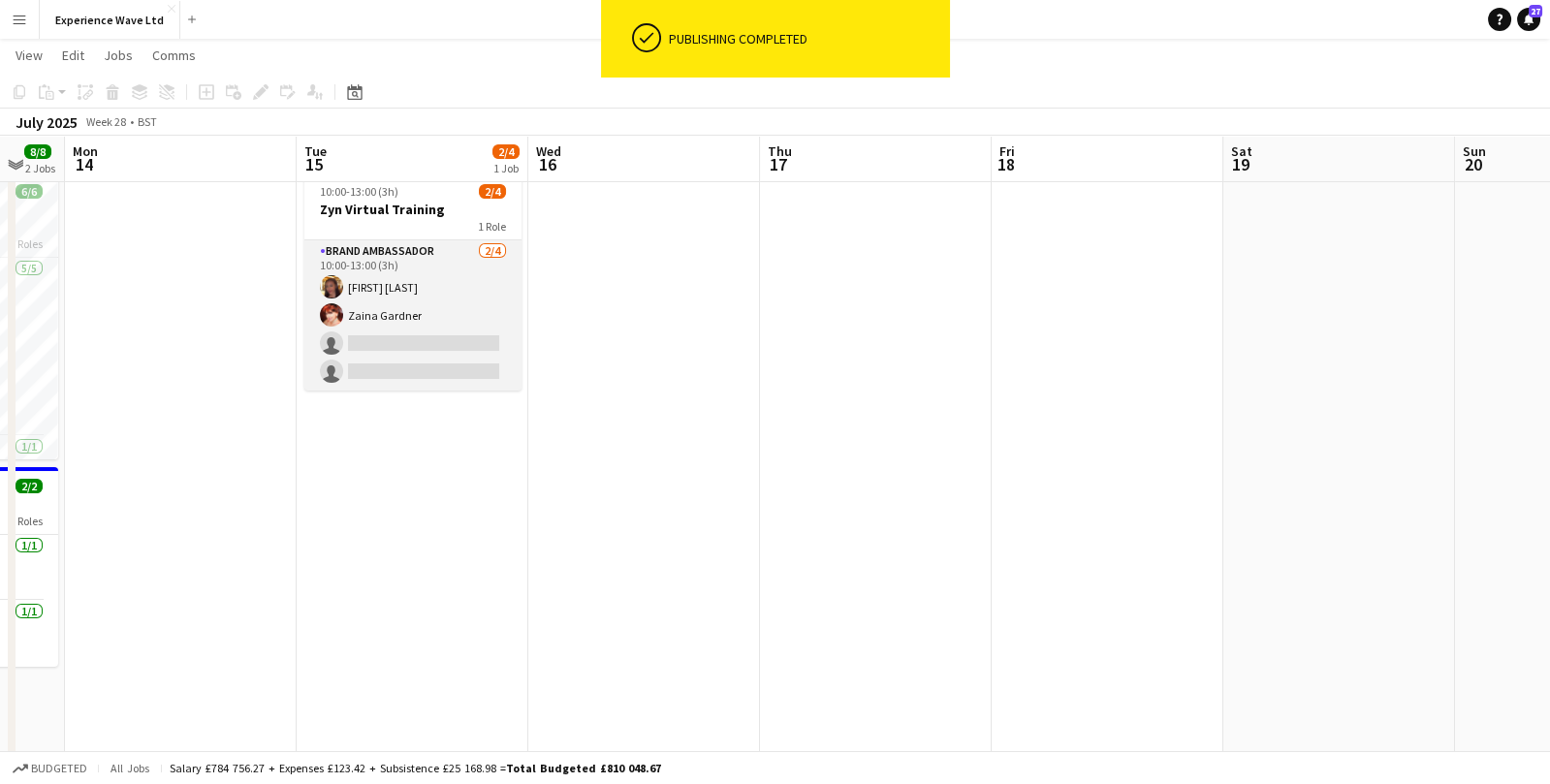 click on "Brand Ambassador   2/4   10:00-13:00 (3h)
Mollie NJOKU Zaina Gardner
single-neutral-actions
single-neutral-actions" at bounding box center (413, 315) 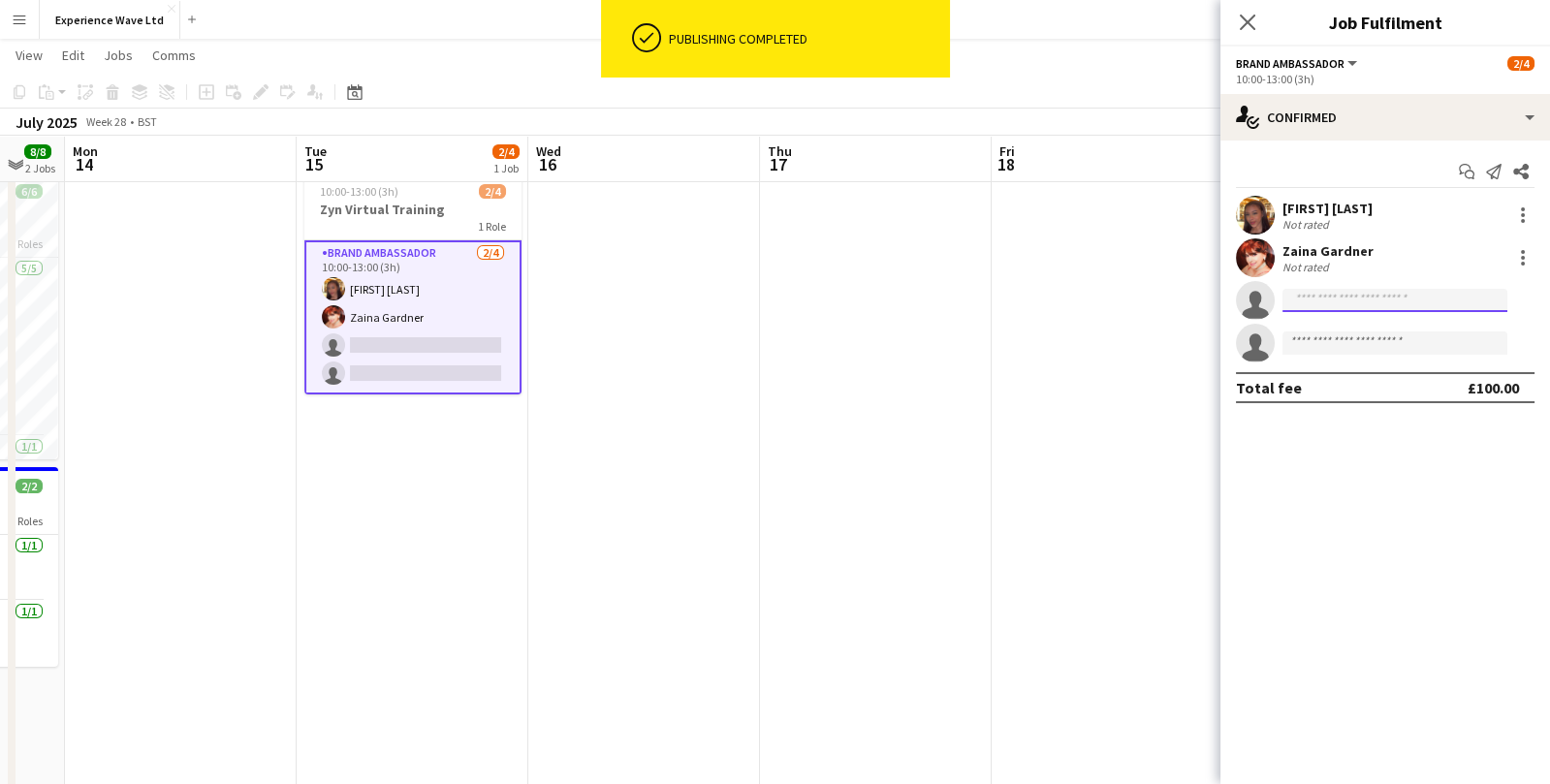click 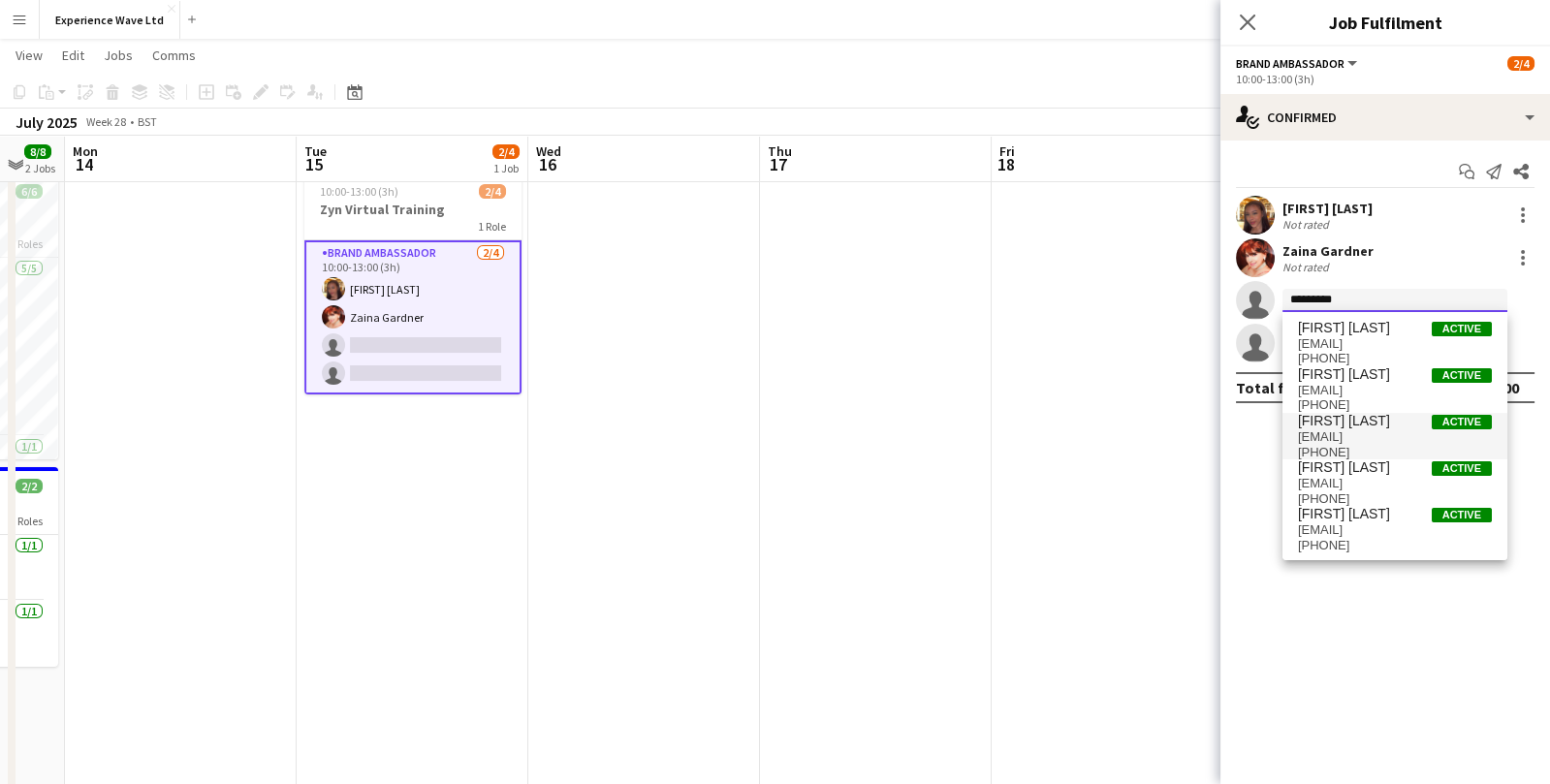 type on "*********" 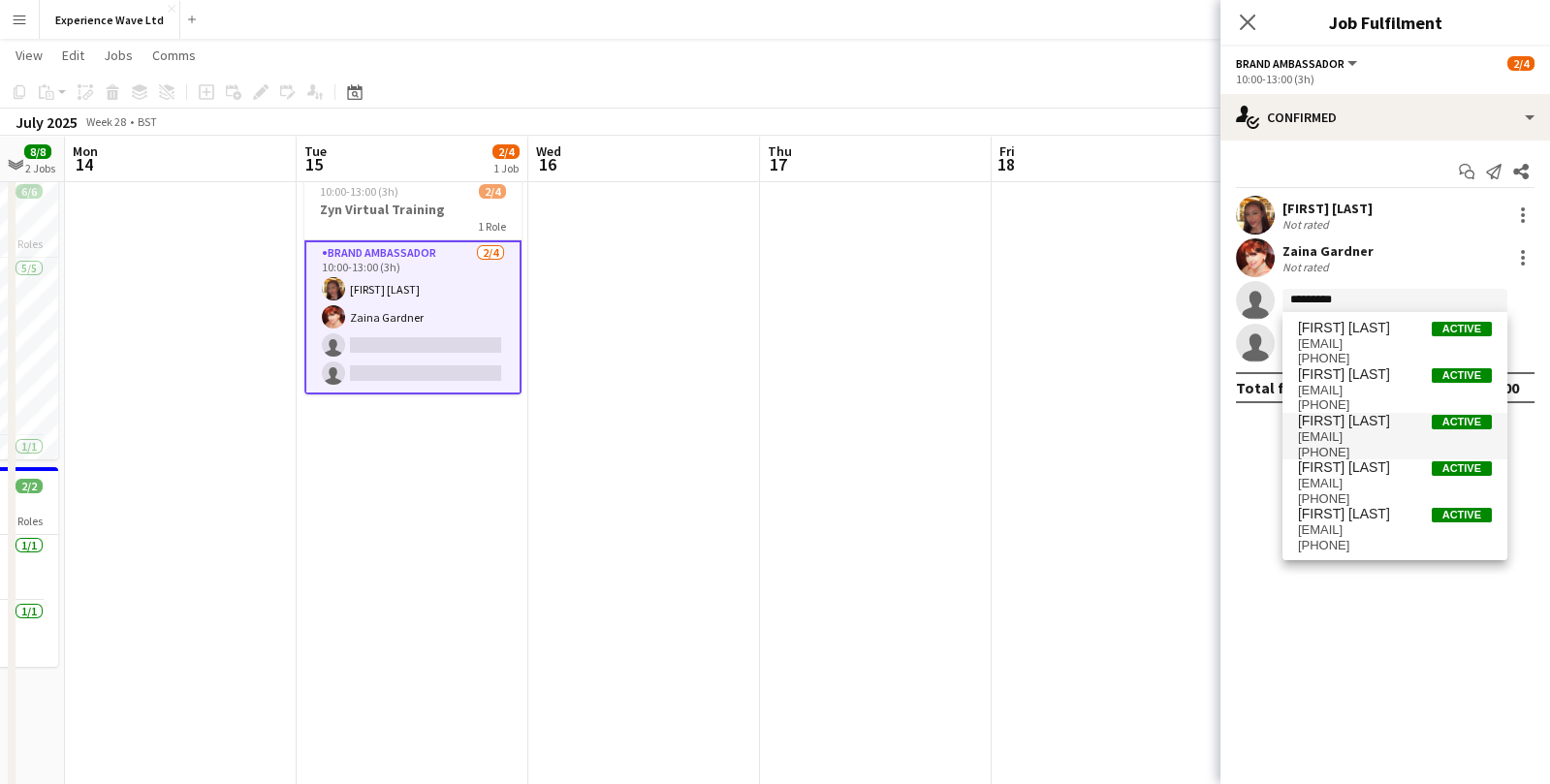 click on "kimberleyhjofleigh@gmail.com" at bounding box center [1395, 437] 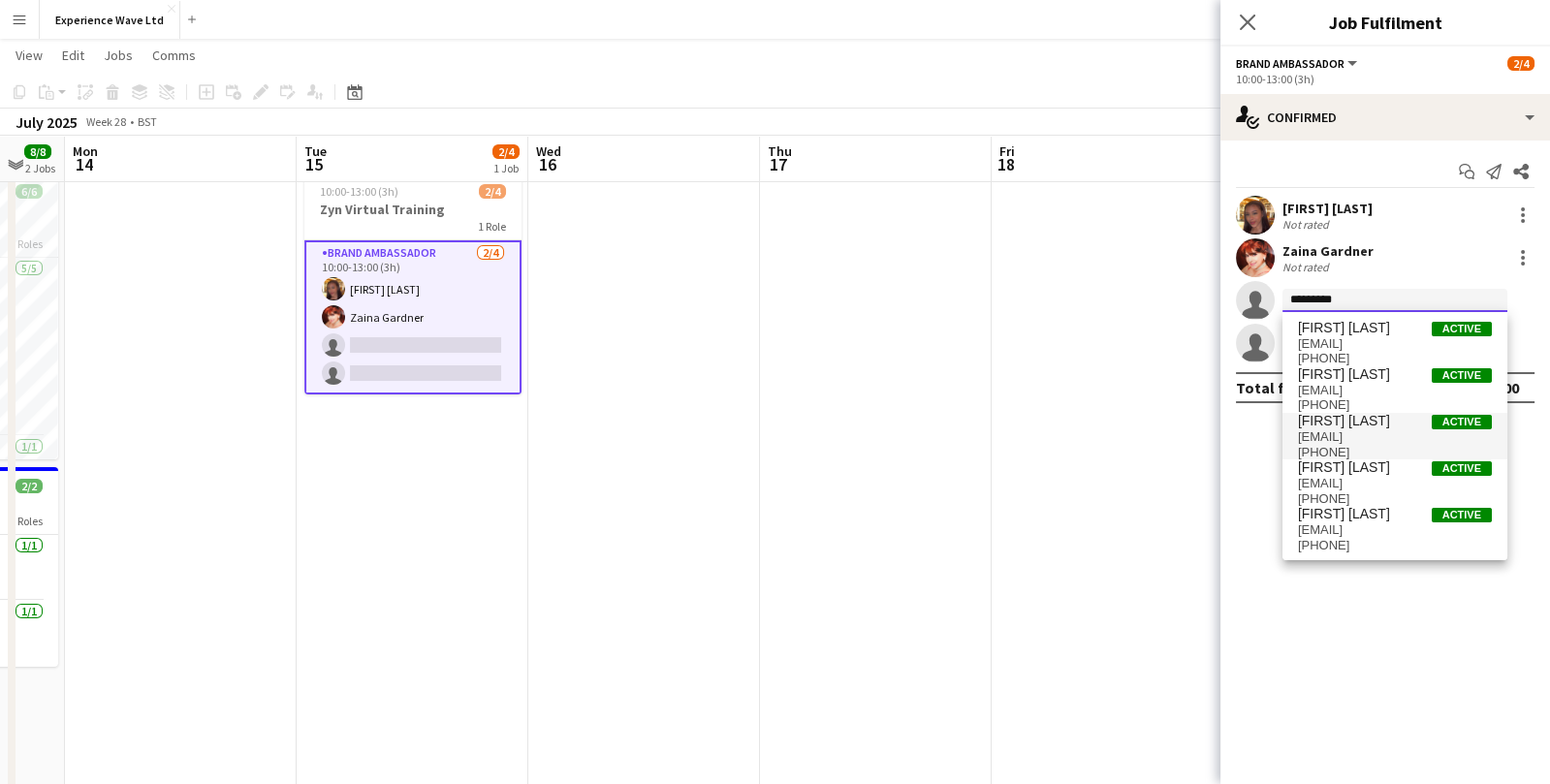 type 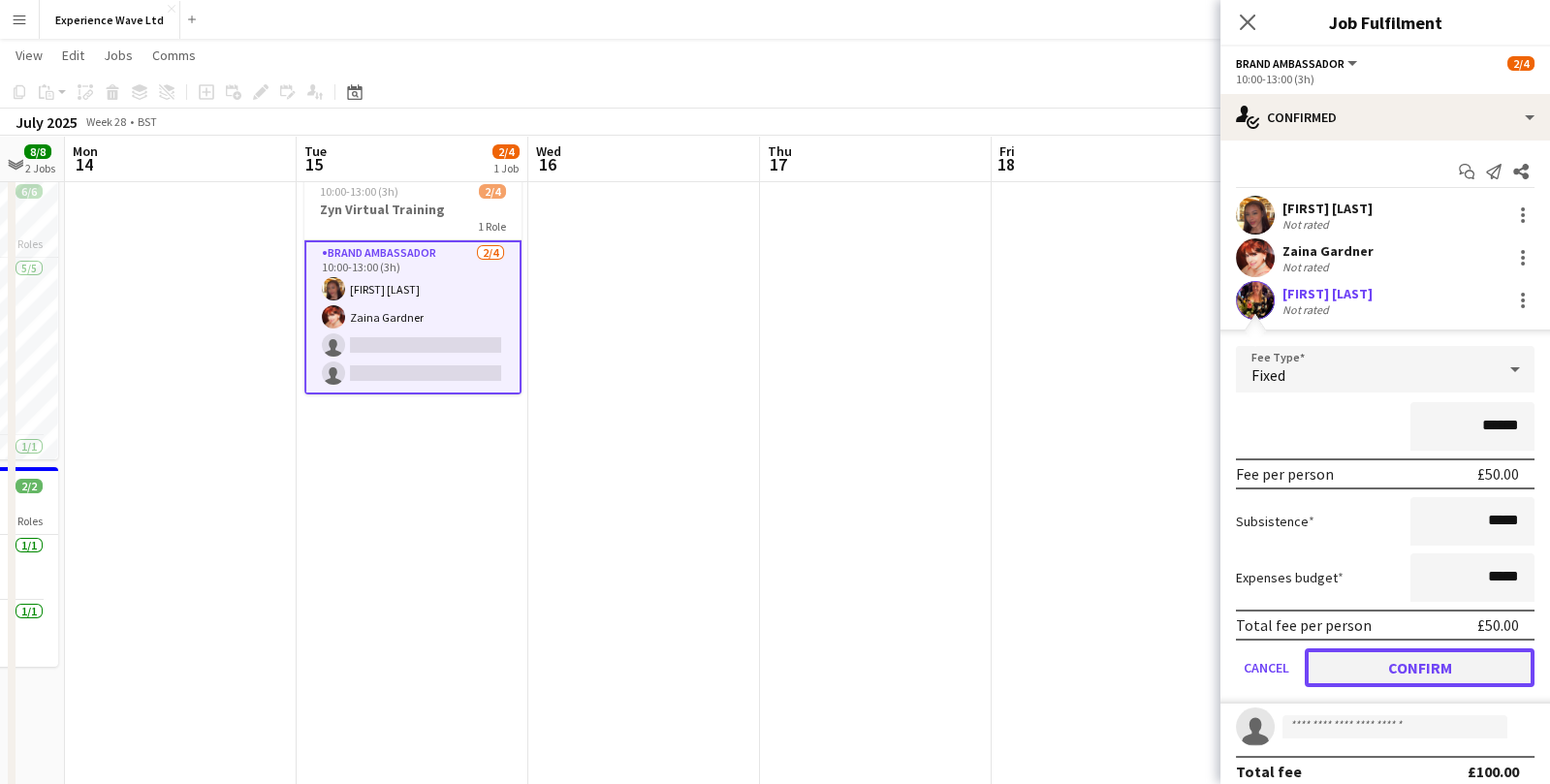 click on "Confirm" at bounding box center (1419, 668) 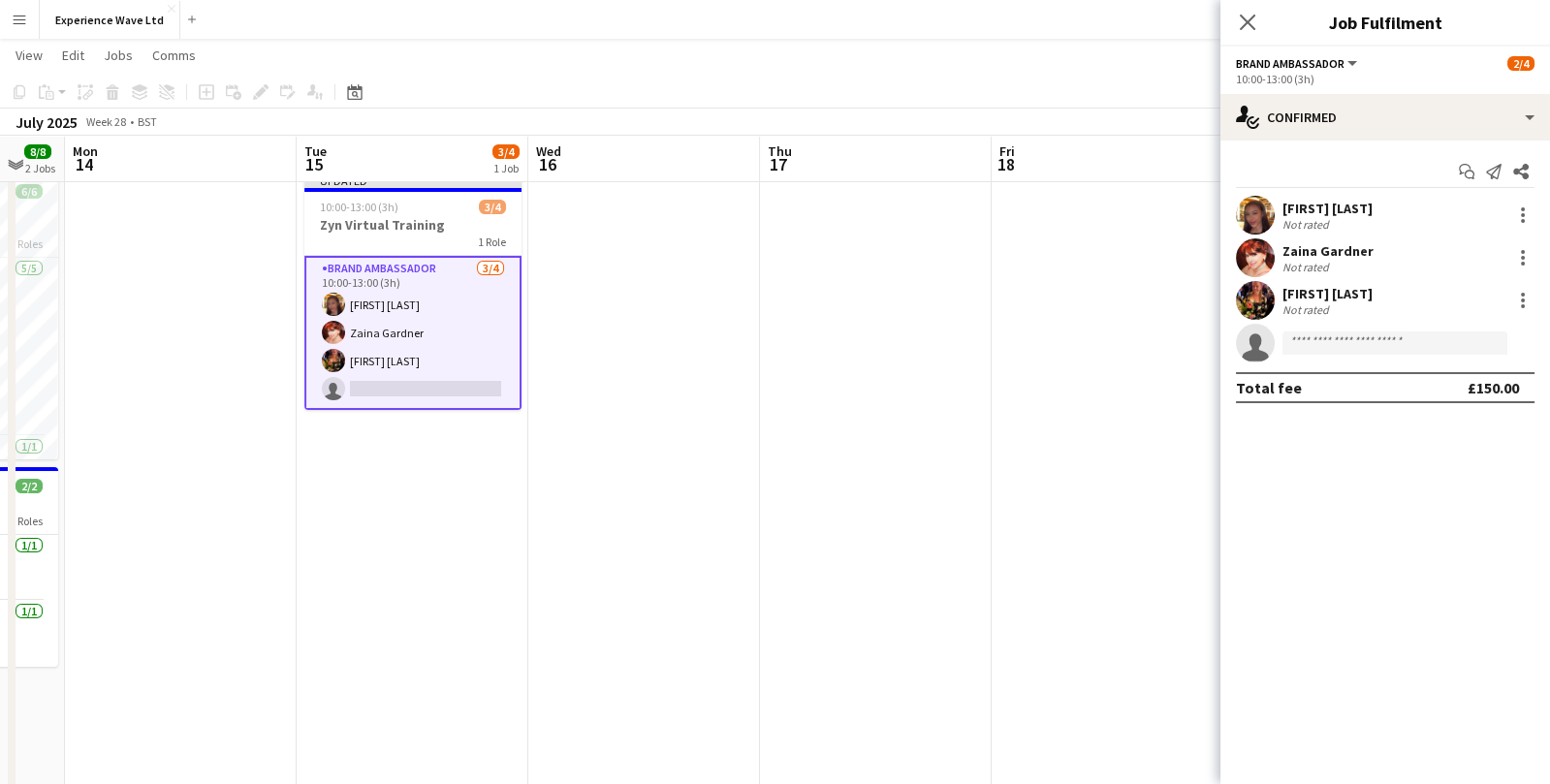 click at bounding box center [875, 862] 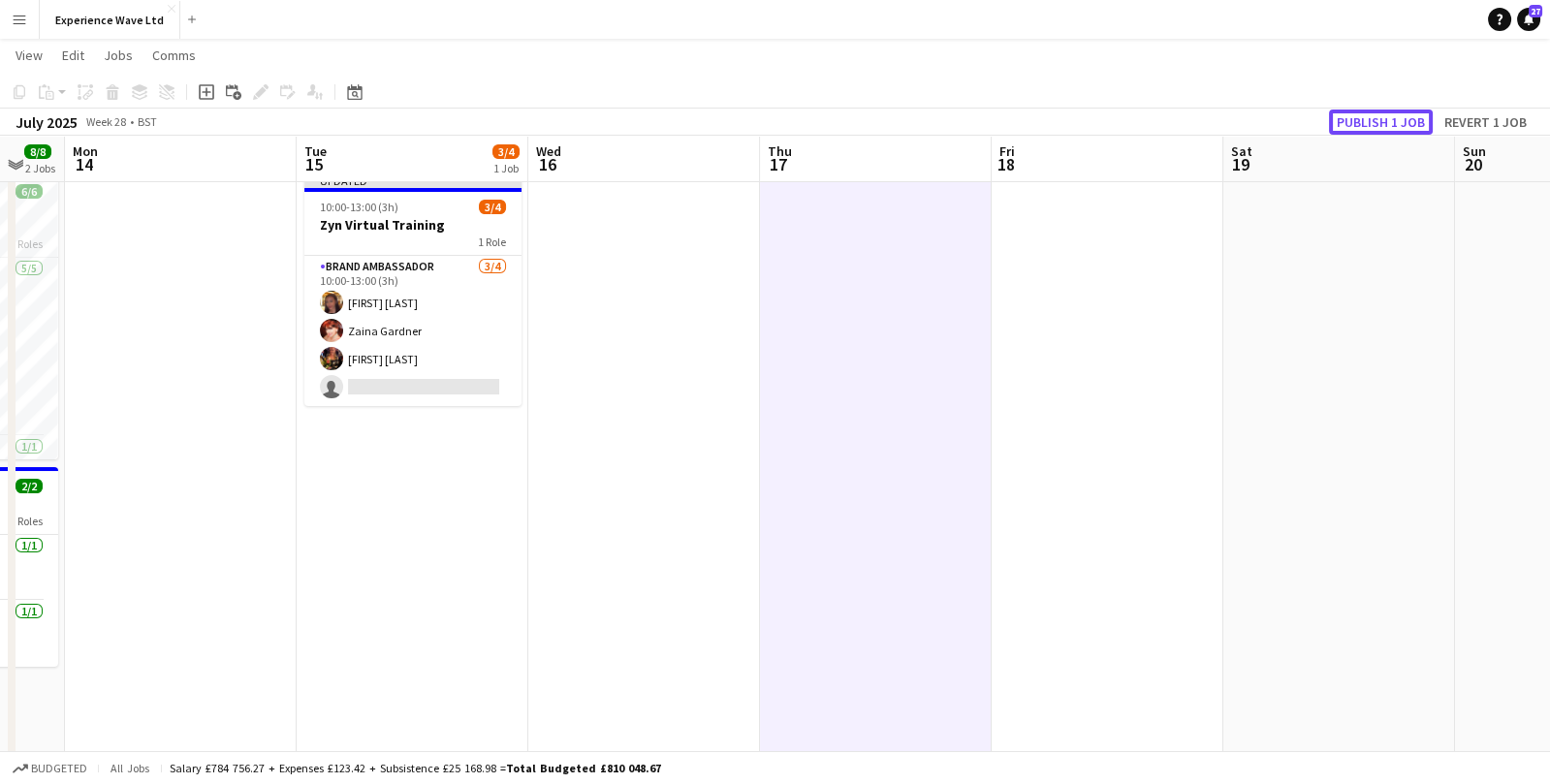 click on "Publish 1 job" 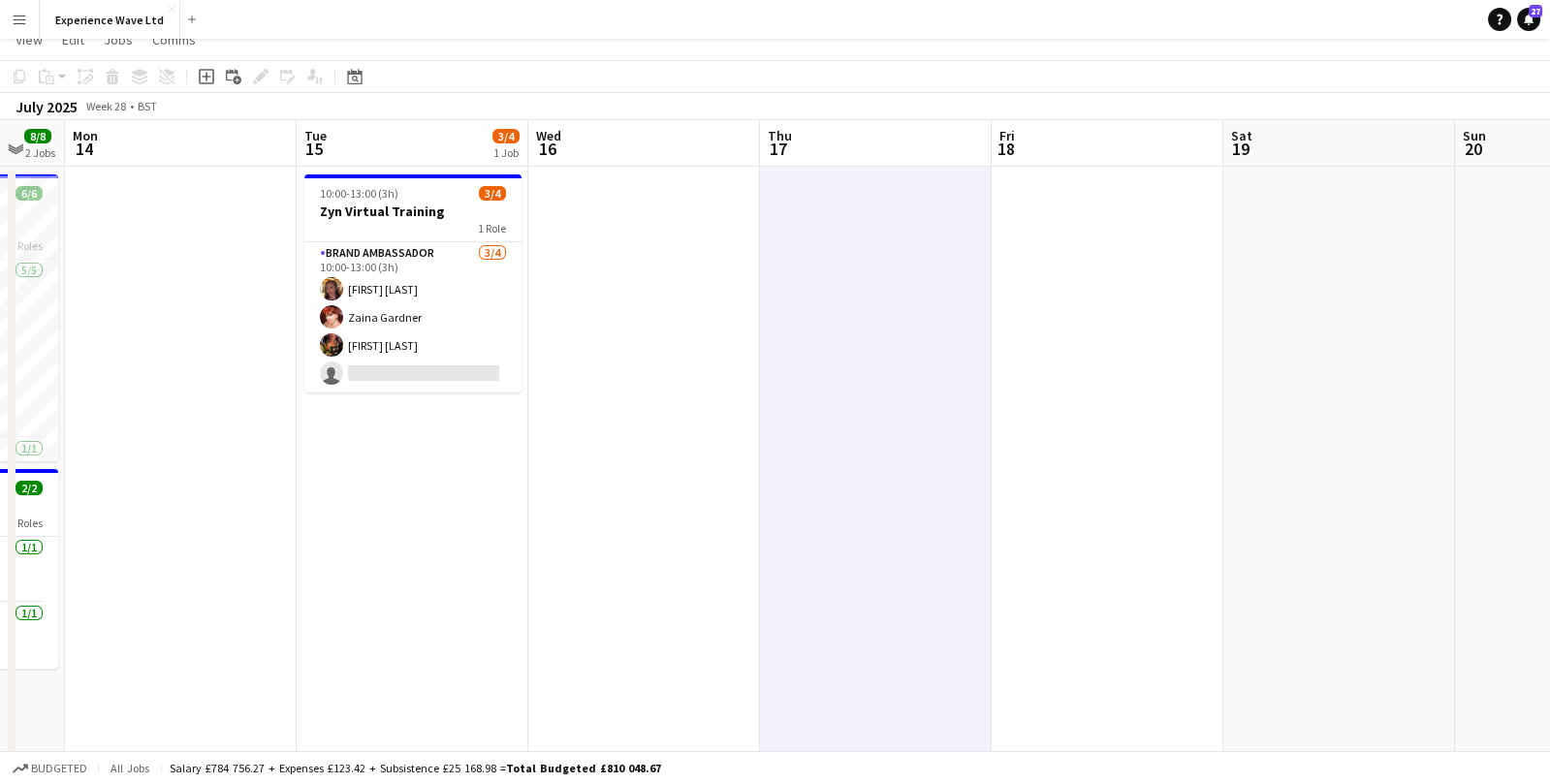 scroll, scrollTop: 0, scrollLeft: 0, axis: both 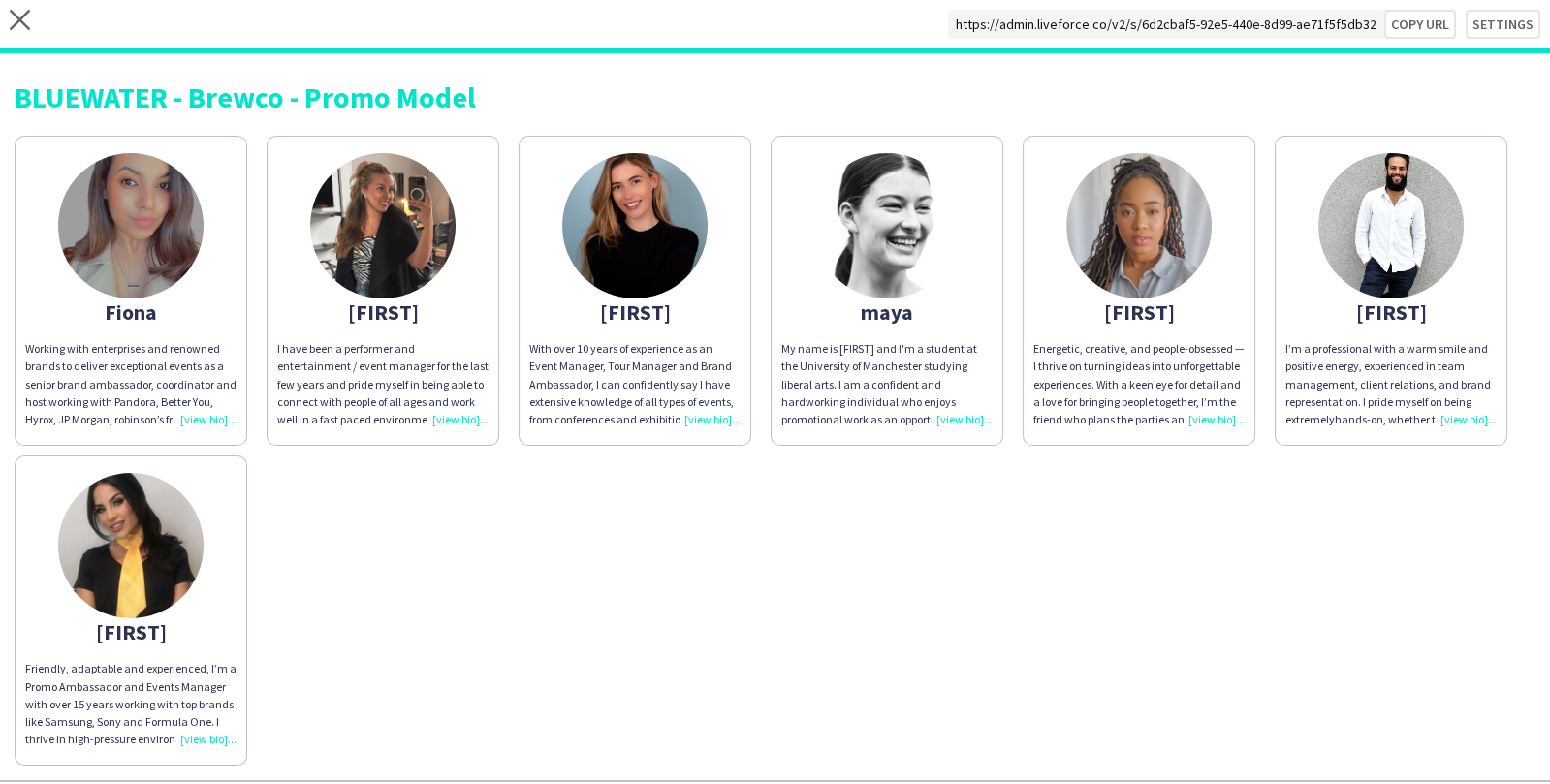 click 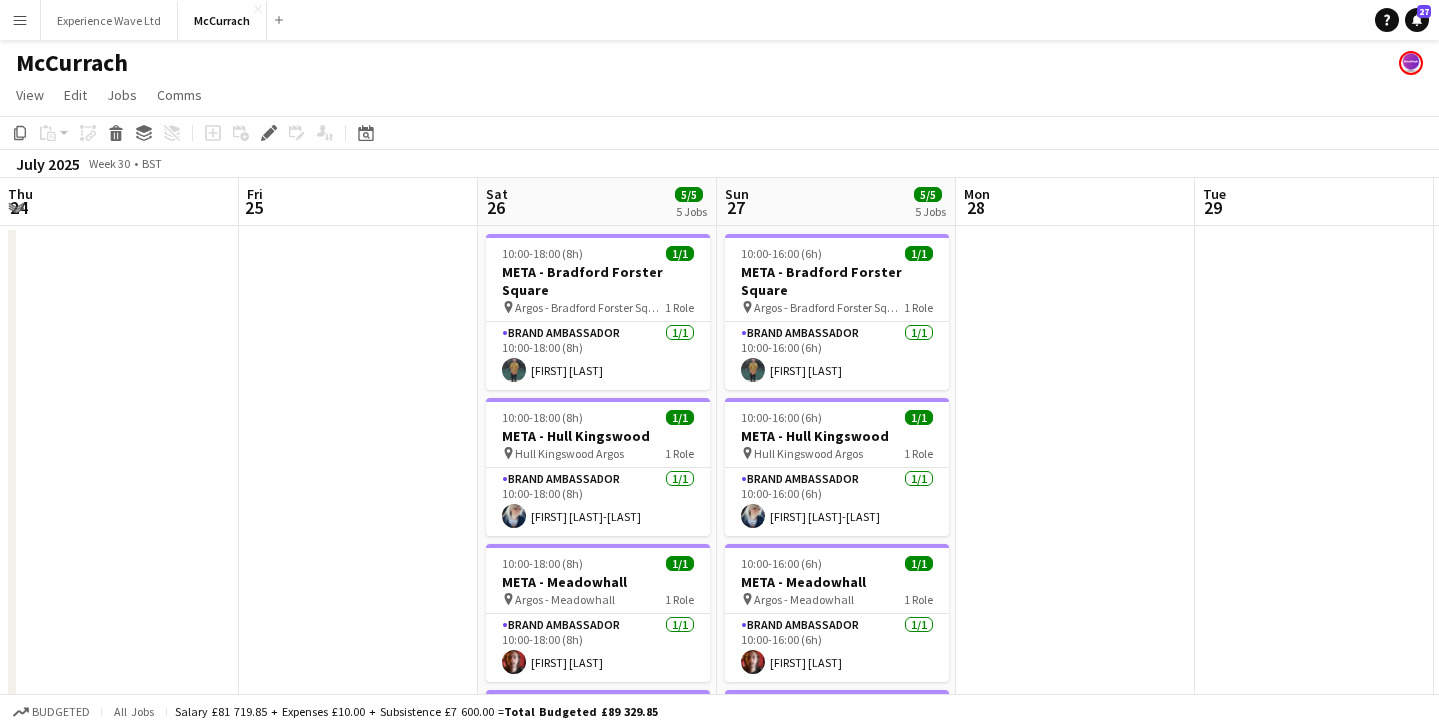 scroll, scrollTop: 0, scrollLeft: 0, axis: both 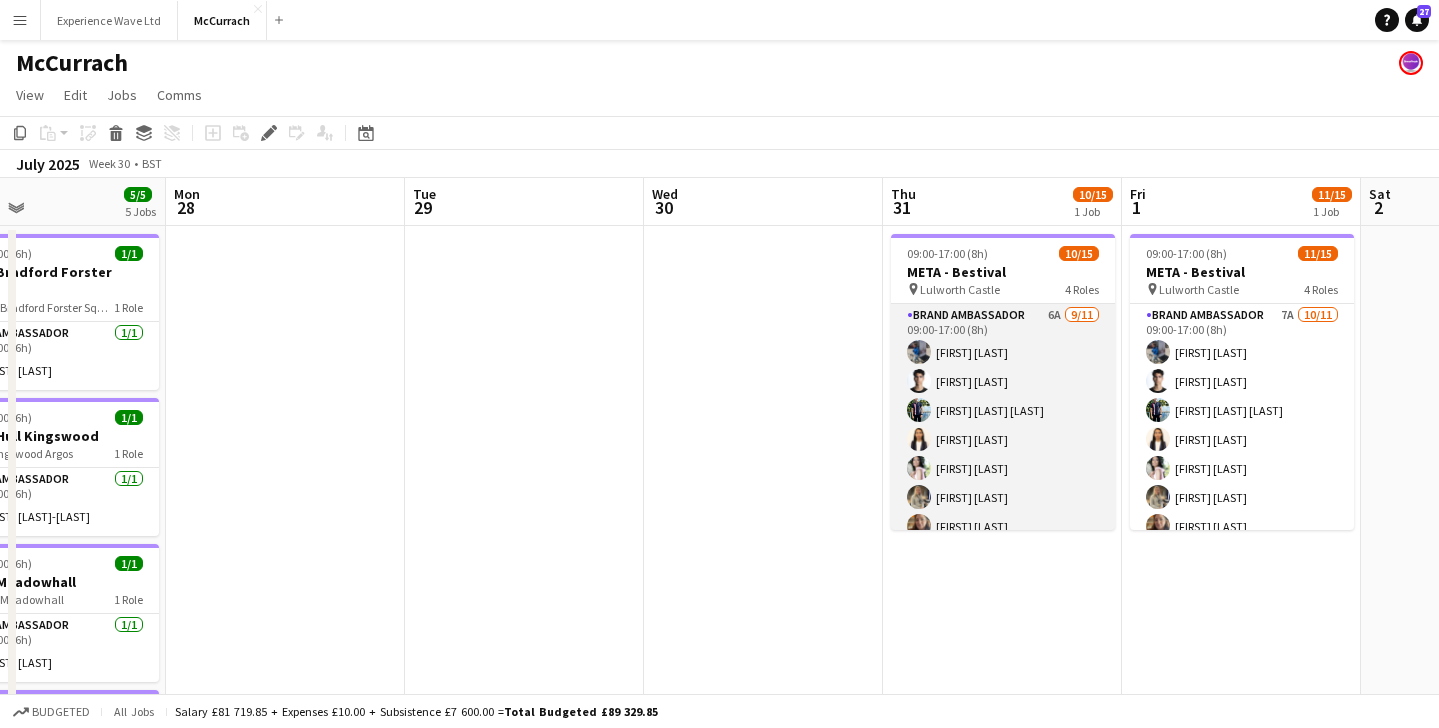 click on "Brand Ambassador   6A   9/11   09:00-17:00 (8h)
[FIRST] [LAST] [FIRST] [LAST] [FIRST] [LAST] [FIRST] [LAST] [FIRST] [LAST] [FIRST] [LAST] [FIRST] [LAST] [FIRST] [LAST] [FIRST] [LAST]
single-neutral-actions
single-neutral-actions" at bounding box center [1003, 483] 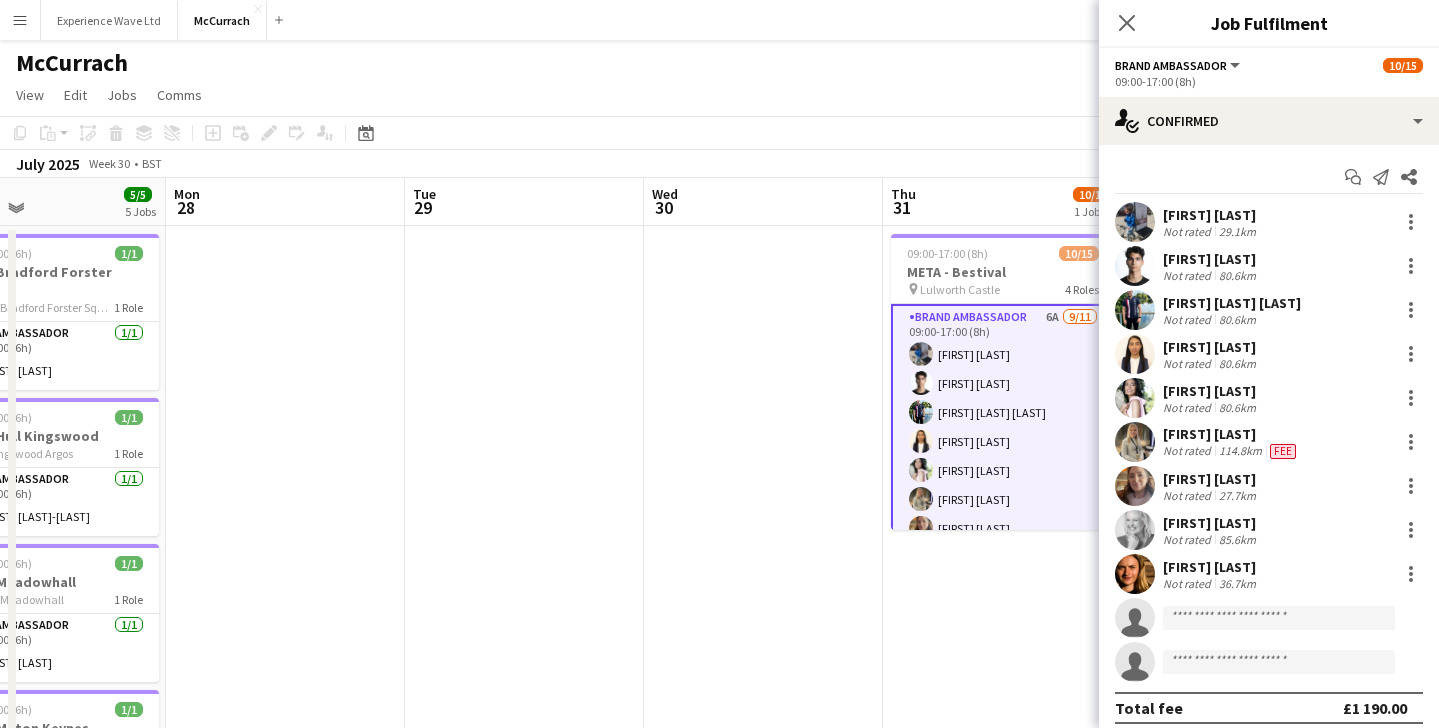 click on "Not rated" at bounding box center (1189, 319) 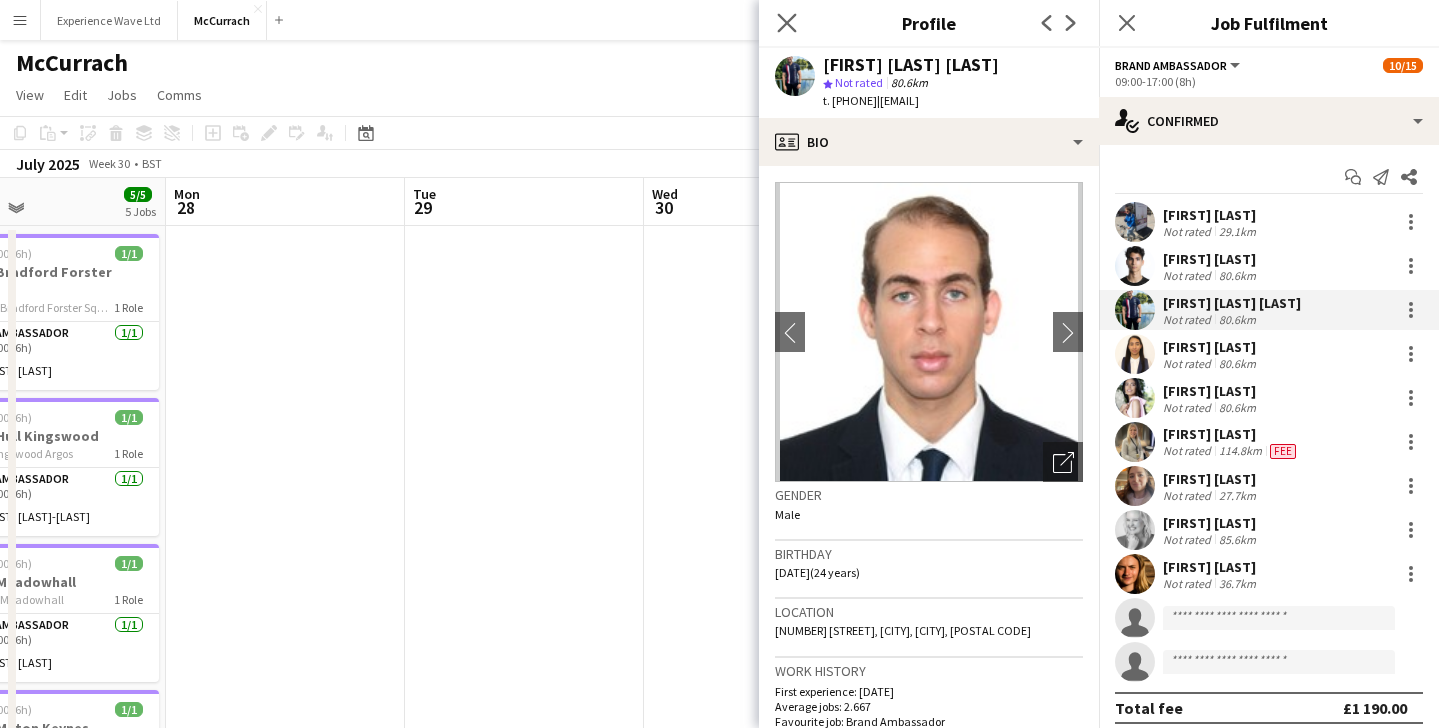 click on "Close pop-in" 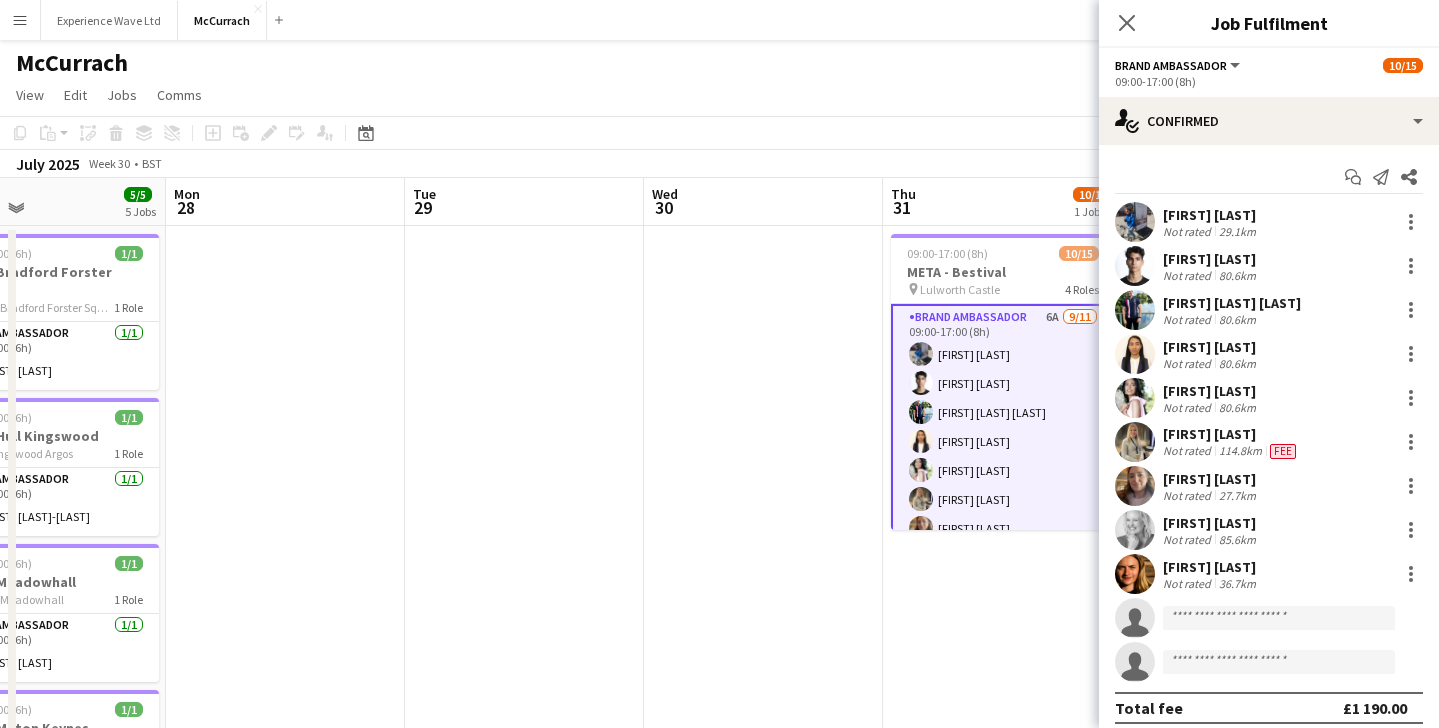 click on "85.6km" at bounding box center (1237, 539) 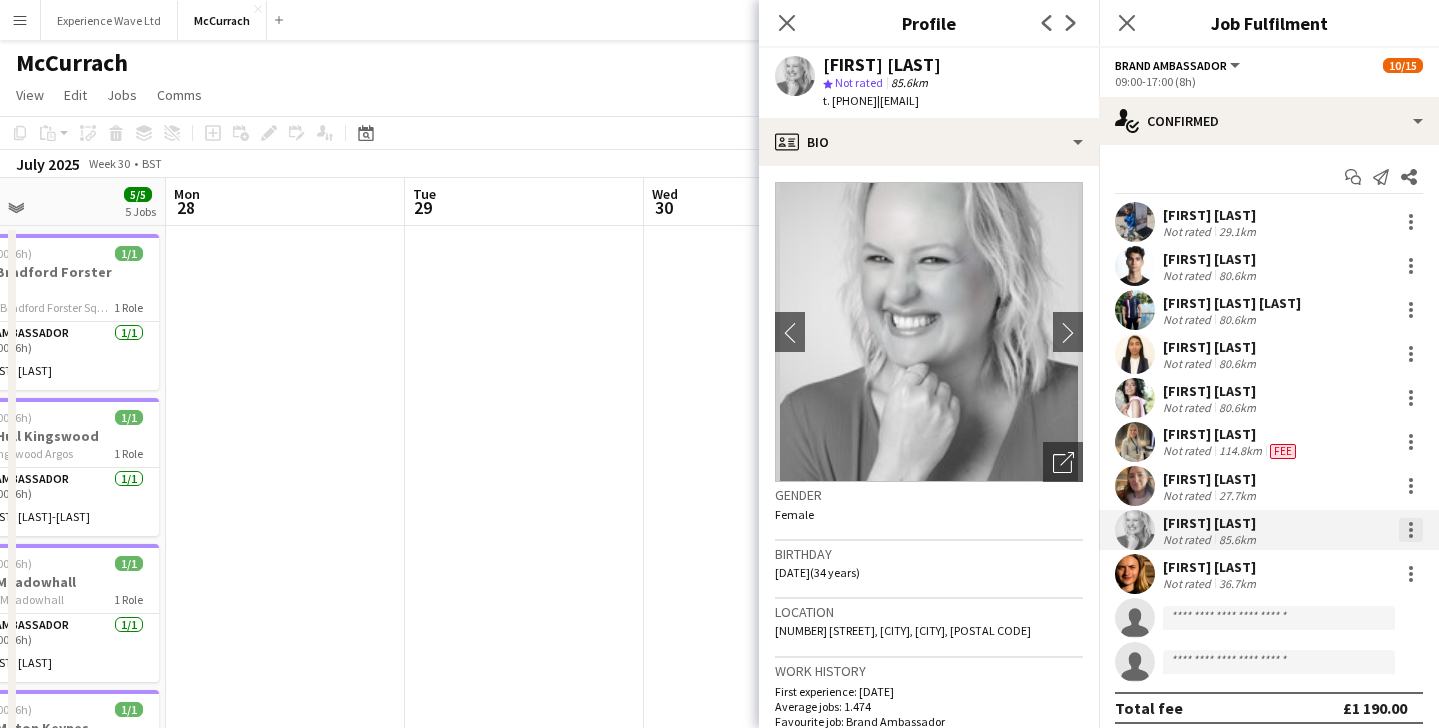 click at bounding box center [1411, 524] 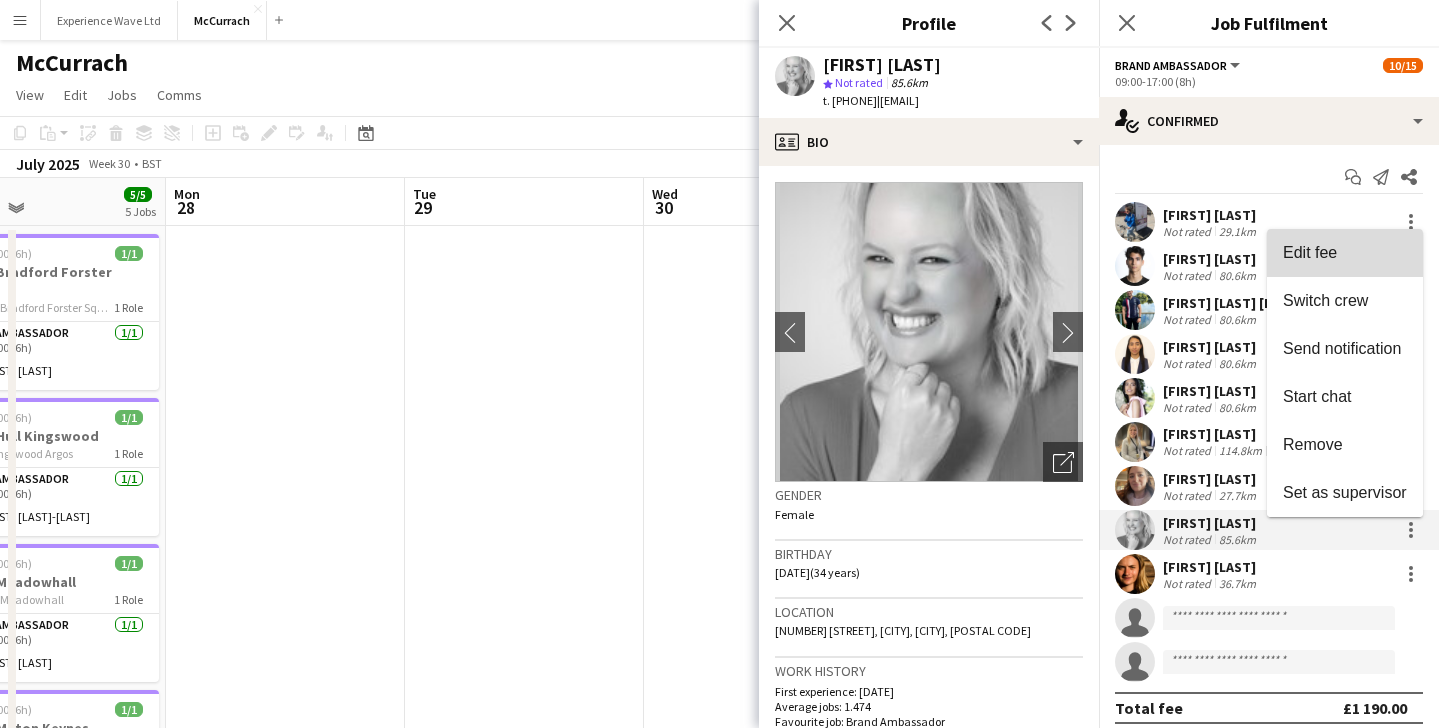 click on "Edit fee" at bounding box center [1345, 253] 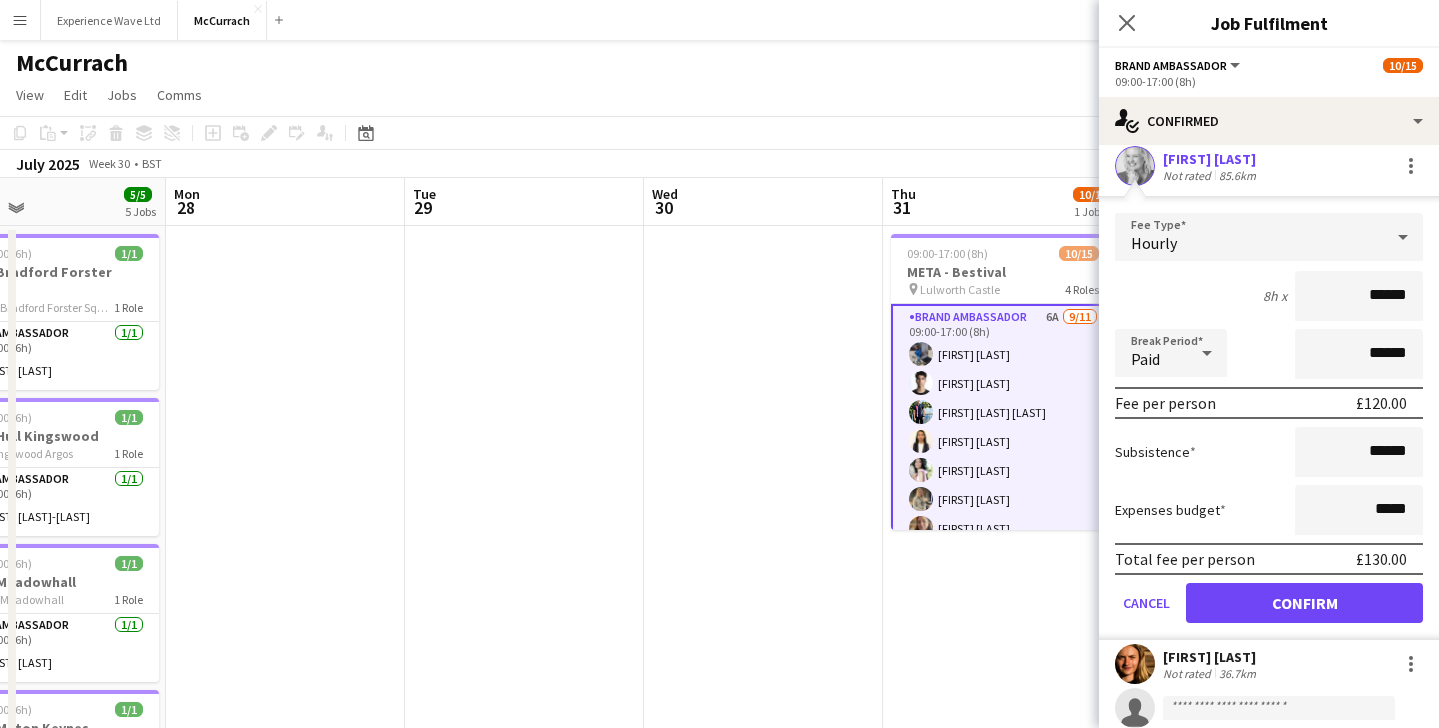scroll, scrollTop: 367, scrollLeft: 0, axis: vertical 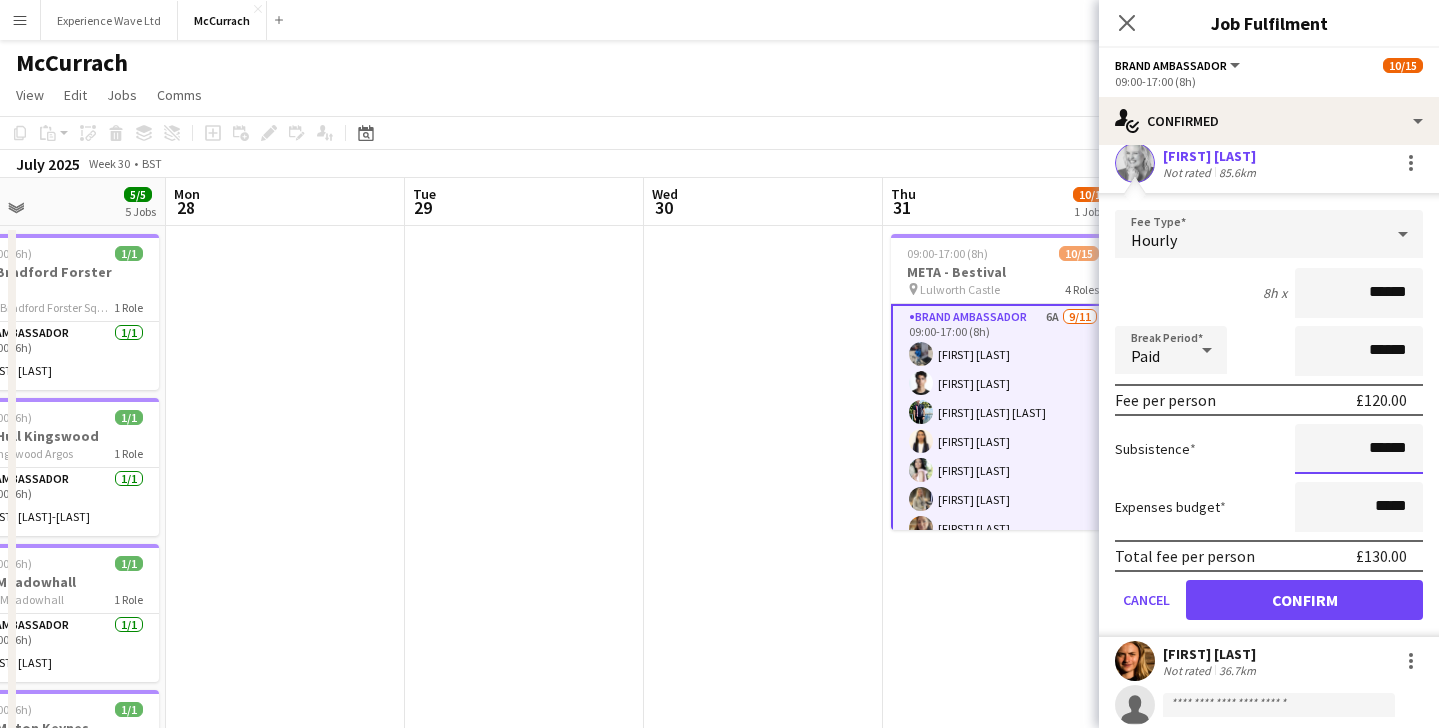 drag, startPoint x: 1412, startPoint y: 453, endPoint x: 1301, endPoint y: 446, distance: 111.220505 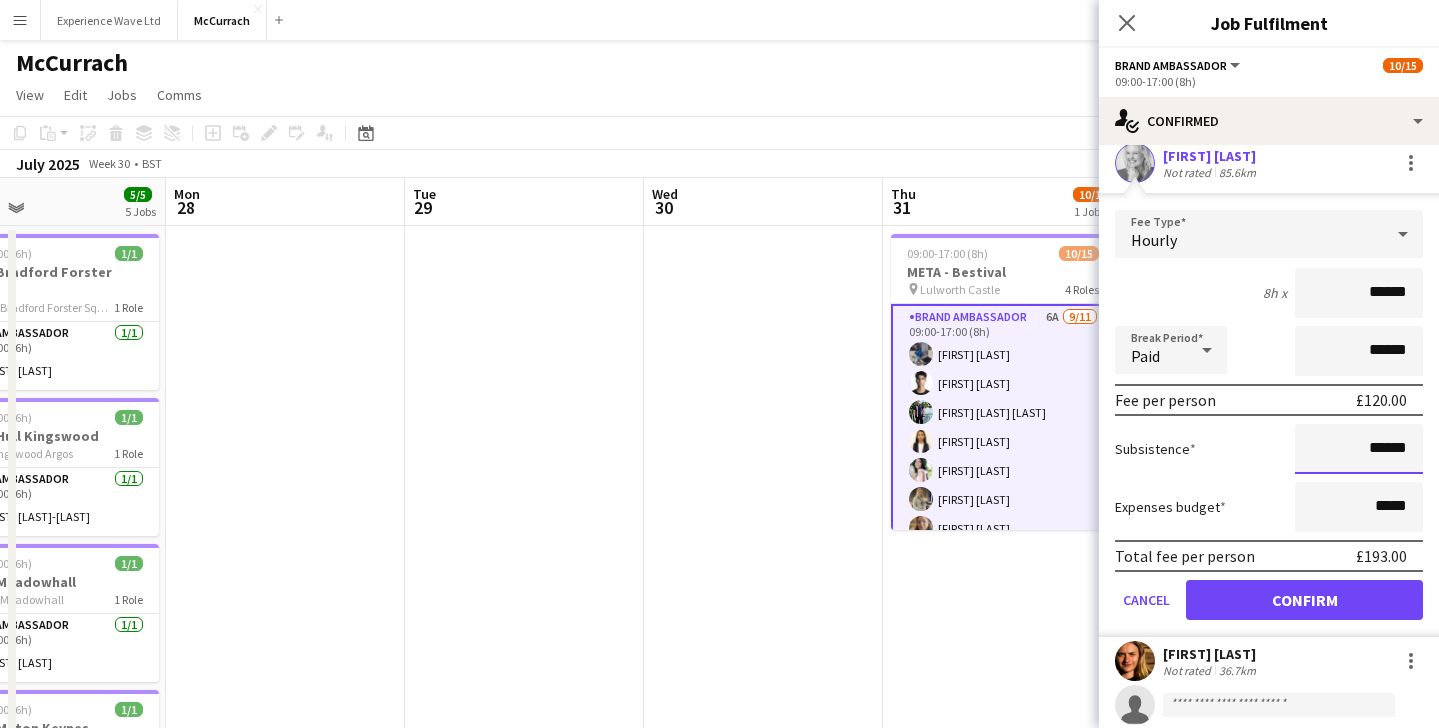 type on "******" 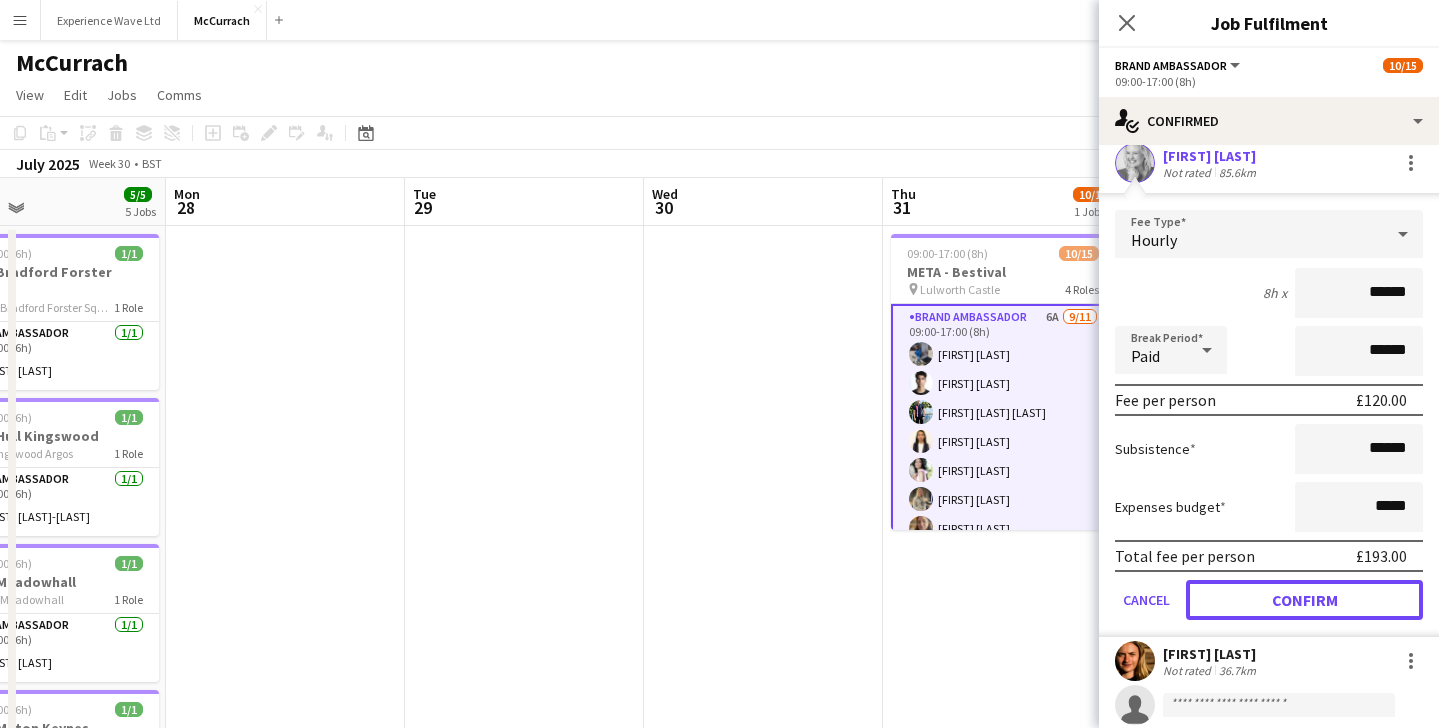 click on "Confirm" at bounding box center (1304, 600) 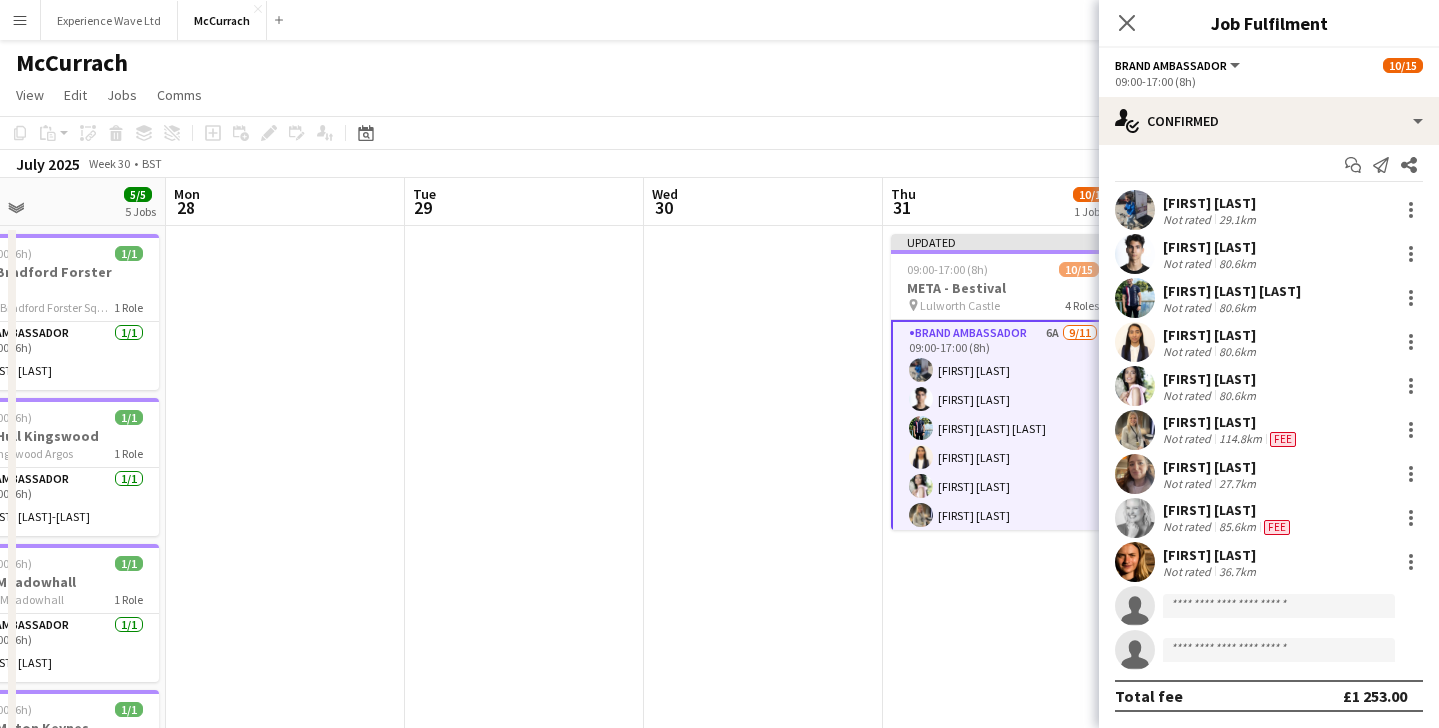 scroll, scrollTop: 12, scrollLeft: 0, axis: vertical 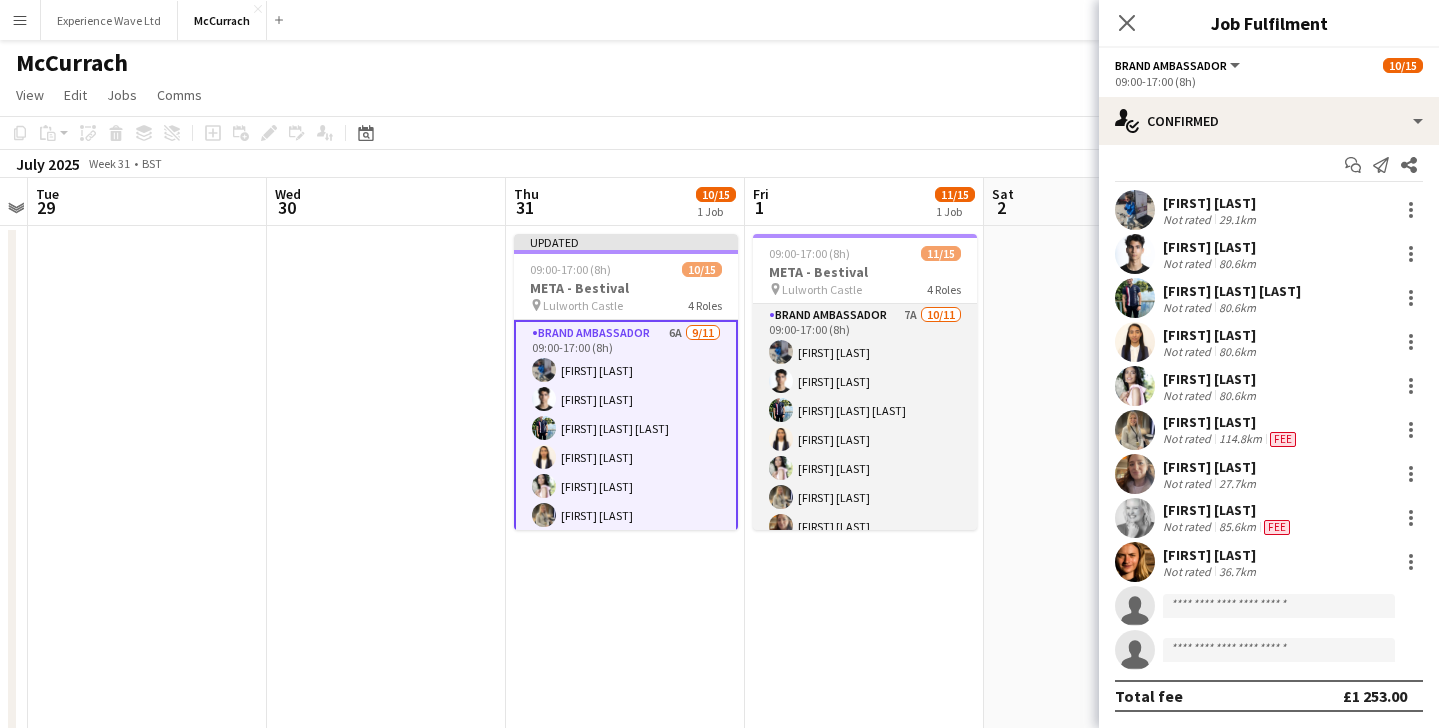 click on "Brand Ambassador   7A   10/11   09:00-17:00 (8h)
[FIRST] [LAST] [FIRST] [LAST] [FIRST] [LAST] [FIRST] [LAST] [FIRST] [LAST] [FIRST] [LAST] [FIRST] [LAST] [FIRST] [LAST] [FIRST] [LAST]
single-neutral-actions" at bounding box center (865, 483) 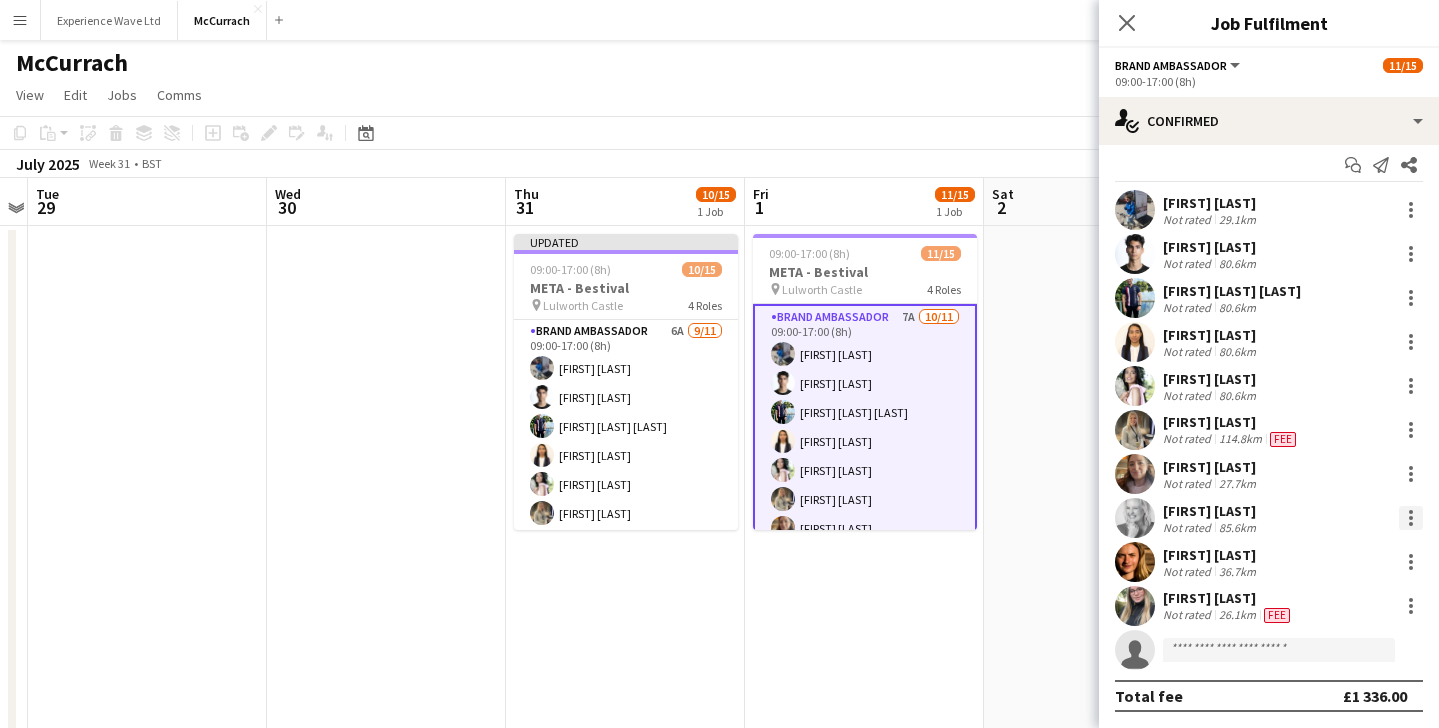 click at bounding box center [1411, 518] 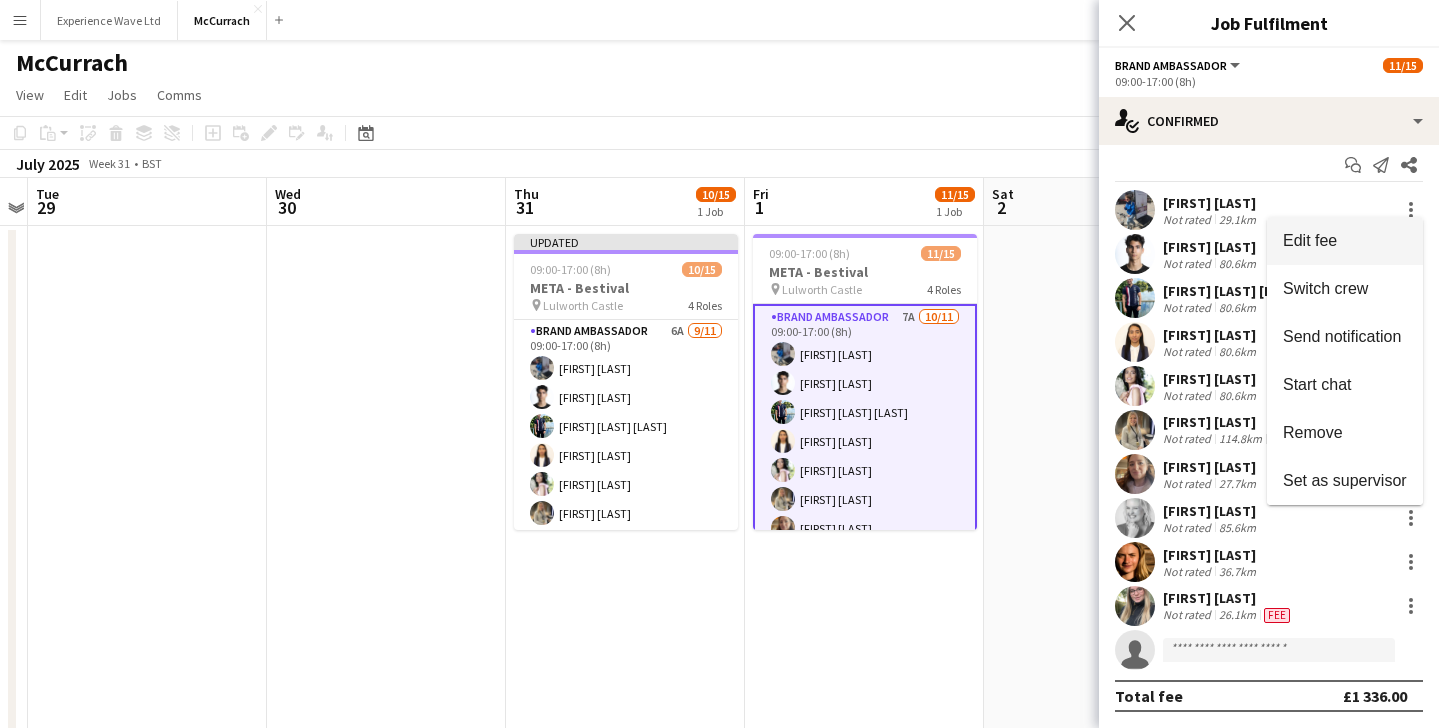 click on "Edit fee" at bounding box center [1345, 241] 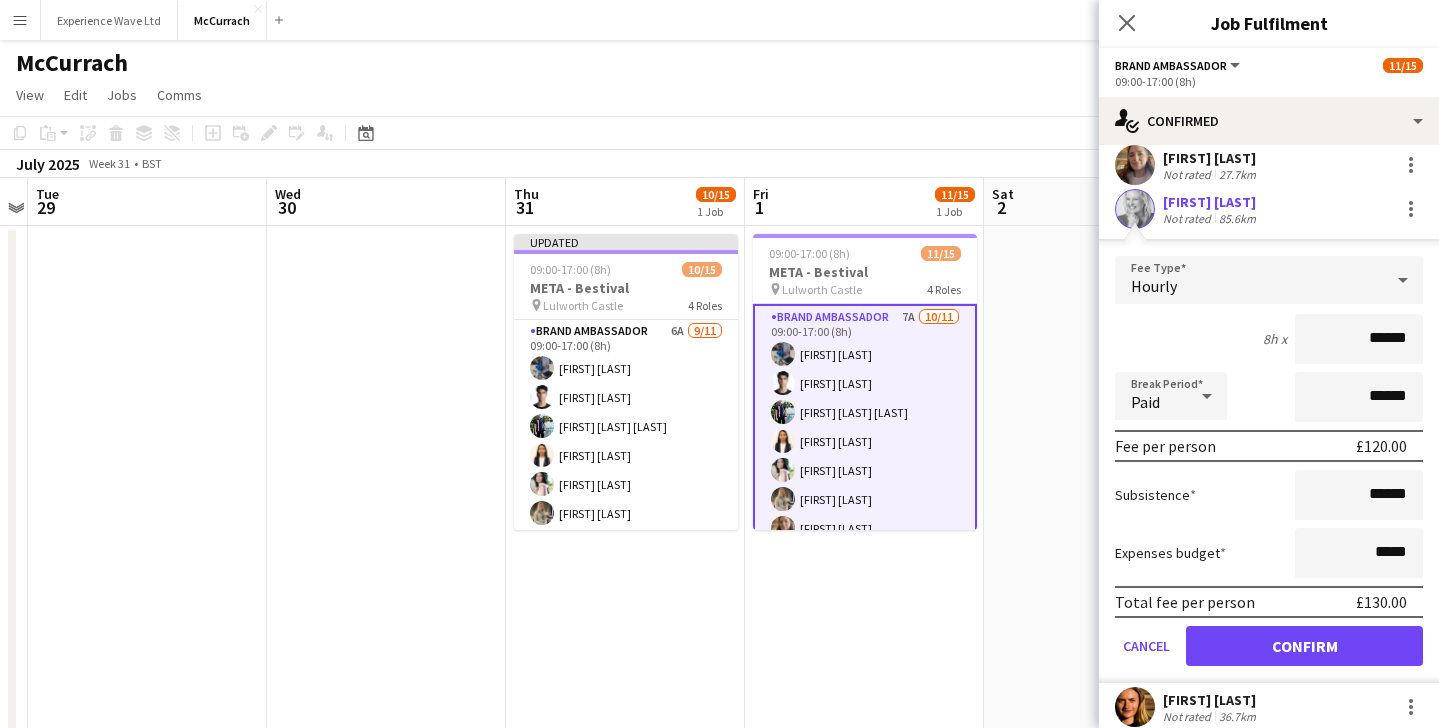 scroll, scrollTop: 454, scrollLeft: 0, axis: vertical 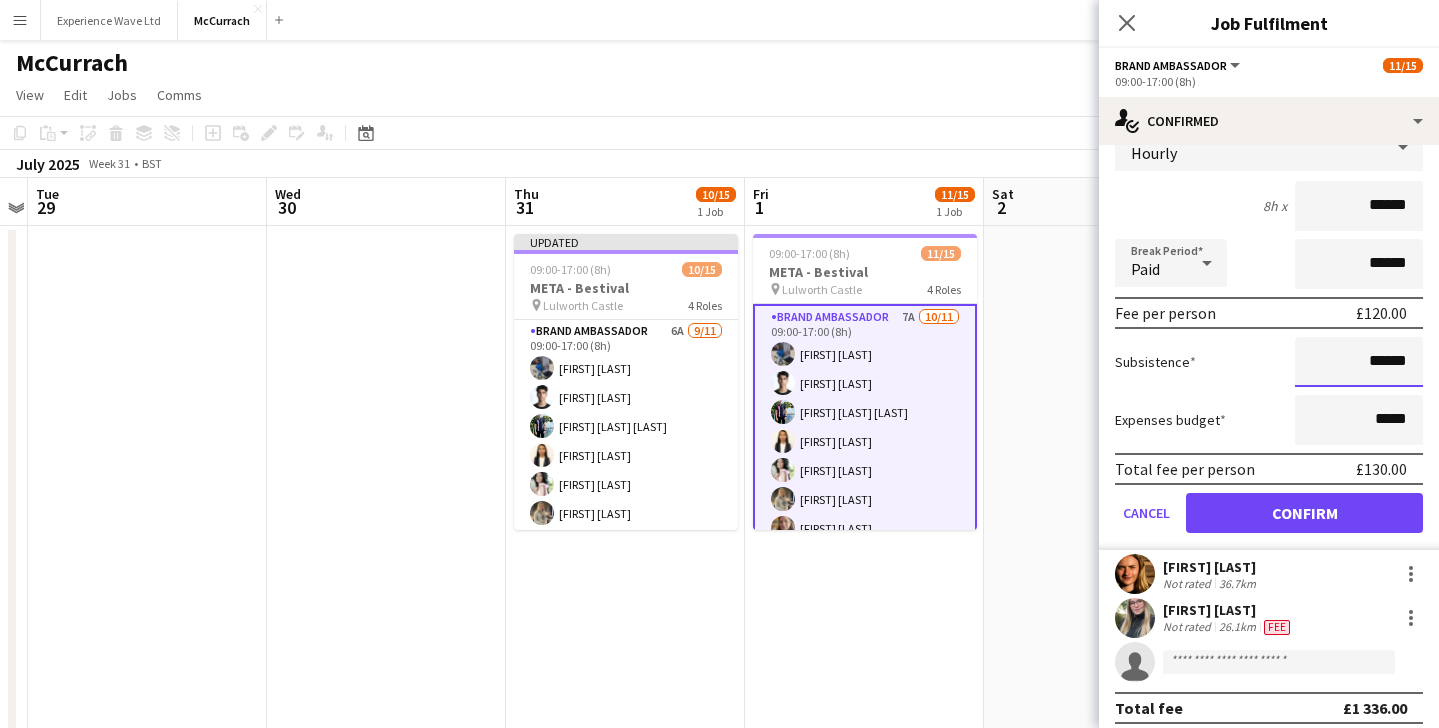 drag, startPoint x: 1406, startPoint y: 364, endPoint x: 1289, endPoint y: 369, distance: 117.10679 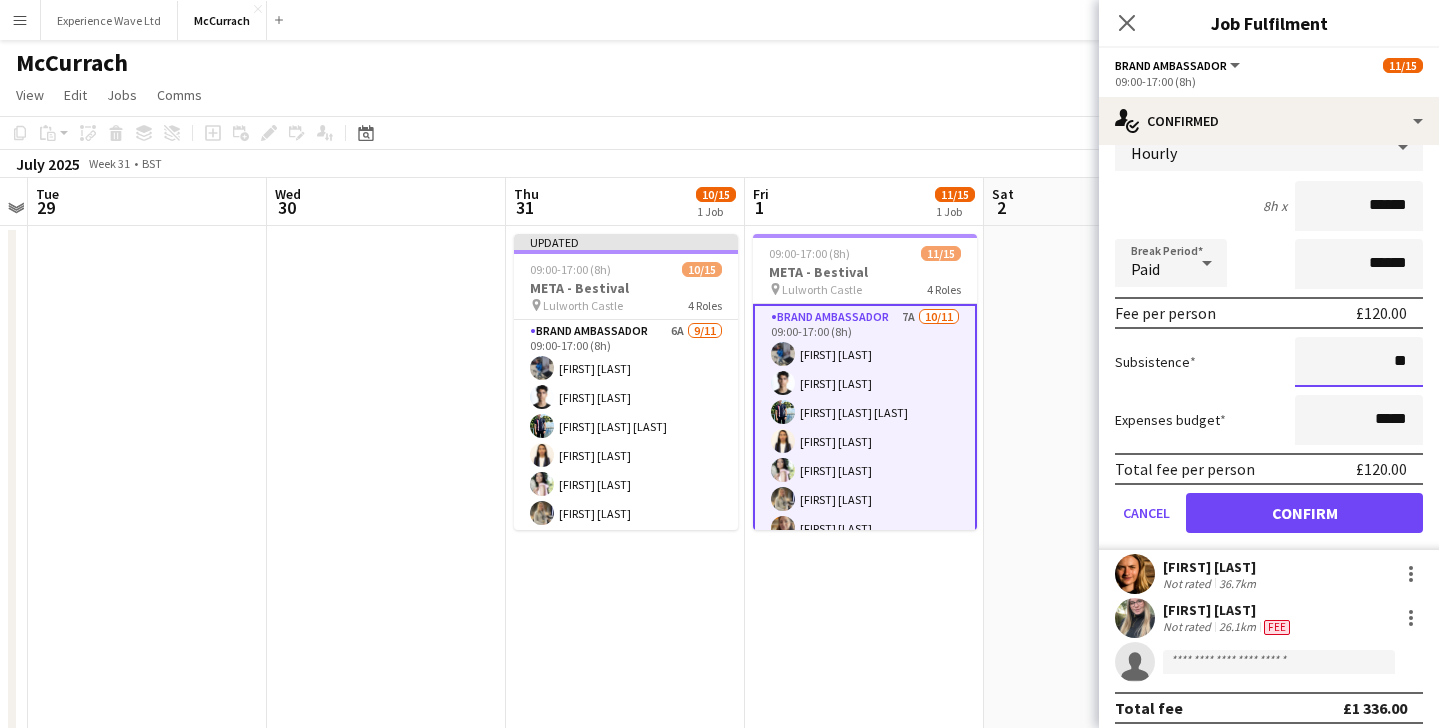 type on "**" 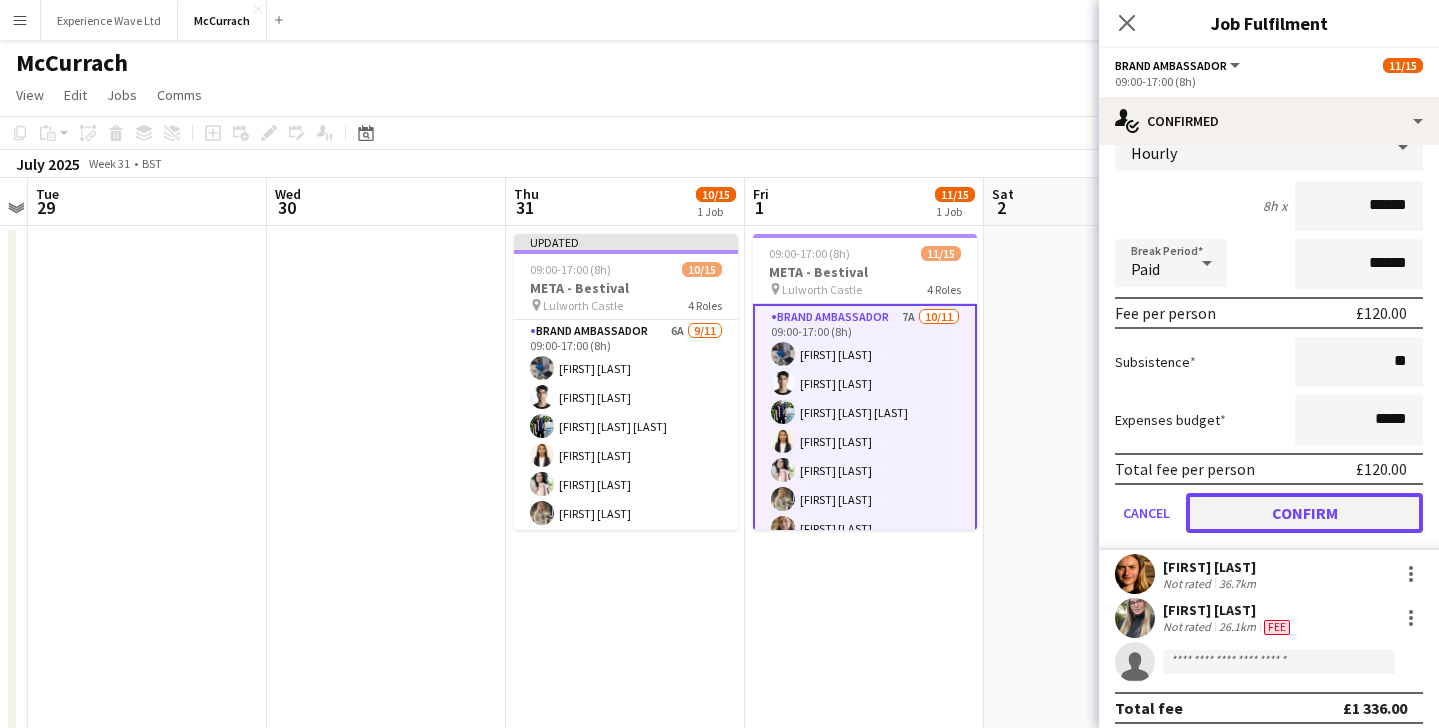 click on "Confirm" at bounding box center (1304, 513) 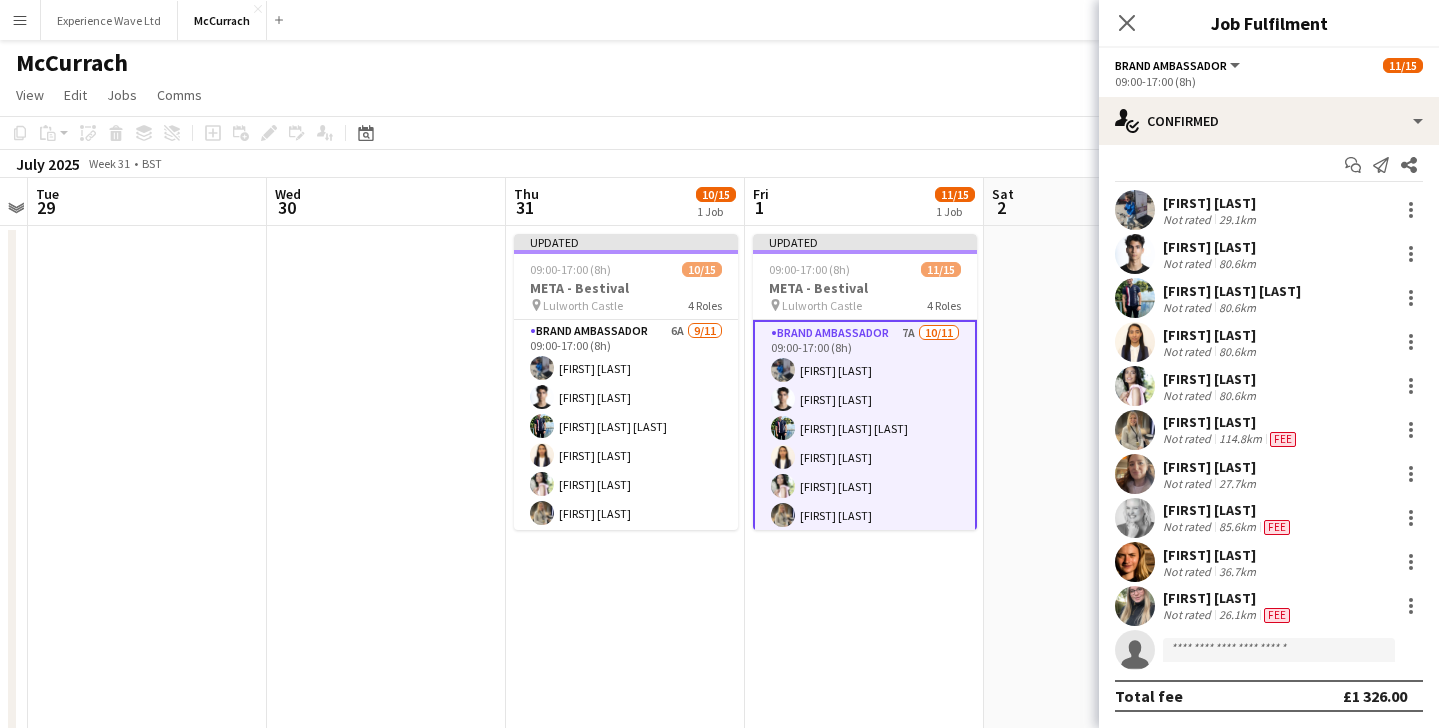 scroll, scrollTop: 12, scrollLeft: 0, axis: vertical 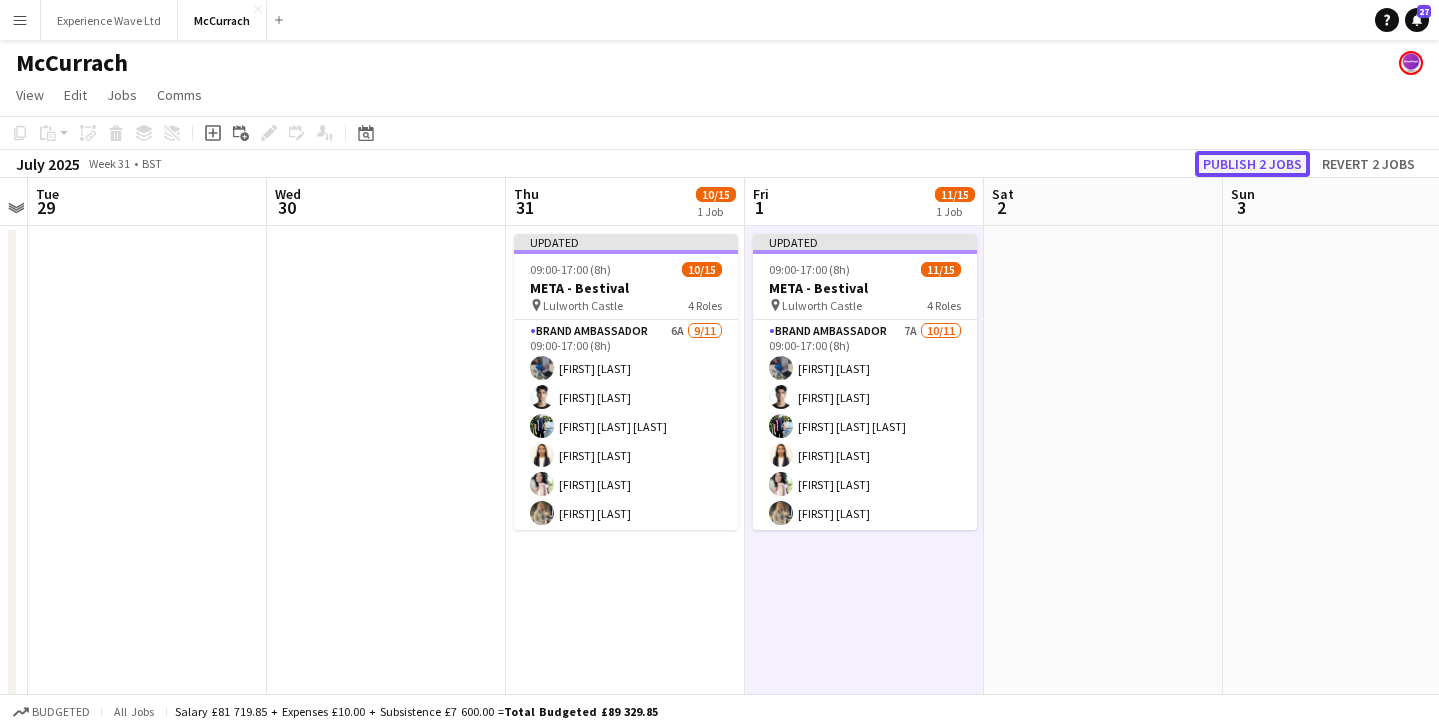 click on "Publish 2 jobs" 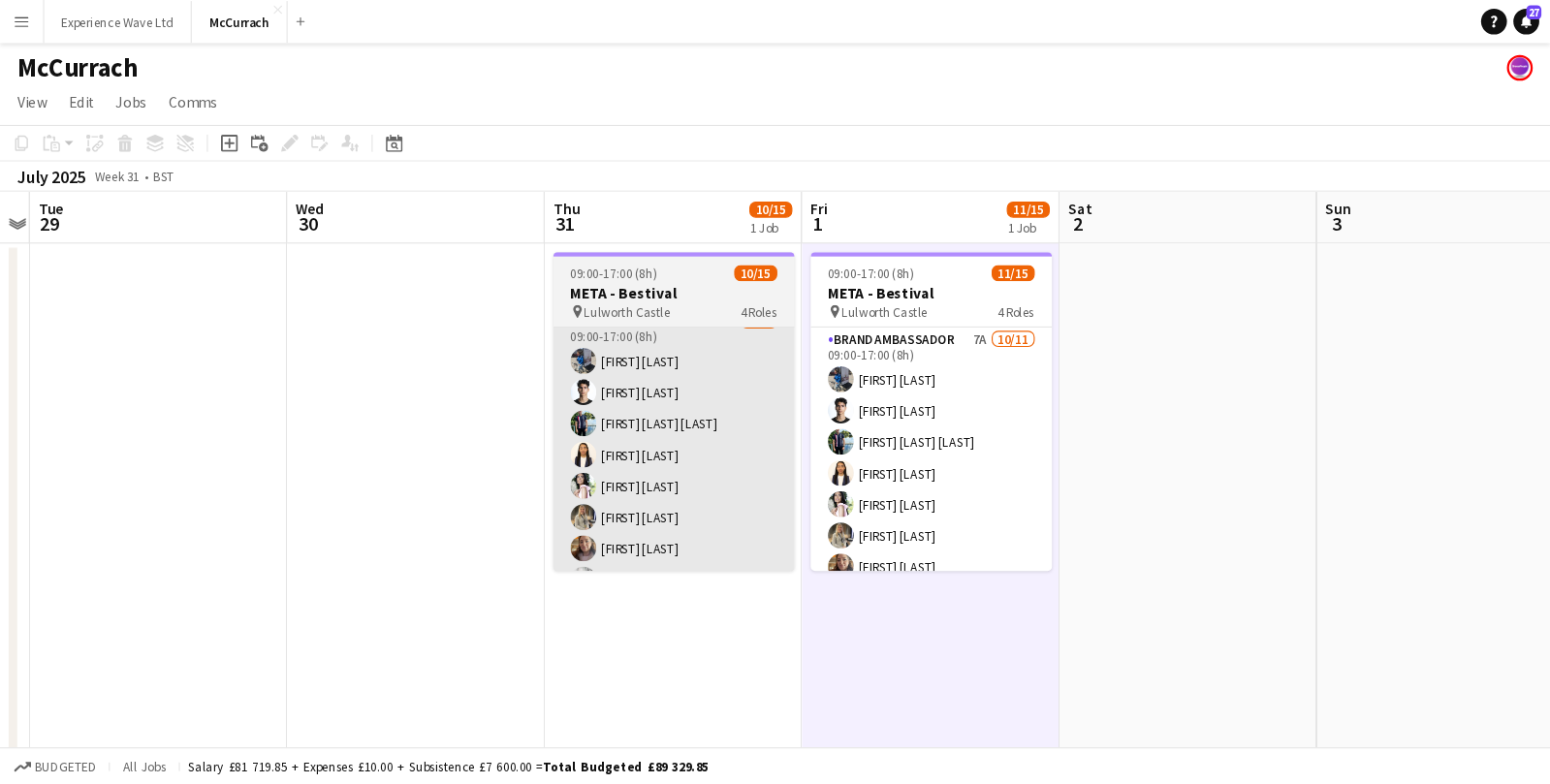 scroll, scrollTop: 0, scrollLeft: 0, axis: both 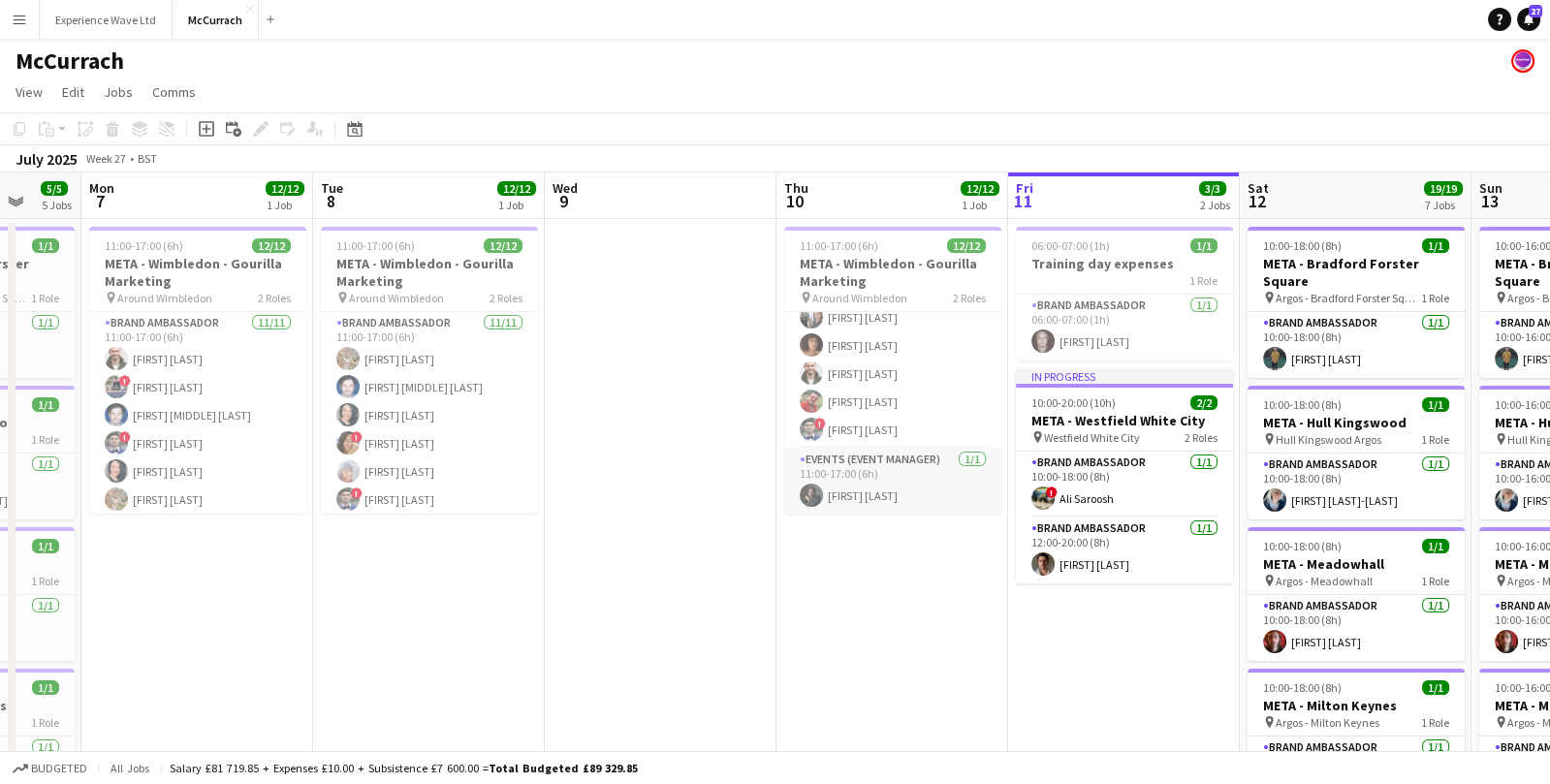click on "Events (Event Manager)   1/1   11:00-17:00 (6h)
[FIRST] [LAST]" at bounding box center (893, 482) 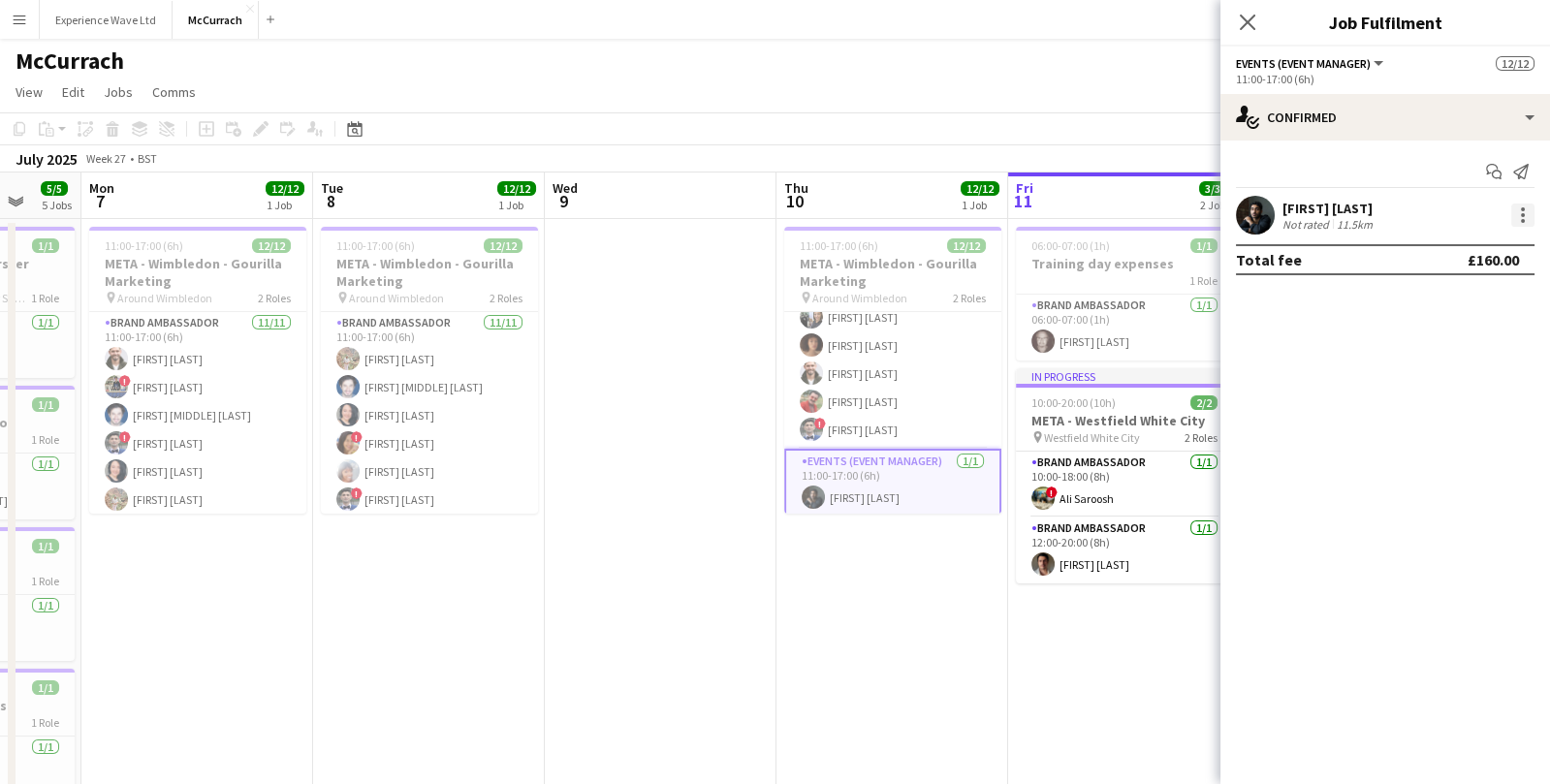 click at bounding box center [1523, 215] 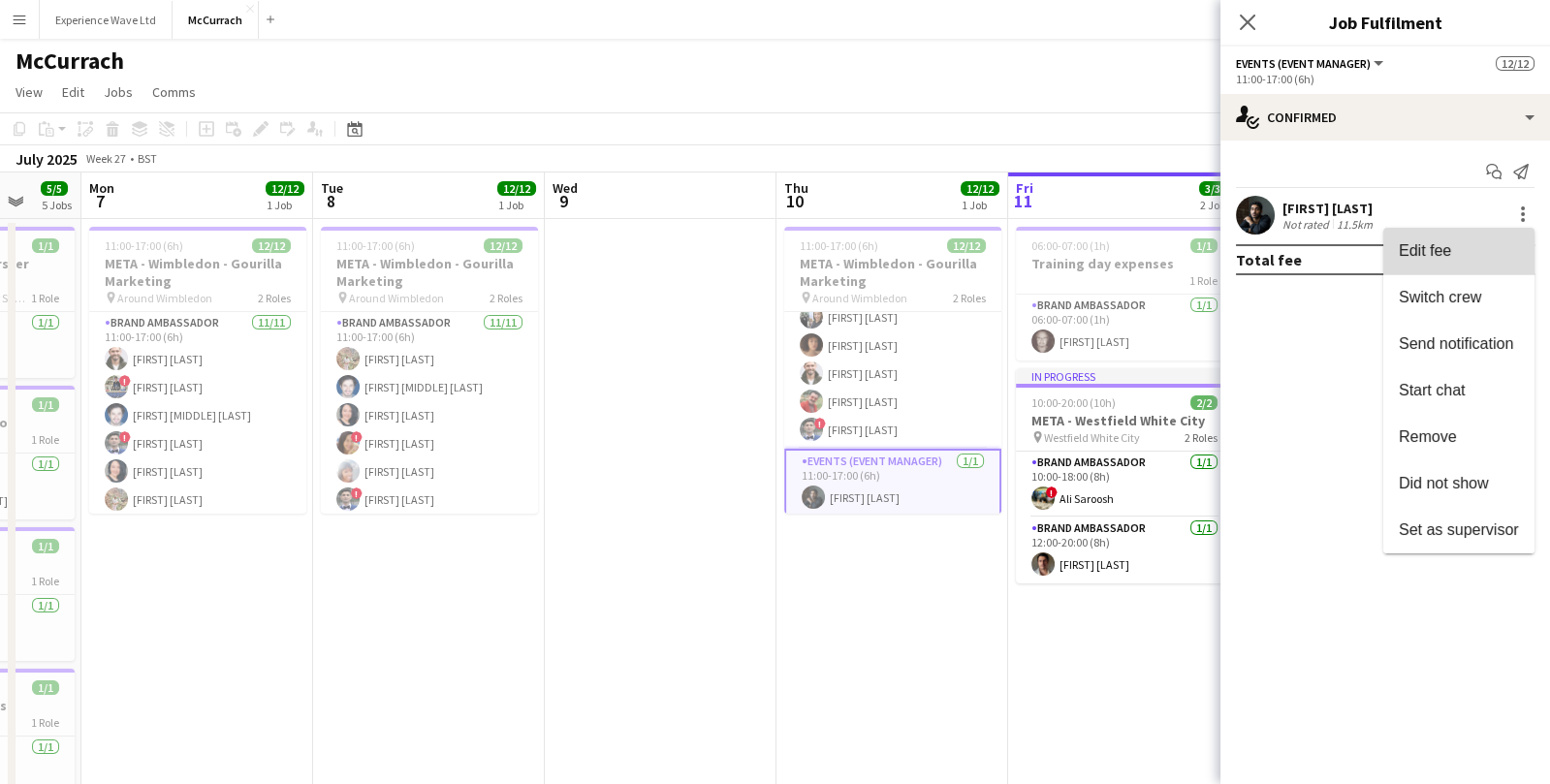 click on "Edit fee" at bounding box center [1459, 251] 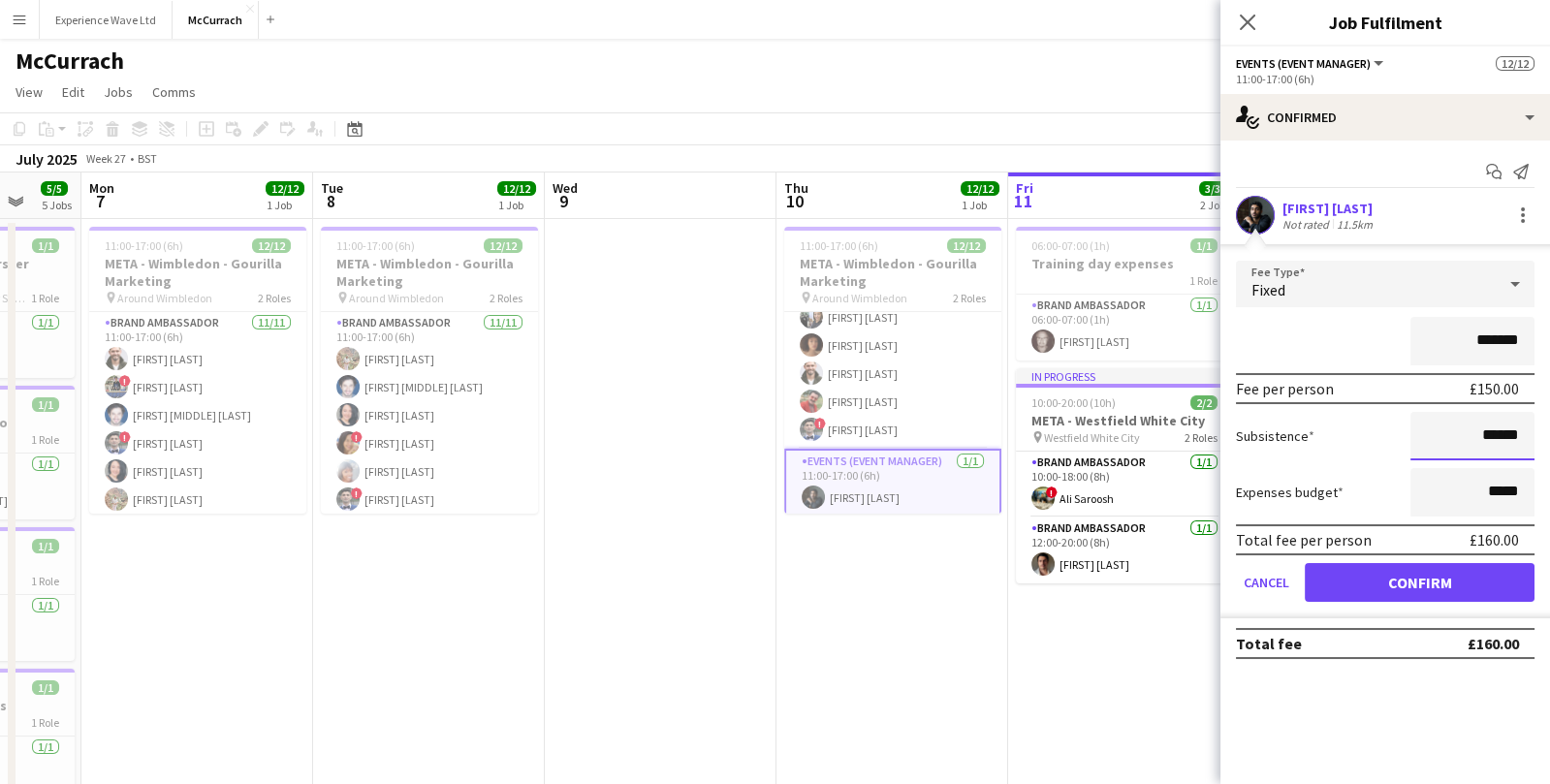 drag, startPoint x: 1524, startPoint y: 433, endPoint x: 1389, endPoint y: 431, distance: 135.01481 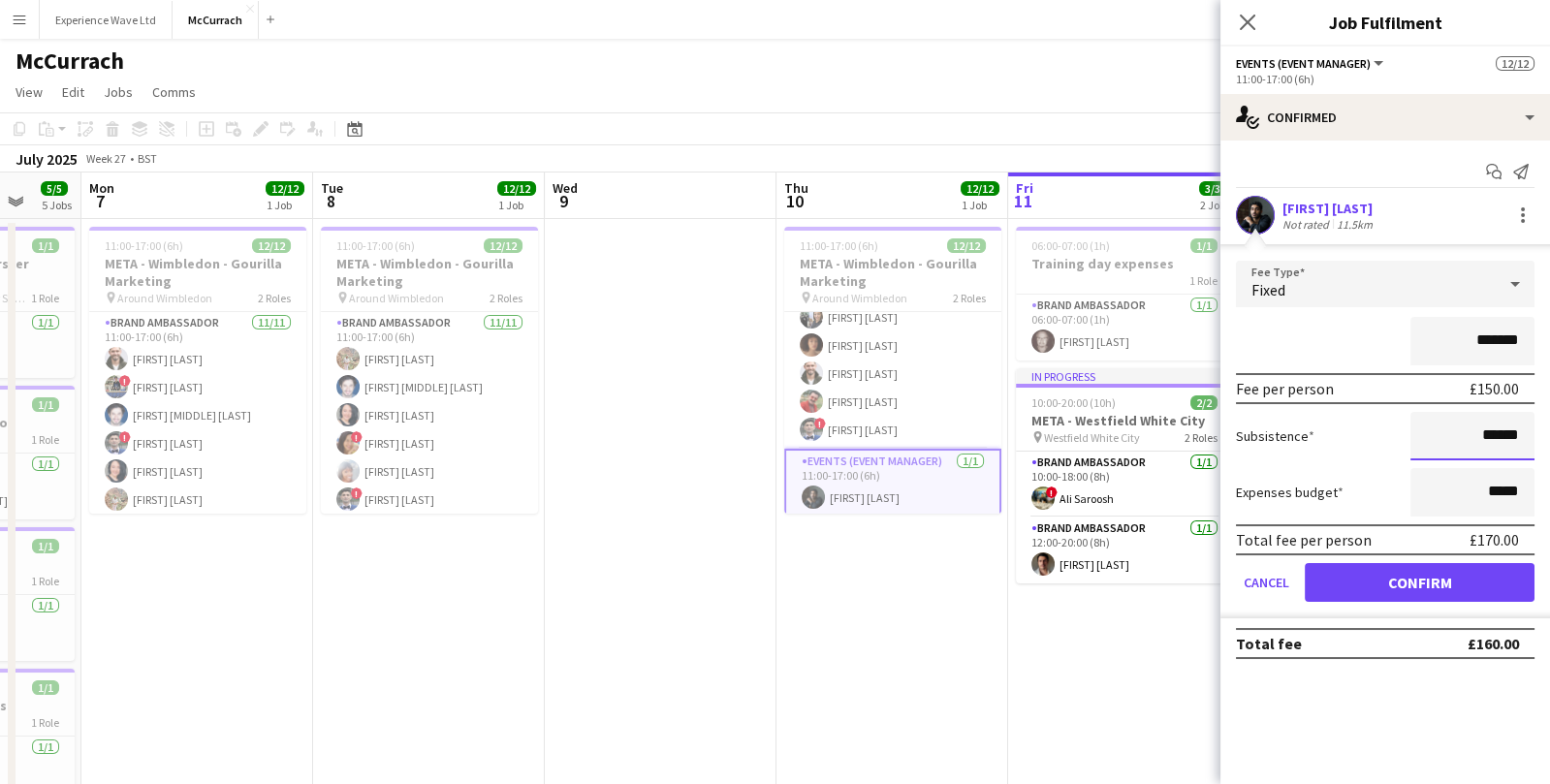type on "******" 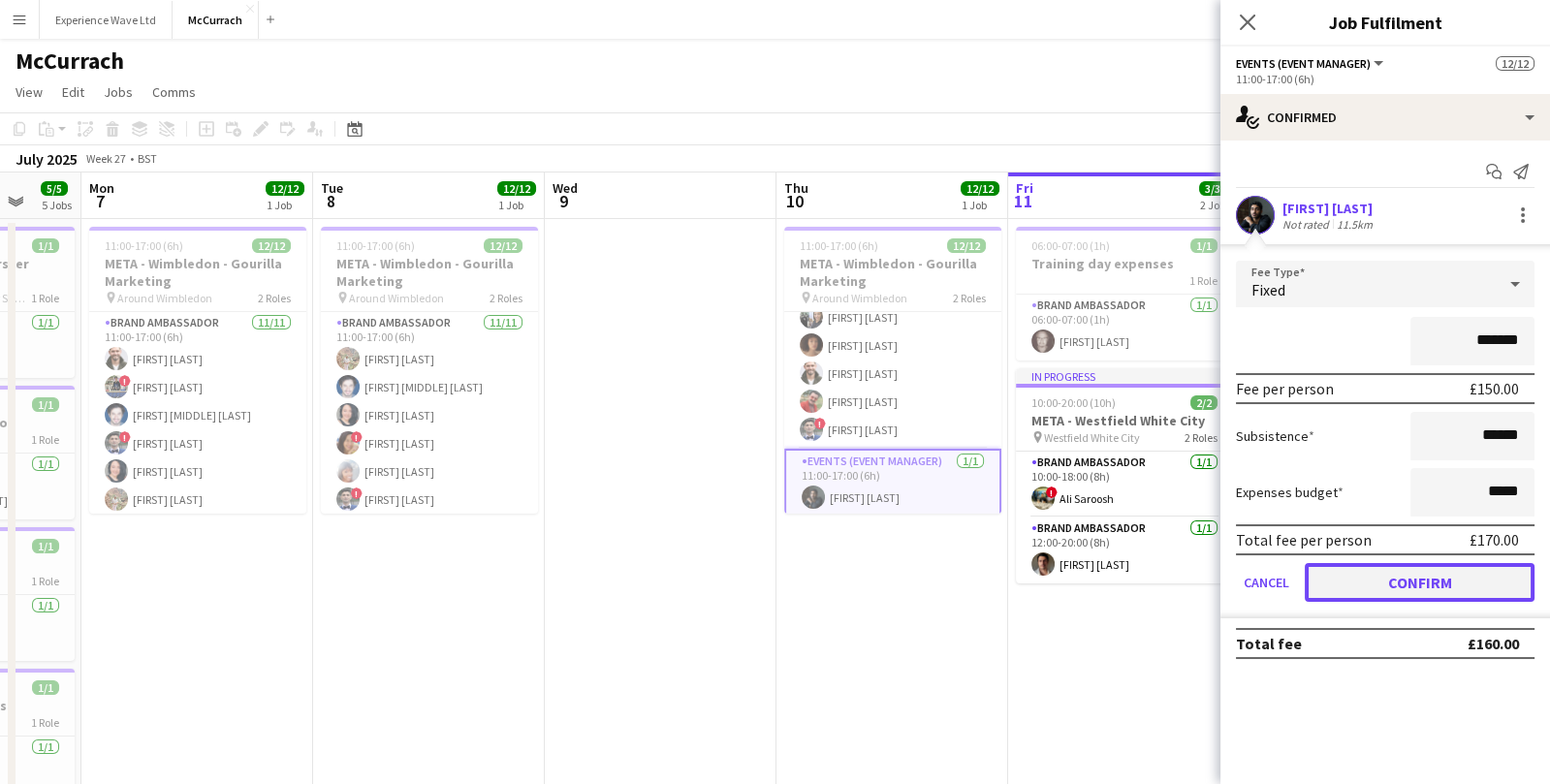 click on "Confirm" at bounding box center [1419, 582] 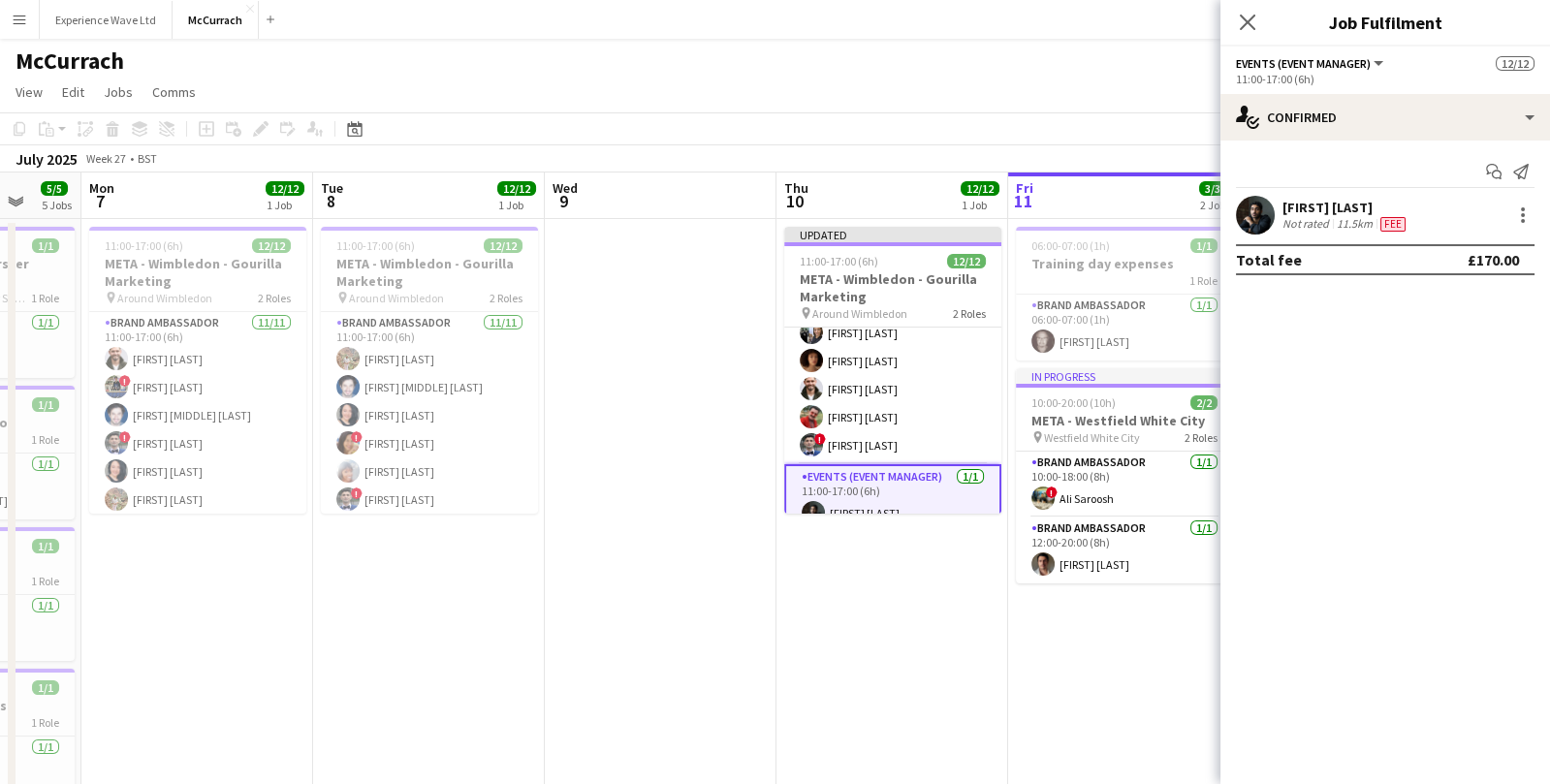 click on "Updated   11:00-17:00 (6h)    12/12   META - Wimbledon - Gourilla Marketing
pin
Around Wimbledon    2 Roles   Brand Ambassador   11/11   11:00-17:00 (6h)
[FIRST] [LAST] ! [FIRST] [LAST] ! [FIRST] [LAST] ! [FIRST] [LAST] [FIRST] [LAST] ! [FIRST] [LAST] [FIRST] [LAST] [FIRST] [LAST] [FIRST] [LAST] Events (Event Manager)   1/1   11:00-17:00 (6h)
[FIRST] [LAST]" at bounding box center (892, 882) 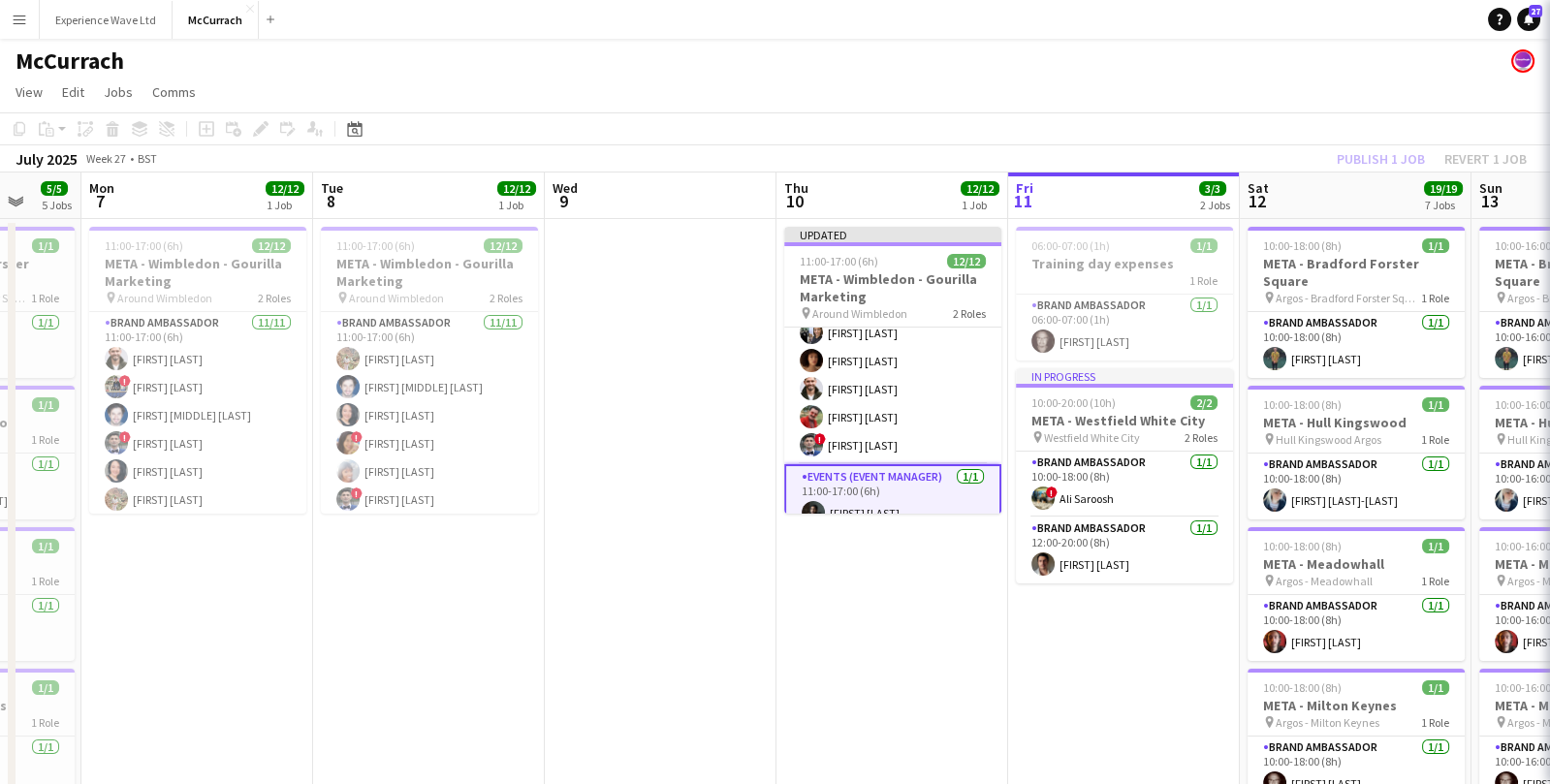 scroll, scrollTop: 0, scrollLeft: 613, axis: horizontal 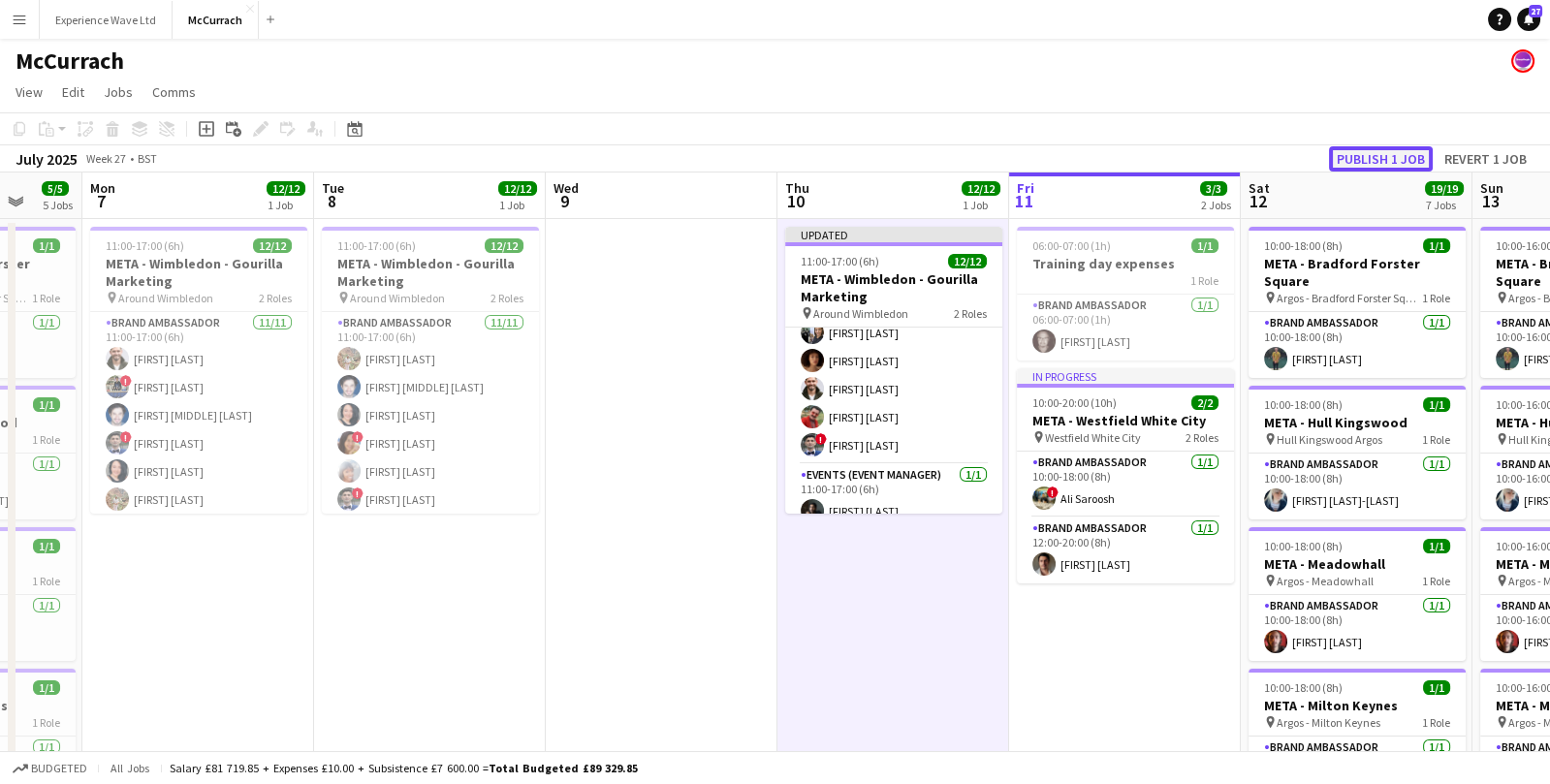 click on "Publish 1 job" 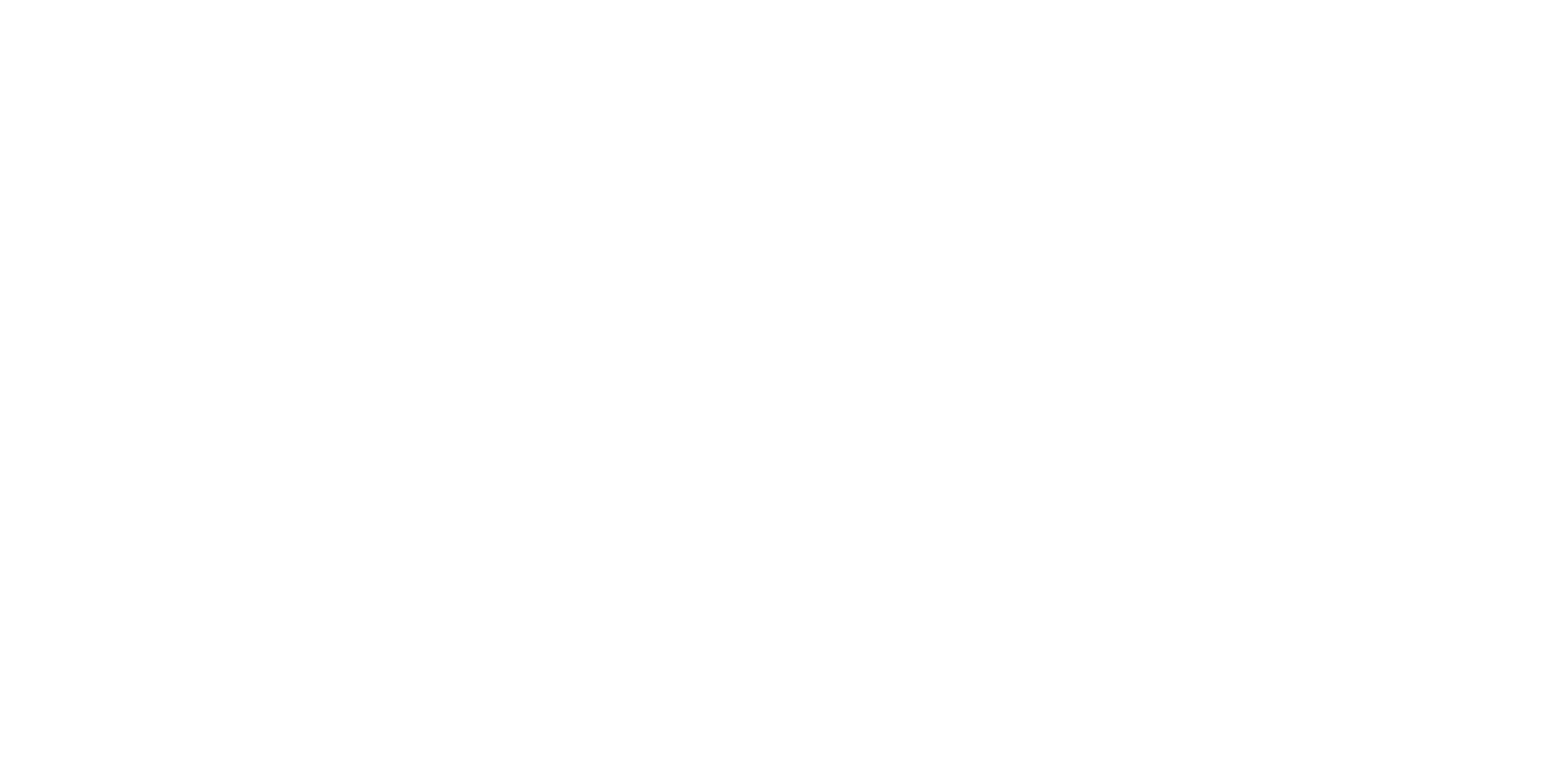 scroll, scrollTop: 0, scrollLeft: 0, axis: both 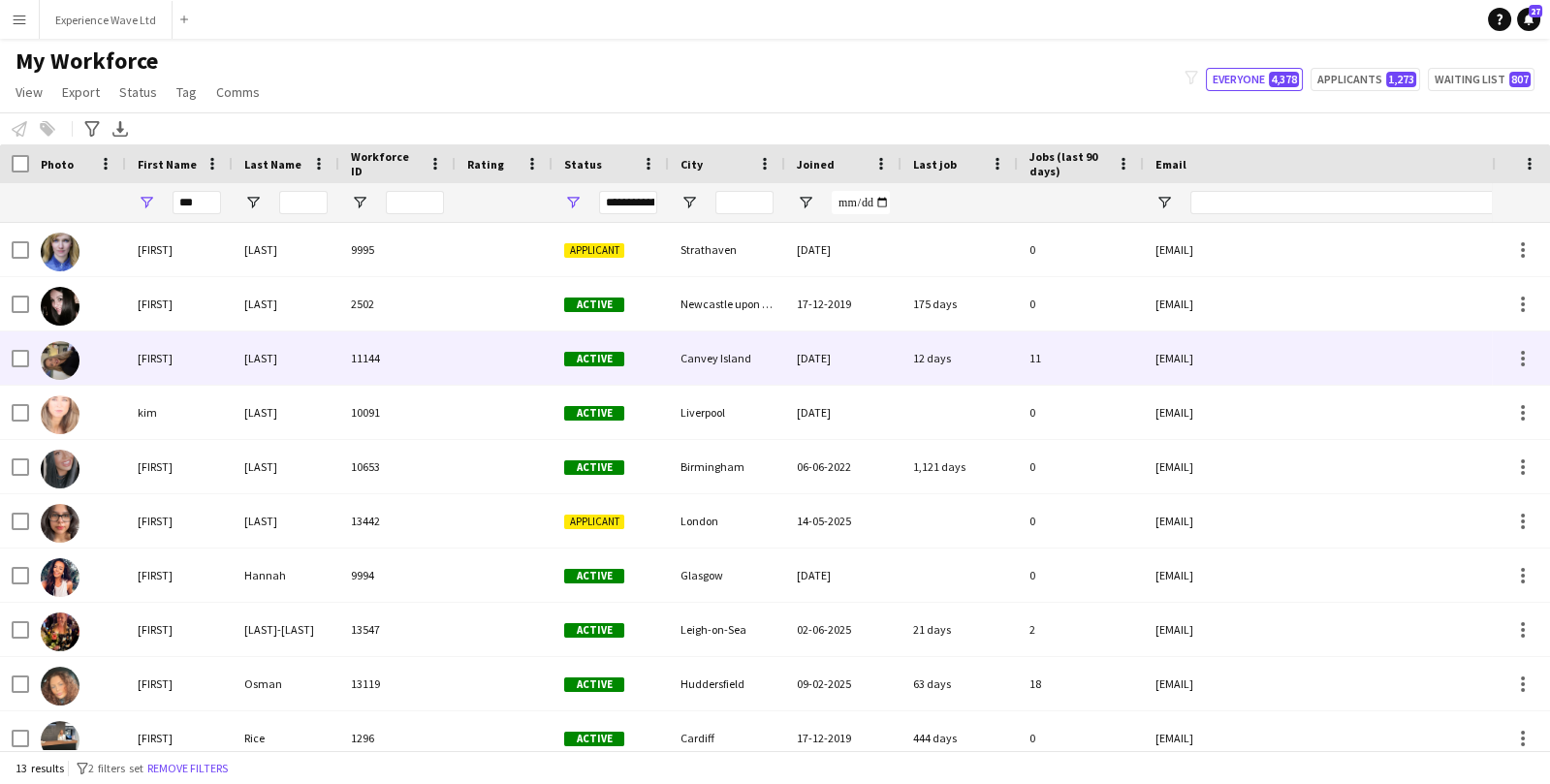 click on "[FIRST]" at bounding box center (179, 358) 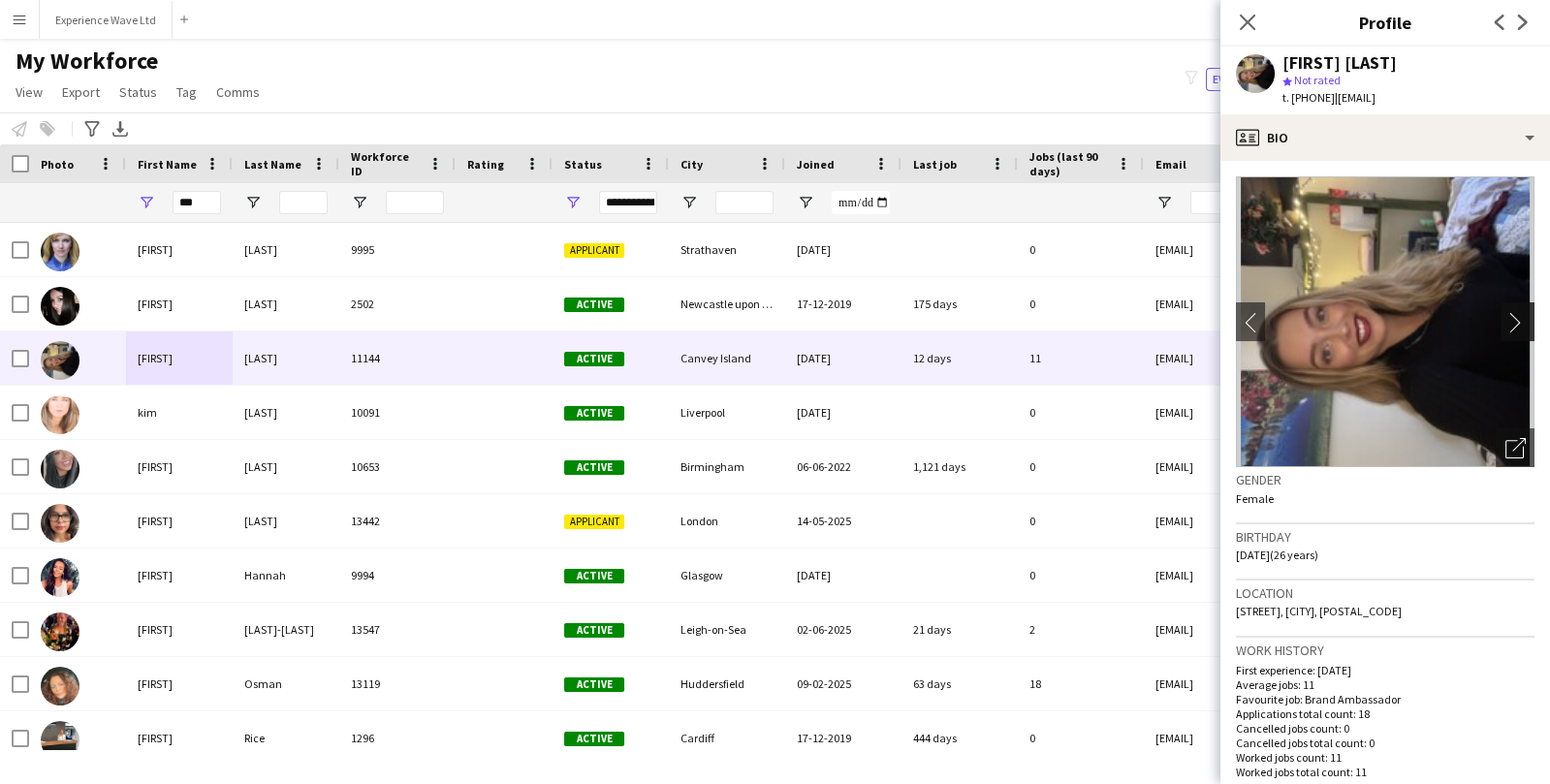 click on "chevron-right" 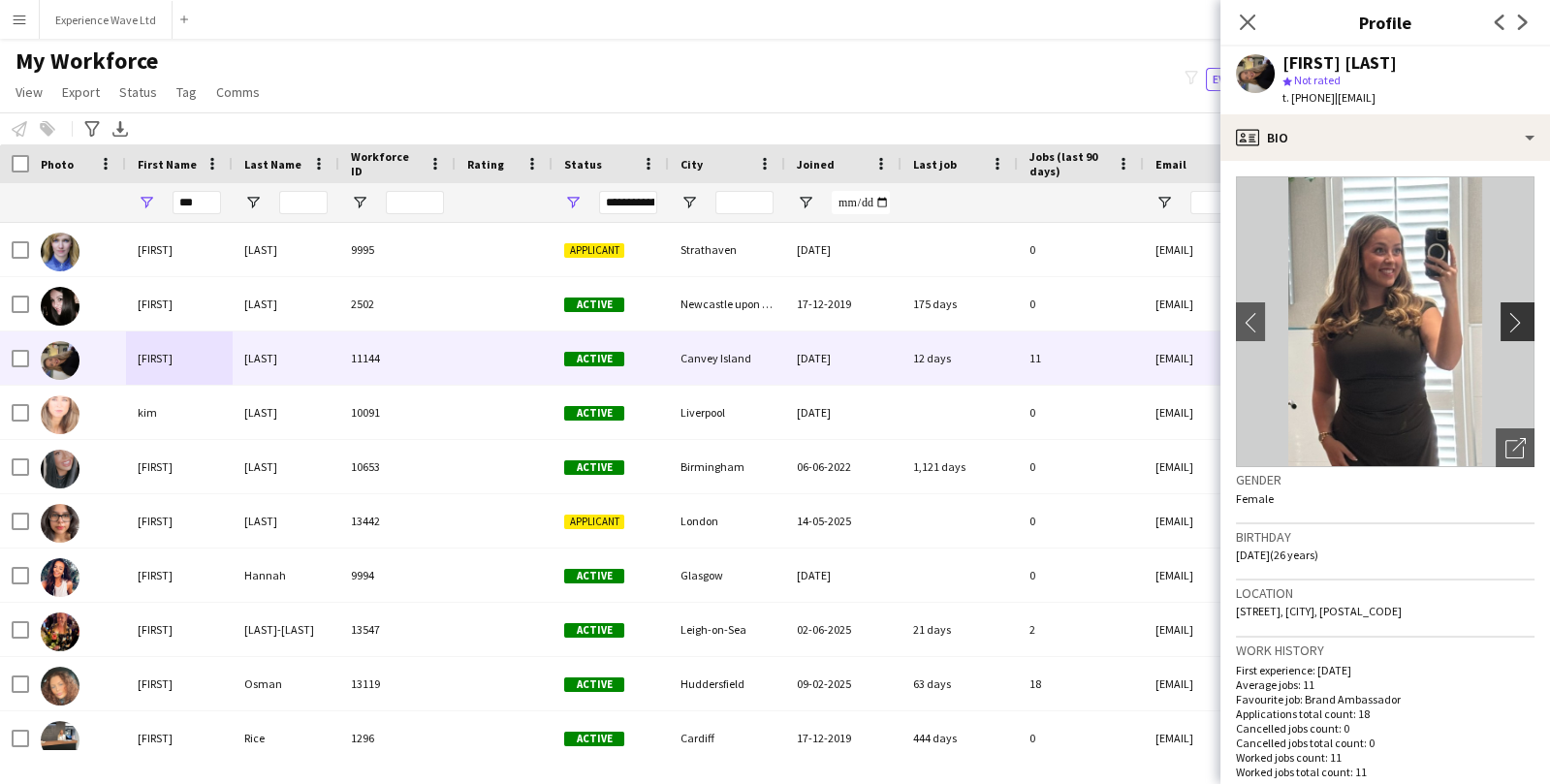 click on "chevron-right" 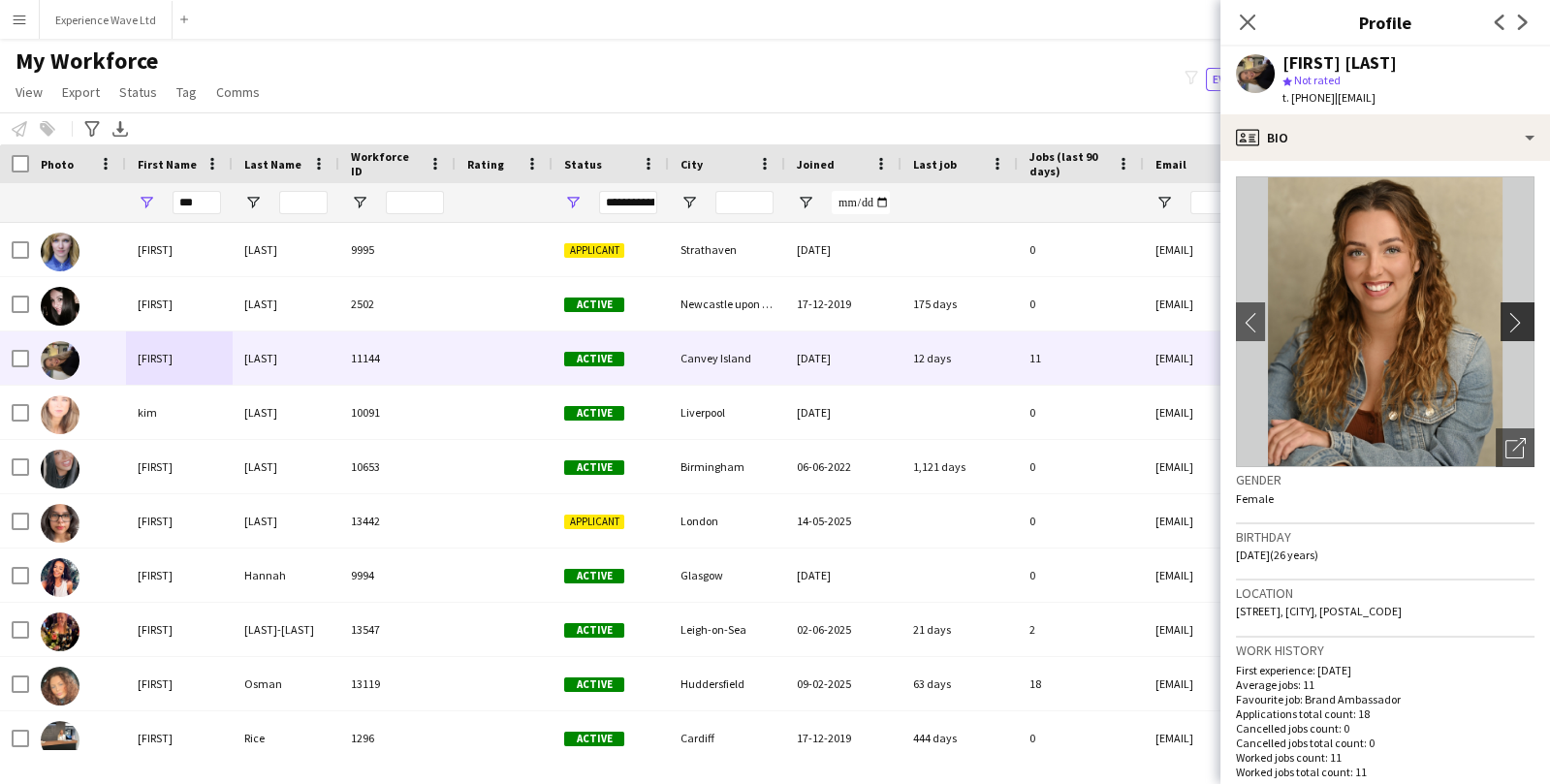 click on "chevron-right" 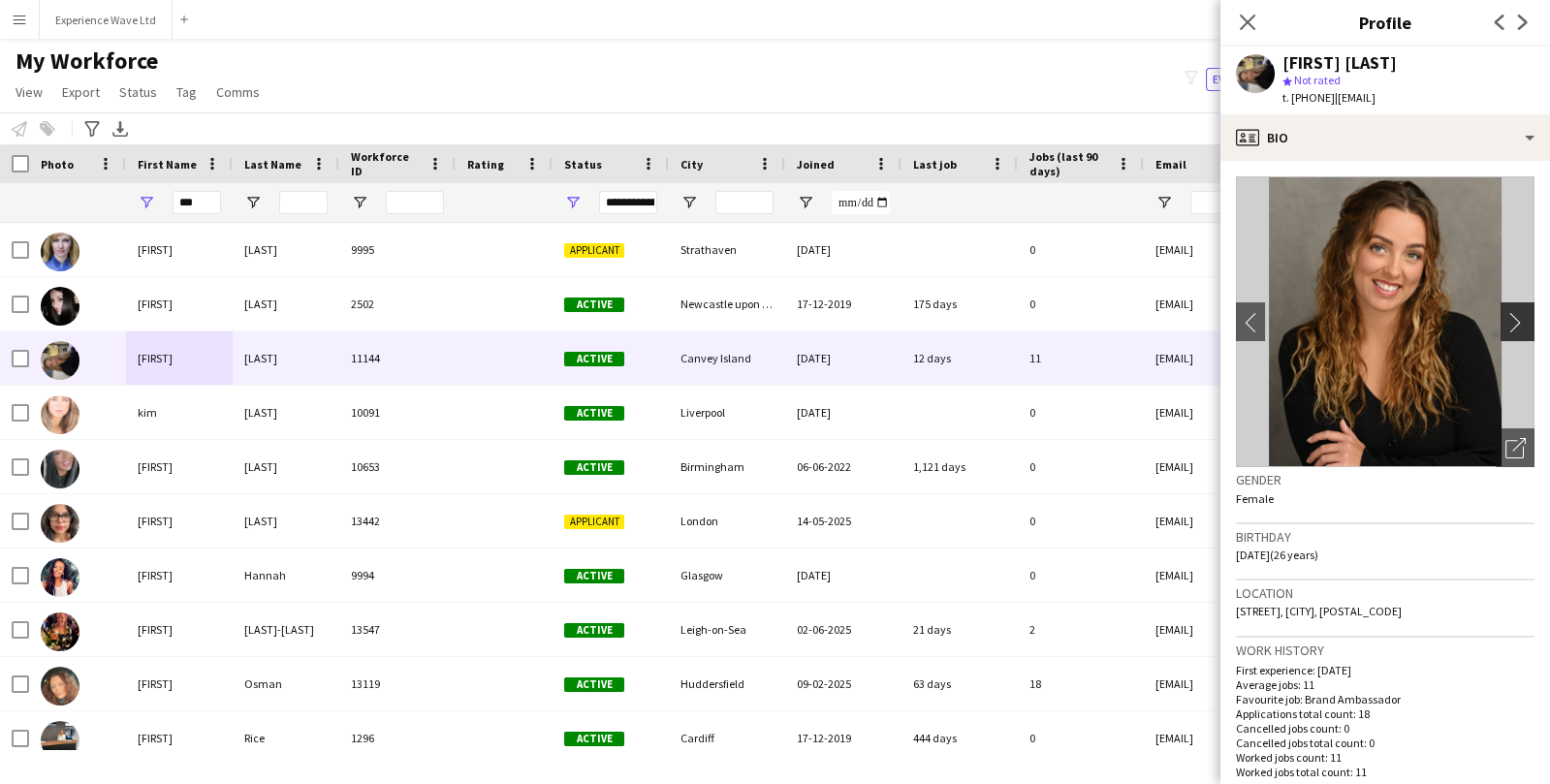 click on "chevron-right" 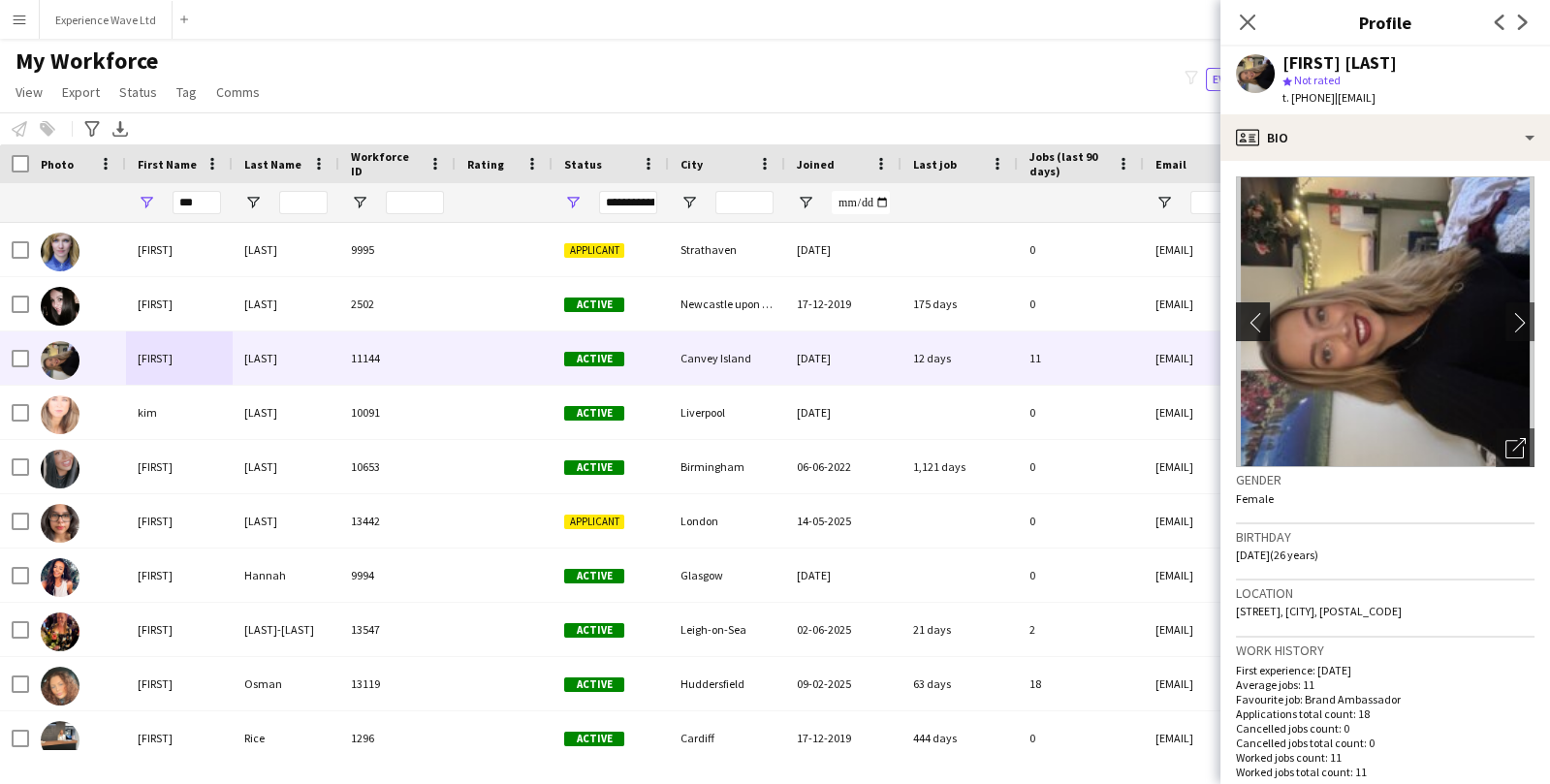 click on "chevron-left" 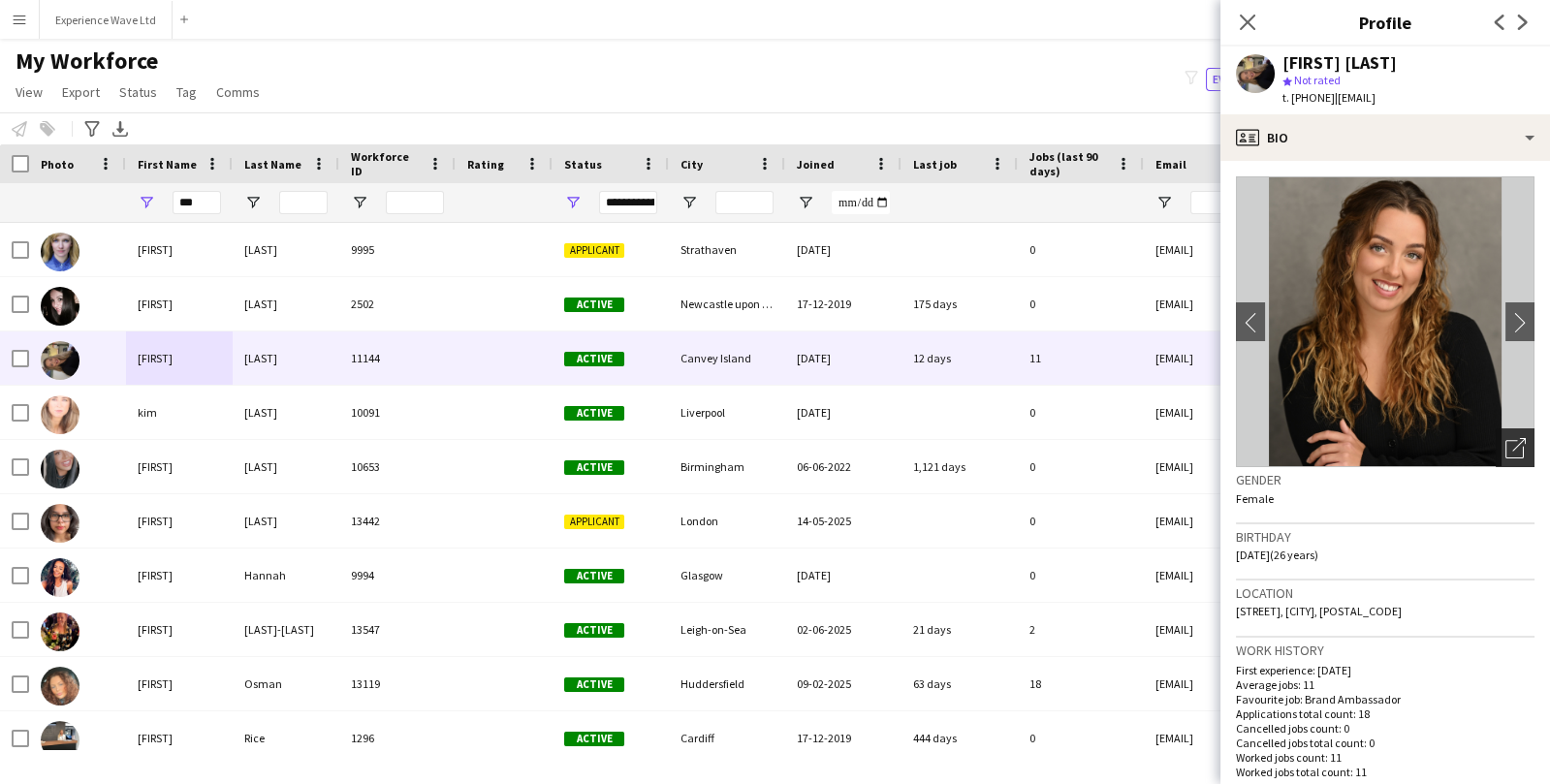 click on "Open photos pop-in" 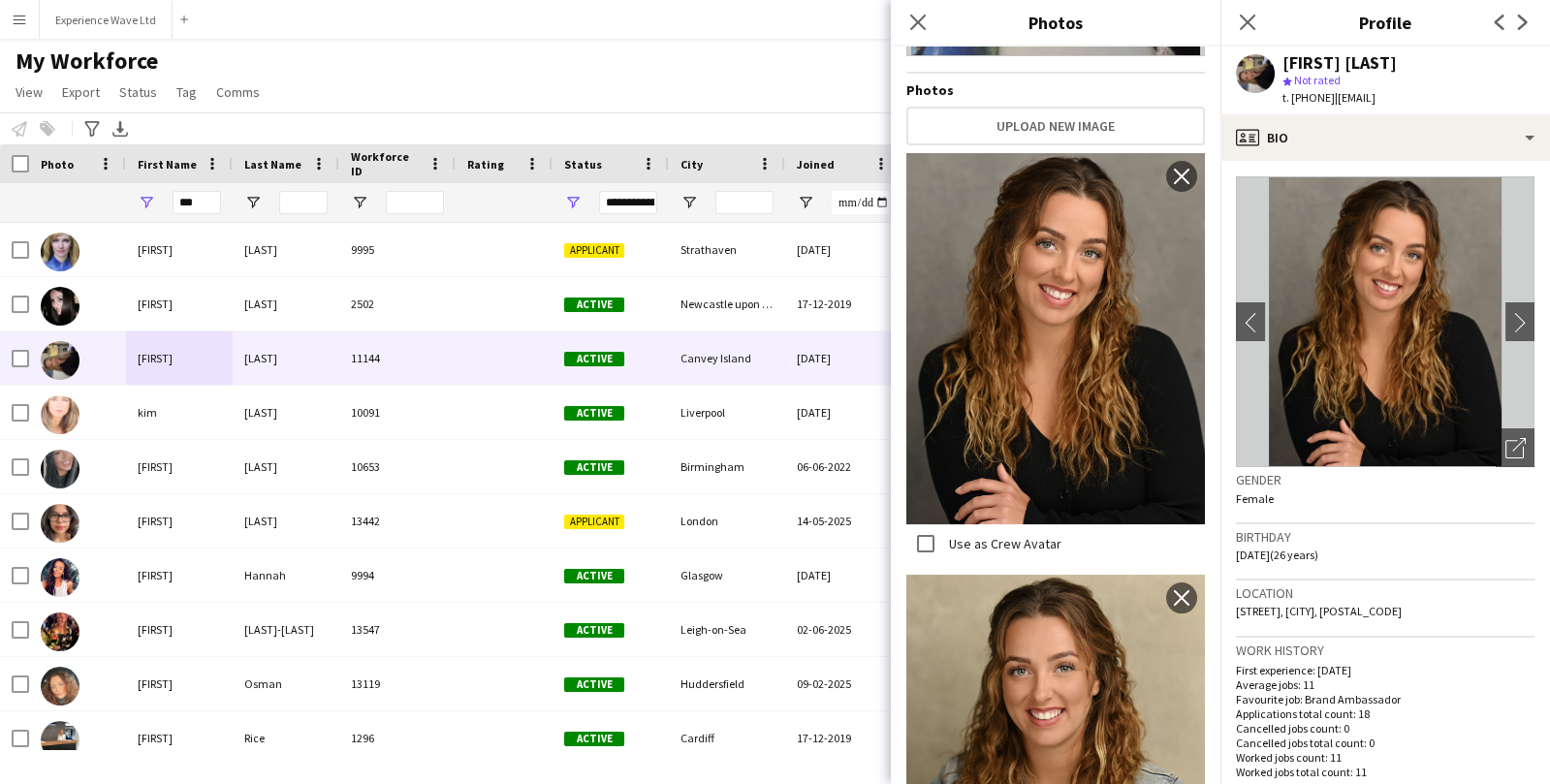 scroll, scrollTop: 501, scrollLeft: 0, axis: vertical 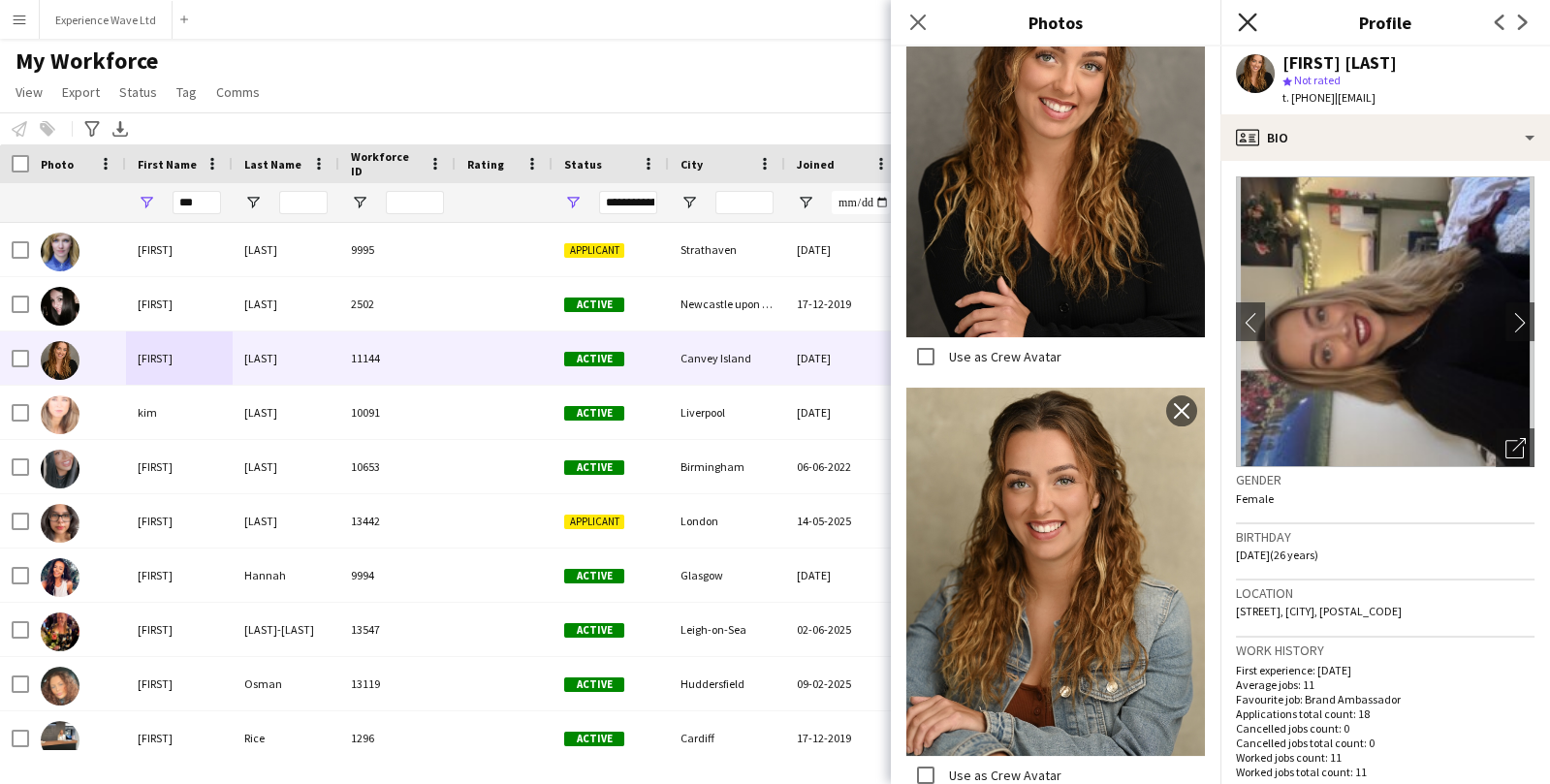 click on "Close pop-in" 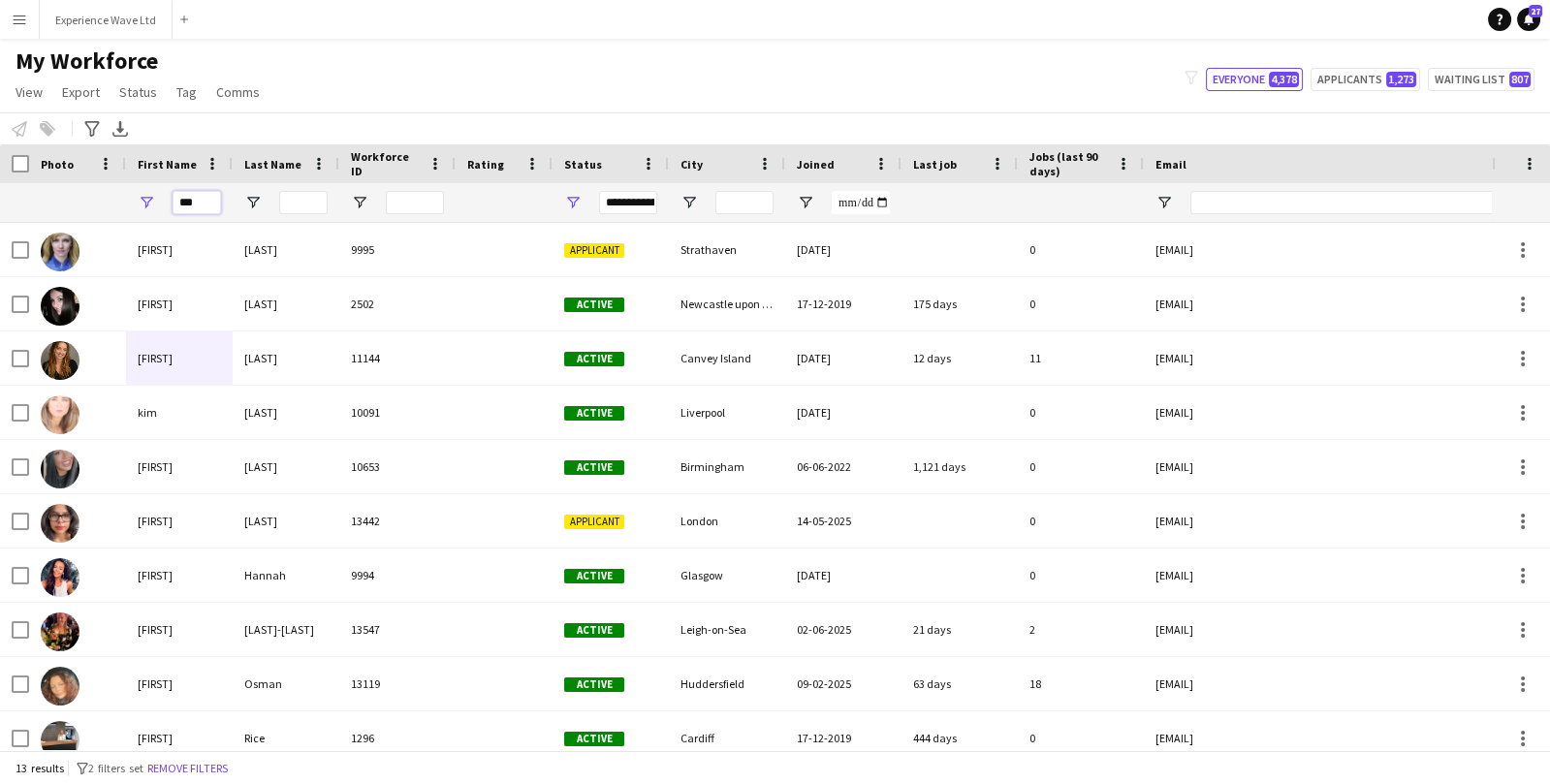 drag, startPoint x: 199, startPoint y: 200, endPoint x: 111, endPoint y: 196, distance: 88.090862 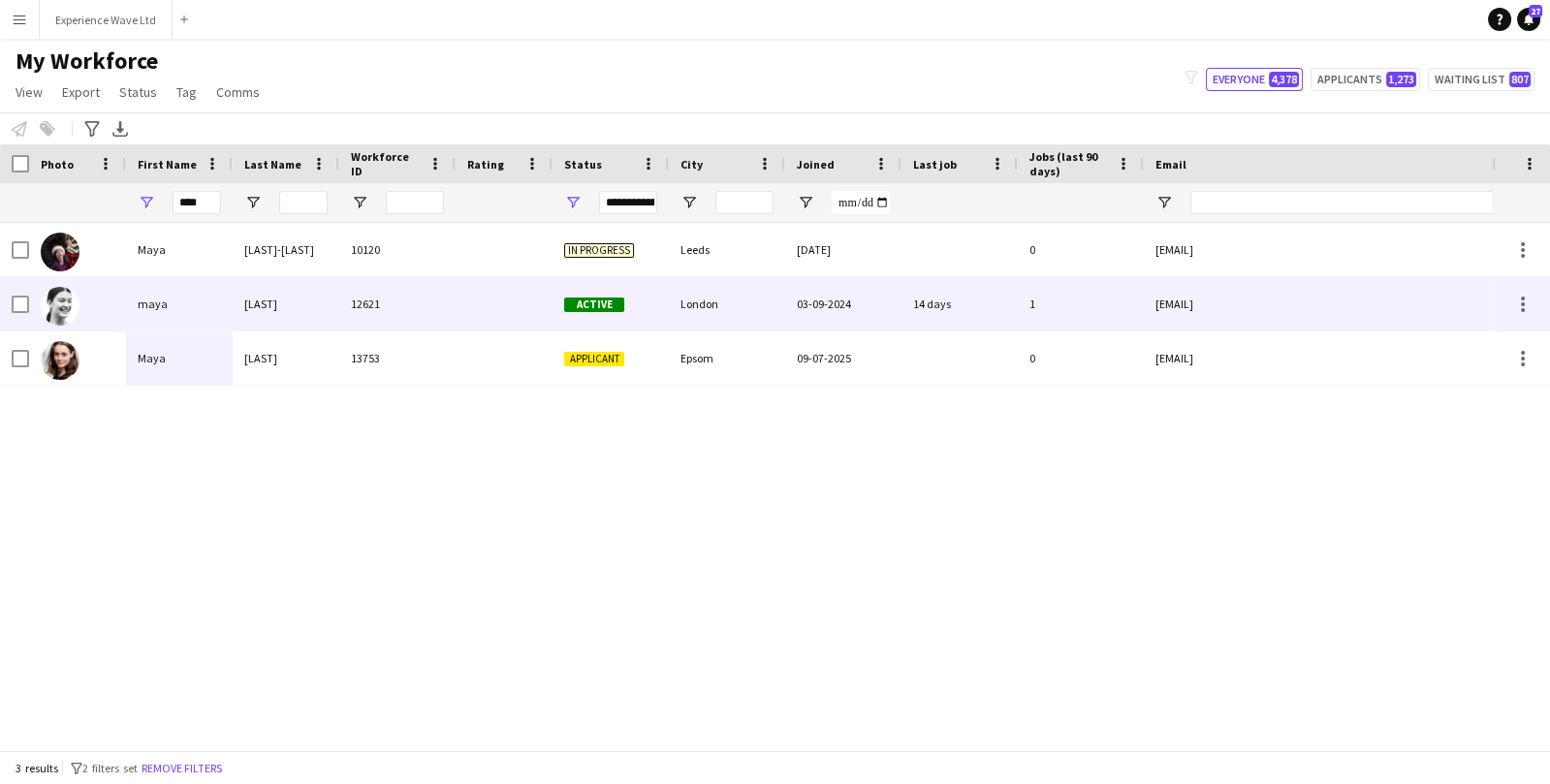 click on "maya" at bounding box center [179, 303] 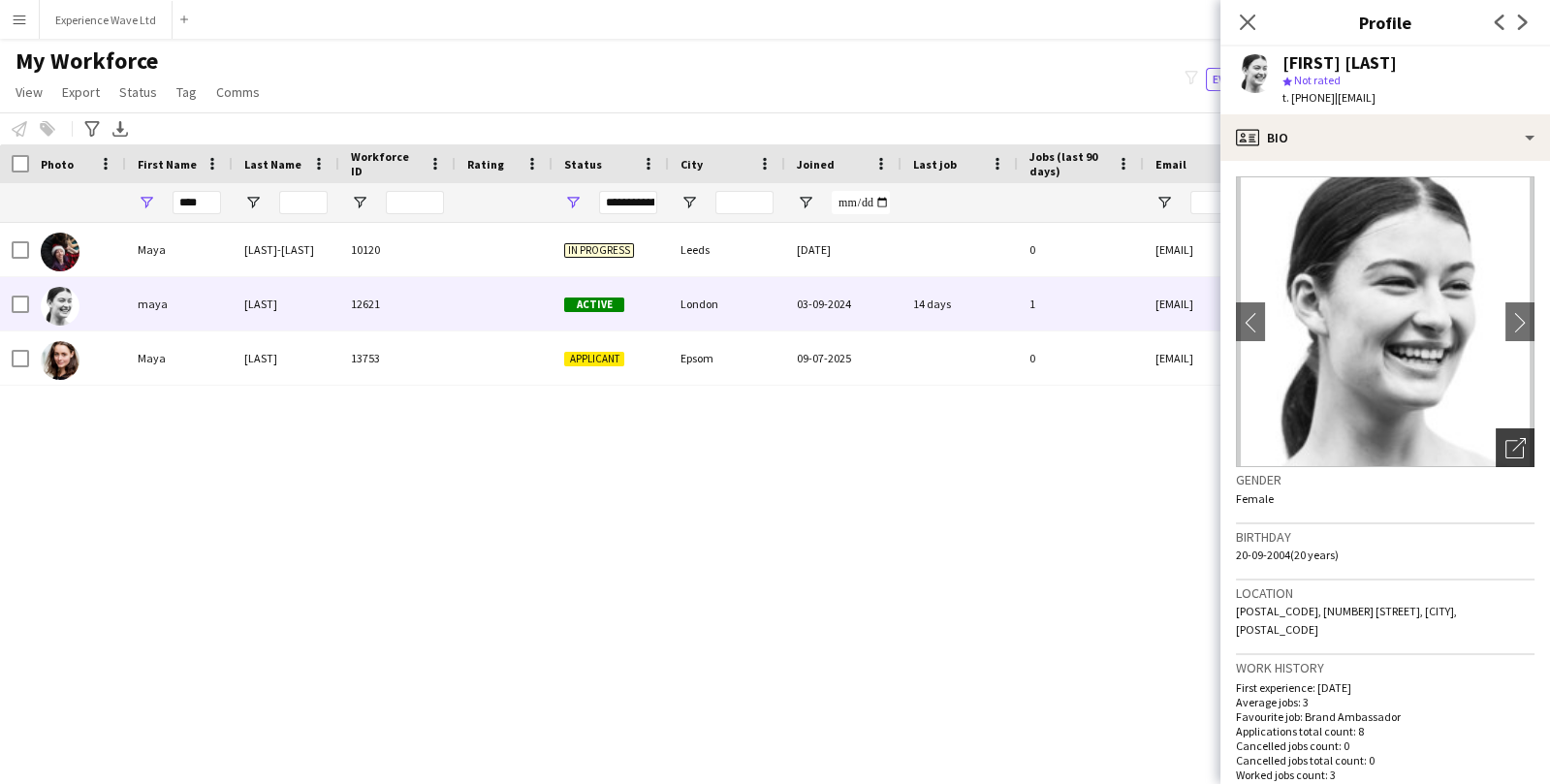click on "Open photos pop-in" 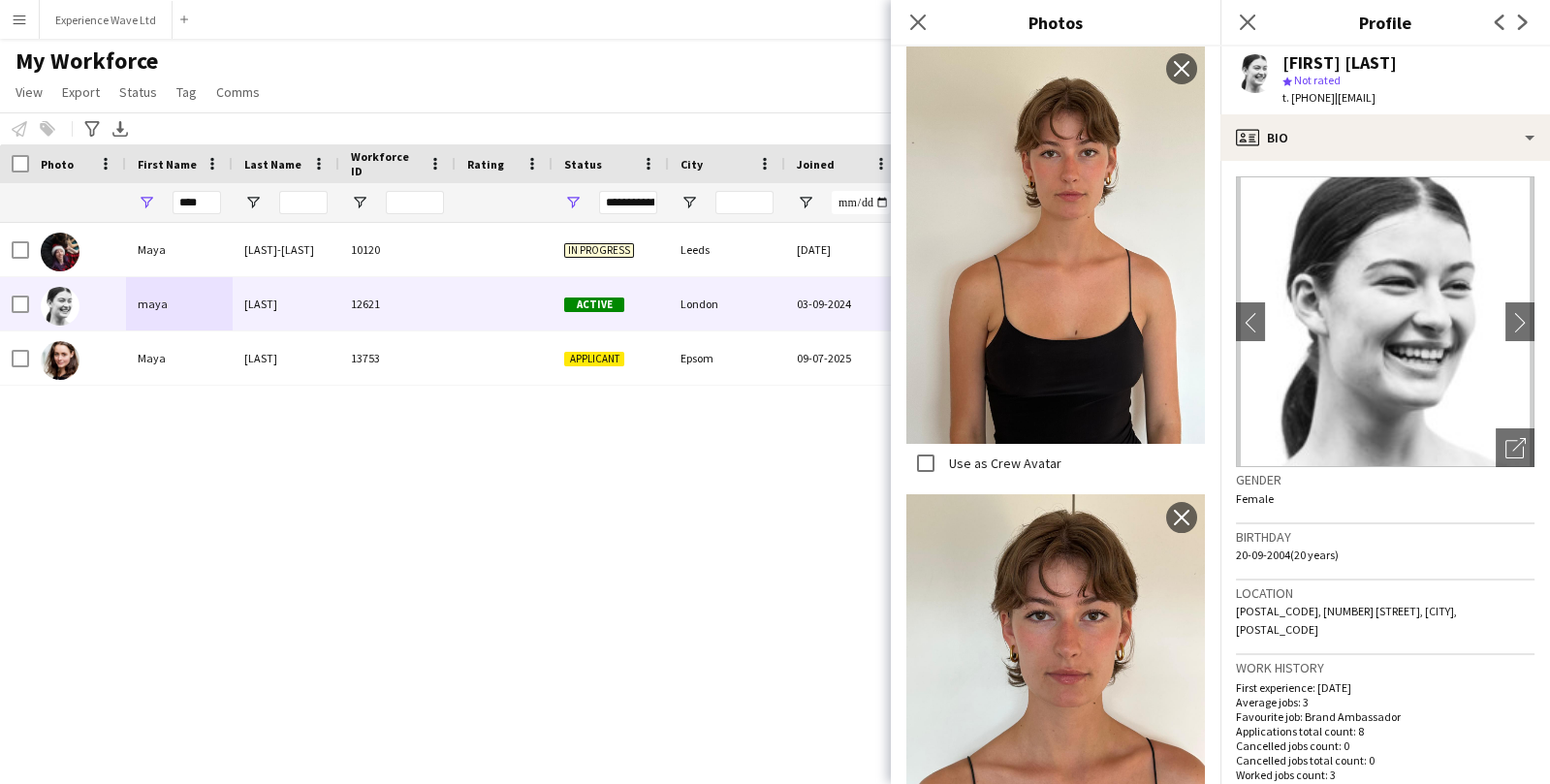 scroll, scrollTop: 430, scrollLeft: 0, axis: vertical 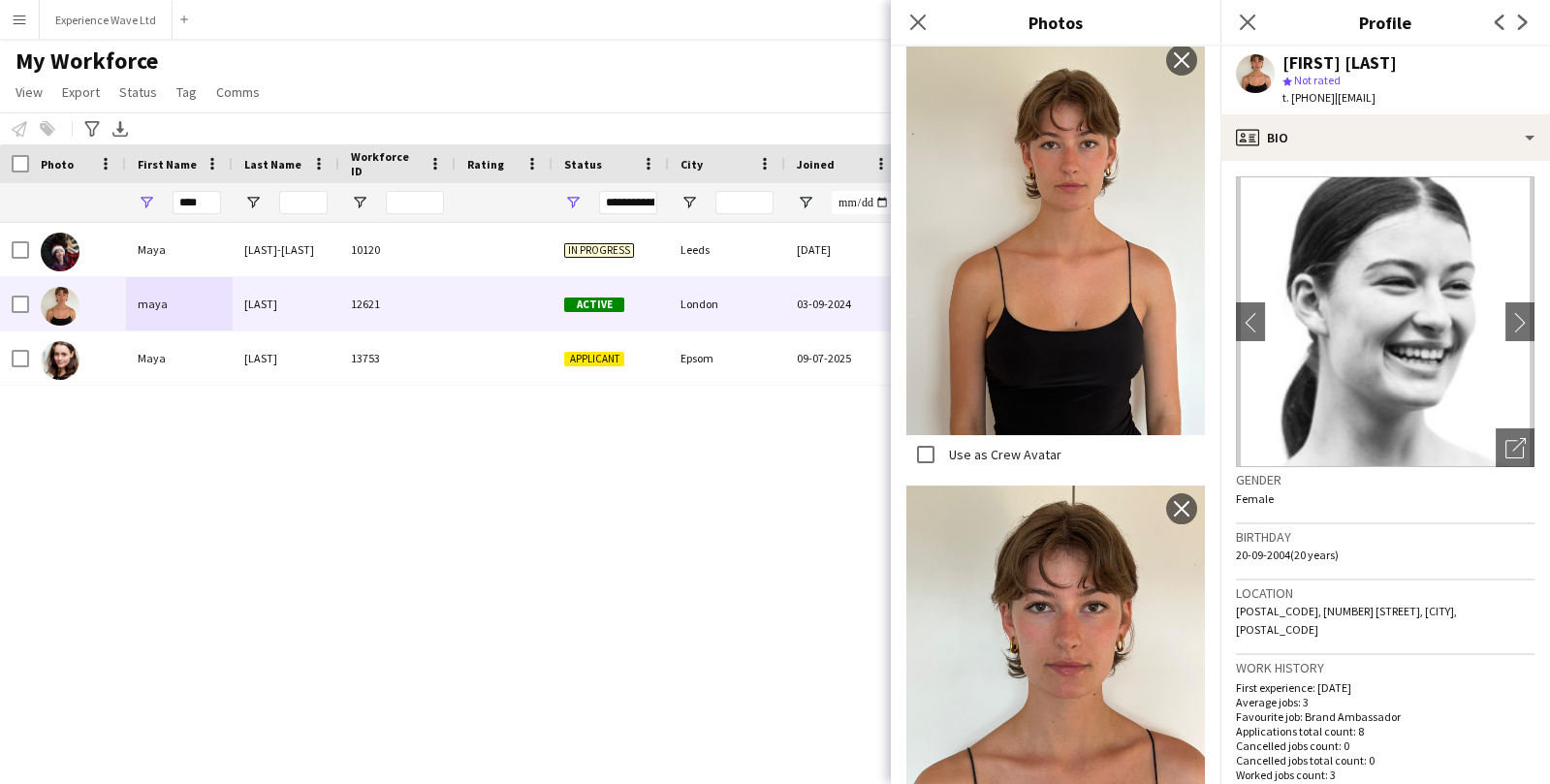click on "My Workforce   View   Views  Default view New view Update view Delete view Edit name Customise view Customise filters Reset Filters Reset View Reset All  Export  New starters report Export as XLSX Export as PDF  Status  Edit  Tag  New tag  Edit tag  10am 11am Casting Day (0) 2025 Specalist Talent (7) BallSportz Driving Role (3) Bestival (31st July - 1st August) (11) BLUEWATER - Brewco - Promo Model (7) Bold Bean - Paddington Station (2) Bold Bean - Victoria Station (3) BP Pulse - Carfest 2025 (4) Car Fest 2025 (10) CarFest - Armor All  (6) Cloakroom - Summer in the Square (1) Core Staff - 5 Star Feedback (14) Core Staff - 5 Star Feedback London (12) Core Staff - Birmingham (33) Core Staff - Bristol (2) Core Staff - Glasgow (14) Core Staff - Liverpool (5) Core Staff - London (91) Core Staff - Manchester (31) Core Staff - Newcastle (3) CREATISAN - Event Managers (4) Event Managers - Yorkshire Tea (5) Florence - recruitment calls to do :)  (7) Florence Recruitment Call (20) Glitter Artist (1) Performers (6)" 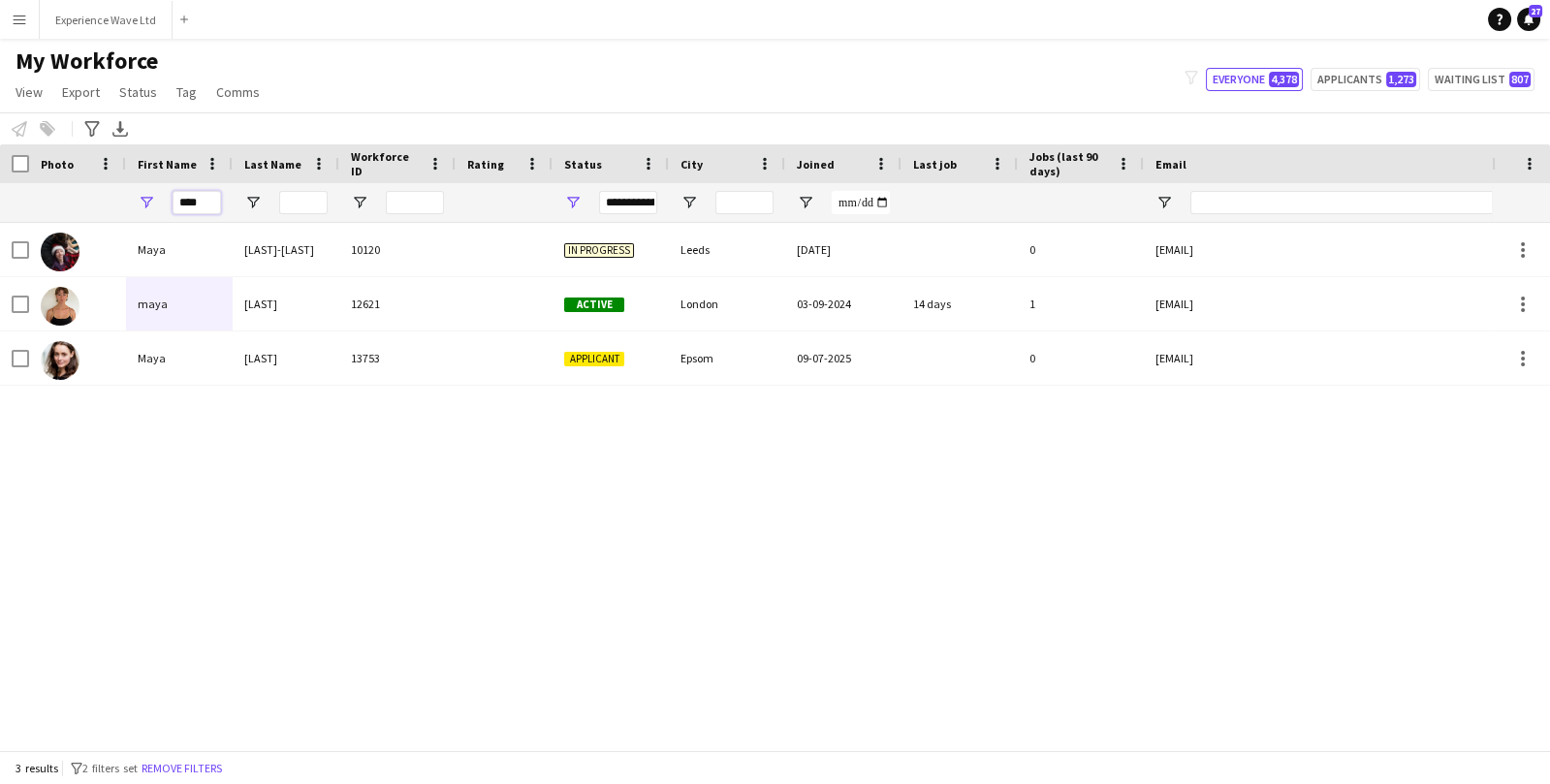 drag, startPoint x: 216, startPoint y: 200, endPoint x: 122, endPoint y: 228, distance: 98.0816 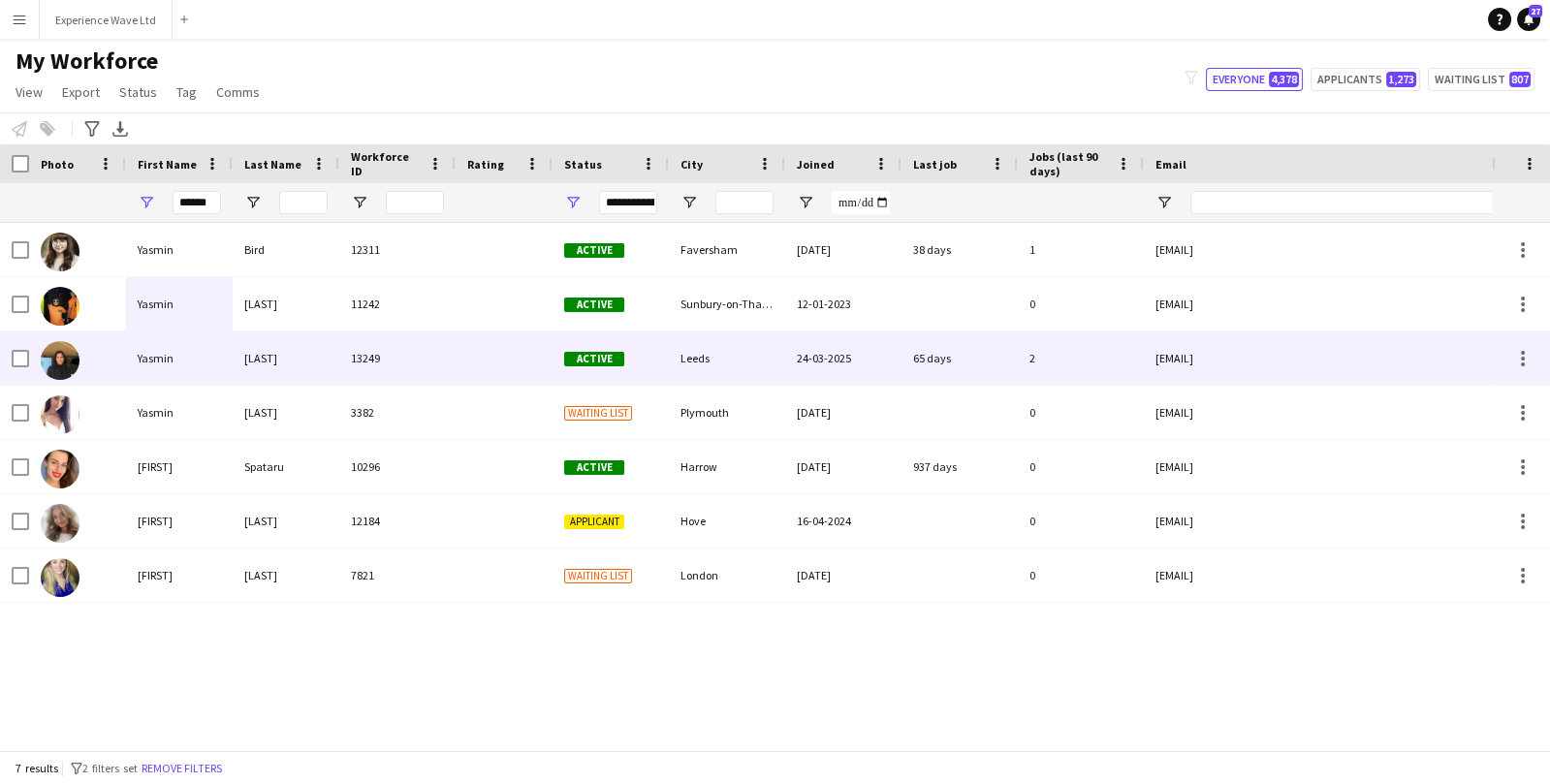 click on "Yasmin" at bounding box center [179, 358] 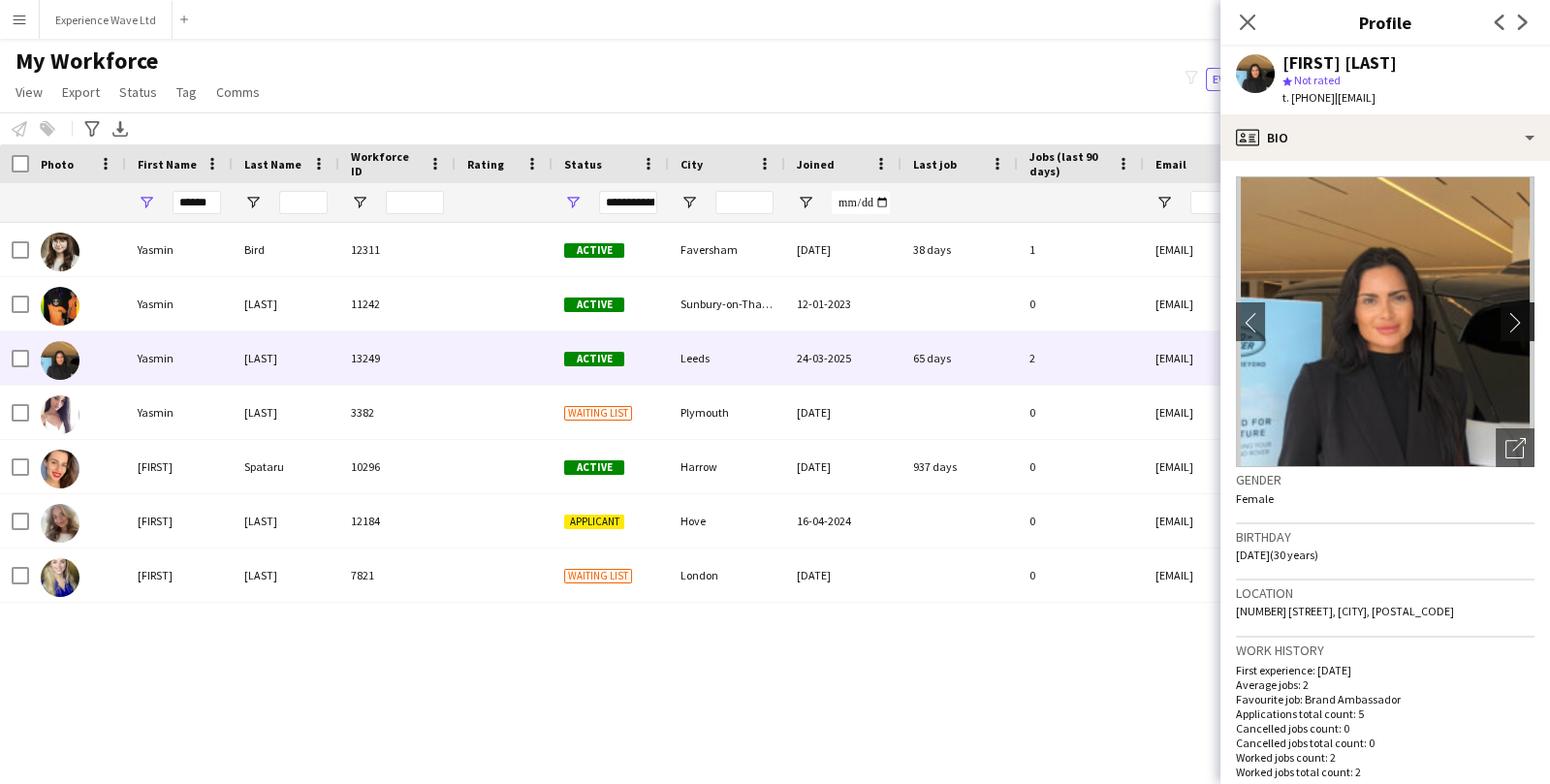 click on "chevron-right" 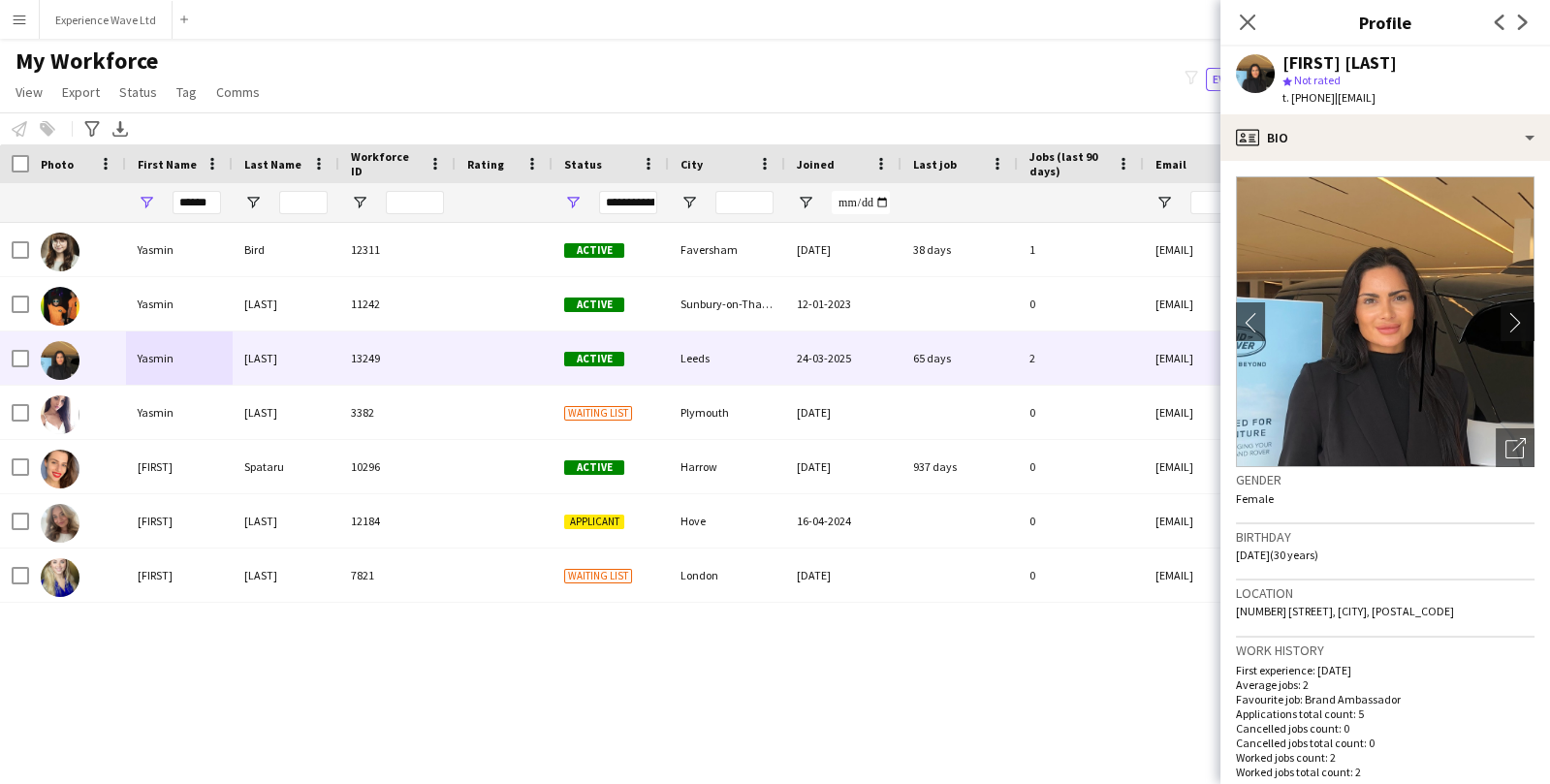 click on "chevron-right" 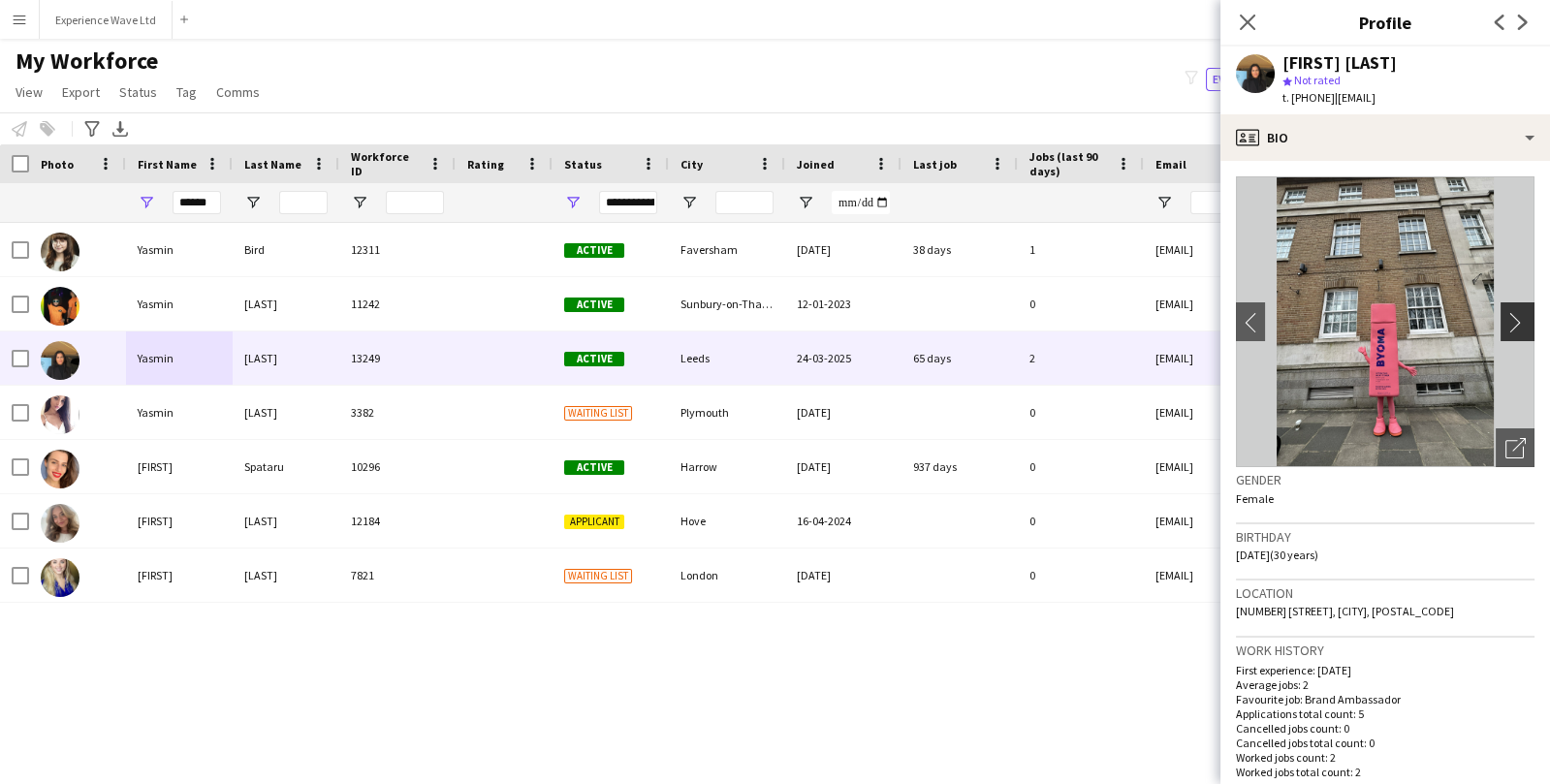 click on "chevron-right" 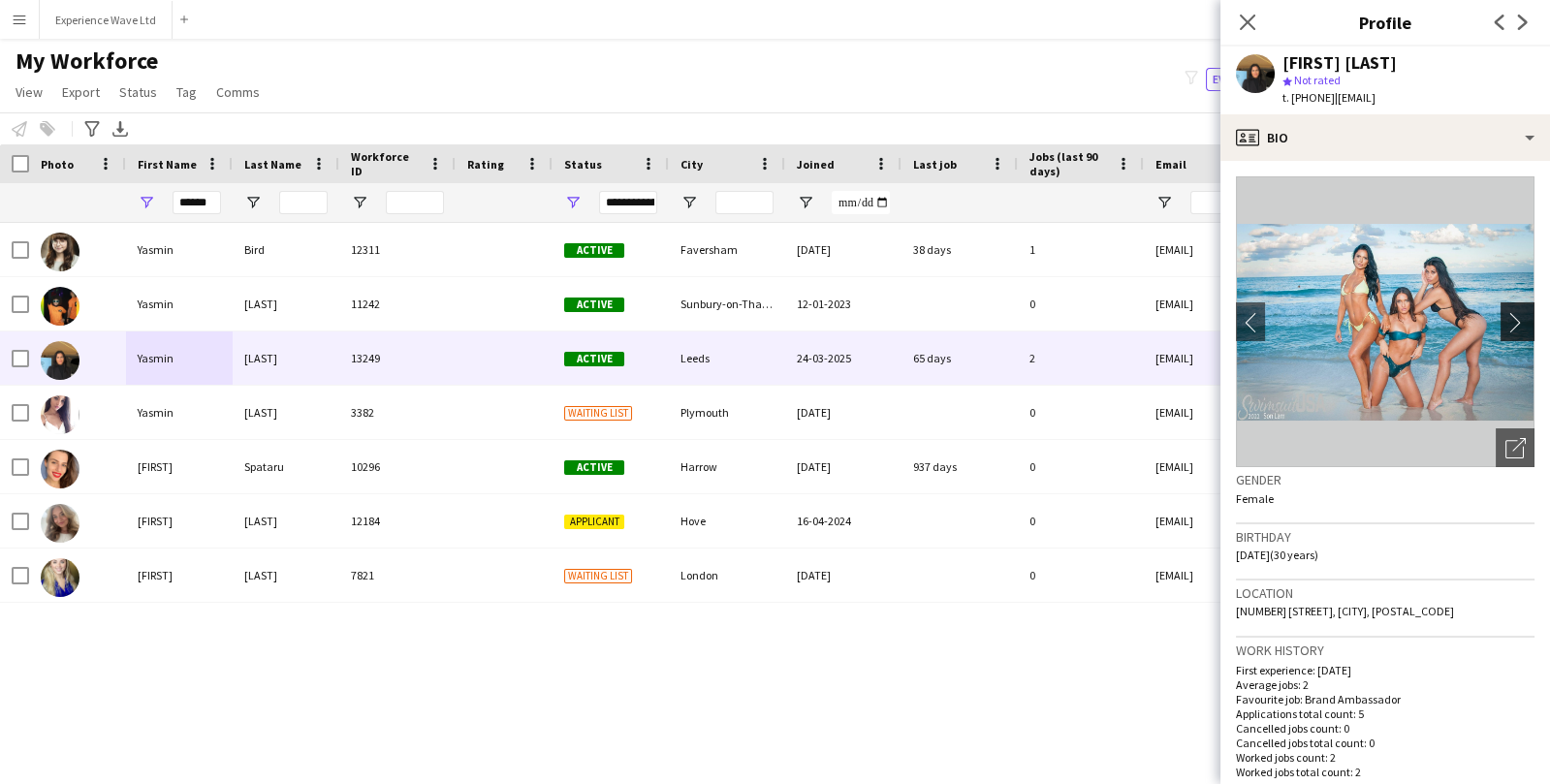 click on "chevron-right" 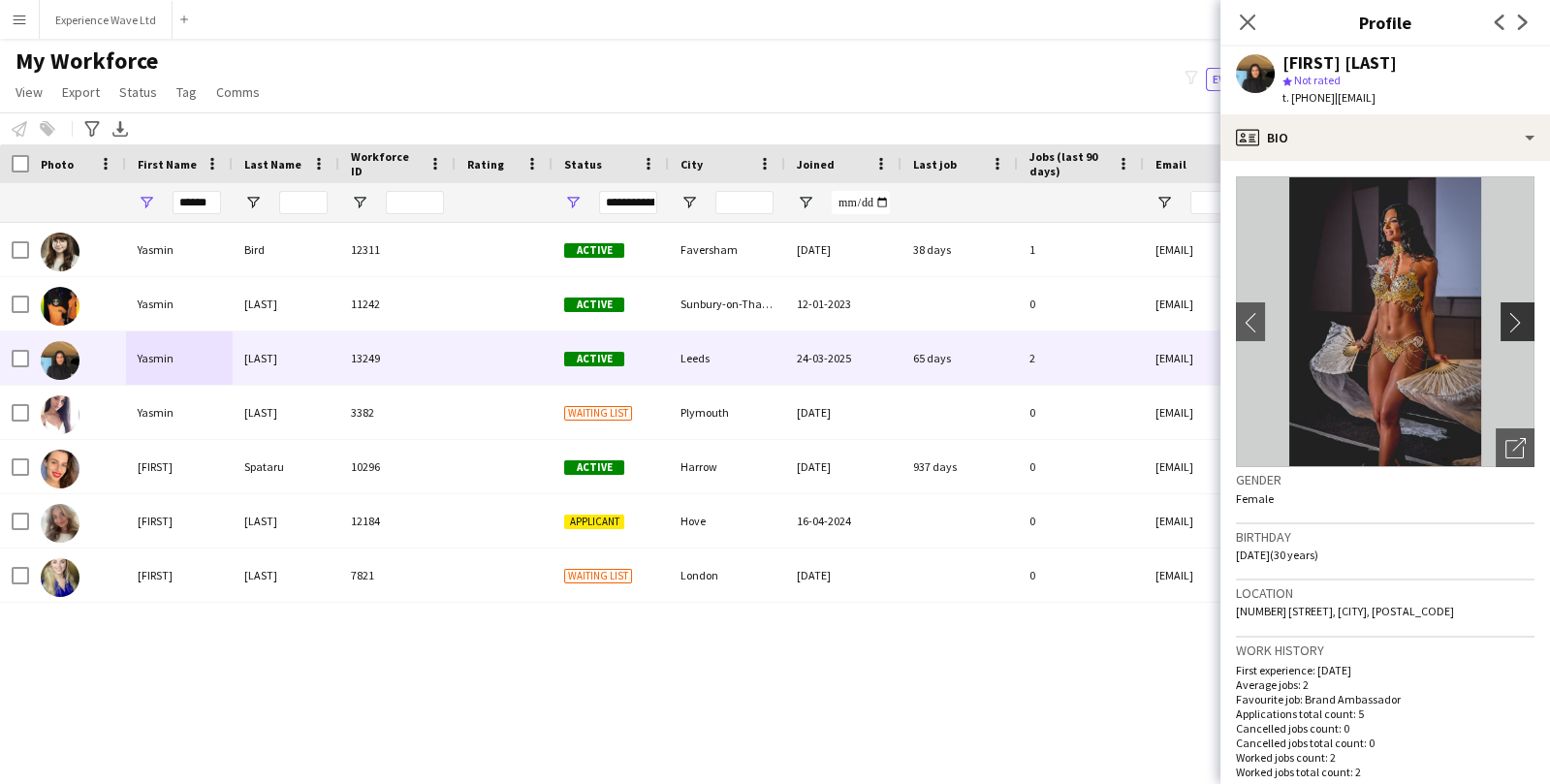 click on "chevron-right" 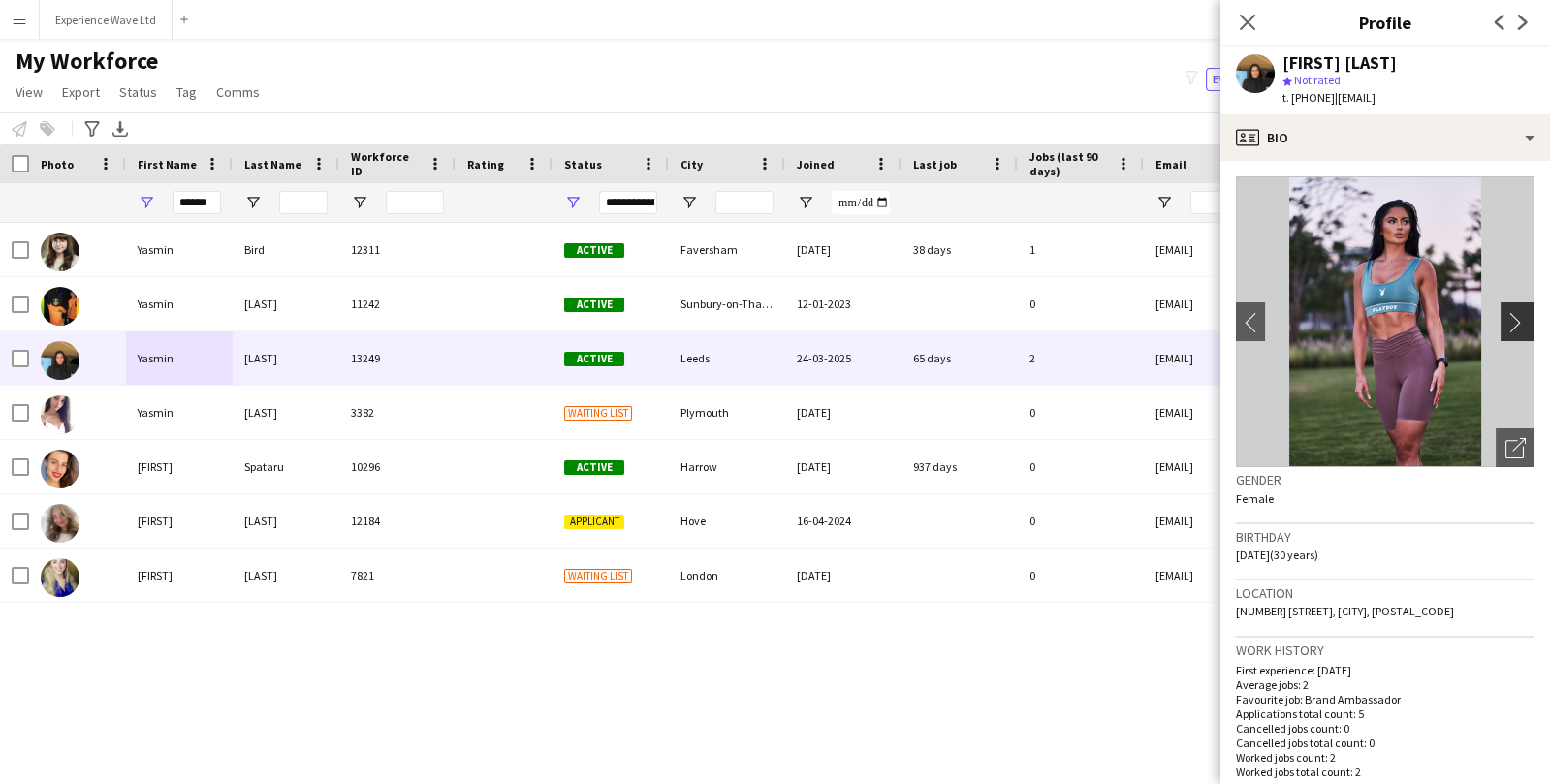 click on "chevron-right" 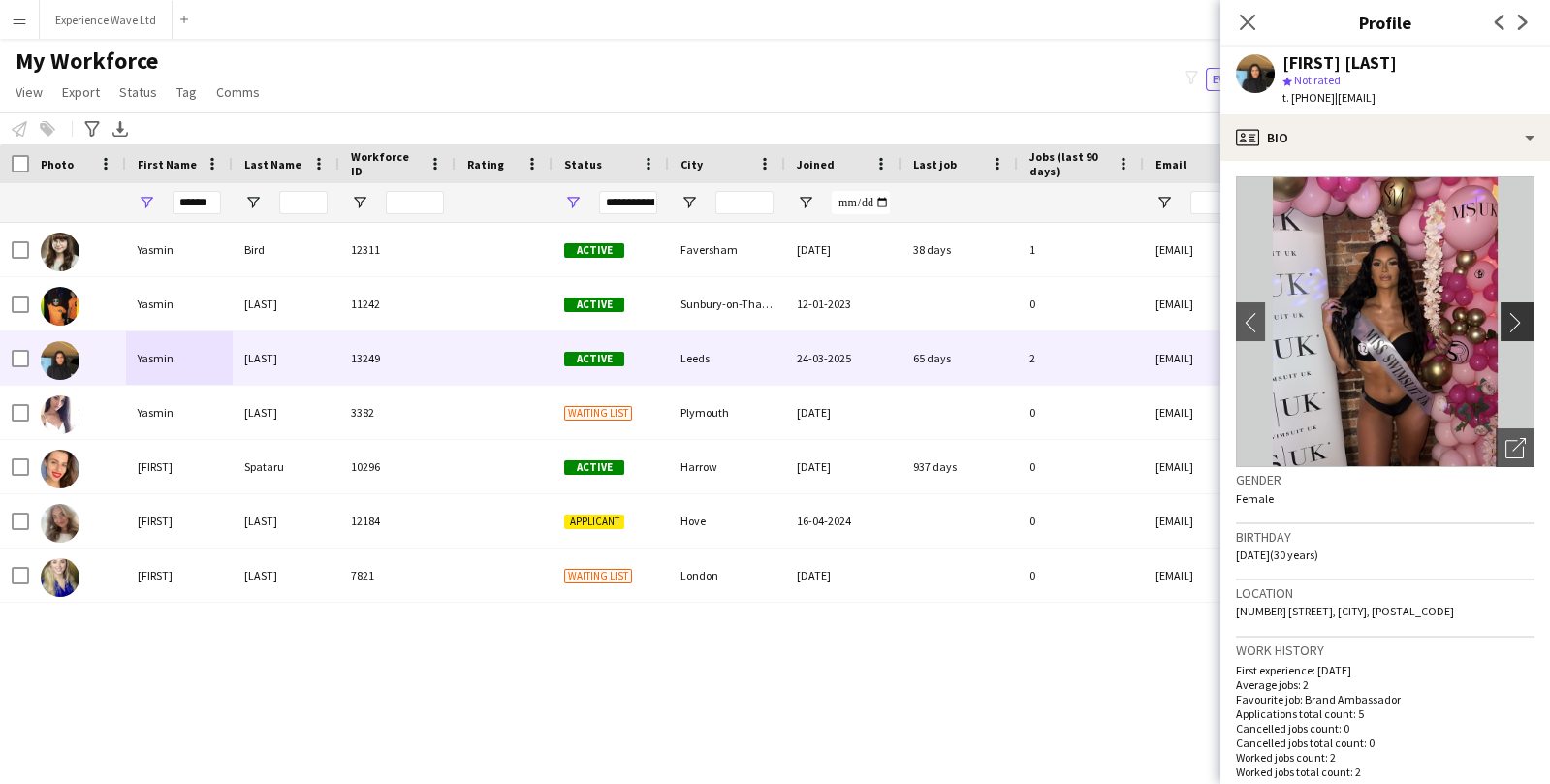 click on "chevron-right" 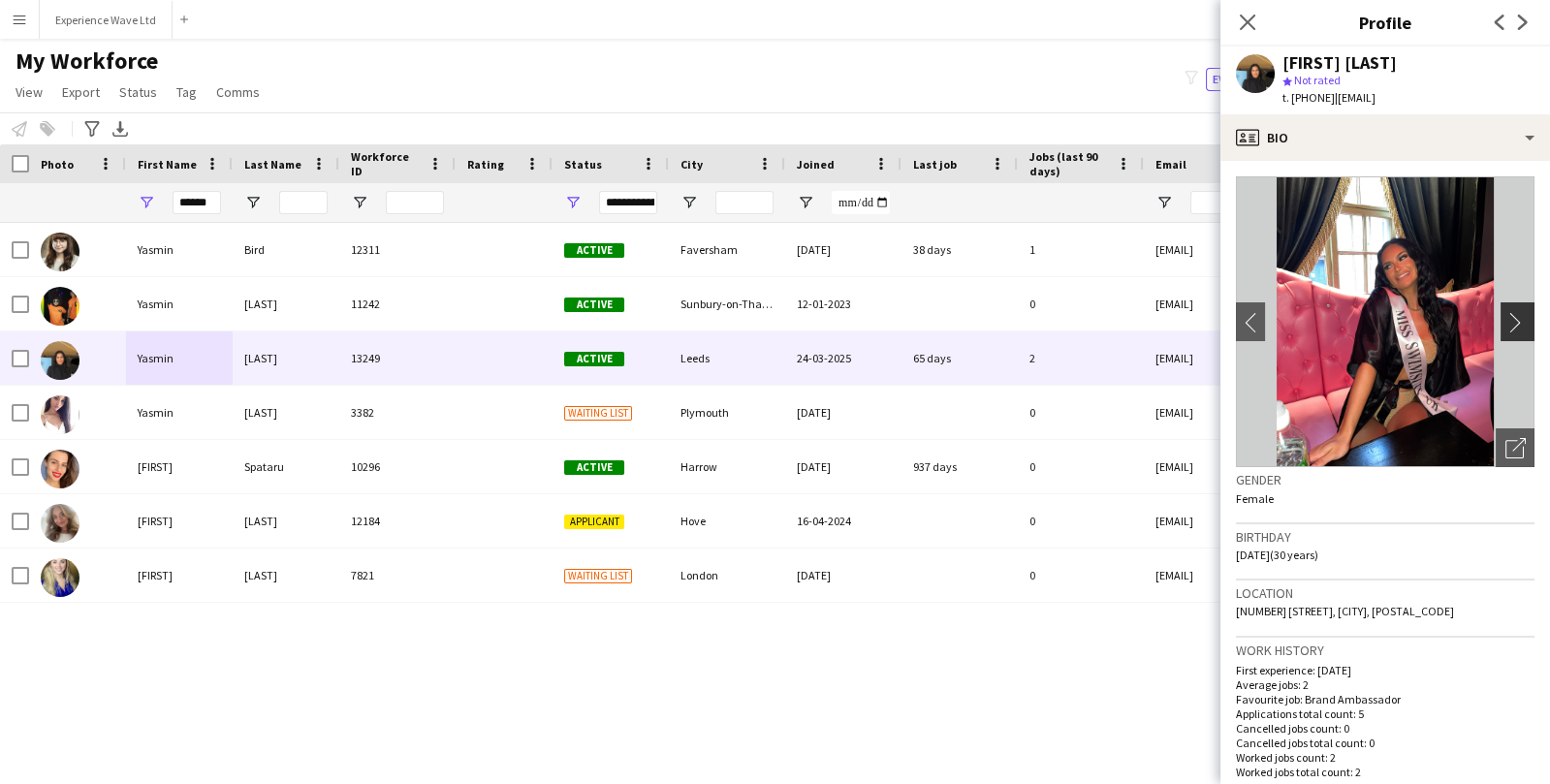 click on "chevron-right" 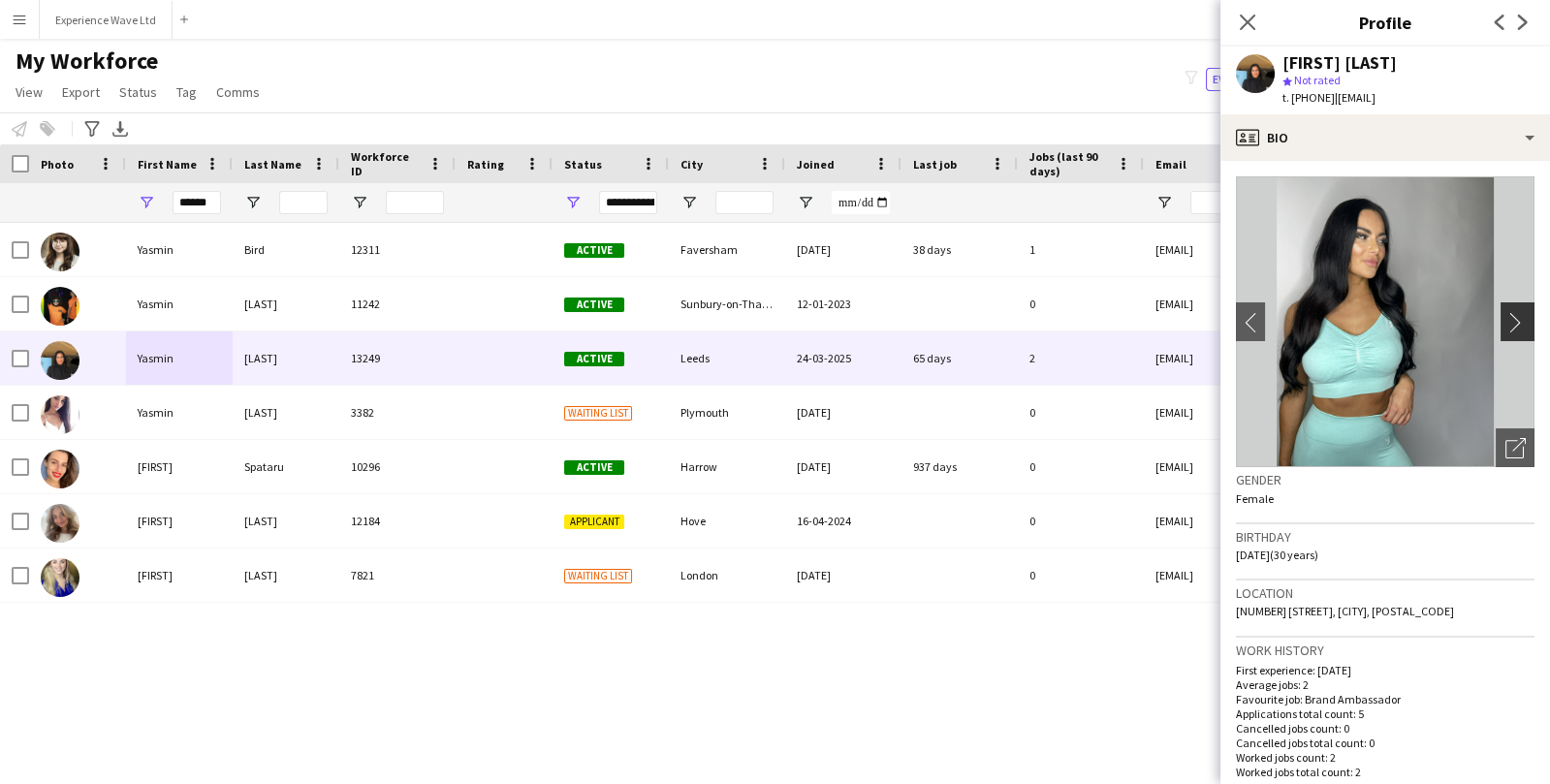 click on "chevron-right" 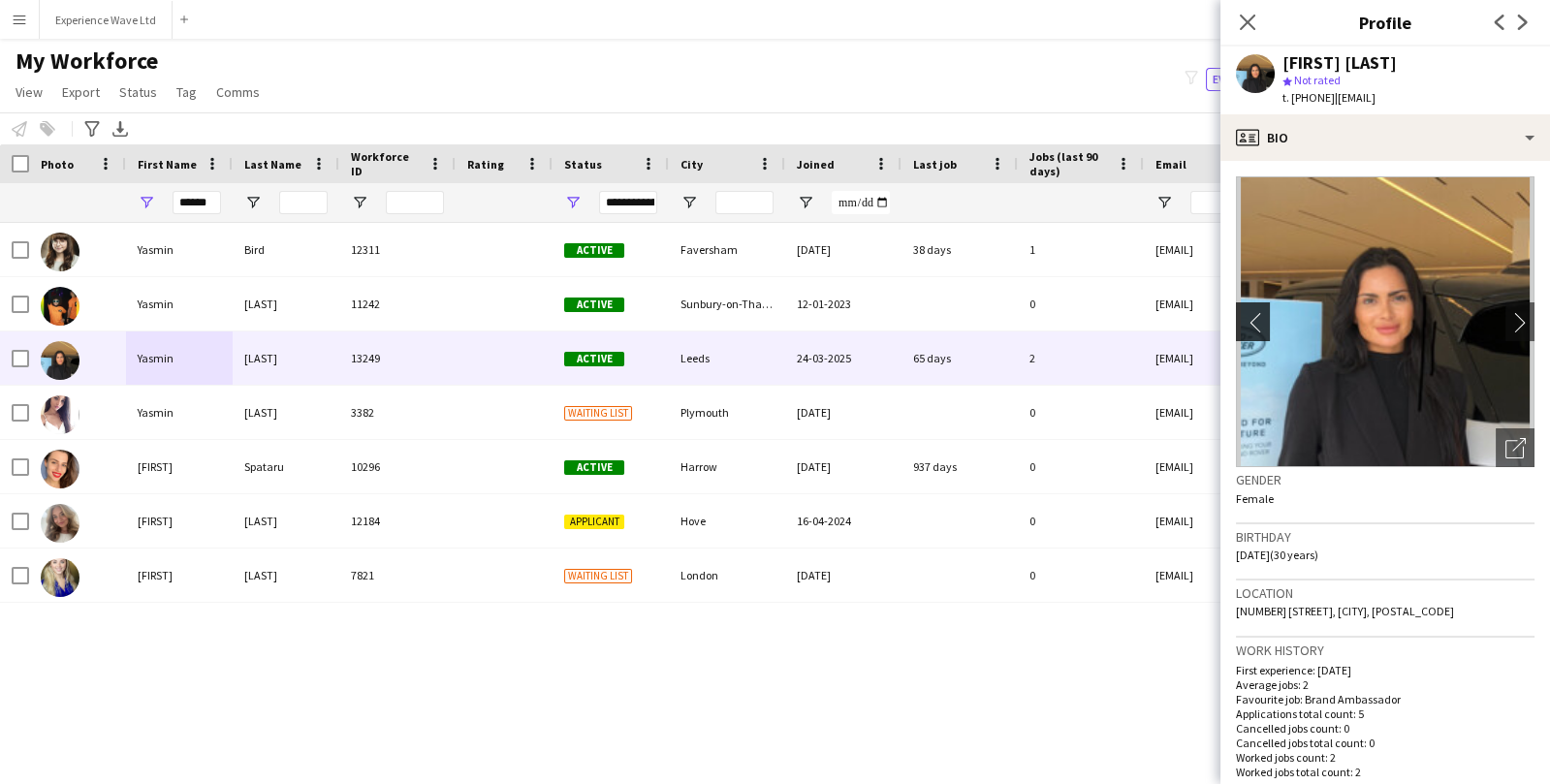 click on "chevron-left" 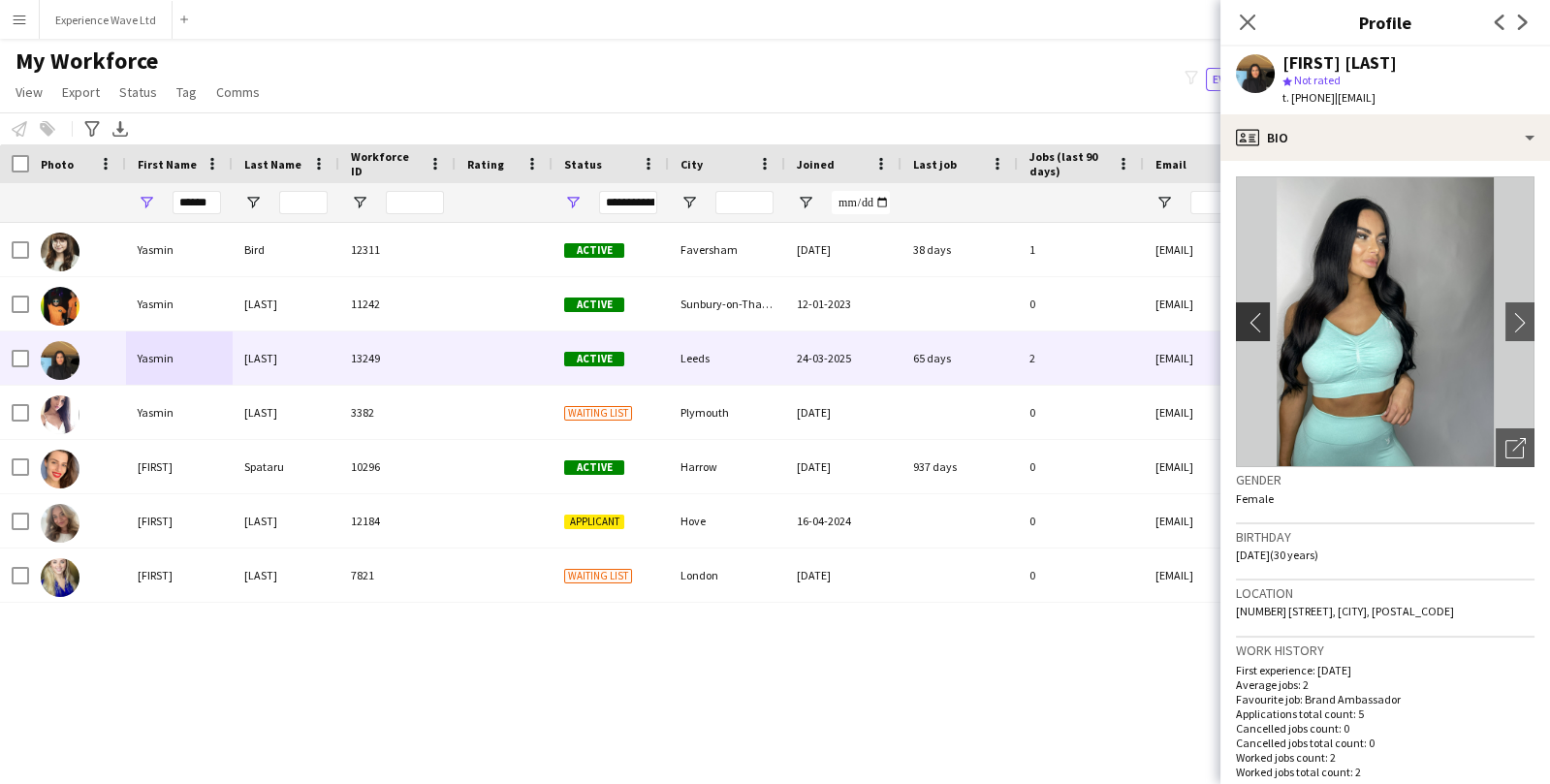 click on "chevron-left" 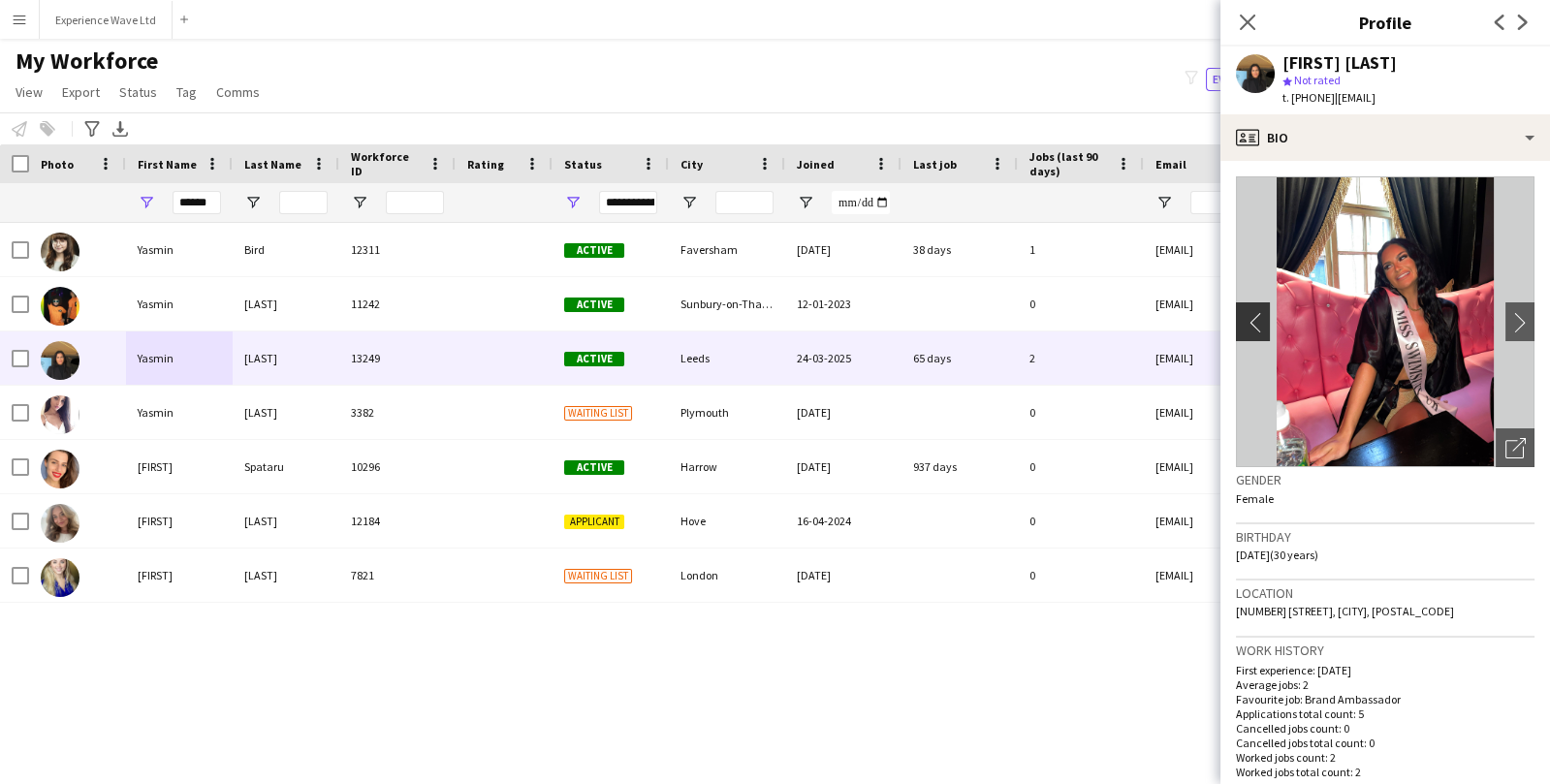 click on "chevron-left" 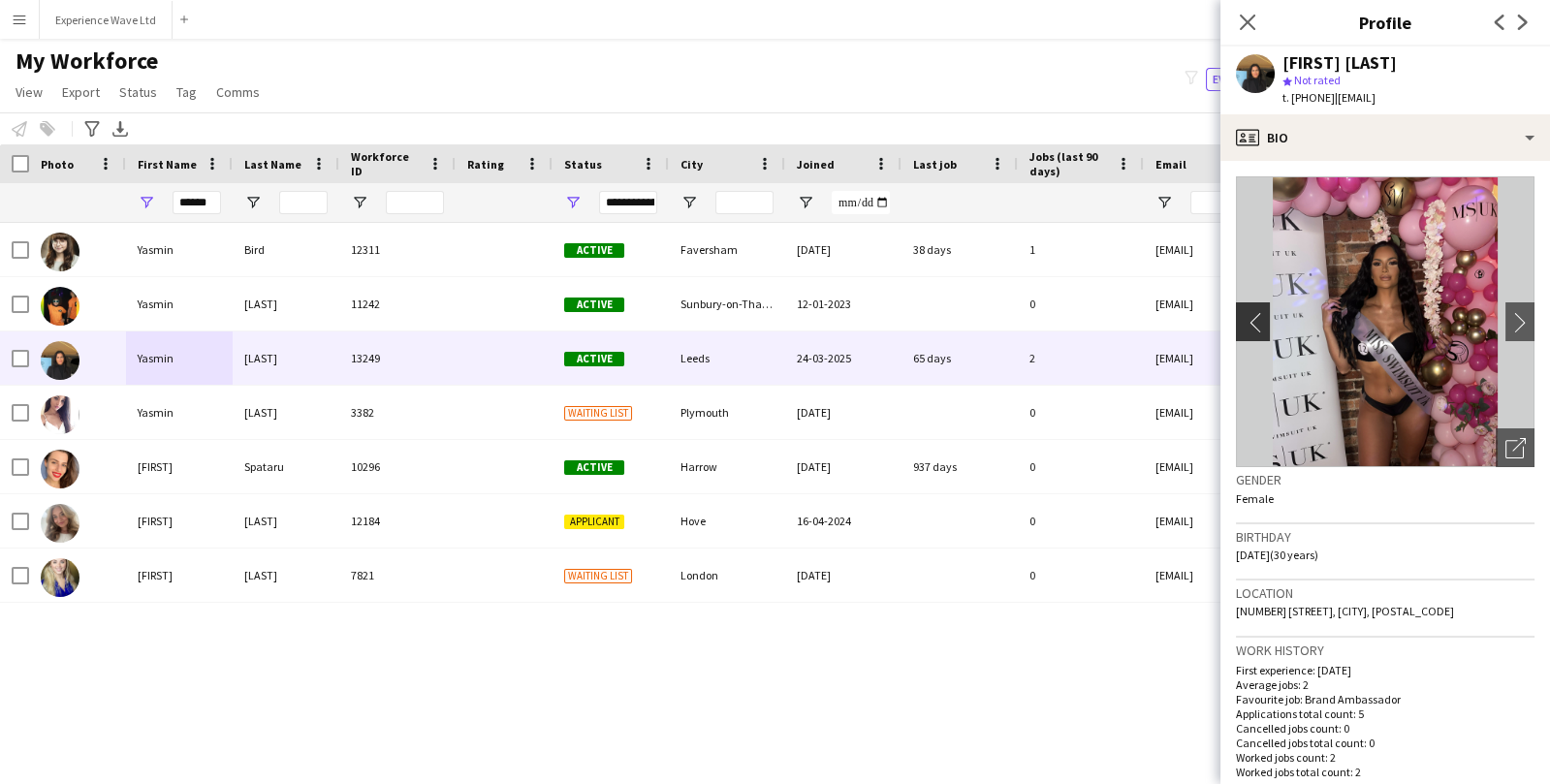 click on "chevron-left" 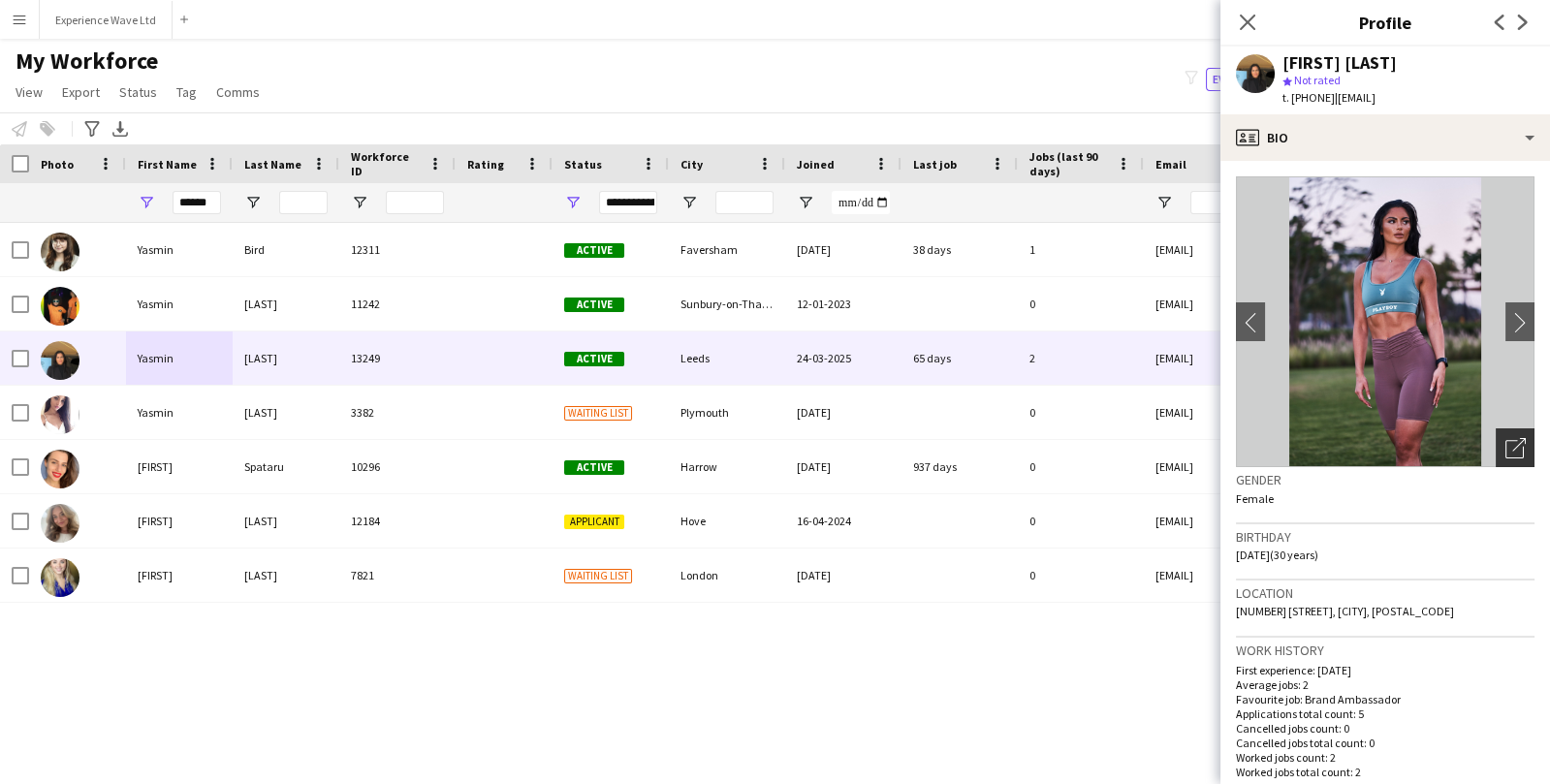 click on "Open photos pop-in" 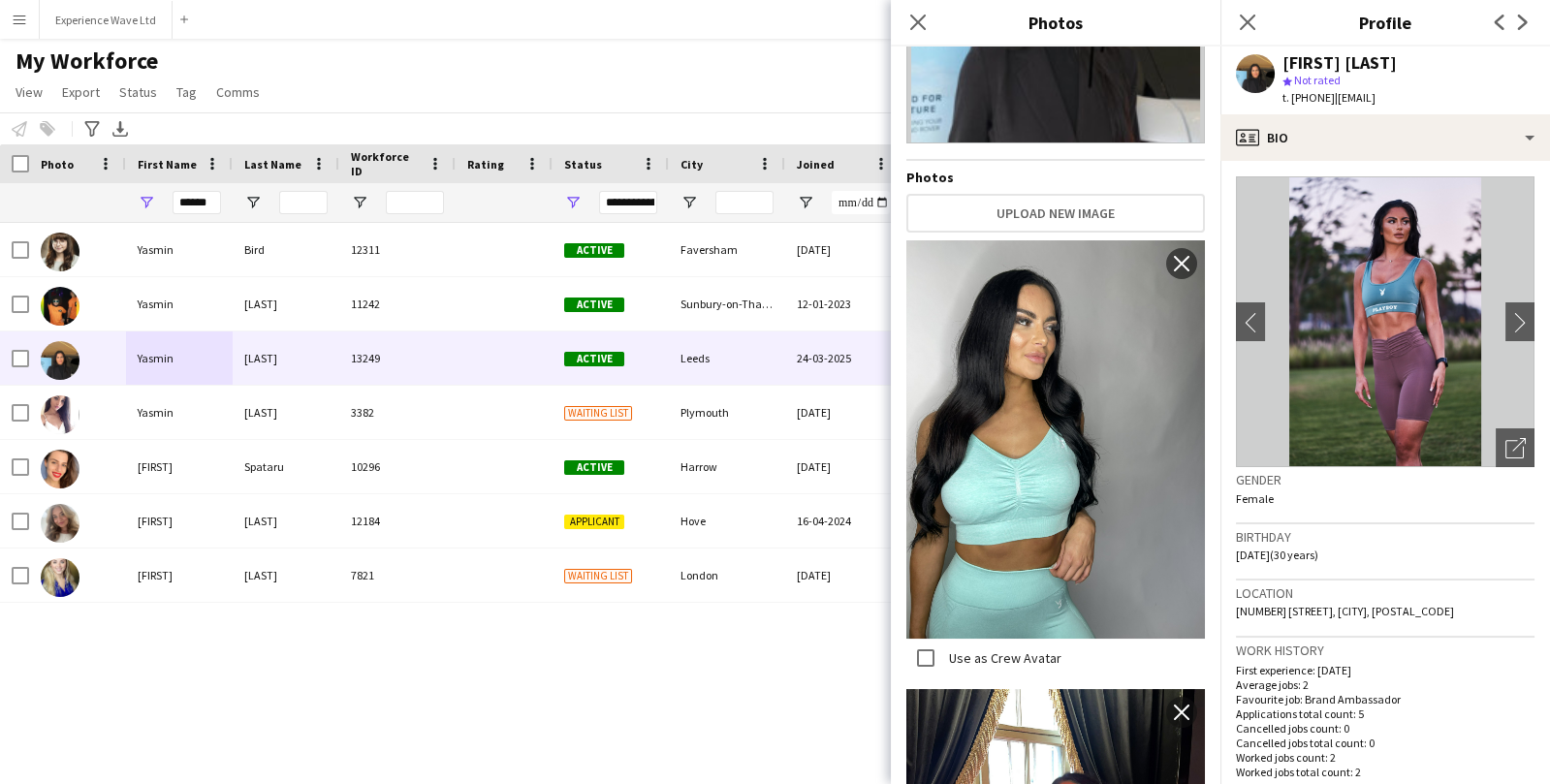 scroll, scrollTop: 471, scrollLeft: 0, axis: vertical 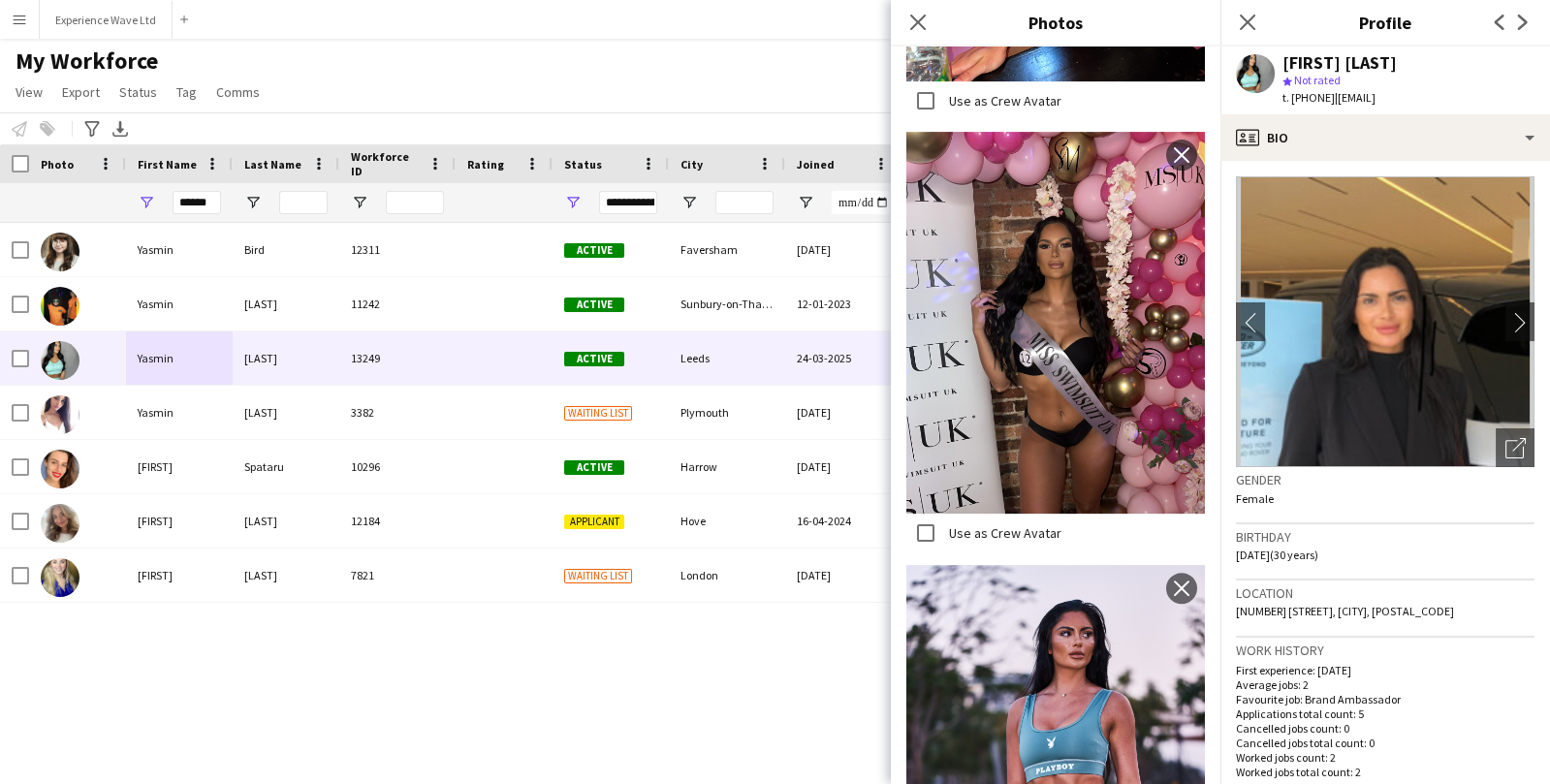click on "My Workforce   View   Views  Default view New view Update view Delete view Edit name Customise view Customise filters Reset Filters Reset View Reset All  Export  New starters report Export as XLSX Export as PDF  Status  Edit  Tag  New tag  Edit tag  10am 11am Casting Day (0) 2025 Specalist Talent (7) BallSportz Driving Role (3) Bestival (31st July - 1st August) (11) BLUEWATER - Brewco - Promo Model (7) Bold Bean - Paddington Station (2) Bold Bean - Victoria Station (3) BP Pulse - Carfest 2025 (4) Car Fest 2025 (10) CarFest - Armor All  (6) Cloakroom - Summer in the Square (1) Core Staff - 5 Star Feedback (14) Core Staff - 5 Star Feedback London (12) Core Staff - Birmingham (33) Core Staff - Bristol (2) Core Staff - Glasgow (14) Core Staff - Liverpool (5) Core Staff - London (91) Core Staff - Manchester (31) Core Staff - Newcastle (3) CREATISAN - Event Managers (4) Event Managers - Yorkshire Tea (5) Florence - recruitment calls to do :)  (7) Florence Recruitment Call (20) Glitter Artist (1) Performers (6)" 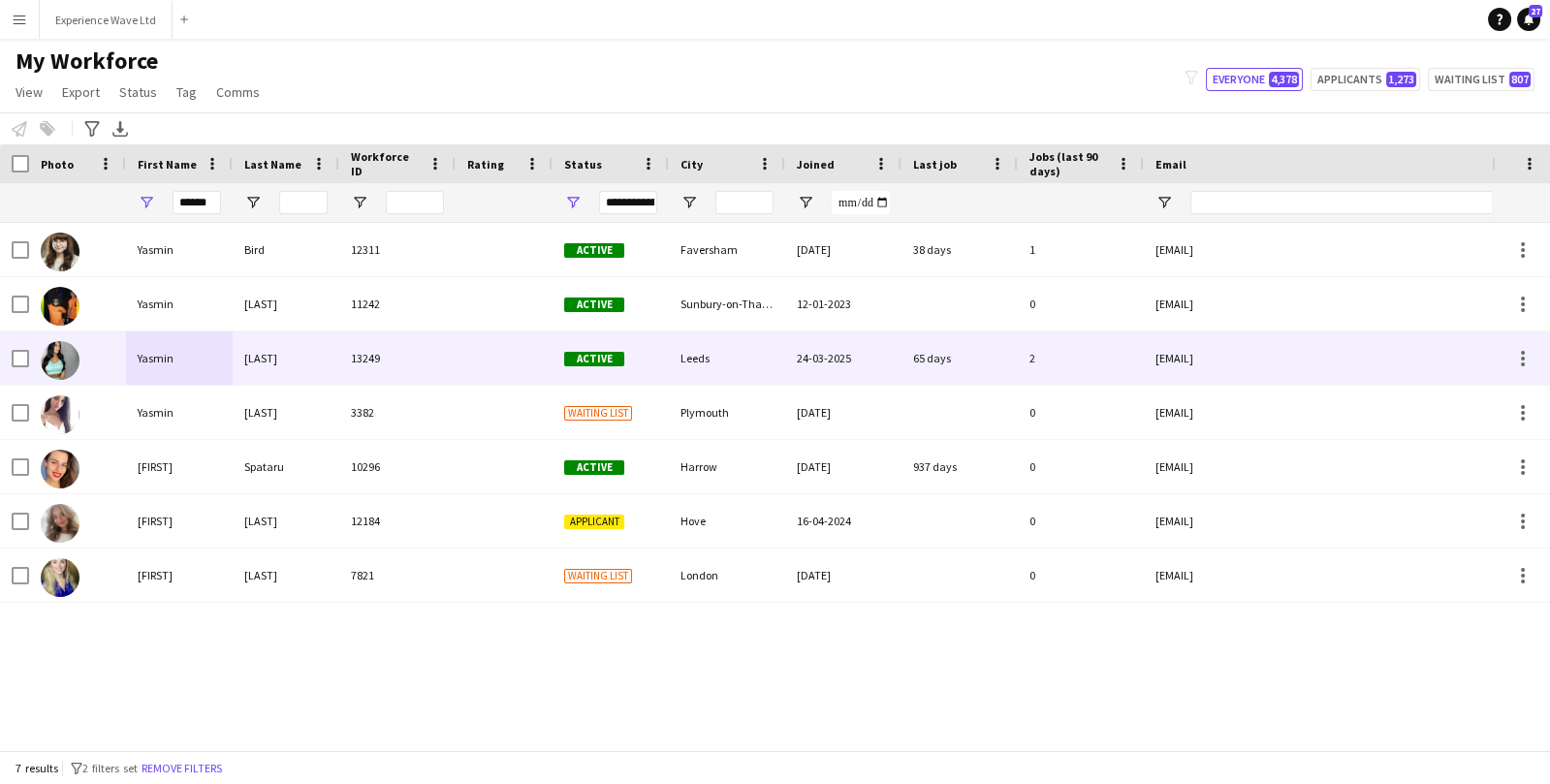click on "Active" at bounding box center (594, 359) 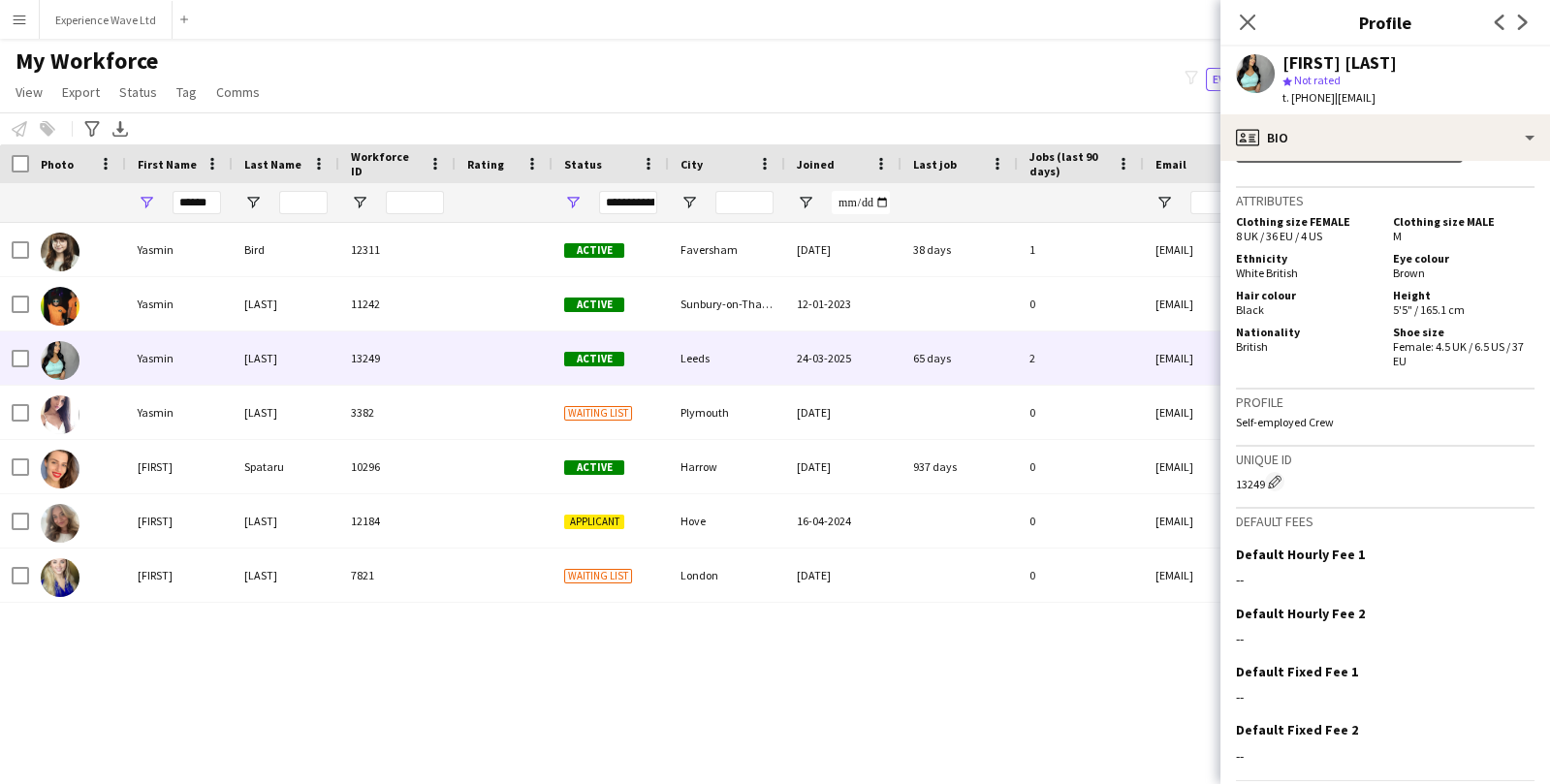 scroll, scrollTop: 1098, scrollLeft: 0, axis: vertical 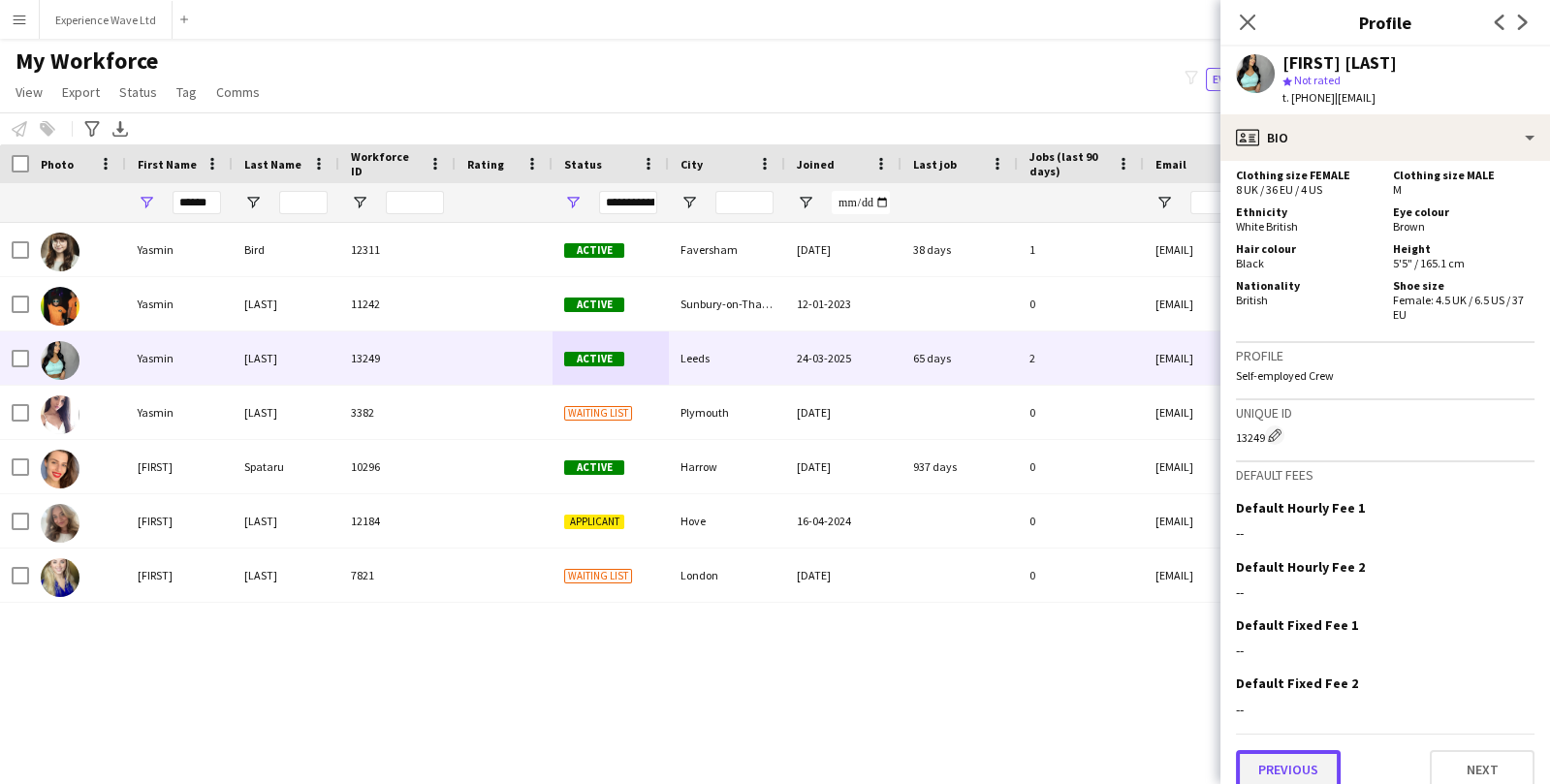 click on "Previous" 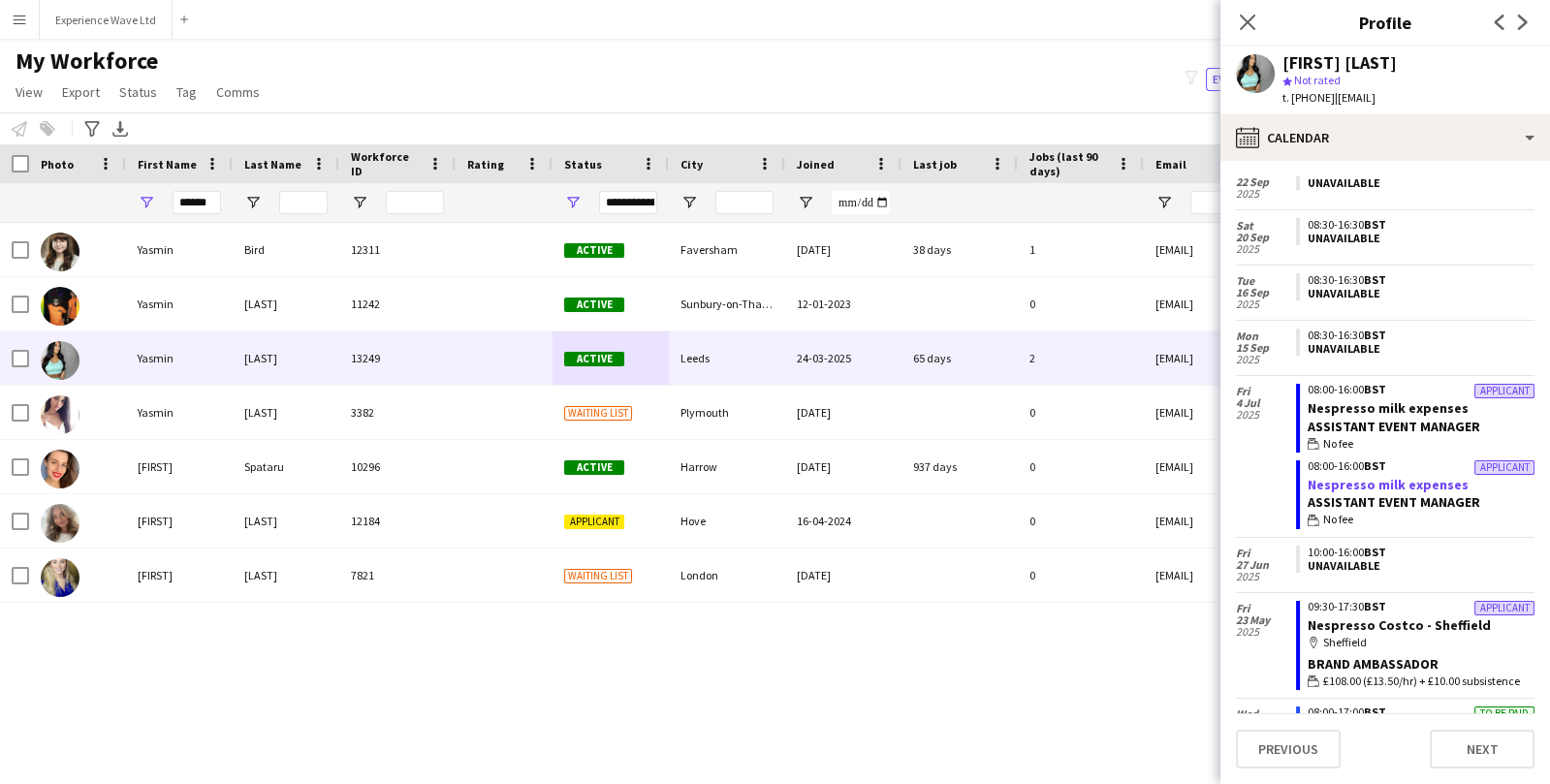 scroll, scrollTop: 267, scrollLeft: 0, axis: vertical 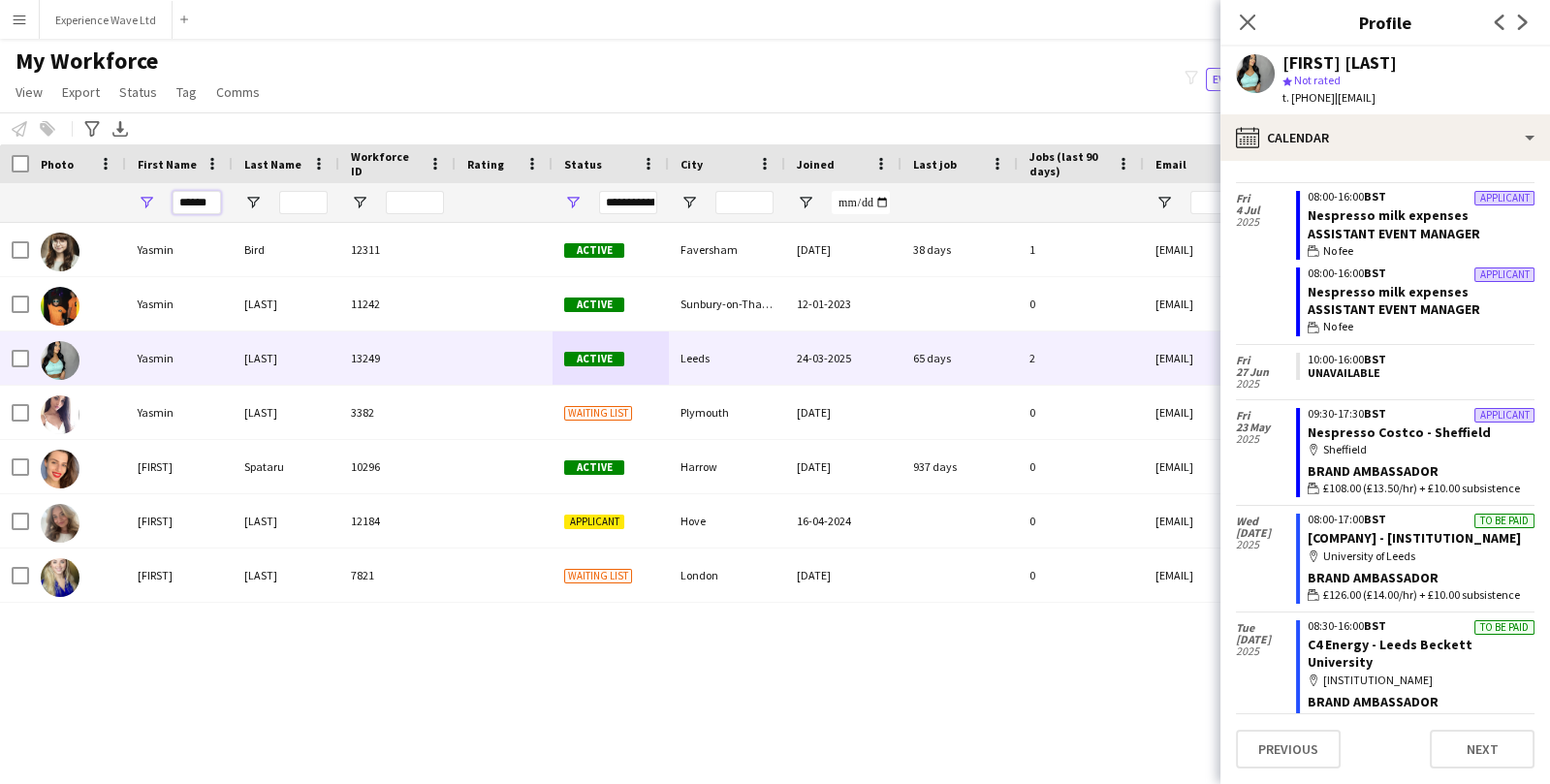 drag, startPoint x: 219, startPoint y: 201, endPoint x: 97, endPoint y: 215, distance: 122.80065 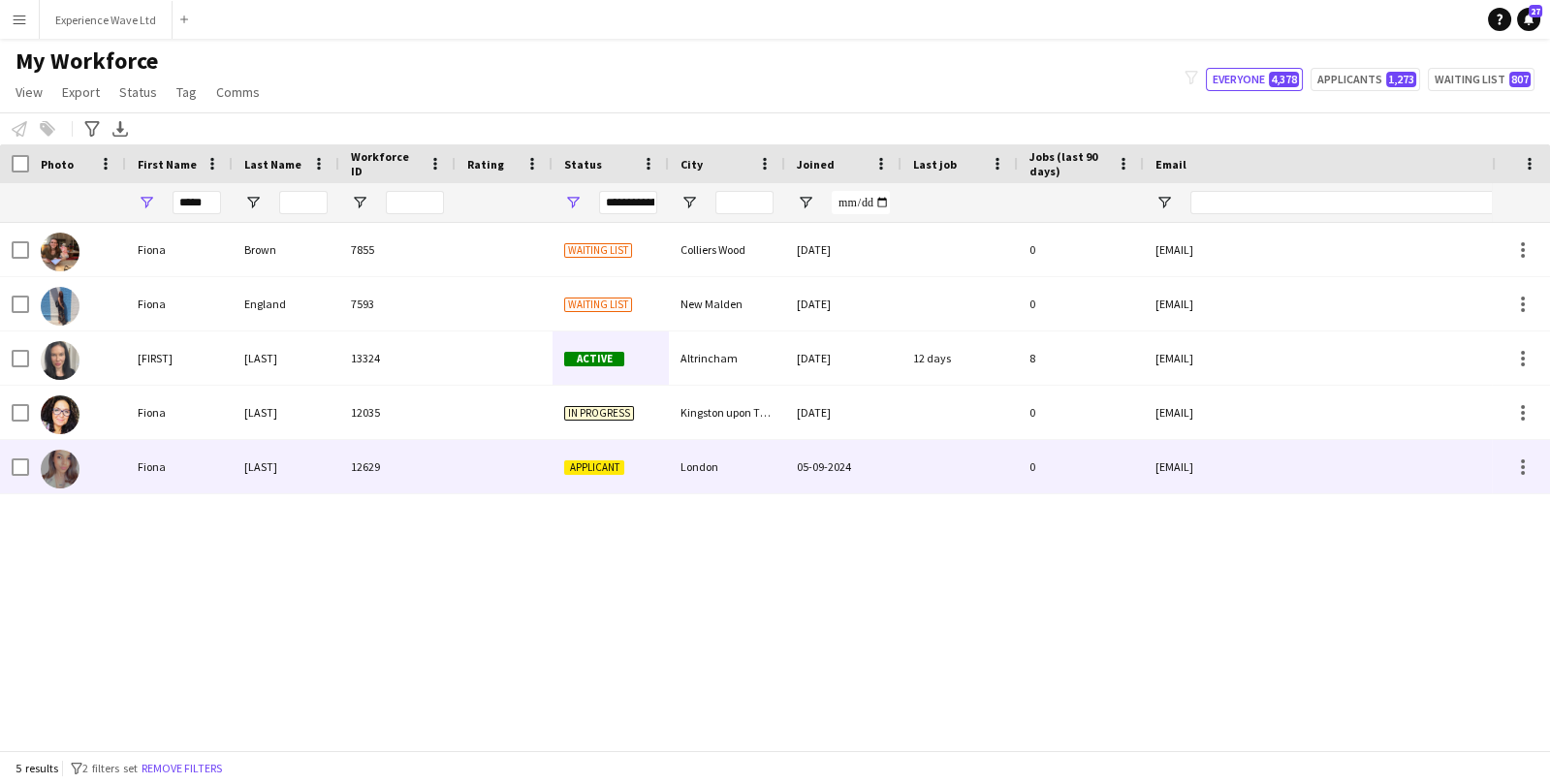 click on "Fiona" at bounding box center [179, 466] 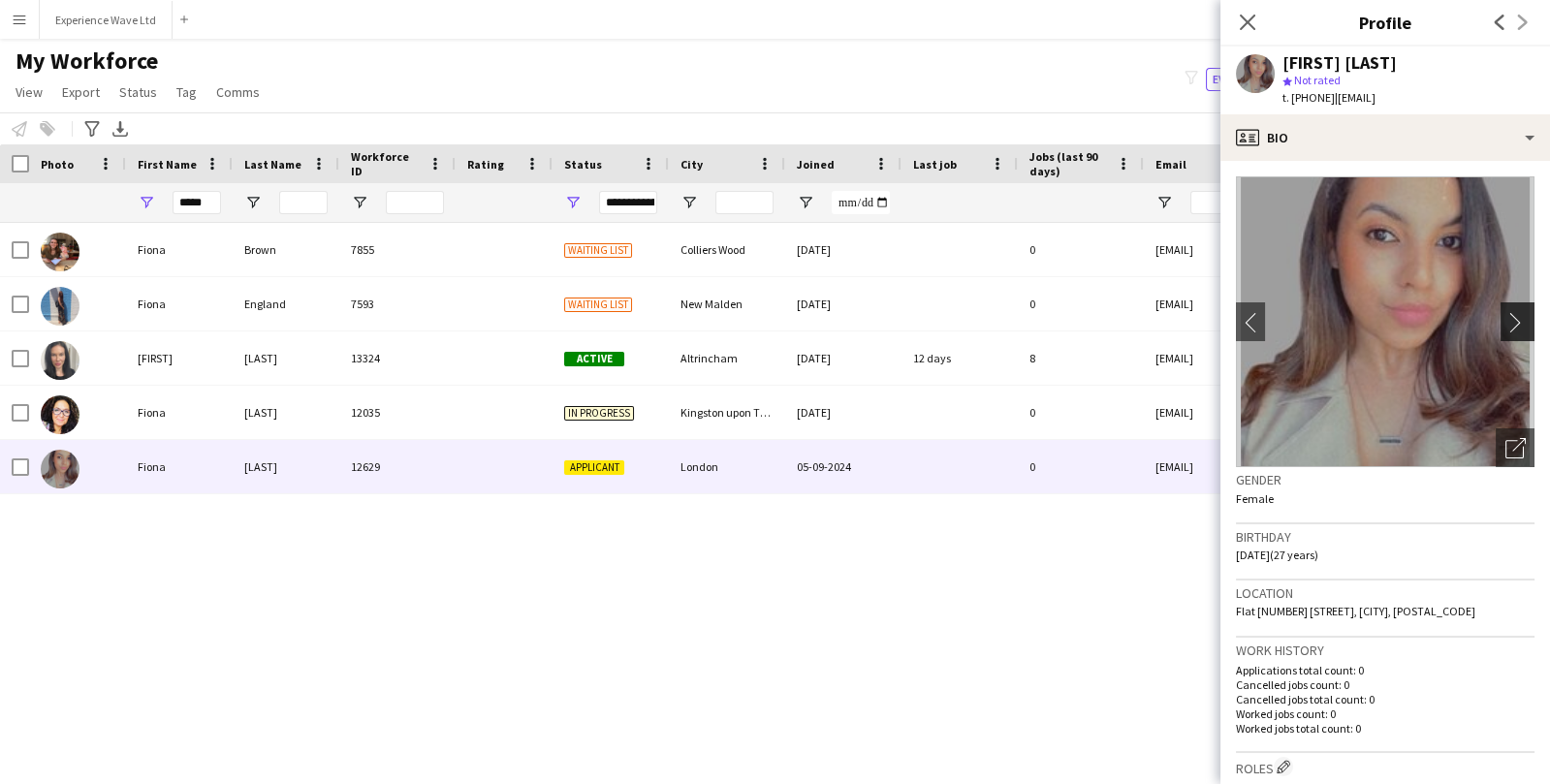 click on "chevron-right" 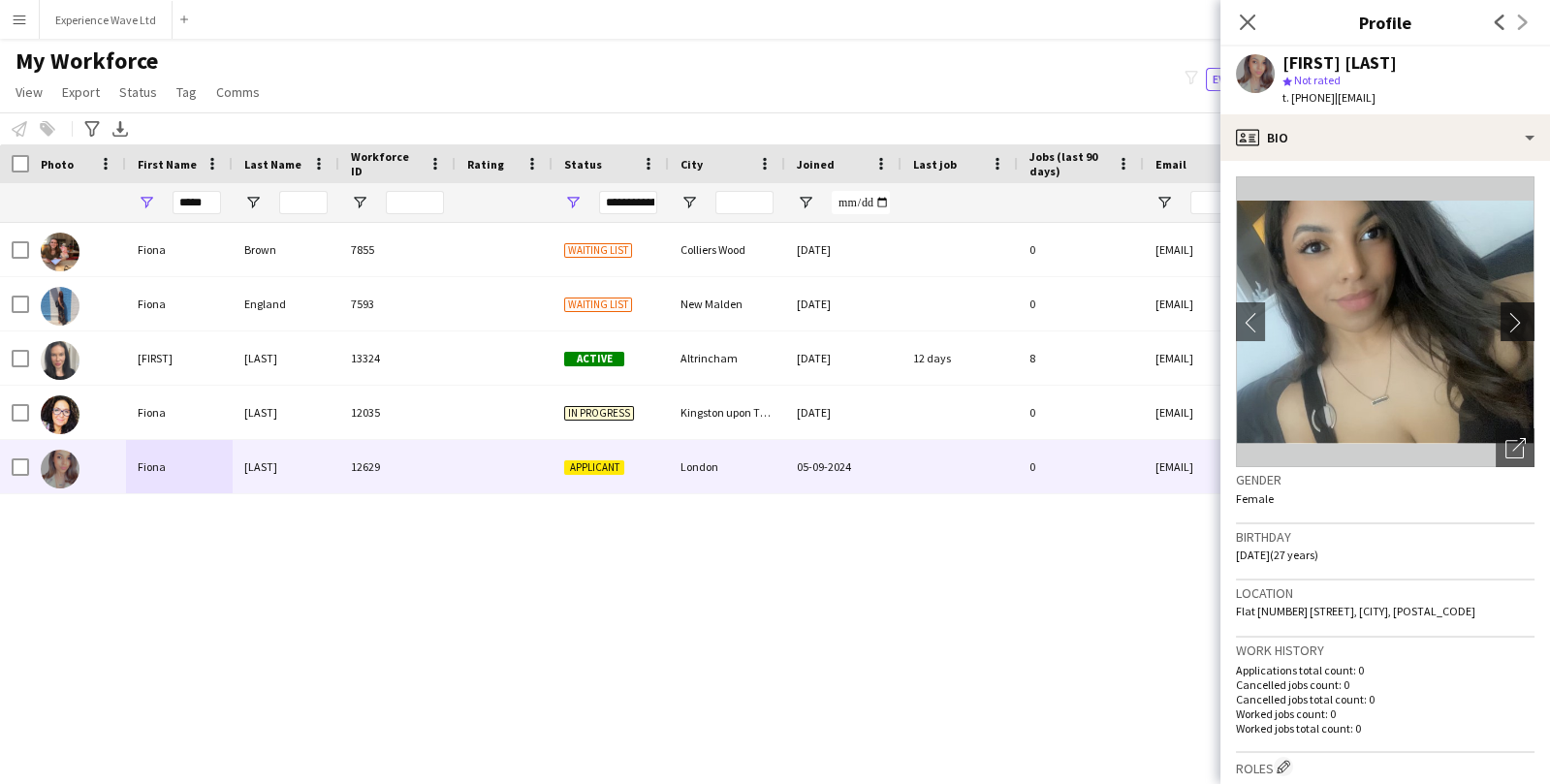click on "chevron-right" 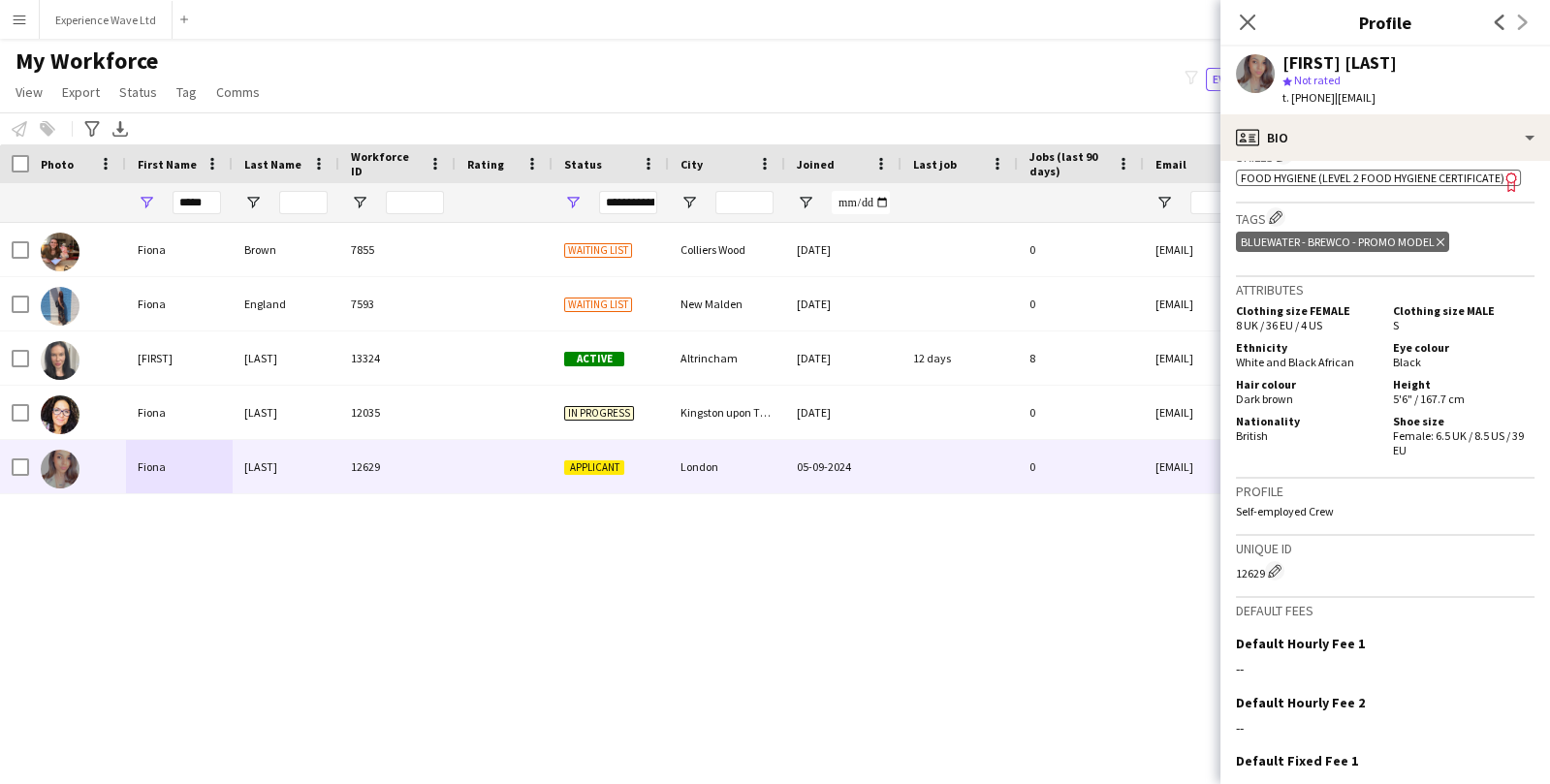 scroll, scrollTop: 953, scrollLeft: 0, axis: vertical 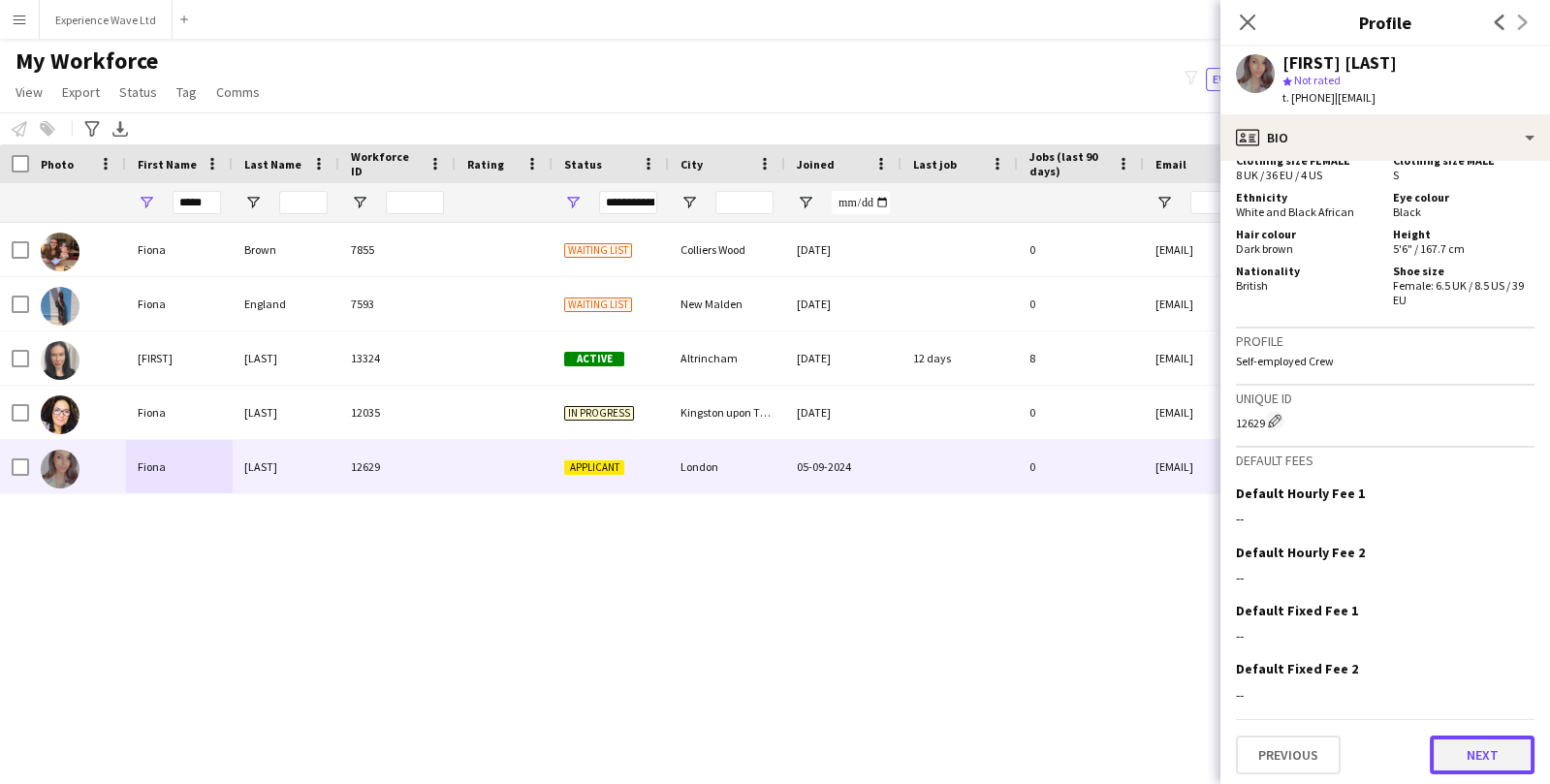 click on "Next" 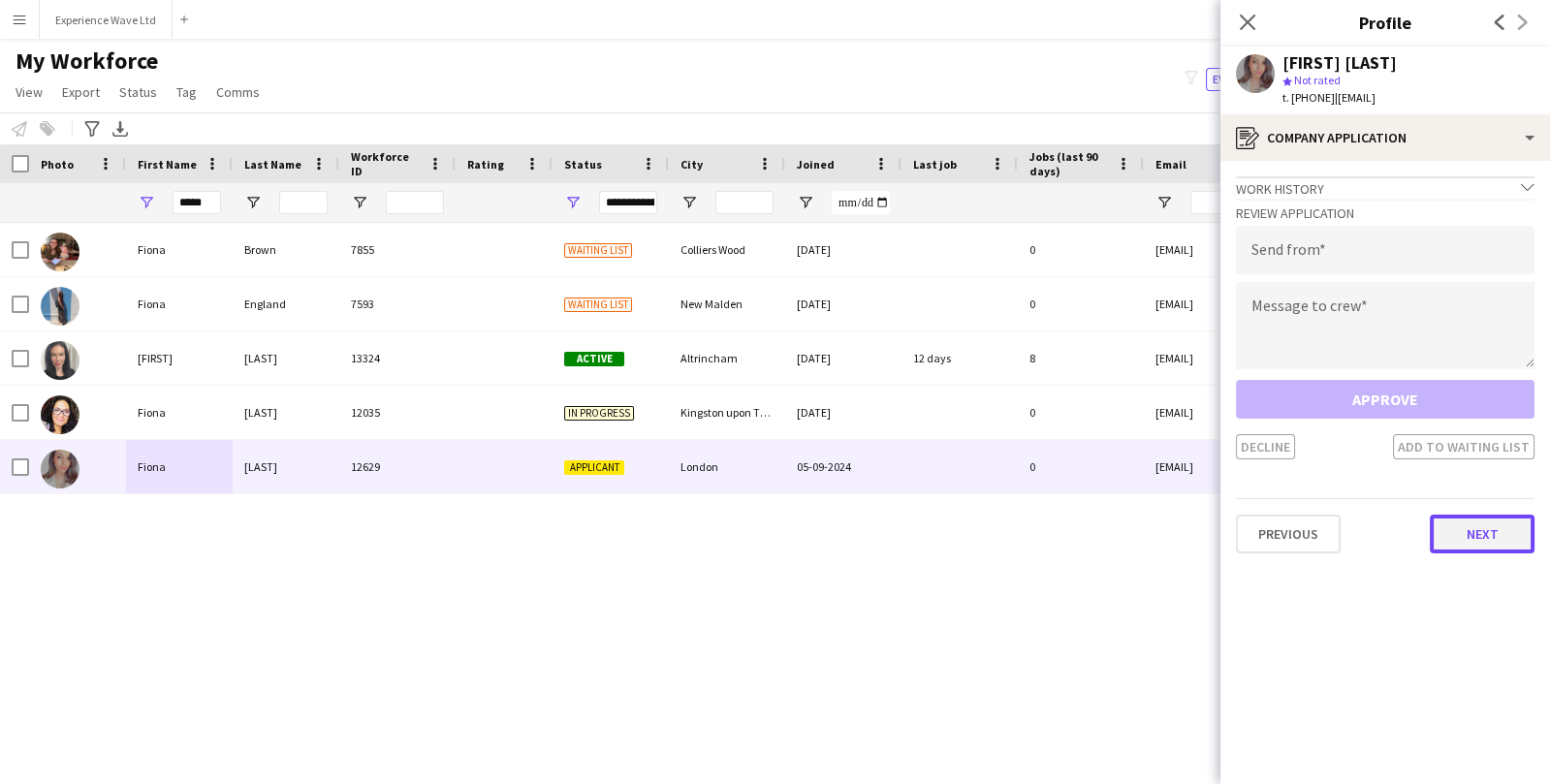 click on "Next" 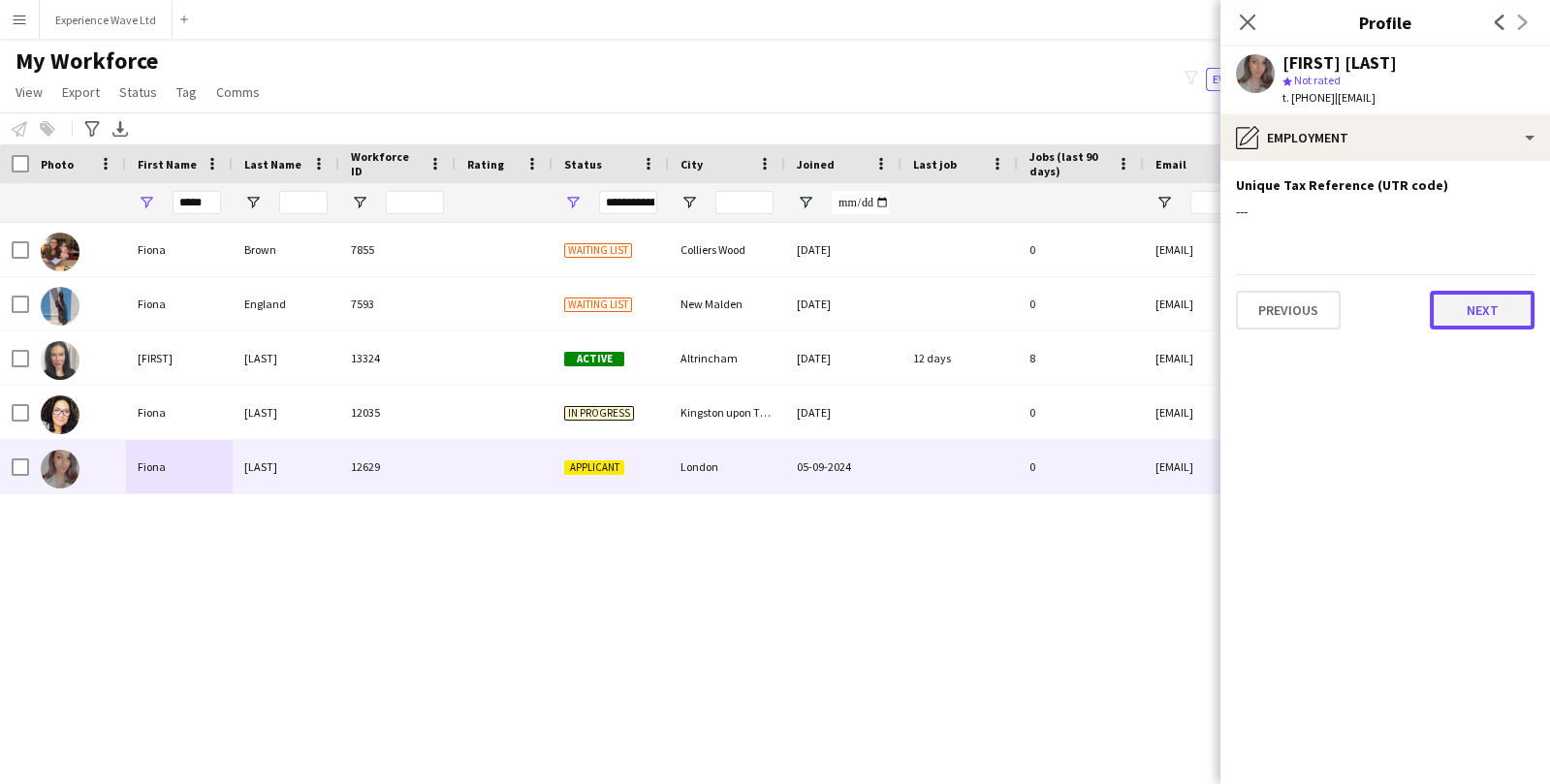 click on "Next" 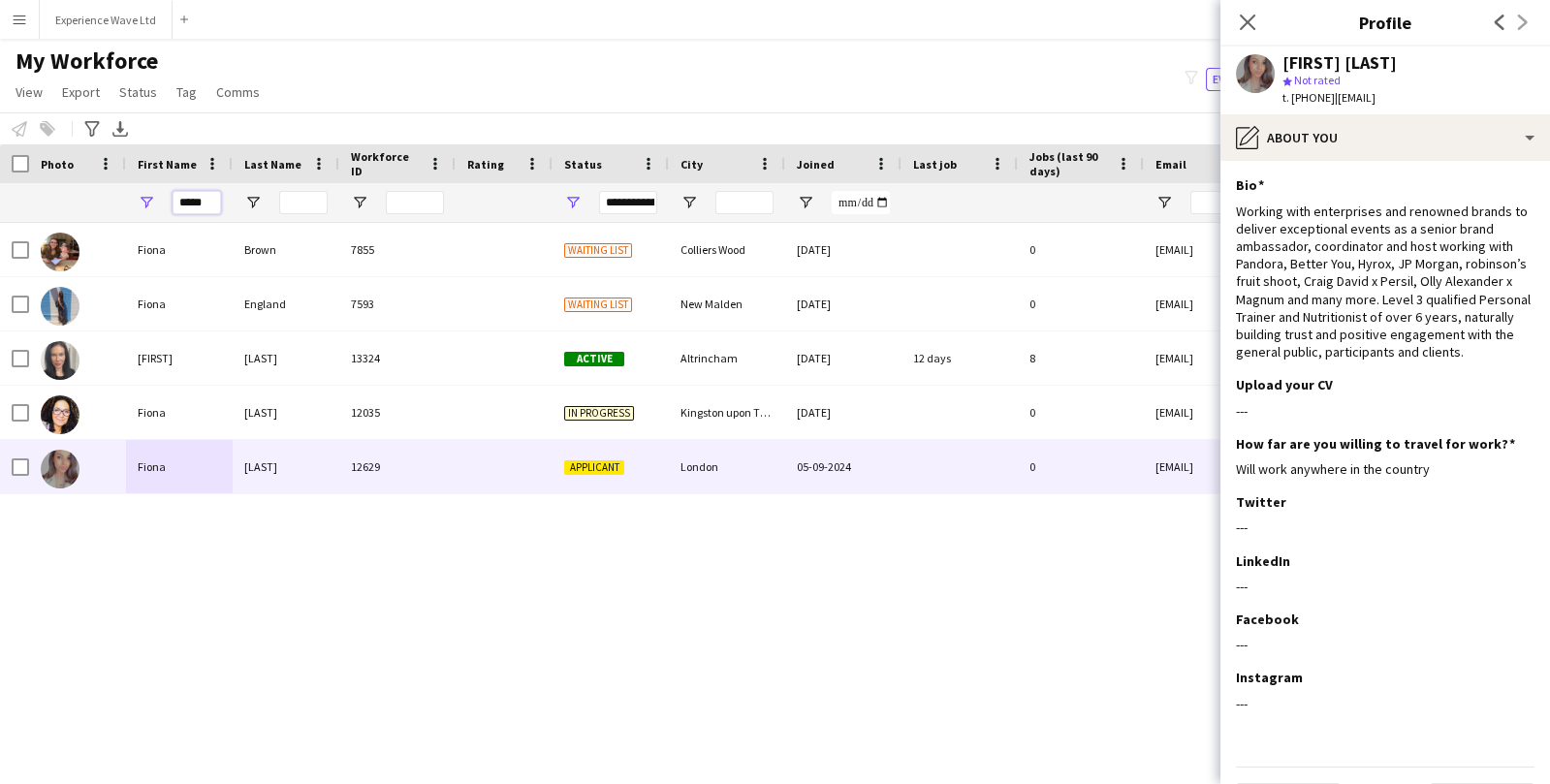 drag, startPoint x: 211, startPoint y: 204, endPoint x: 147, endPoint y: 204, distance: 64 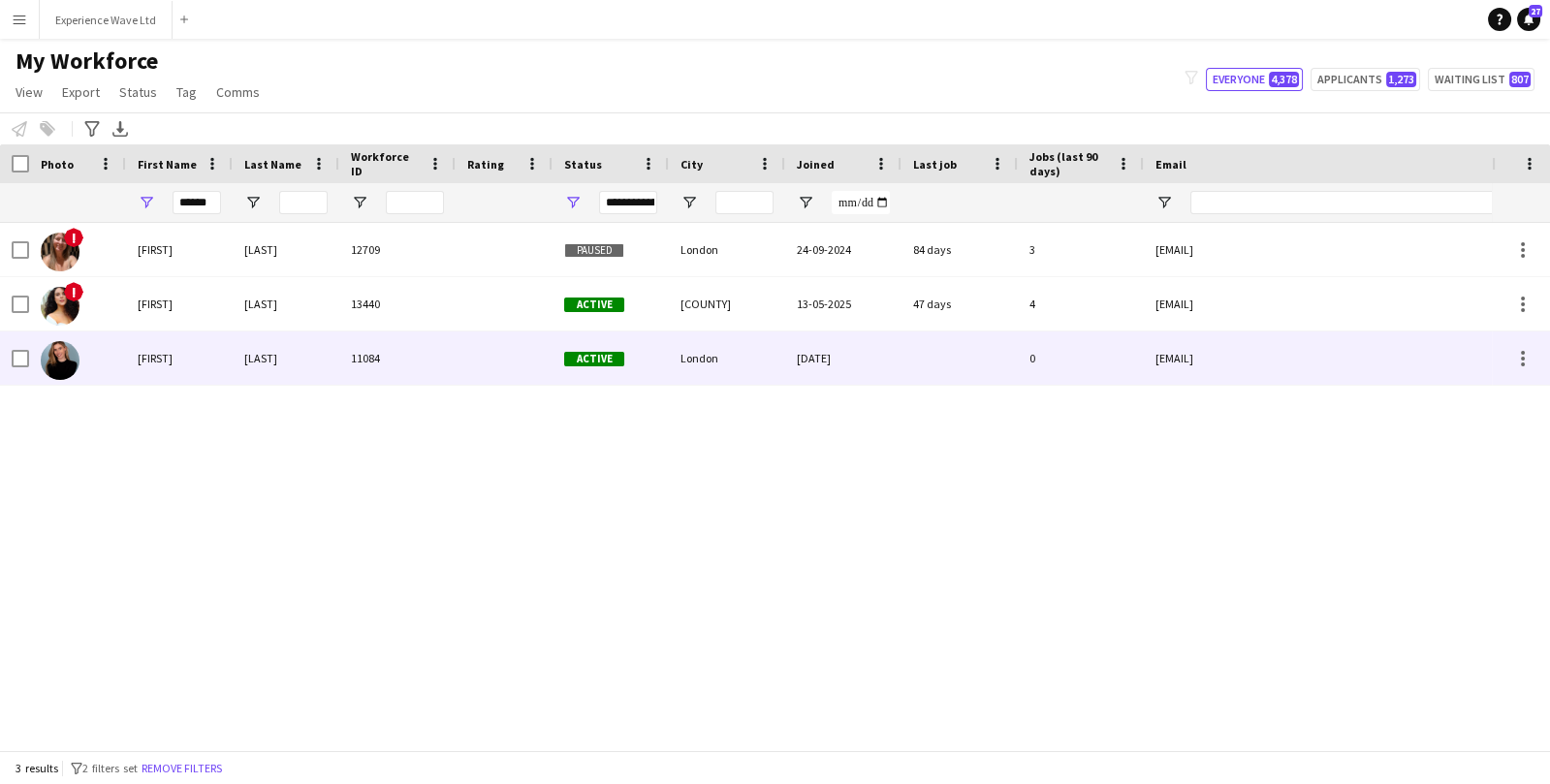 click on "Marisa" at bounding box center (179, 358) 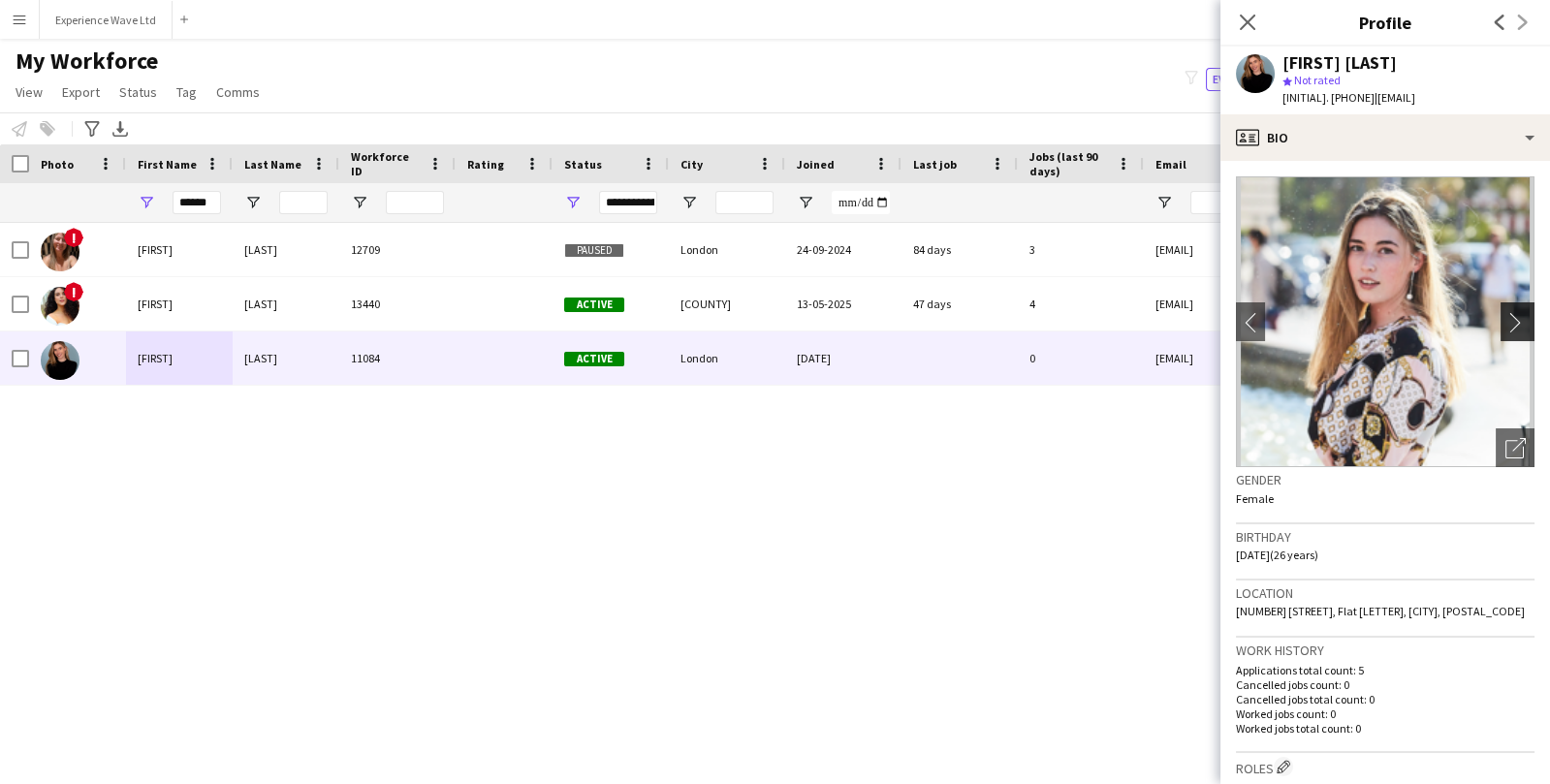 click on "chevron-right" 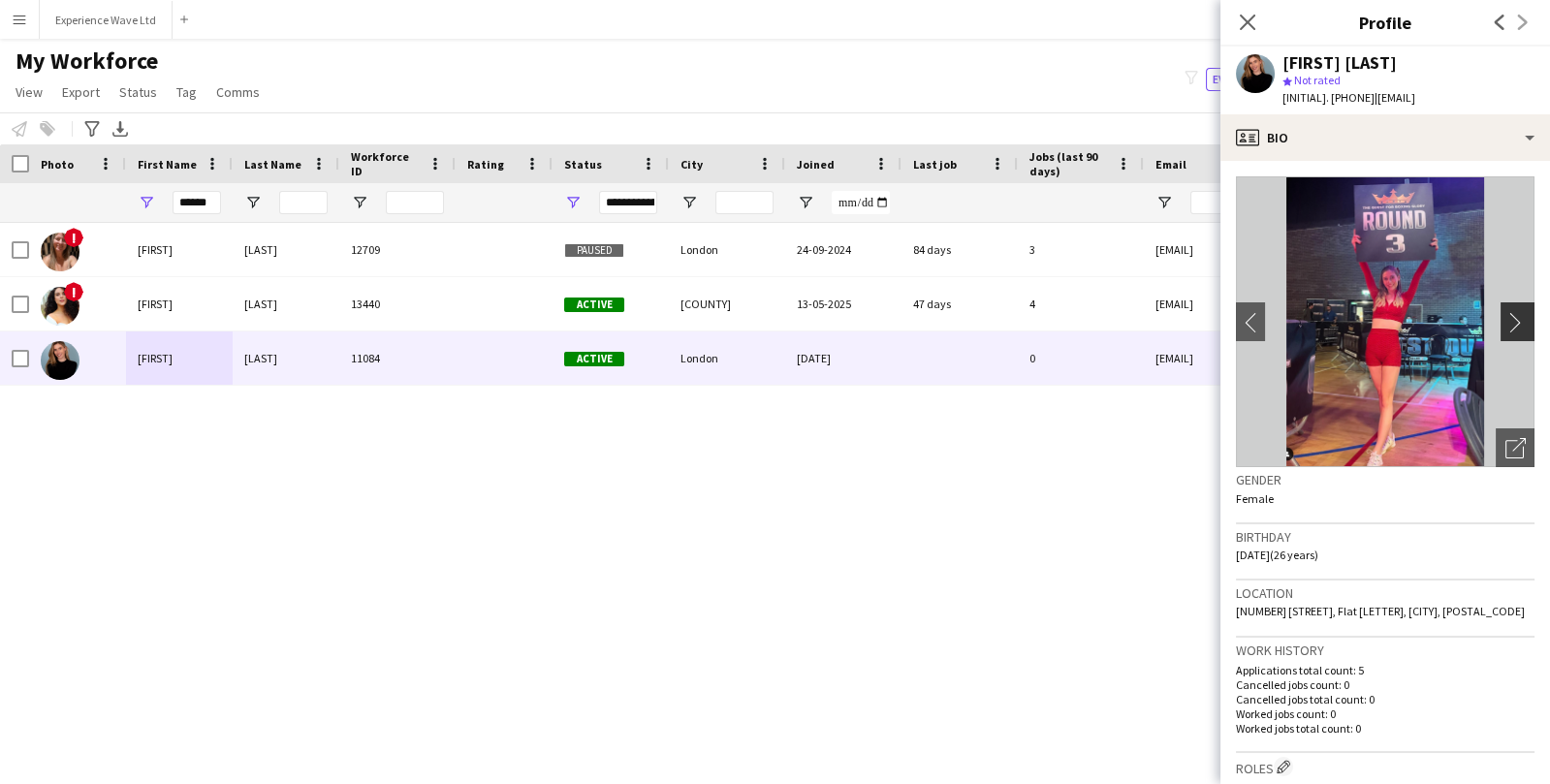 click on "chevron-right" 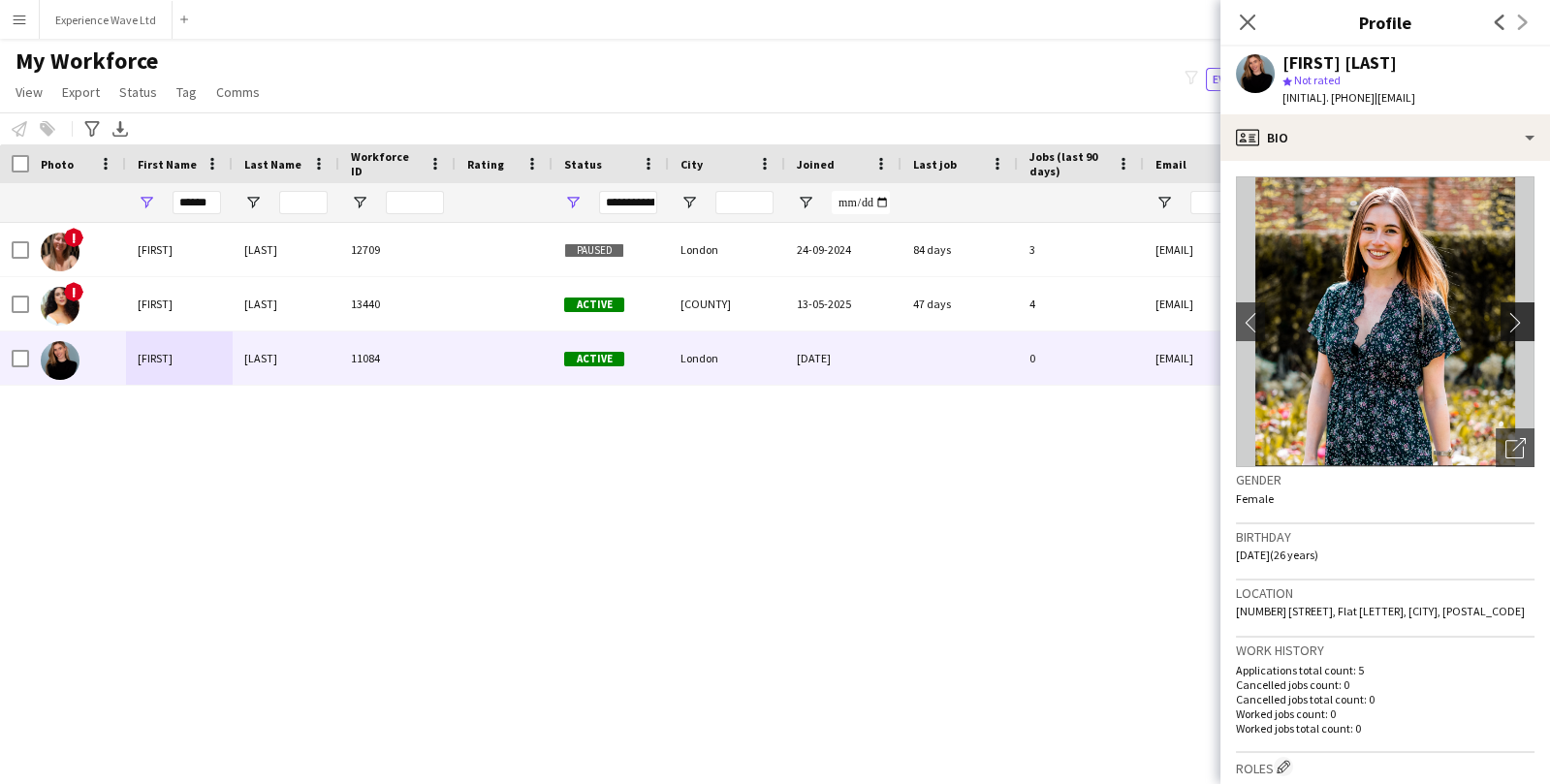 click on "chevron-right" 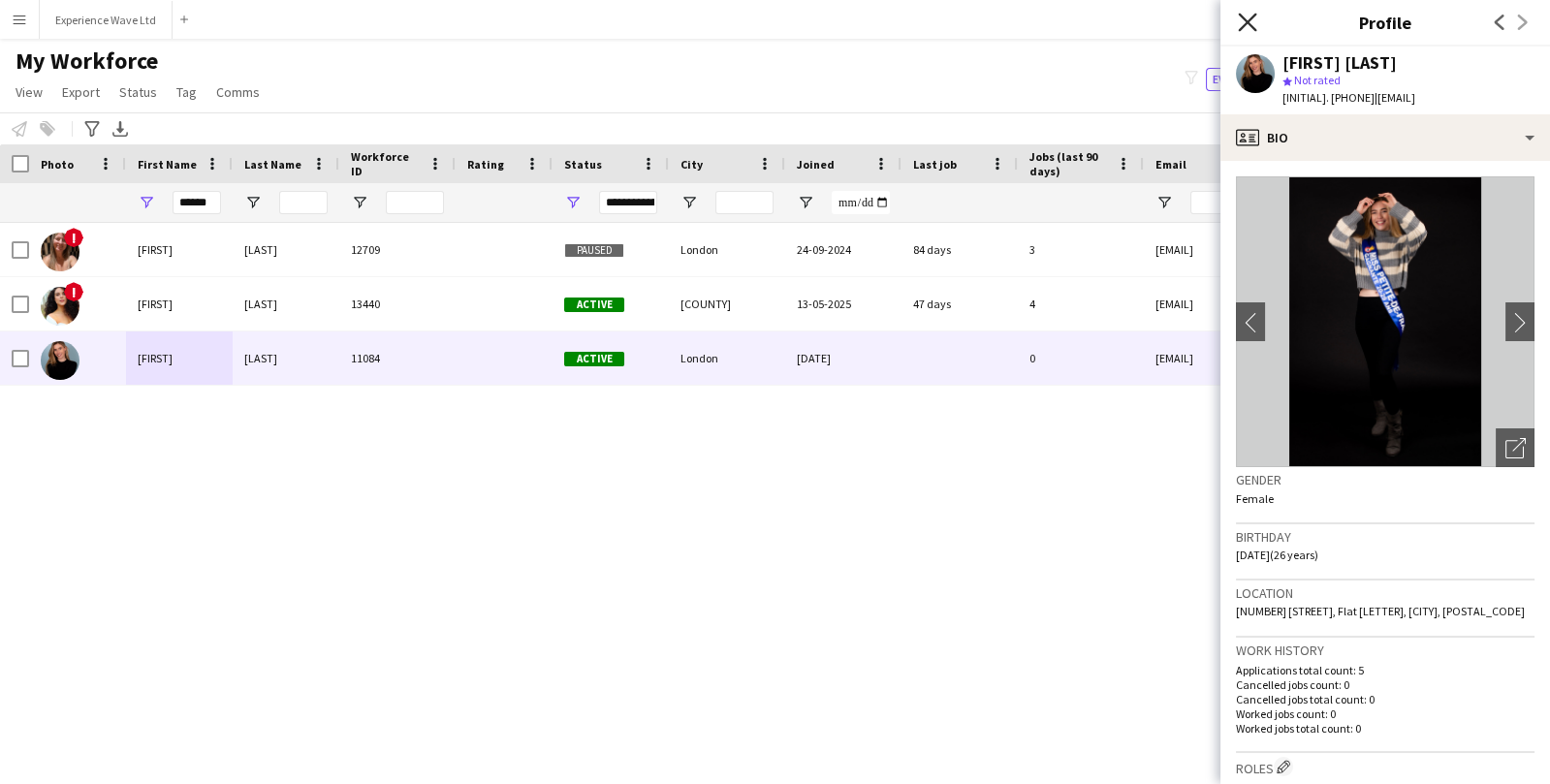 click 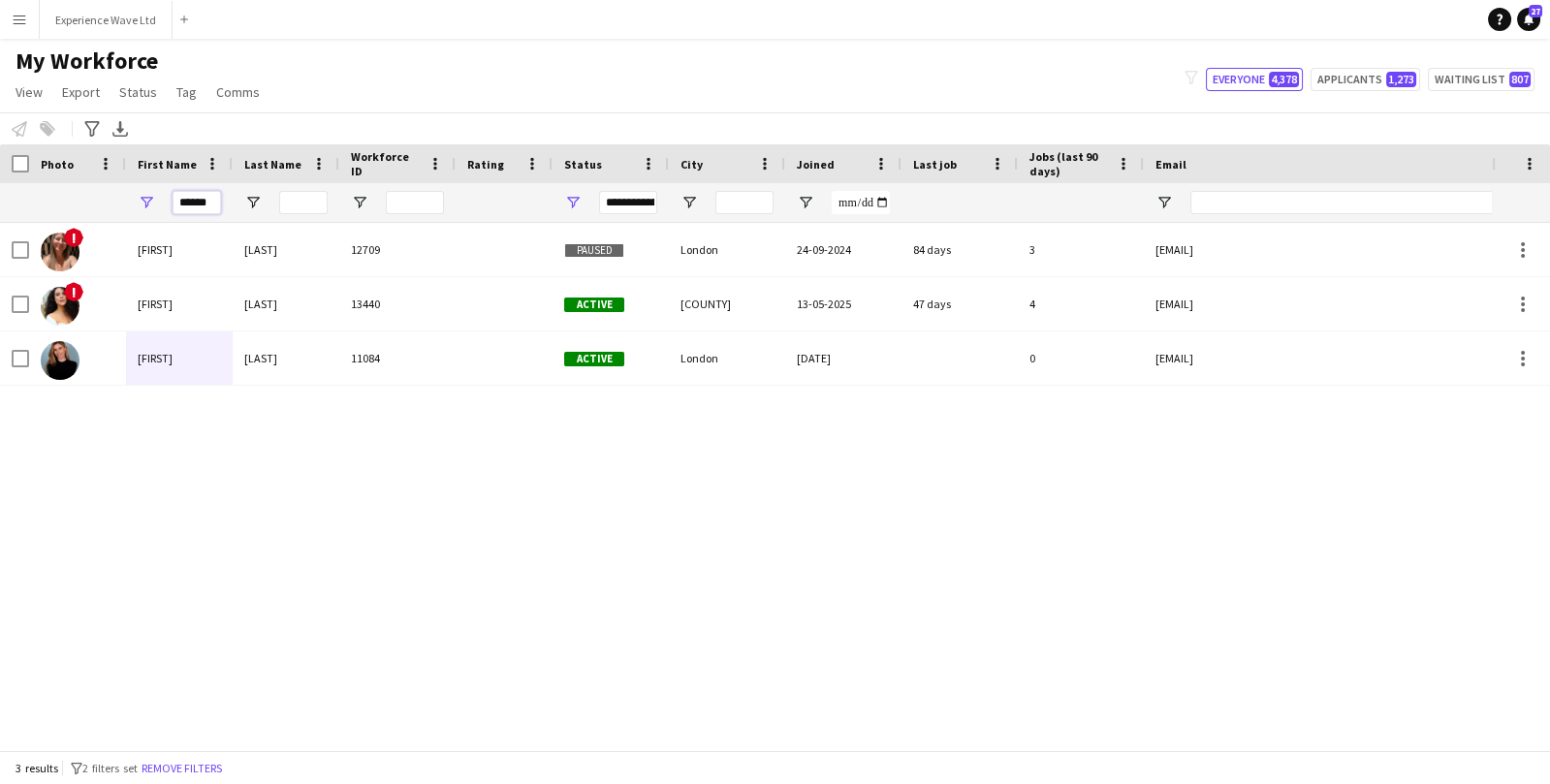 click on "******" at bounding box center (197, 203) 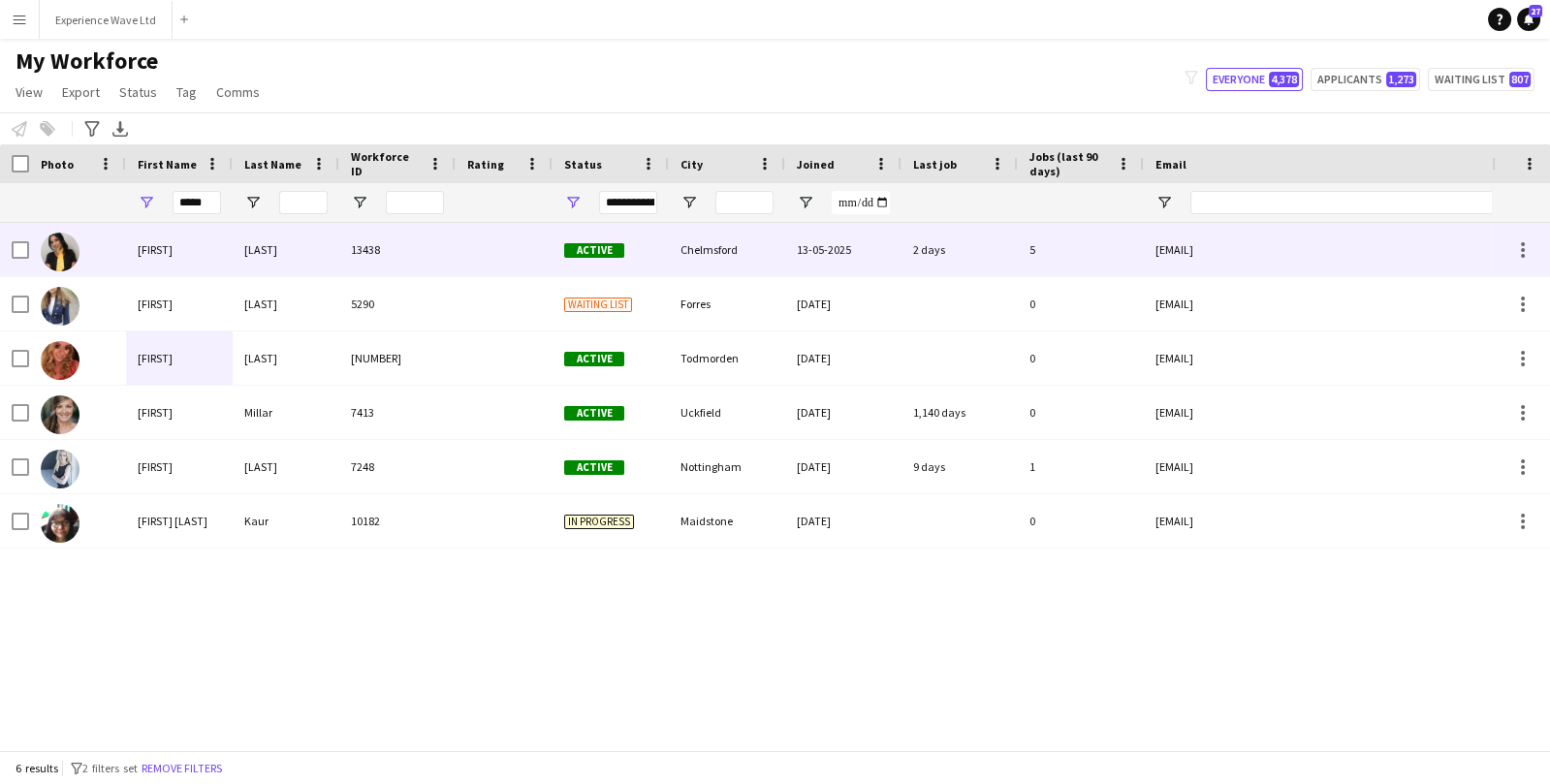 click on "Tanya" at bounding box center (179, 249) 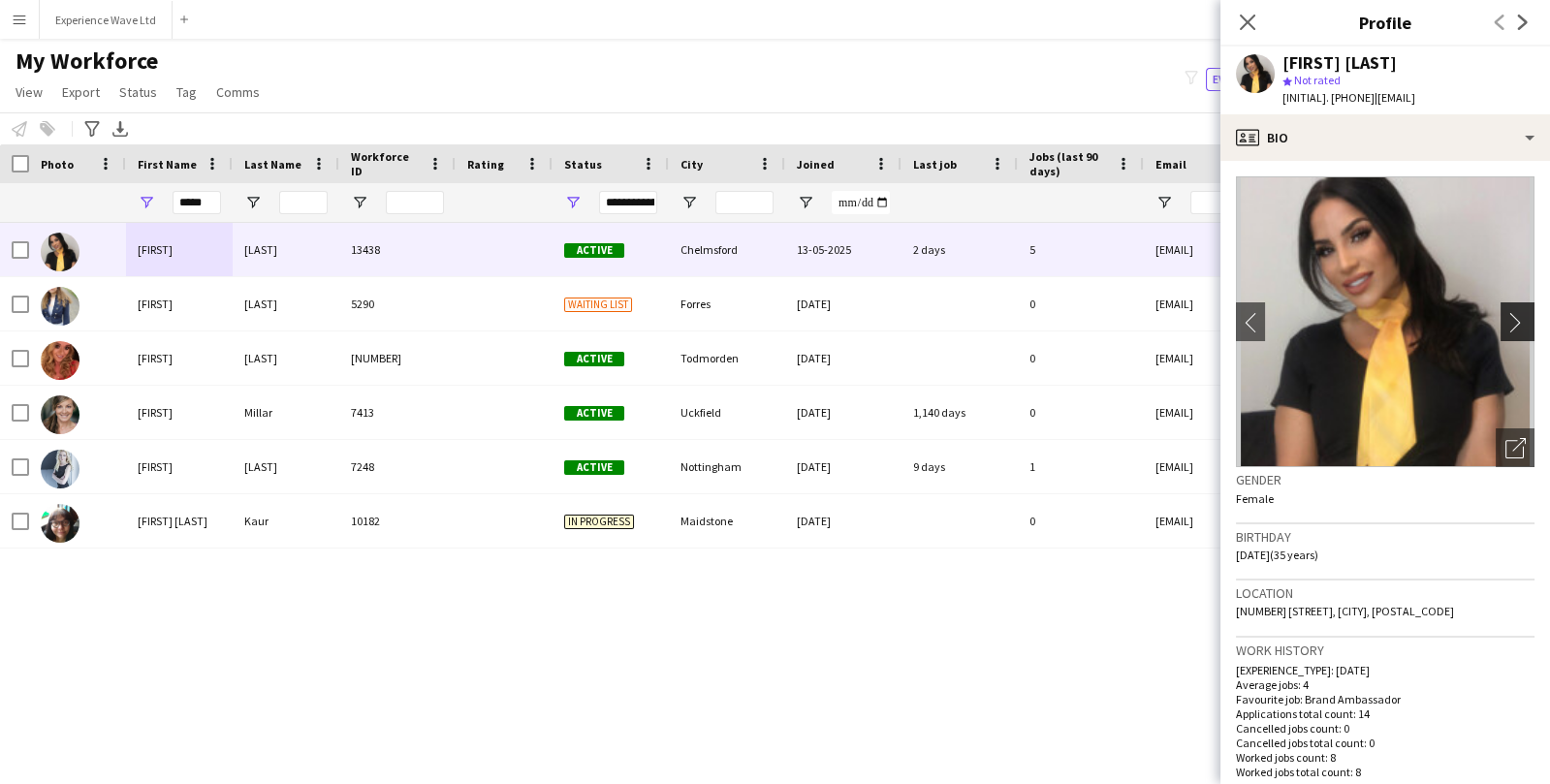 click on "chevron-right" 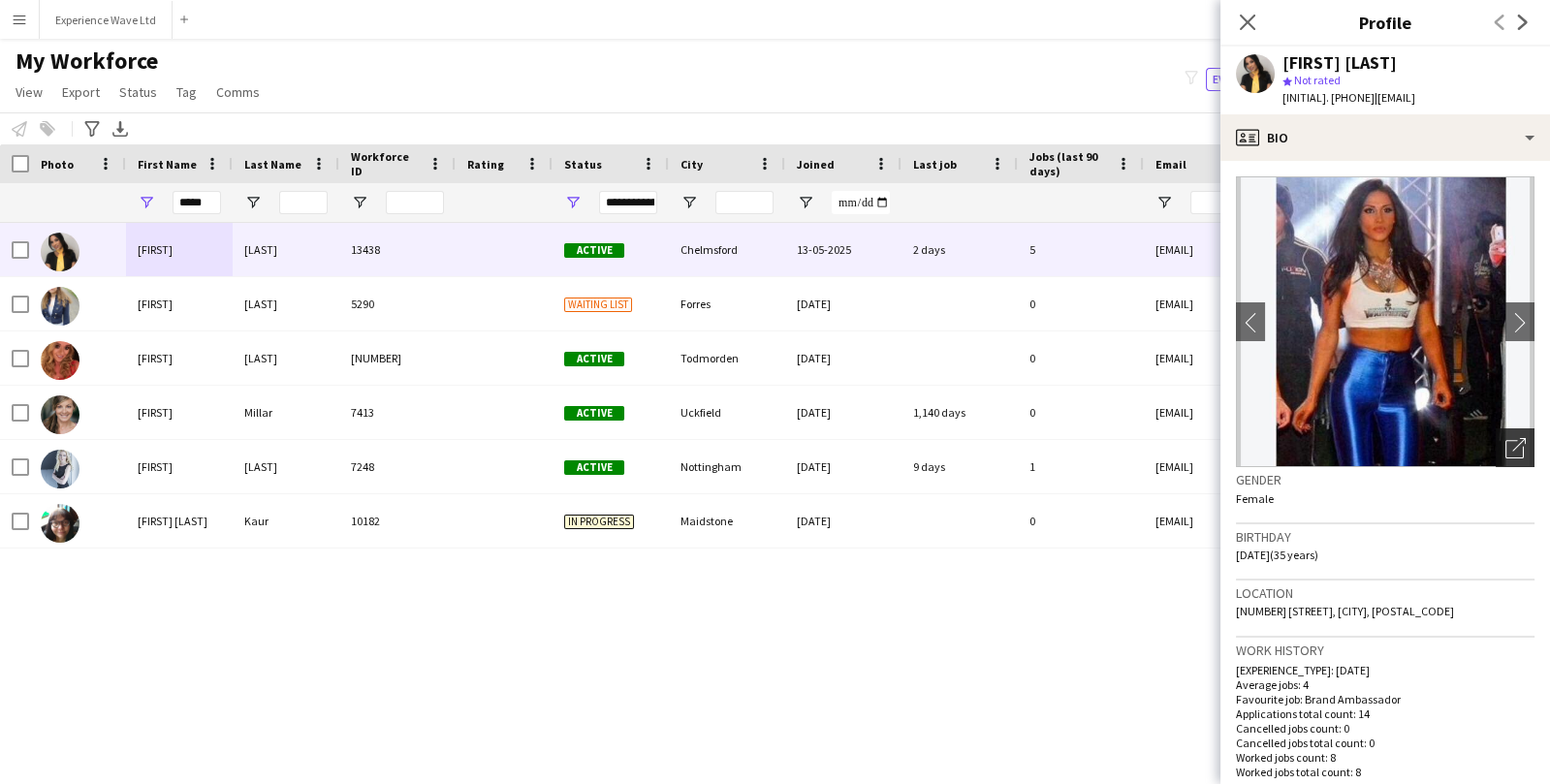 click on "Open photos pop-in" 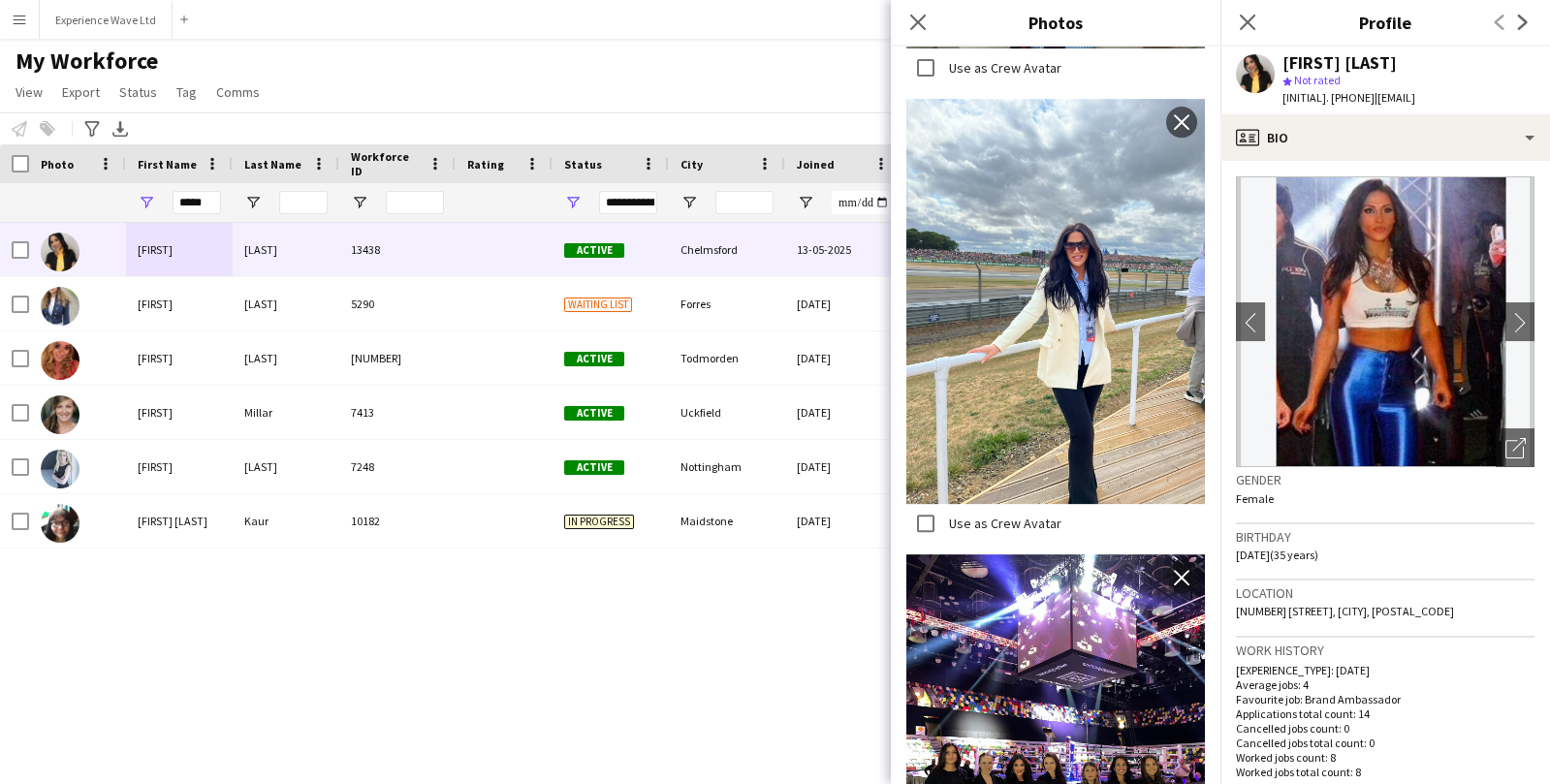 scroll, scrollTop: 1698, scrollLeft: 0, axis: vertical 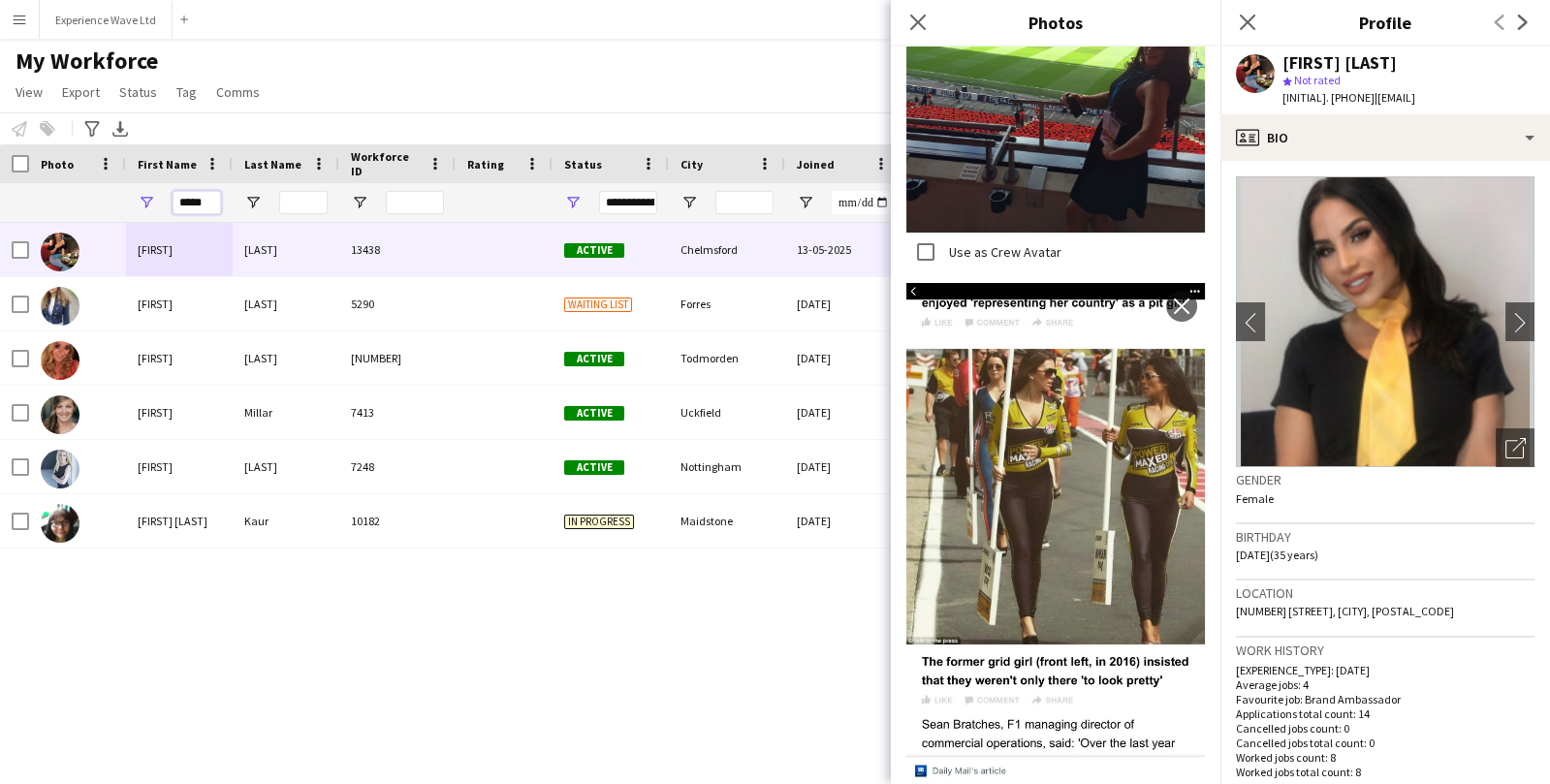 drag, startPoint x: 211, startPoint y: 200, endPoint x: 136, endPoint y: 200, distance: 75 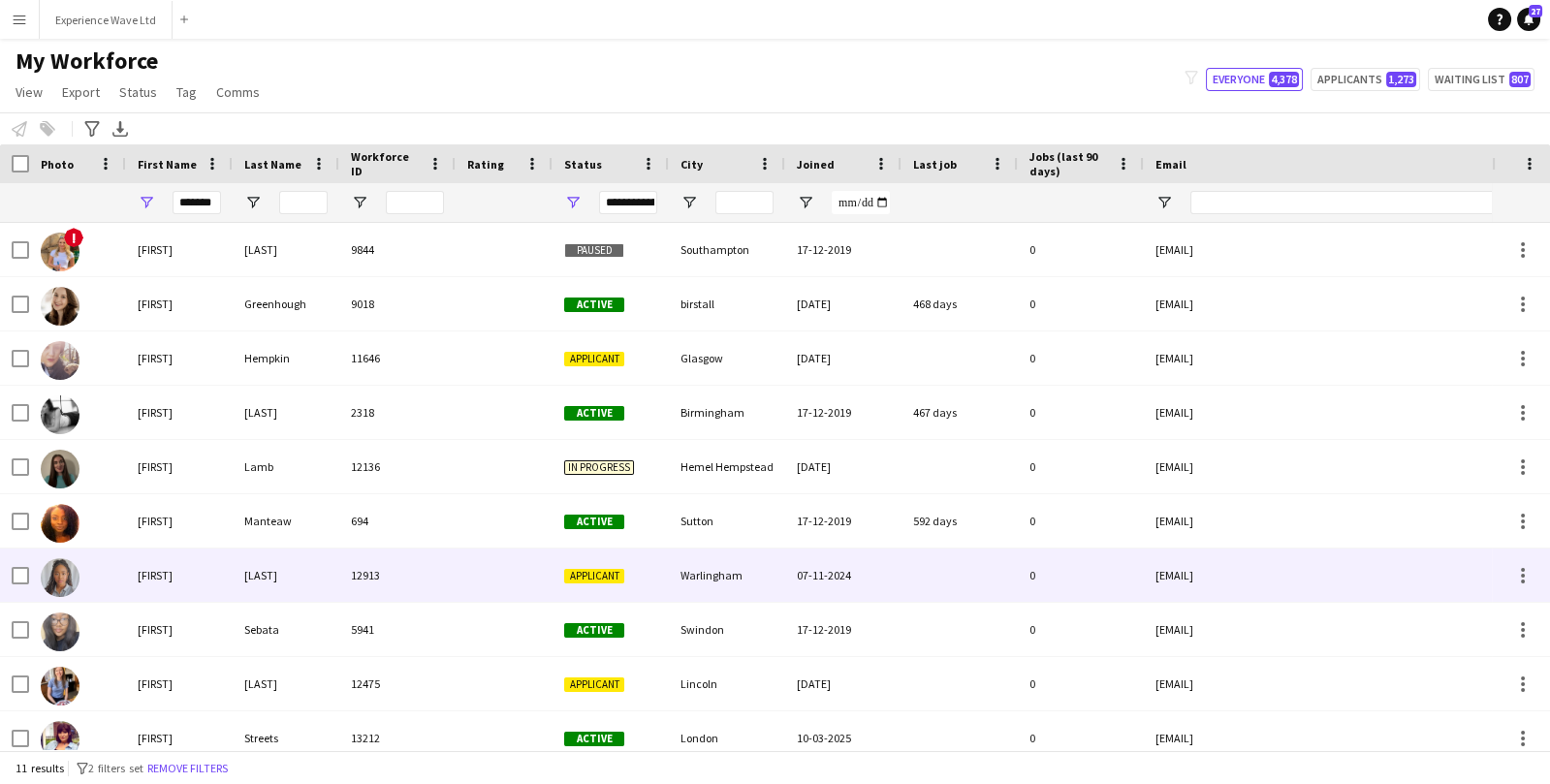 click on "Melissa" at bounding box center (179, 575) 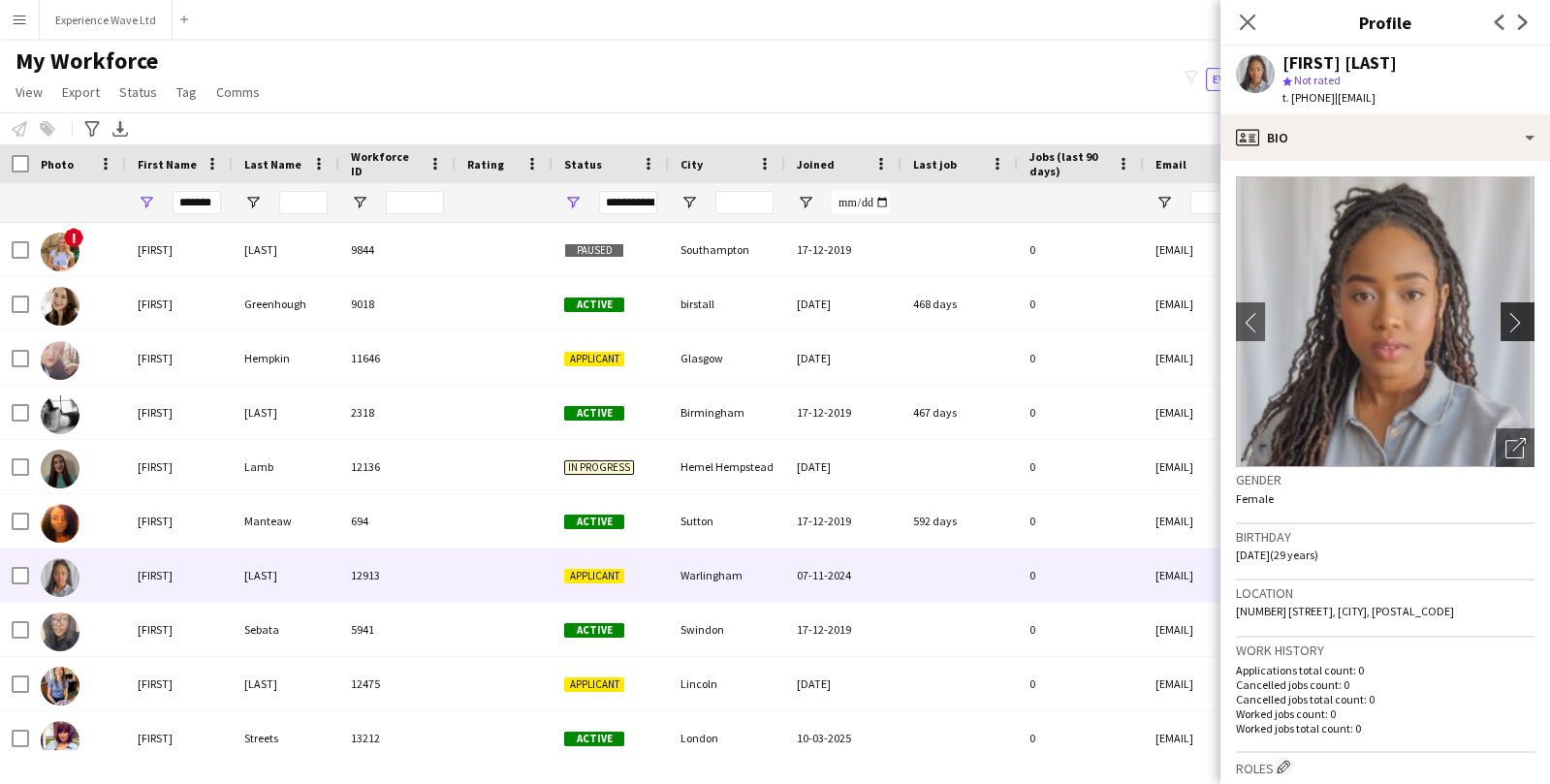 click on "chevron-right" 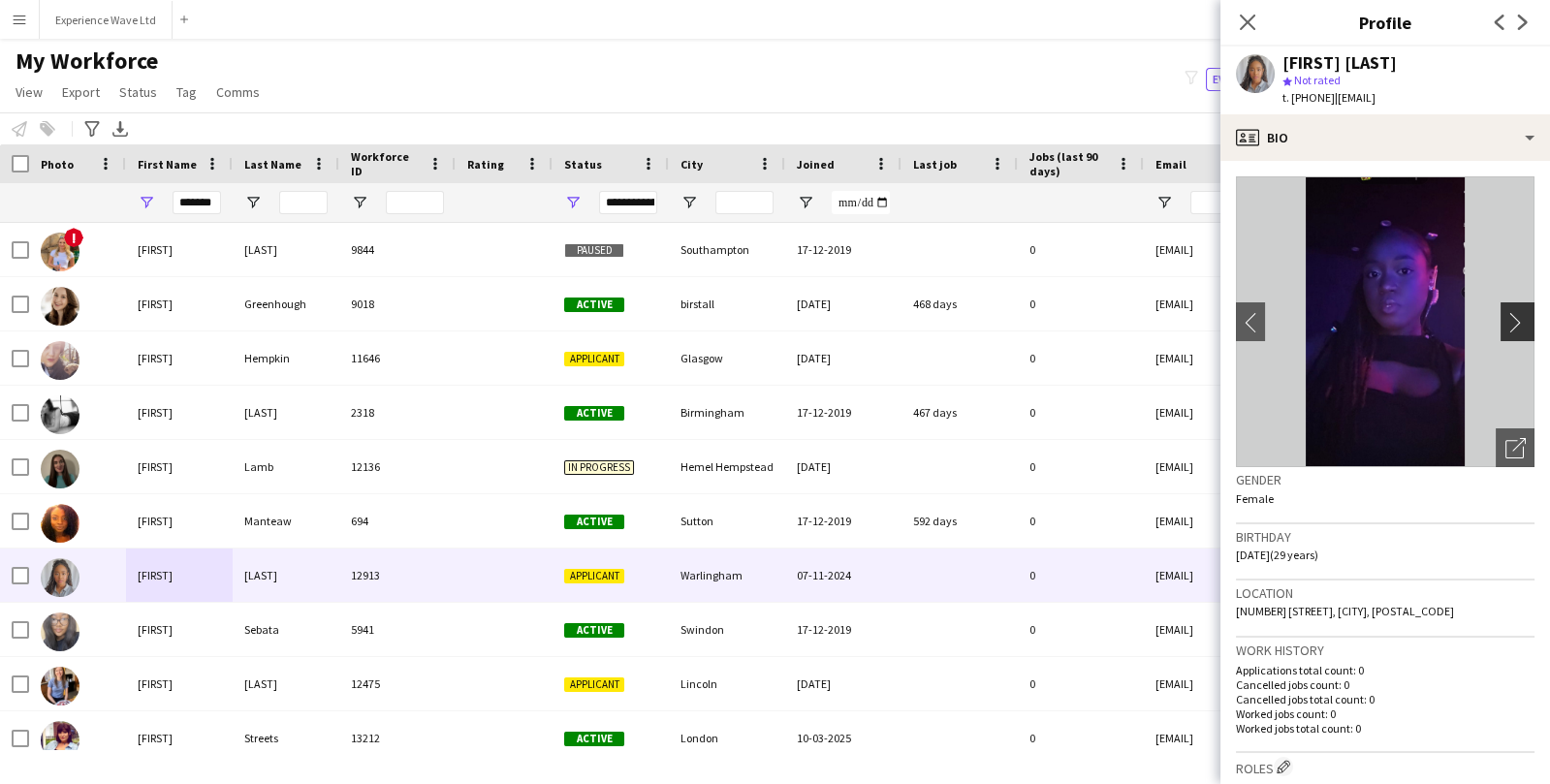 click on "chevron-right" 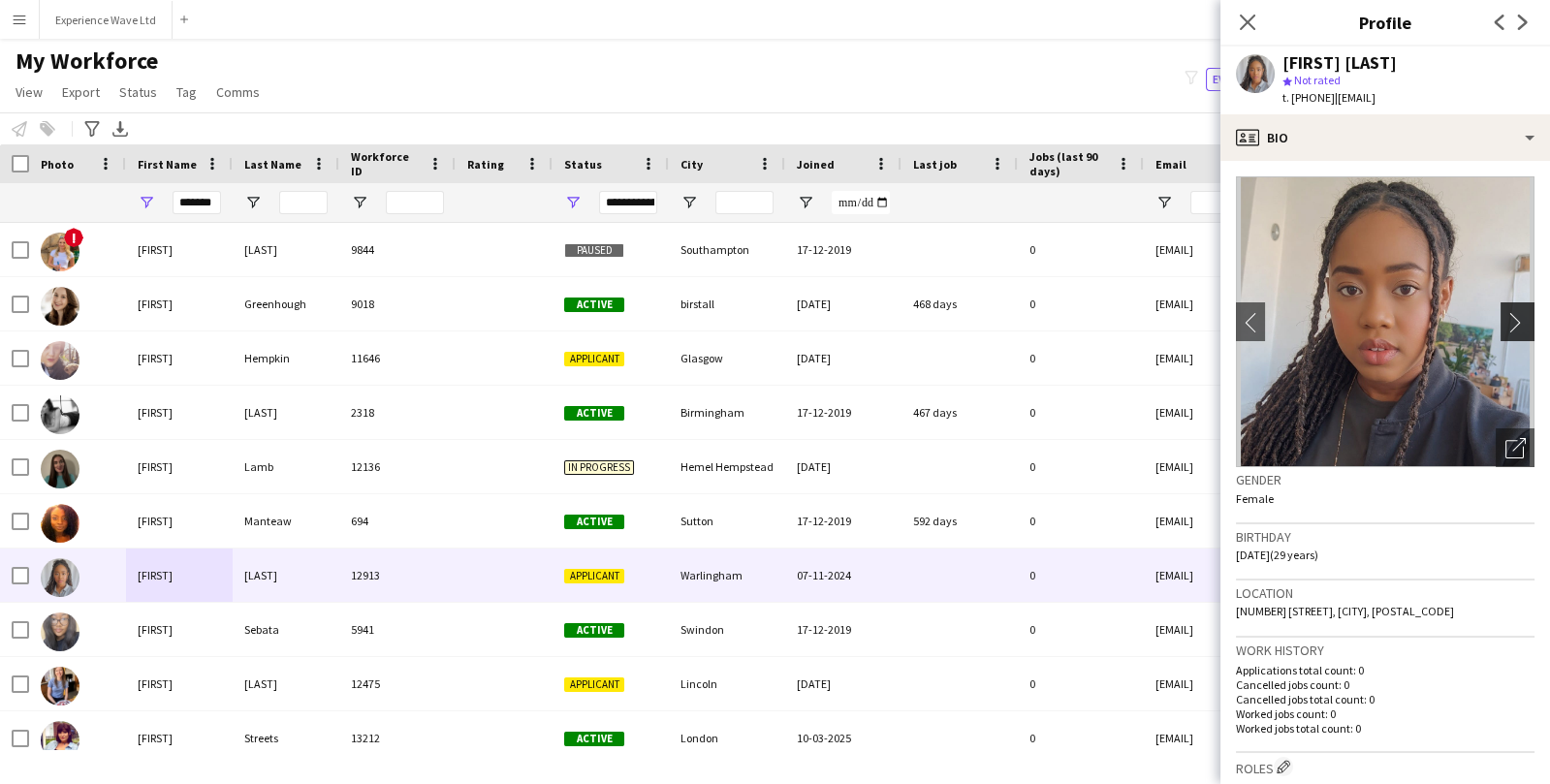 click on "chevron-right" 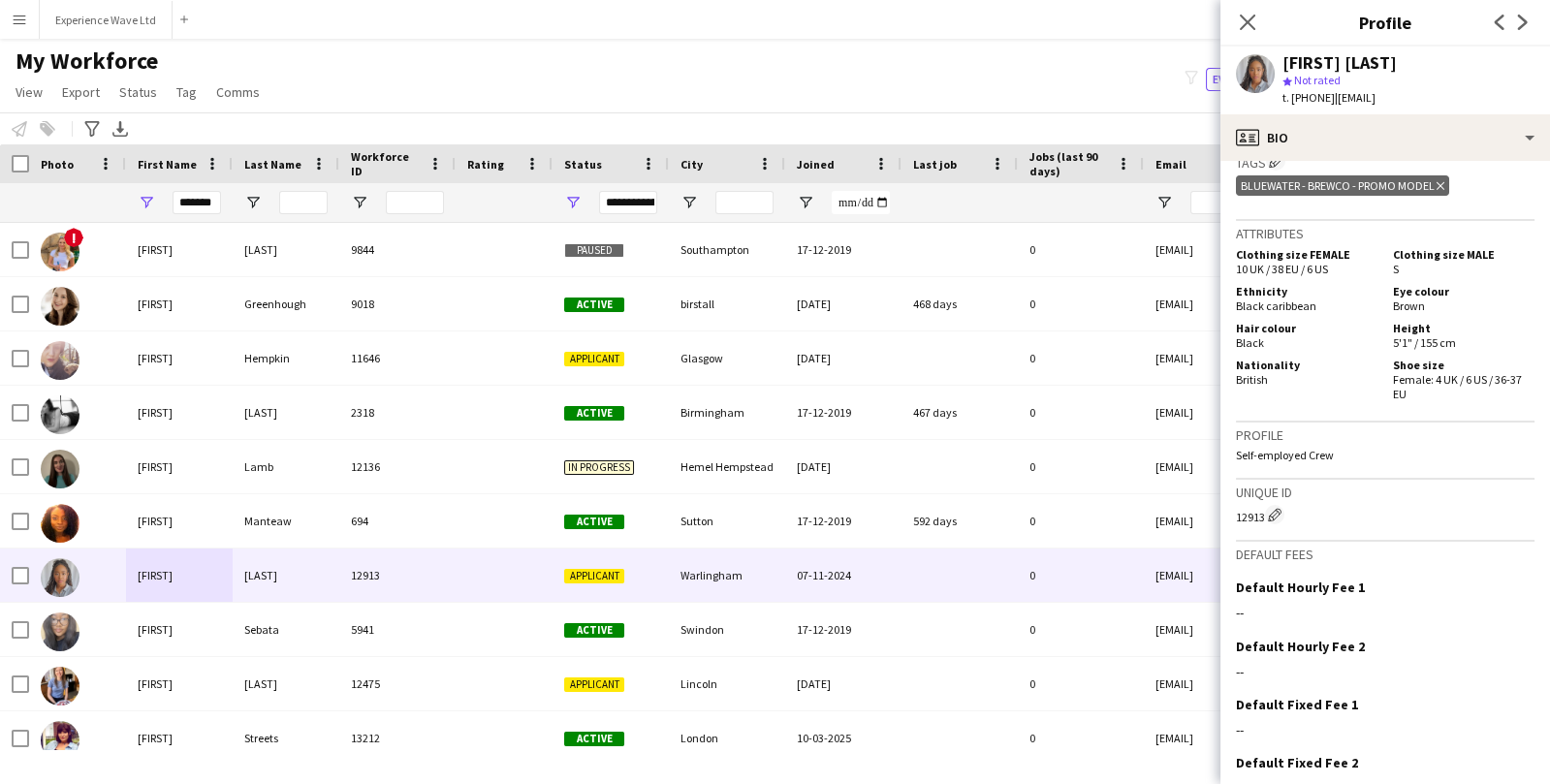 scroll, scrollTop: 880, scrollLeft: 0, axis: vertical 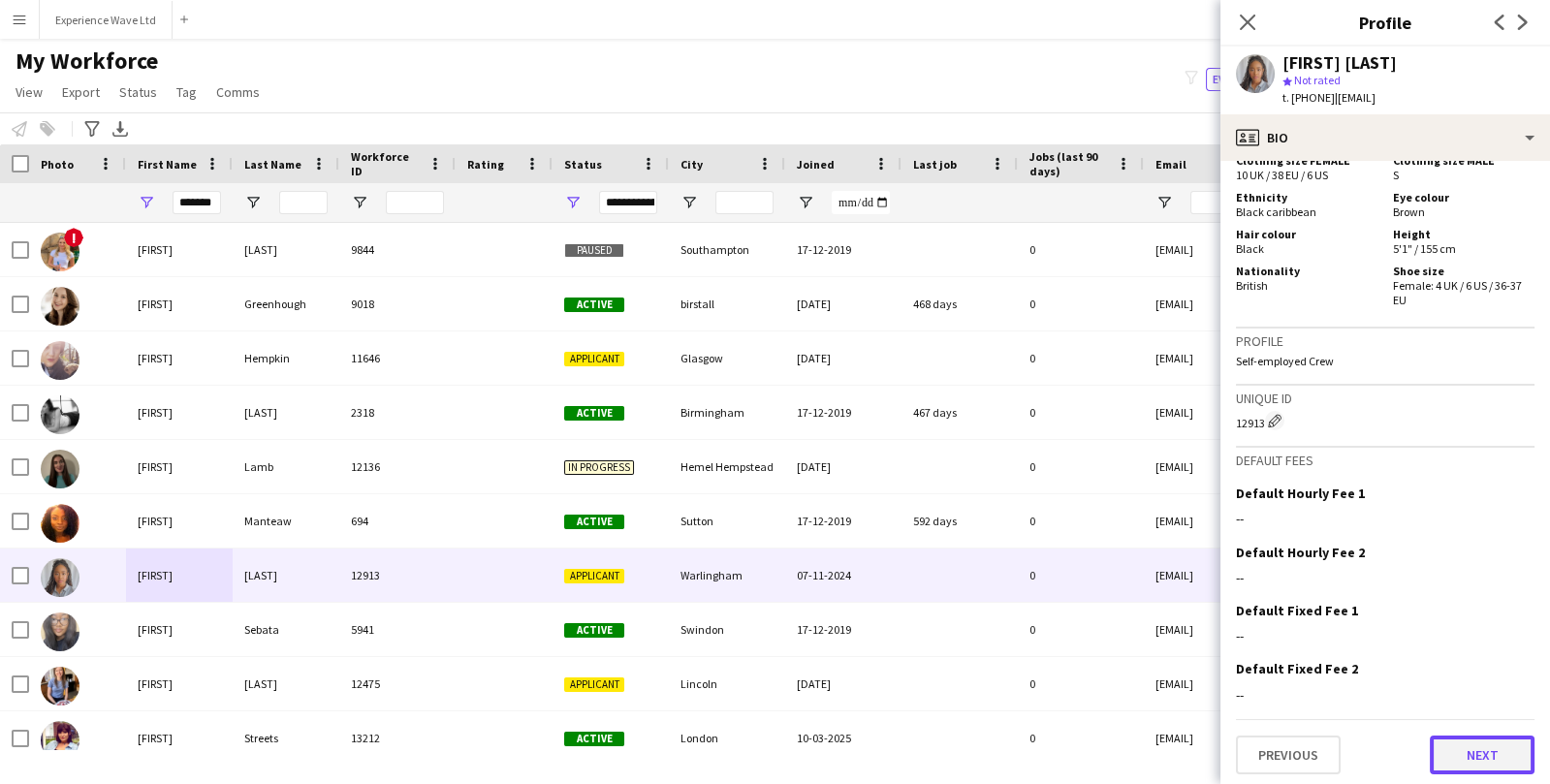 click on "Next" 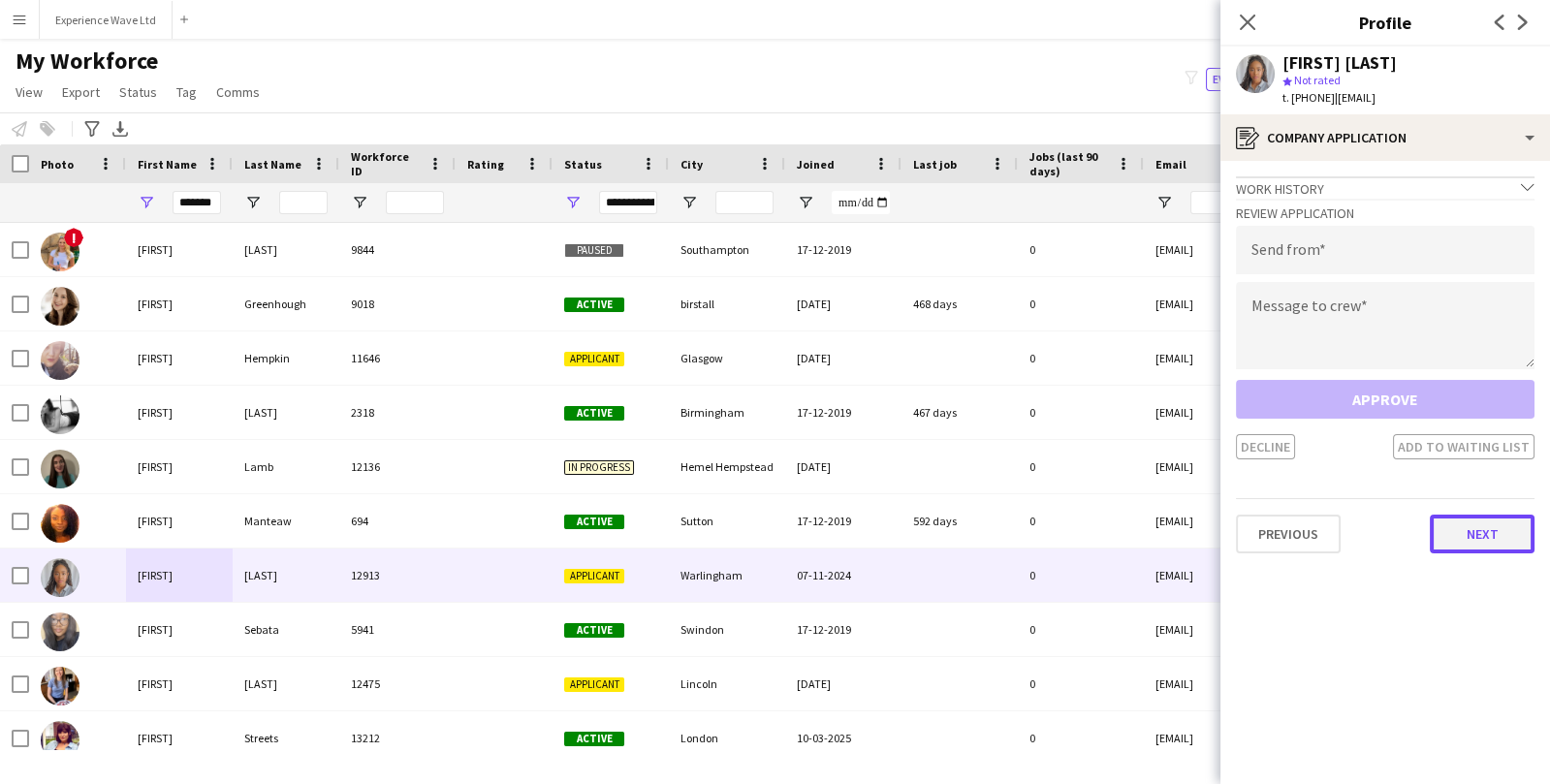 click on "Next" 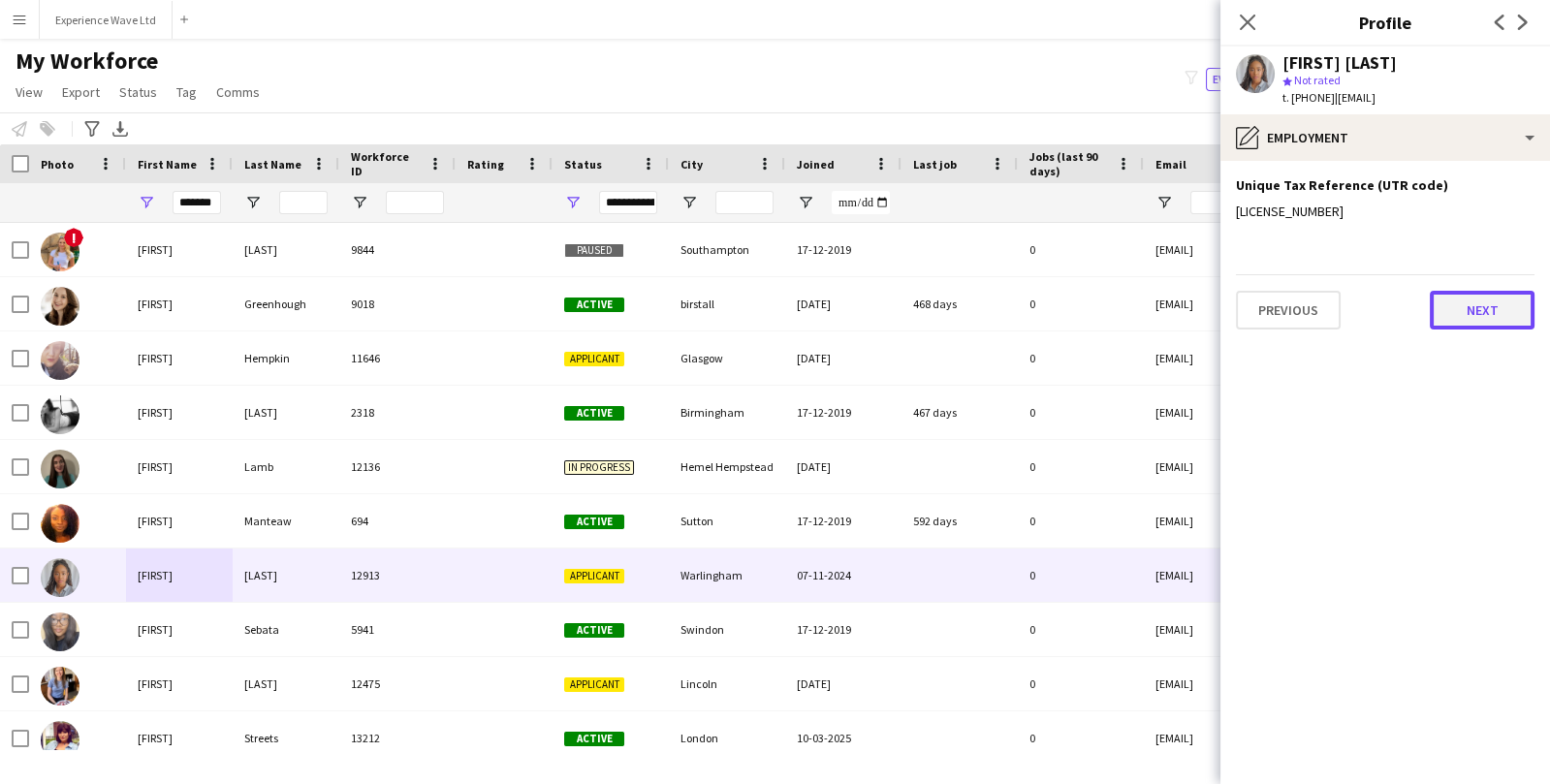 click on "Next" 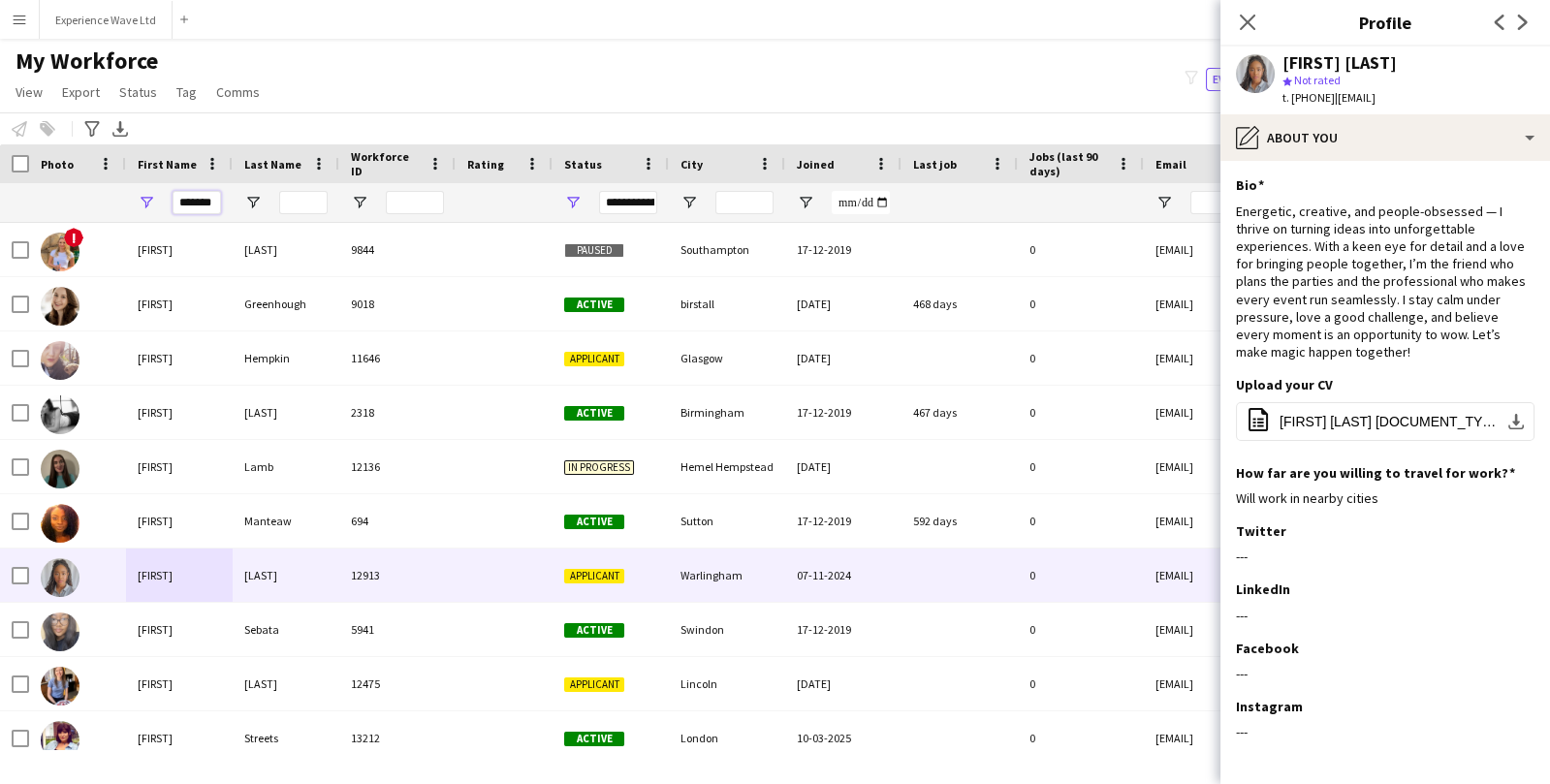 click on "*******" at bounding box center [197, 203] 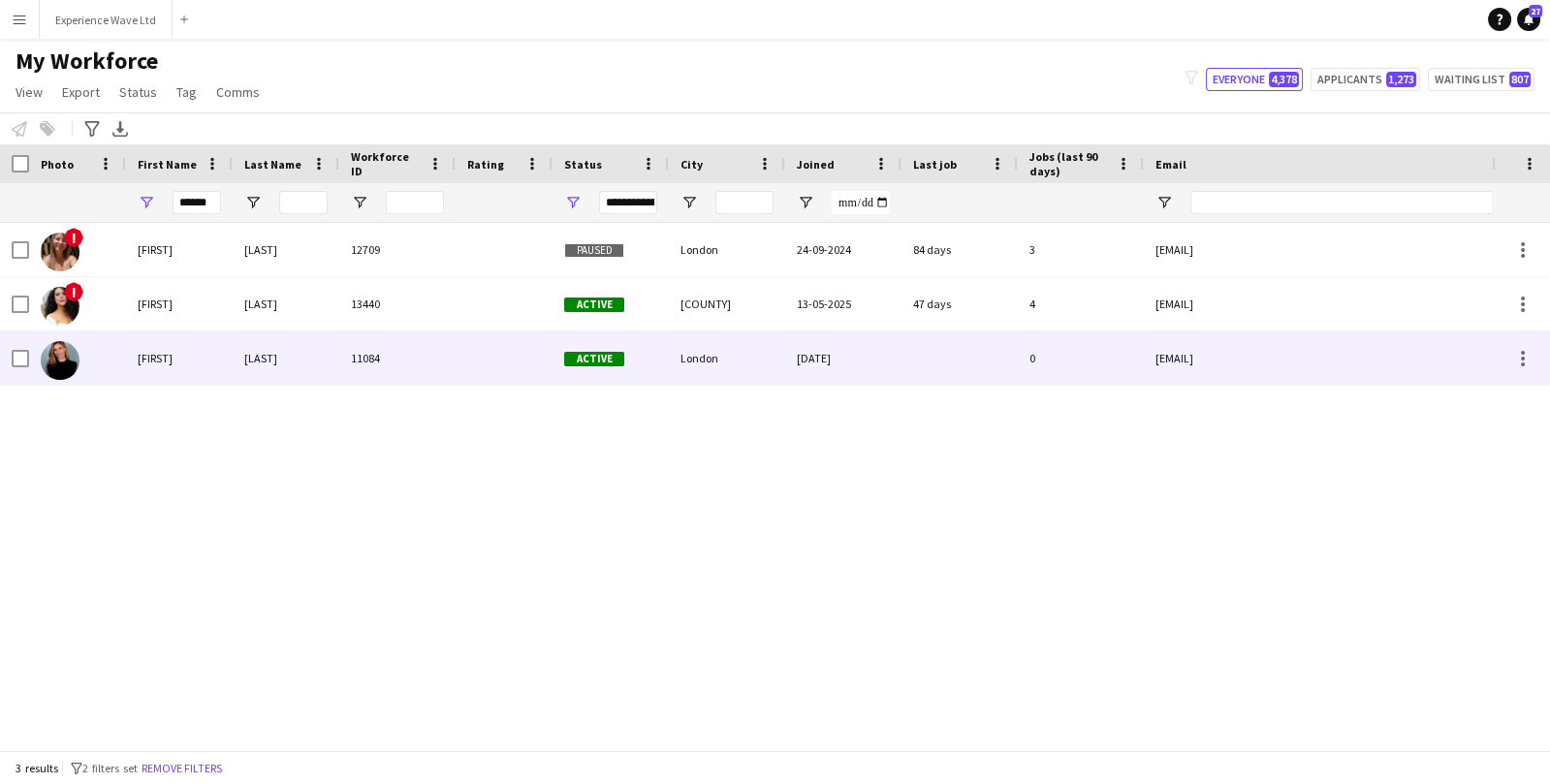 click on "Marisa" at bounding box center [179, 358] 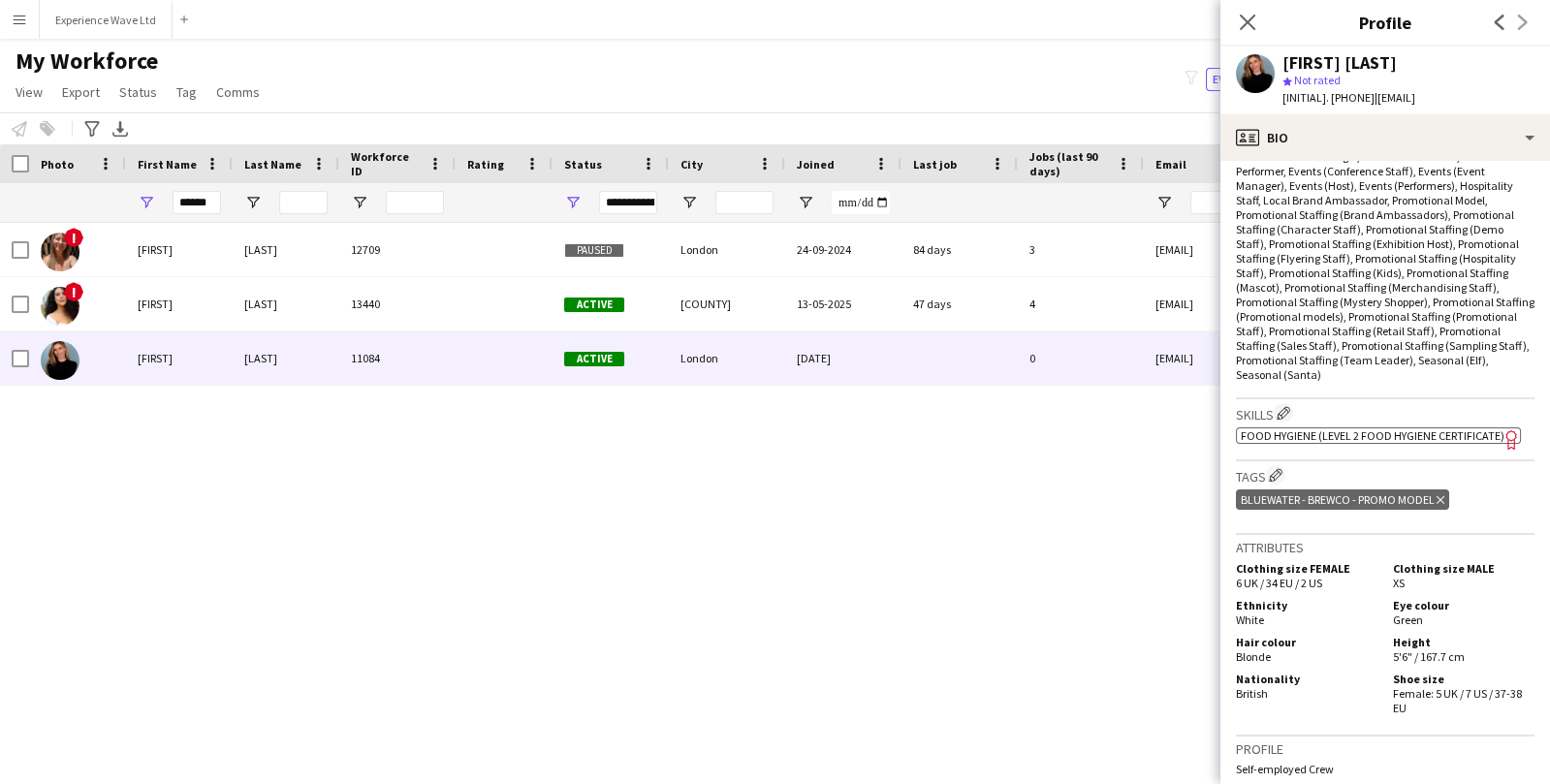 scroll, scrollTop: 723, scrollLeft: 0, axis: vertical 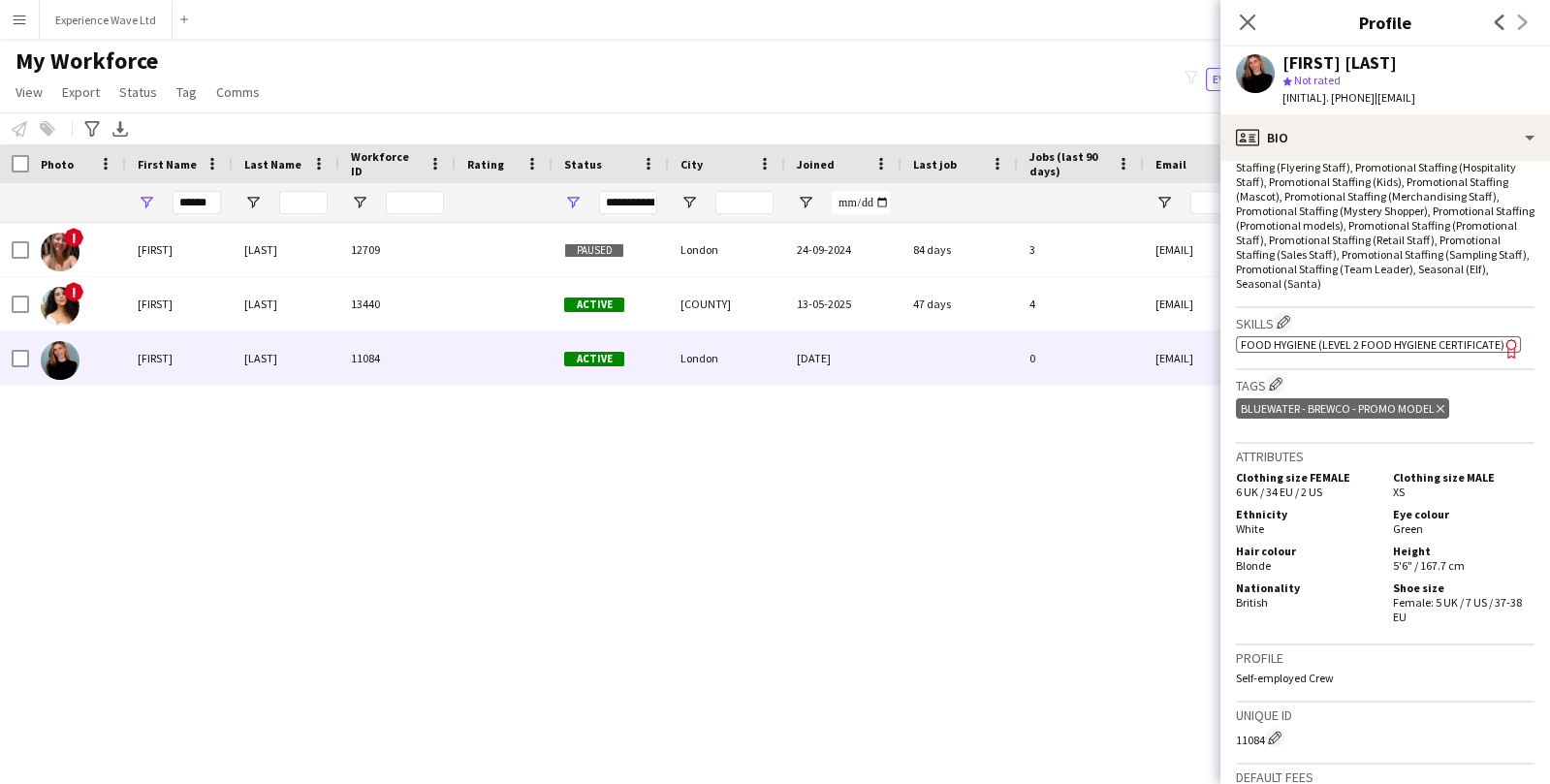 click 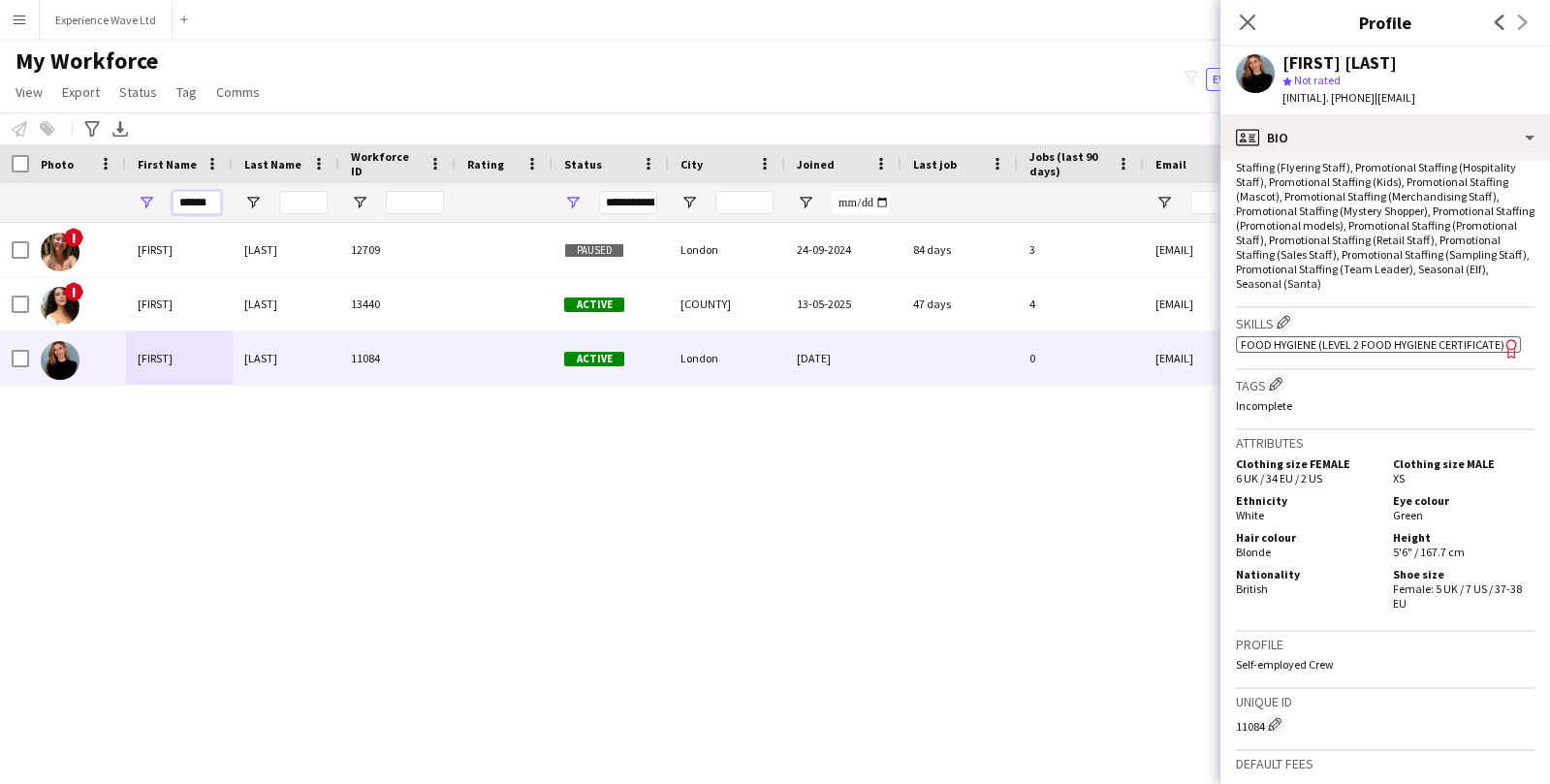 click on "******" at bounding box center [197, 203] 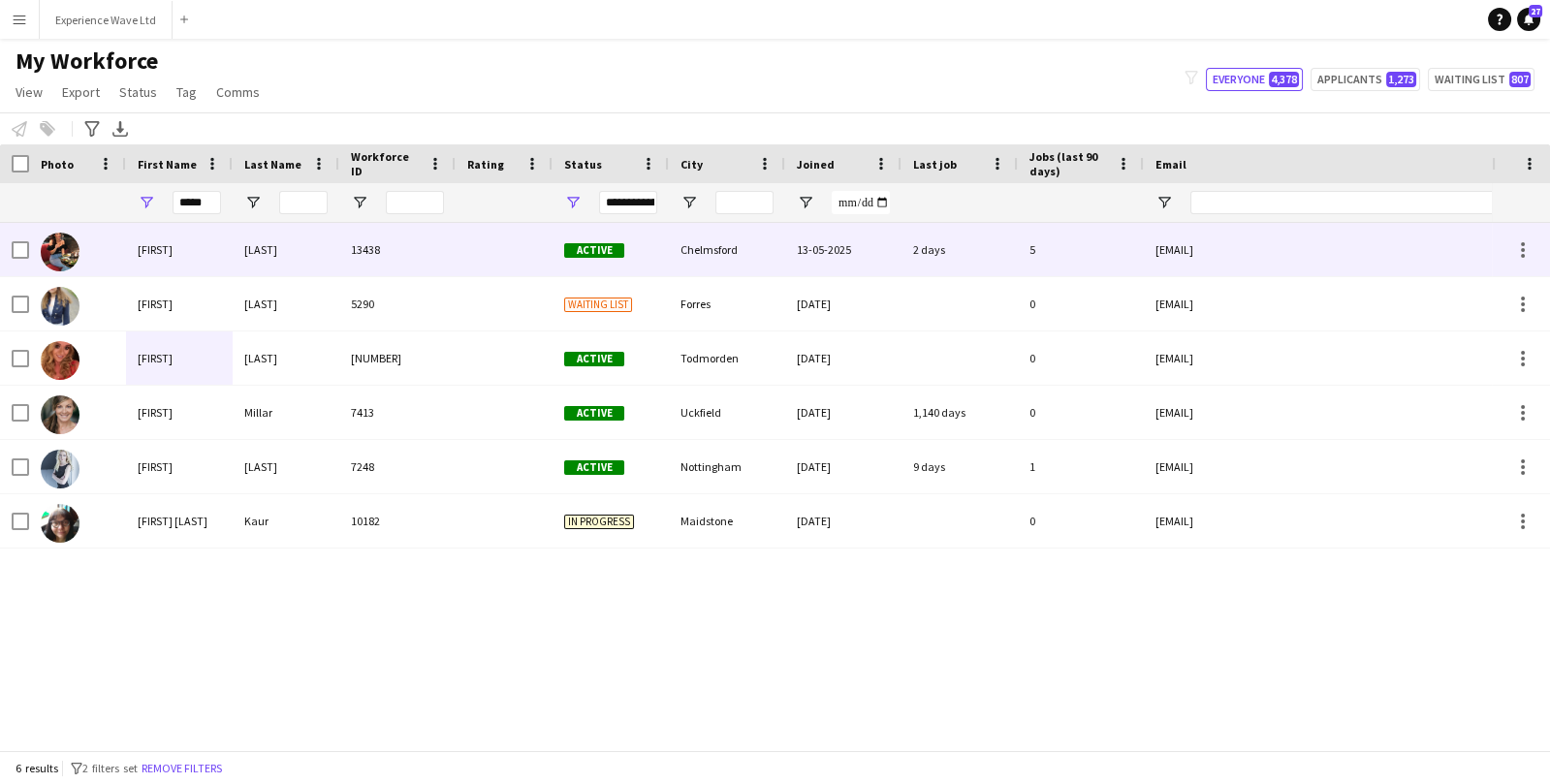 click on "Tanya" at bounding box center [179, 249] 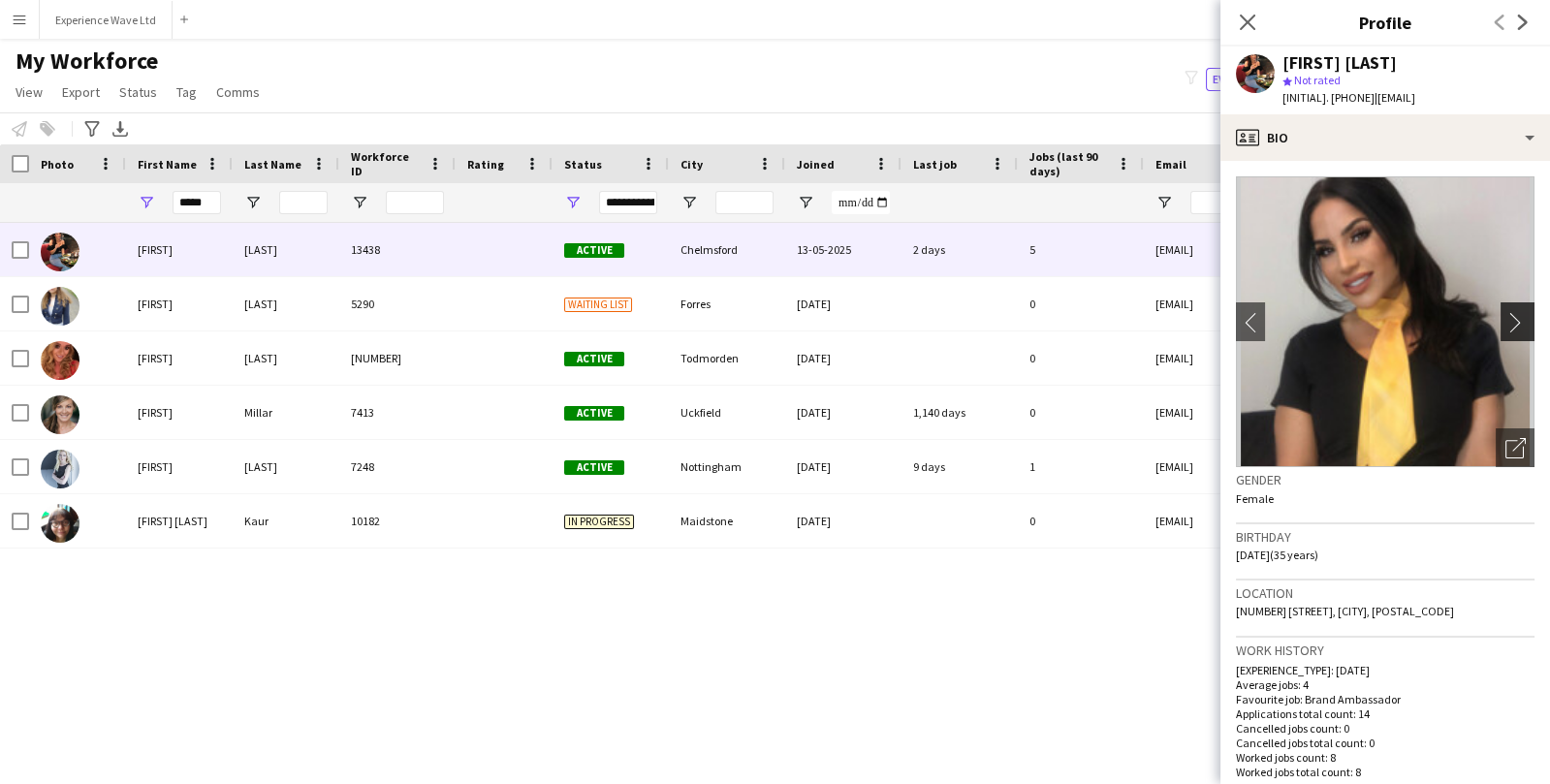 click on "chevron-right" 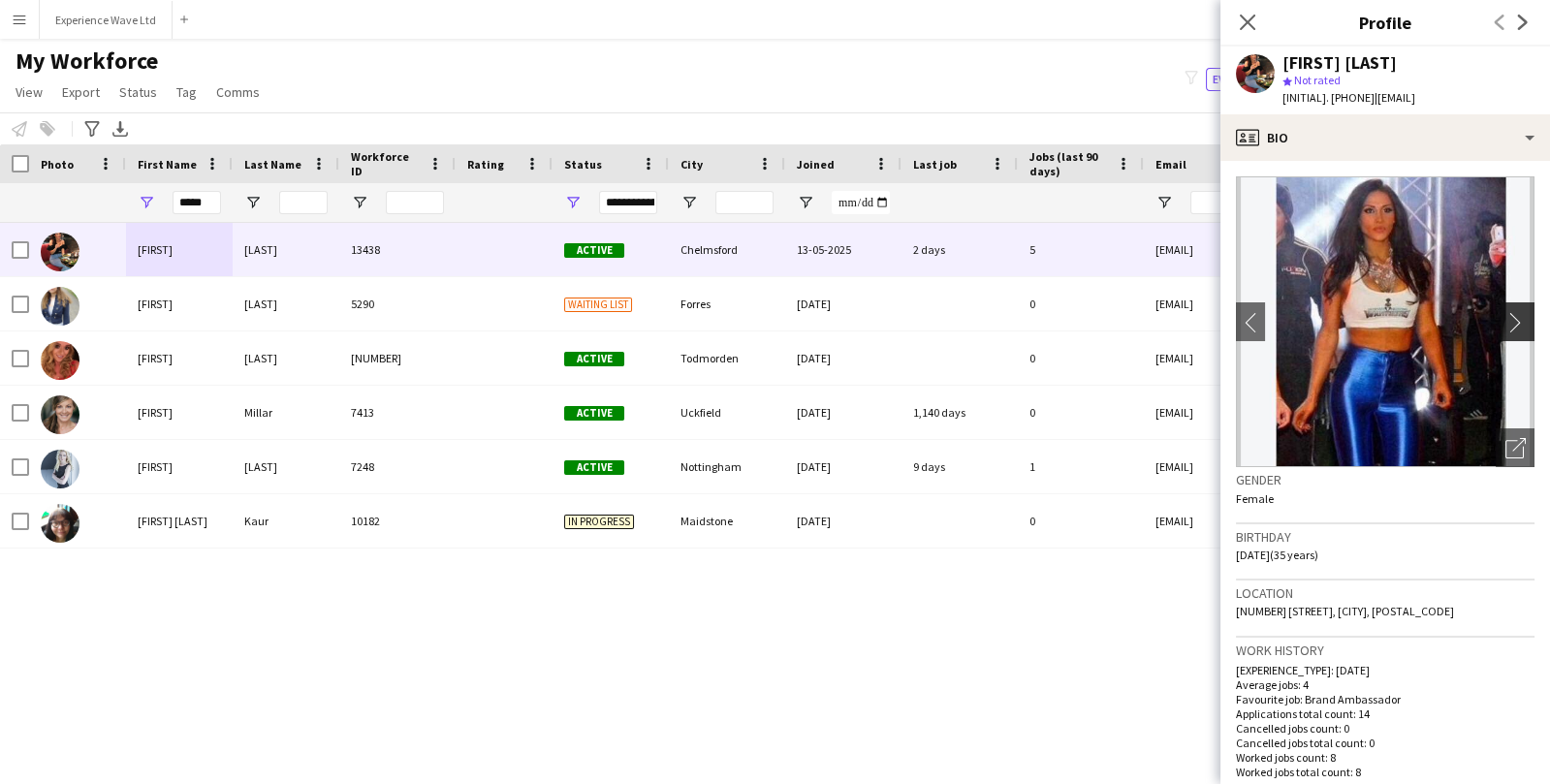 click on "chevron-right" 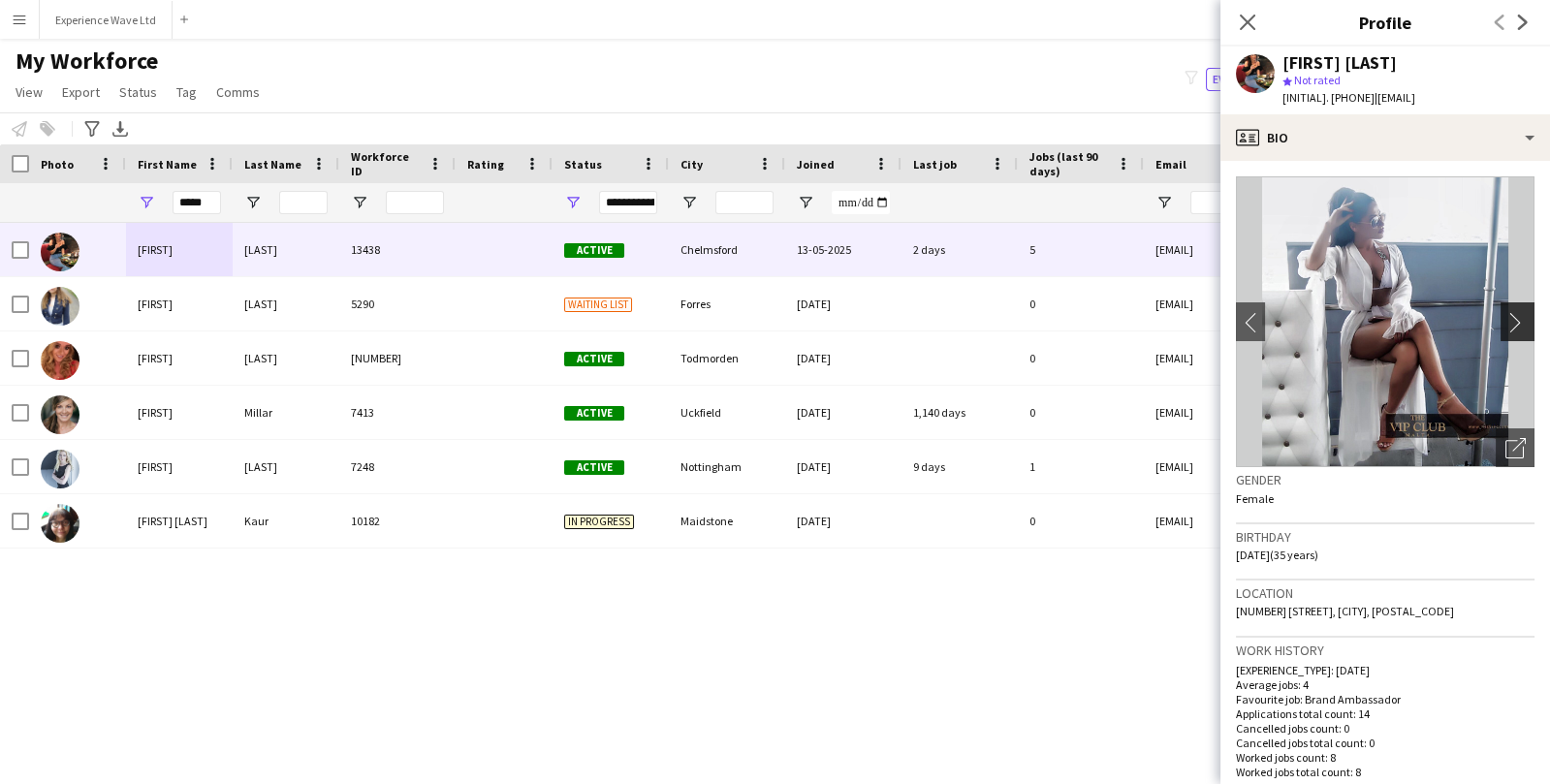 click on "chevron-right" 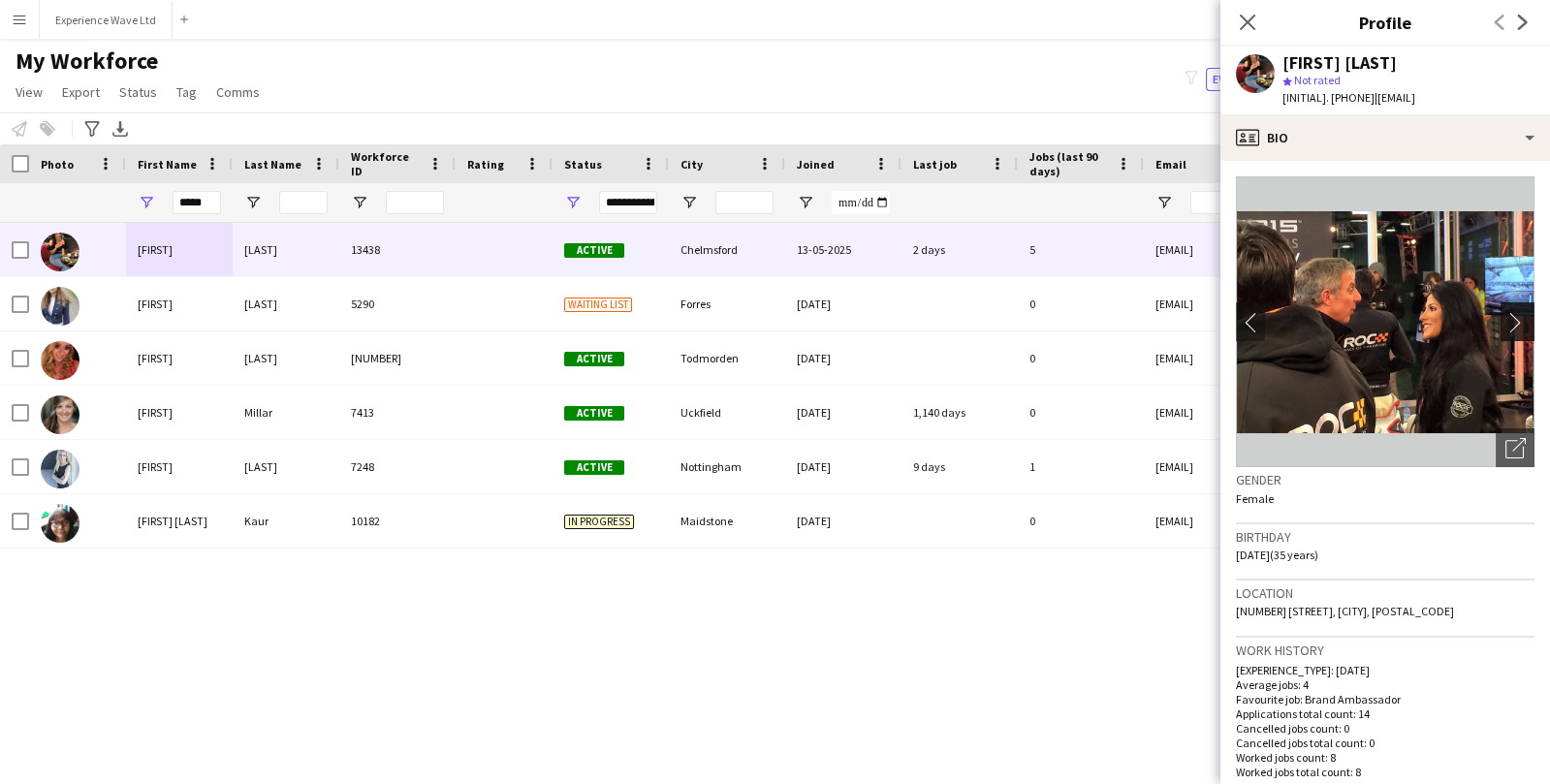 click on "chevron-right" 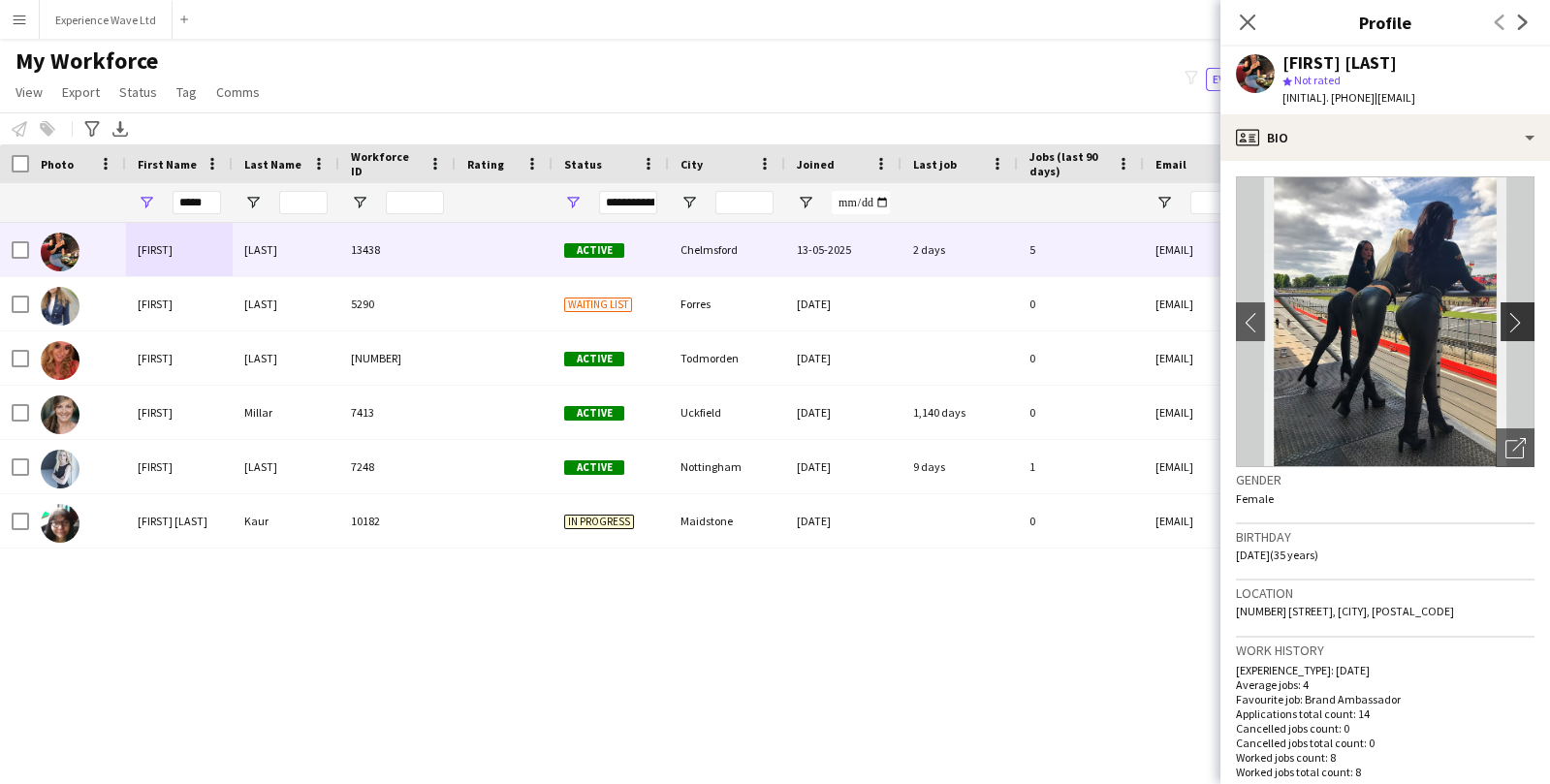 click on "chevron-right" 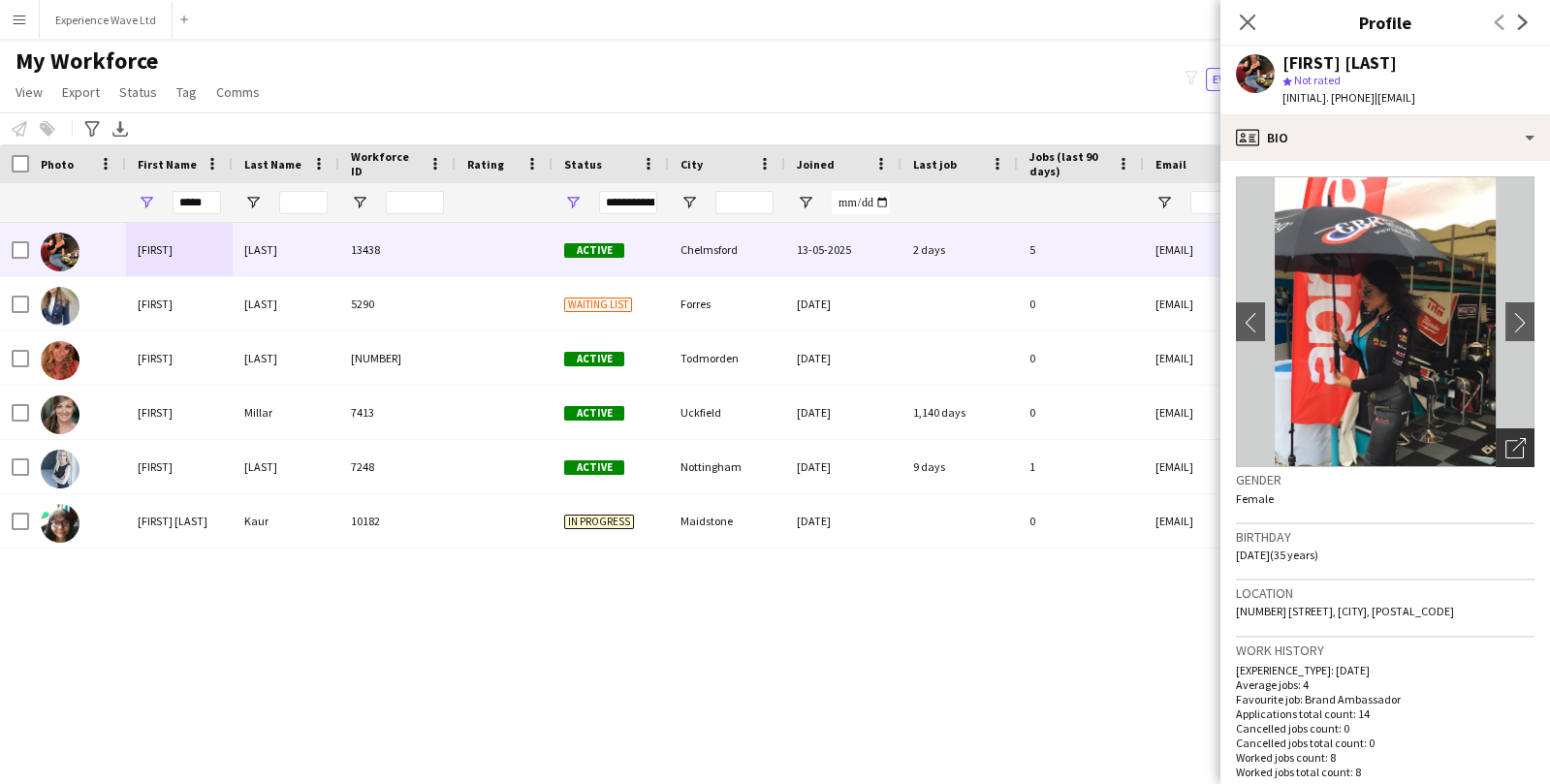 click on "Open photos pop-in" 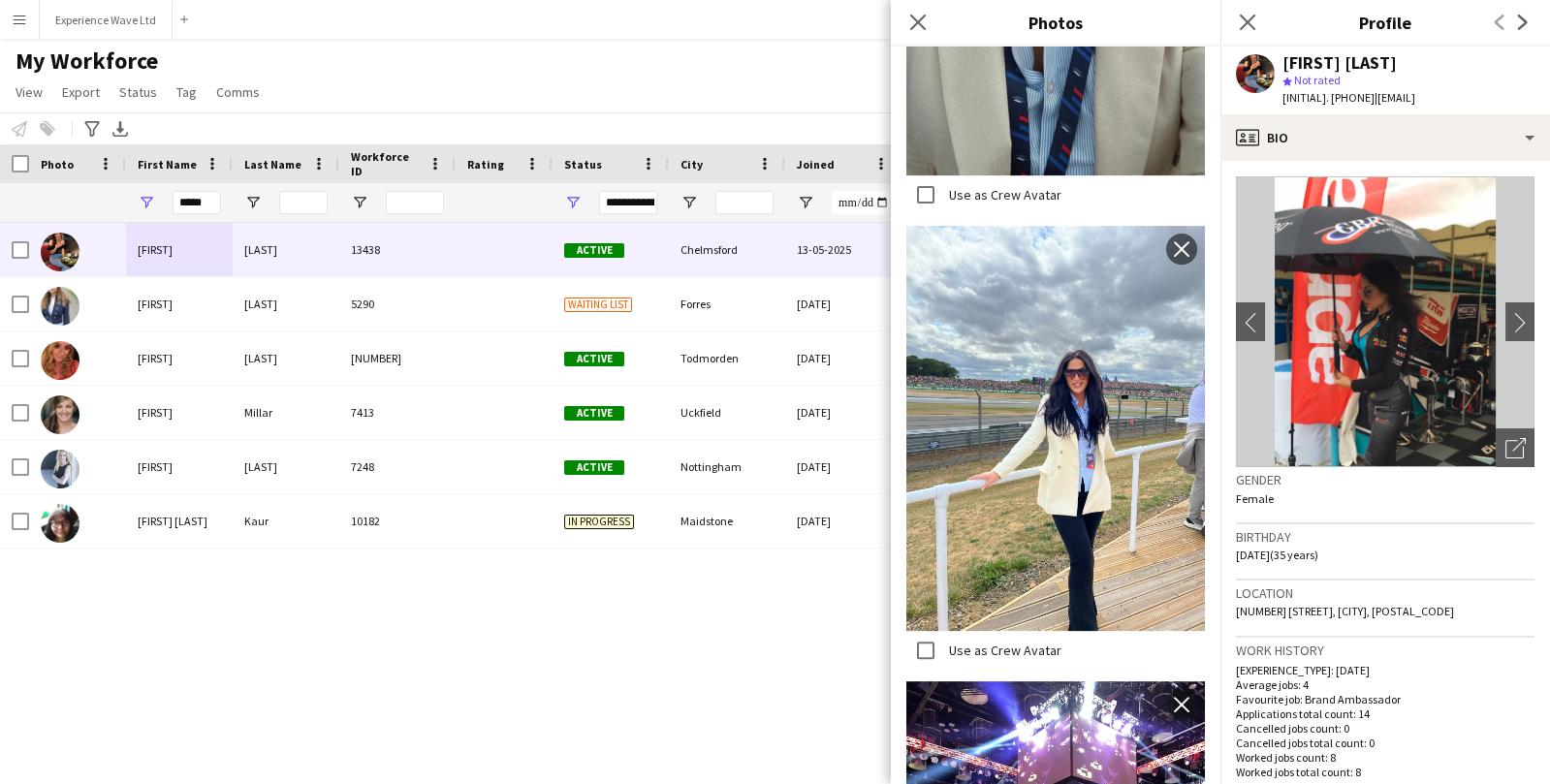 scroll, scrollTop: 1553, scrollLeft: 0, axis: vertical 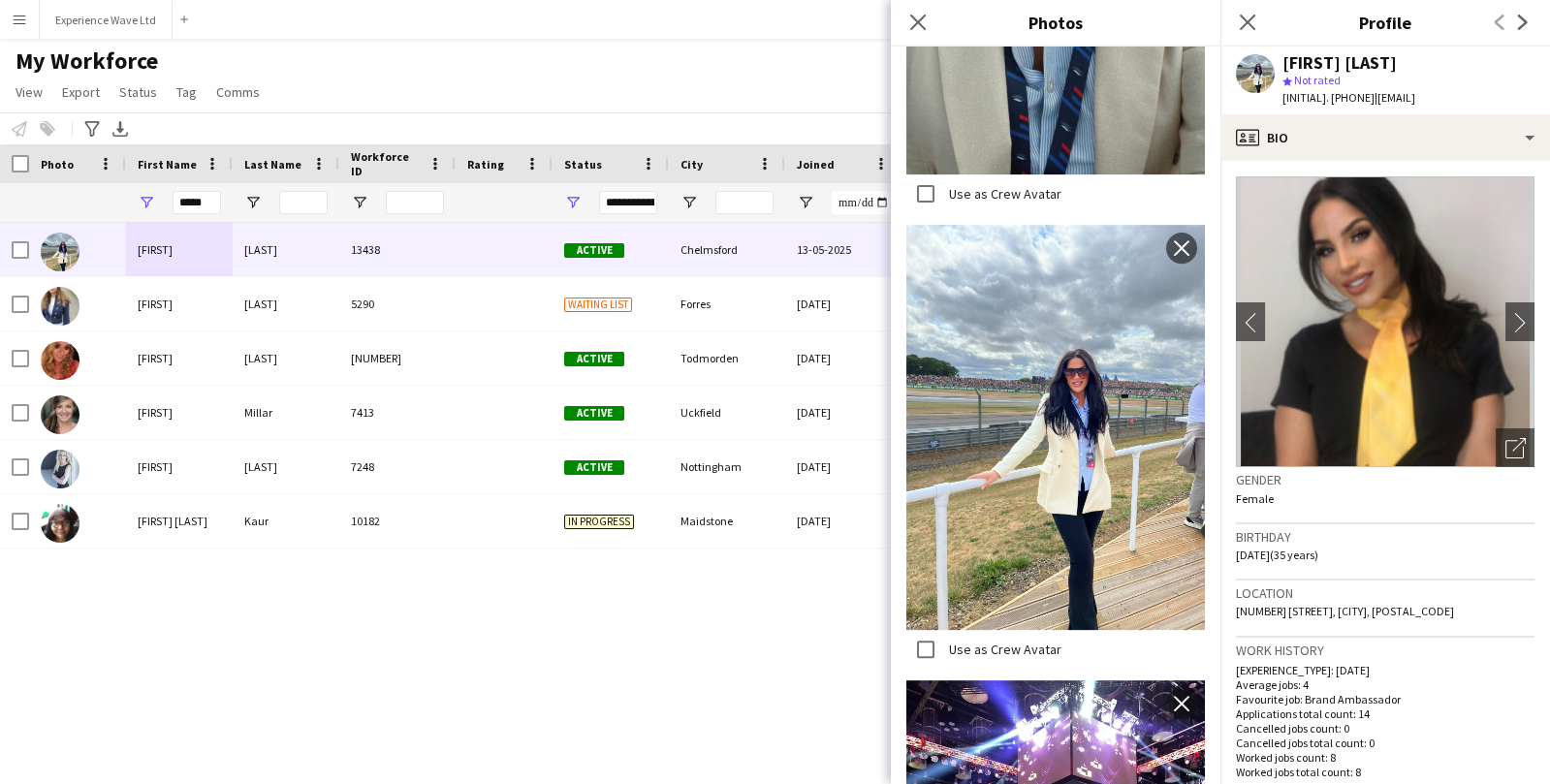 click on "My Workforce   View   Views  Default view New view Update view Delete view Edit name Customise view Customise filters Reset Filters Reset View Reset All  Export  New starters report Export as XLSX Export as PDF  Status  Edit  Tag  New tag  Edit tag  10am 11am Casting Day (0) 2025 Specalist Talent (7) BallSportz Driving Role (3) Bestival (31st July - 1st August) (11) BLUEWATER - Brewco - Promo Model (6) Bold Bean - Paddington Station (2) Bold Bean - Victoria Station (3) BP Pulse - Carfest 2025 (4) Car Fest 2025 (10) CarFest - Armor All  (6) Cloakroom - Summer in the Square (1) Core Staff - 5 Star Feedback (14) Core Staff - 5 Star Feedback London (12) Core Staff - Birmingham (33) Core Staff - Bristol (2) Core Staff - Glasgow (14) Core Staff - Liverpool (5) Core Staff - London (91) Core Staff - Manchester (31) Core Staff - Newcastle (3) CREATISAN - Event Managers (4) Event Managers - Yorkshire Tea (5) Florence - recruitment calls to do :)  (7) Florence Recruitment Call (20) Glitter Artist (1) Performers (6)" 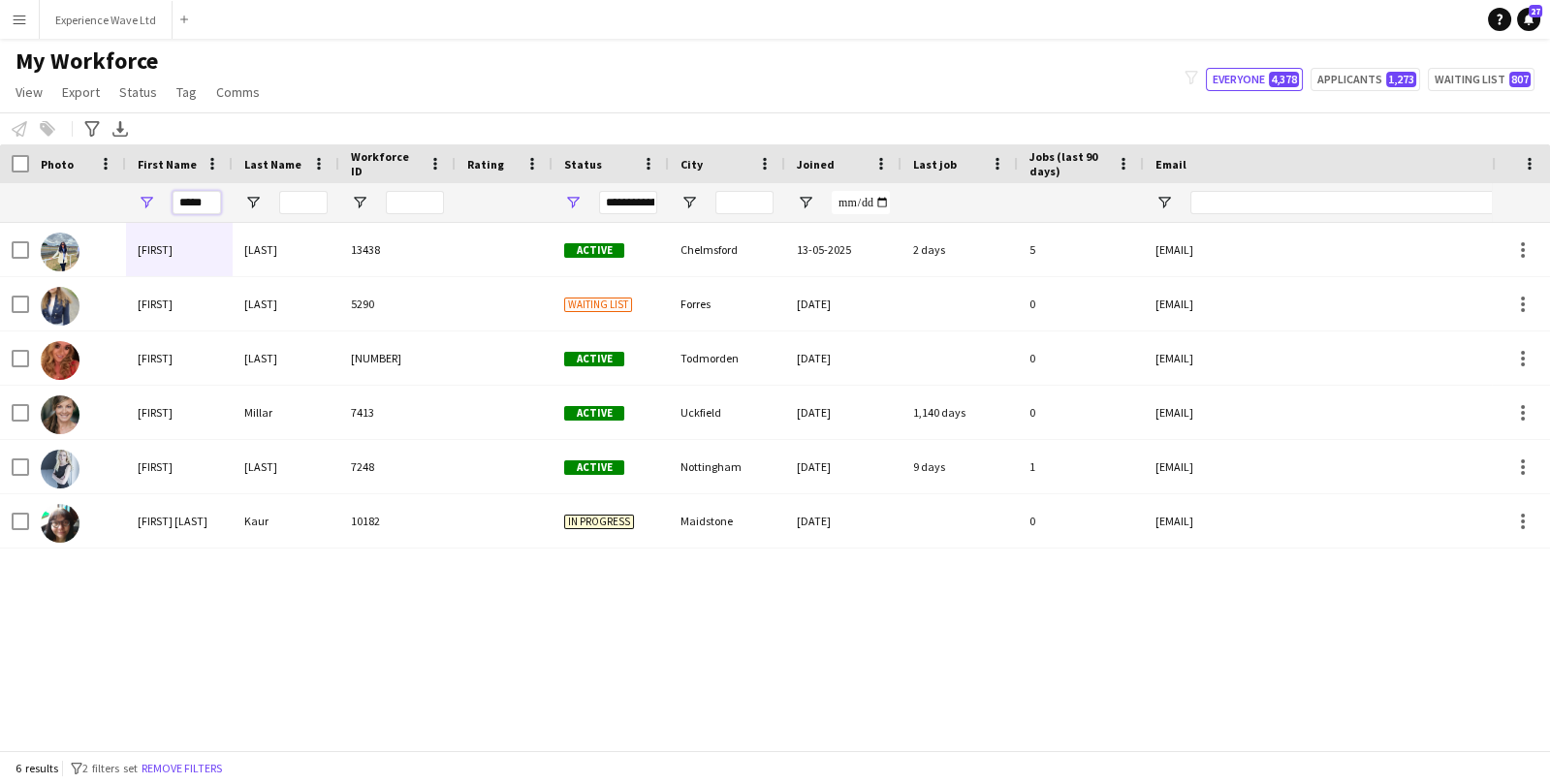 drag, startPoint x: 207, startPoint y: 204, endPoint x: 114, endPoint y: 204, distance: 93 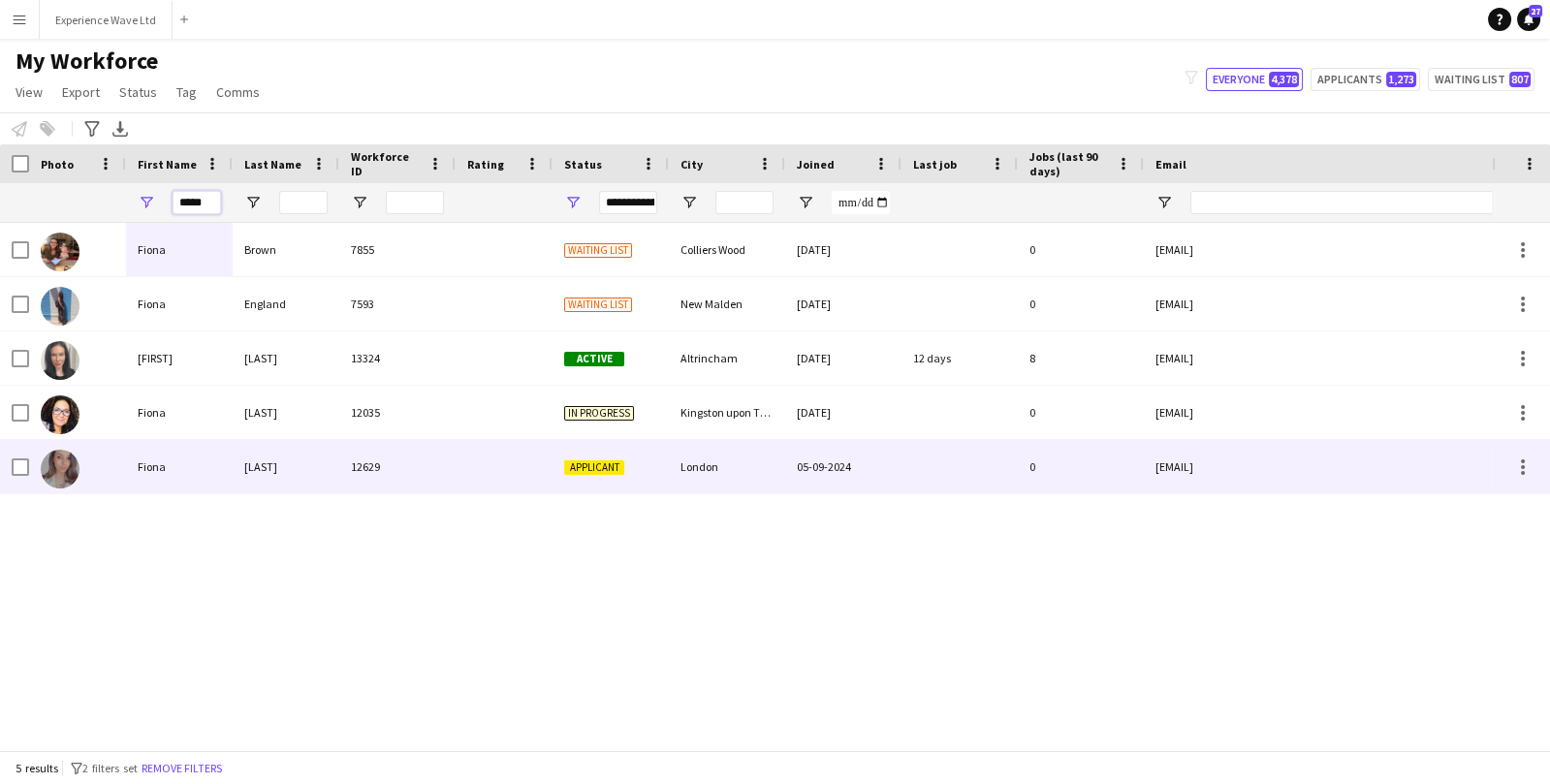 type on "*****" 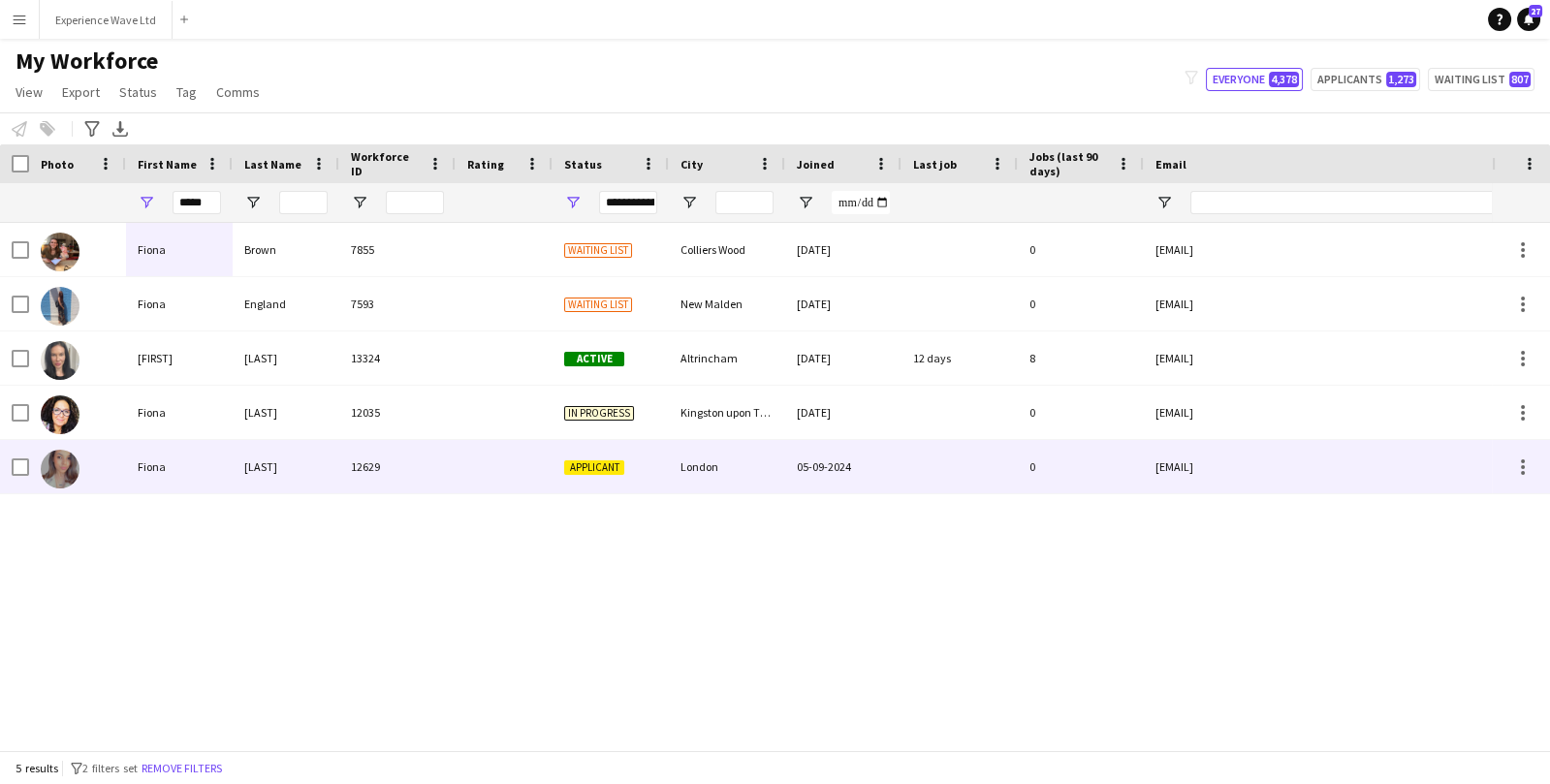 click on "Fiona" at bounding box center (179, 466) 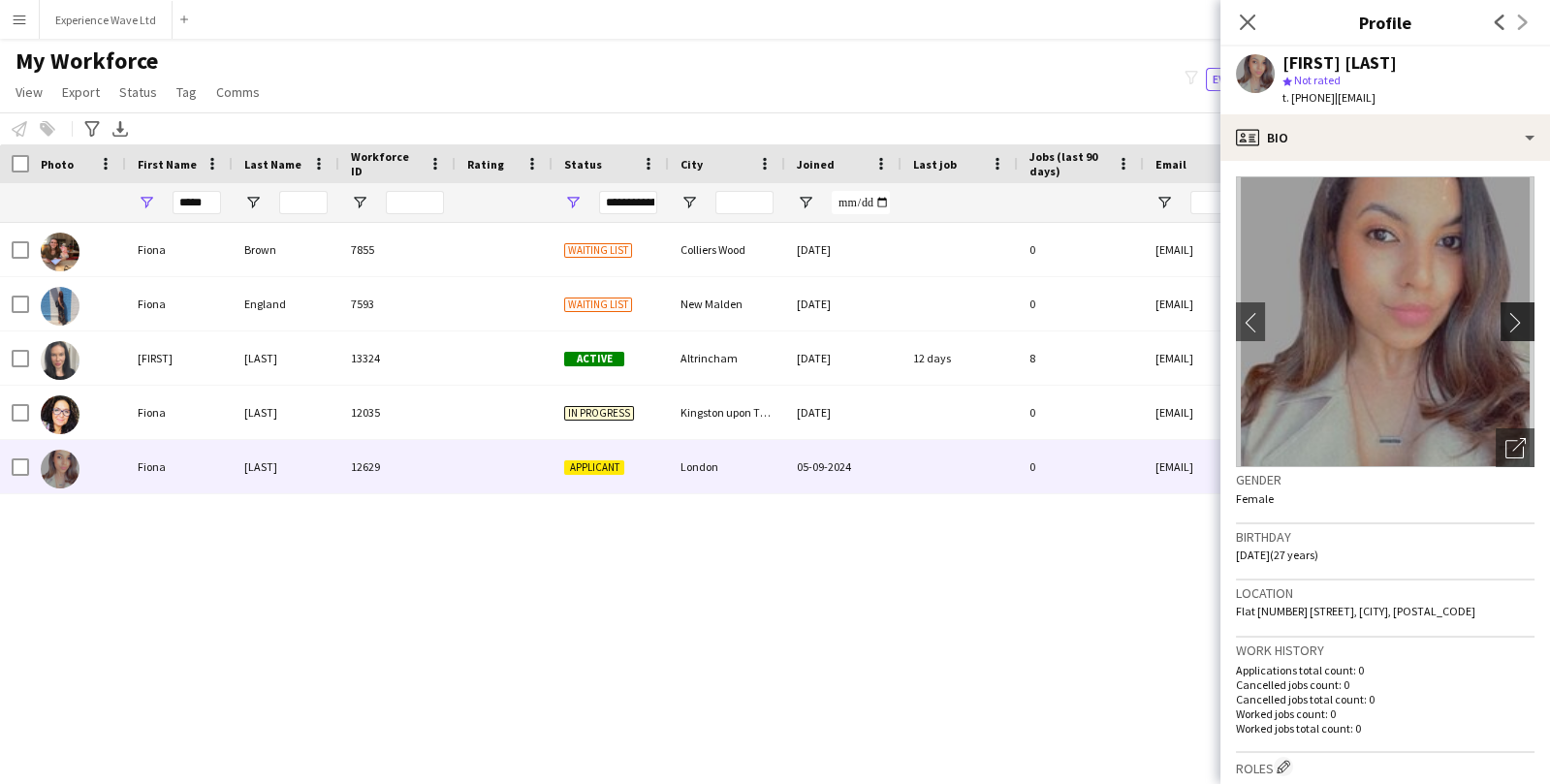 click on "chevron-right" 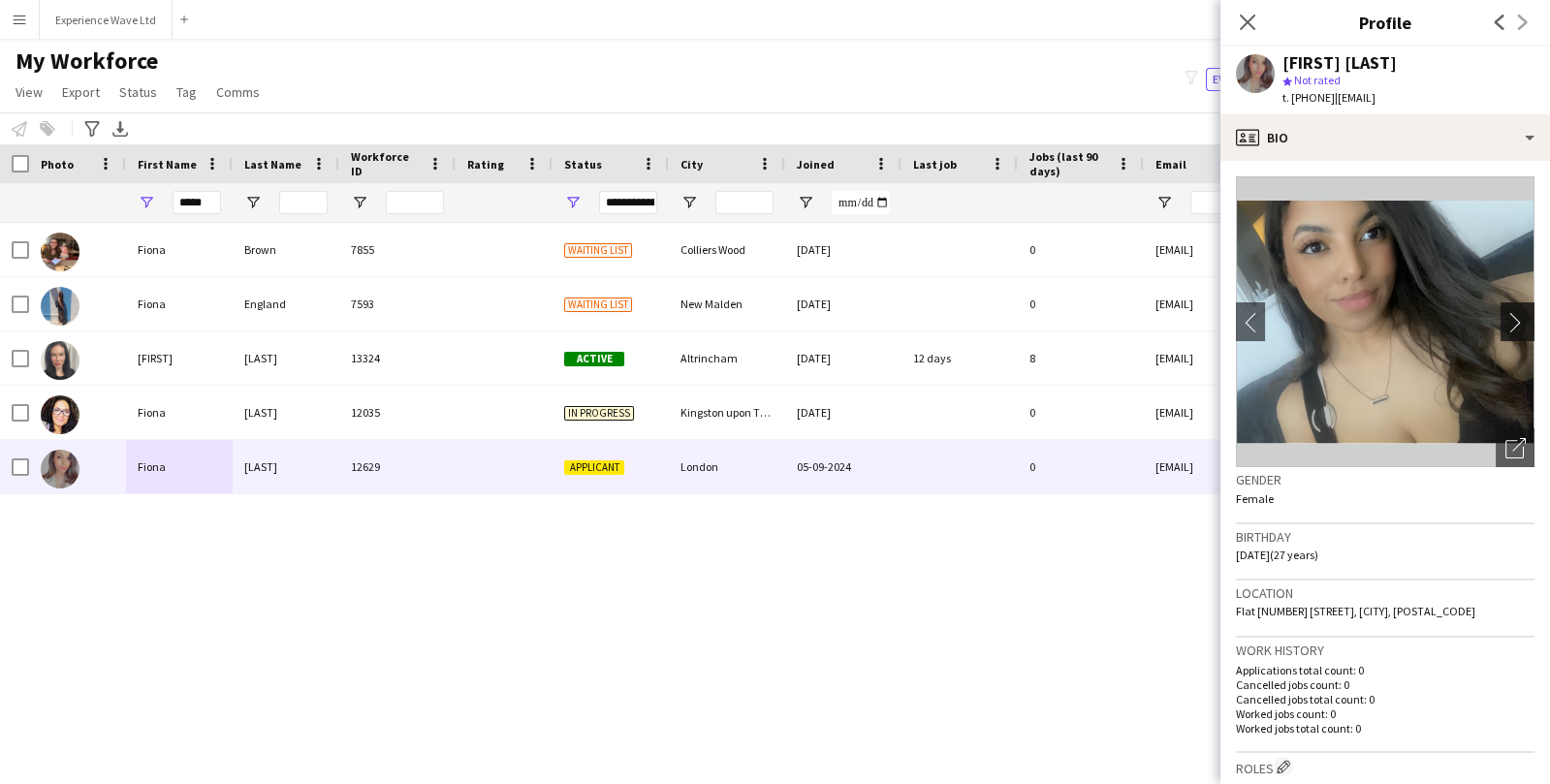 click on "chevron-right" 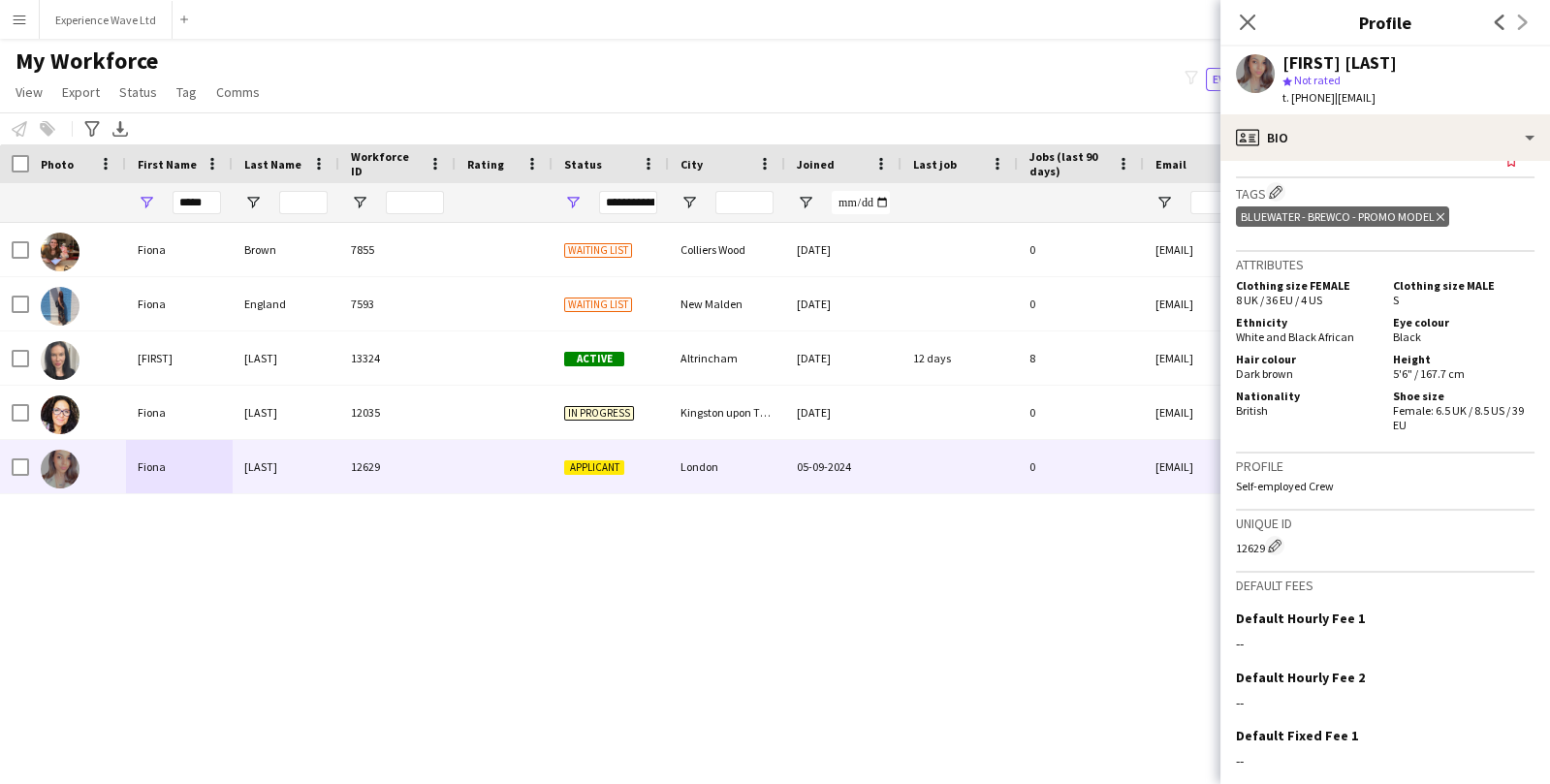 scroll, scrollTop: 953, scrollLeft: 0, axis: vertical 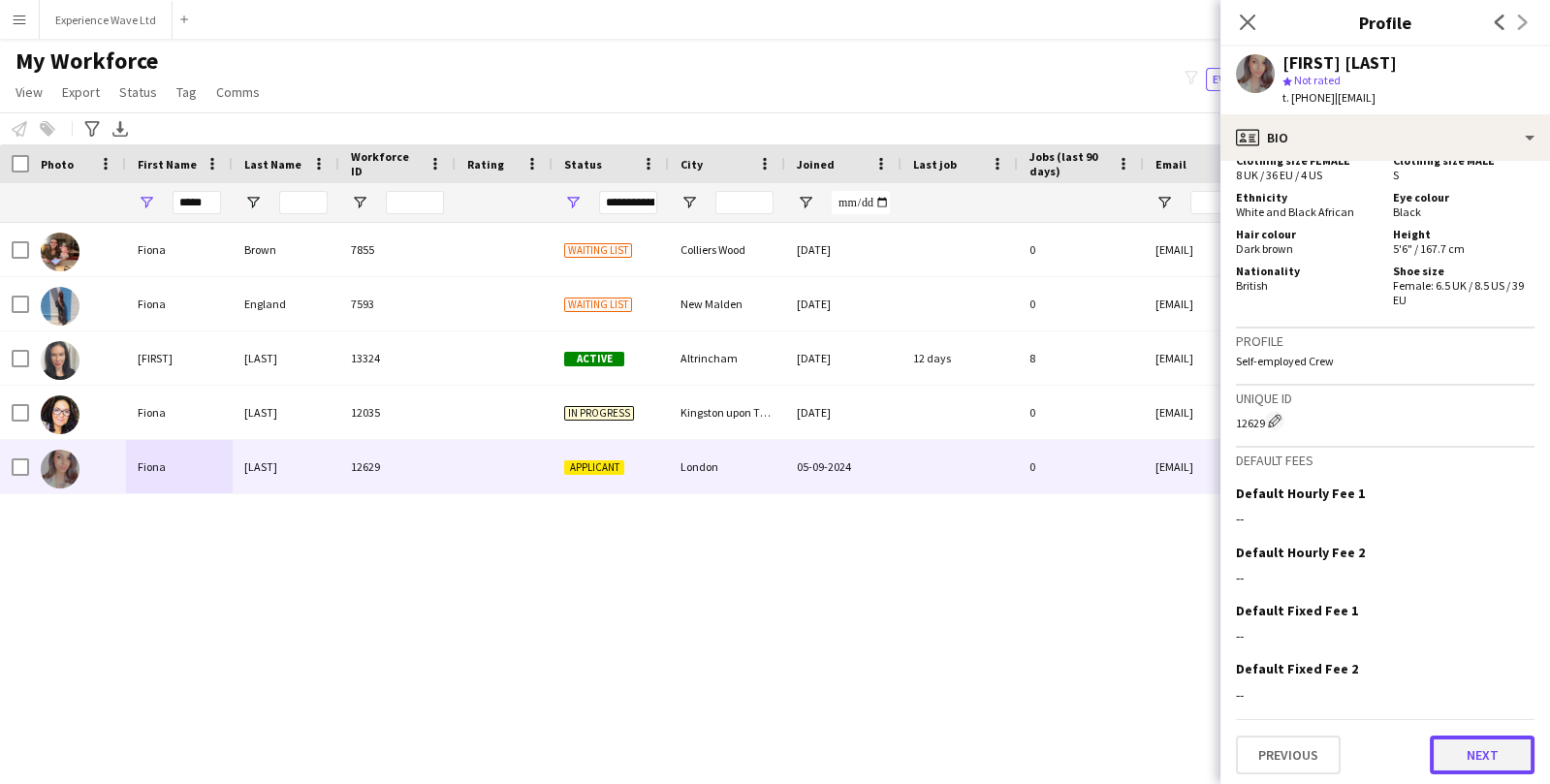 click on "Next" 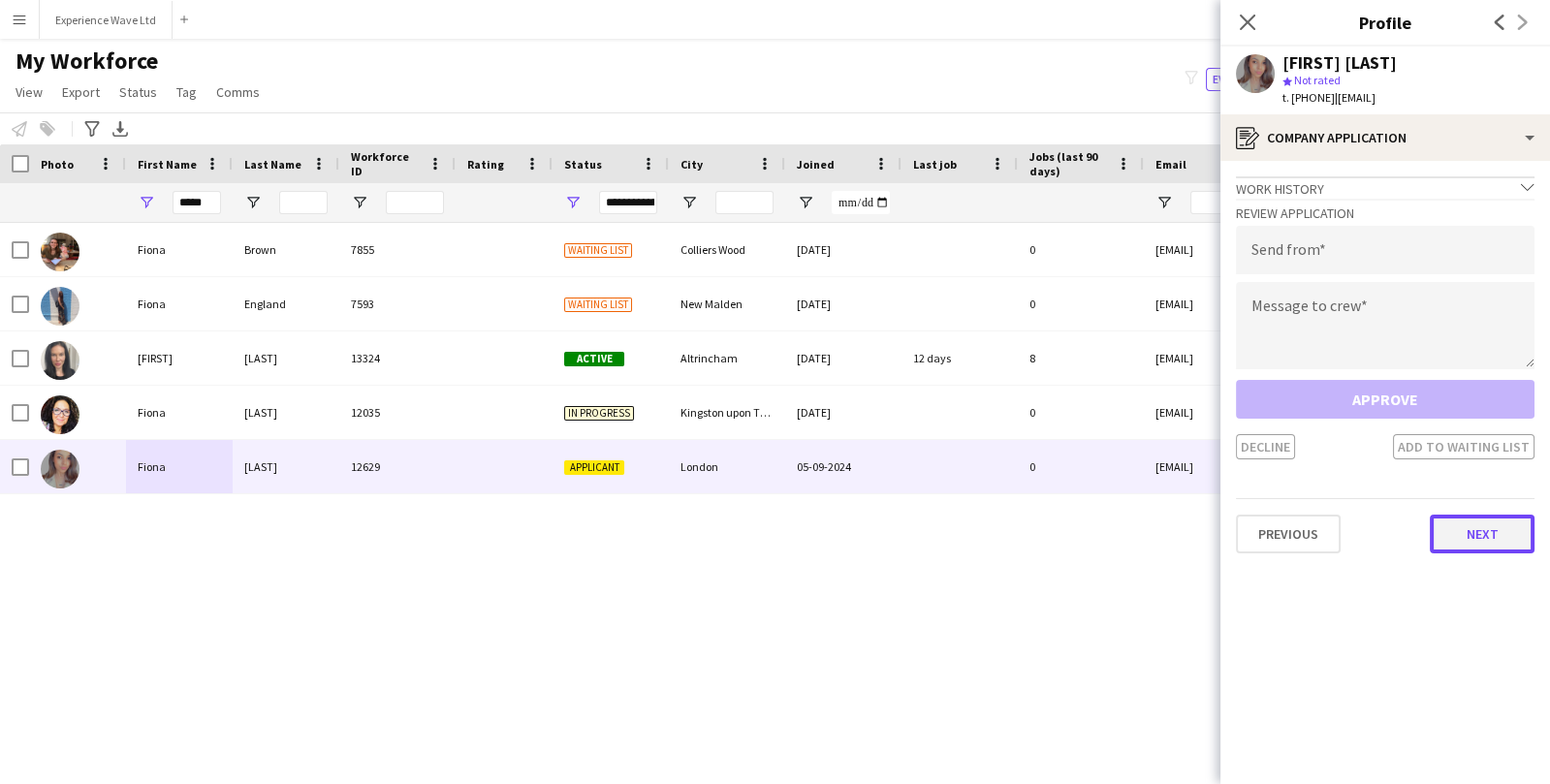 click on "Next" 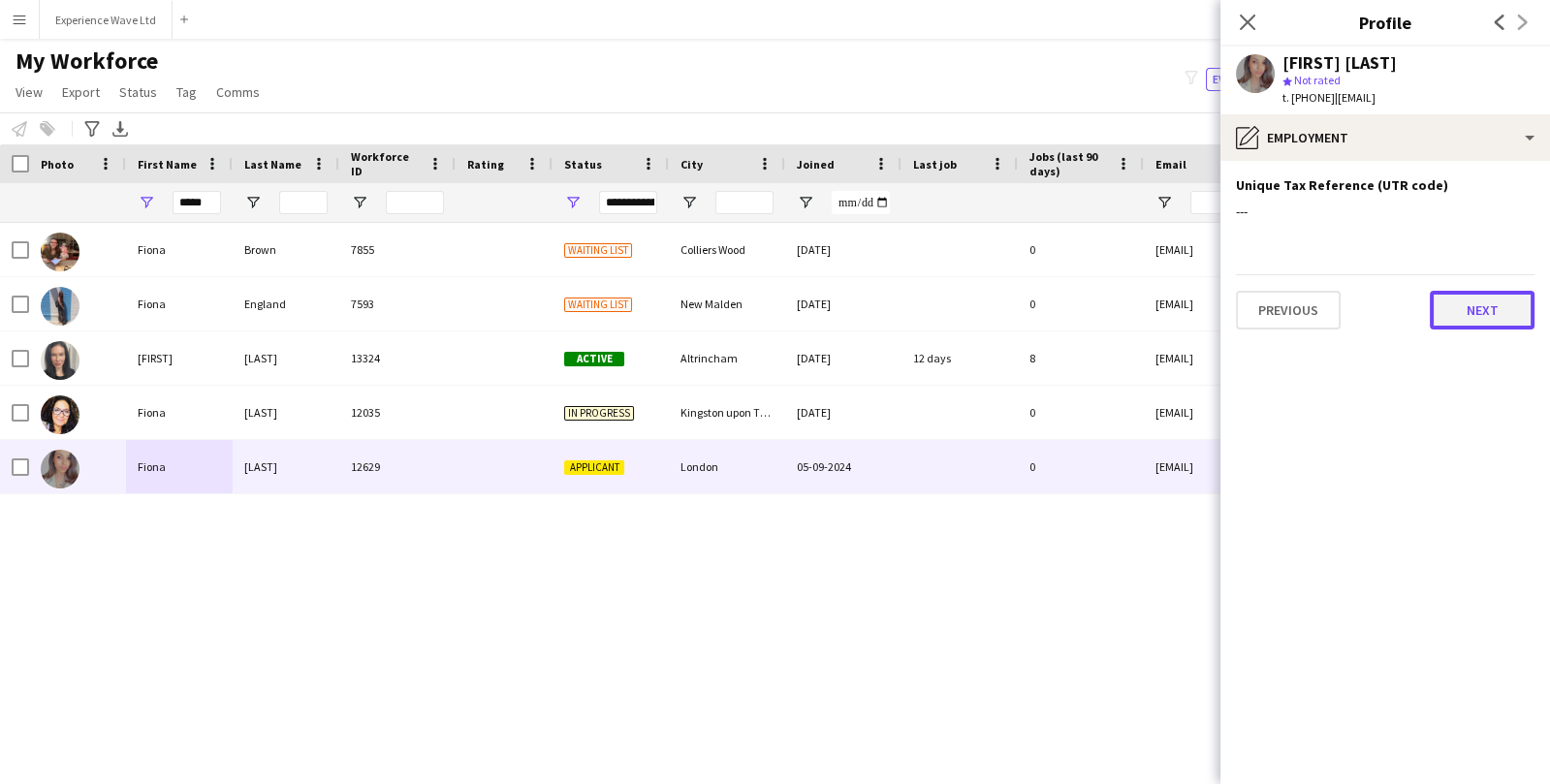 click on "Next" 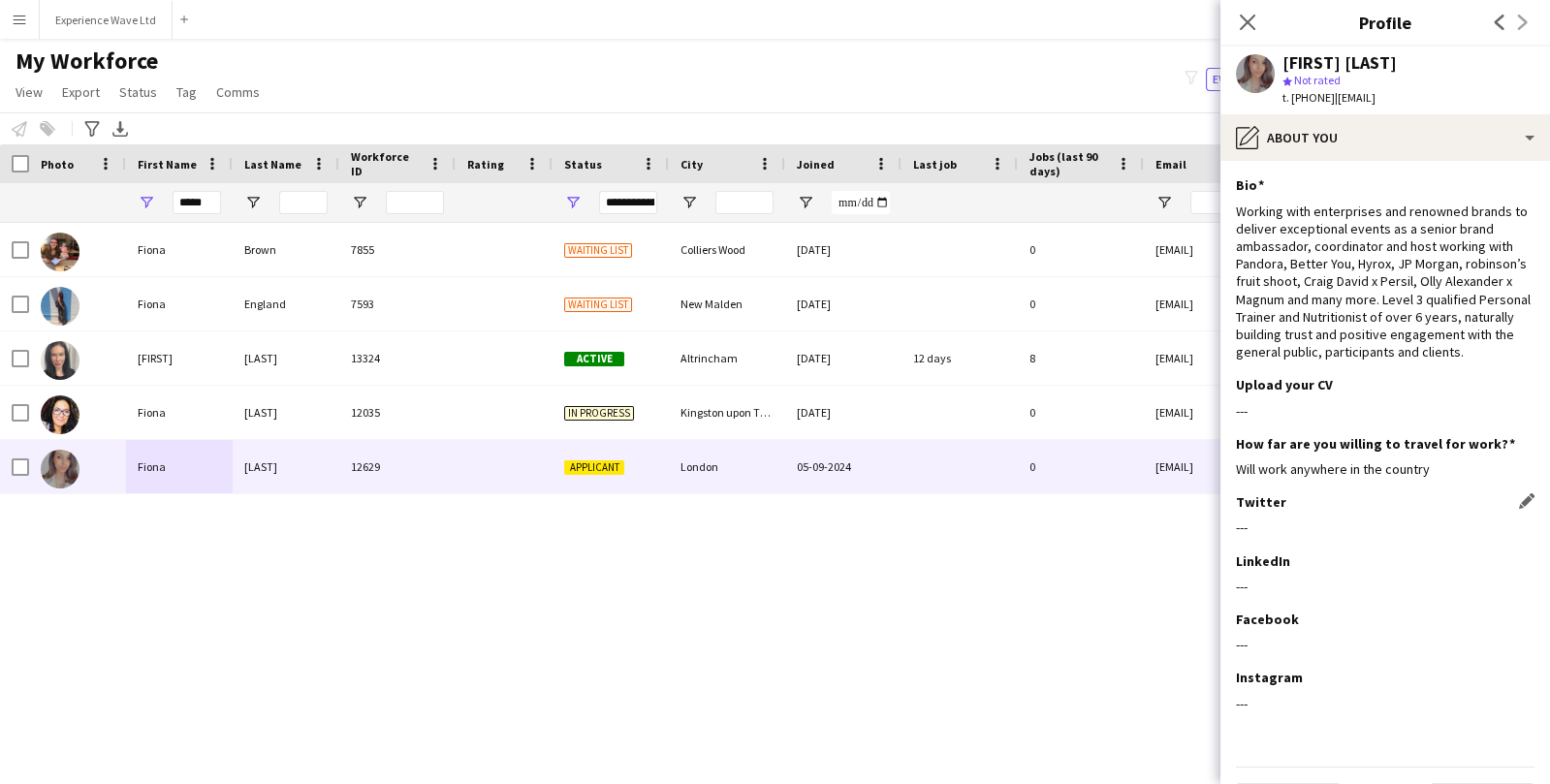 scroll, scrollTop: 51, scrollLeft: 0, axis: vertical 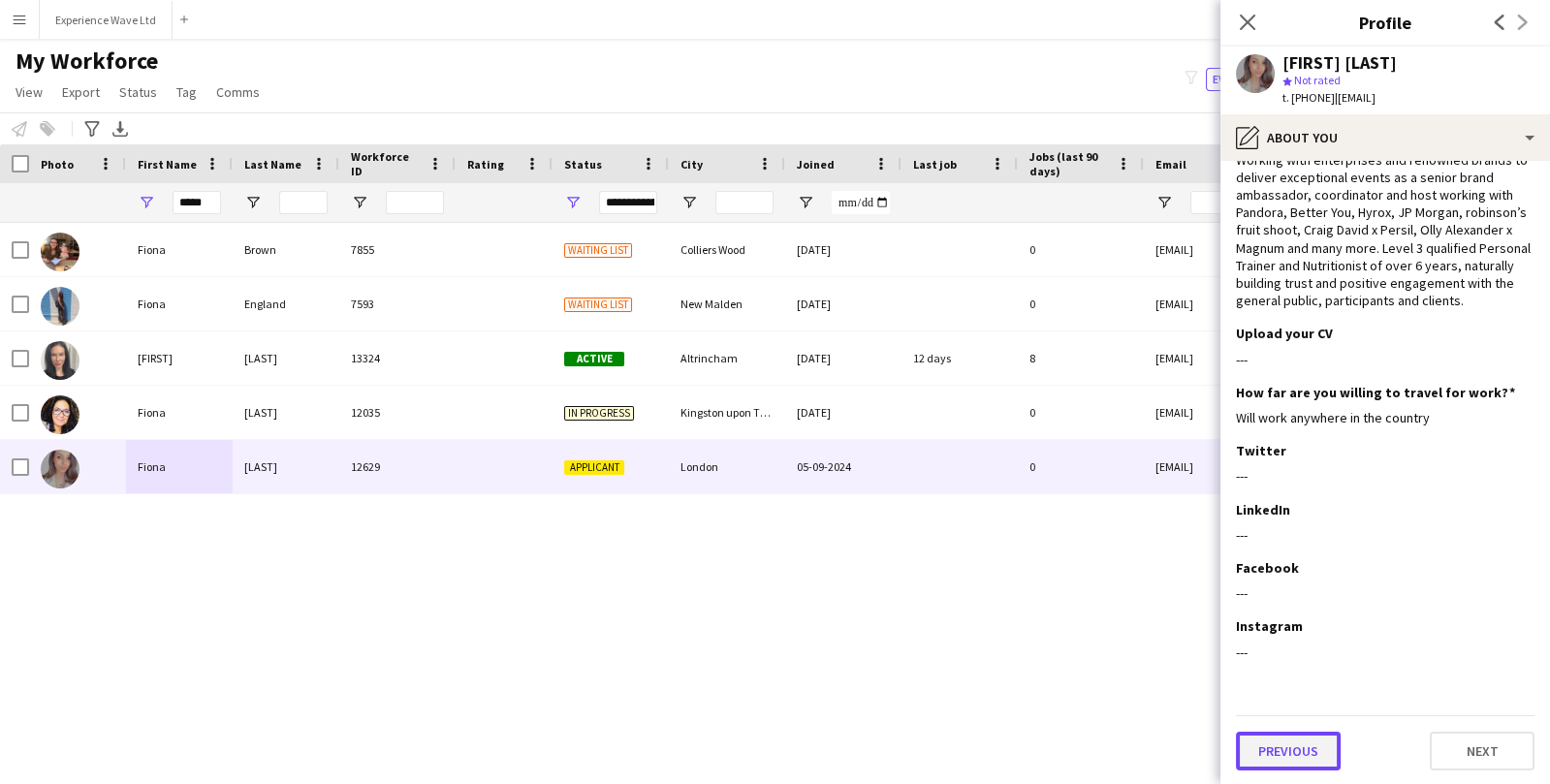 click on "Previous" 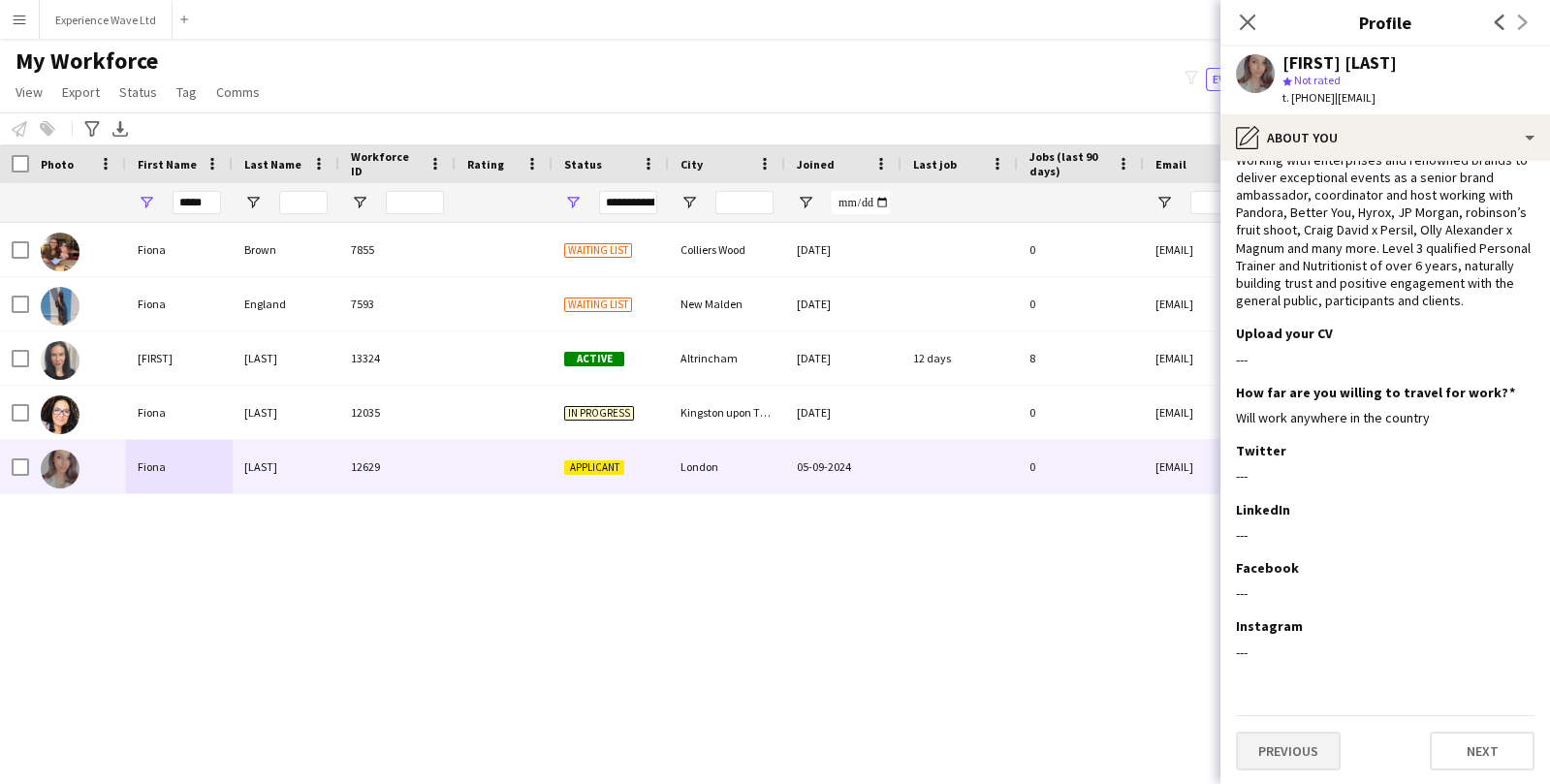 scroll, scrollTop: 0, scrollLeft: 0, axis: both 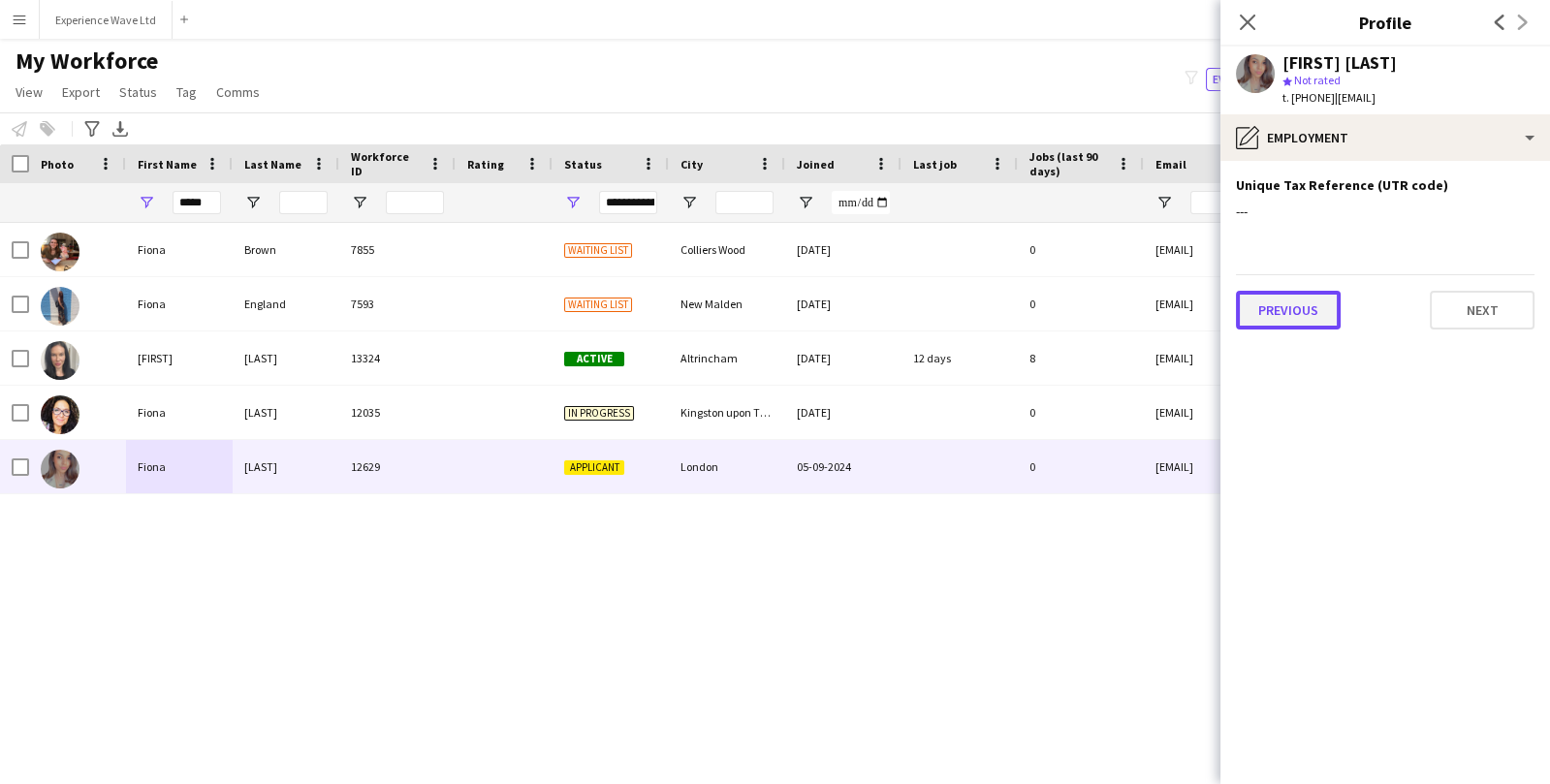 click on "Previous" 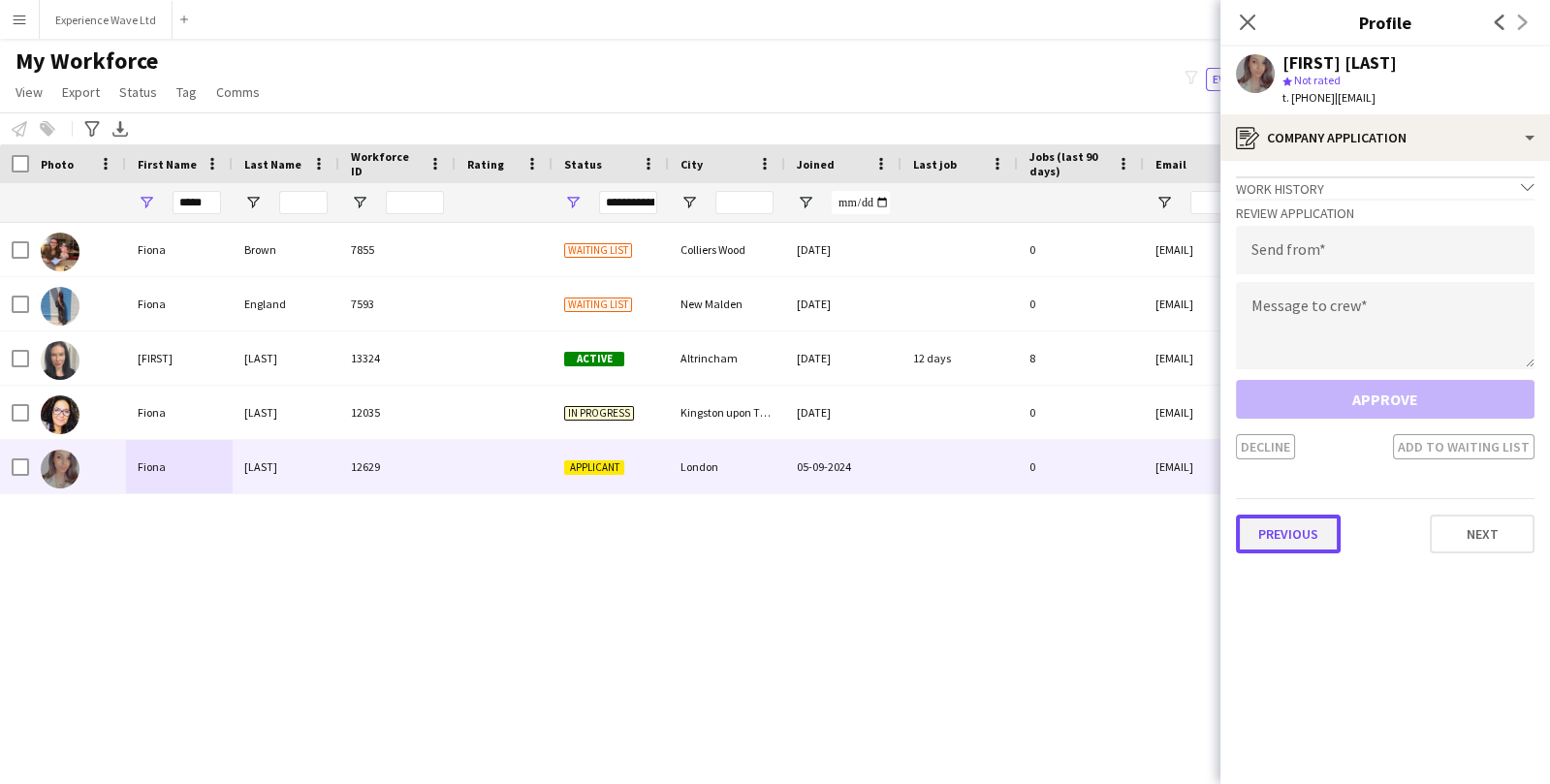 click on "Previous" 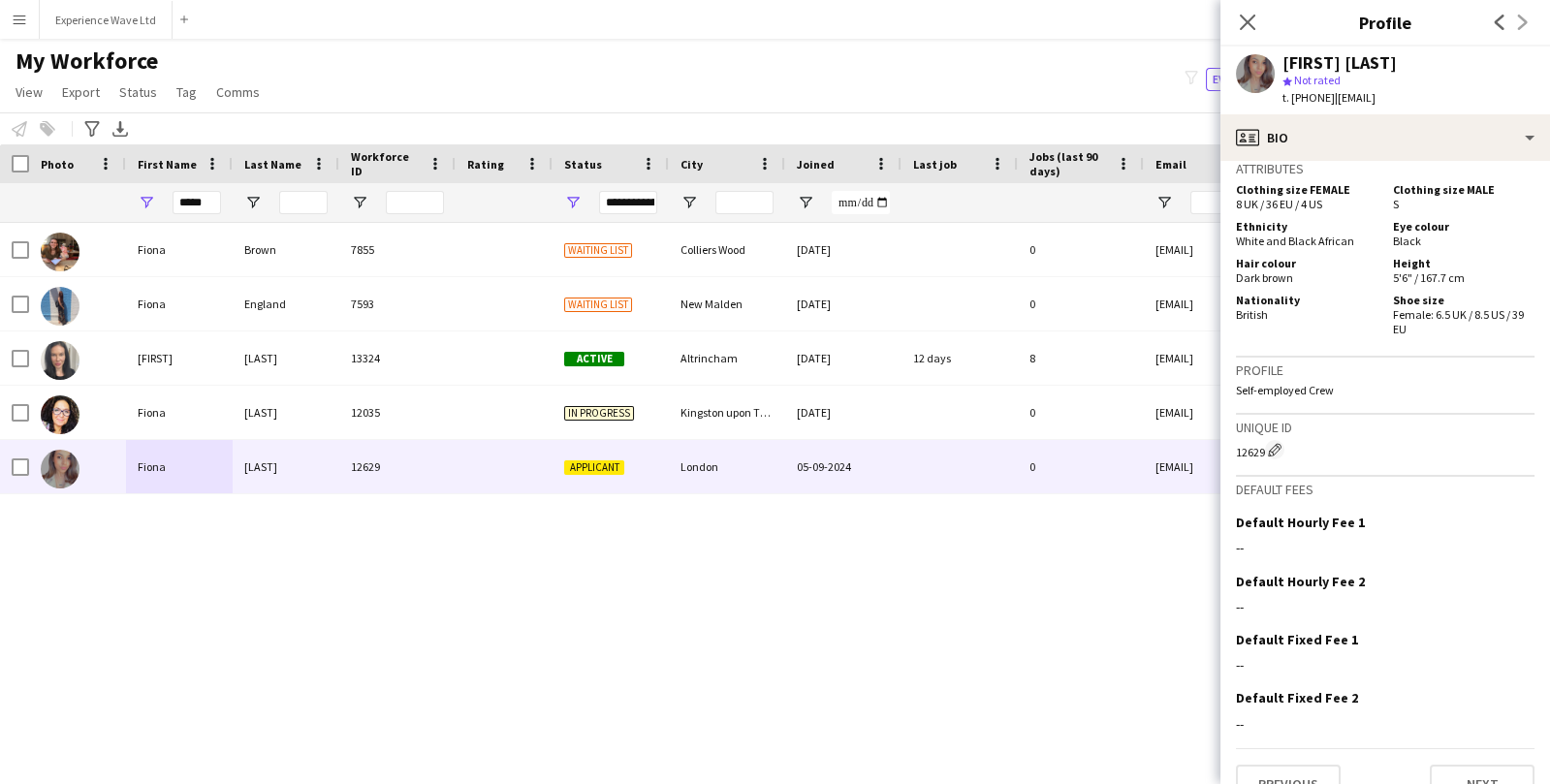 scroll, scrollTop: 953, scrollLeft: 0, axis: vertical 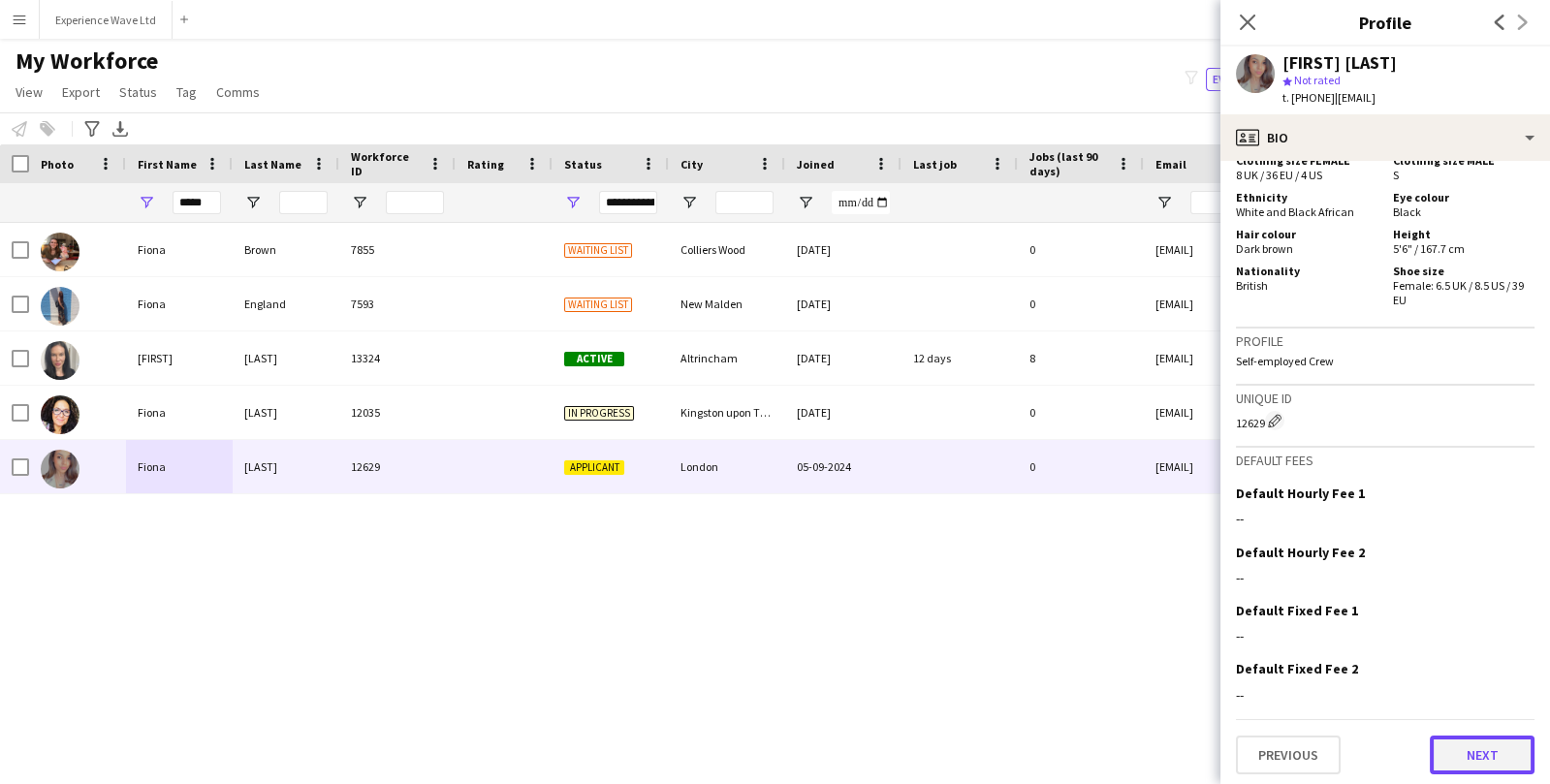 click on "Next" 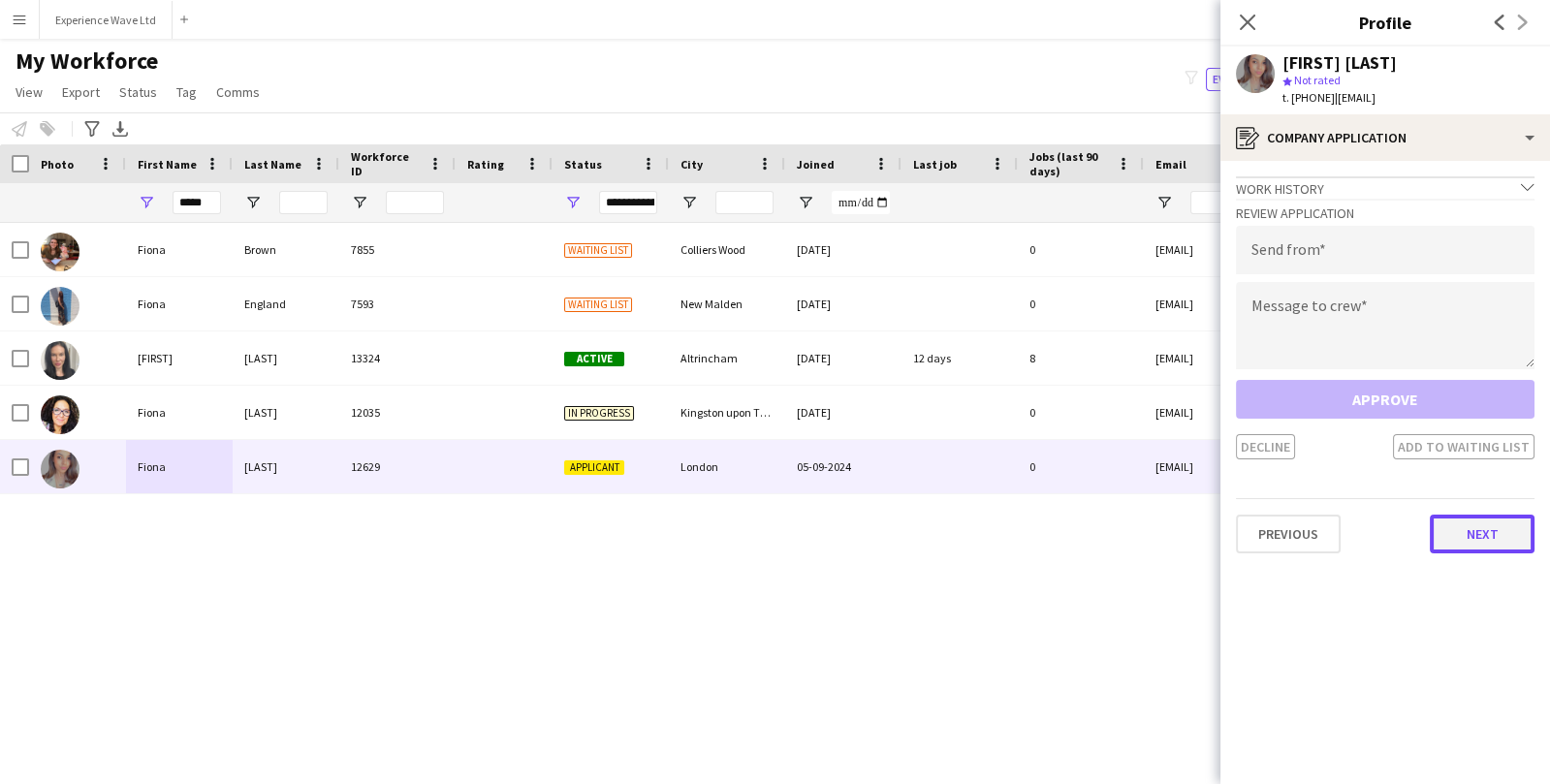 click on "Next" 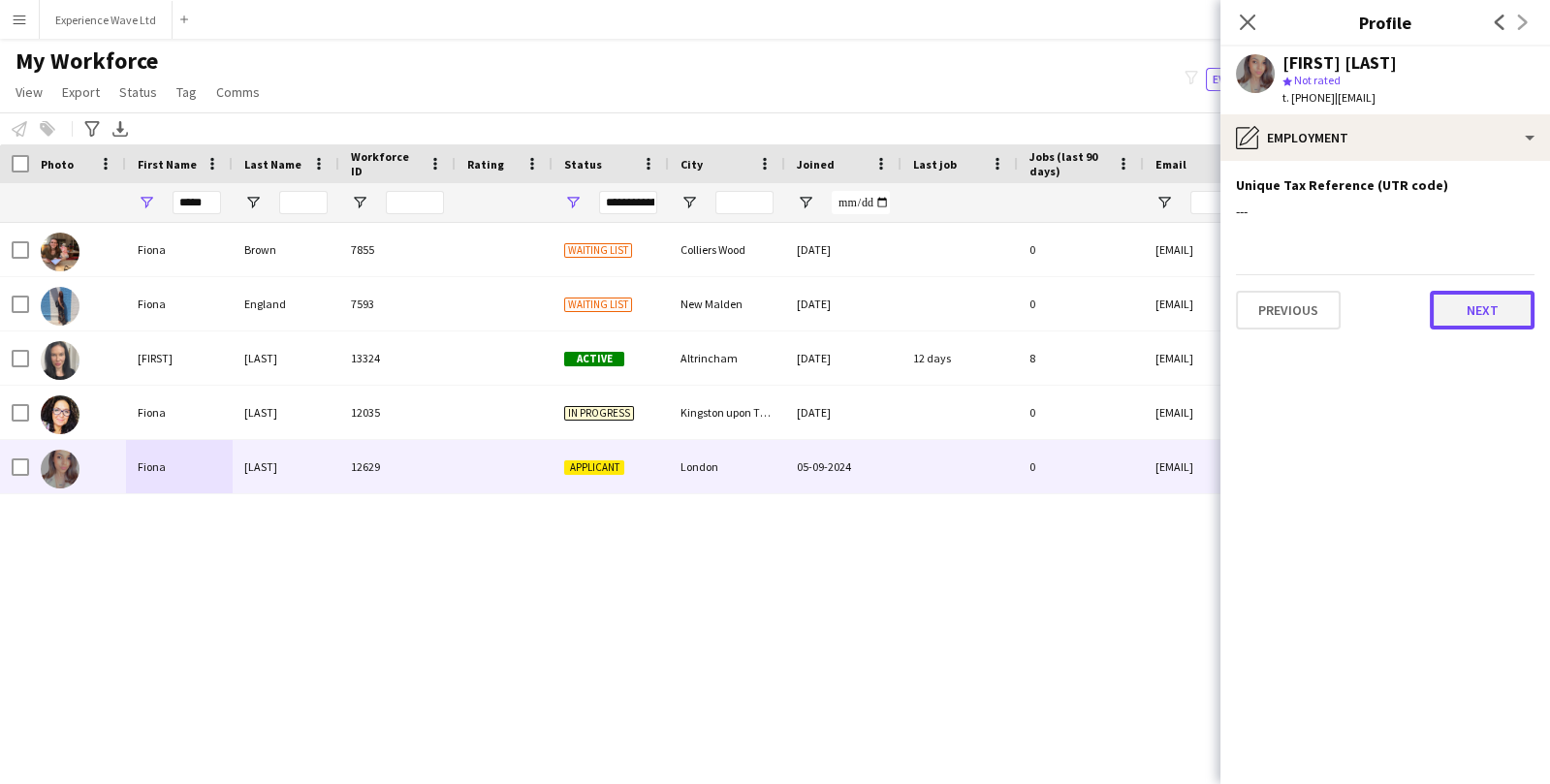 click on "Next" 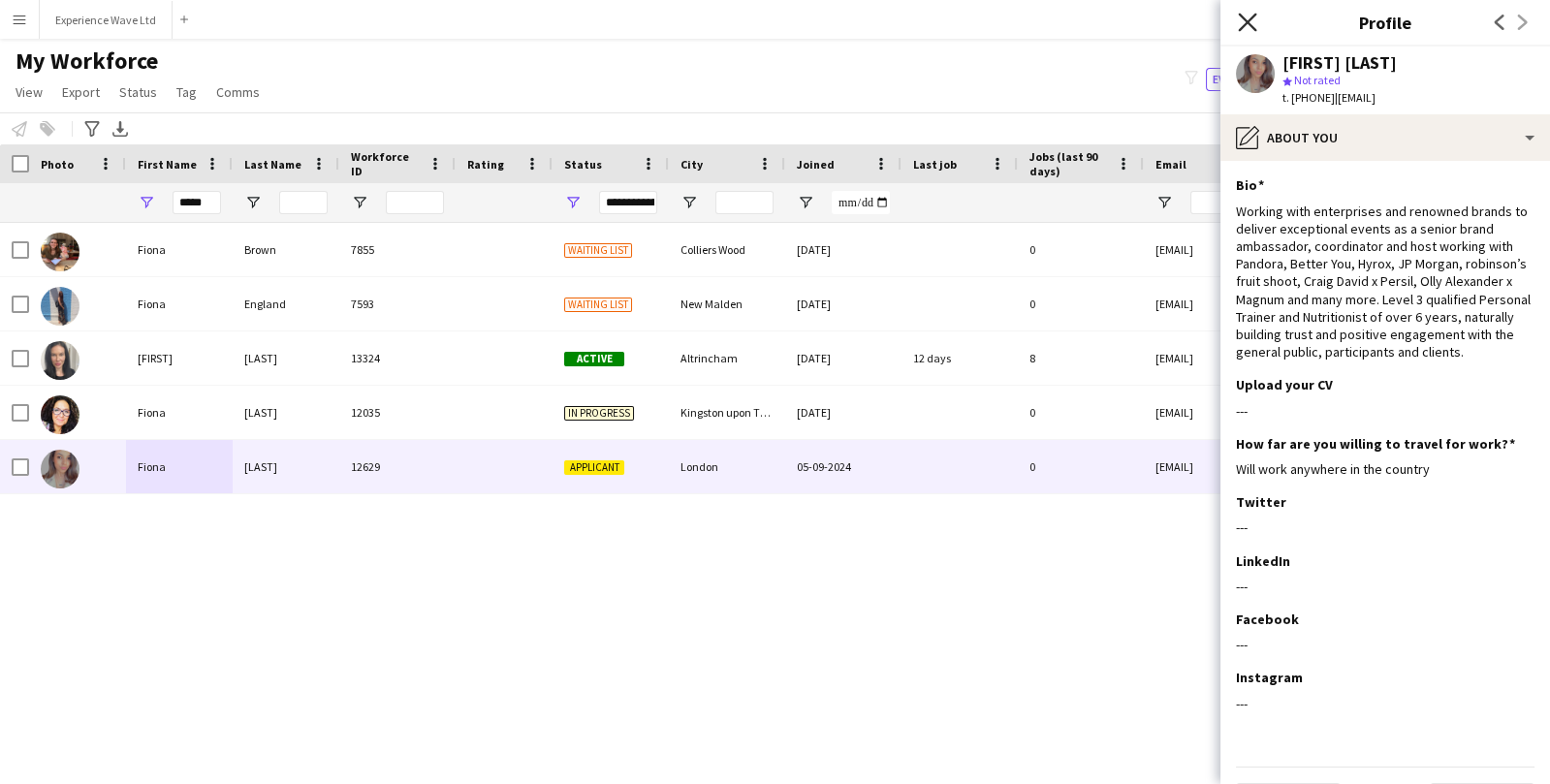 click on "Close pop-in" 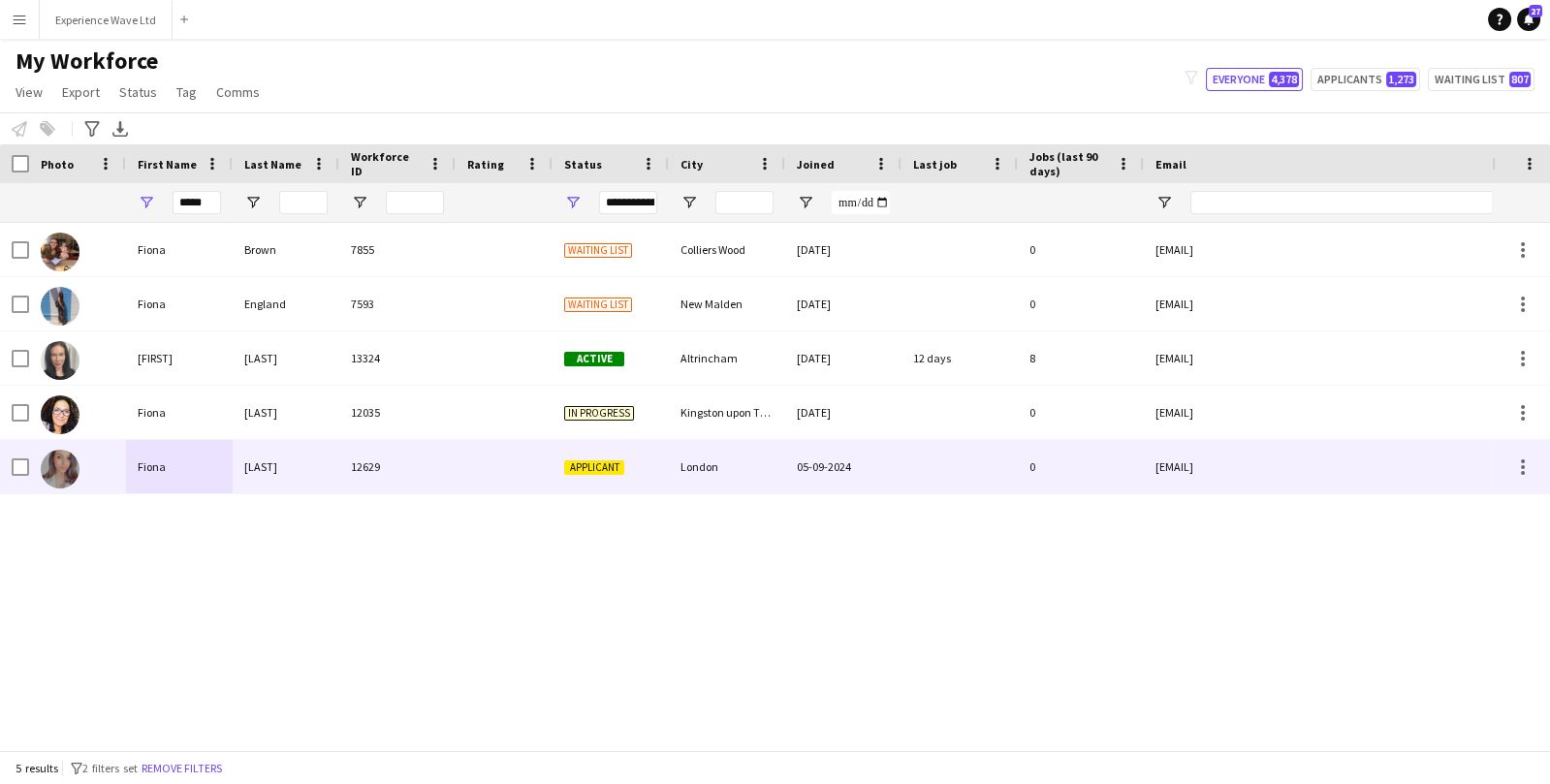 click on "12629" at bounding box center [397, 466] 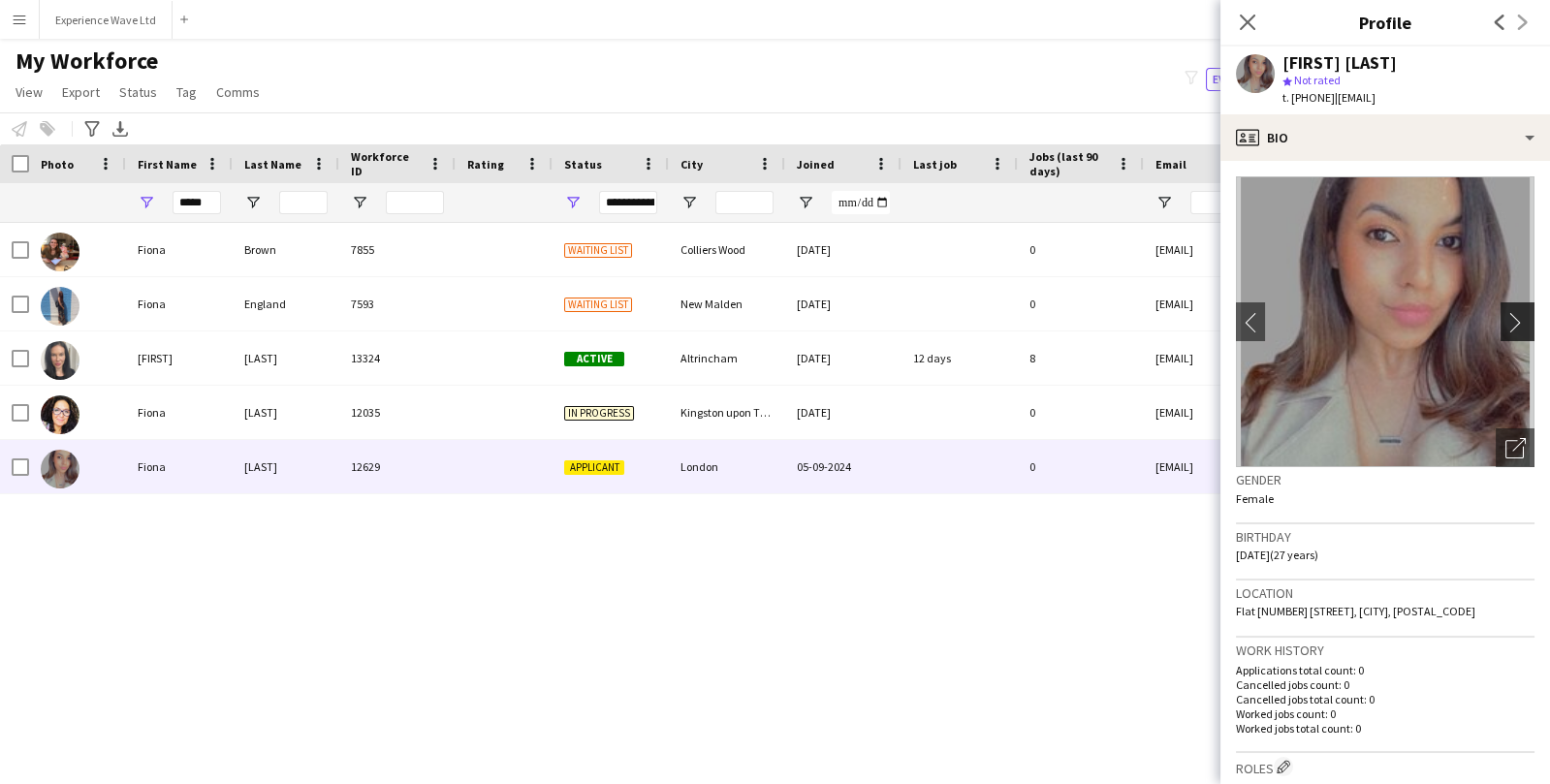 click on "chevron-right" 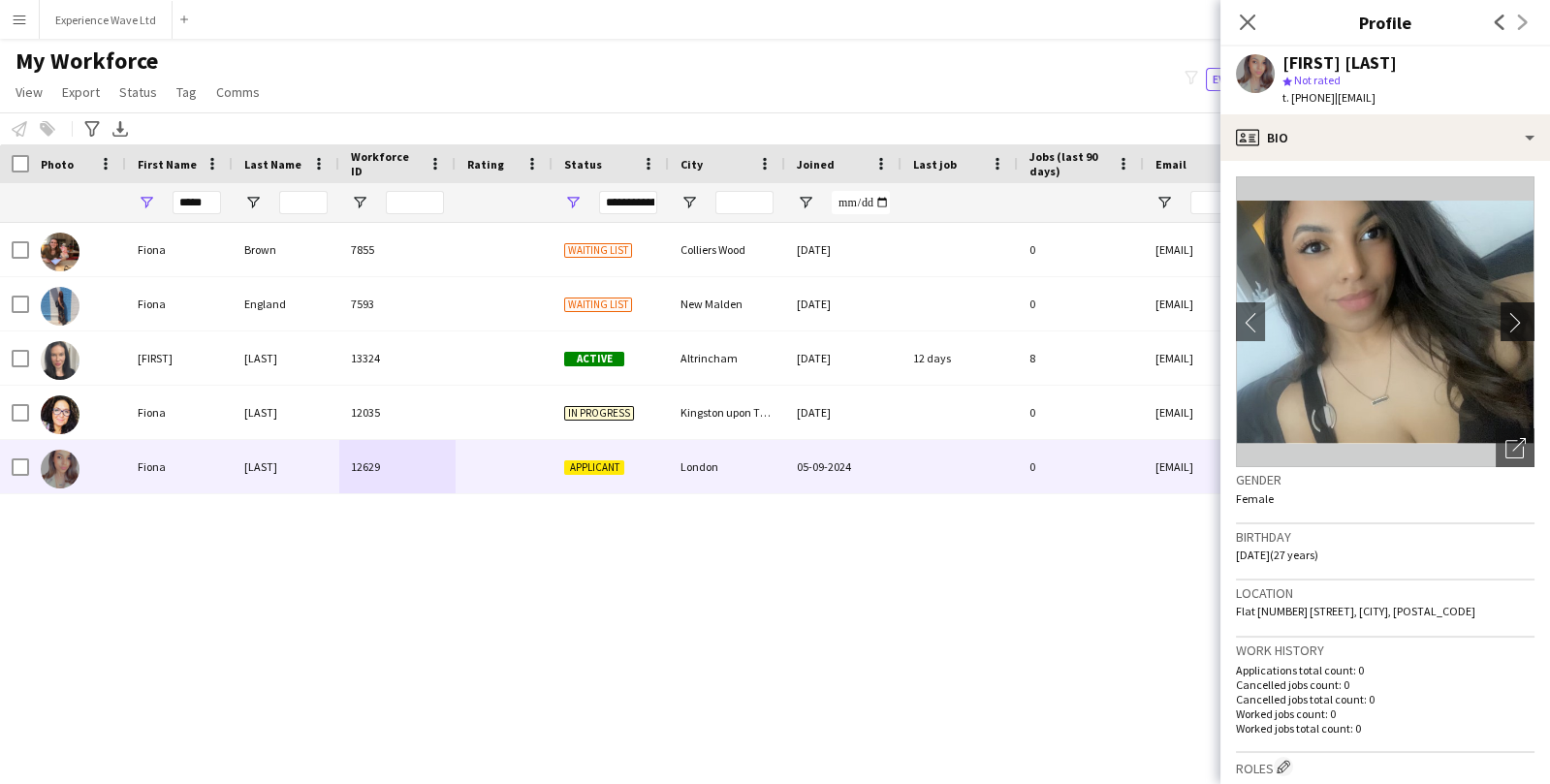 click on "chevron-right" 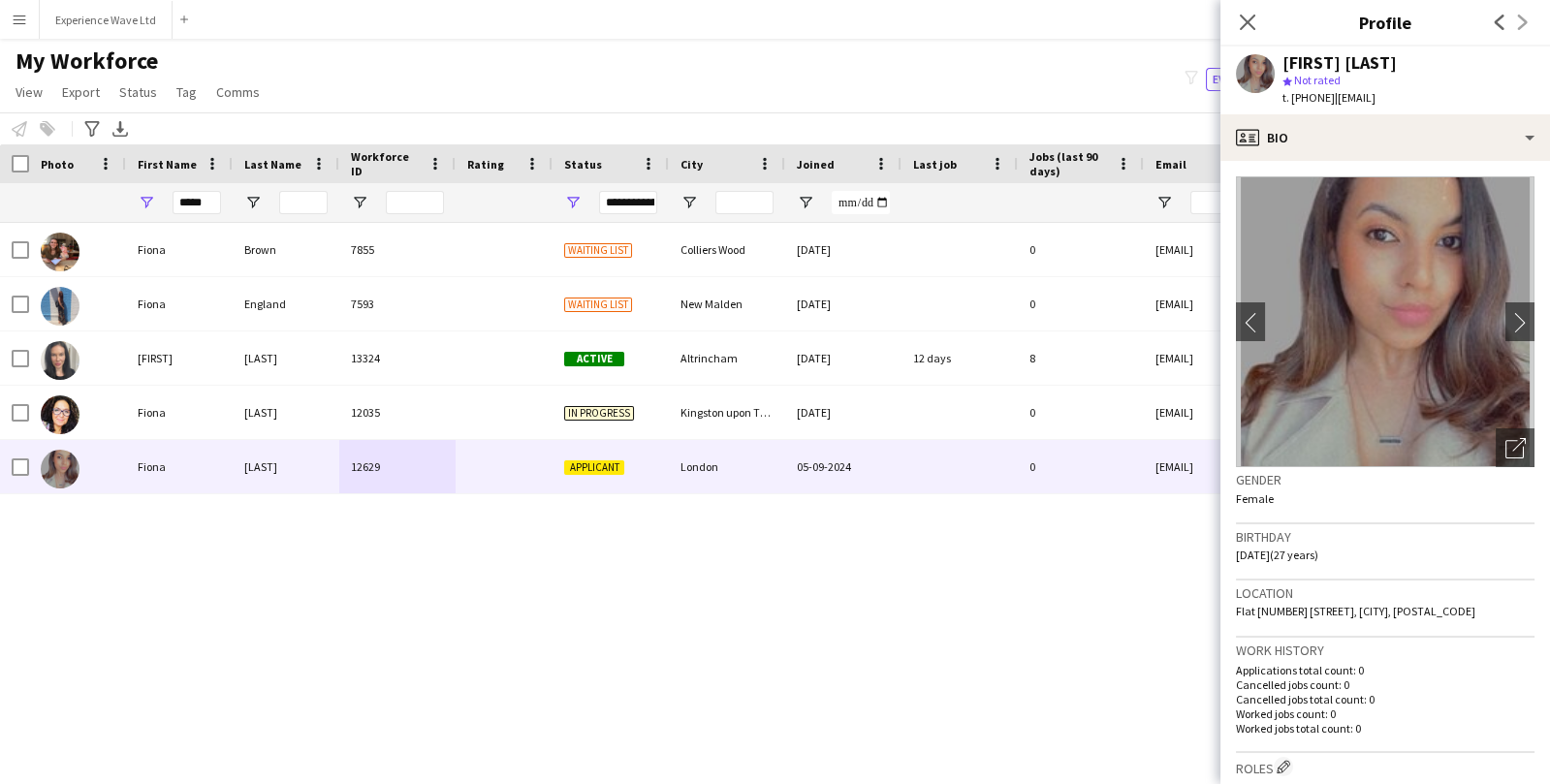 click 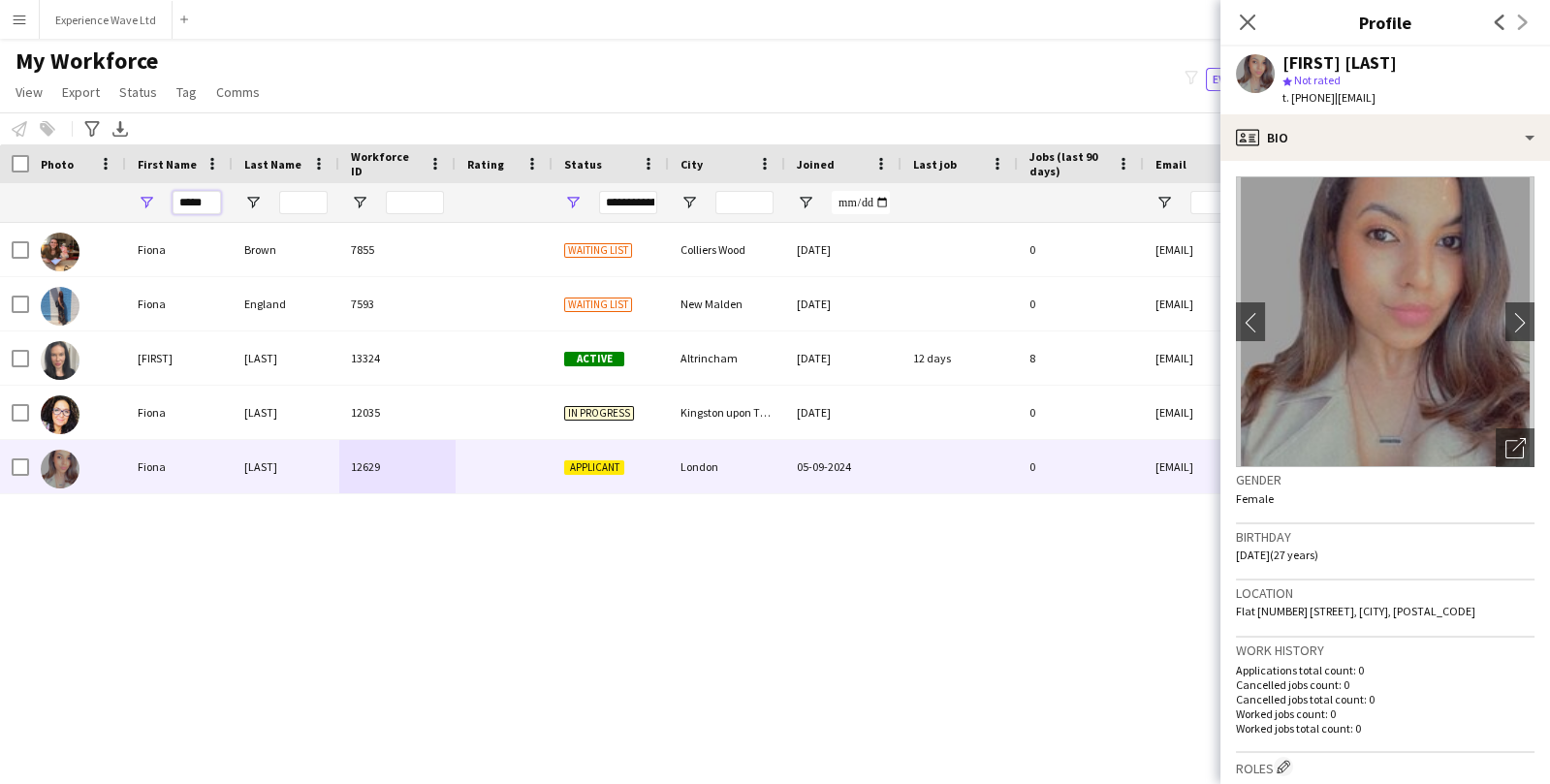 drag, startPoint x: 206, startPoint y: 202, endPoint x: 100, endPoint y: 199, distance: 106.042444 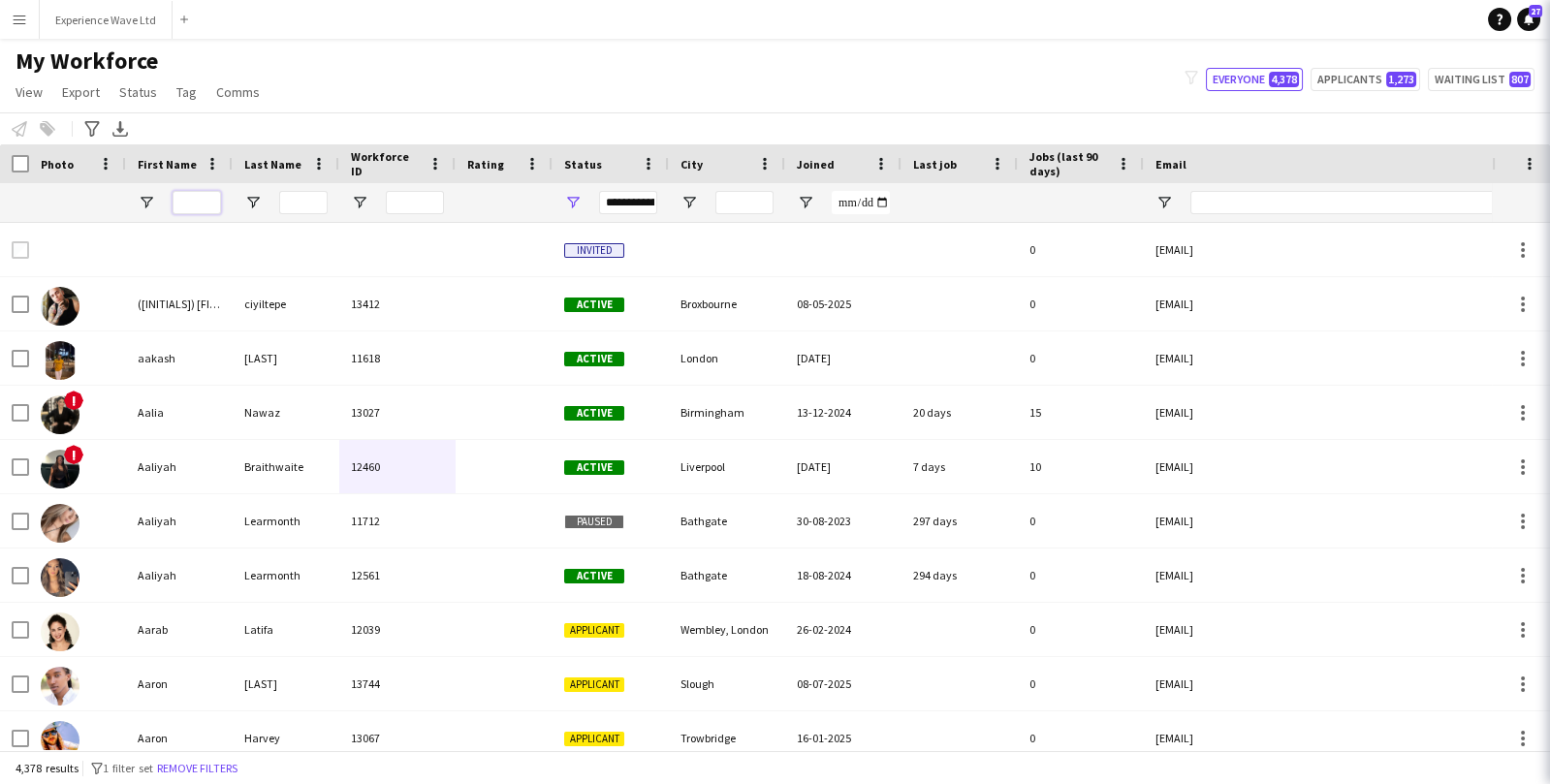 type 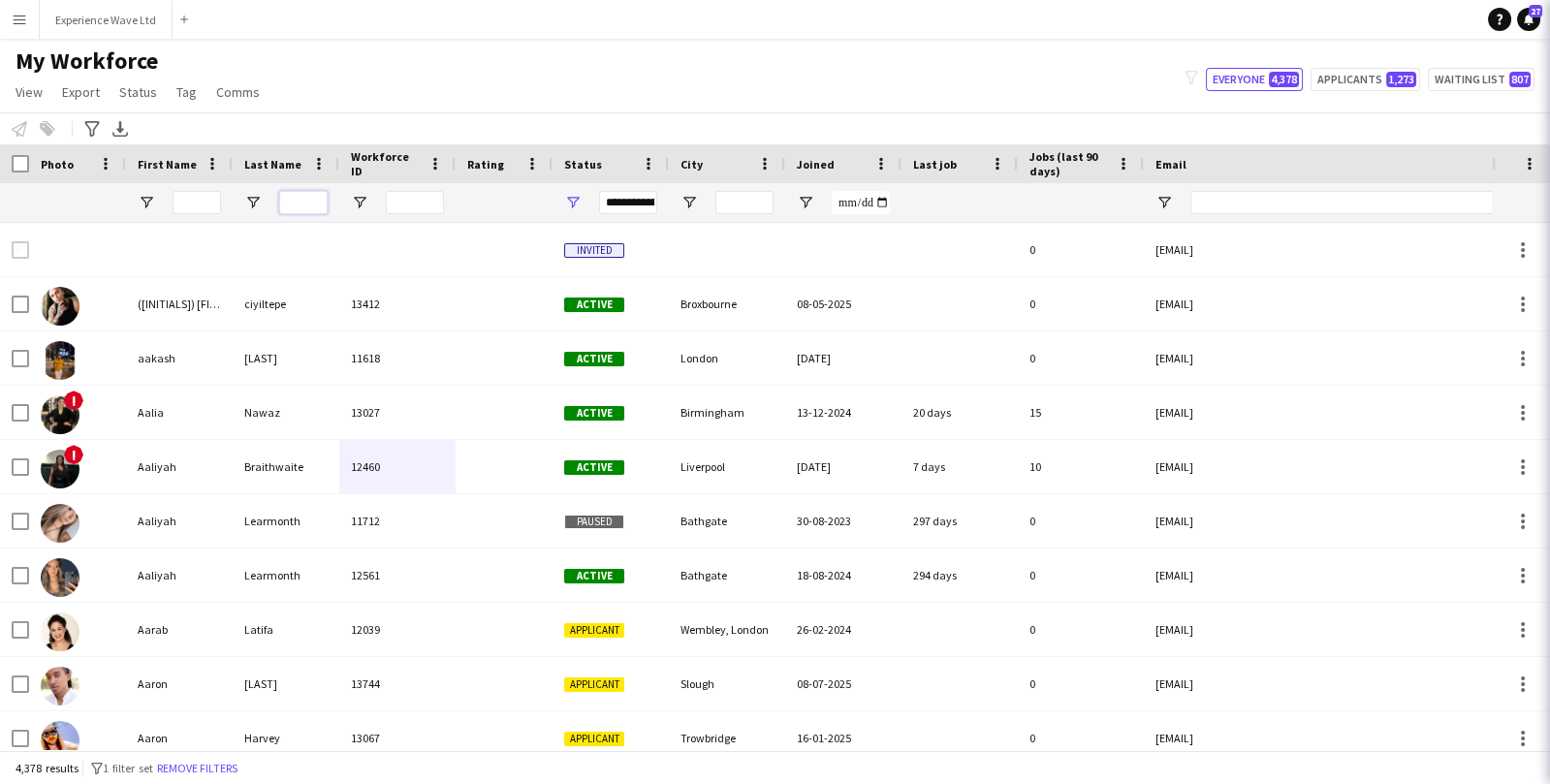 click at bounding box center [303, 203] 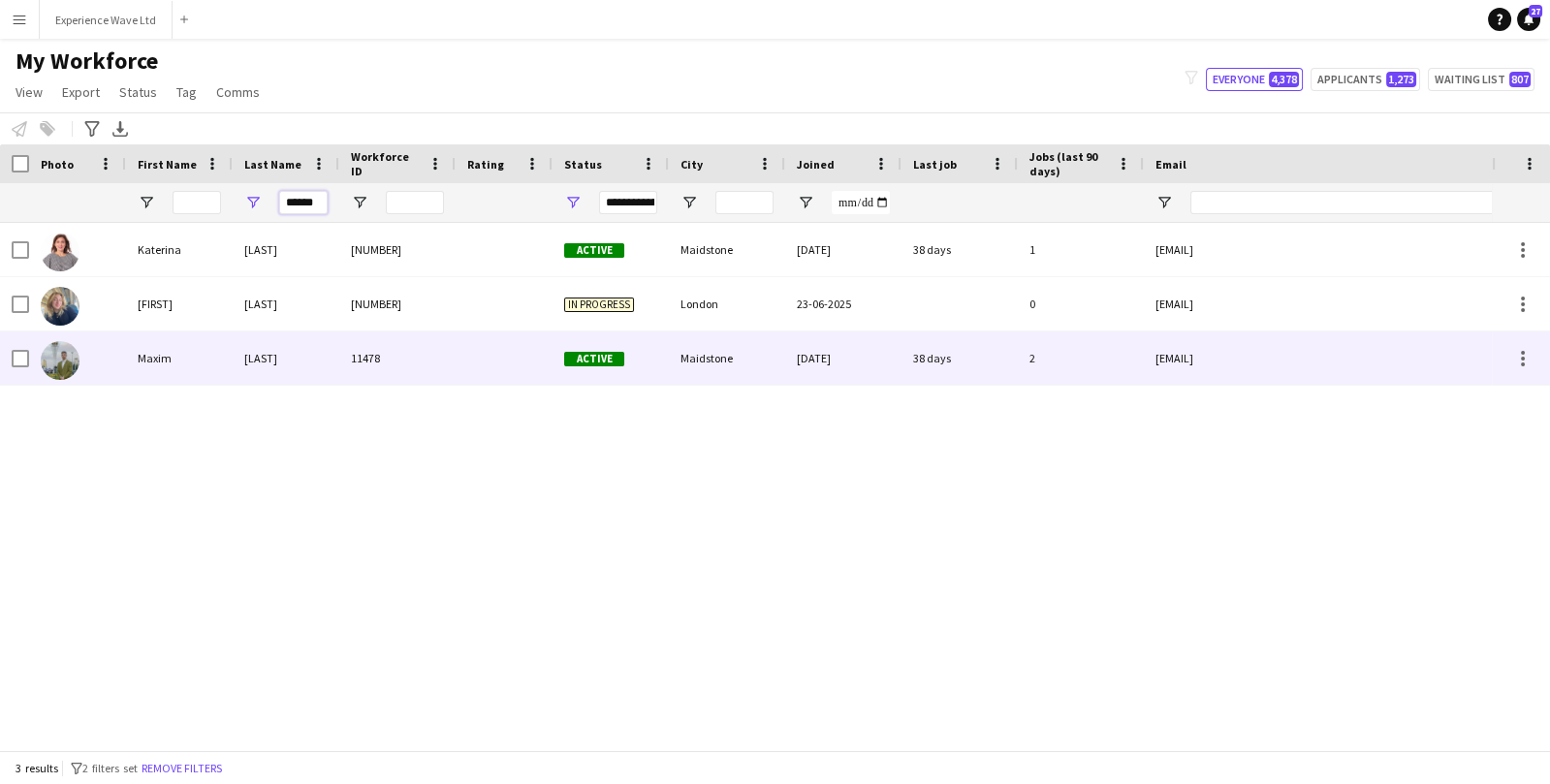 type on "******" 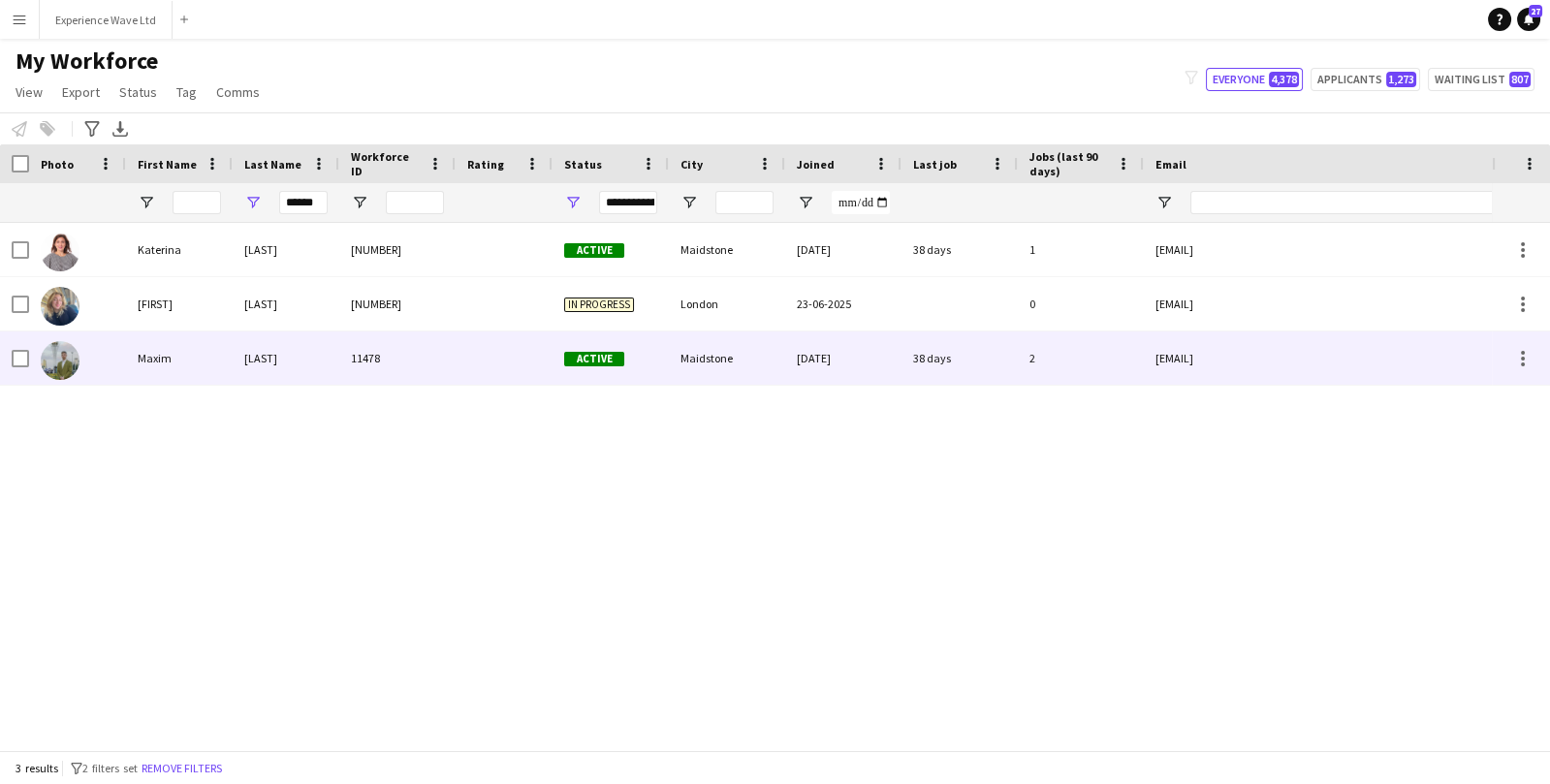 click on "Bragin" at bounding box center [286, 358] 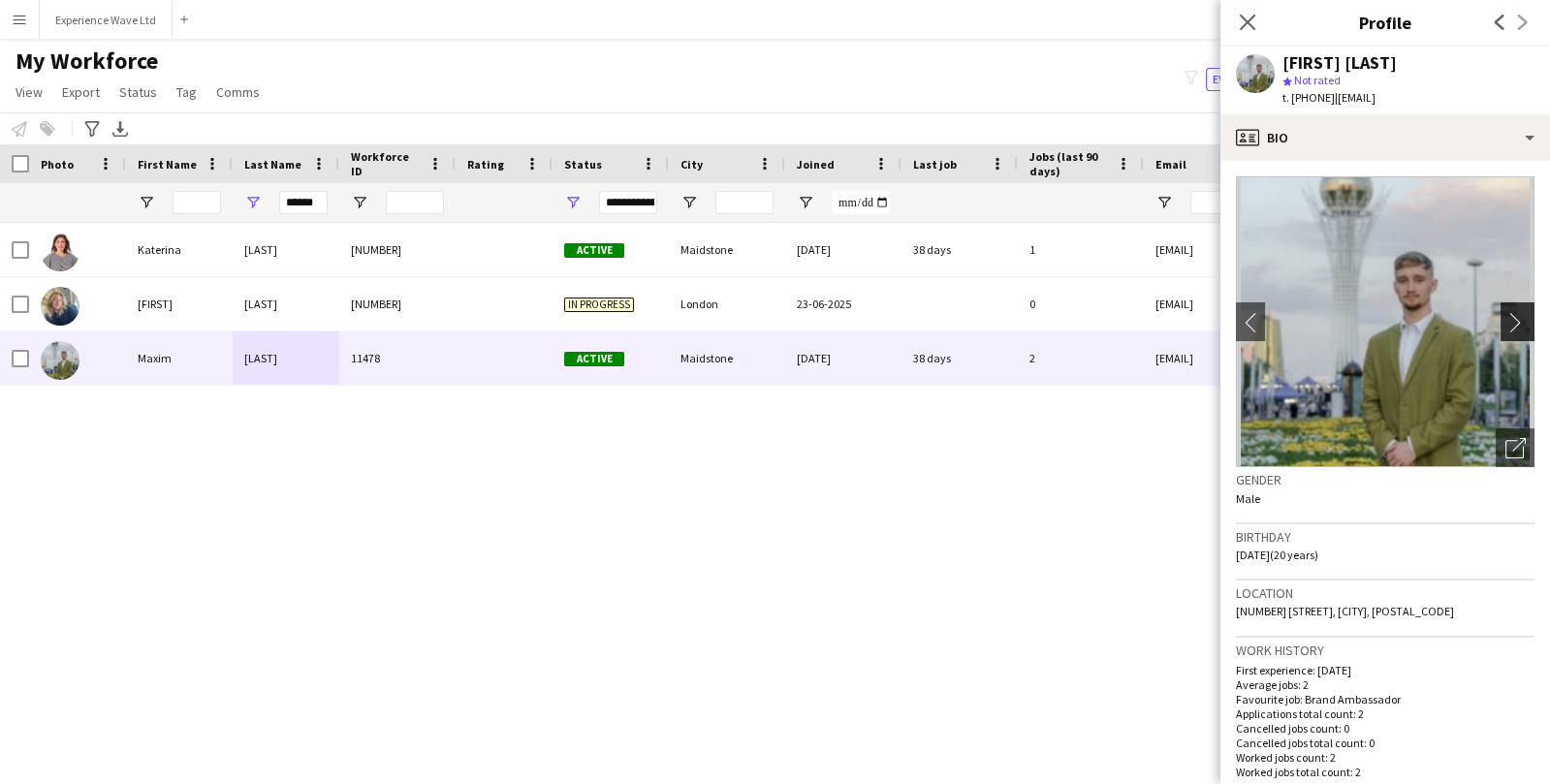 click on "chevron-right" 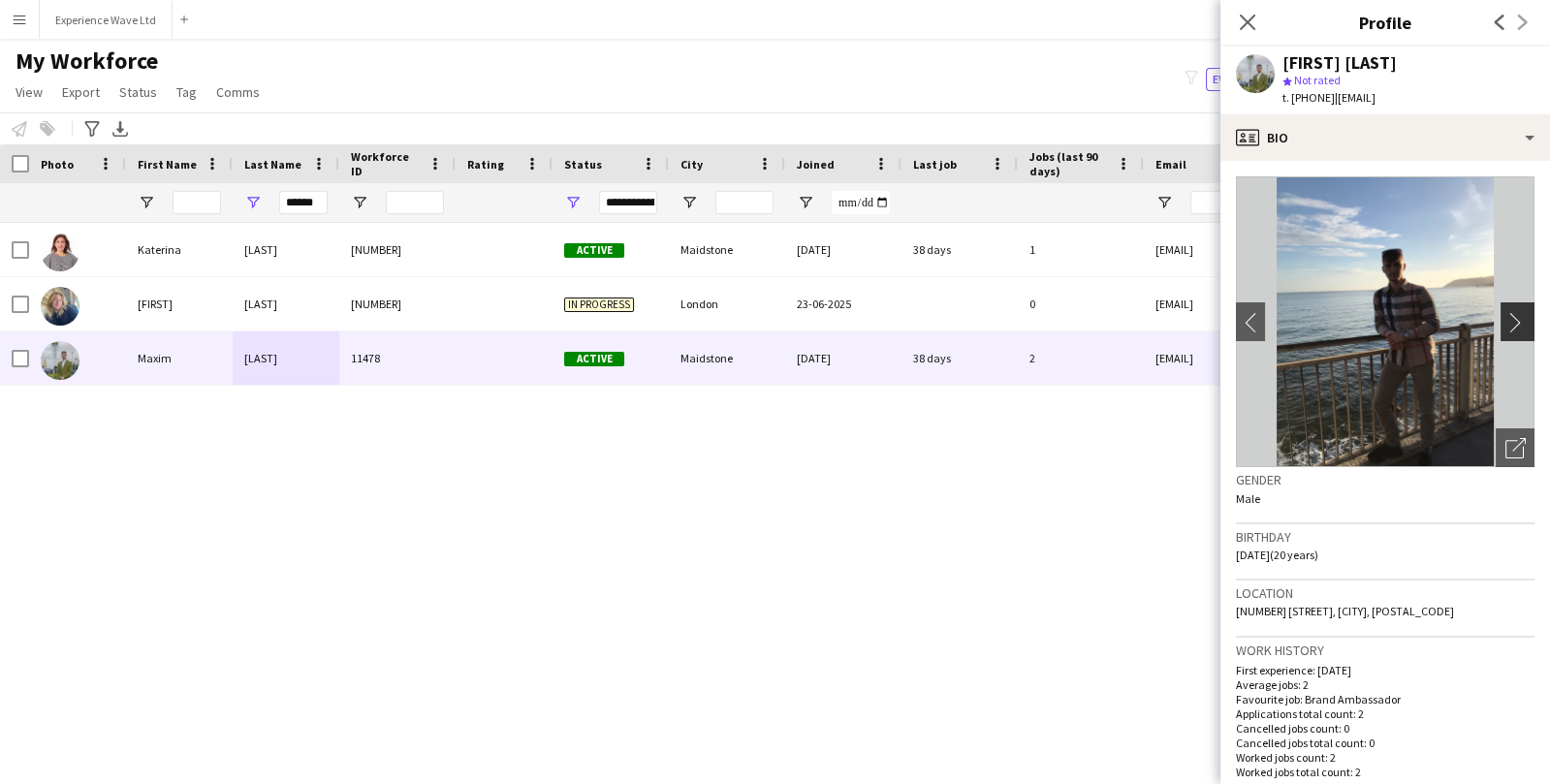 click on "chevron-right" 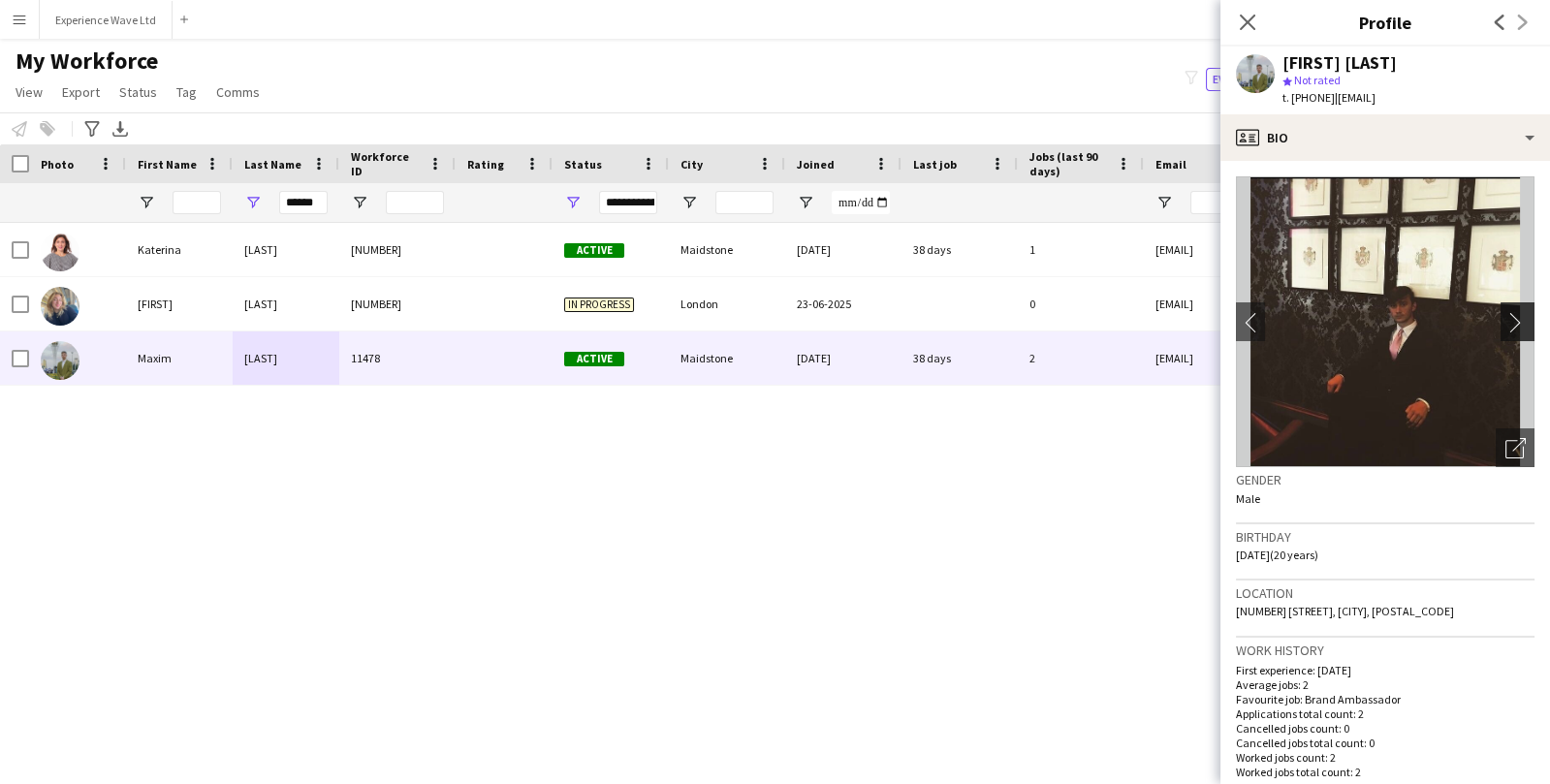 click on "chevron-right" 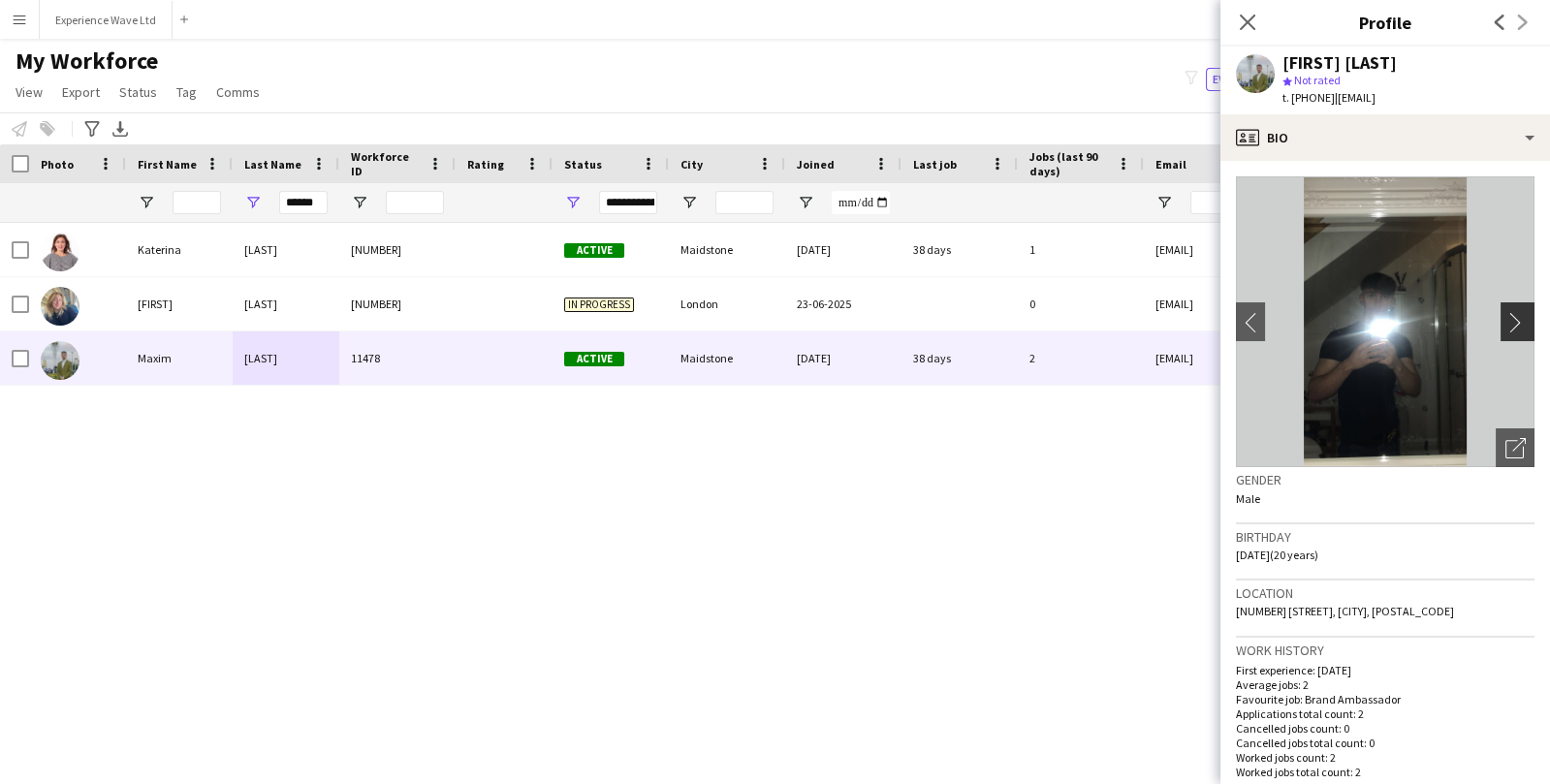 click on "chevron-right" 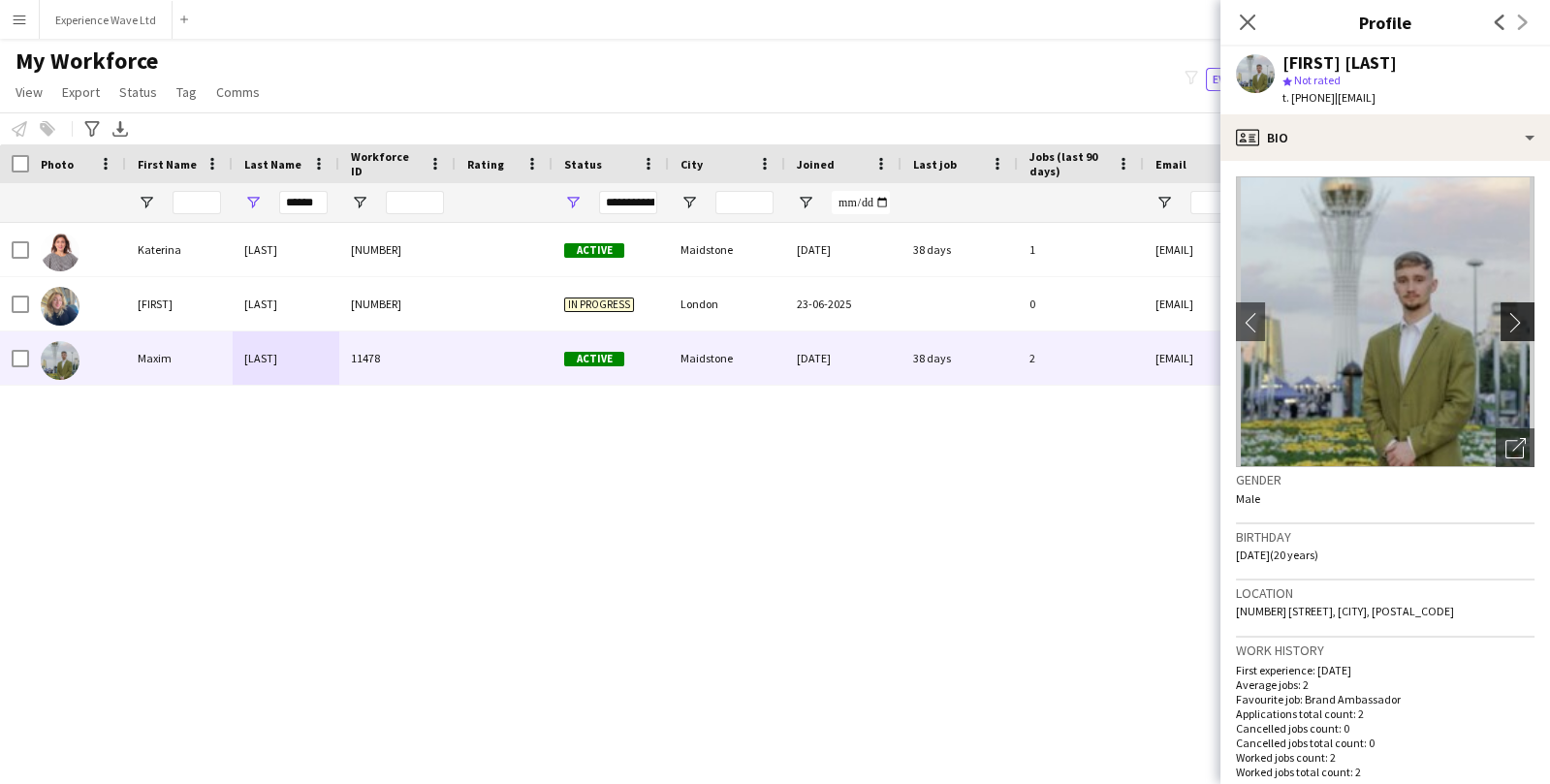 click on "chevron-right" 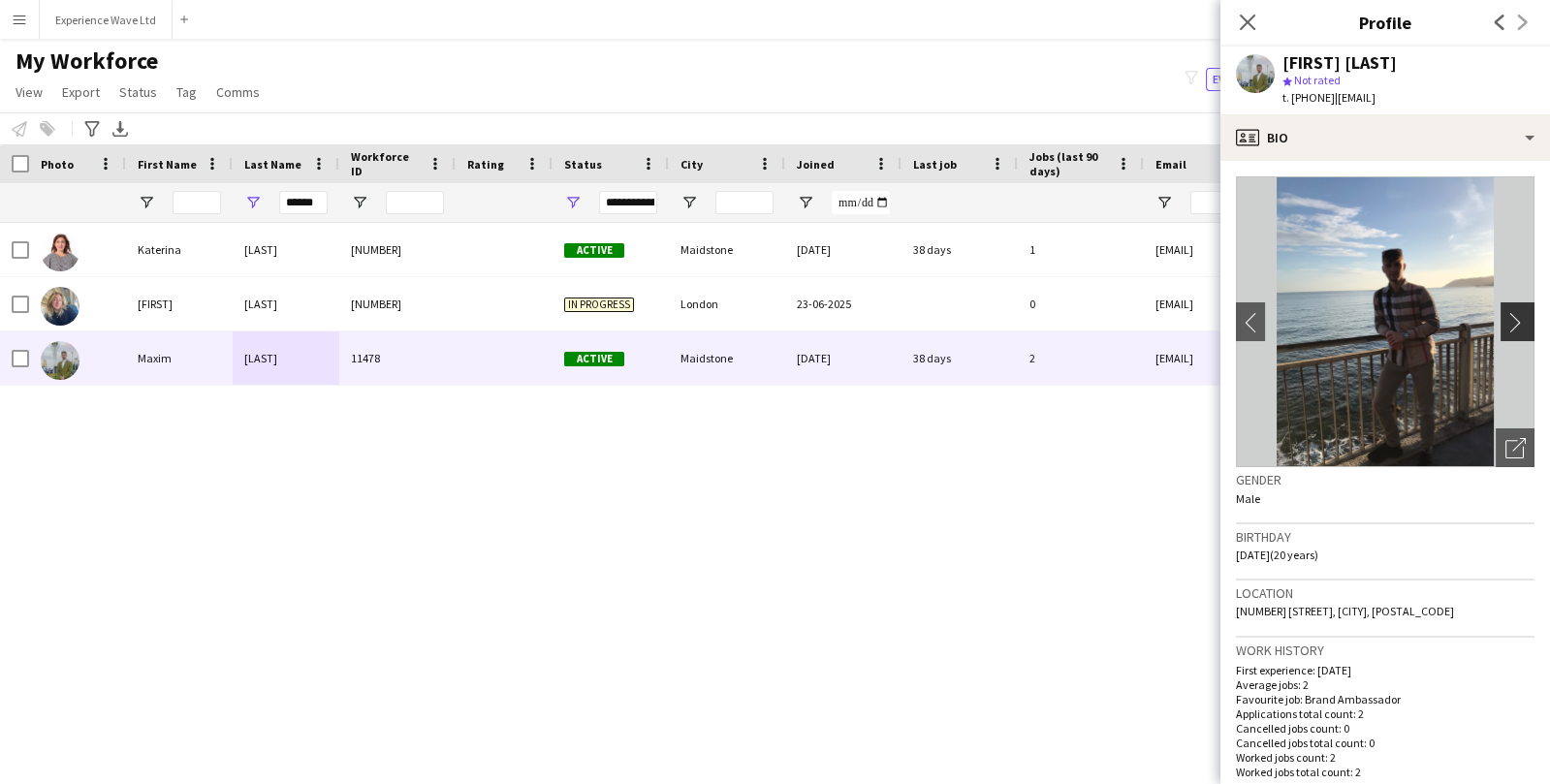 click on "chevron-right" 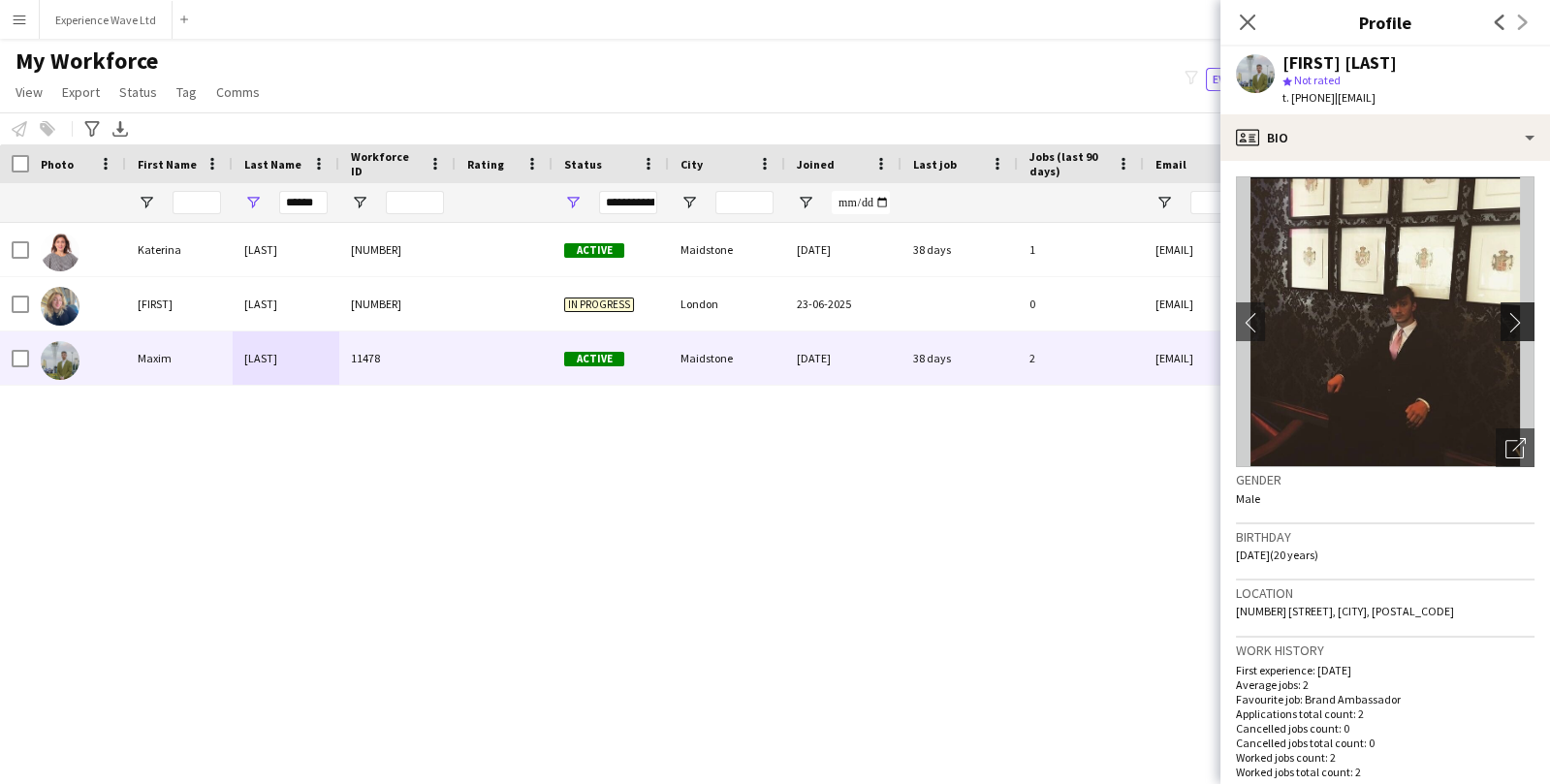 click on "chevron-right" 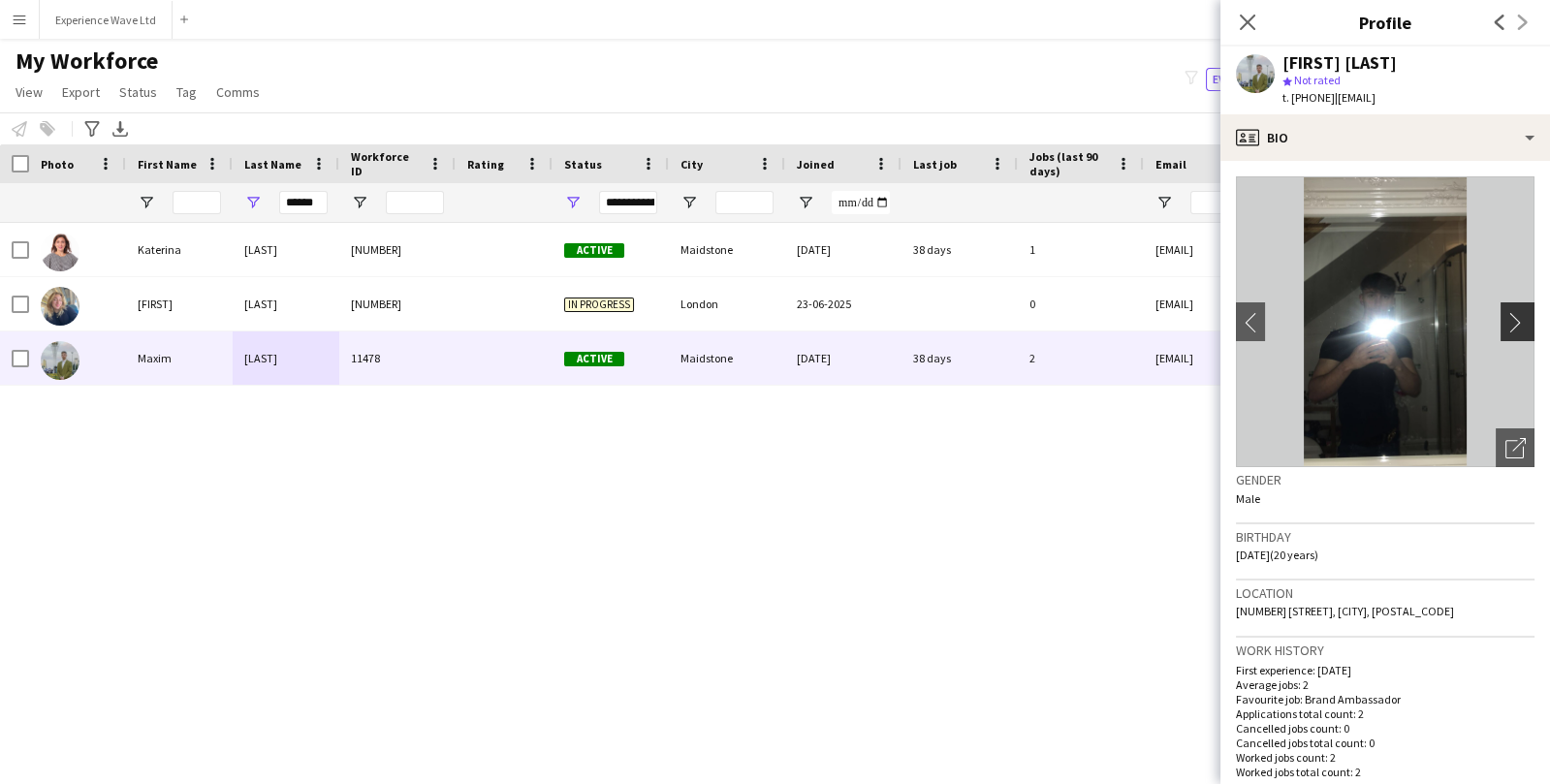 click on "chevron-right" 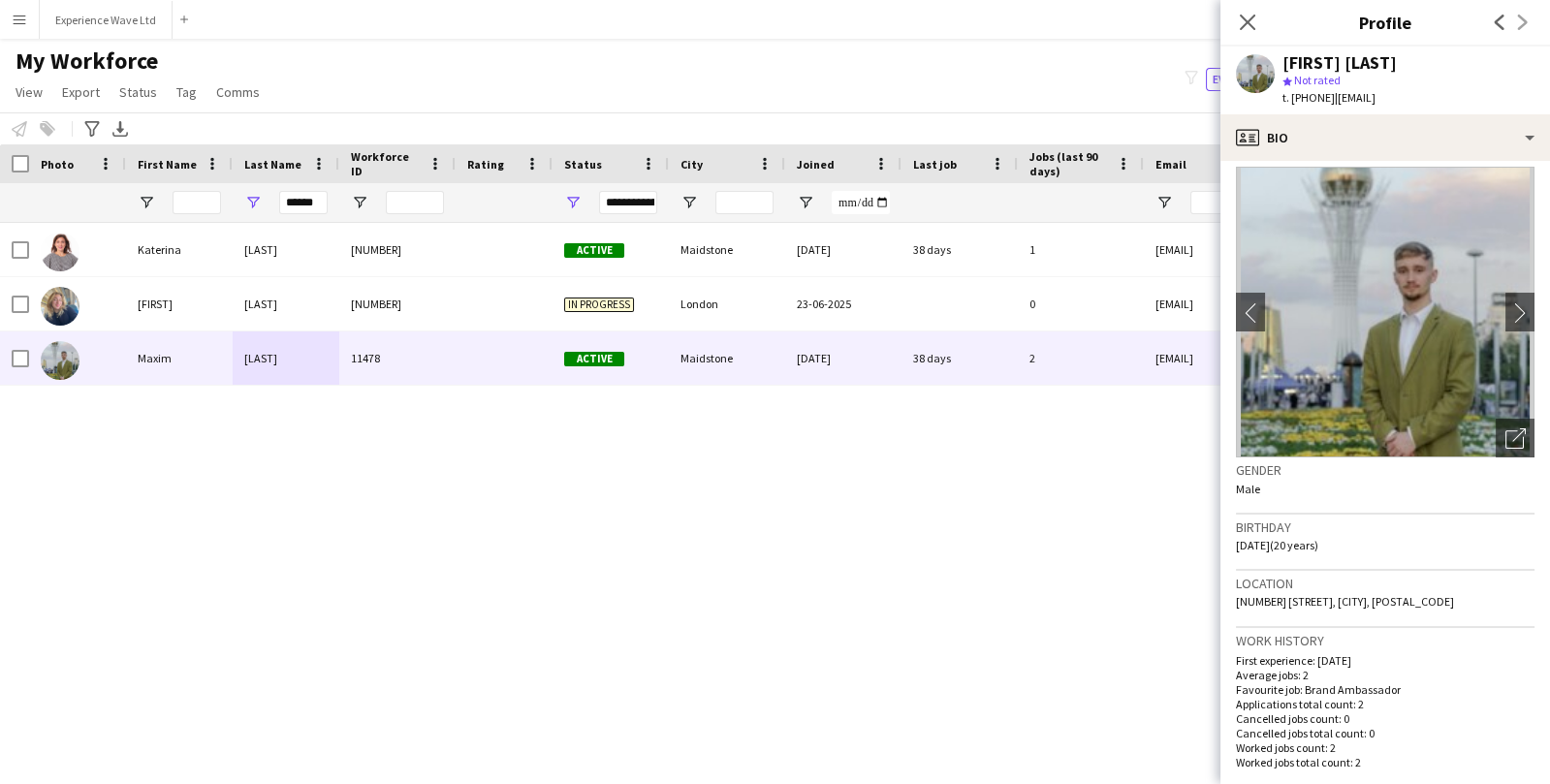 scroll, scrollTop: 0, scrollLeft: 0, axis: both 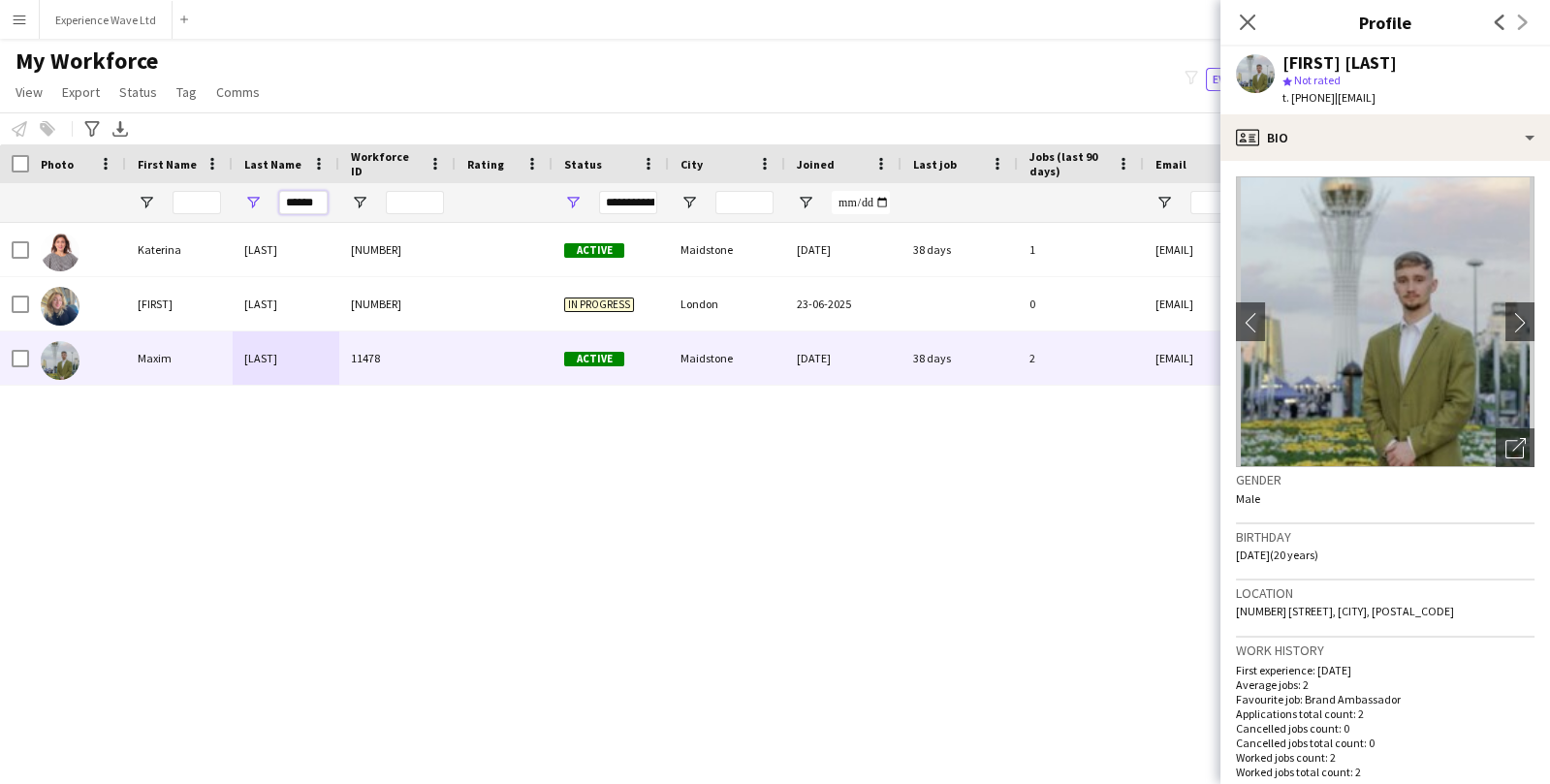 drag, startPoint x: 321, startPoint y: 201, endPoint x: 228, endPoint y: 201, distance: 93 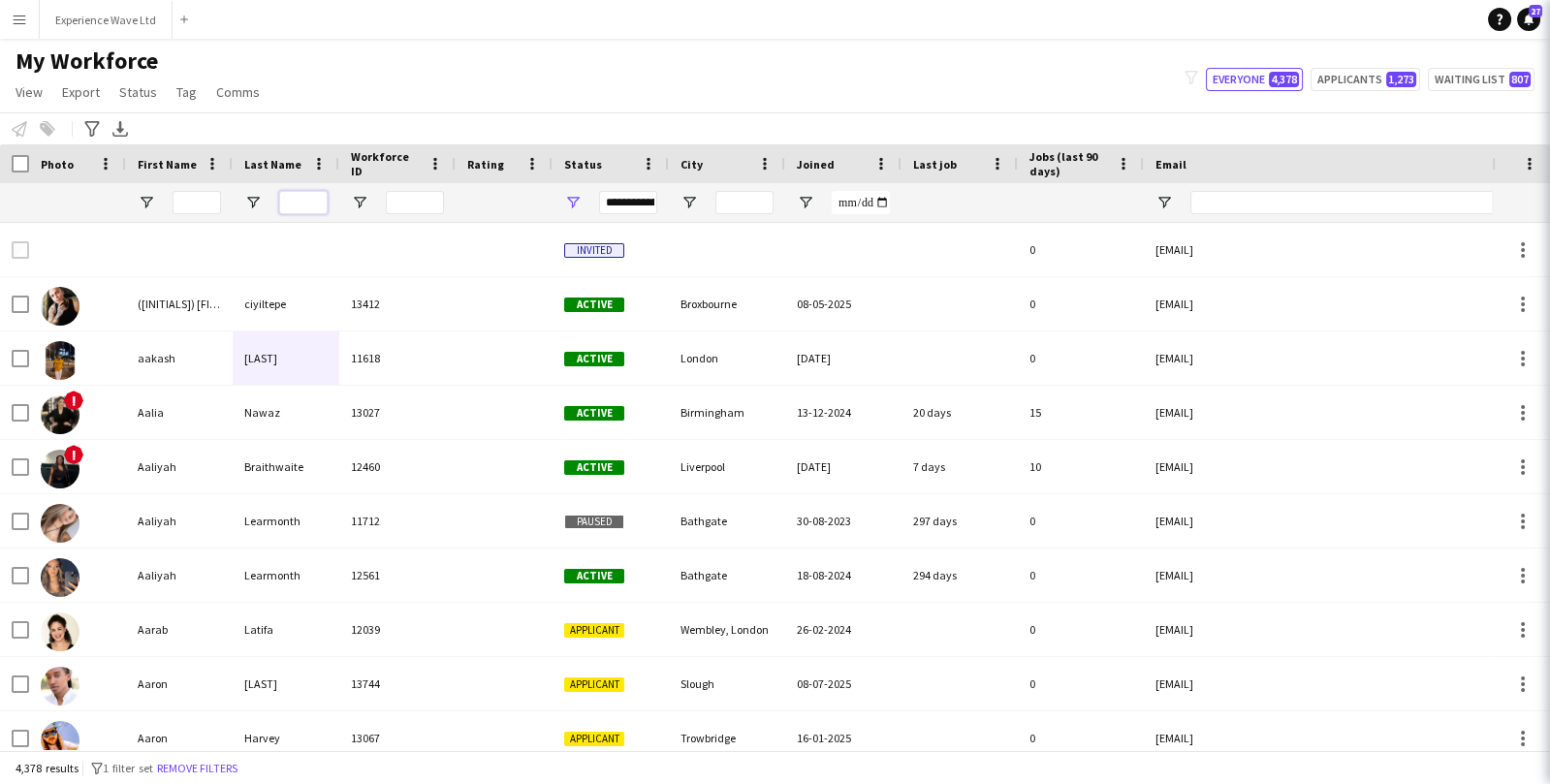 type 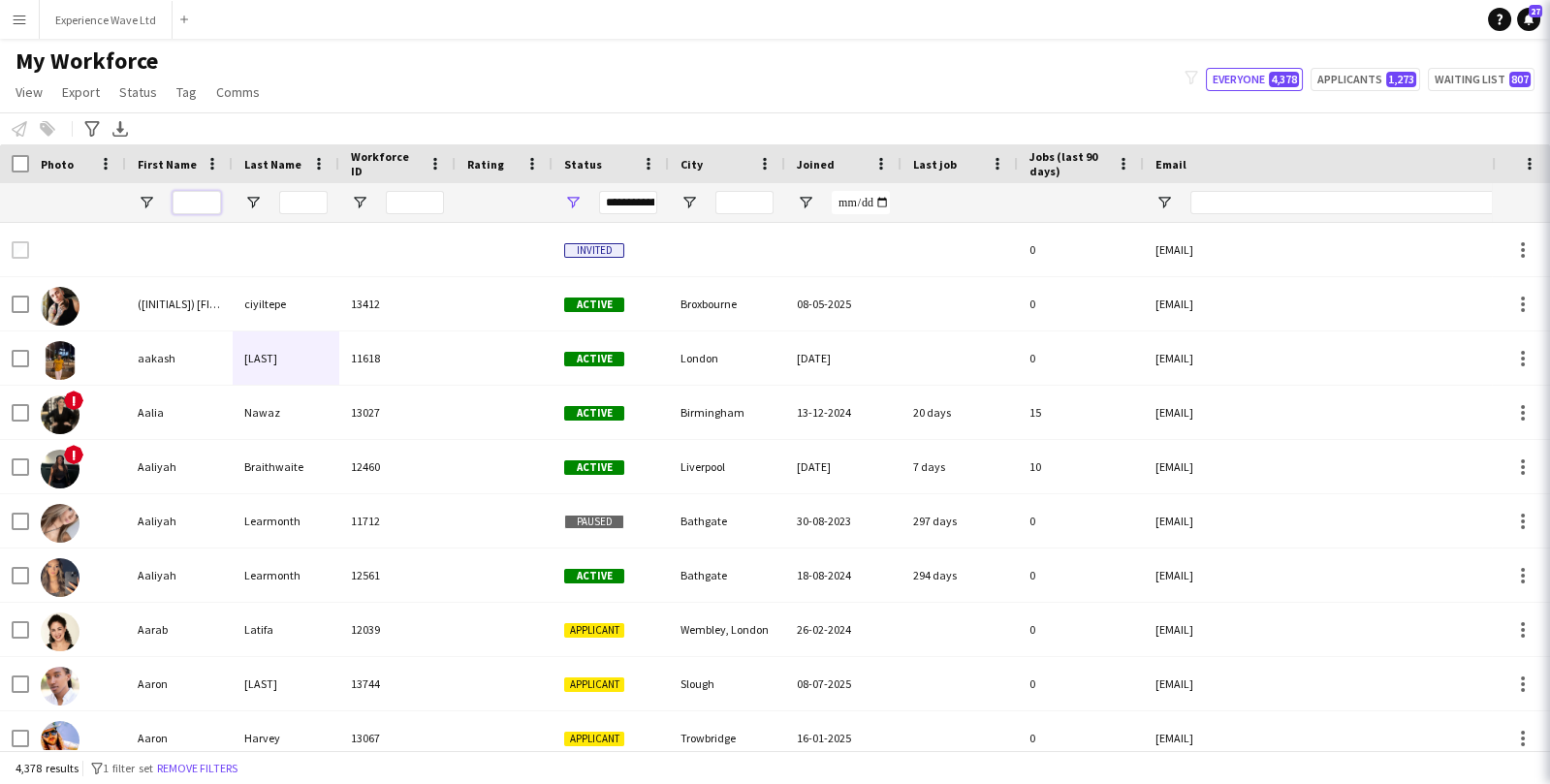 click at bounding box center (197, 203) 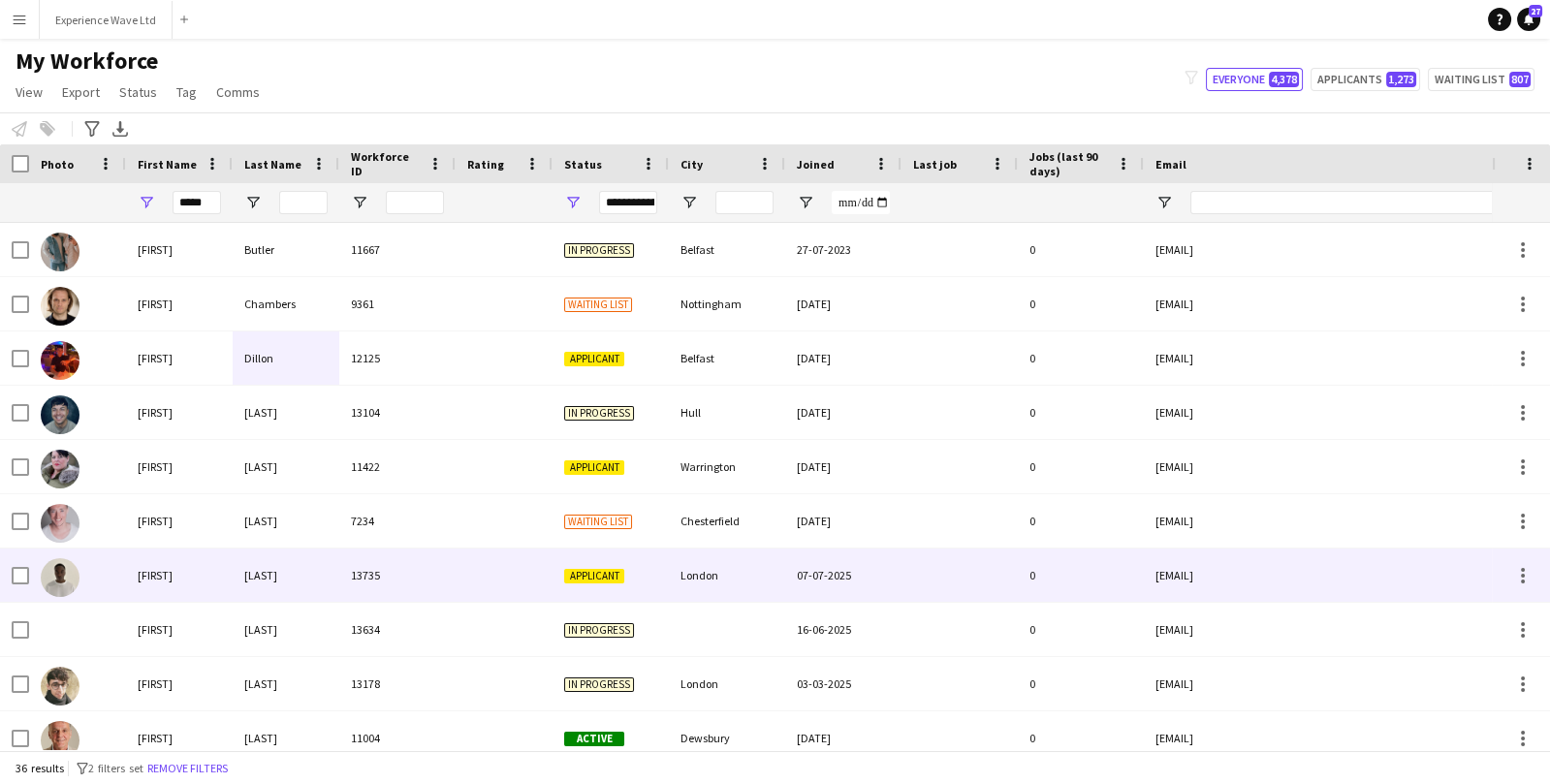 click on "Chris" at bounding box center (179, 575) 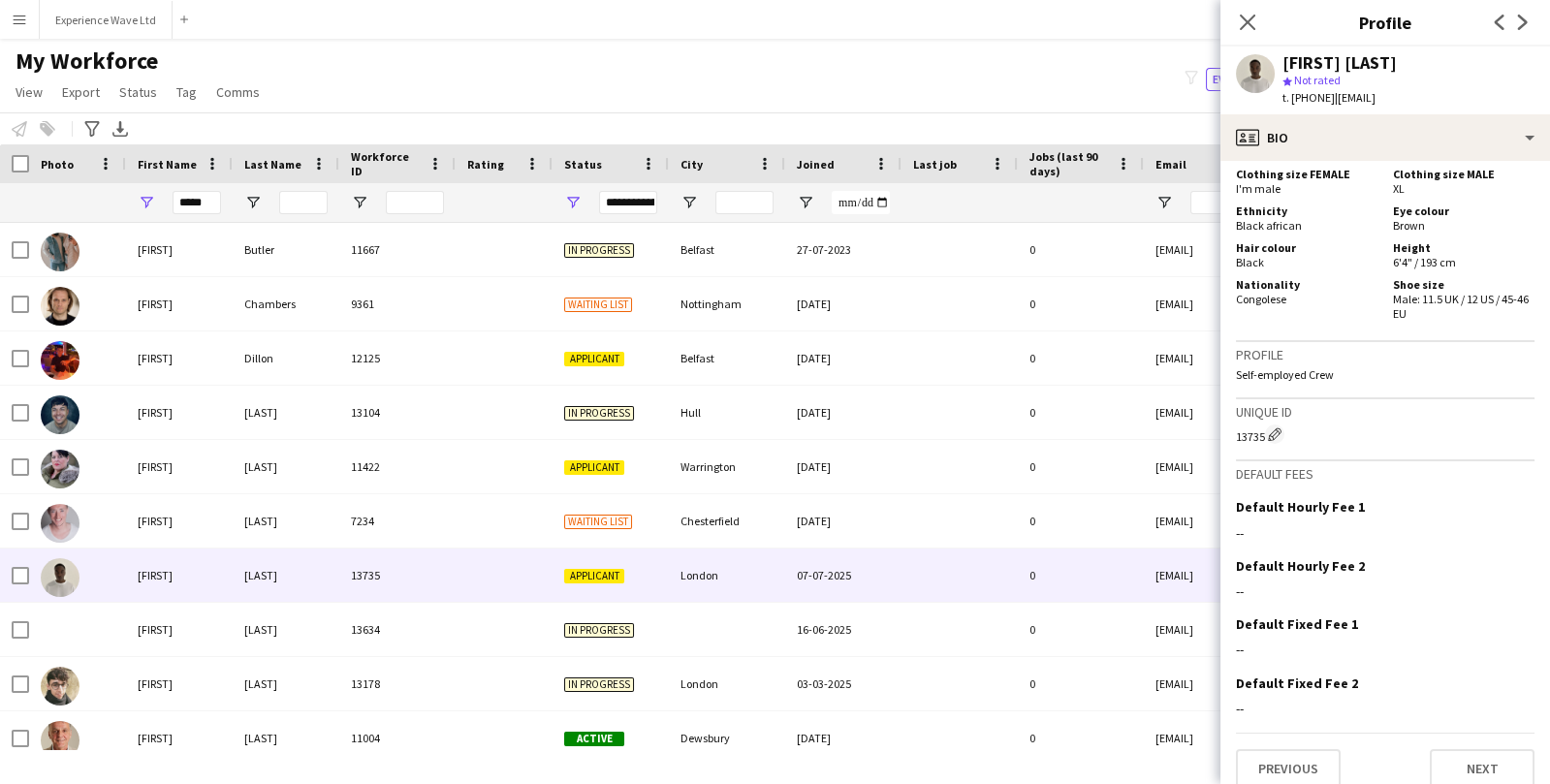 scroll, scrollTop: 999, scrollLeft: 0, axis: vertical 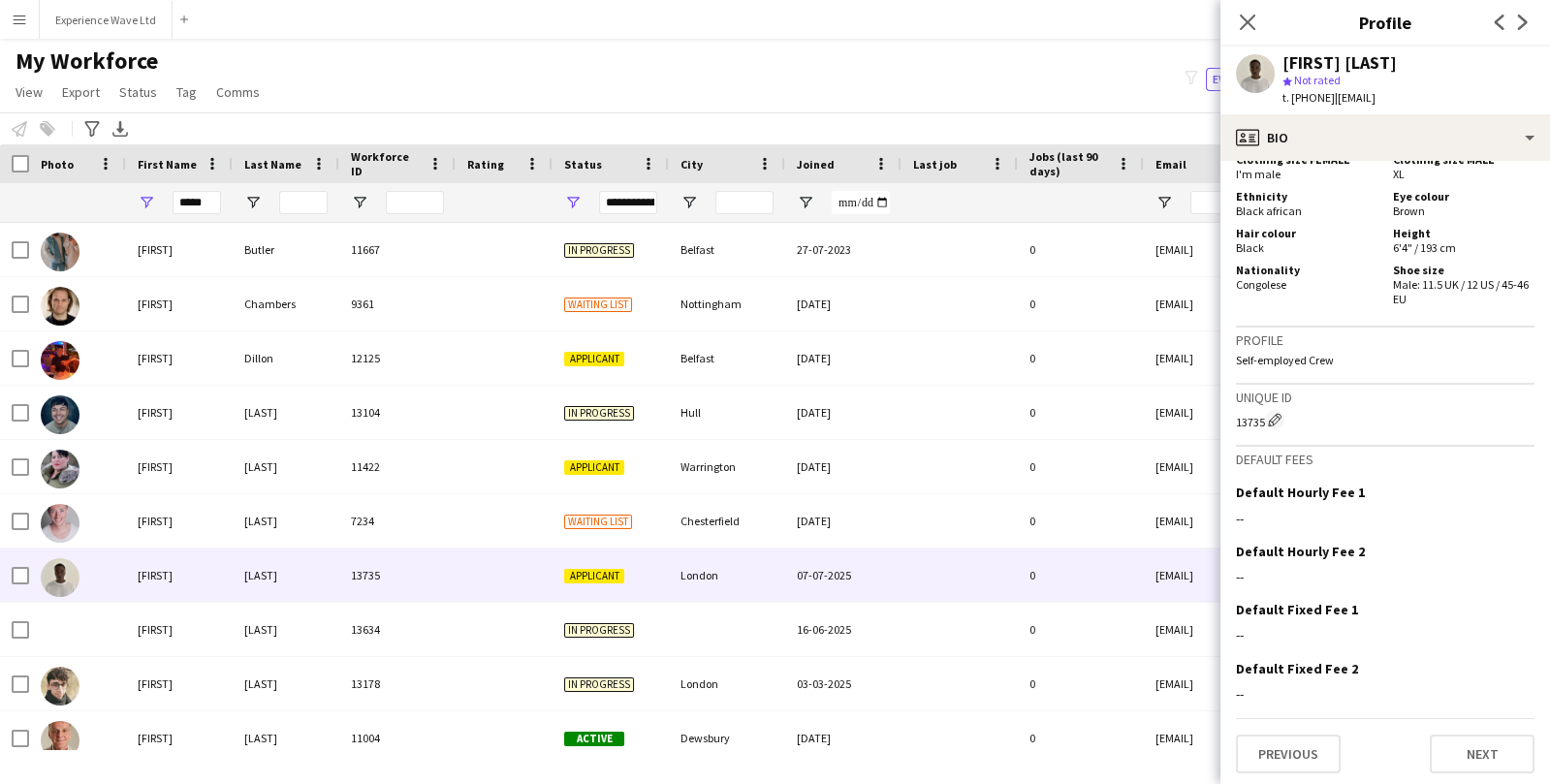 click on "Open photos pop-in
Gender   Male   Birthday   11-06-2000   (25 years)   Location   E20, apartment 2703 manhattan loft gardens 22 international way, London, E20   Work history   Applications total count: 0   Cancelled jobs count: 0   Cancelled jobs total count: 0   Worked jobs count: 0   Worked jobs total count: 0   Roles
Edit crew company roles
Skills
Edit crew company skills
Incomplete   Tags
Edit crew company tags
Incomplete   Attributes   Clothing size FEMALE   I'm male  Clothing size MALE   XL  Ethnicity   Black african  Eye colour   Brown  Hair colour   Black  Height   6'4" / 193 cm  Nationality   Congolese  Shoe size   Male: 11.5 UK / 12 US / 45-46 EU  Profile   Self-employed Crew   Unique ID   13735
Edit crew unique ID
Default fees   Default Hourly Fee 1
Edit this field
--   Default Hourly Fee 2" 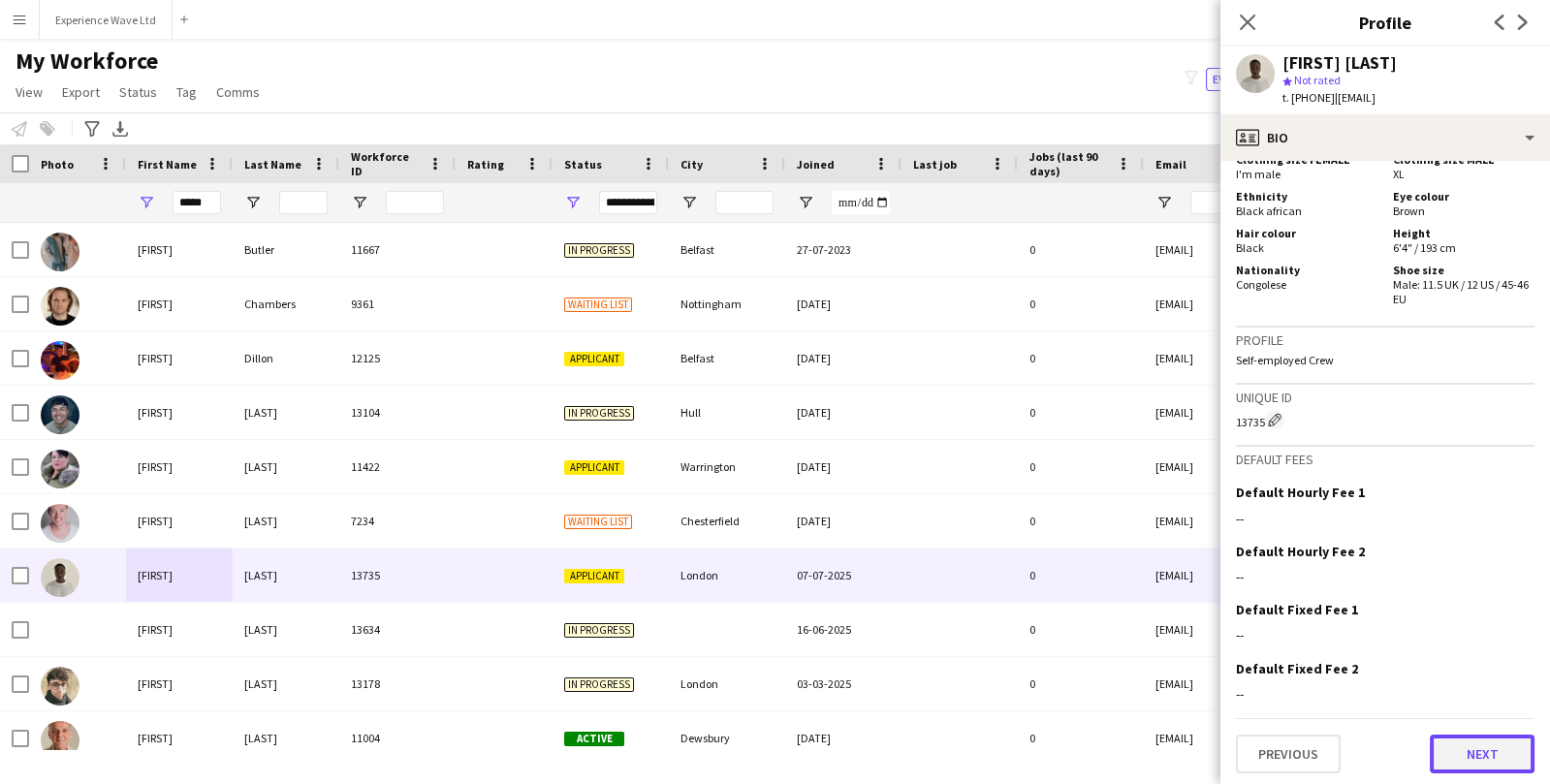 click on "Next" 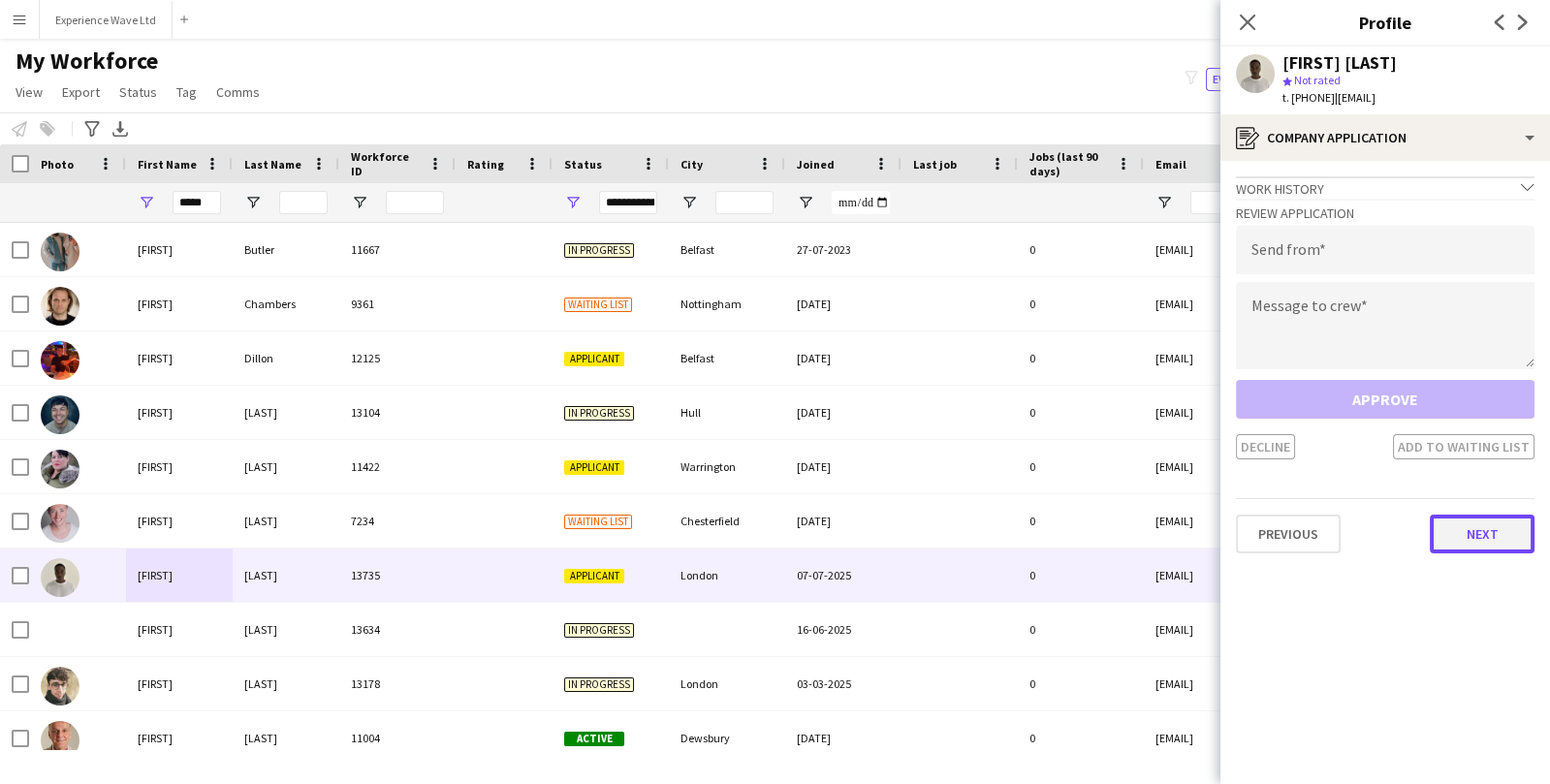 click on "Next" 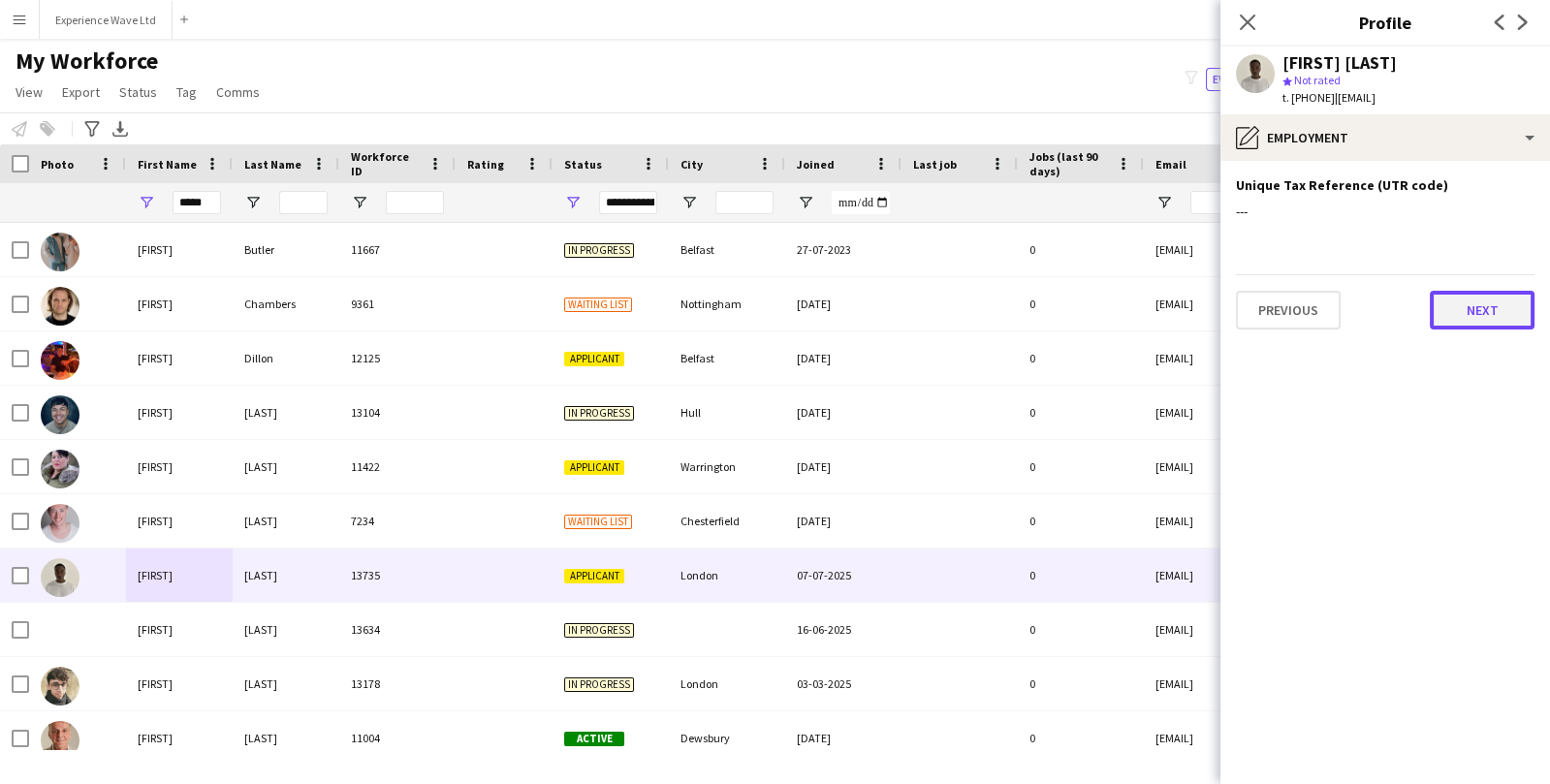 click on "Next" 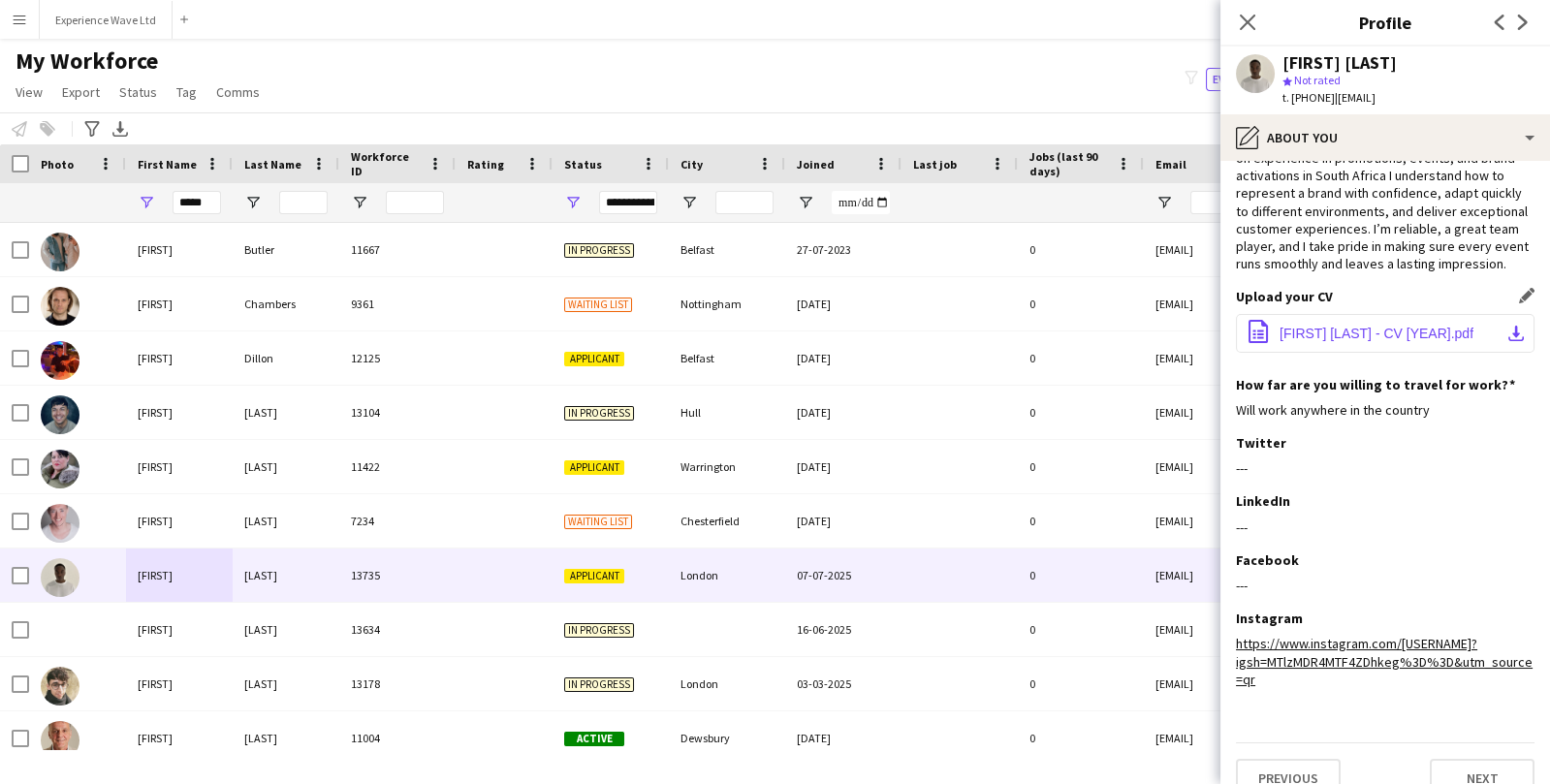 scroll, scrollTop: 115, scrollLeft: 0, axis: vertical 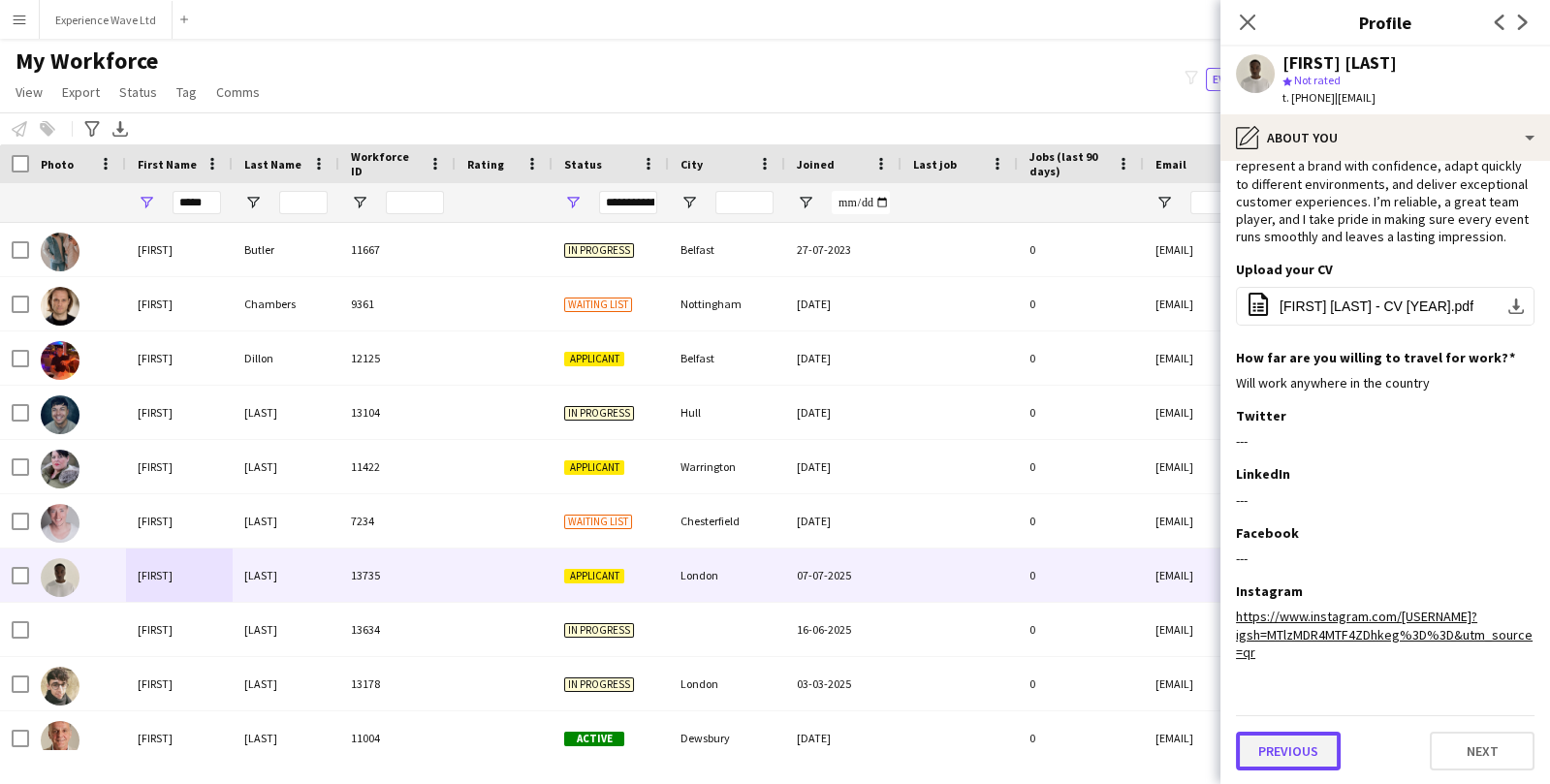 click on "Previous" 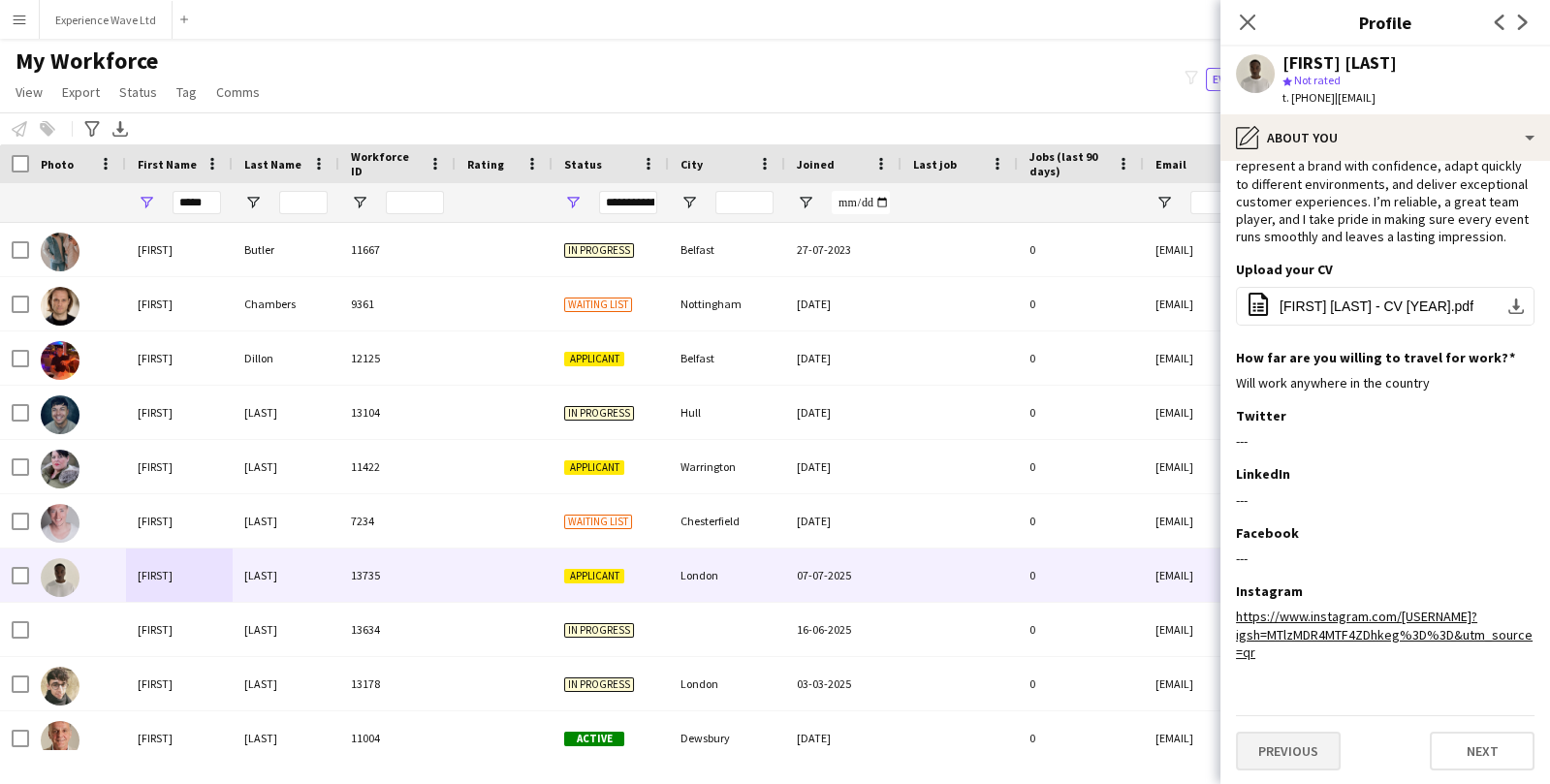 scroll, scrollTop: 0, scrollLeft: 0, axis: both 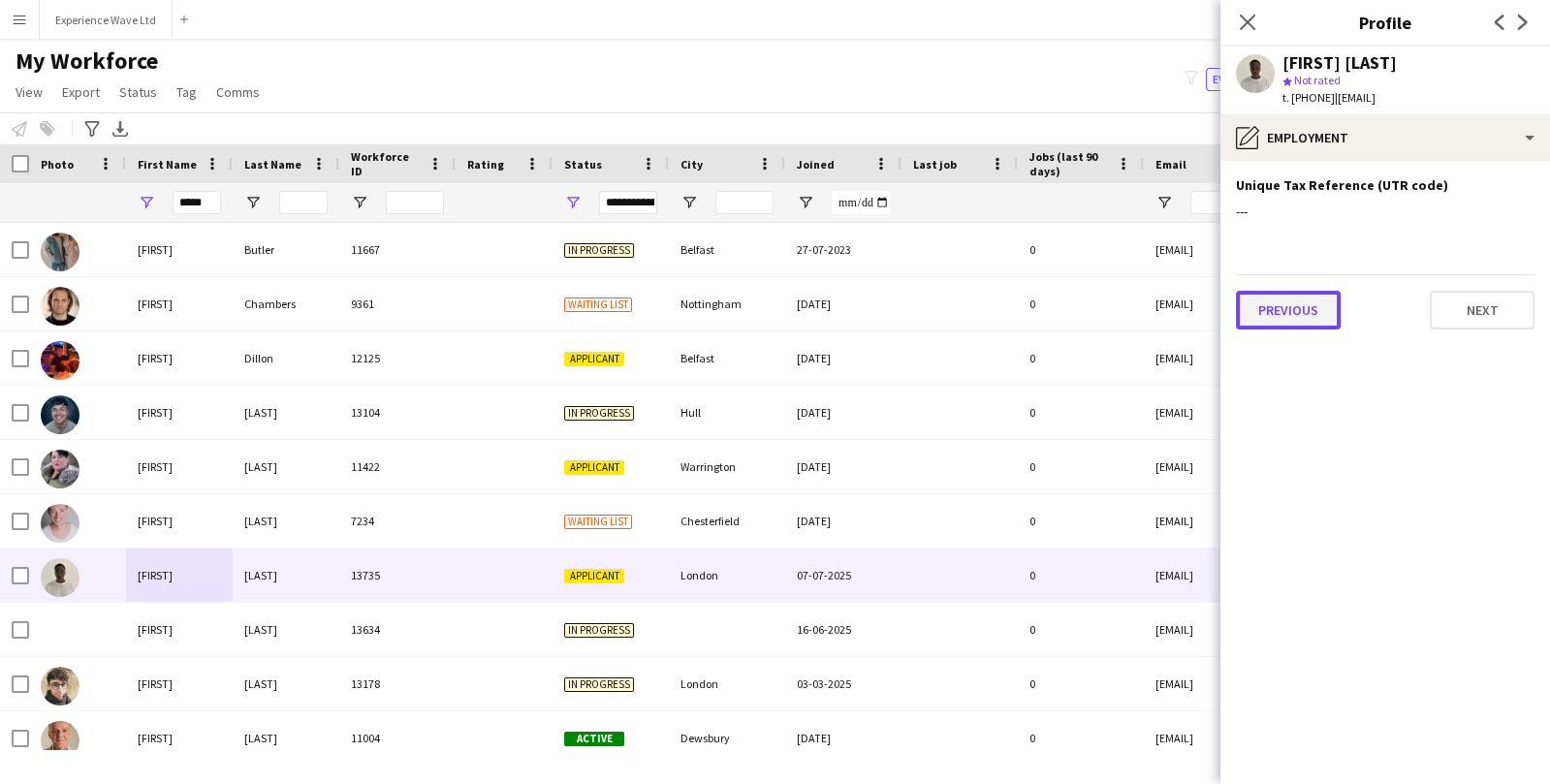 click on "Previous" 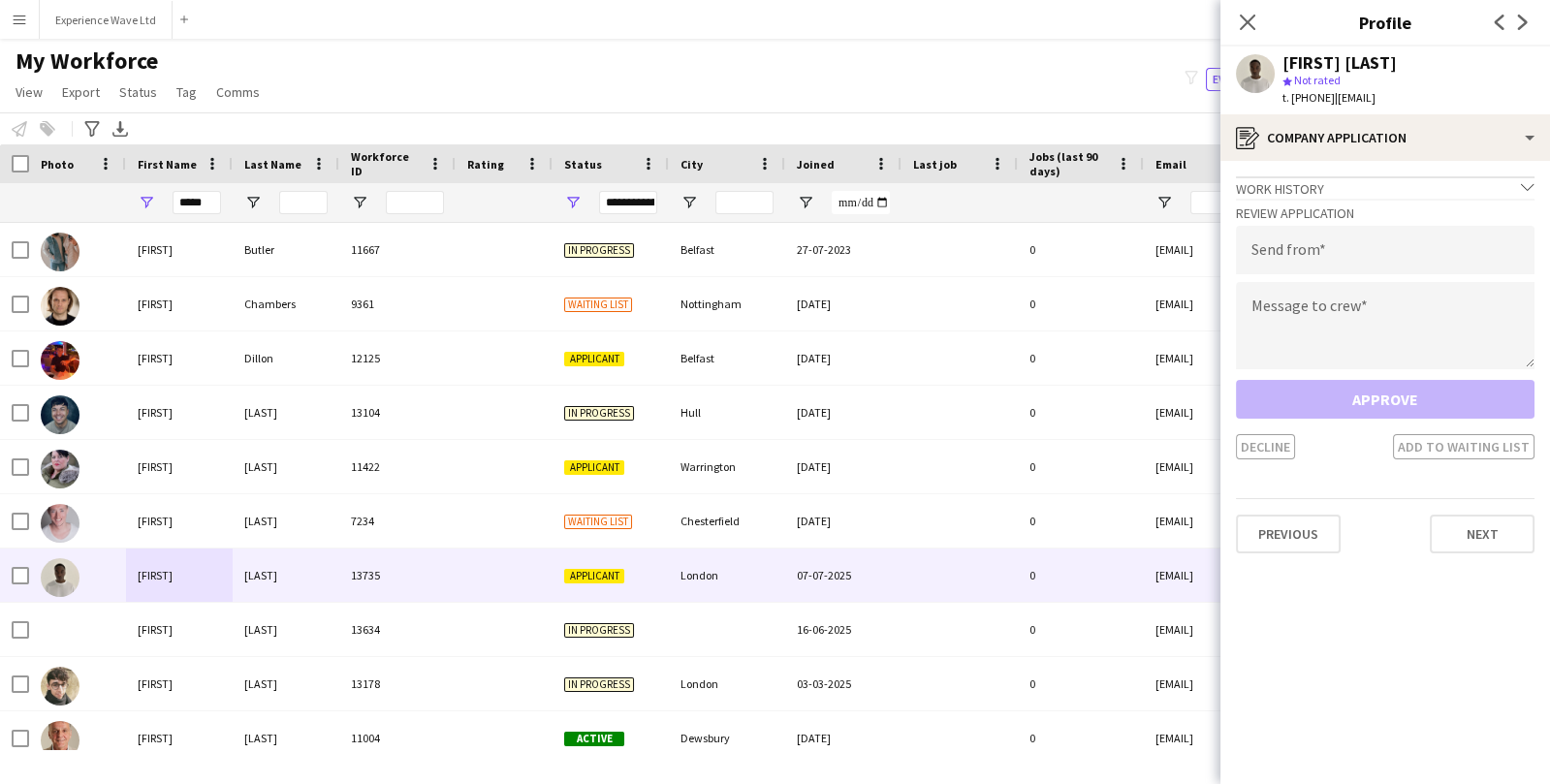 click on "Work history
chevron-down
Incomplete   Review Application   Send from   Message to crew   Approve   Decline   Add to waiting list   Previous   Next" 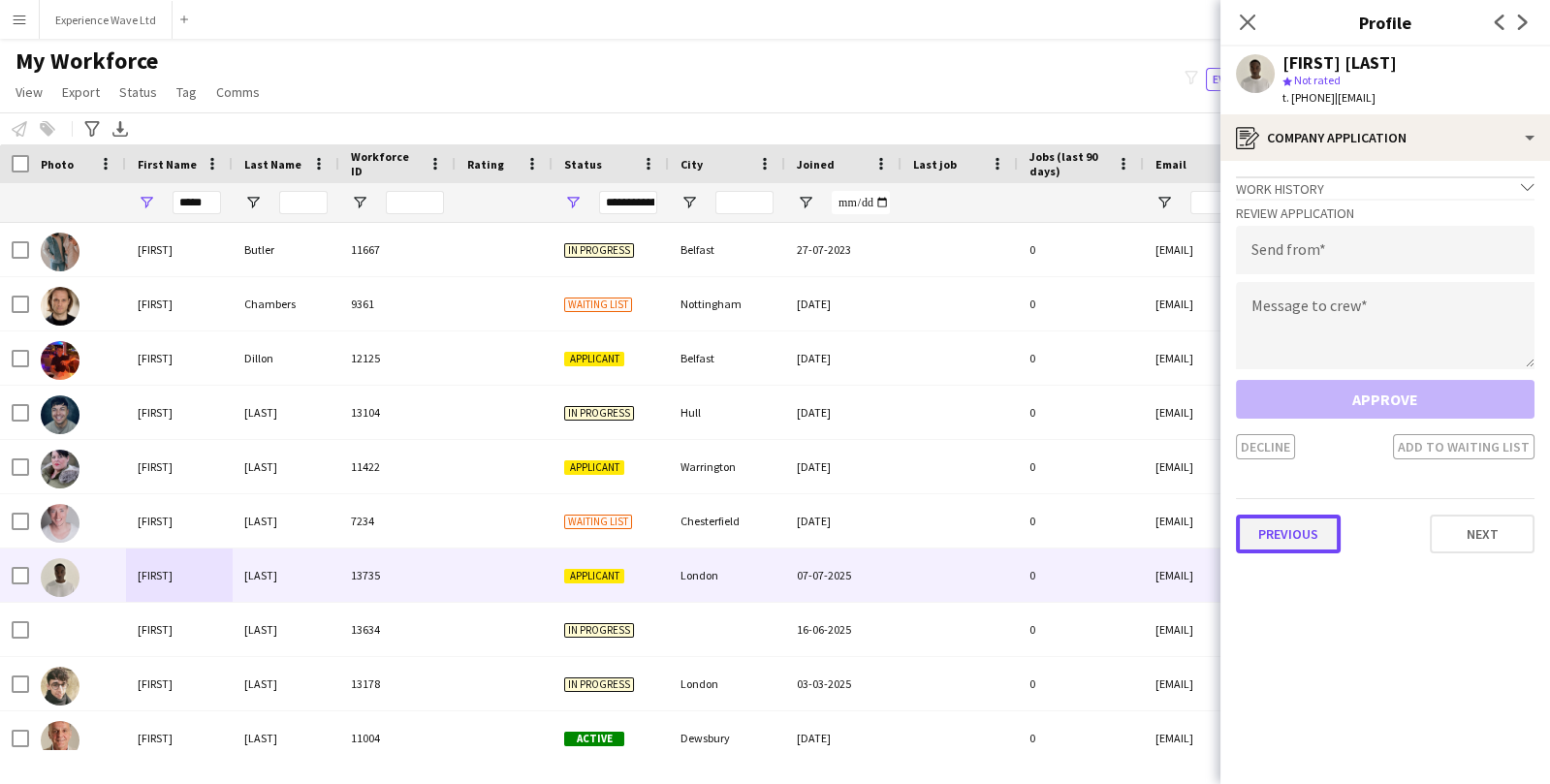 click on "Previous" 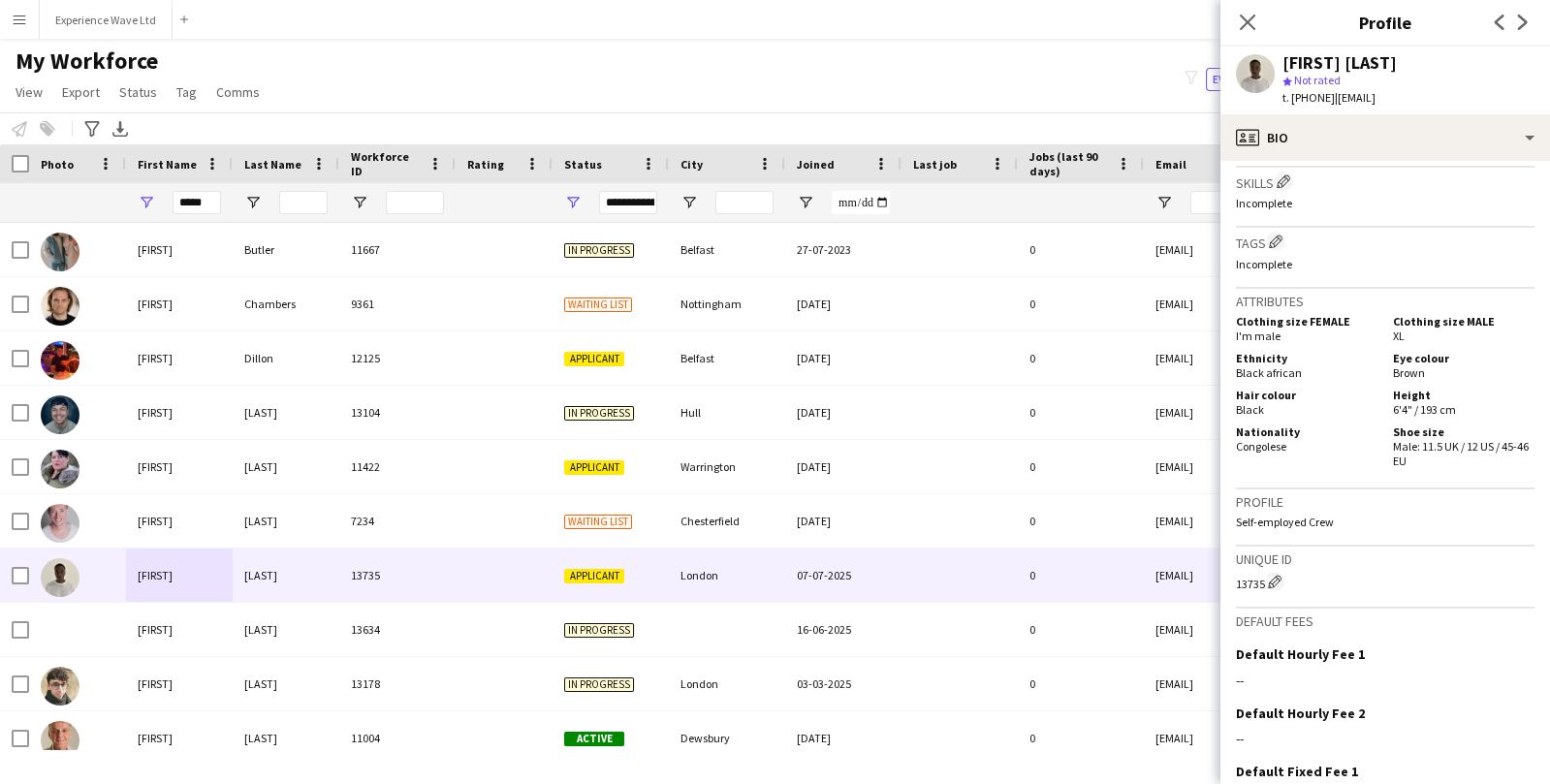 scroll, scrollTop: 999, scrollLeft: 0, axis: vertical 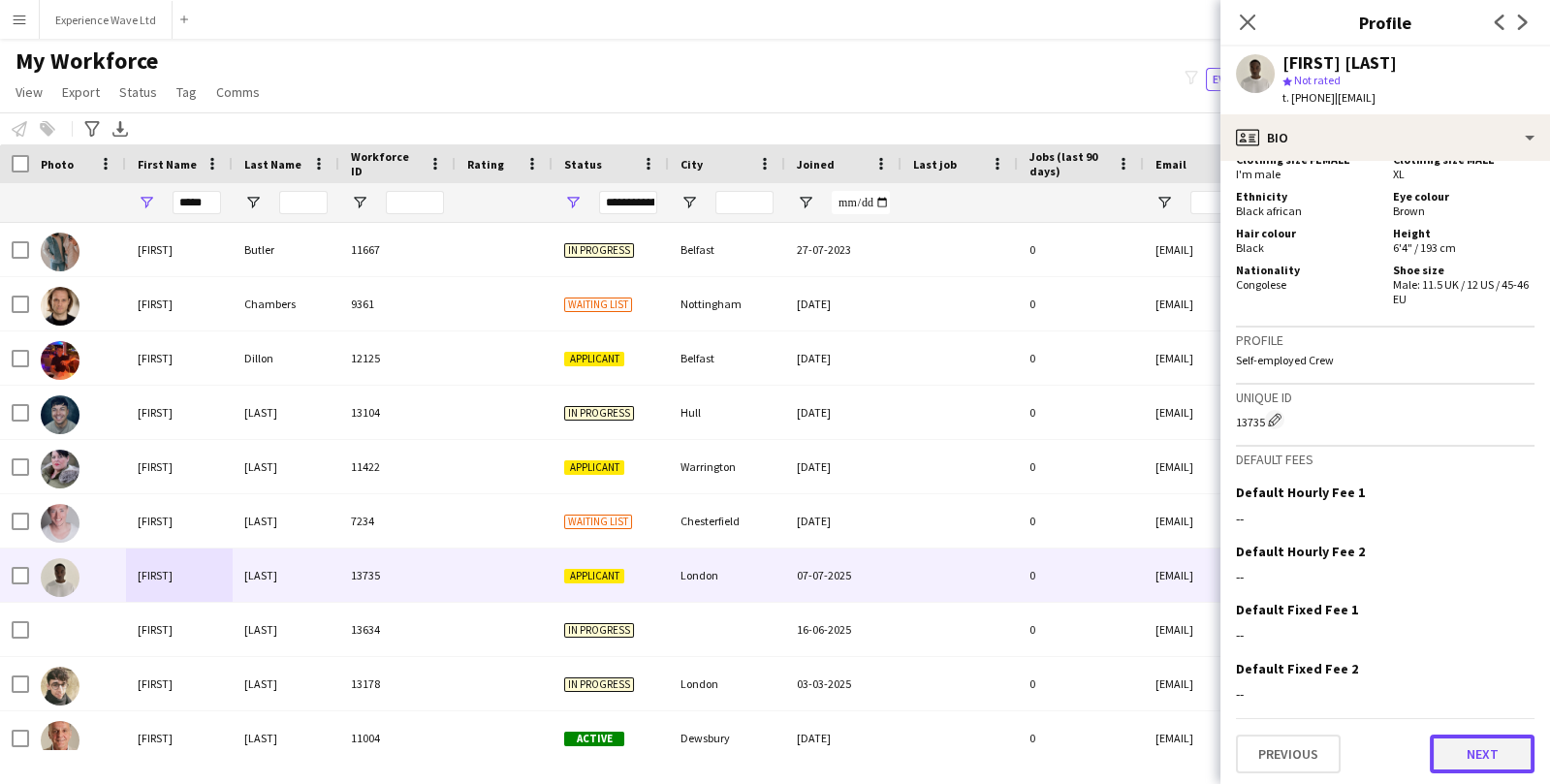 click on "Next" 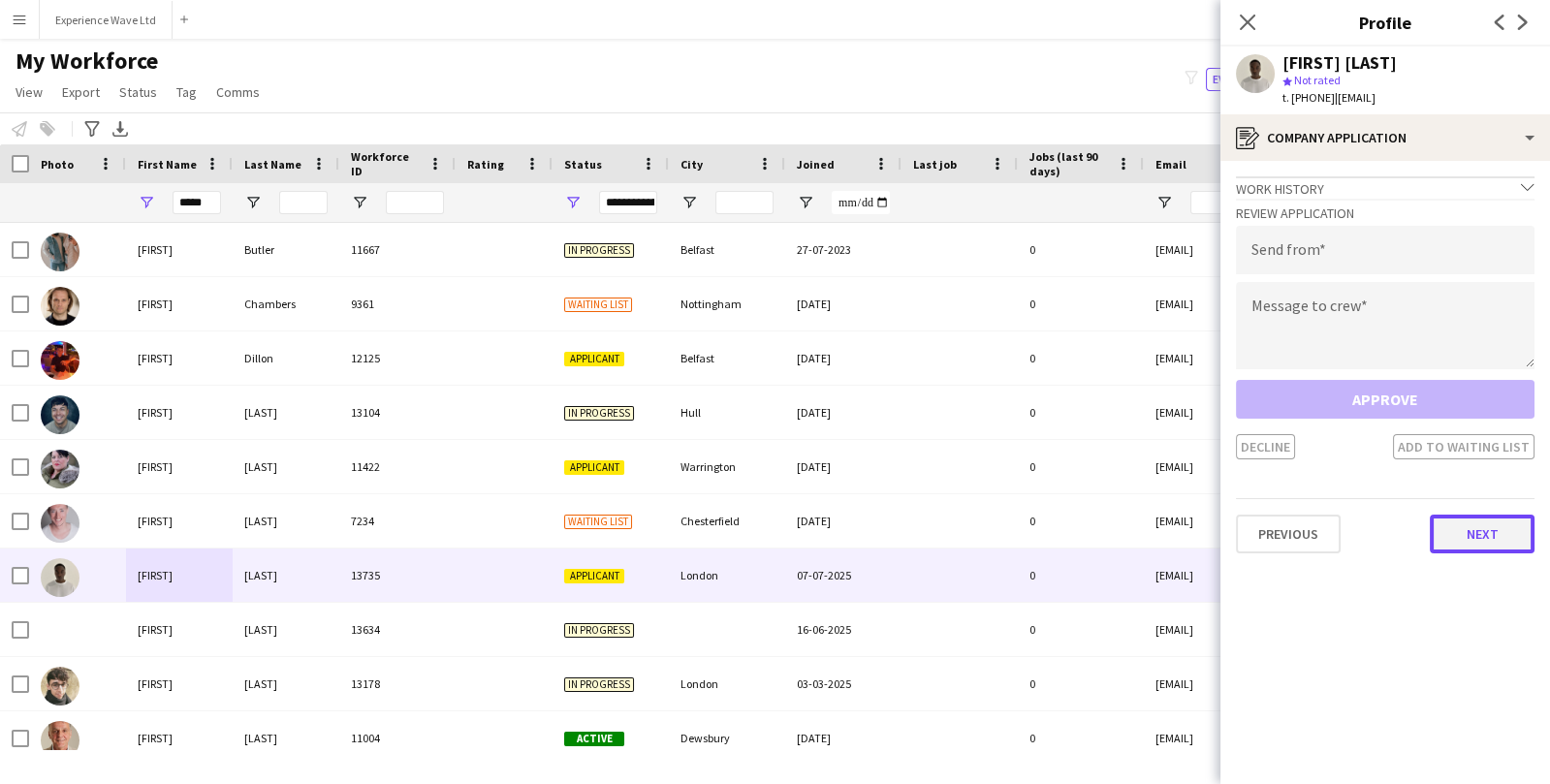 click on "Next" 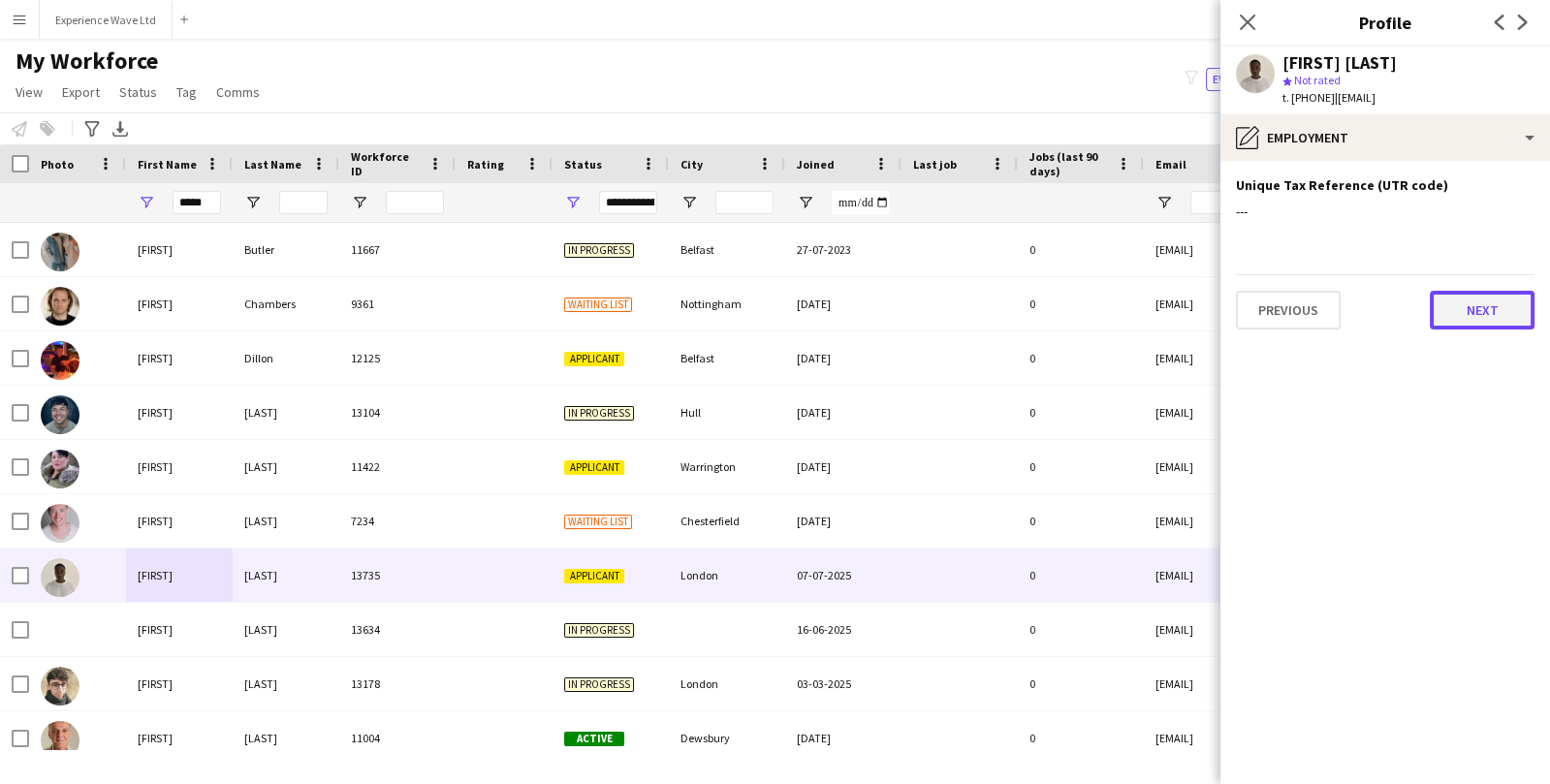 click on "Next" 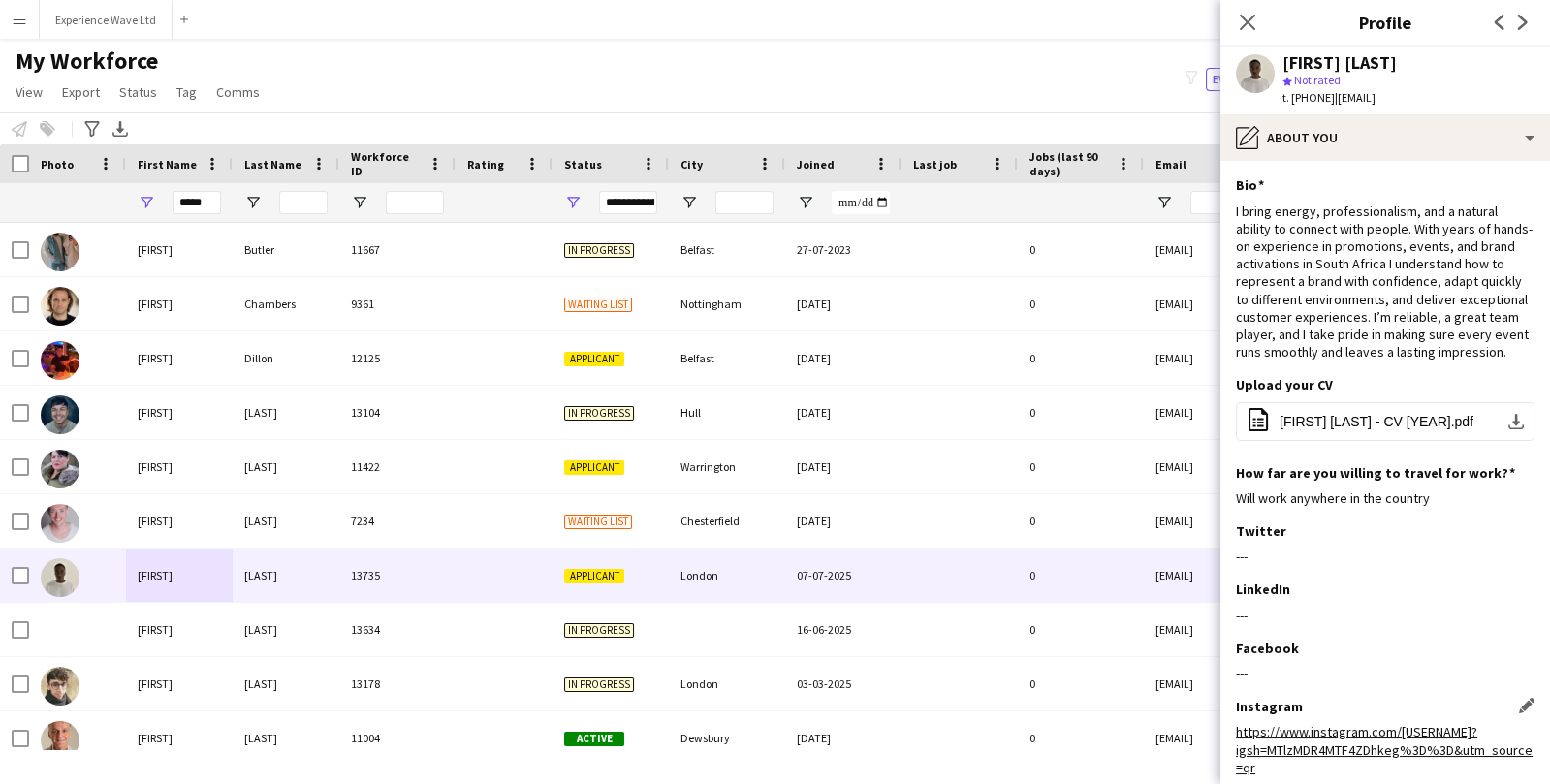 click on "https://www.instagram.com/chris.milungu?igsh=MTlzMDR4MTF4ZDhkeg%3D%3D&utm_source=qr" 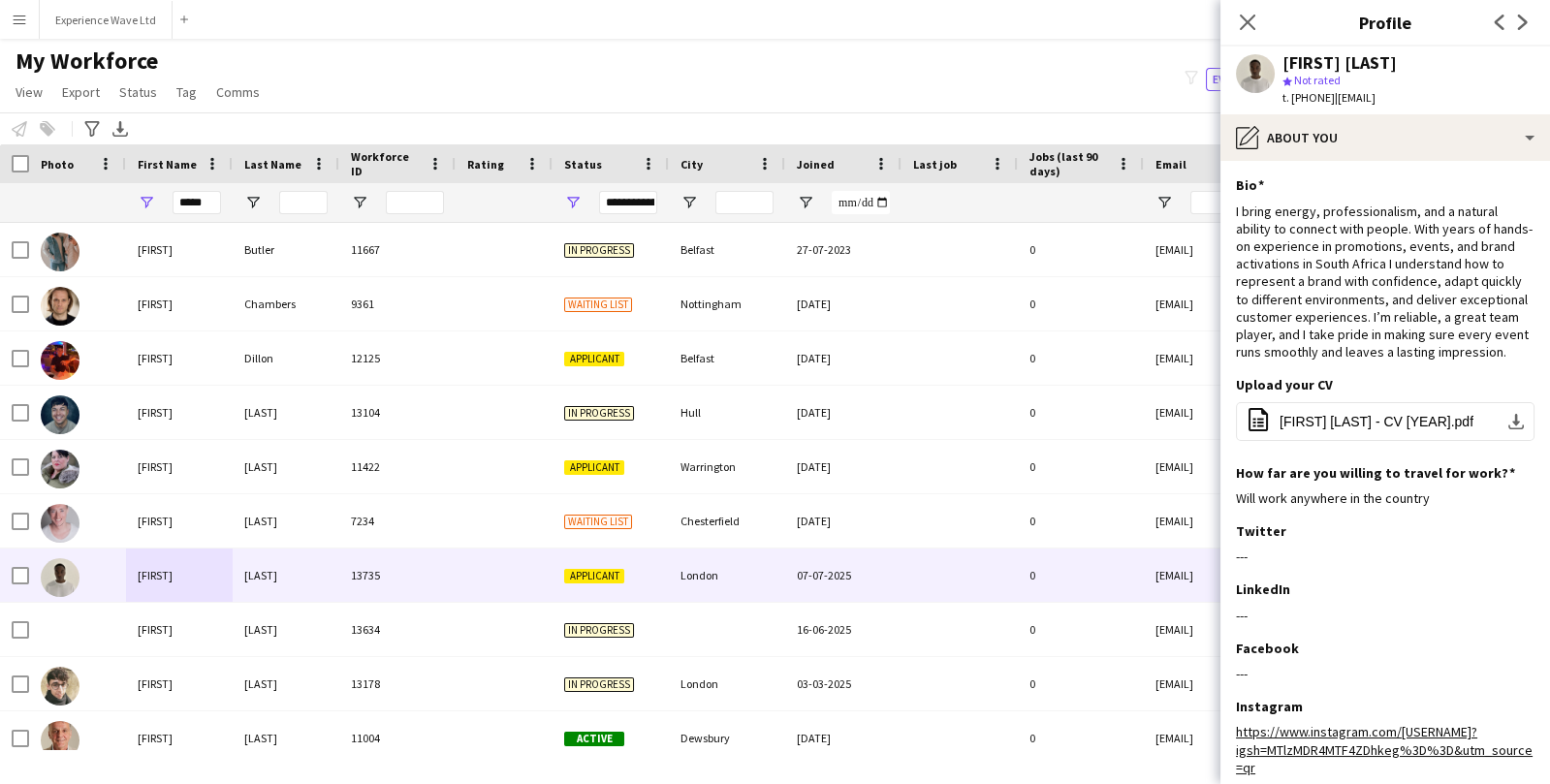 click 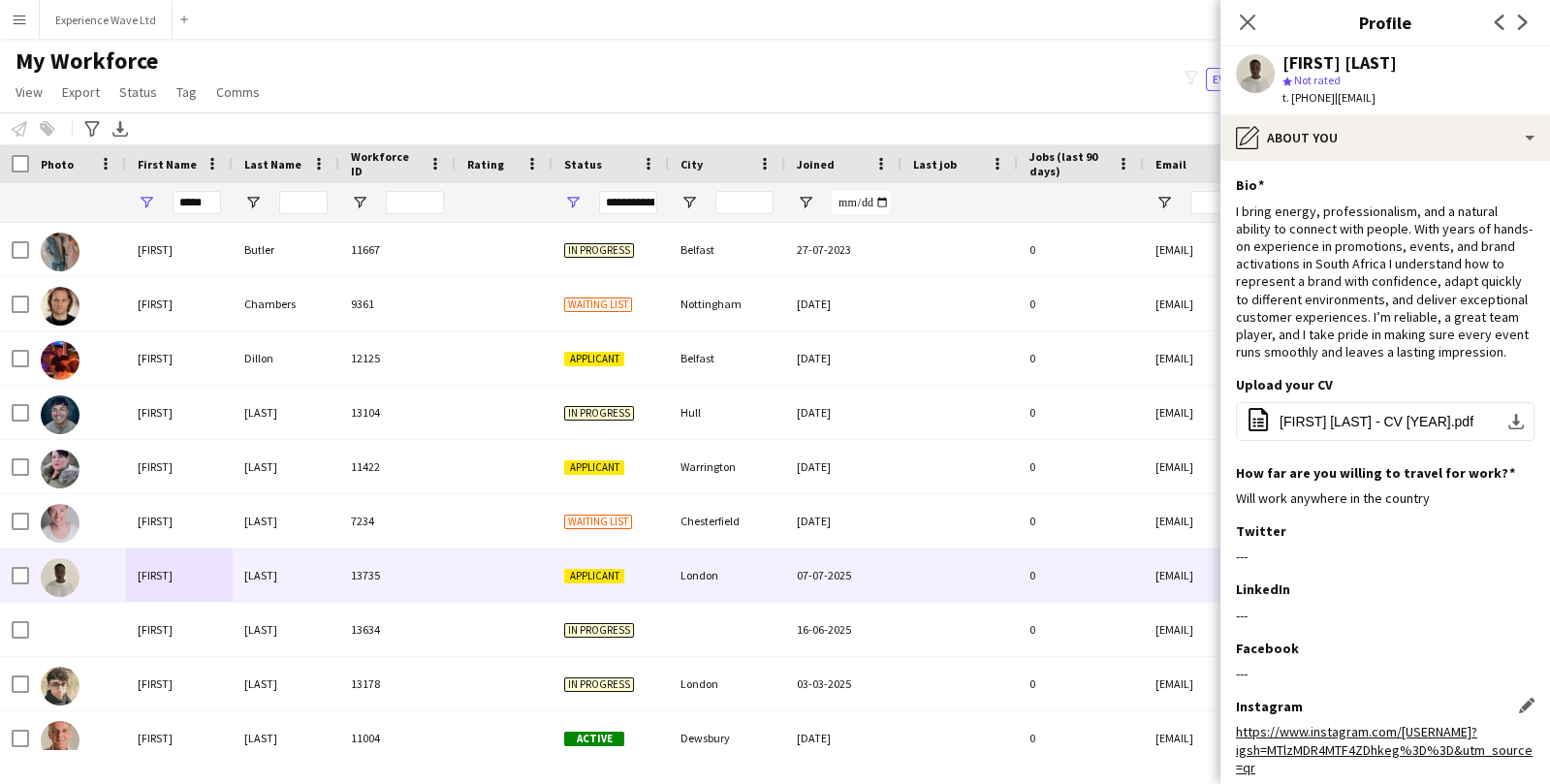 click on "https://www.instagram.com/chris.milungu?igsh=MTlzMDR4MTF4ZDhkeg%3D%3D&utm_source=qr" 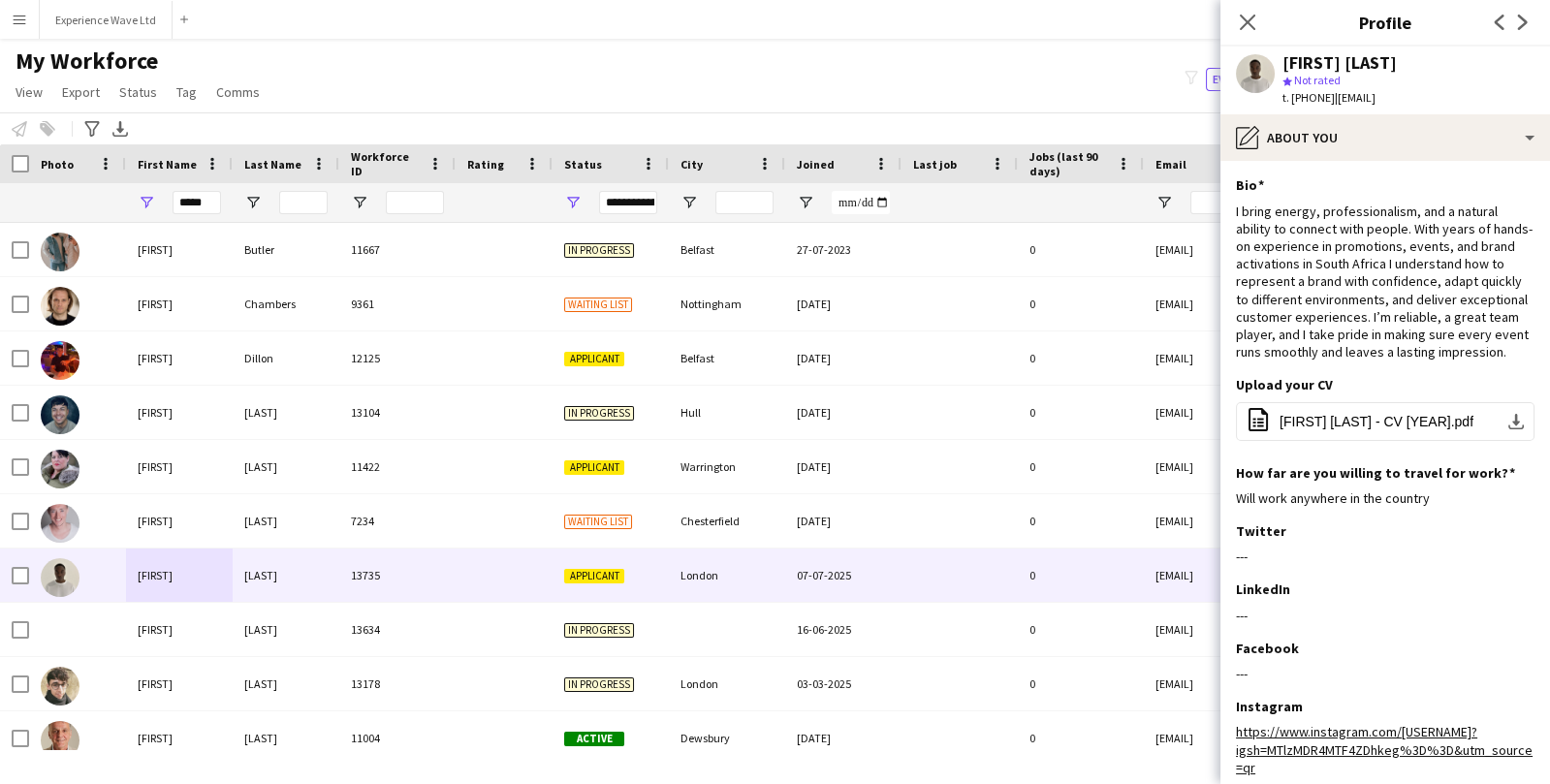 click 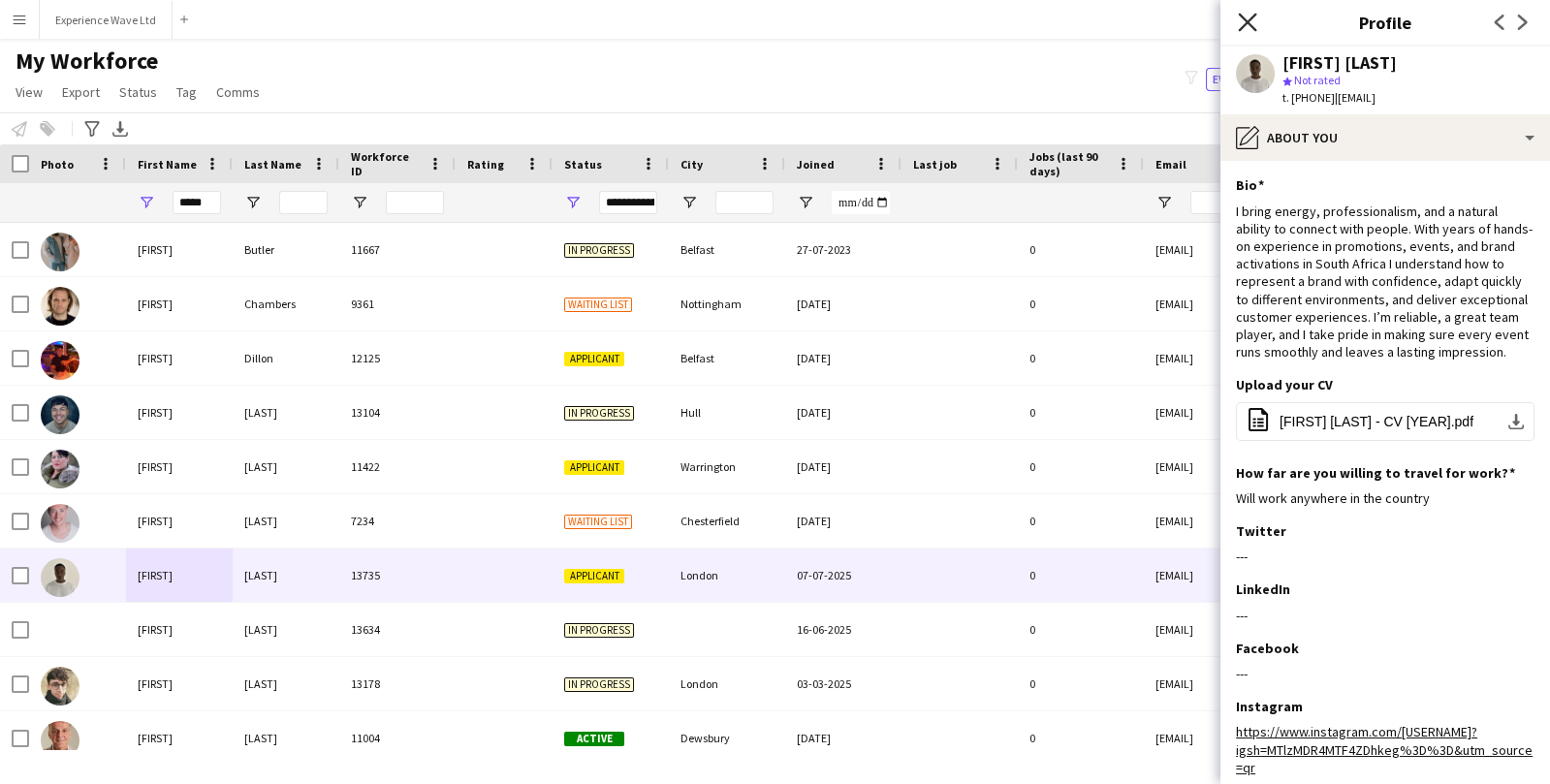 click on "Close pop-in" 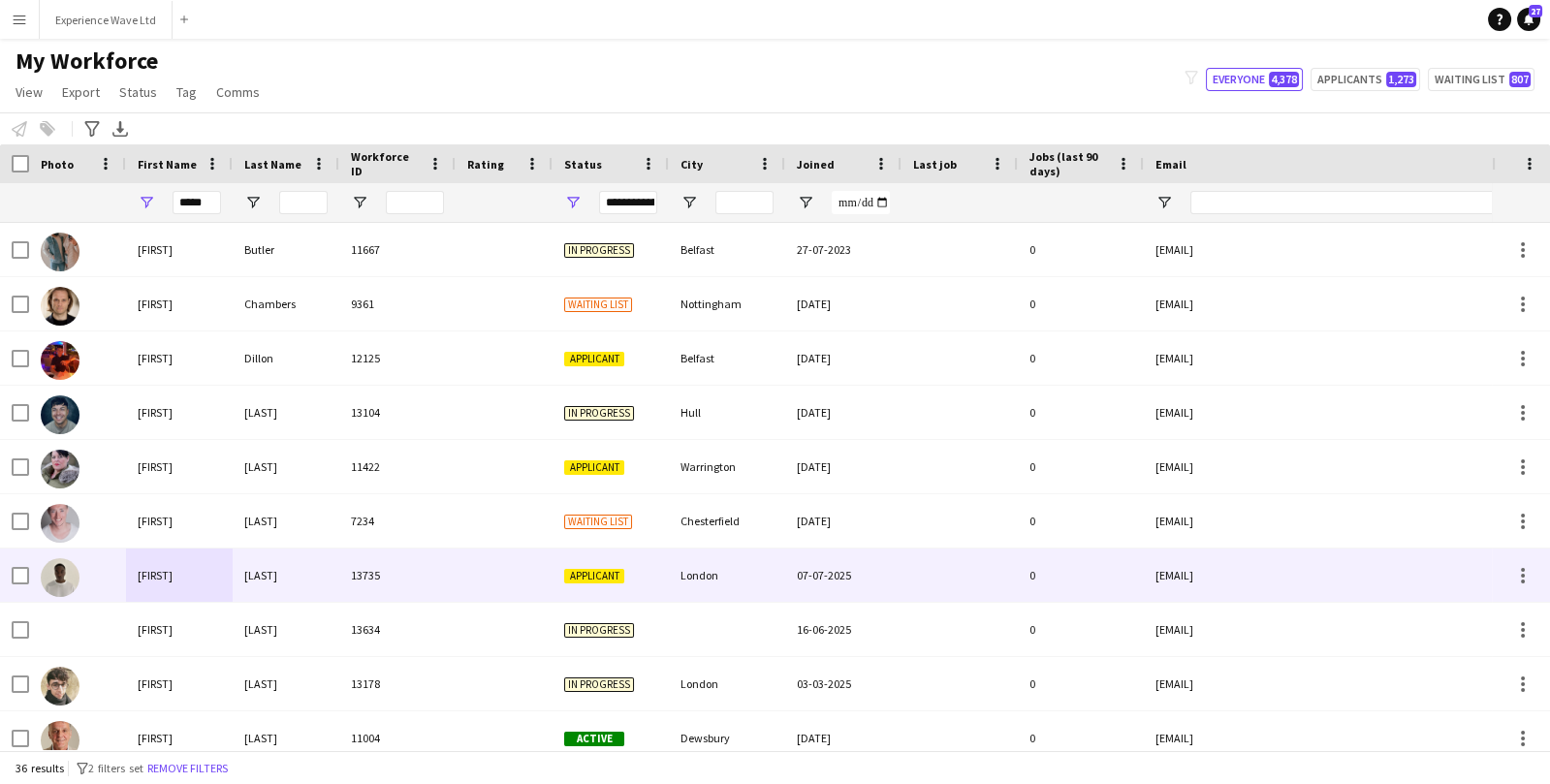 click on "London" at bounding box center (727, 575) 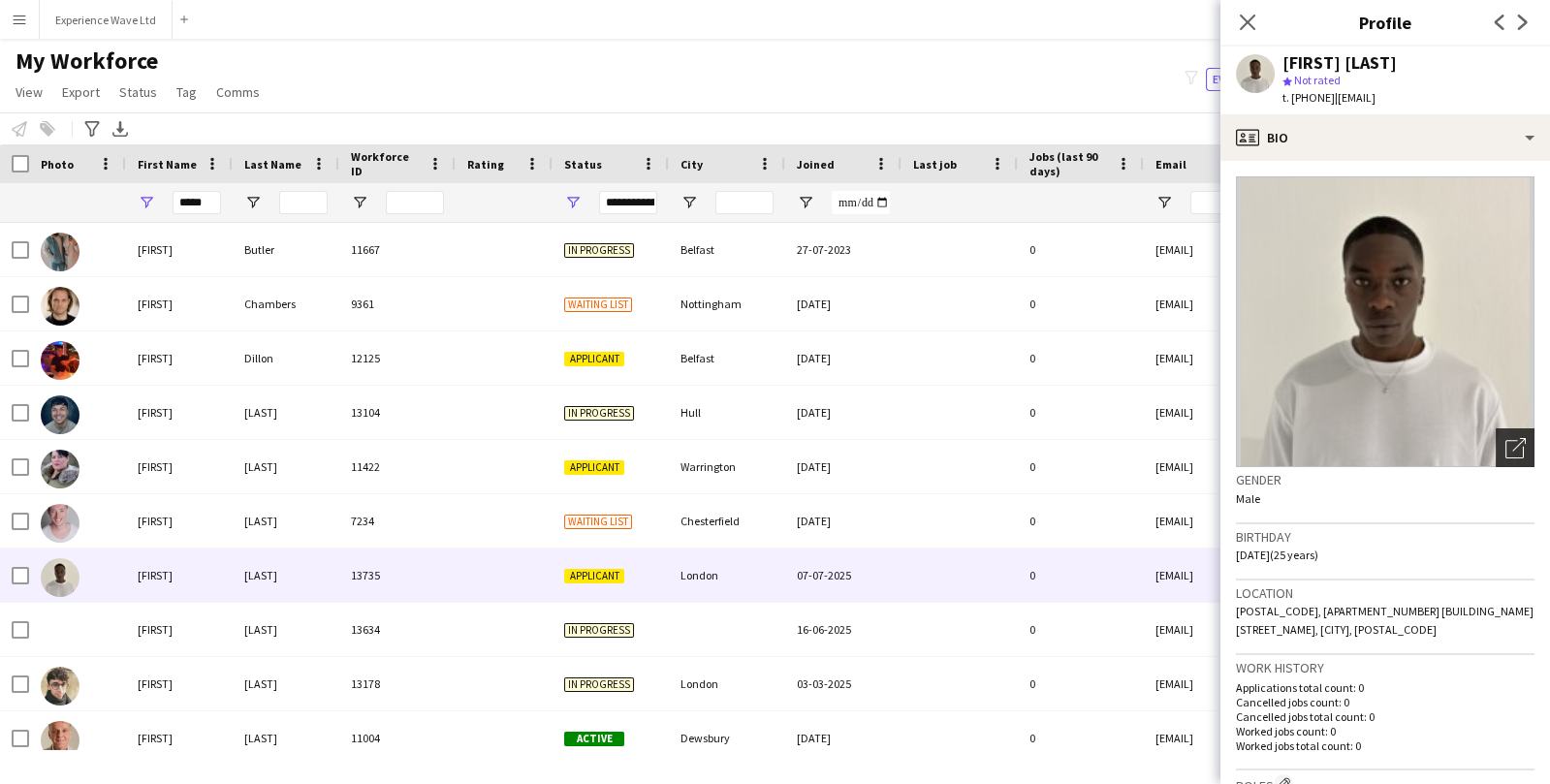click on "Open photos pop-in" 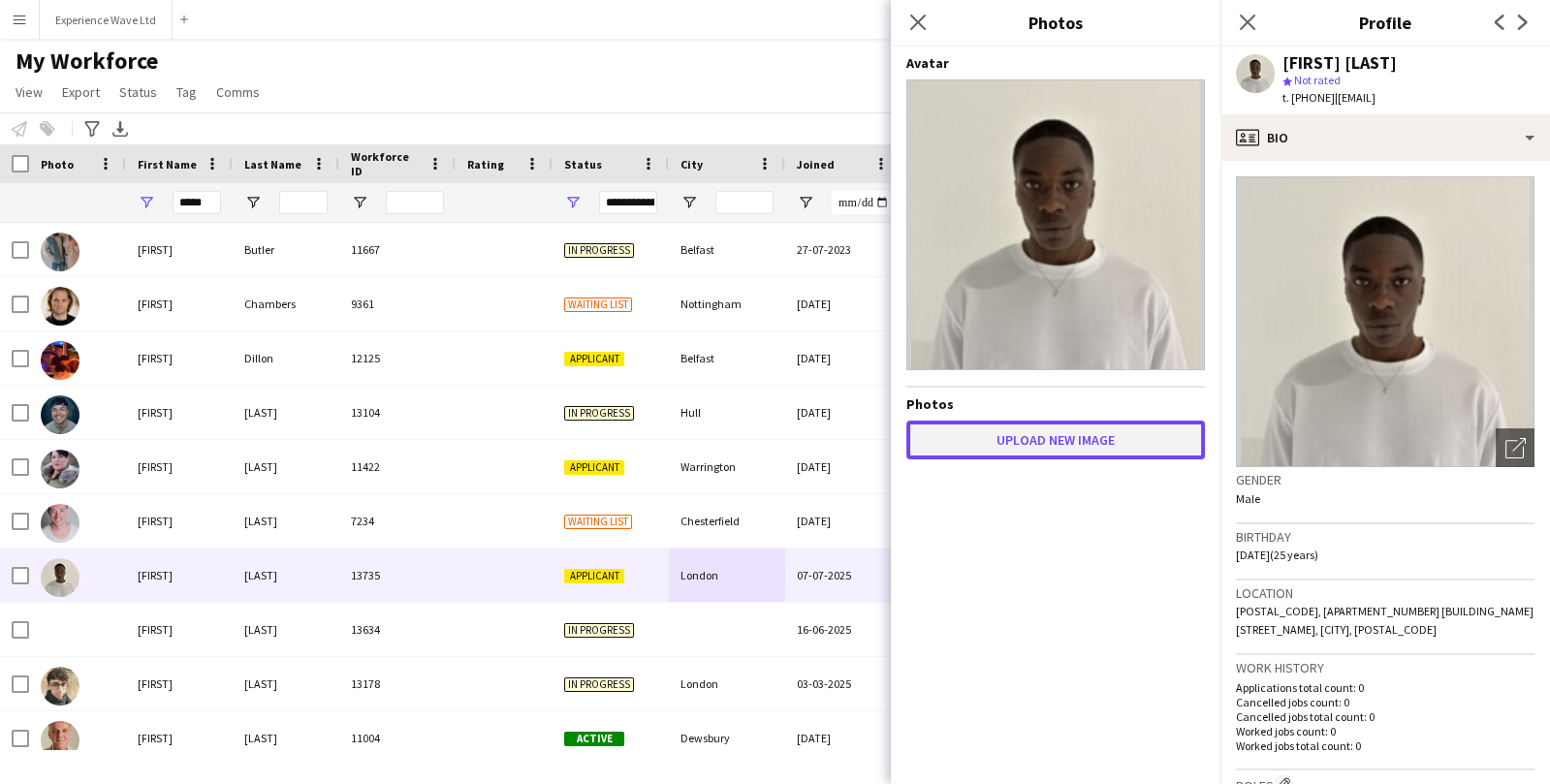 click on "Upload new image" 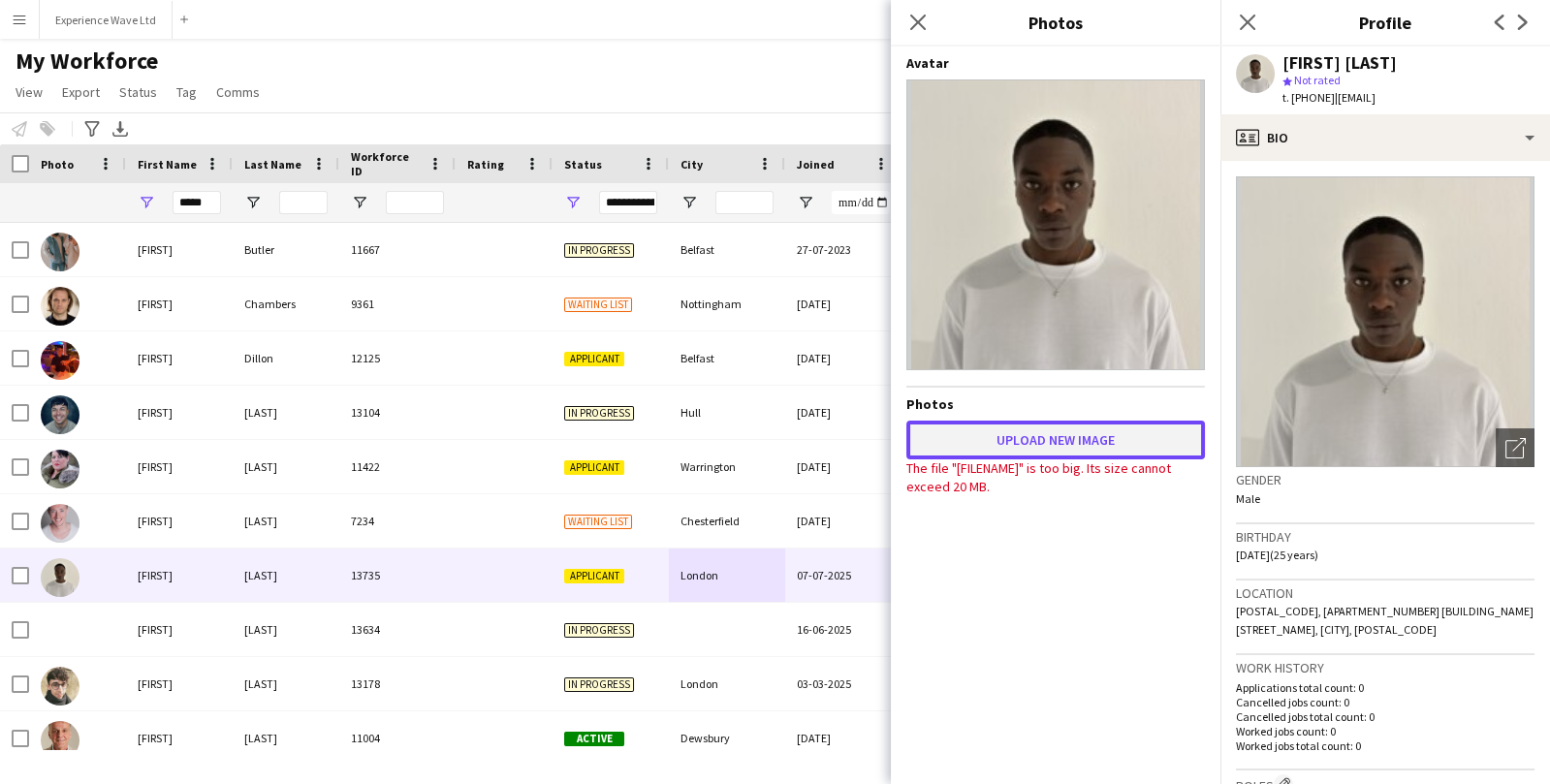 click on "Upload new image" 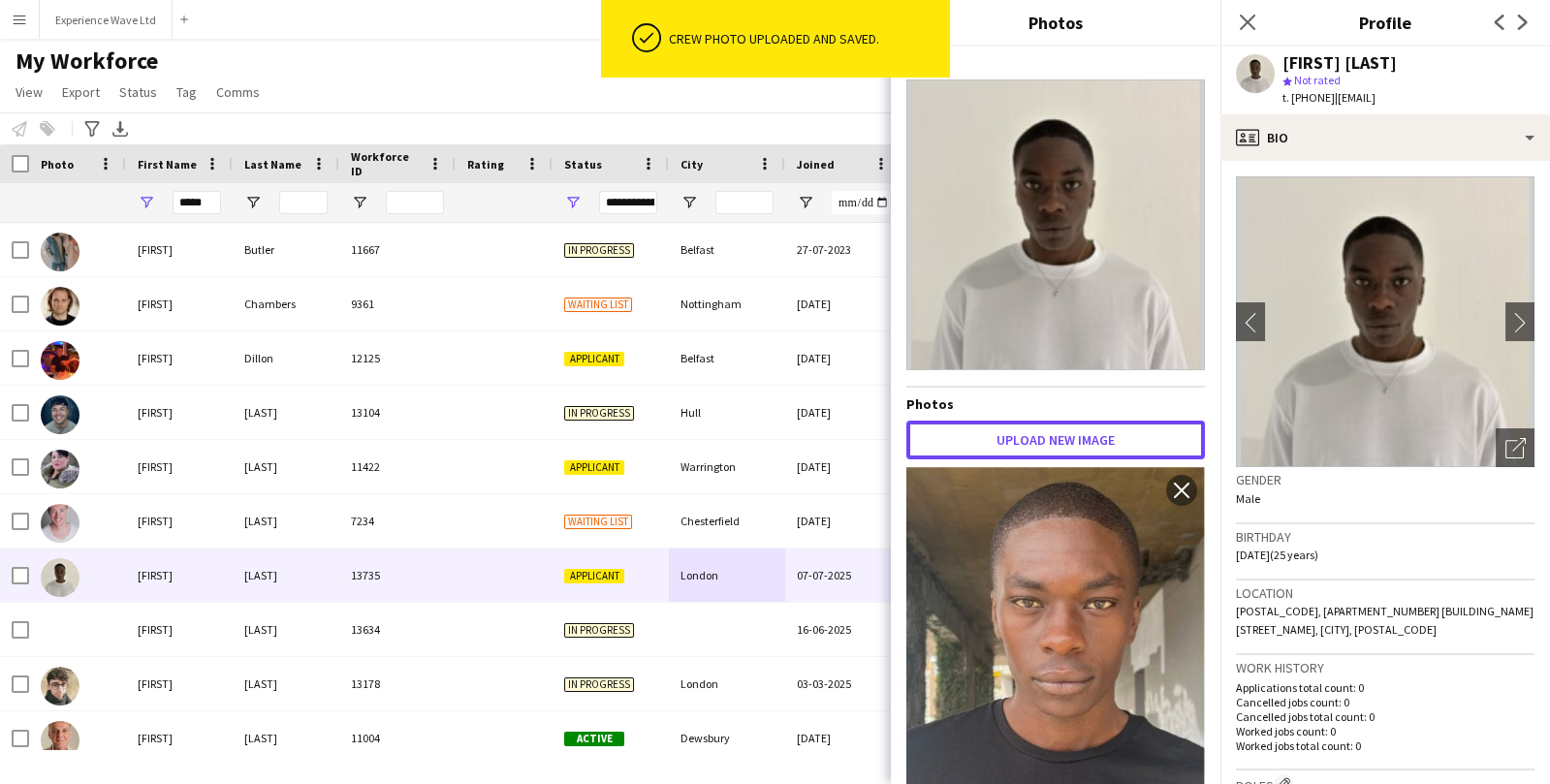 scroll, scrollTop: 133, scrollLeft: 0, axis: vertical 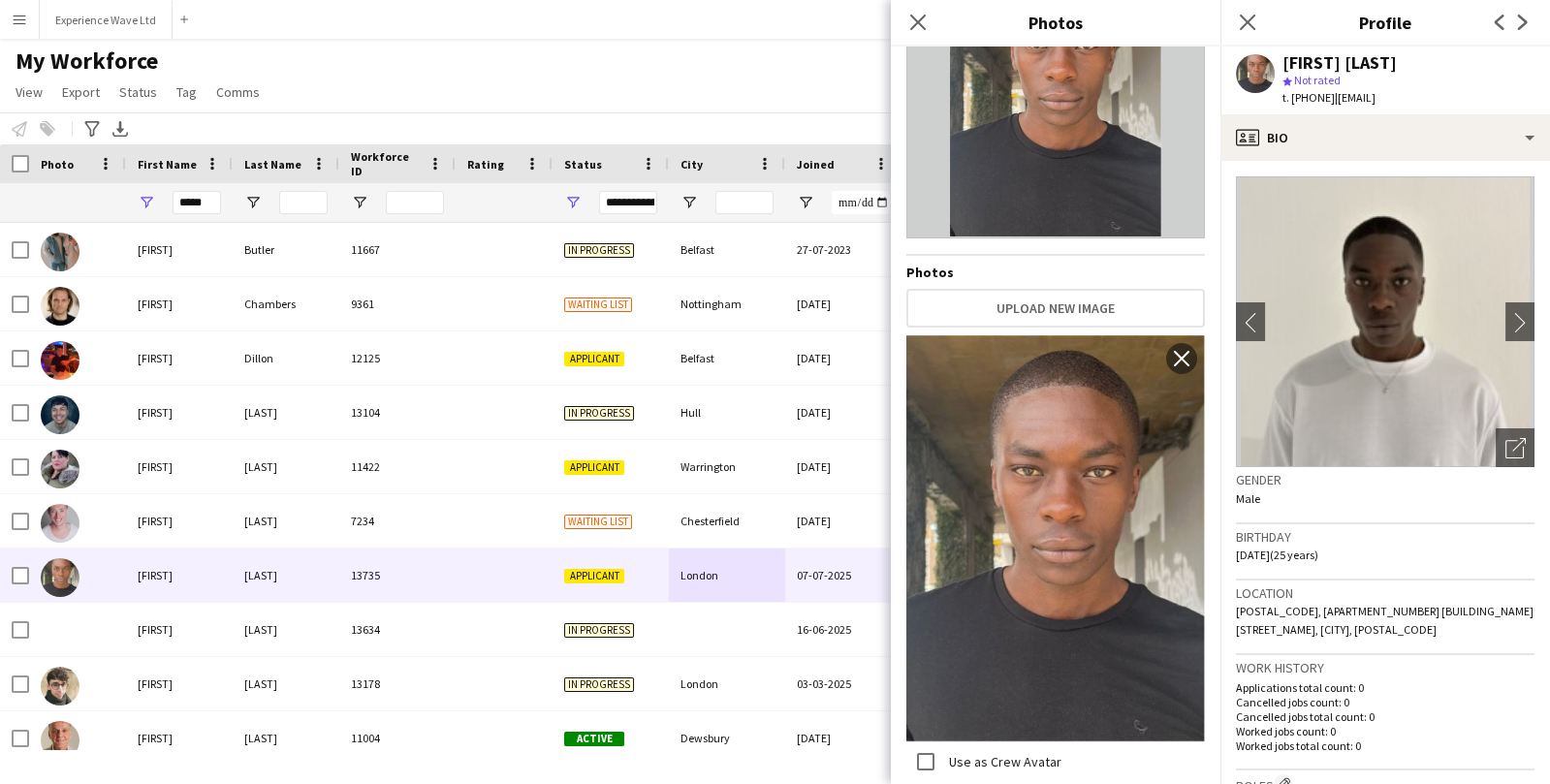 click on "My Workforce   View   Views  Default view New view Update view Delete view Edit name Customise view Customise filters Reset Filters Reset View Reset All  Export  New starters report Export as XLSX Export as PDF  Status  Edit  Tag  New tag  Edit tag  10am 11am Casting Day (0) 2025 Specalist Talent (7) BallSportz Driving Role (3) Bestival (31st July - 1st August) (11) BLUEWATER - Brewco - Promo Model (6) Bold Bean - Paddington Station (2) Bold Bean - Victoria Station (3) BP Pulse - Carfest 2025 (4) Car Fest 2025 (10) CarFest - Armor All  (6) Cloakroom - Summer in the Square (1) Core Staff - 5 Star Feedback (14) Core Staff - 5 Star Feedback London (12) Core Staff - Birmingham (33) Core Staff - Bristol (2) Core Staff - Glasgow (14) Core Staff - Liverpool (5) Core Staff - London (91) Core Staff - Manchester (31) Core Staff - Newcastle (3) CREATISAN - Event Managers (4) Event Managers - Yorkshire Tea (5) Florence - recruitment calls to do :)  (7) Florence Recruitment Call (20) Glitter Artist (1) Performers (6)" 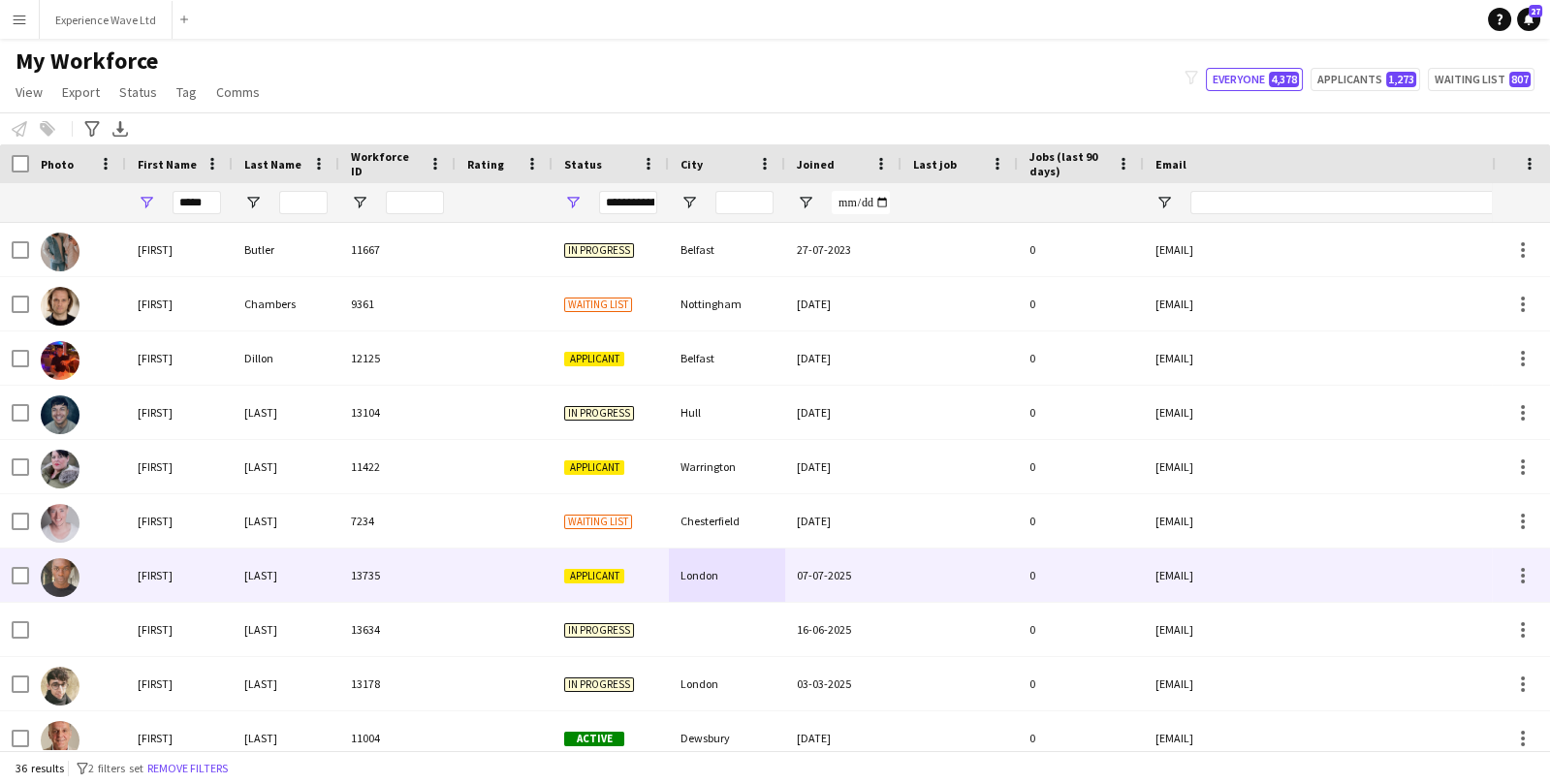 click on "Chris" at bounding box center [179, 575] 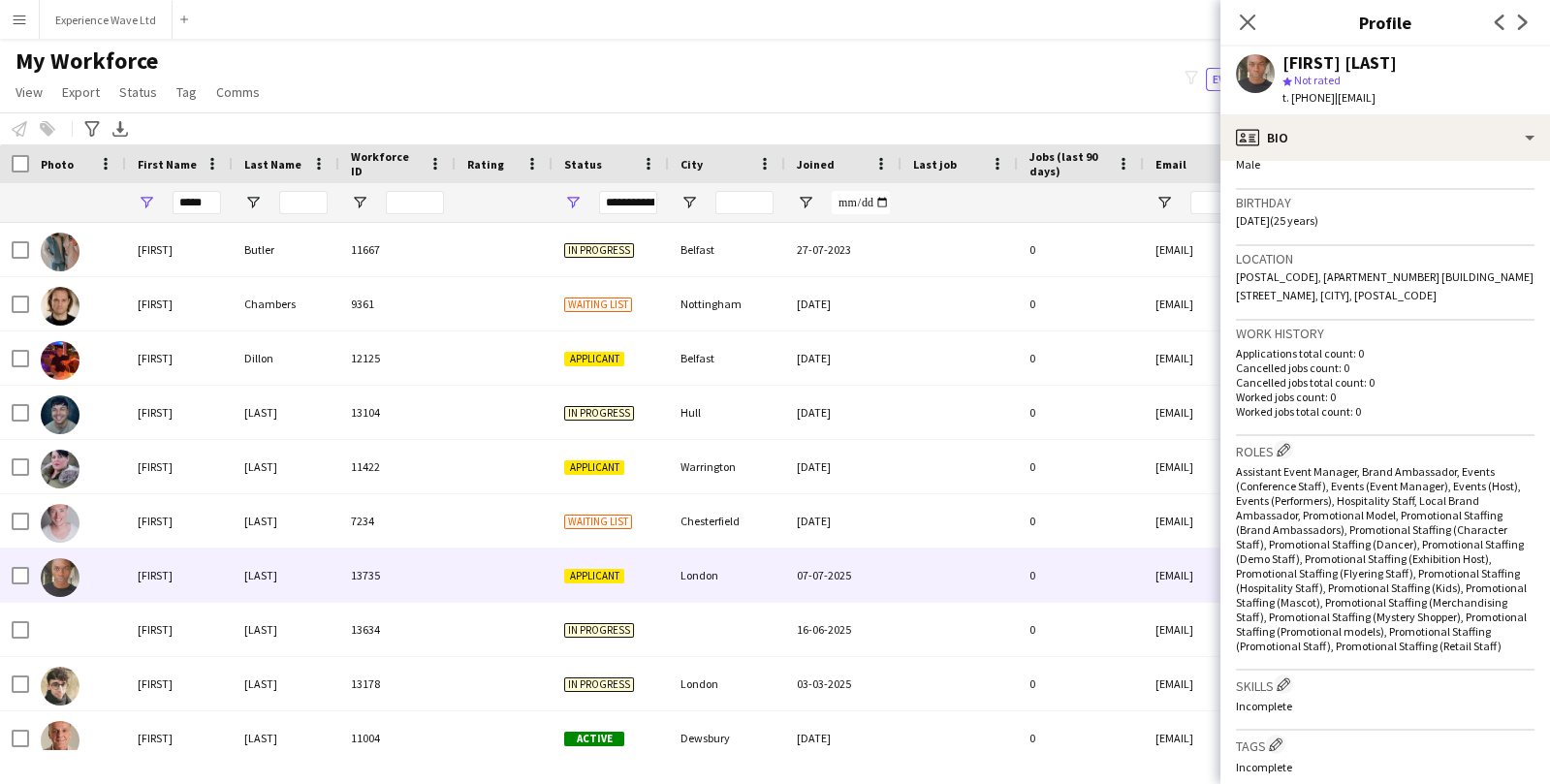 scroll, scrollTop: 341, scrollLeft: 0, axis: vertical 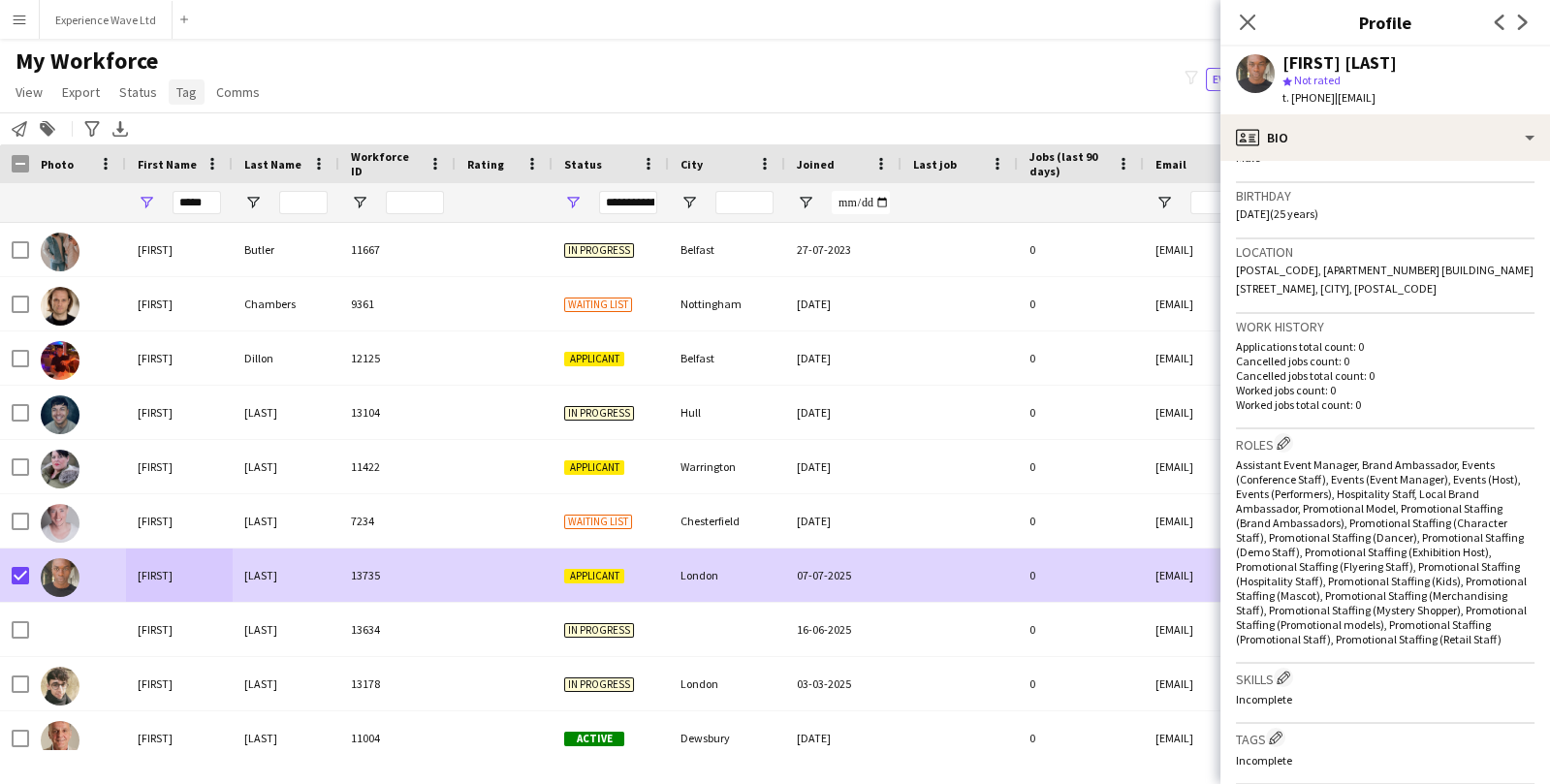 click on "Tag" 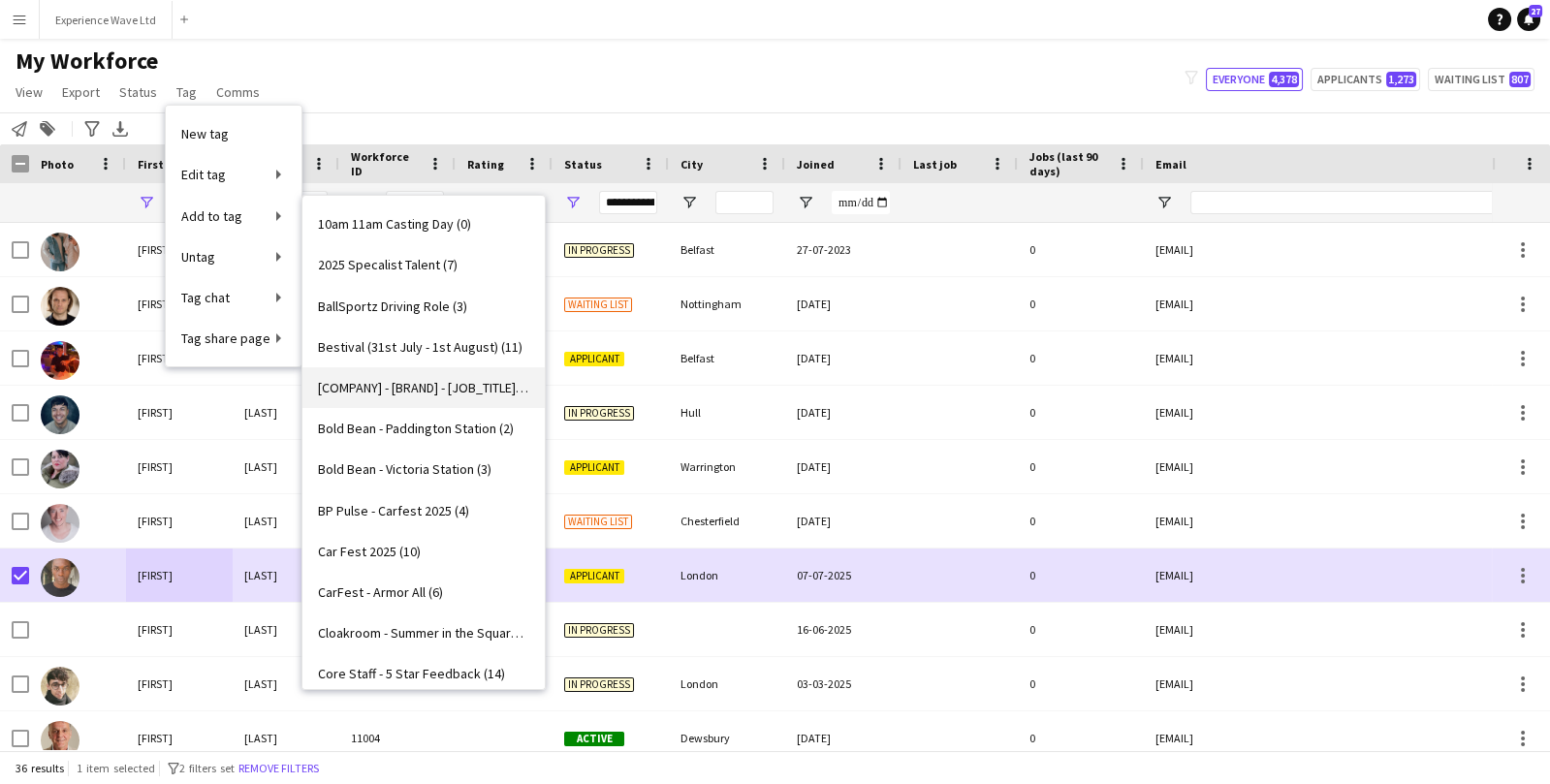 click on "BLUEWATER - Brewco - Promo Model (6)" at bounding box center (424, 388) 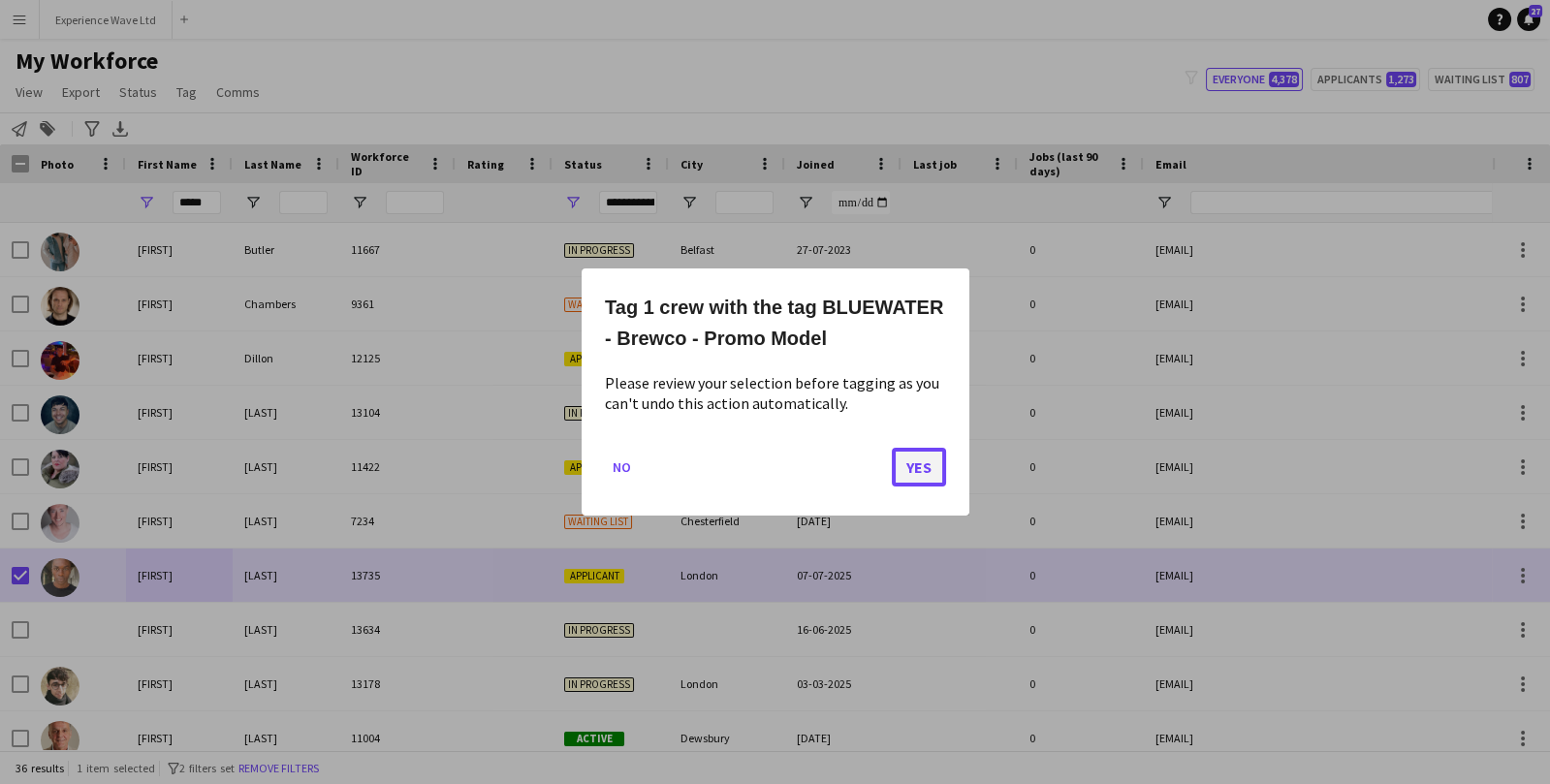 click on "Yes" 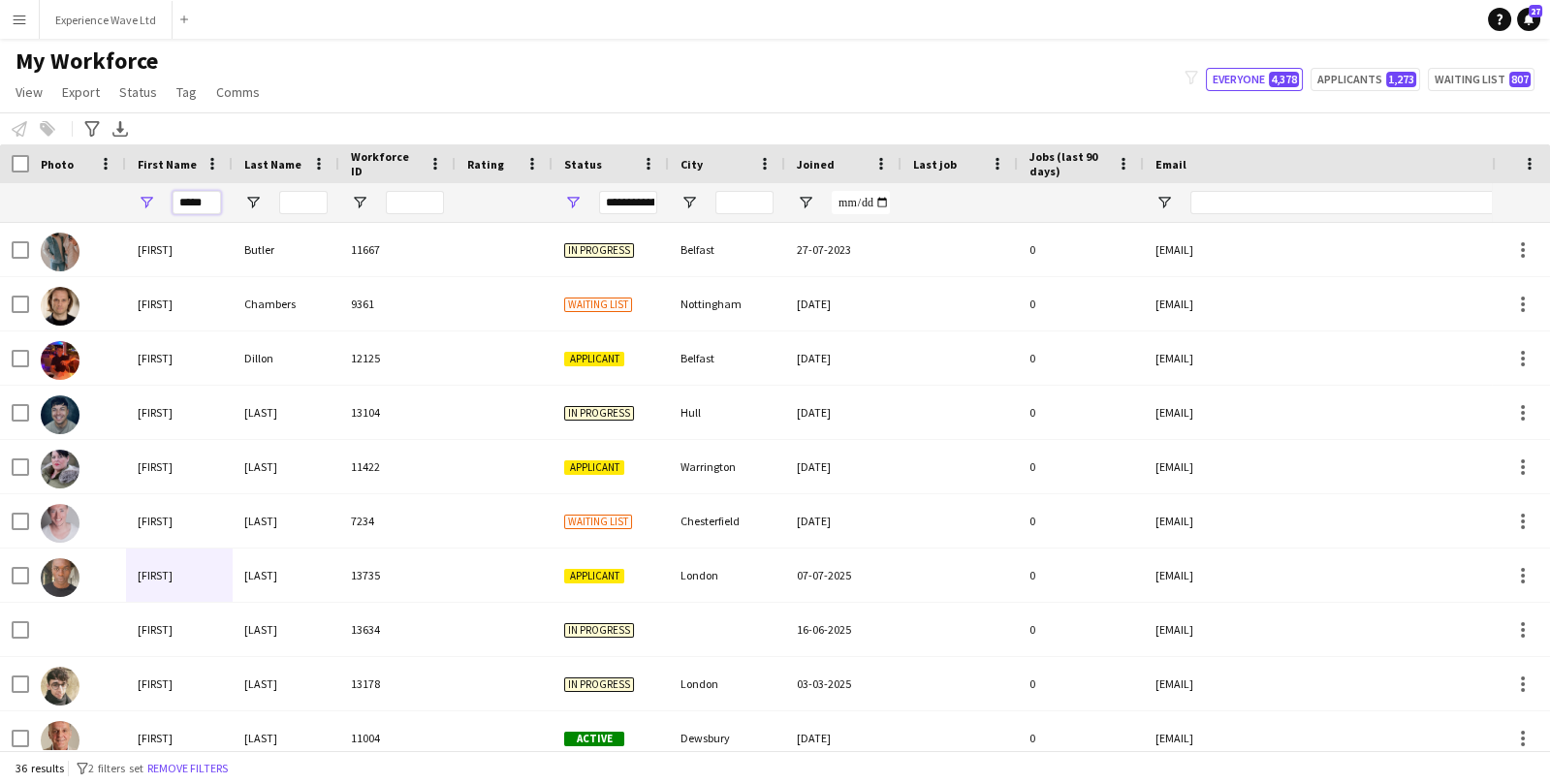 drag, startPoint x: 215, startPoint y: 206, endPoint x: 110, endPoint y: 206, distance: 105 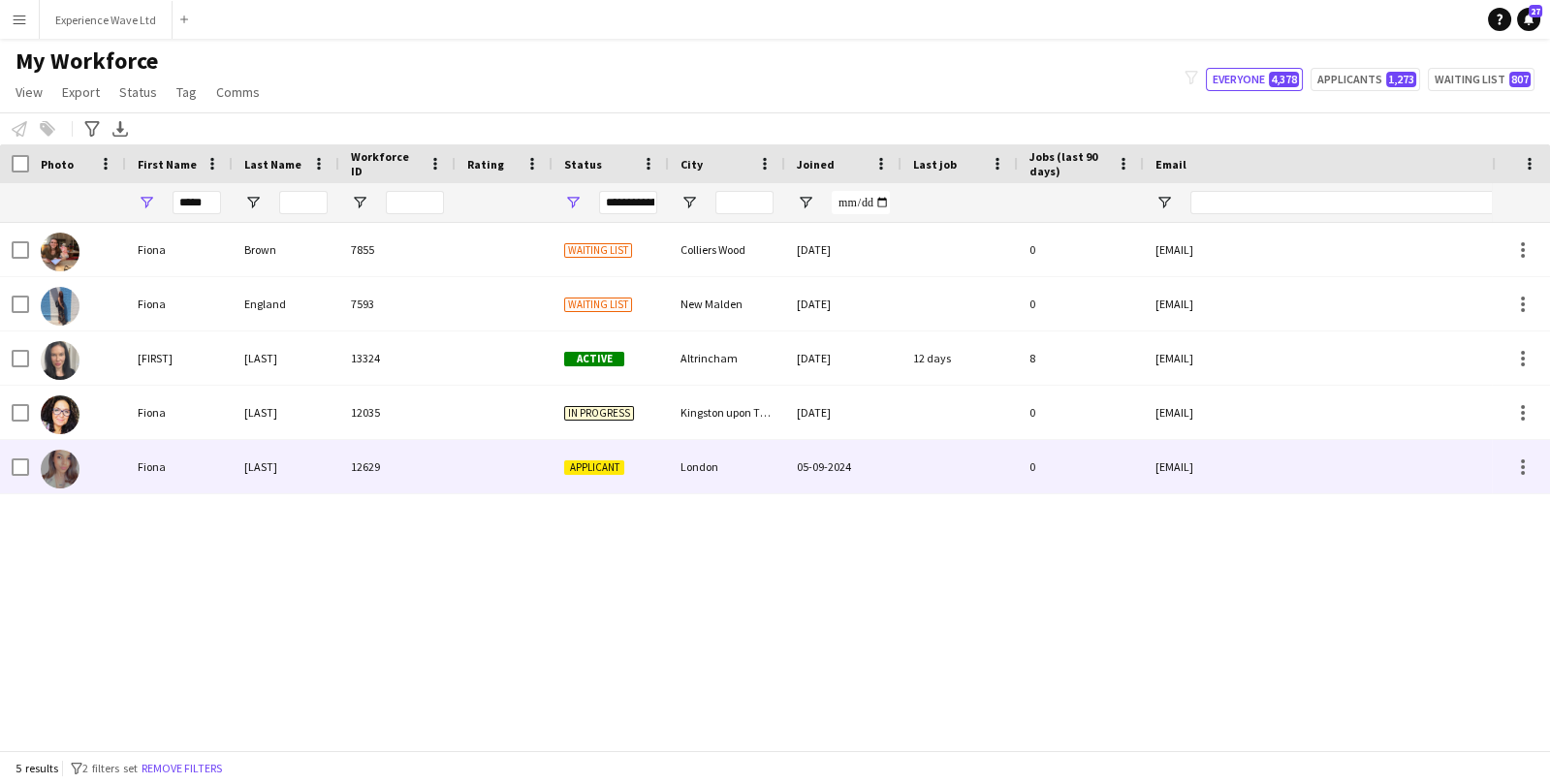 click at bounding box center (78, 466) 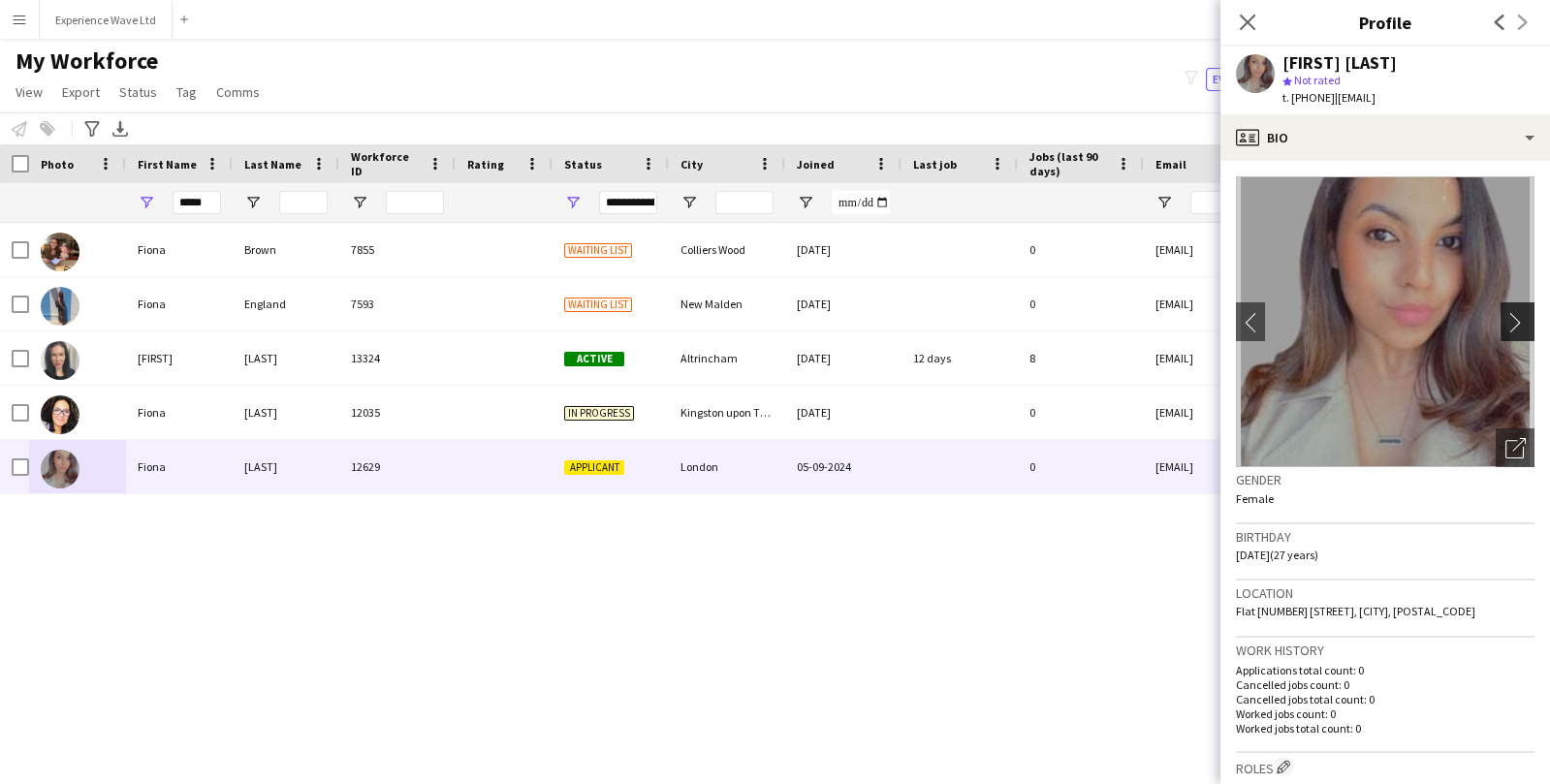 click on "chevron-right" 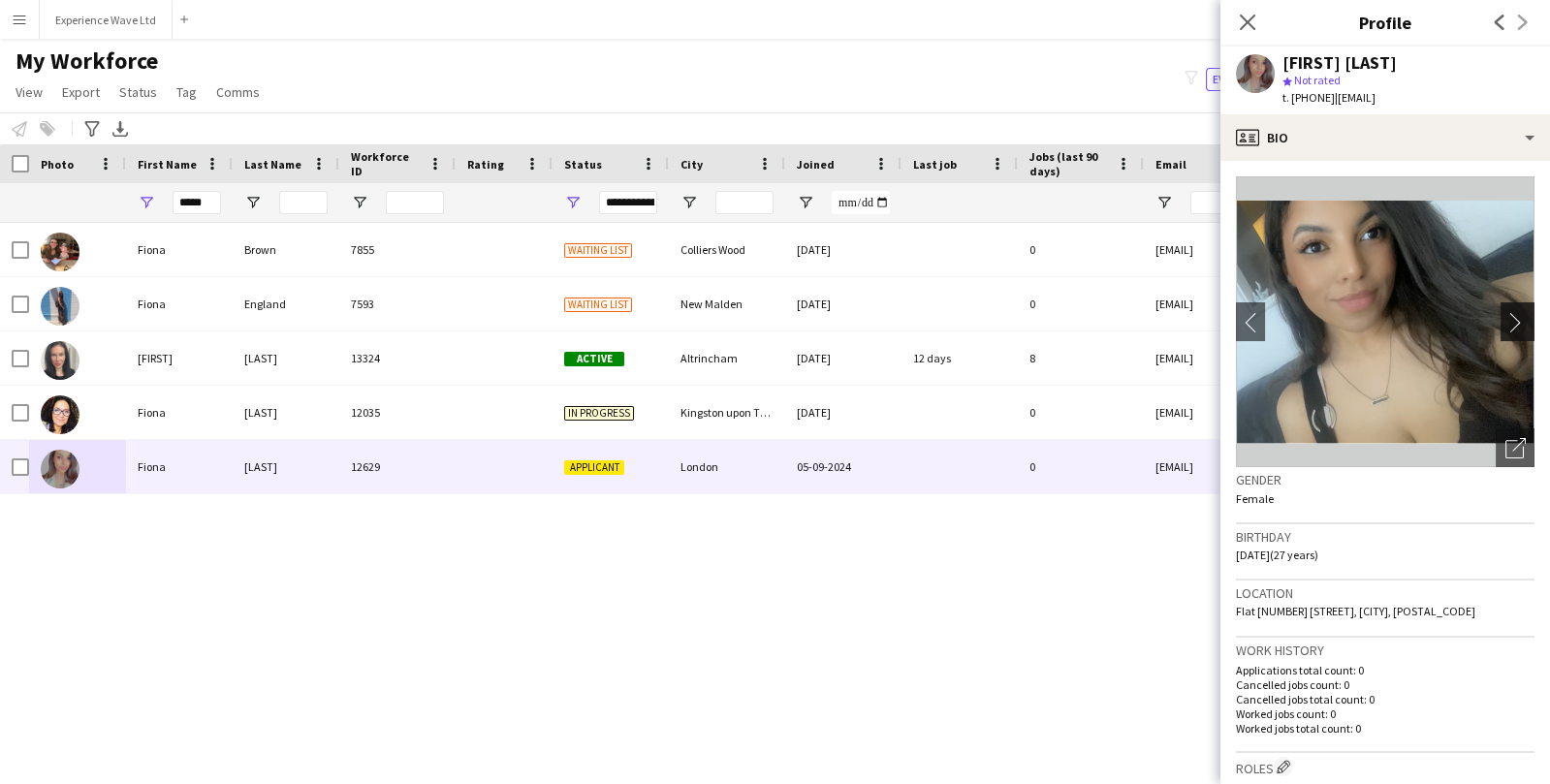 click on "chevron-right" 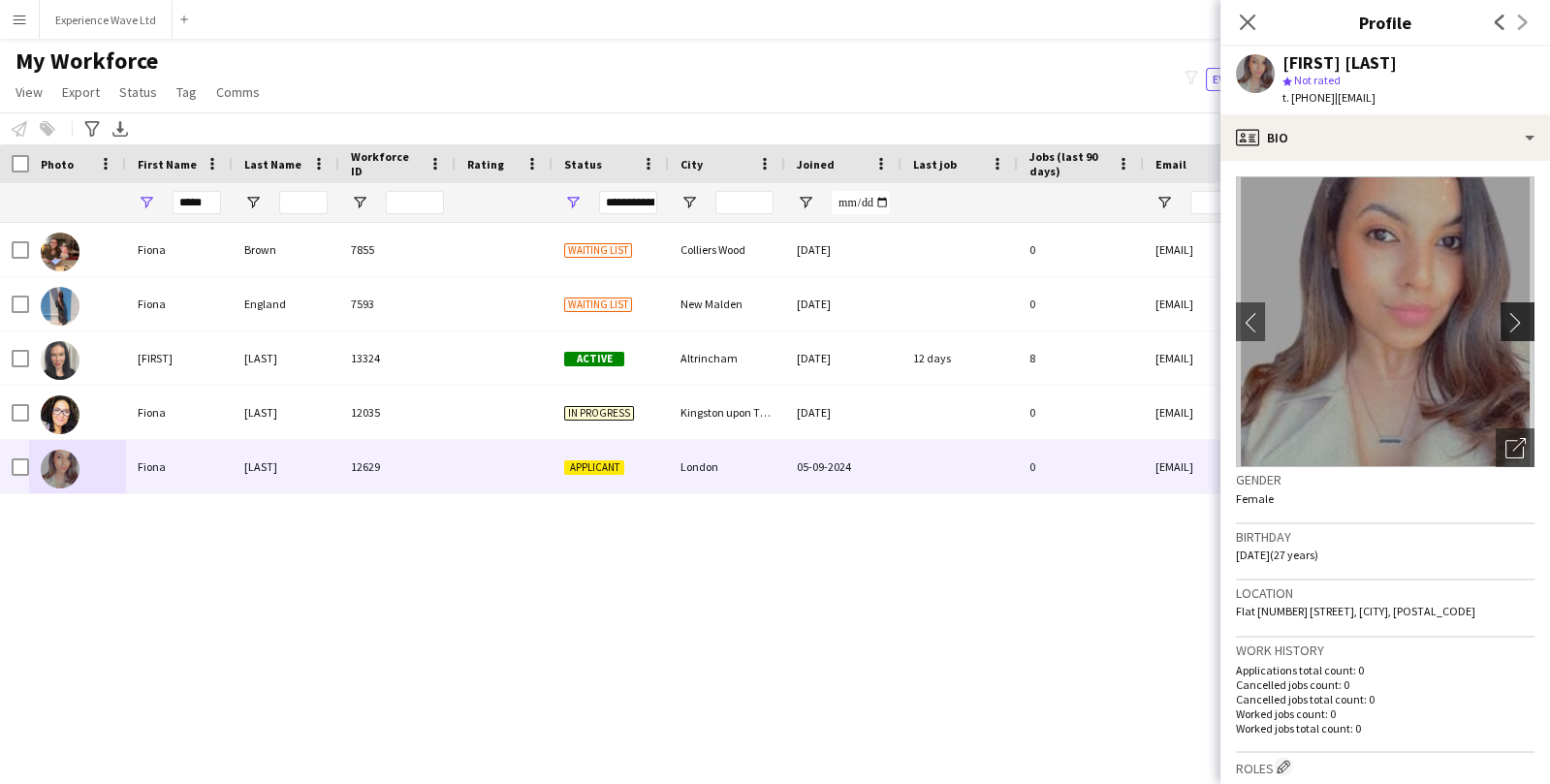 click on "chevron-right" 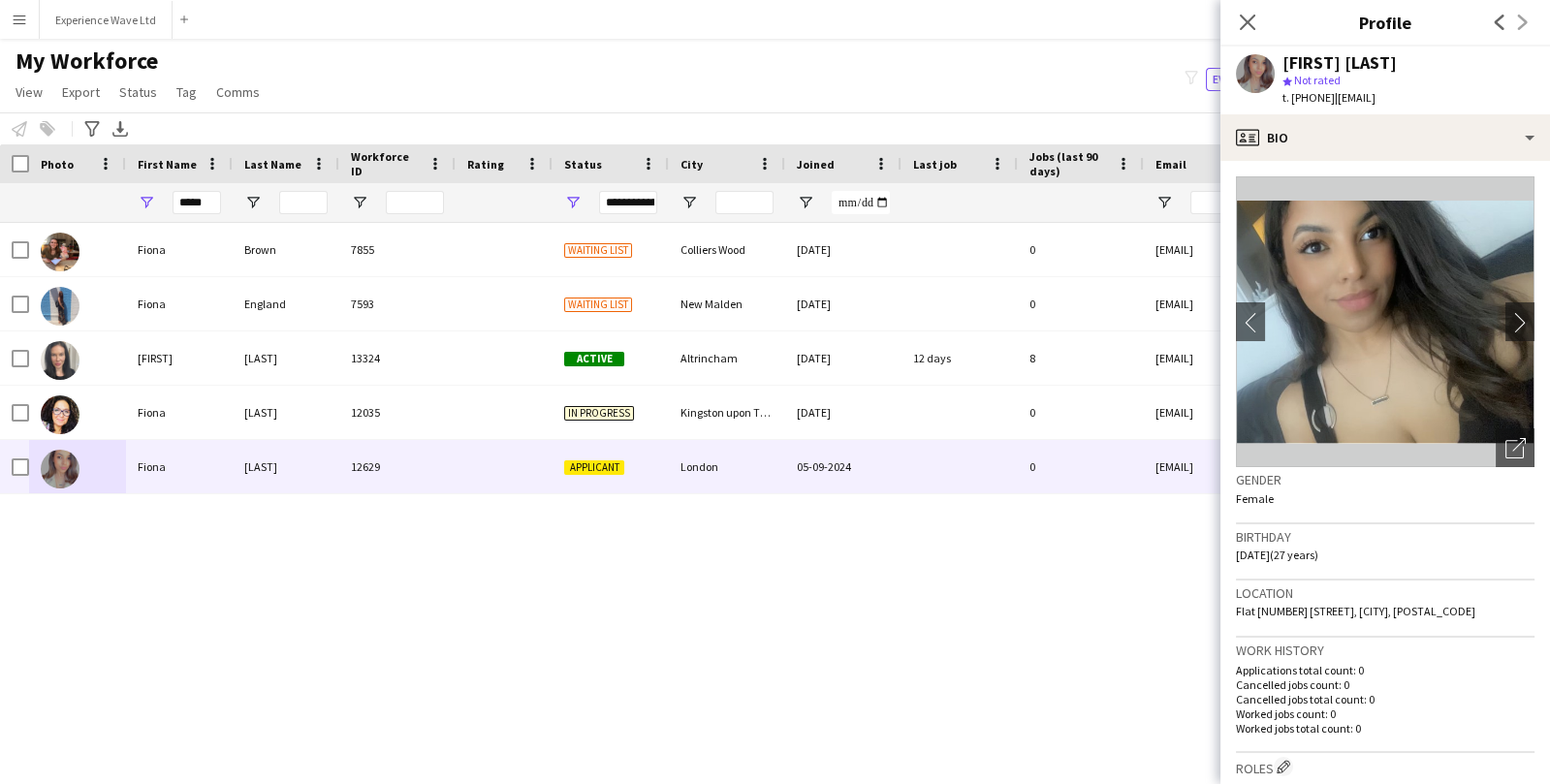 click on "My Workforce   View   Views  Default view New view Update view Delete view Edit name Customise view Customise filters Reset Filters Reset View Reset All  Export  New starters report Export as XLSX Export as PDF  Status  Edit  Tag  New tag  Edit tag  10am 11am Casting Day (0) 2025 Specalist Talent (7) BallSportz Driving Role (3) Bestival (31st July - 1st August) (11) BLUEWATER - Brewco - Promo Model (7) Bold Bean - Paddington Station (2) Bold Bean - Victoria Station (3) BP Pulse - Carfest 2025 (4) Car Fest 2025 (10) CarFest - Armor All  (6) Cloakroom - Summer in the Square (1) Core Staff - 5 Star Feedback (14) Core Staff - 5 Star Feedback London (12) Core Staff - Birmingham (33) Core Staff - Bristol (2) Core Staff - Glasgow (14) Core Staff - Liverpool (5) Core Staff - London (91) Core Staff - Manchester (31) Core Staff - Newcastle (3) CREATISAN - Event Managers (4) Event Managers - Yorkshire Tea (5) Florence - recruitment calls to do :)  (7) Florence Recruitment Call (20) Glitter Artist (1) Performers (6)" 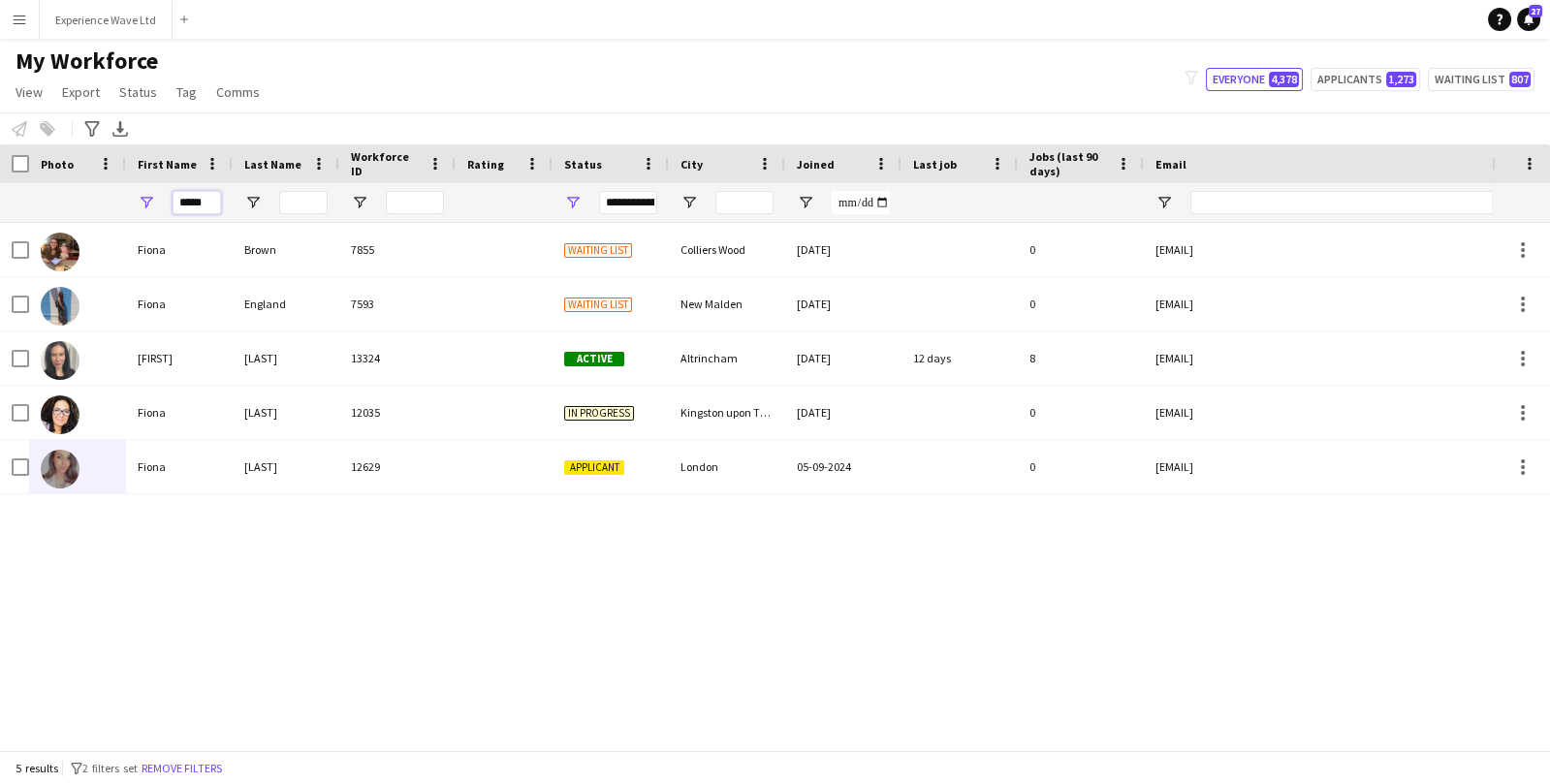 drag, startPoint x: 213, startPoint y: 200, endPoint x: 162, endPoint y: 199, distance: 51.009803 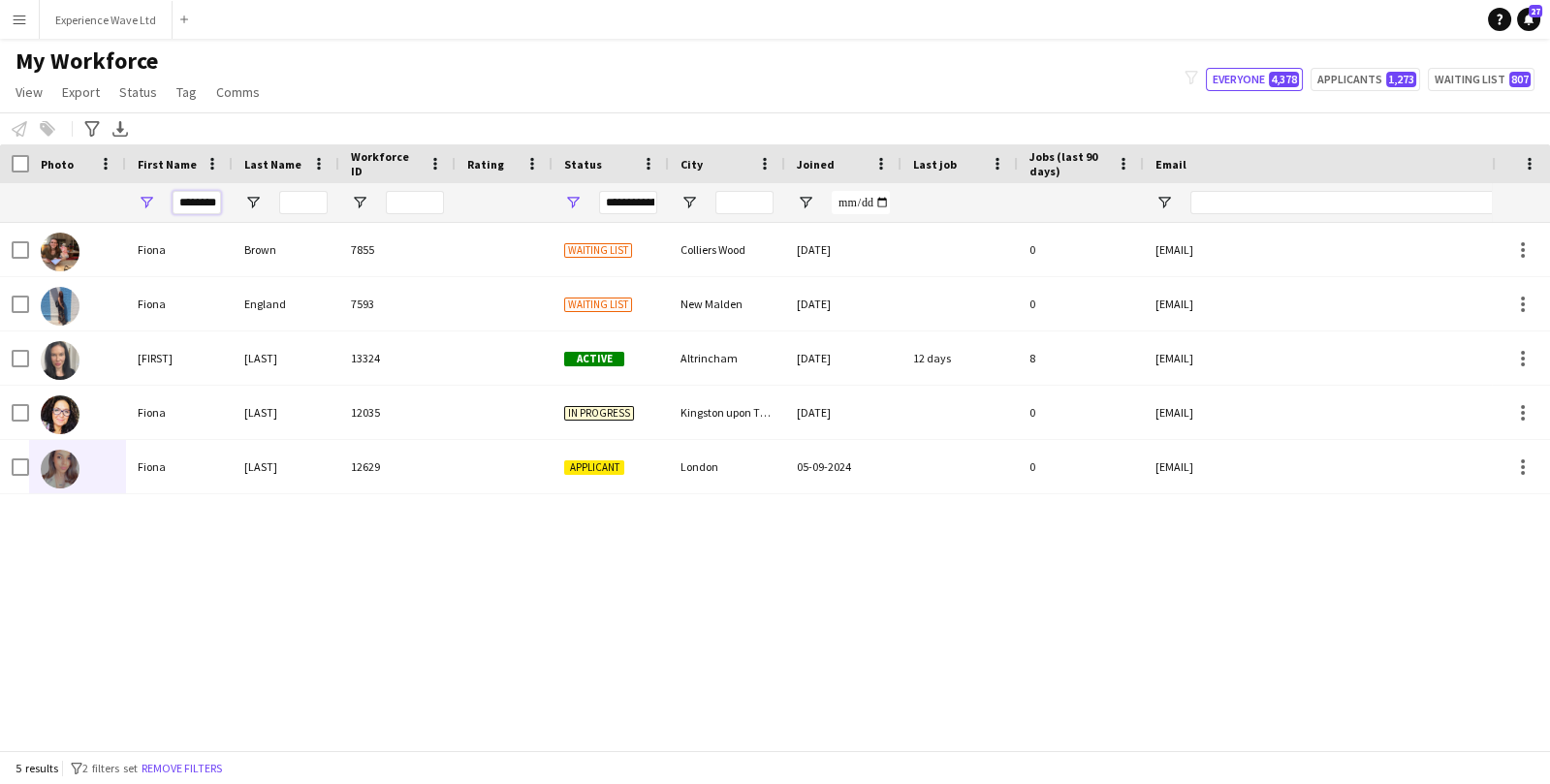 scroll, scrollTop: 0, scrollLeft: 0, axis: both 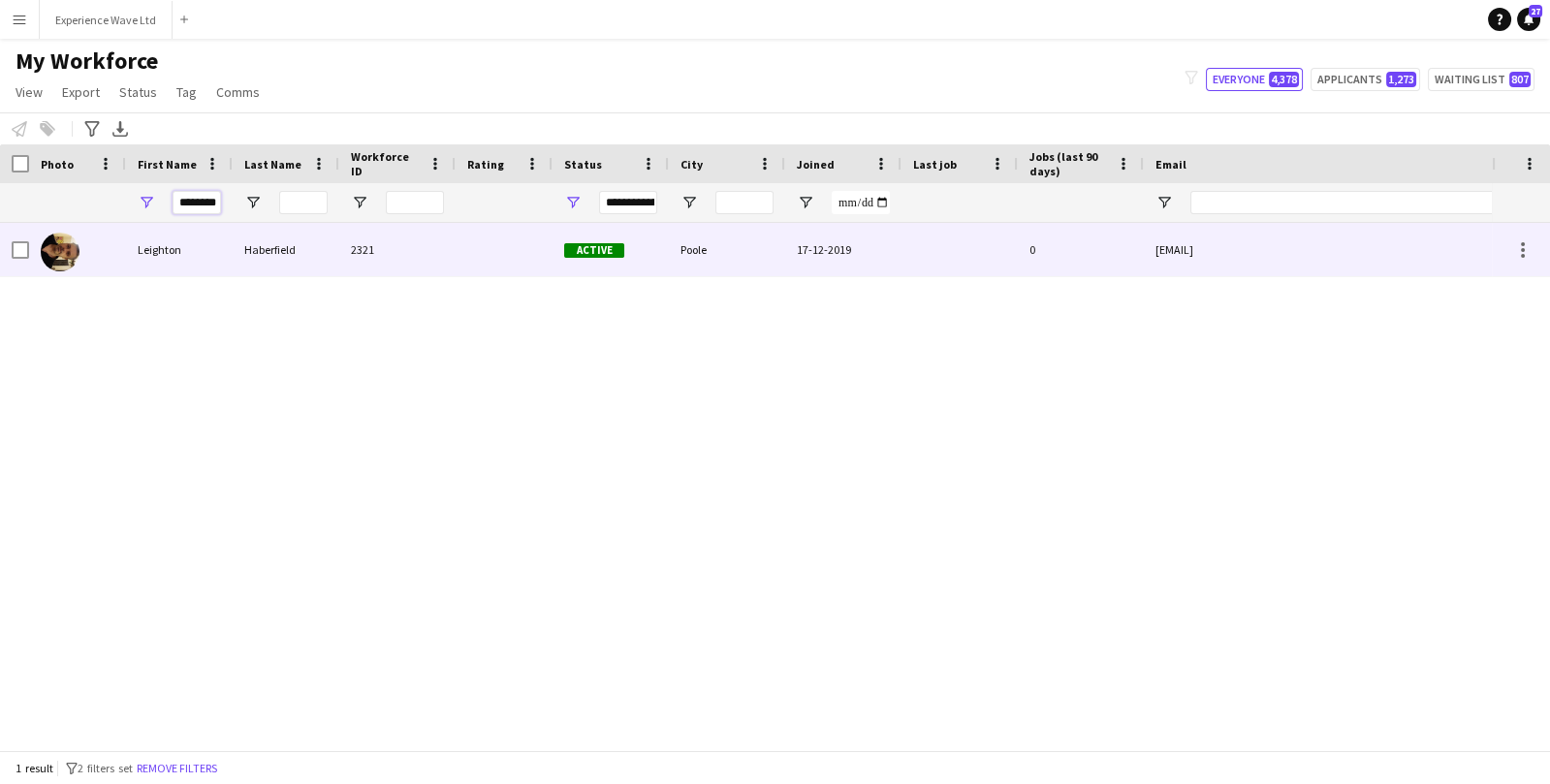 type on "********" 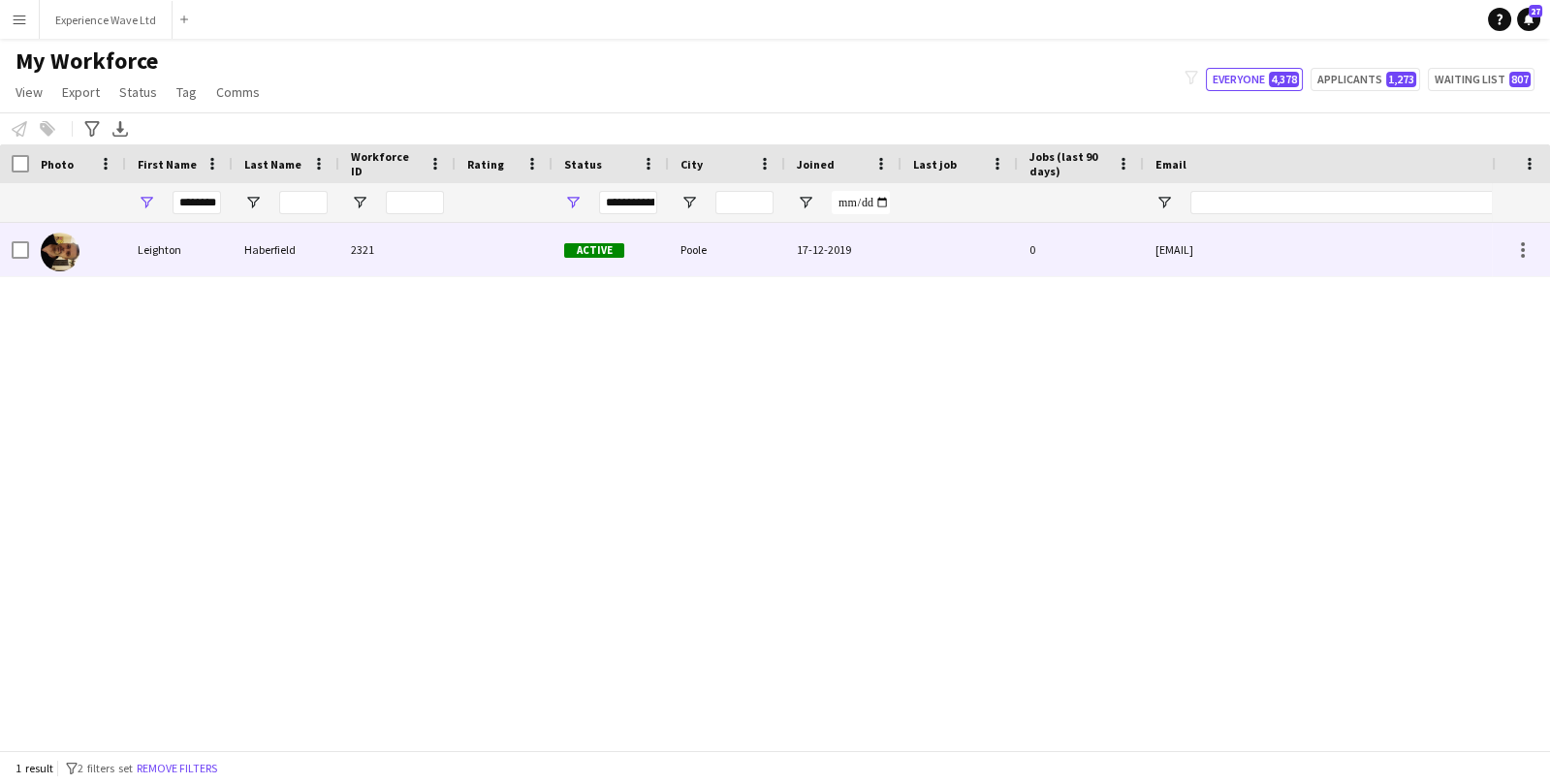 click on "Leighton" at bounding box center [179, 249] 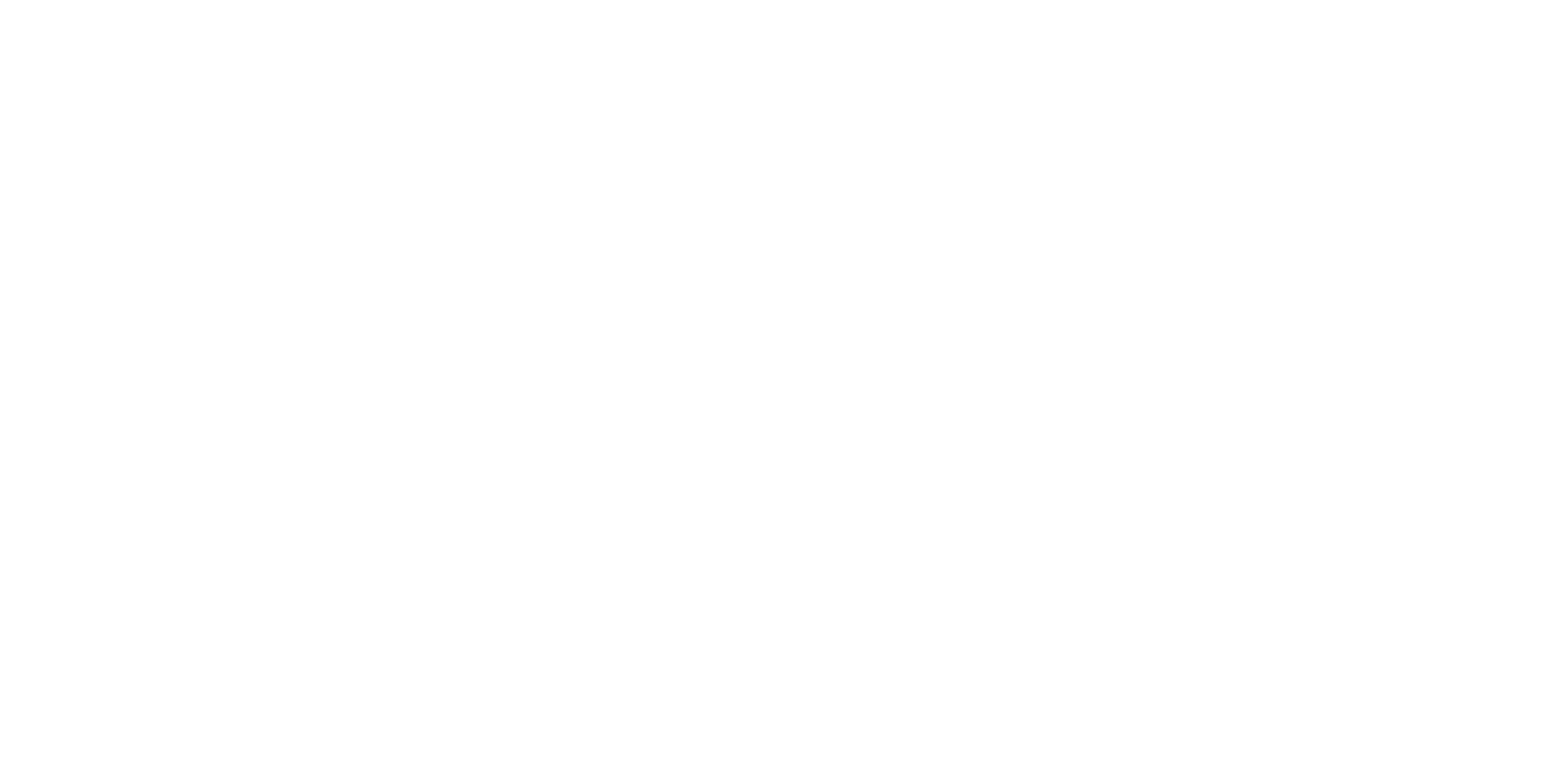scroll, scrollTop: 0, scrollLeft: 0, axis: both 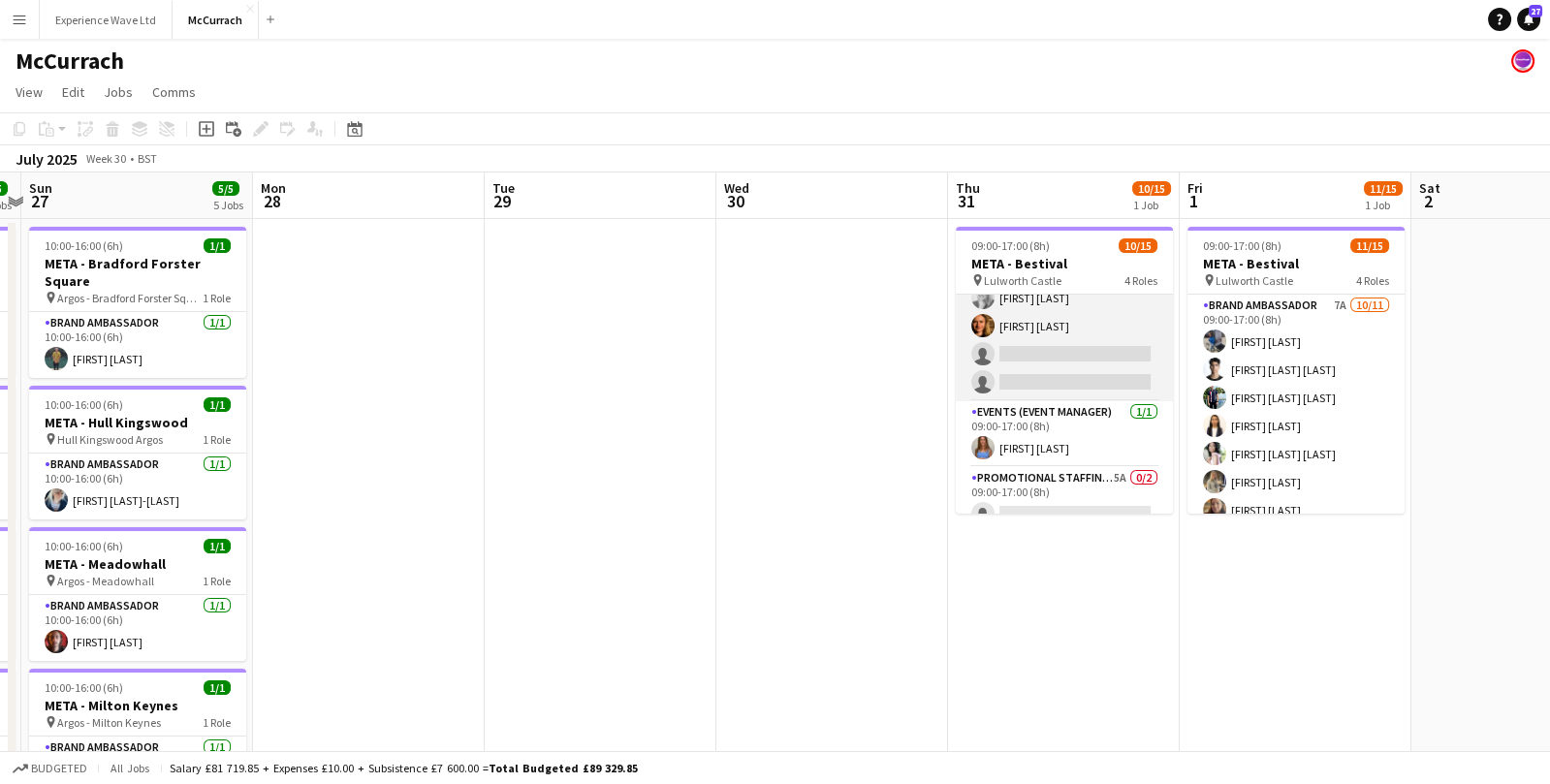 click on "Brand Ambassador   6A   9/11   09:00-17:00 (8h)
[FIRST] [LAST] [FIRST] [LAST] [FIRST] [LAST] [FIRST] [LAST] [FIRST] [LAST] [FIRST] [LAST] [FIRST] [LAST] [FIRST] [LAST] [FIRST] [LAST]
single-neutral-actions
single-neutral-actions" at bounding box center (1064, 228) 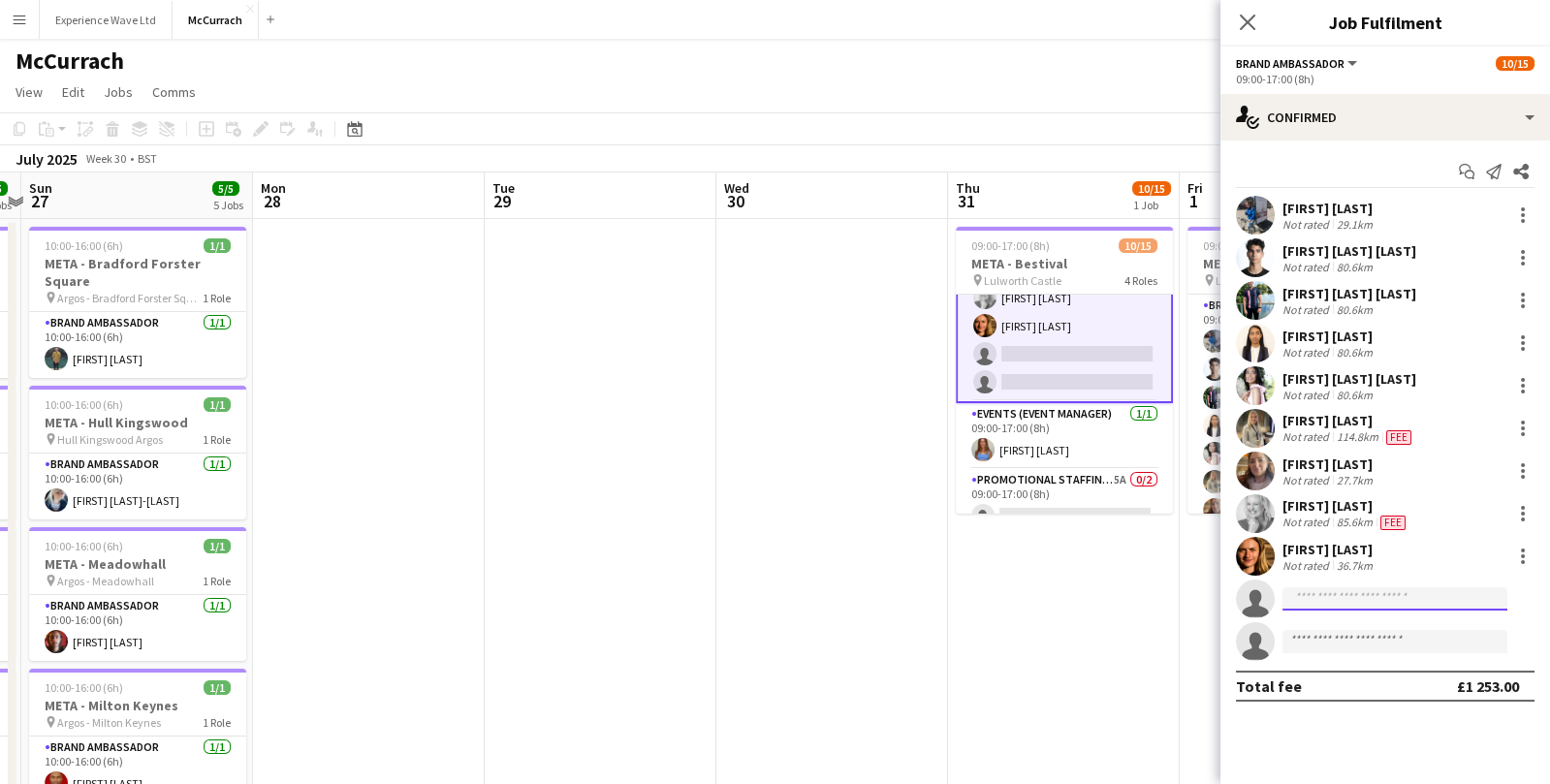 click 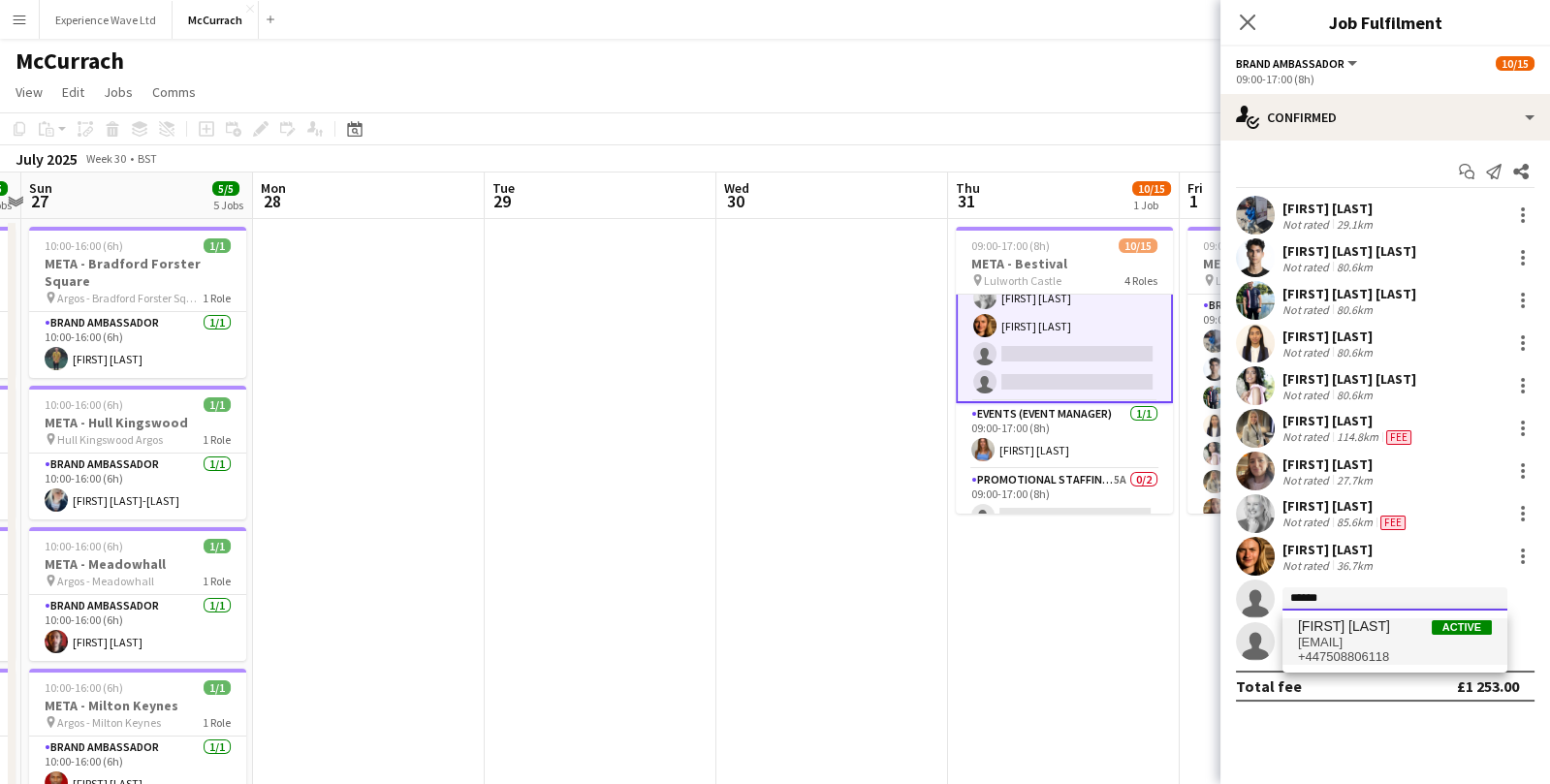 type on "******" 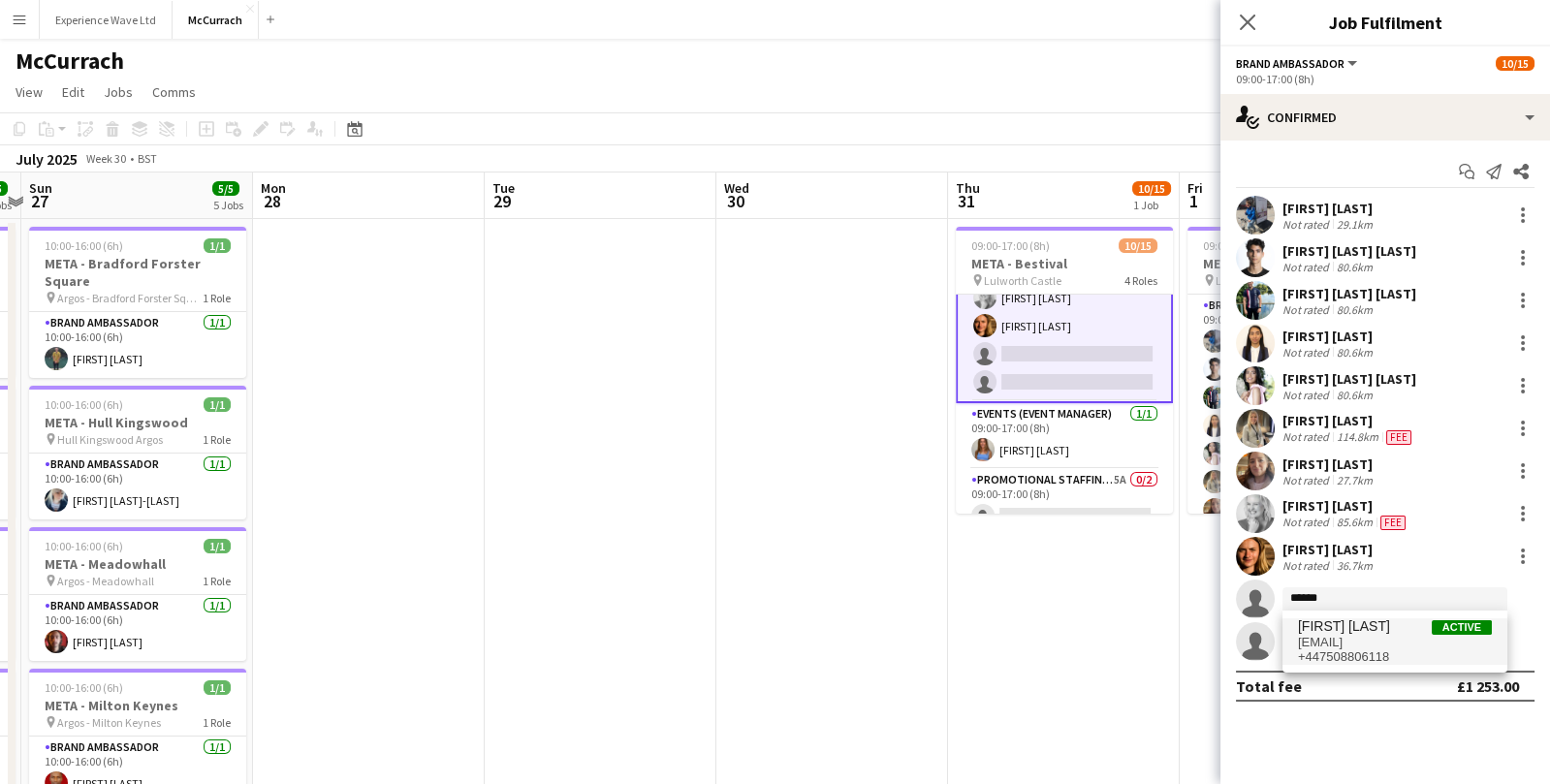 click on "+447508806118" at bounding box center [1395, 657] 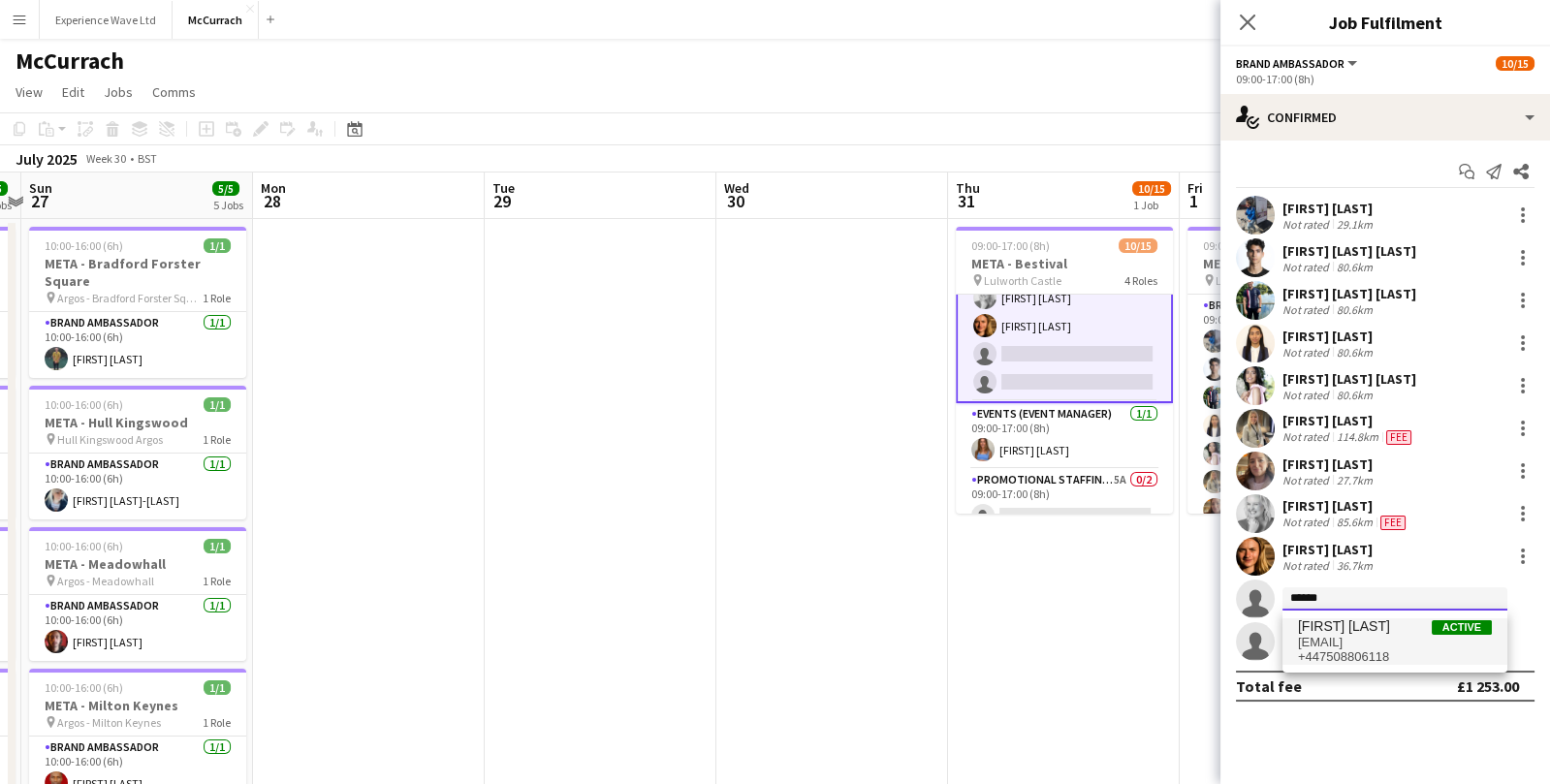 type 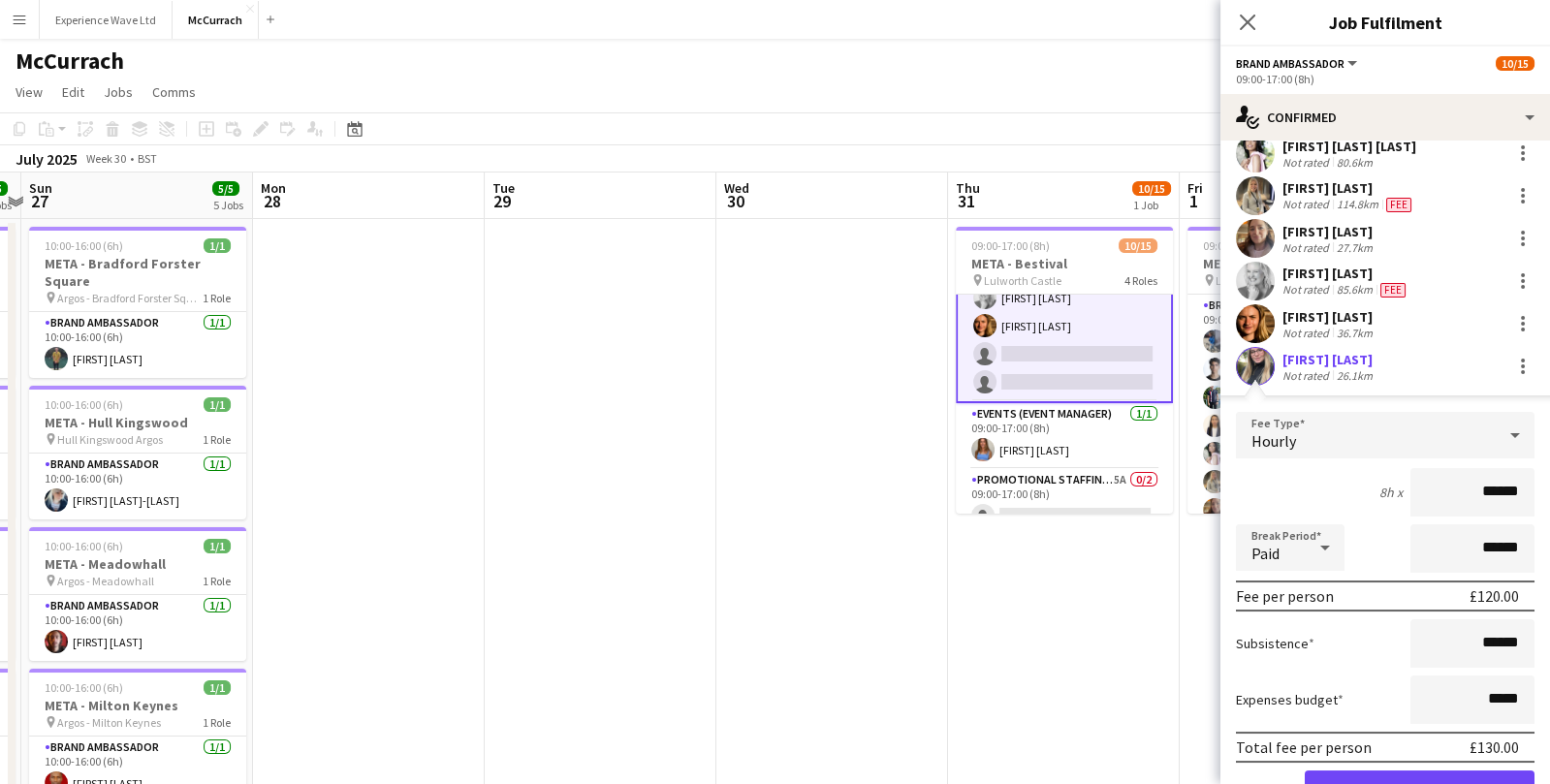 scroll, scrollTop: 240, scrollLeft: 0, axis: vertical 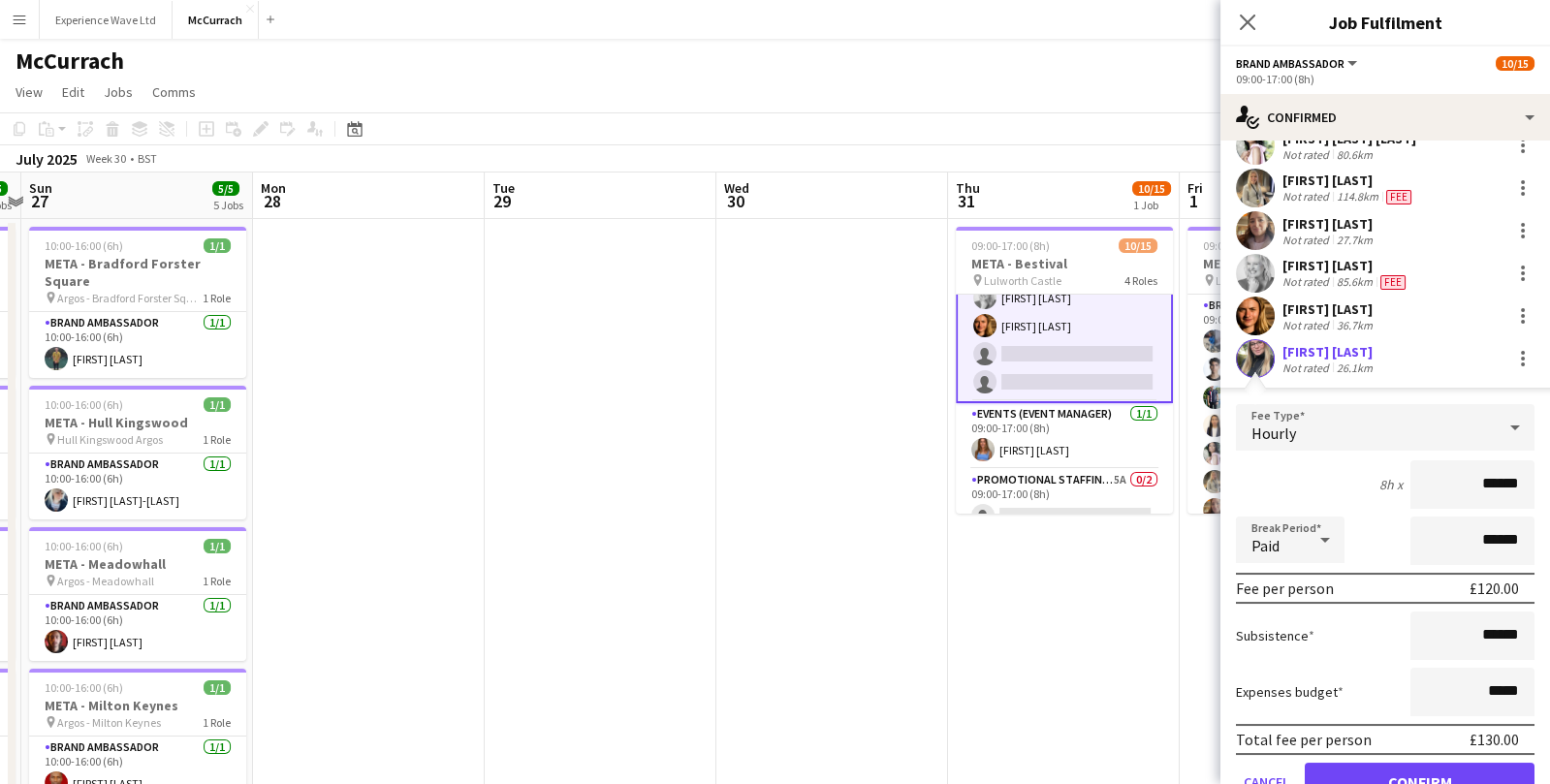 click on "******" at bounding box center [1472, 485] 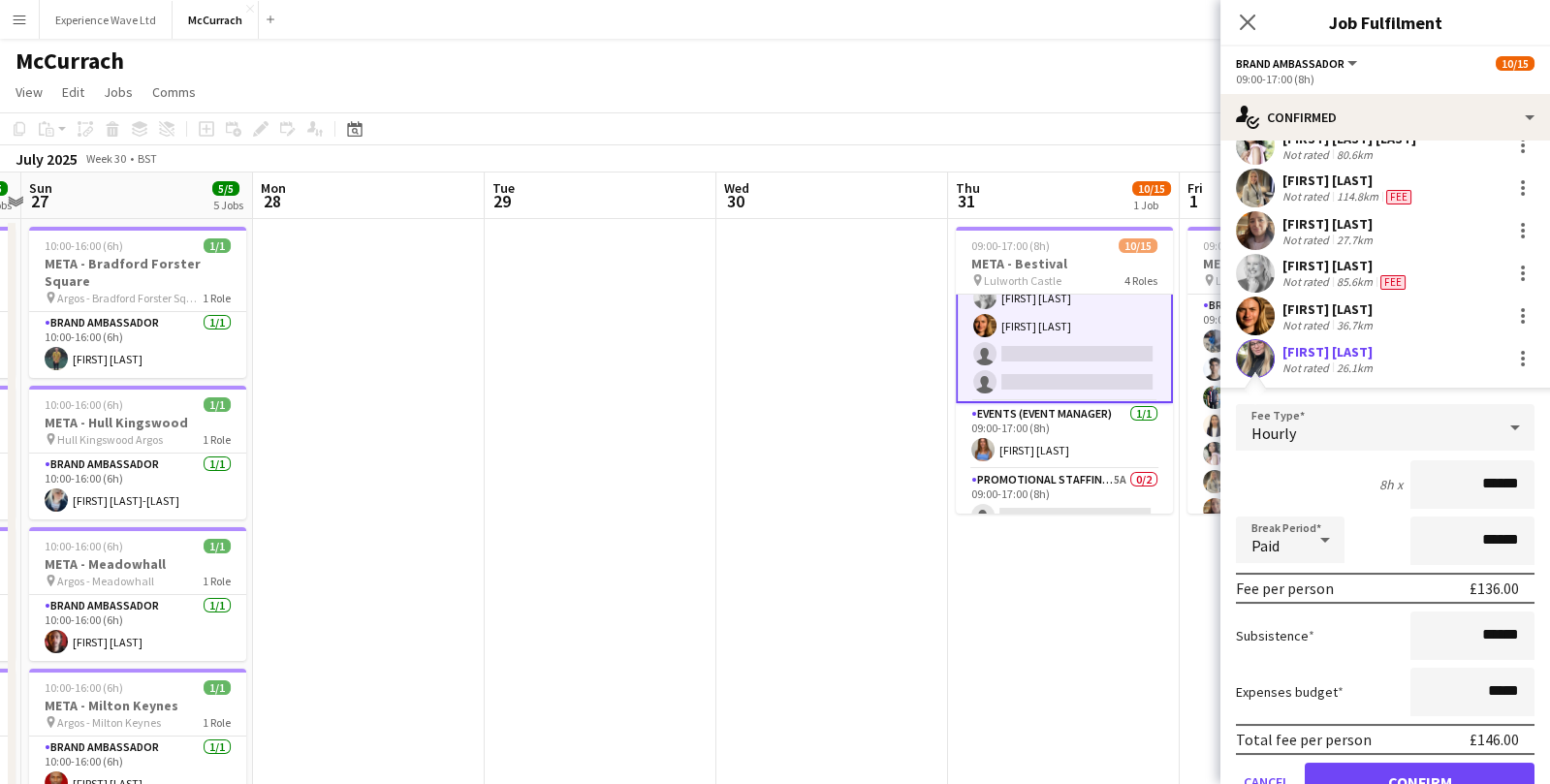 scroll, scrollTop: 281, scrollLeft: 0, axis: vertical 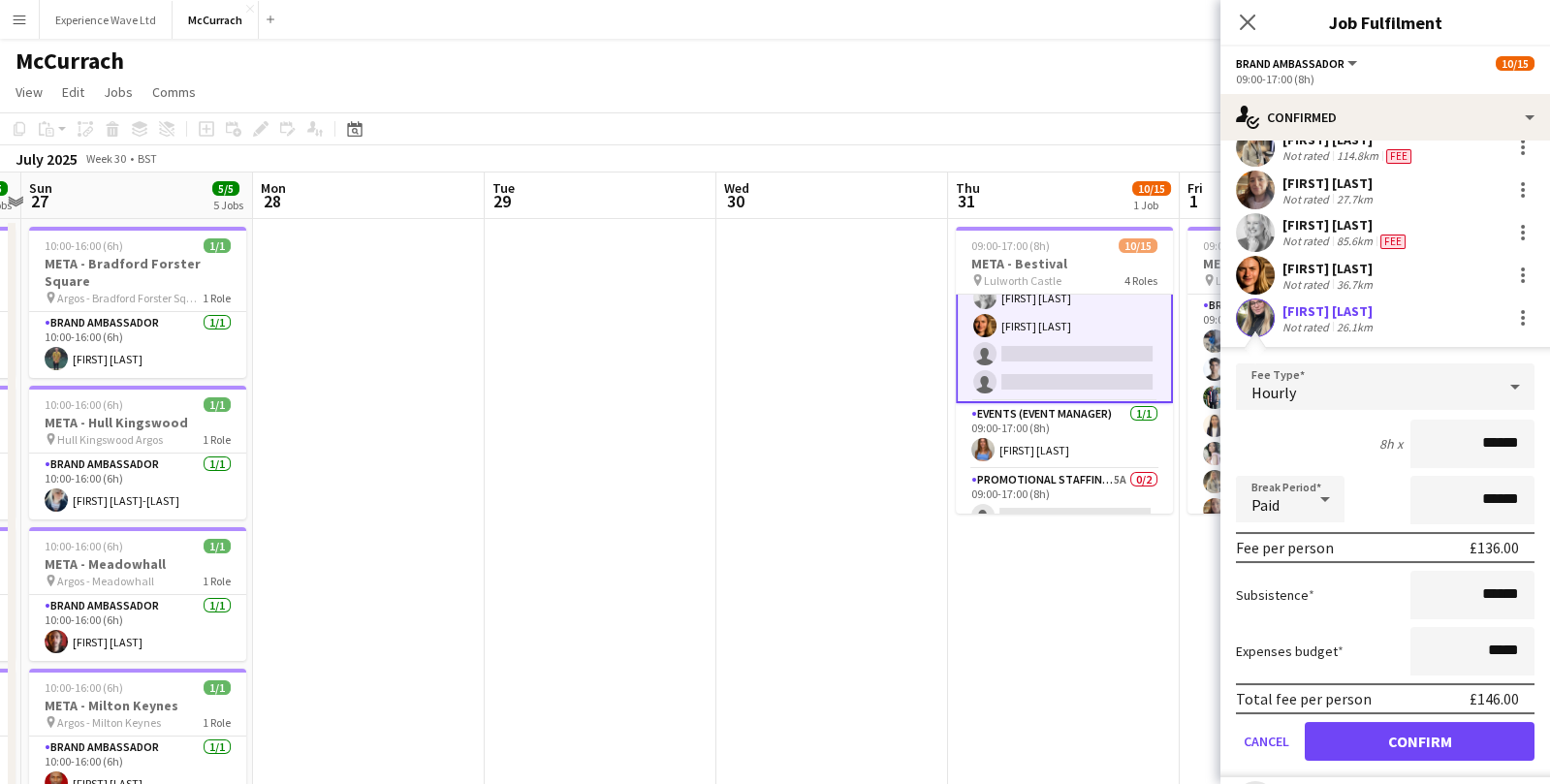 type on "******" 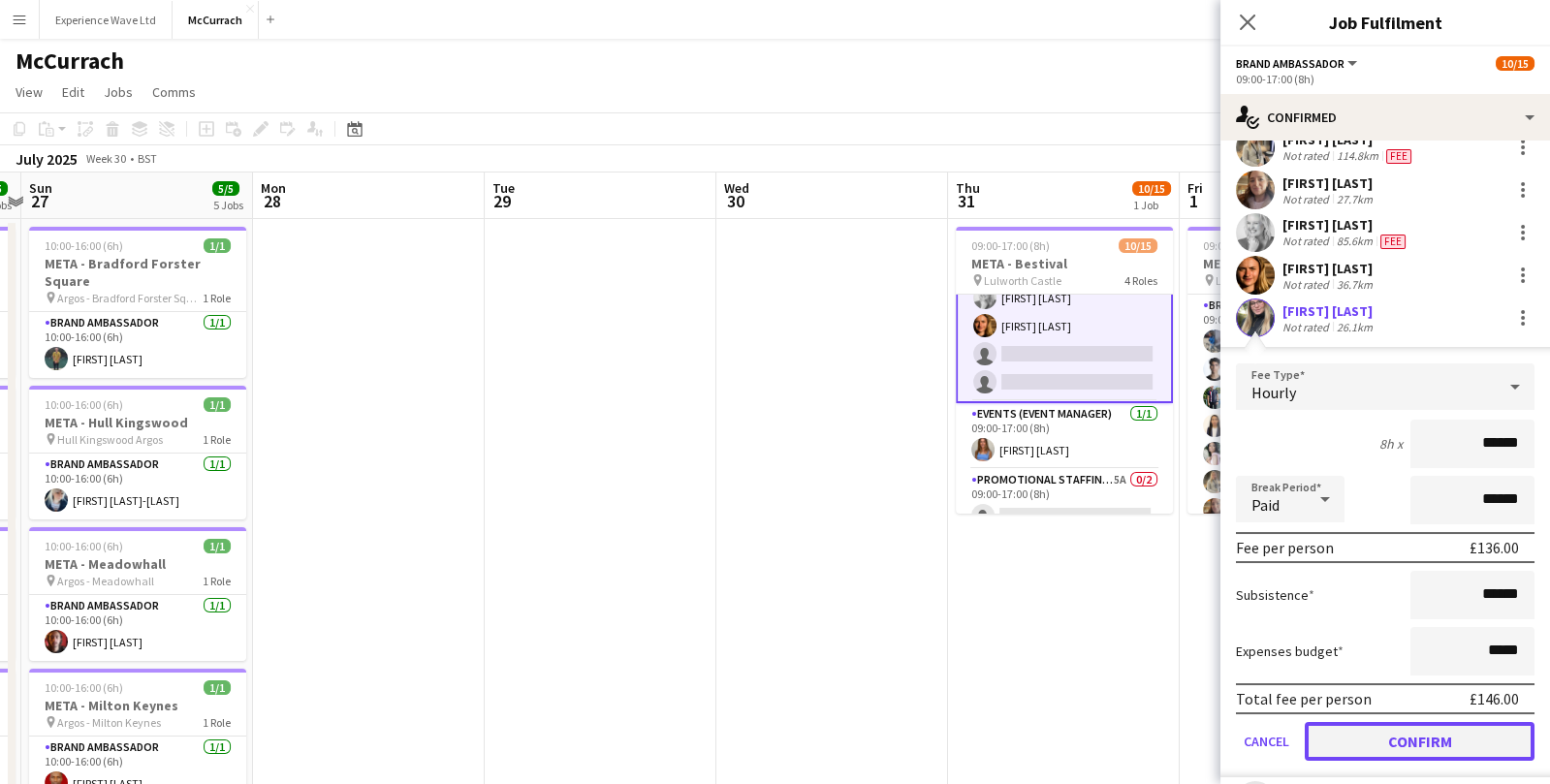 click on "Confirm" at bounding box center (1419, 741) 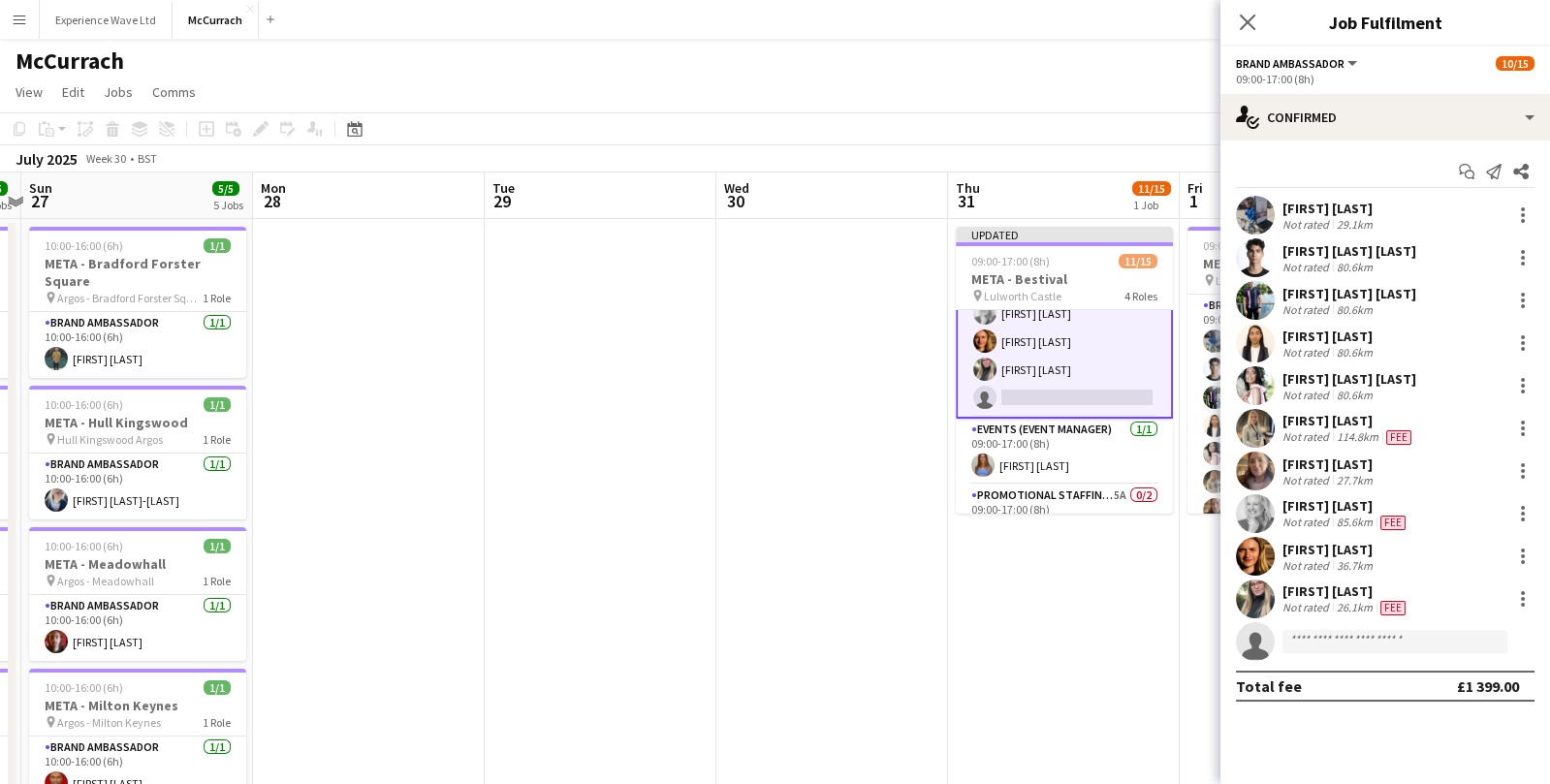 scroll, scrollTop: 0, scrollLeft: 0, axis: both 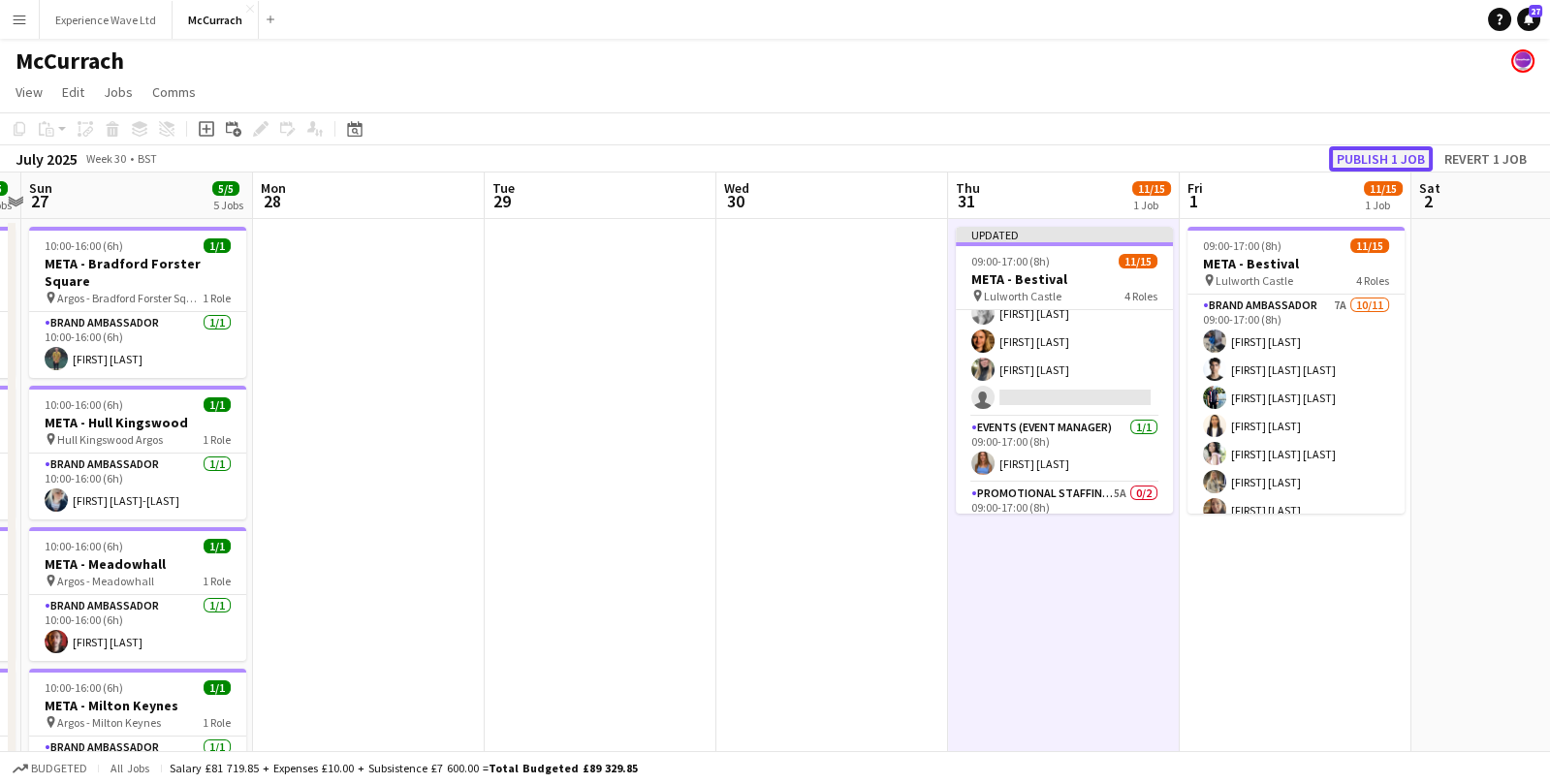 click on "Publish 1 job" 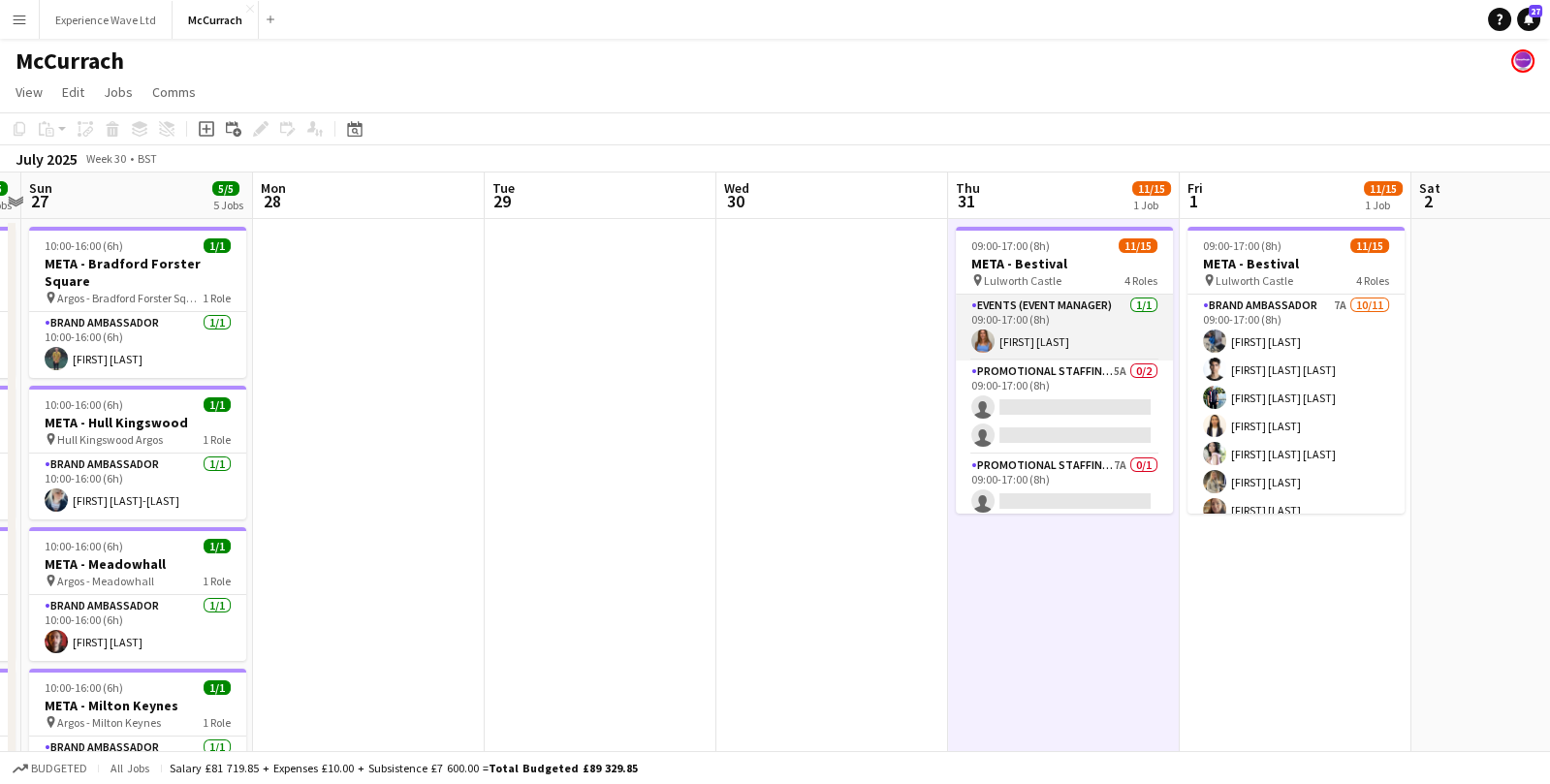 scroll, scrollTop: 352, scrollLeft: 0, axis: vertical 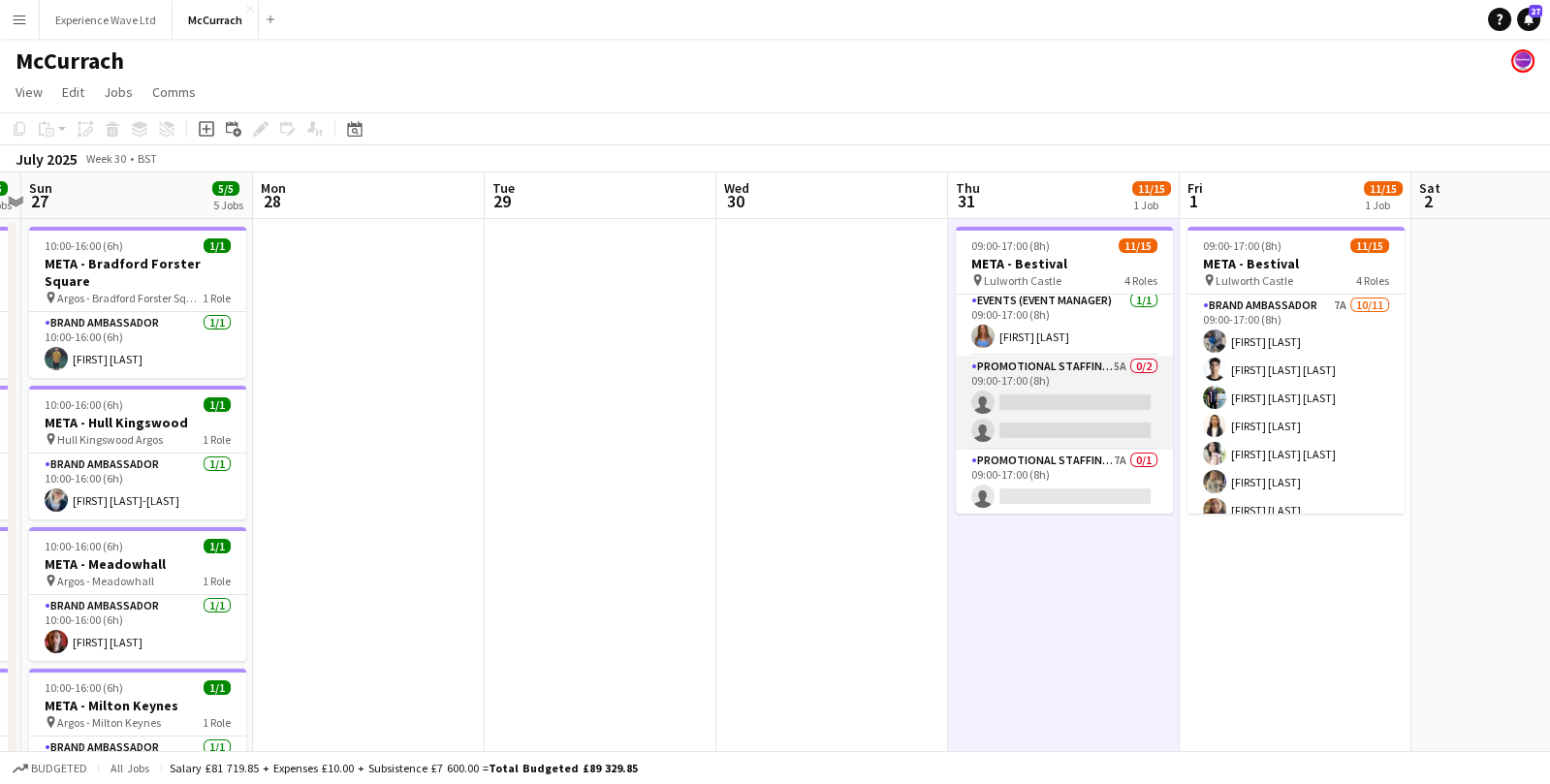 click on "Promotional Staffing (Promotional Staff)   5A   0/2   09:00-17:00 (8h)
single-neutral-actions
single-neutral-actions" at bounding box center [1064, 402] 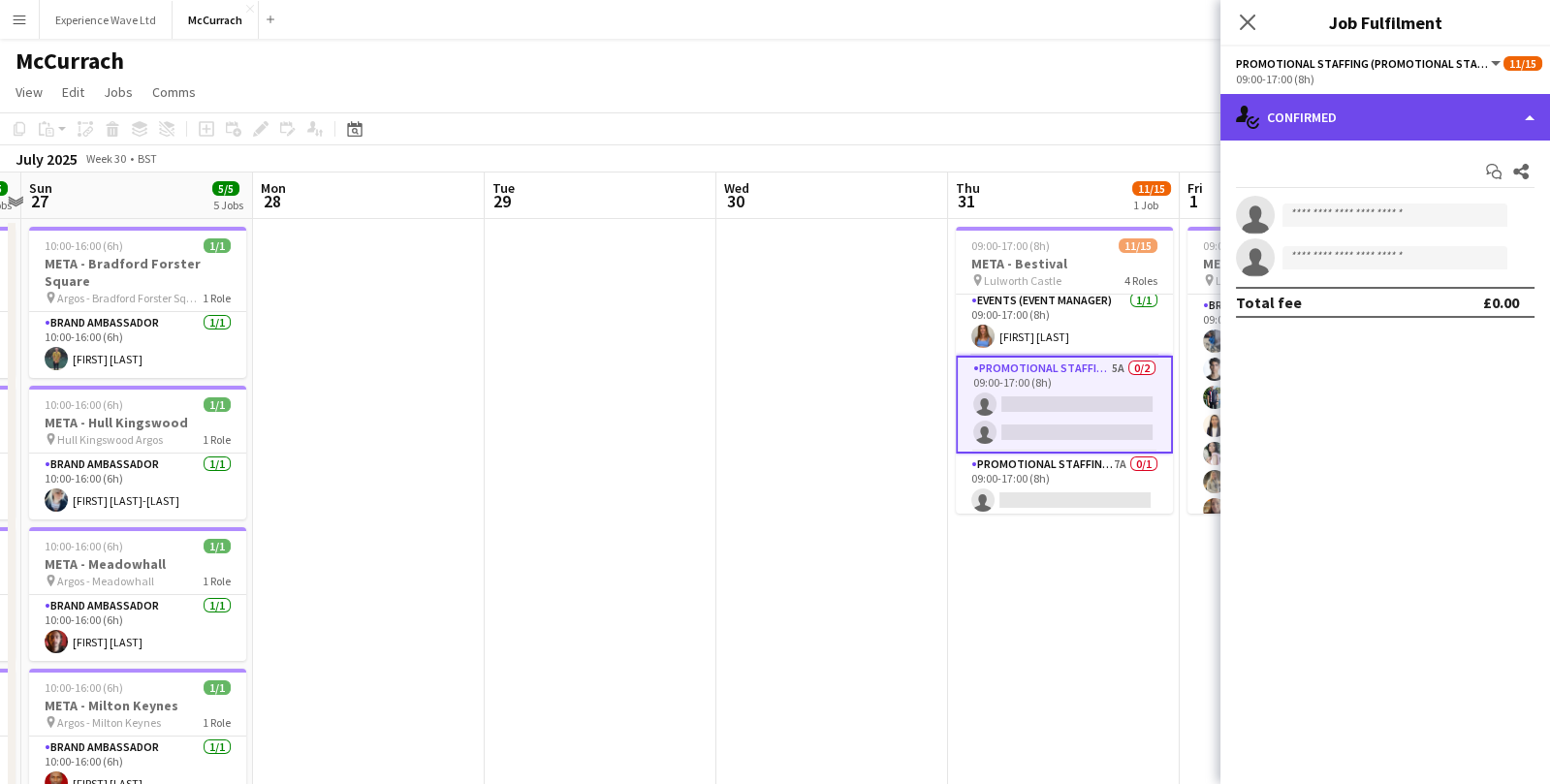 click on "single-neutral-actions-check-2
Confirmed" 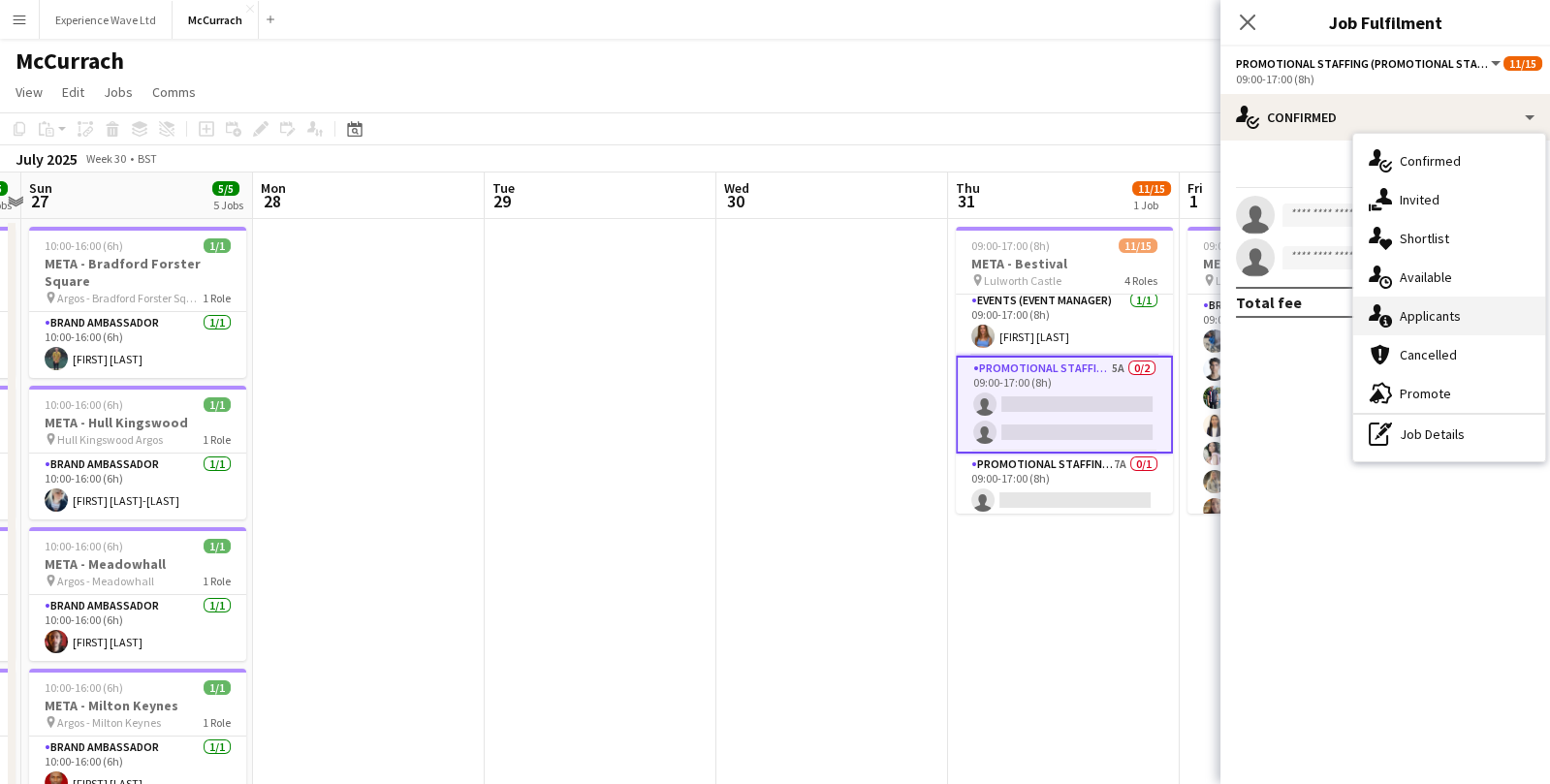click on "single-neutral-actions-information
Applicants" at bounding box center [1449, 316] 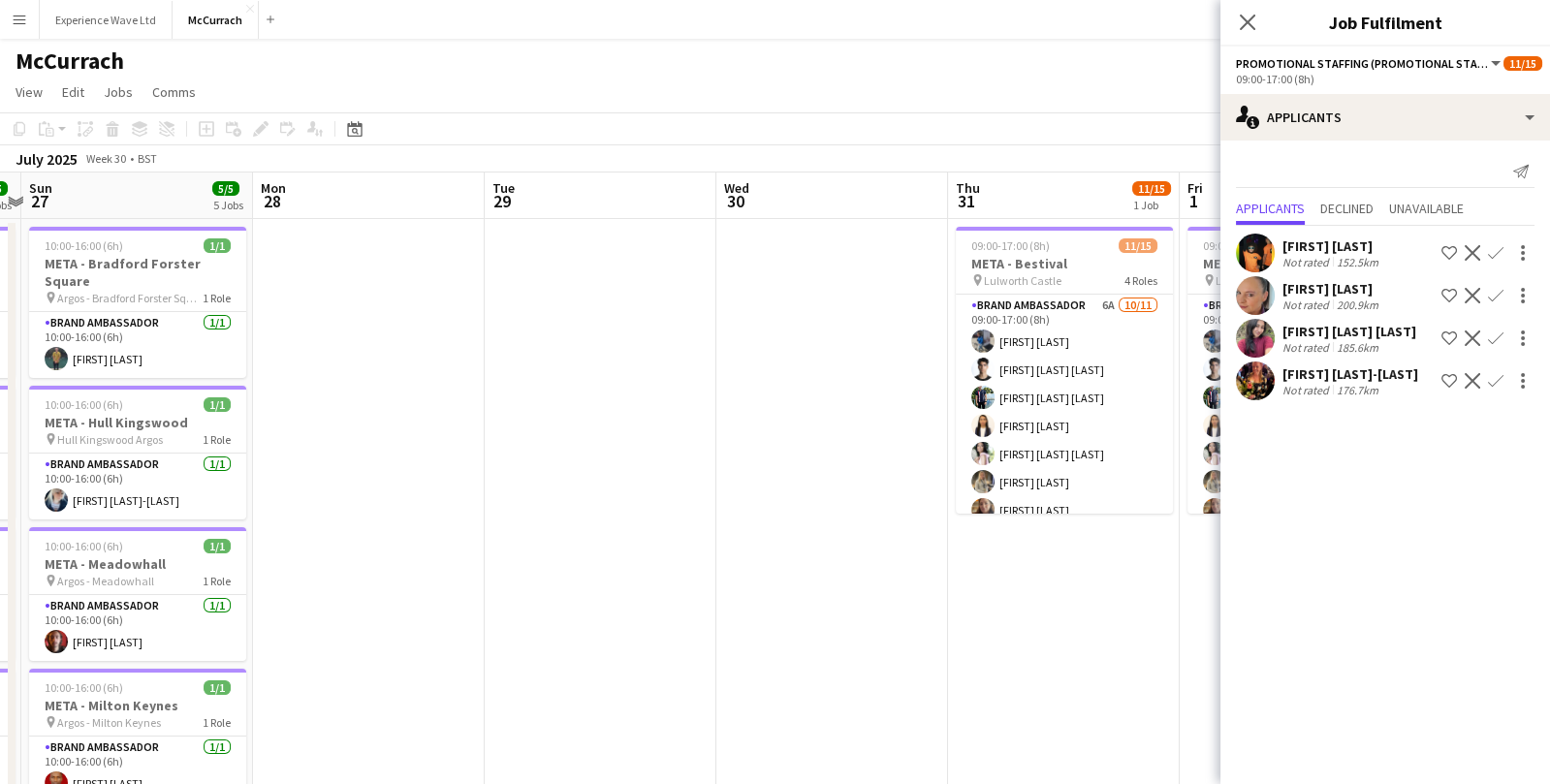 click on "[FIRST] [LAST]   Not rated   152.5km
Shortlist crew
Decline
Confirm" at bounding box center (1385, 296) 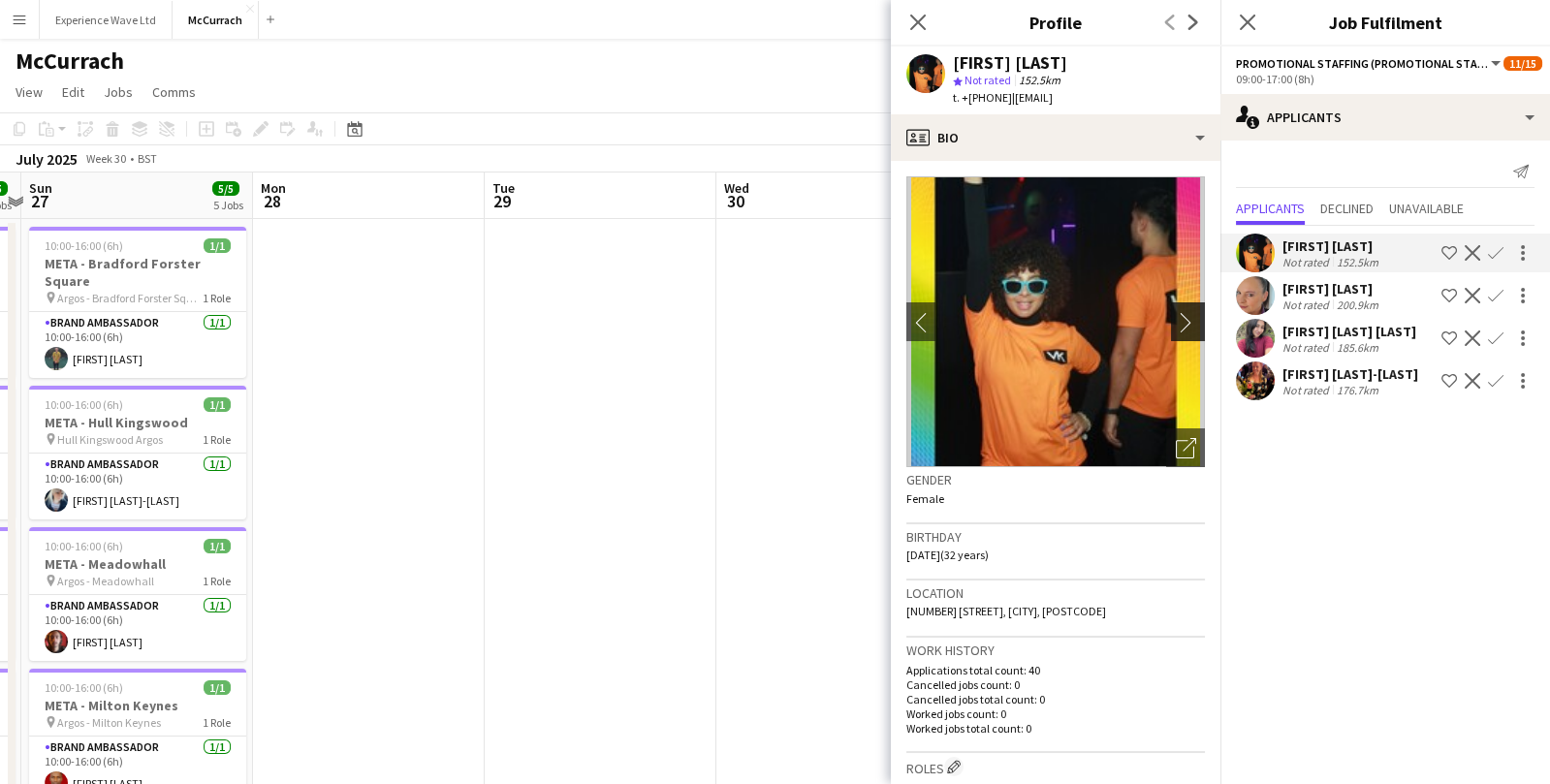 click on "chevron-right" 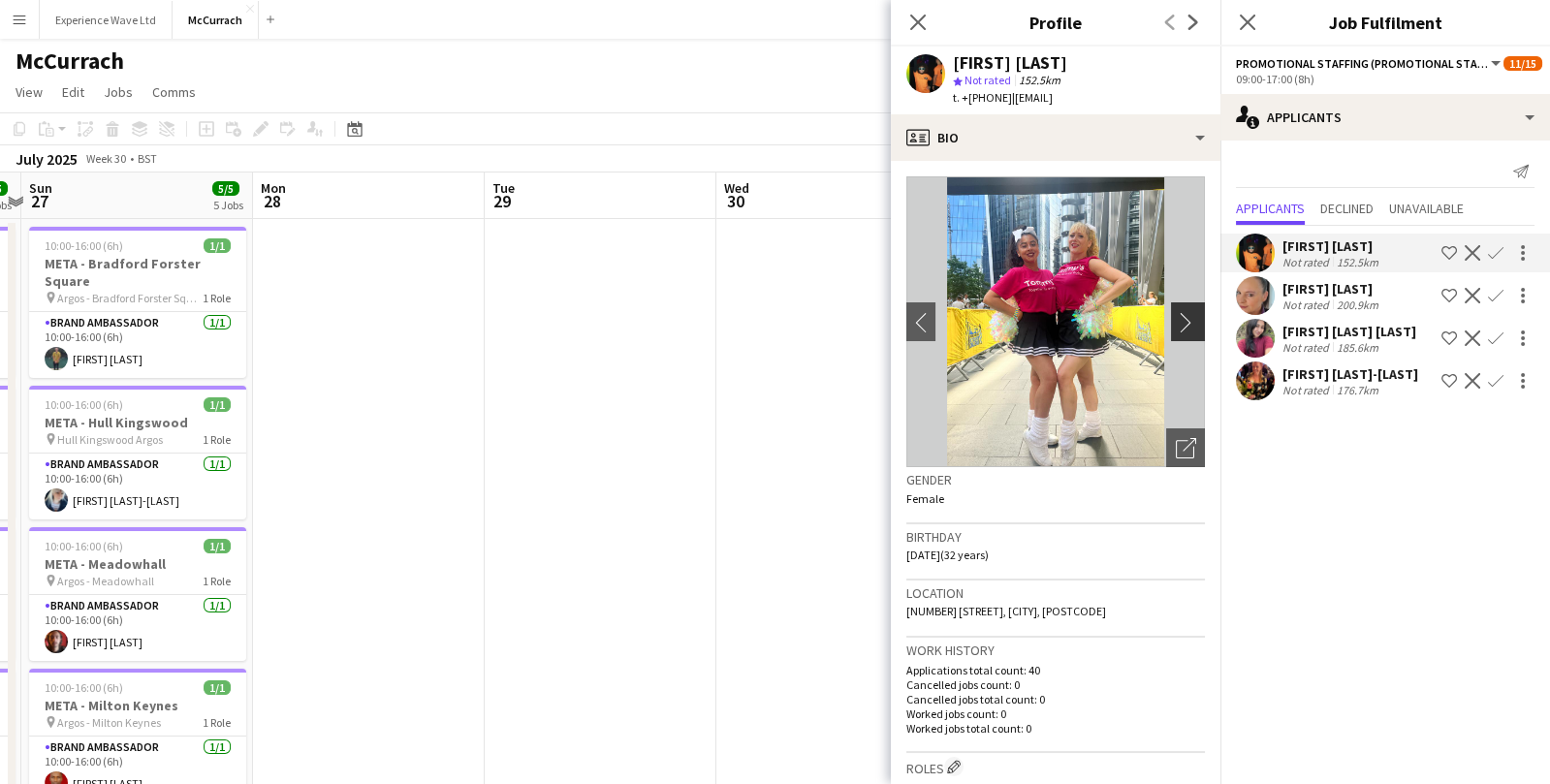 click on "chevron-right" 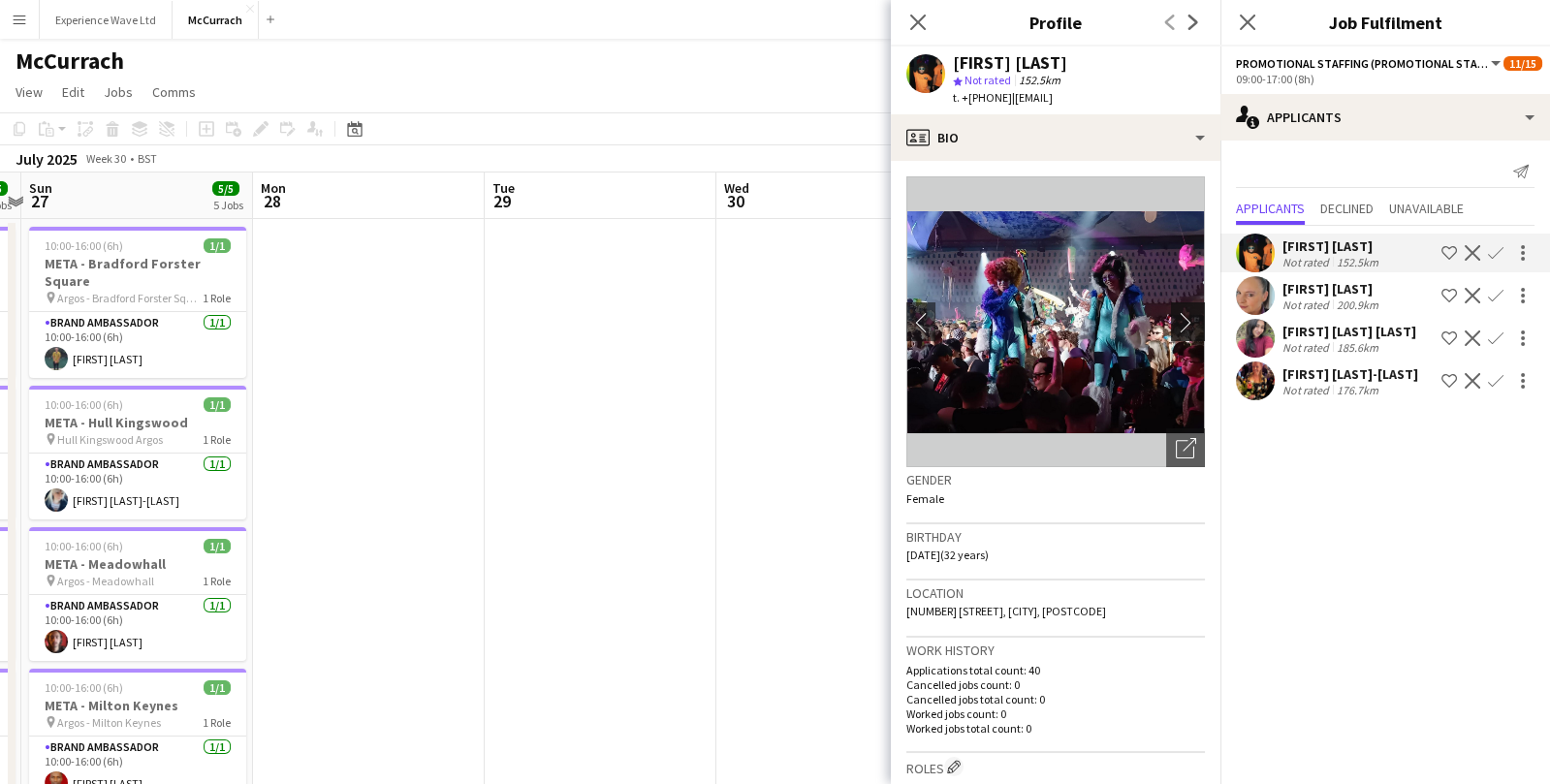 click on "chevron-right" 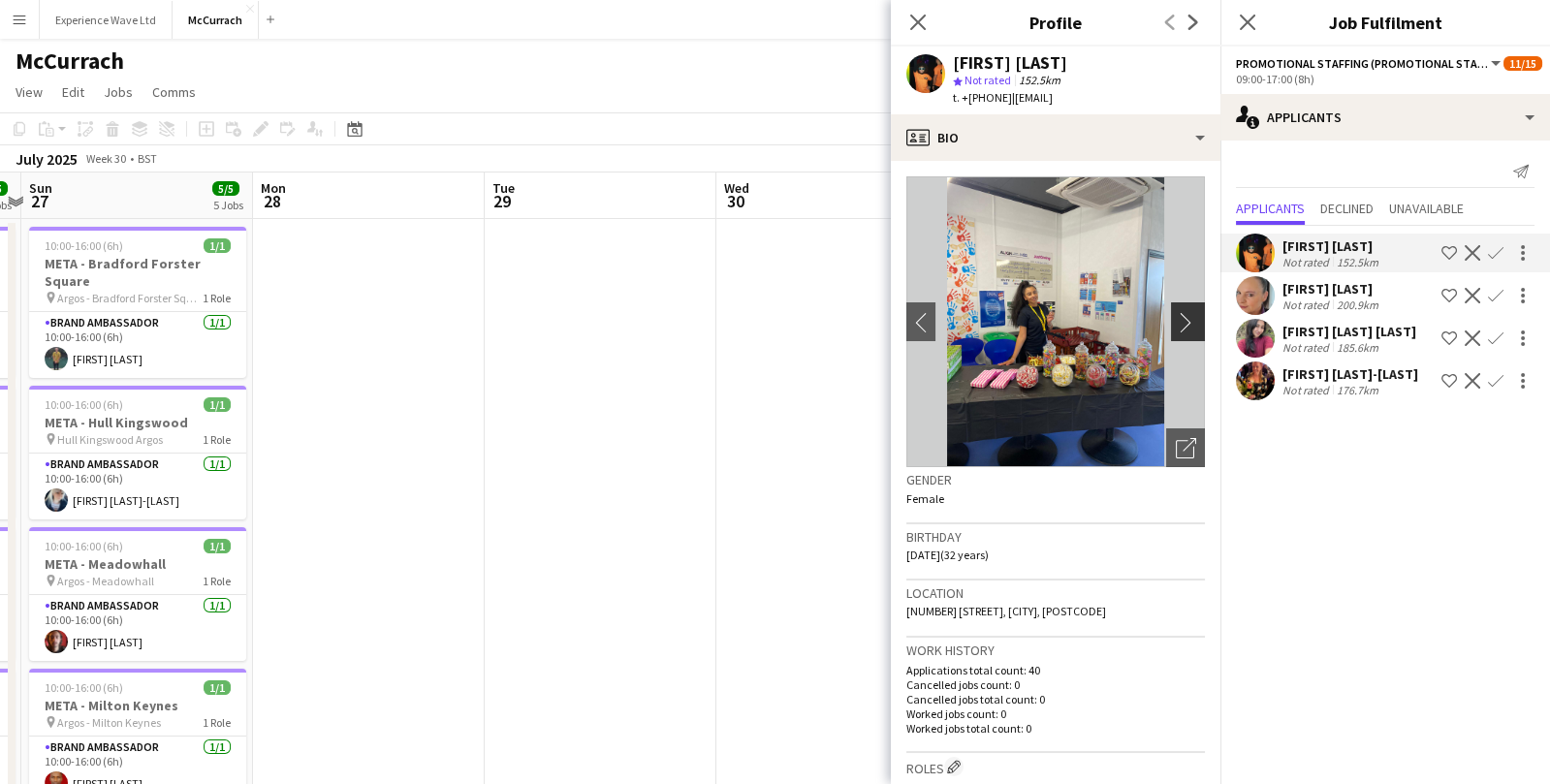 click on "chevron-right" 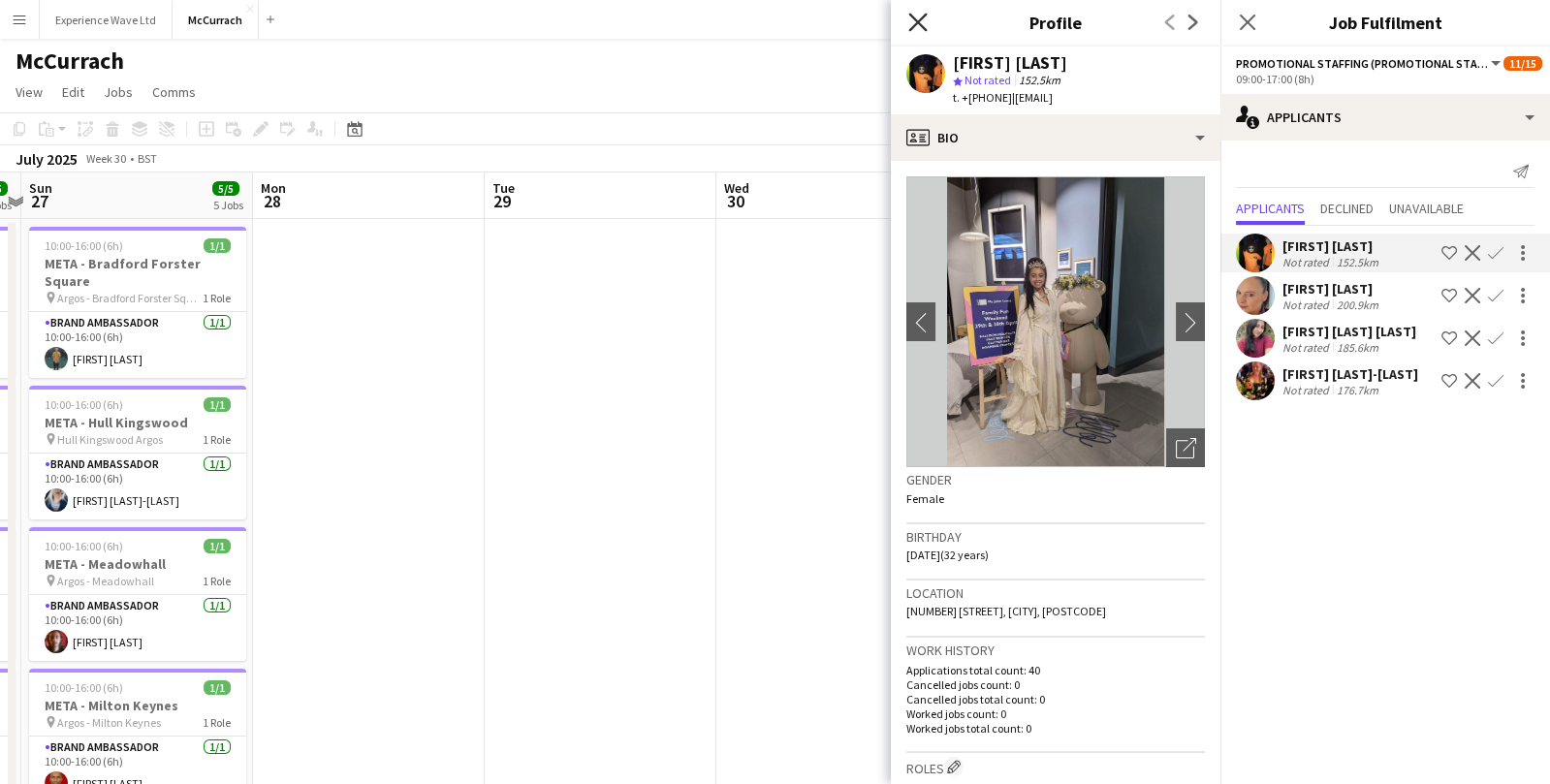 click 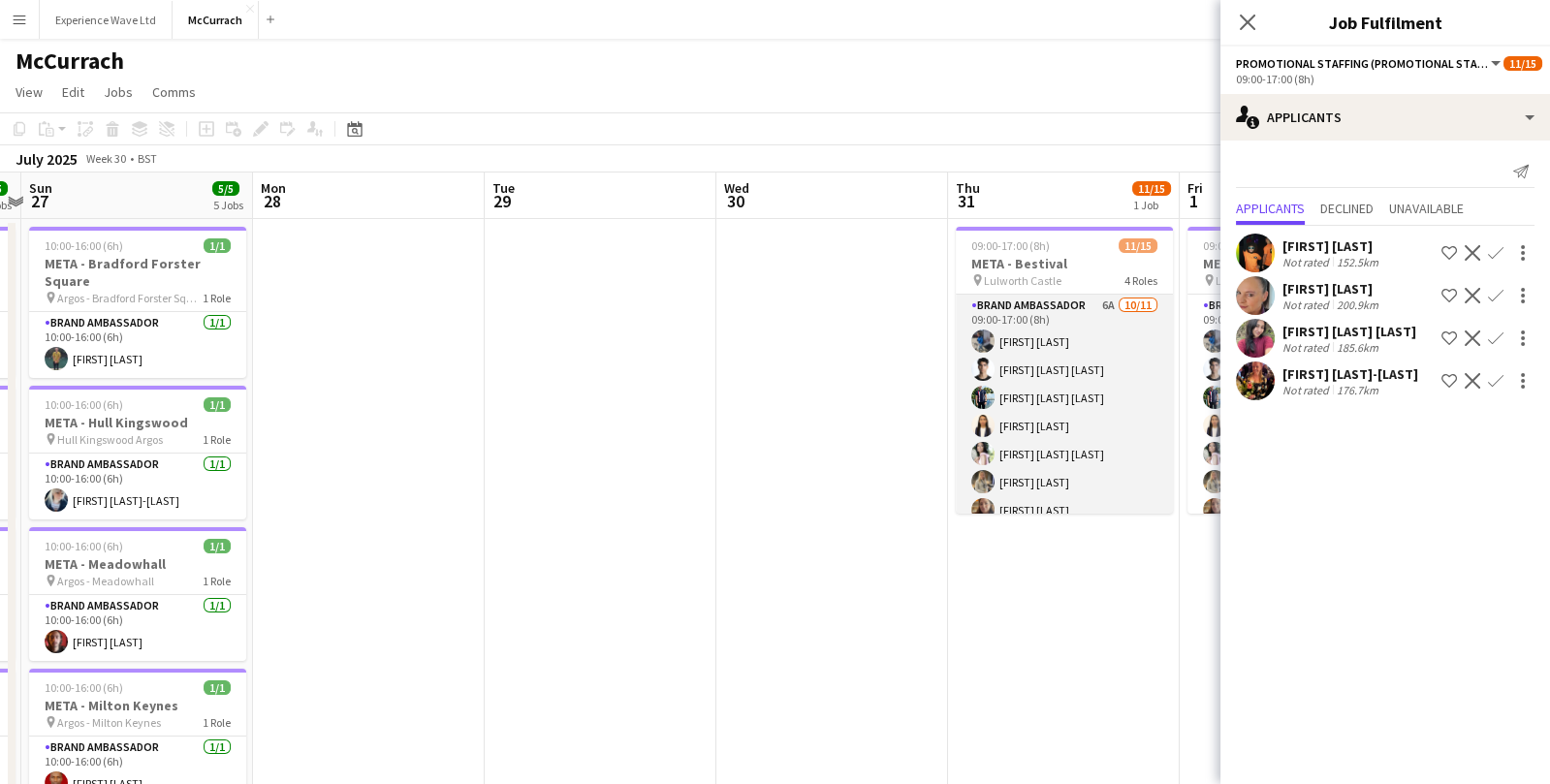 click on "Brand Ambassador   6A   10/11   09:00-17:00 (8h)
[FIRST] [LAST] [FIRST] [LAST] [FIRST] [LAST] [FIRST] [LAST] [FIRST] [LAST] [FIRST] [LAST] [FIRST] [LAST] [FIRST] [LAST] [FIRST] [LAST] [FIRST] [LAST]
single-neutral-actions" at bounding box center [1064, 468] 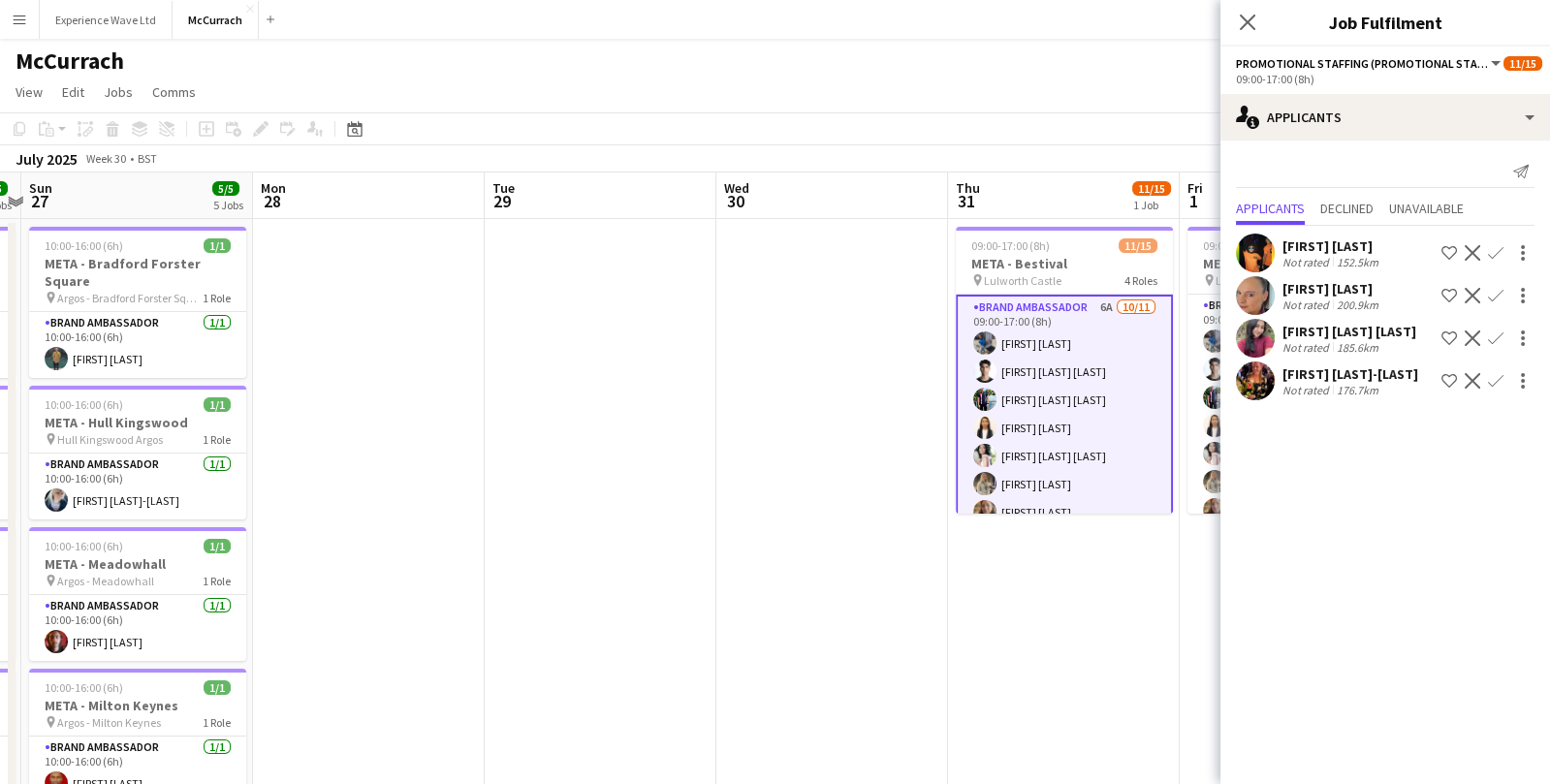 click on "Brand Ambassador   6A   10/11   09:00-17:00 (8h)
[FIRST] [LAST] [FIRST] [LAST] [FIRST] [LAST] [FIRST] [LAST] [FIRST] [LAST] [FIRST] [LAST] [FIRST] [LAST] [FIRST] [LAST] [FIRST] [LAST] [FIRST] [LAST]
single-neutral-actions" at bounding box center (1064, 470) 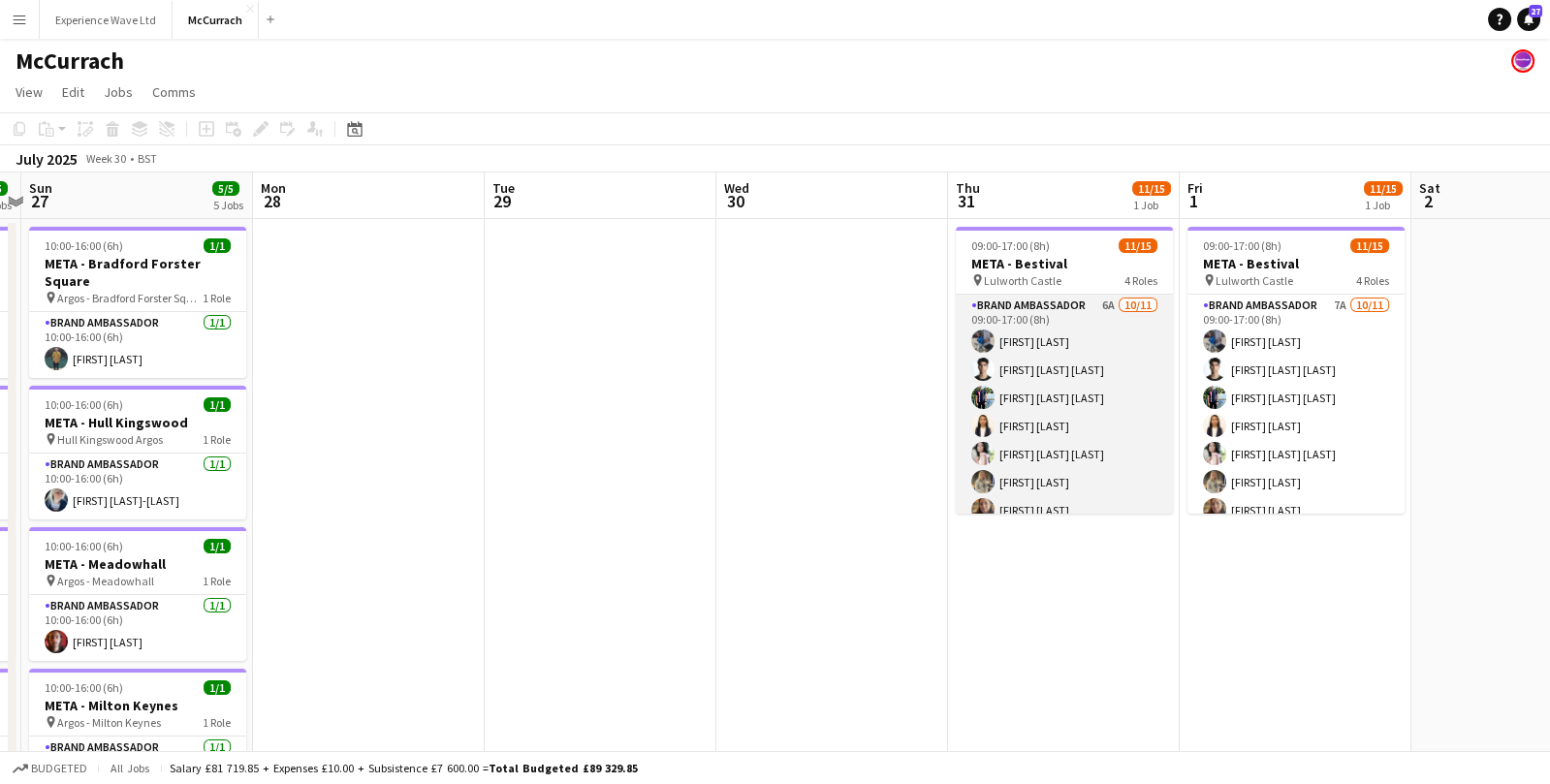 click on "Brand Ambassador   6A   10/11   09:00-17:00 (8h)
[FIRST] [LAST] [FIRST] [LAST] [FIRST] [LAST] [FIRST] [LAST] [FIRST] [LAST] [FIRST] [LAST] [FIRST] [LAST] [FIRST] [LAST] [FIRST] [LAST] [FIRST] [LAST]
single-neutral-actions" at bounding box center [1064, 468] 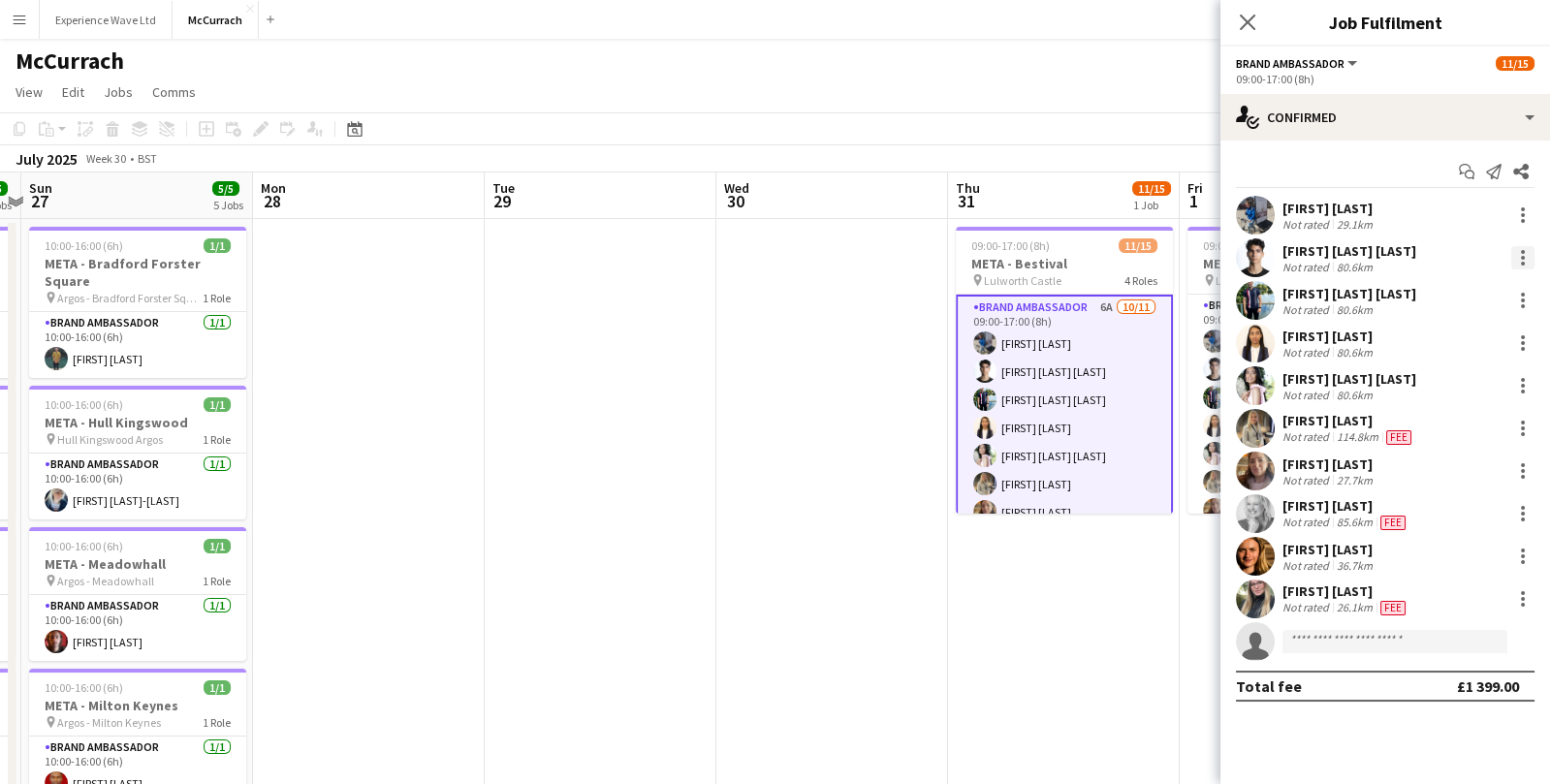 click at bounding box center (1523, 258) 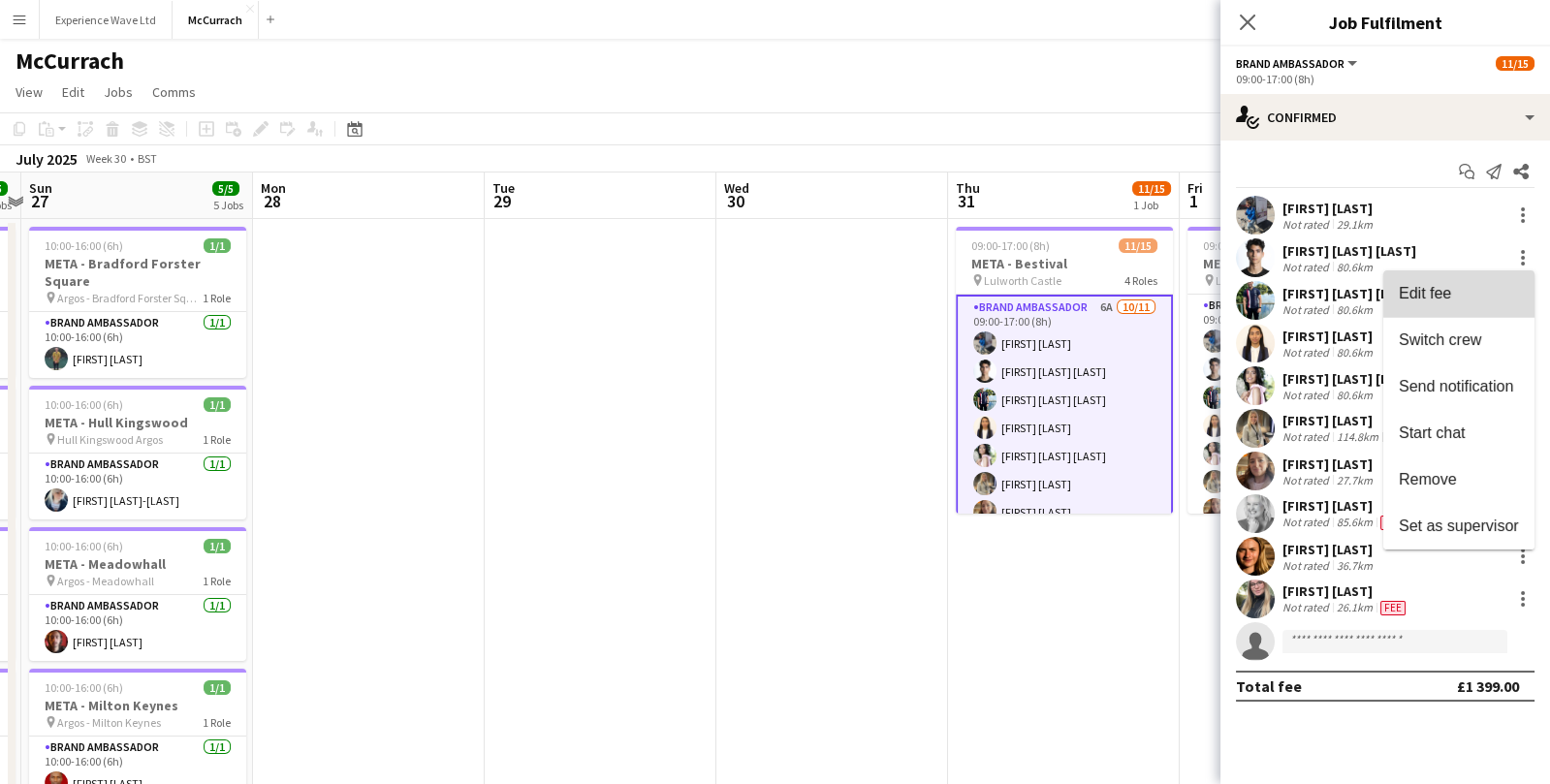click on "Edit fee" at bounding box center [1425, 292] 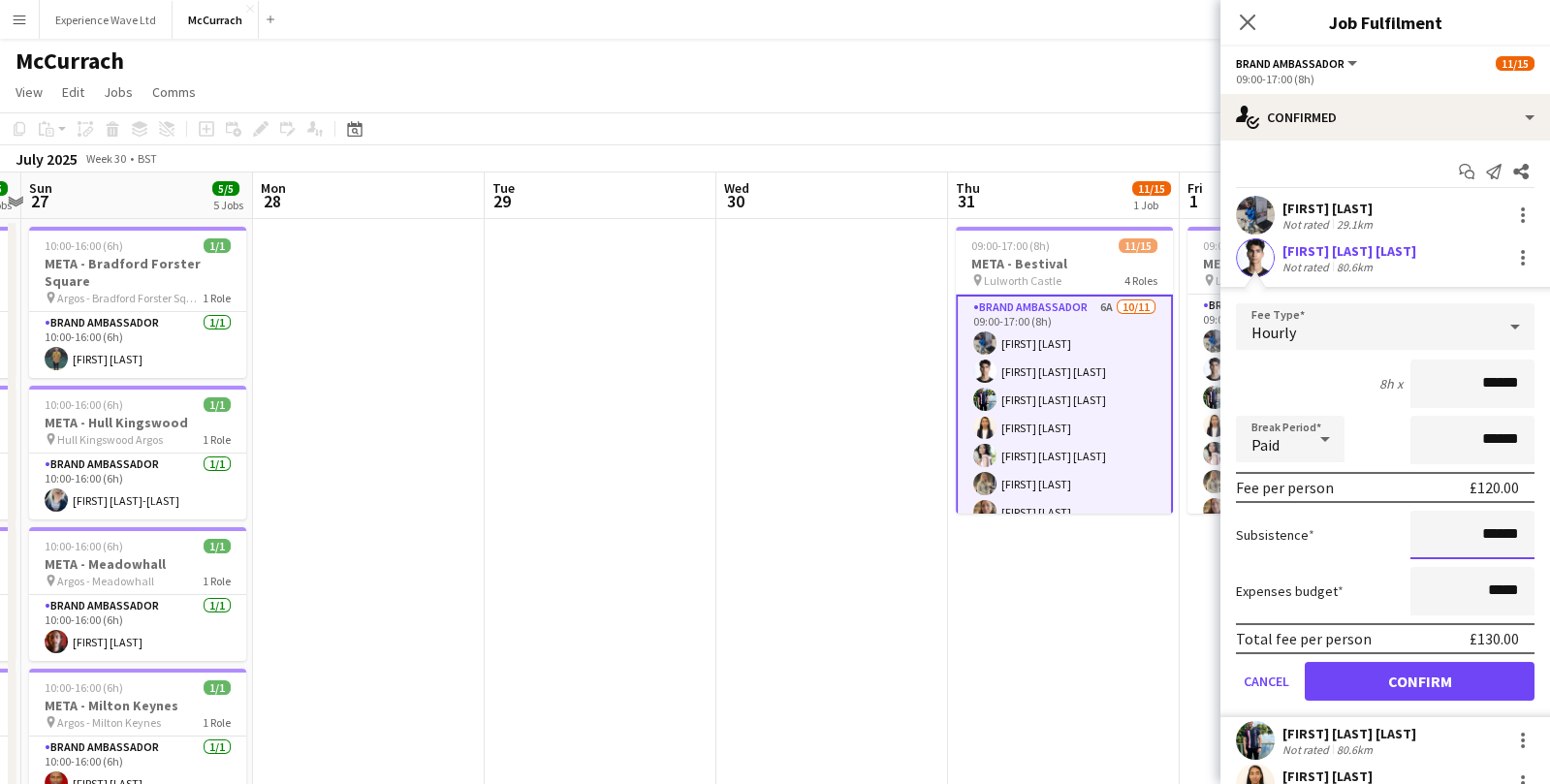 drag, startPoint x: 1522, startPoint y: 534, endPoint x: 1372, endPoint y: 549, distance: 150.74813 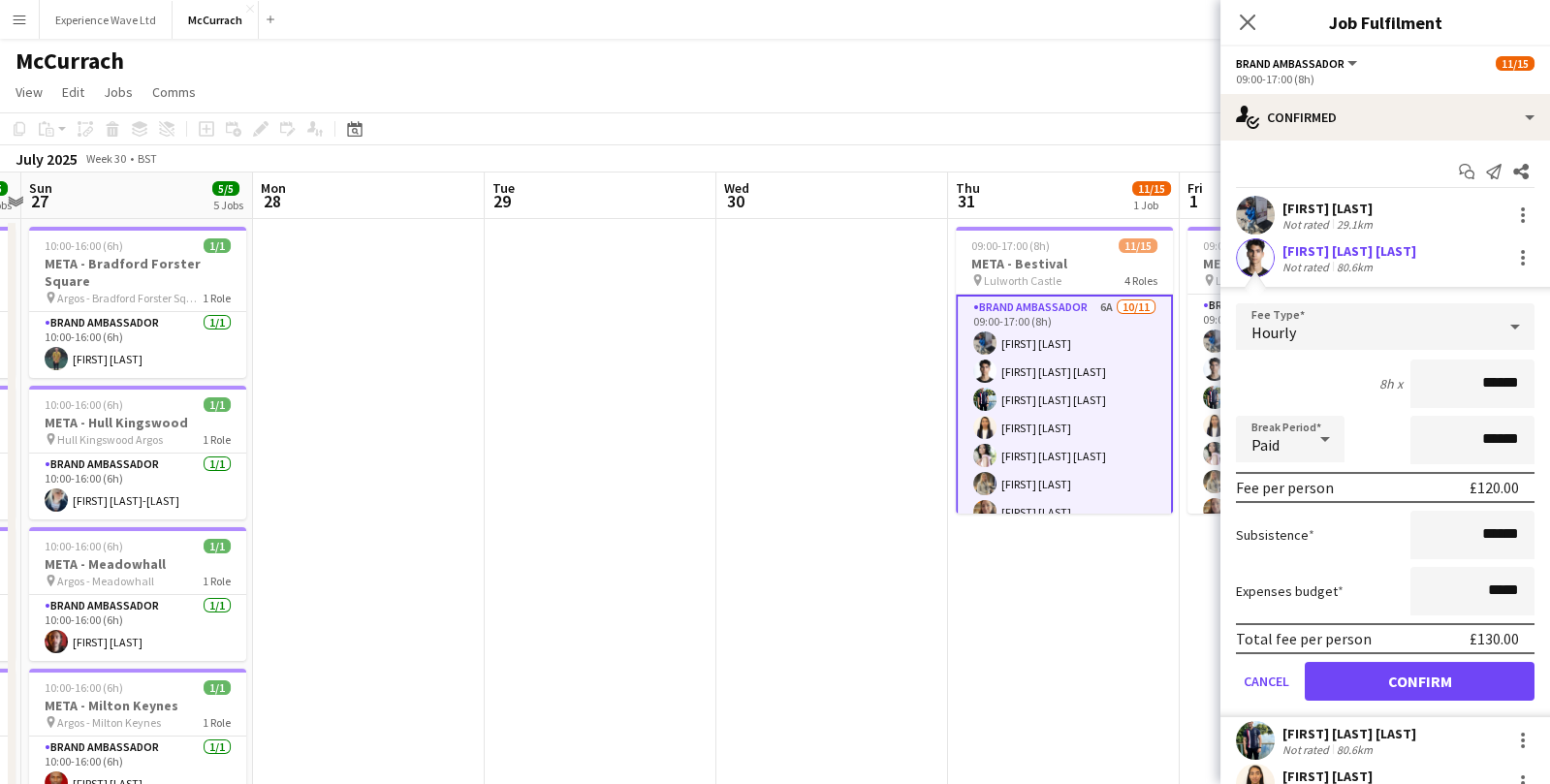 click on "Fee Type  Hourly  8h x  ******  Break Period  Paid ******  Fee per person   £120.00   Subsistence  ******  Expenses budget  *****  Total fee per person   £130.00   Cancel   Confirm" at bounding box center [1385, 510] 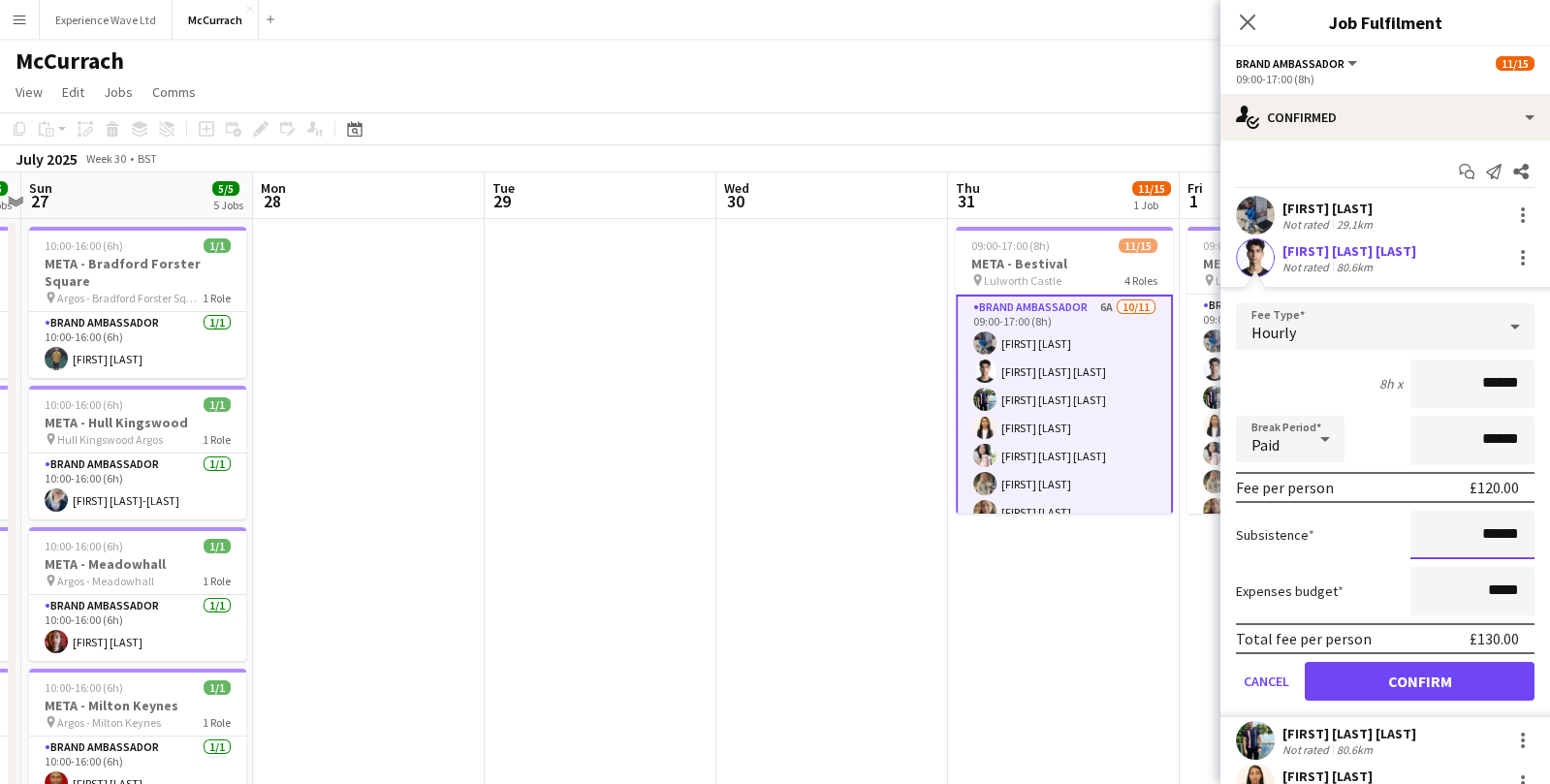 drag, startPoint x: 1527, startPoint y: 530, endPoint x: 1428, endPoint y: 524, distance: 99.181652 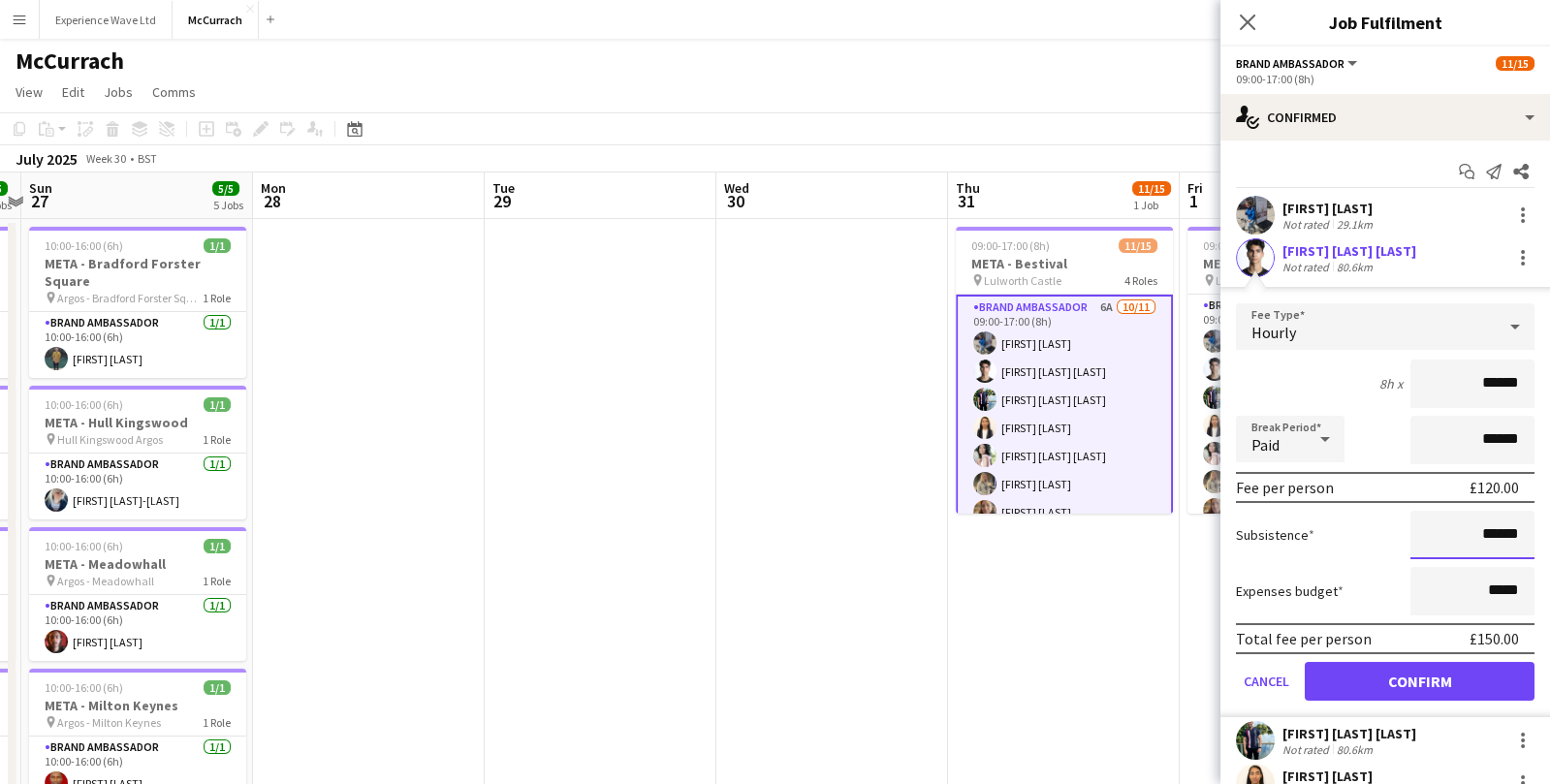 type on "******" 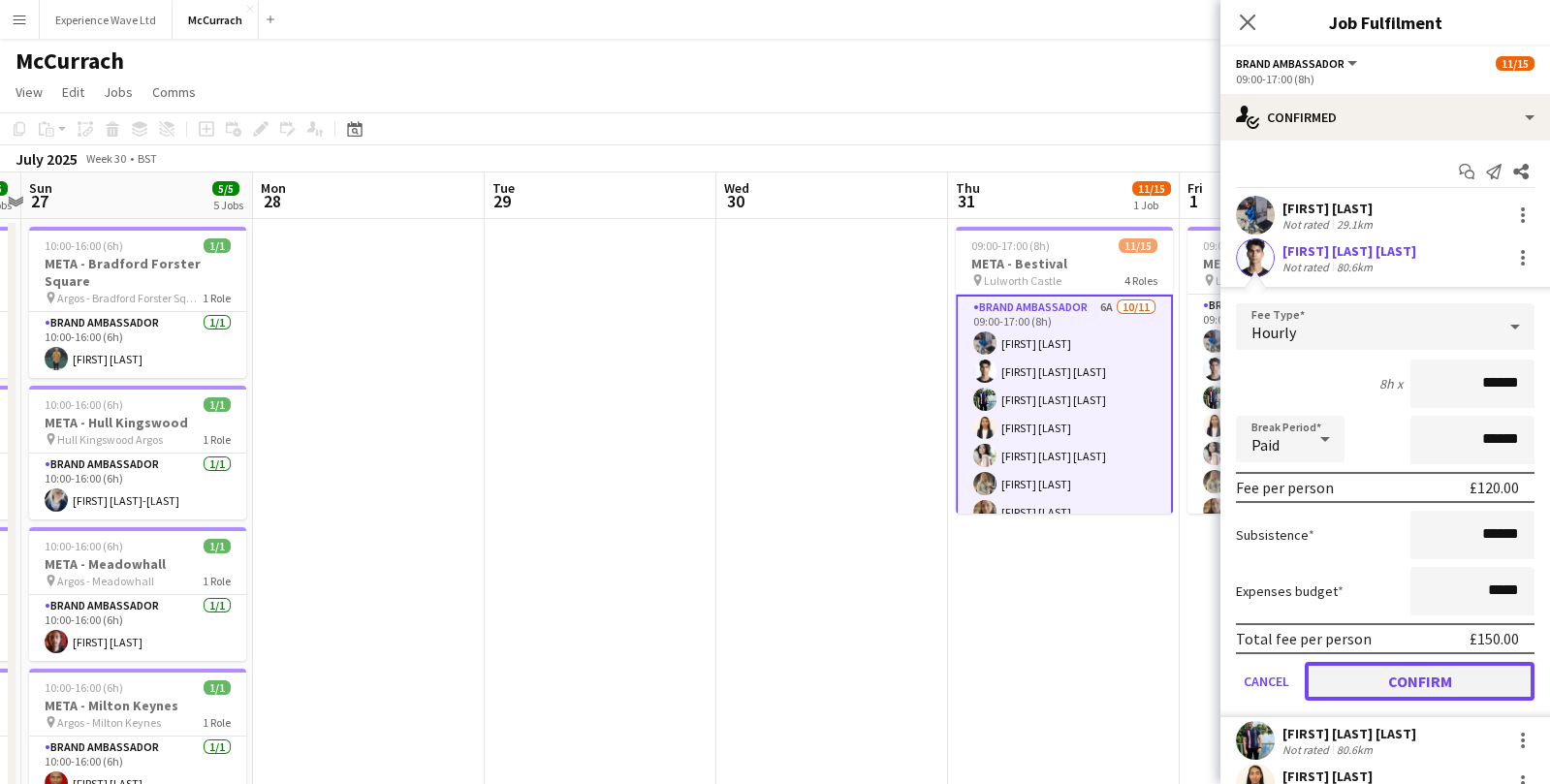 click on "Confirm" at bounding box center (1419, 681) 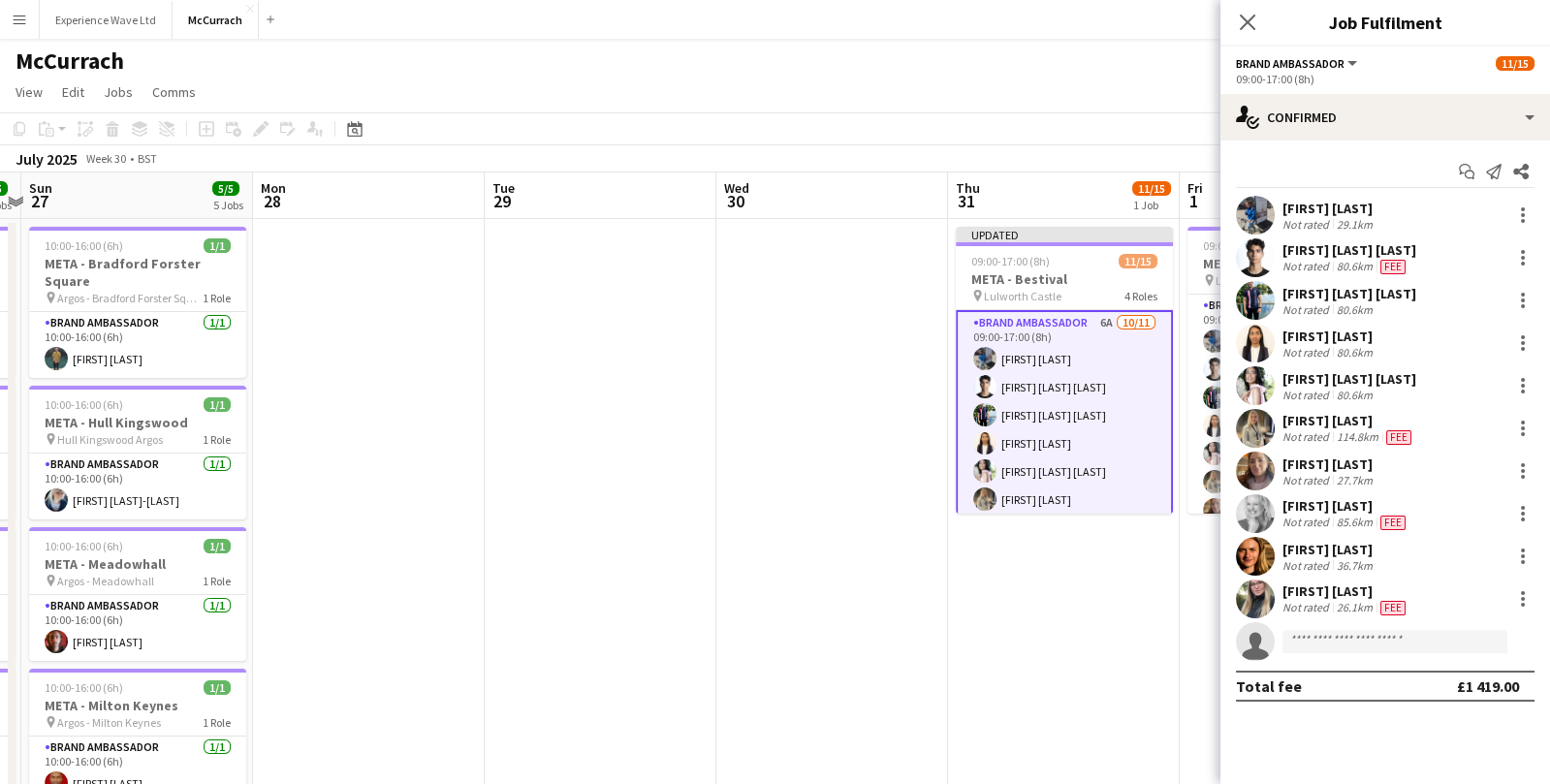 click on "Brand Ambassador   6A   10/11   09:00-17:00 (8h)
[FIRST] [LAST] [FIRST] [LAST] [FIRST] [LAST] [FIRST] [LAST] [FIRST] [LAST] [FIRST] [LAST] [FIRST] [LAST] [FIRST] [LAST] [FIRST] [LAST] [FIRST] [LAST]
single-neutral-actions" at bounding box center (1064, 486) 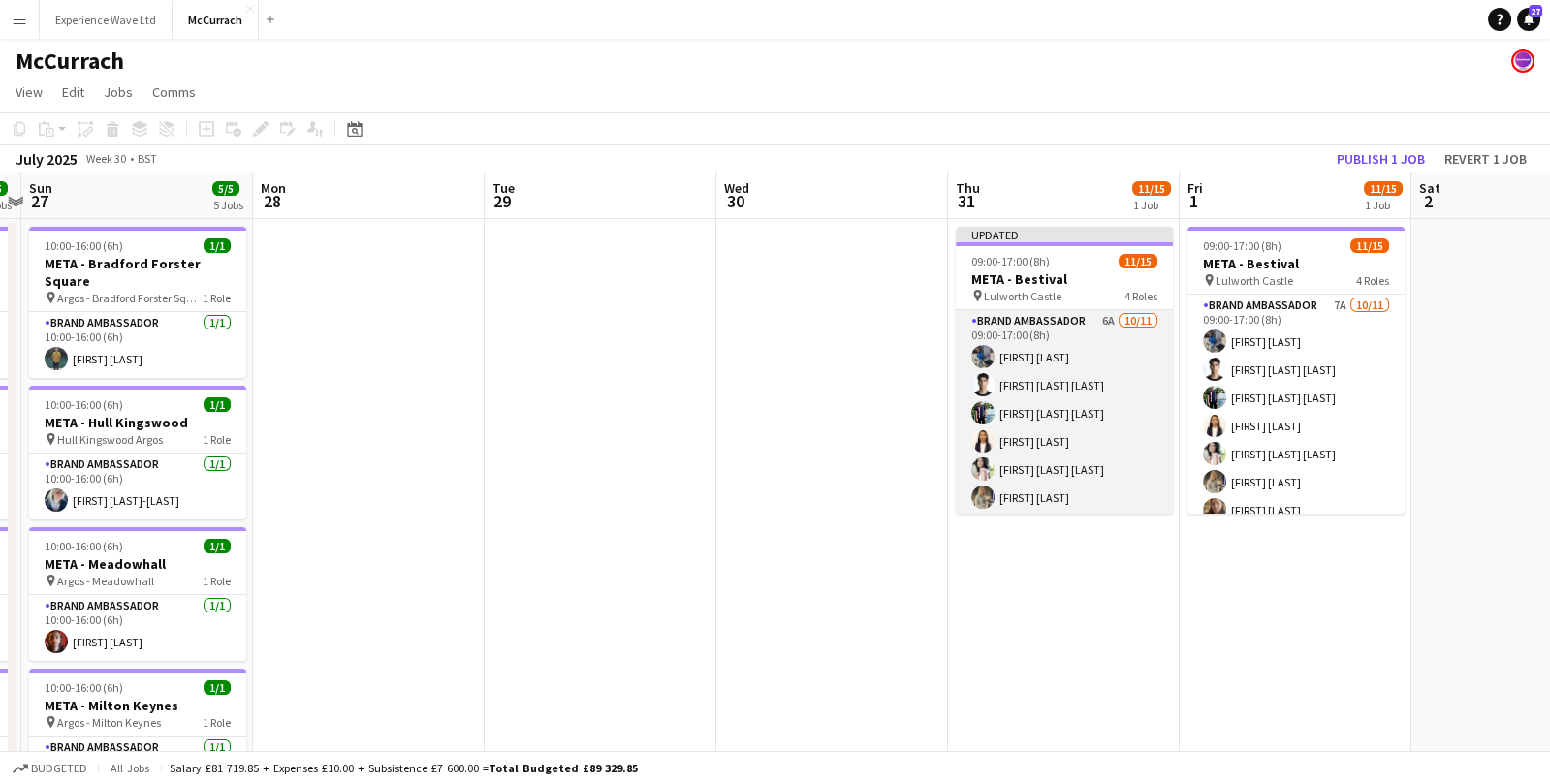 click on "Brand Ambassador   6A   10/11   09:00-17:00 (8h)
[FIRST] [LAST] [FIRST] [LAST] [FIRST] [LAST] [FIRST] [LAST] [FIRST] [LAST] [FIRST] [LAST] [FIRST] [LAST] [FIRST] [LAST] [FIRST] [LAST] [FIRST] [LAST]
single-neutral-actions" at bounding box center [1064, 484] 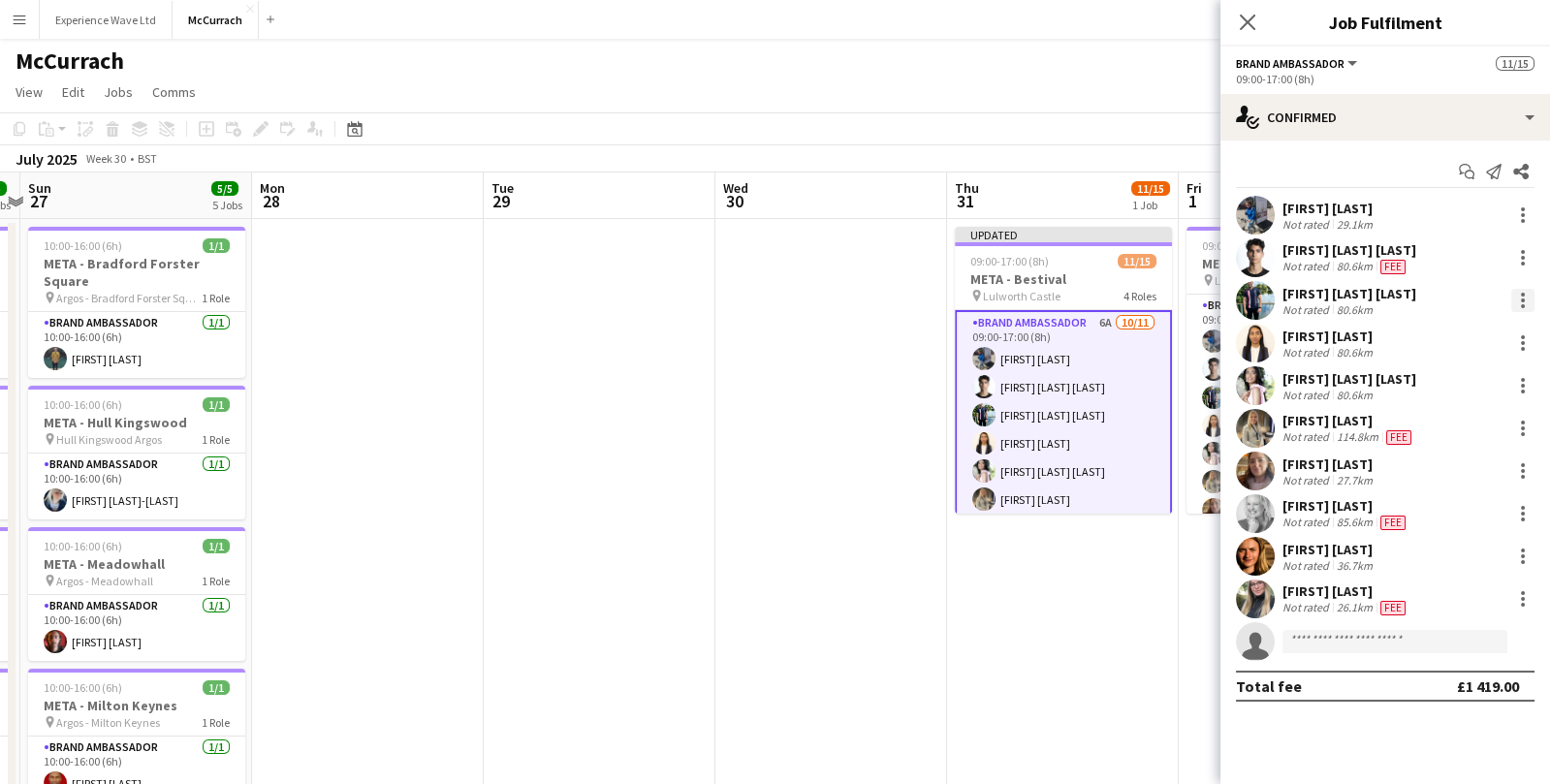 click at bounding box center (1523, 300) 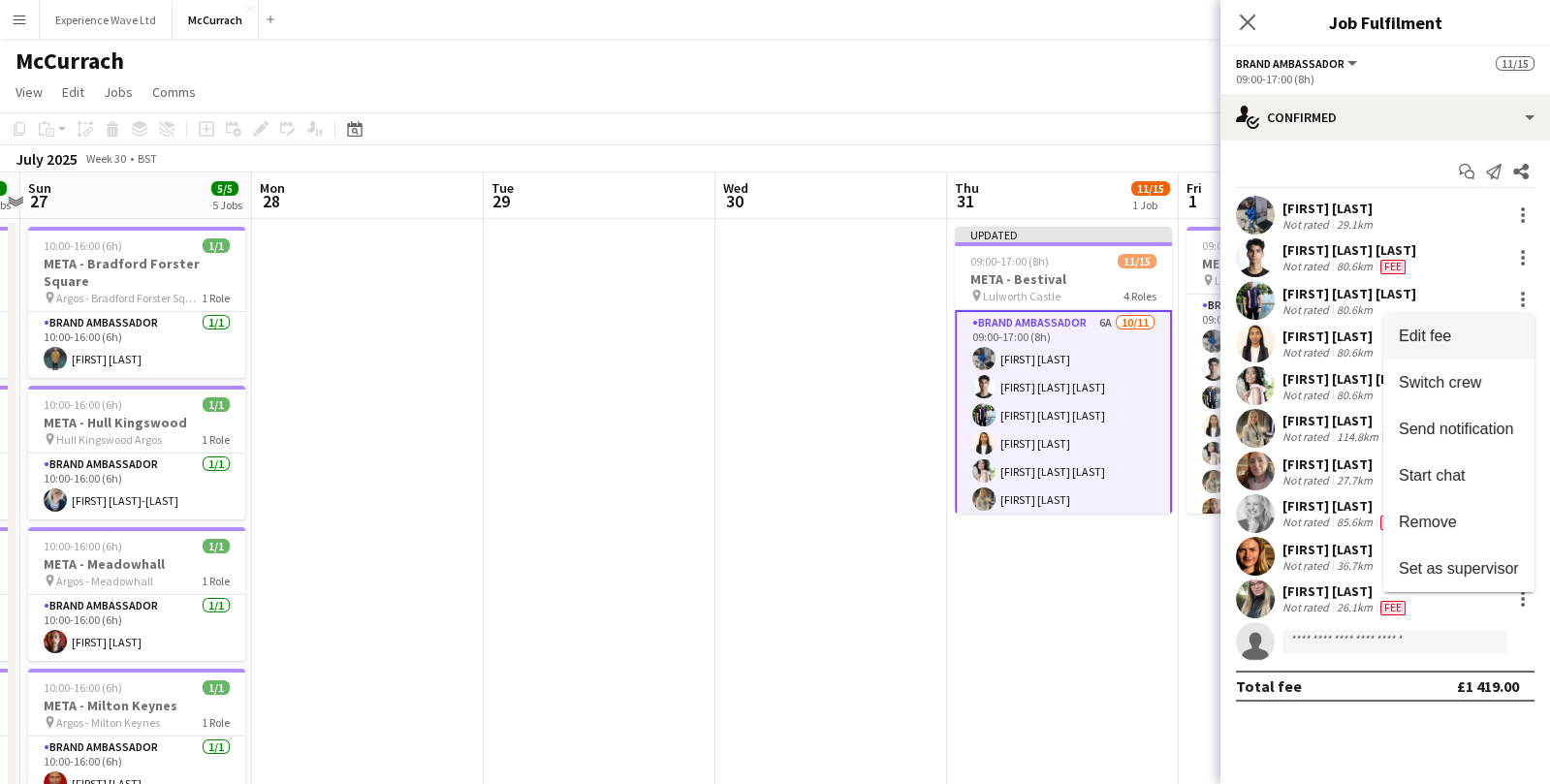 click on "Edit fee" at bounding box center [1459, 335] 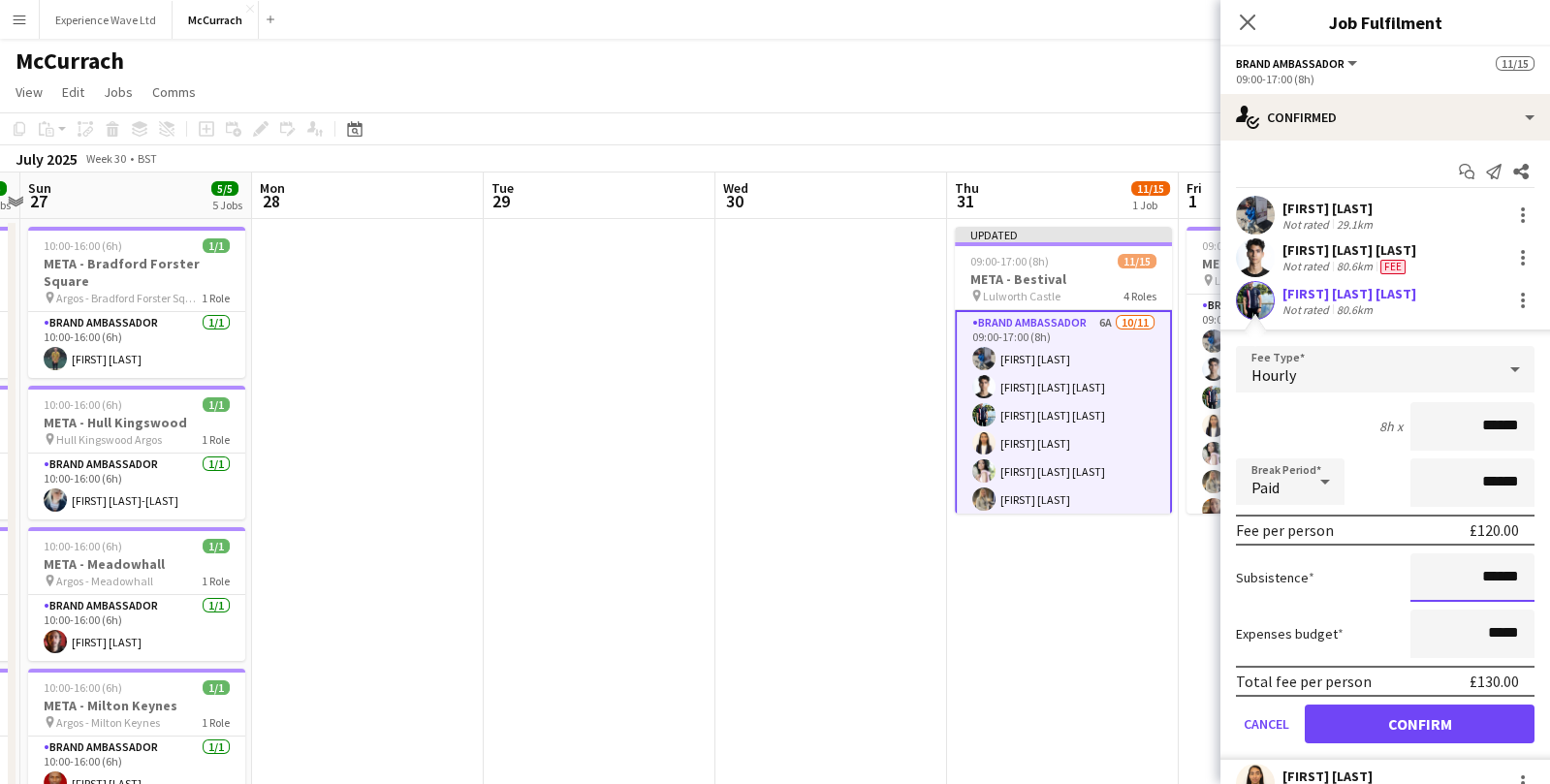 drag, startPoint x: 1523, startPoint y: 582, endPoint x: 1408, endPoint y: 579, distance: 115.03912 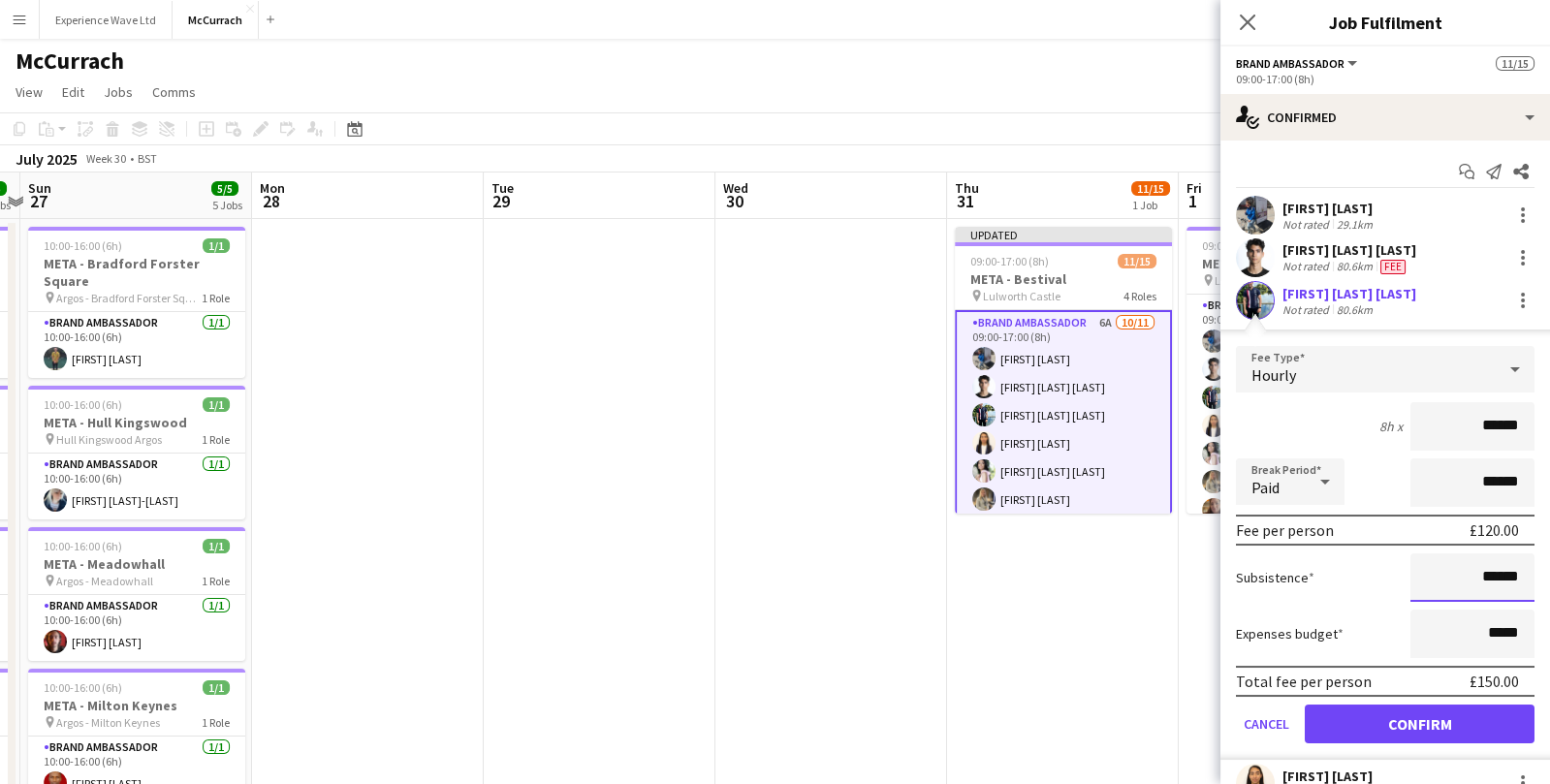 type on "******" 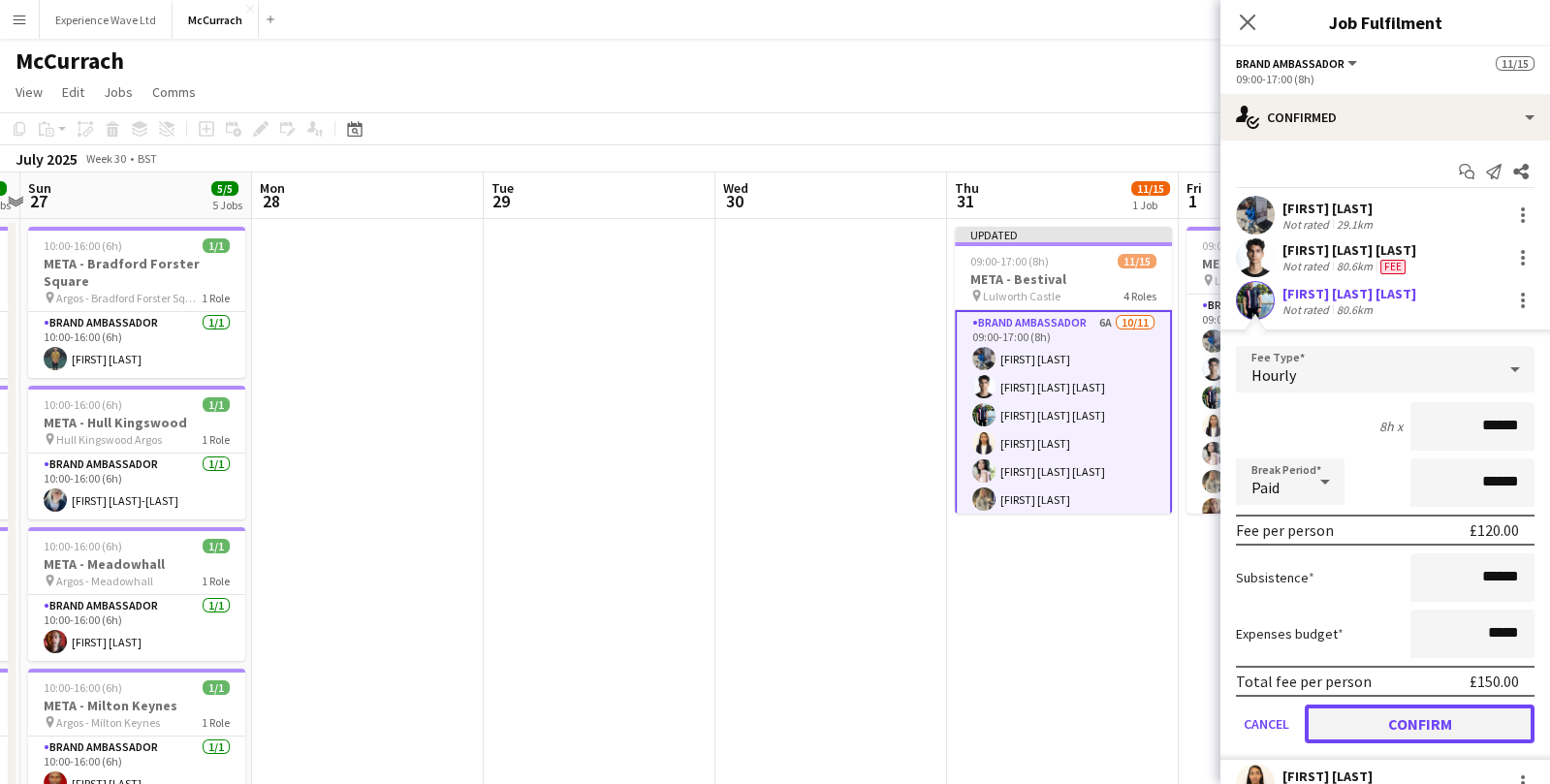click on "Confirm" at bounding box center [1419, 724] 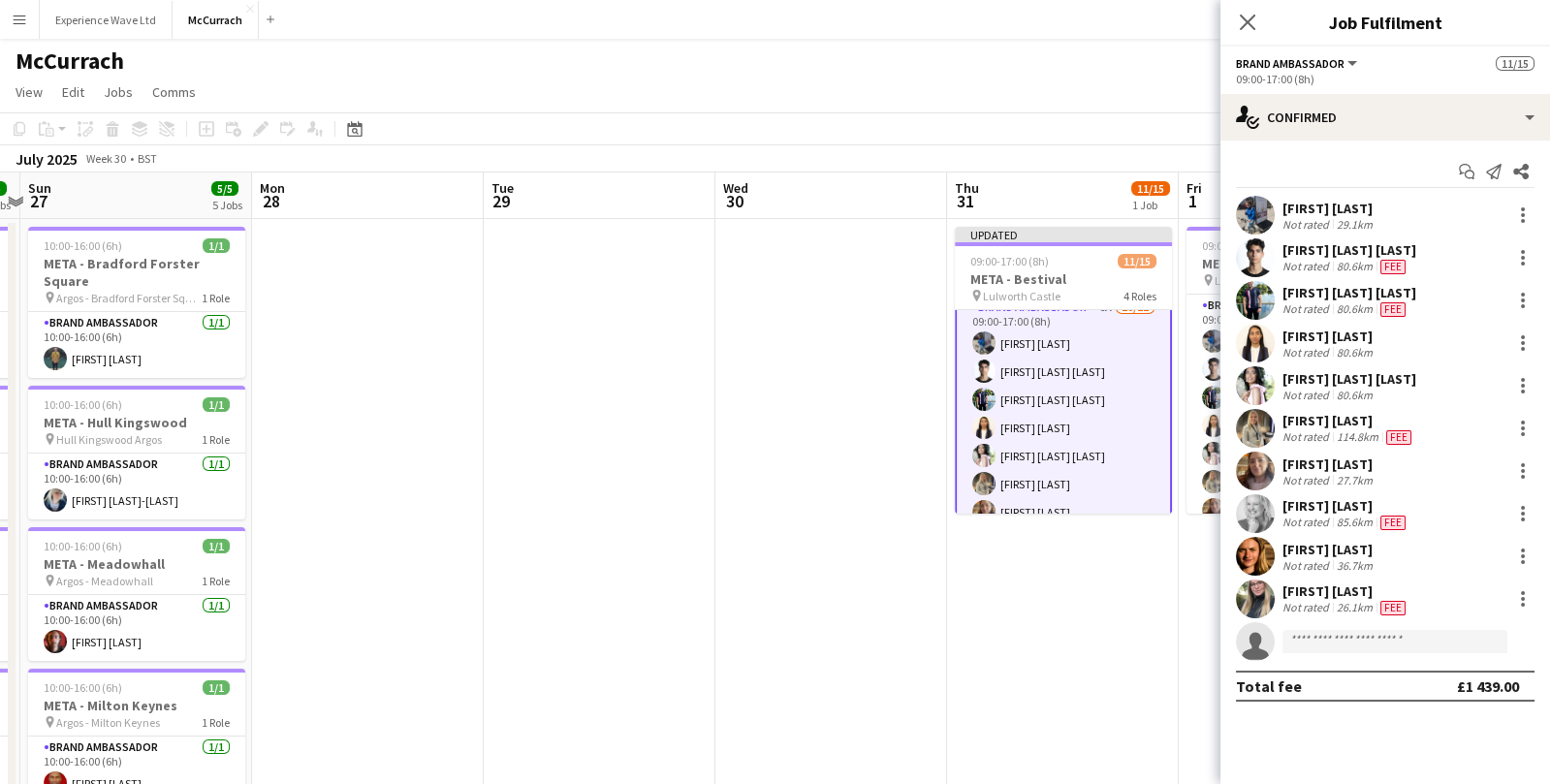 scroll, scrollTop: 17, scrollLeft: 0, axis: vertical 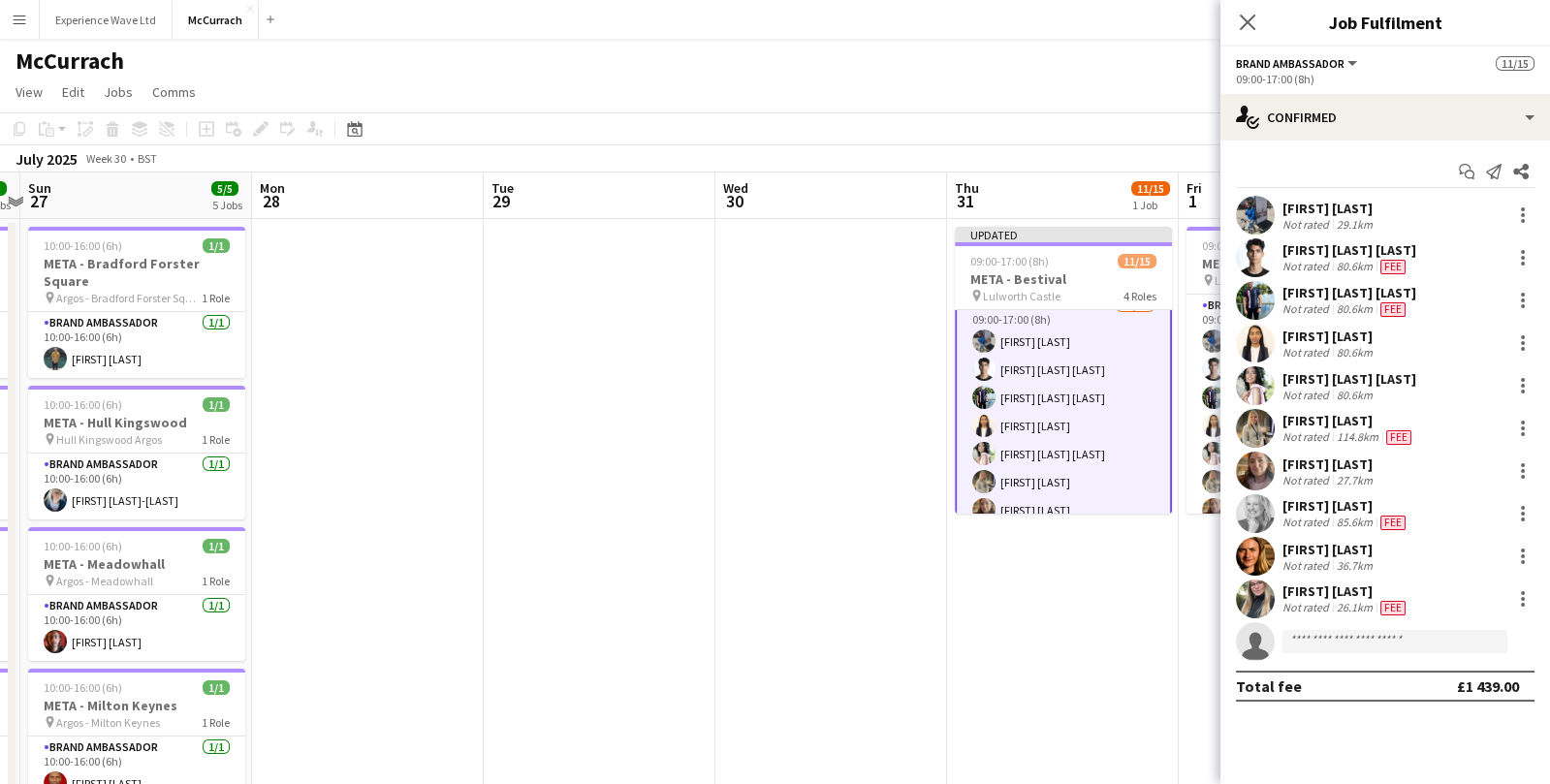 click on "Brand Ambassador   6A   10/11   09:00-17:00 (8h)
[FIRST] [LAST] [FIRST] [LAST] [FIRST] [LAST] [FIRST] [LAST] [FIRST] [LAST] [FIRST] [LAST] [FIRST] [LAST] [FIRST] [LAST] [FIRST] [LAST] [FIRST] [LAST]
single-neutral-actions" at bounding box center [1063, 468] 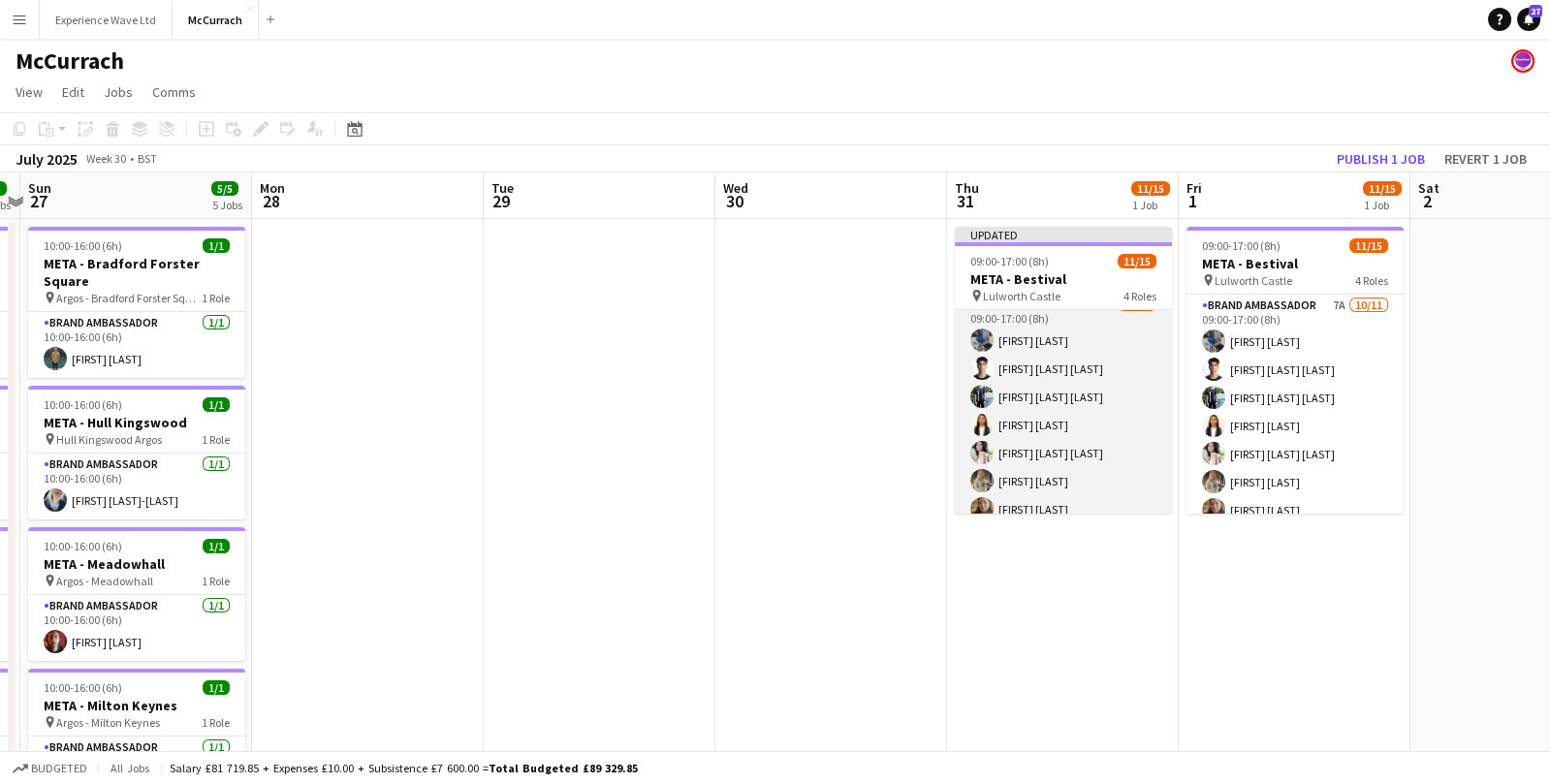 click on "Brand Ambassador   6A   10/11   09:00-17:00 (8h)
Sam Ireton Adrian De la Rosa Angel Gervacio Bido Astrid Ventura Anny Bidó Bautista Natalie Sanders Hayley Jones Elizabeth Norton Lauren Hyams Lily Stansbury
single-neutral-actions" at bounding box center [1063, 467] 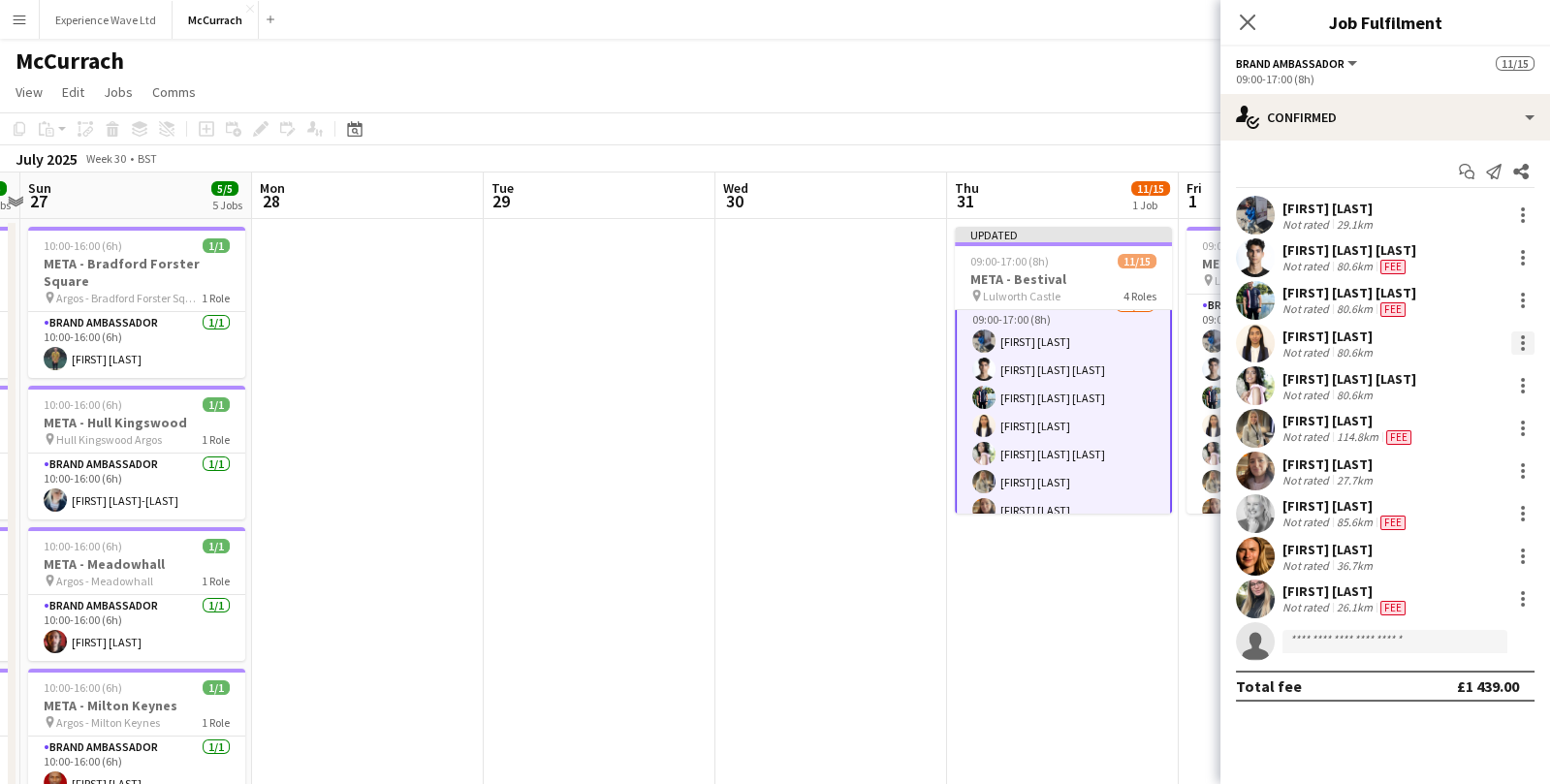 click at bounding box center [1523, 343] 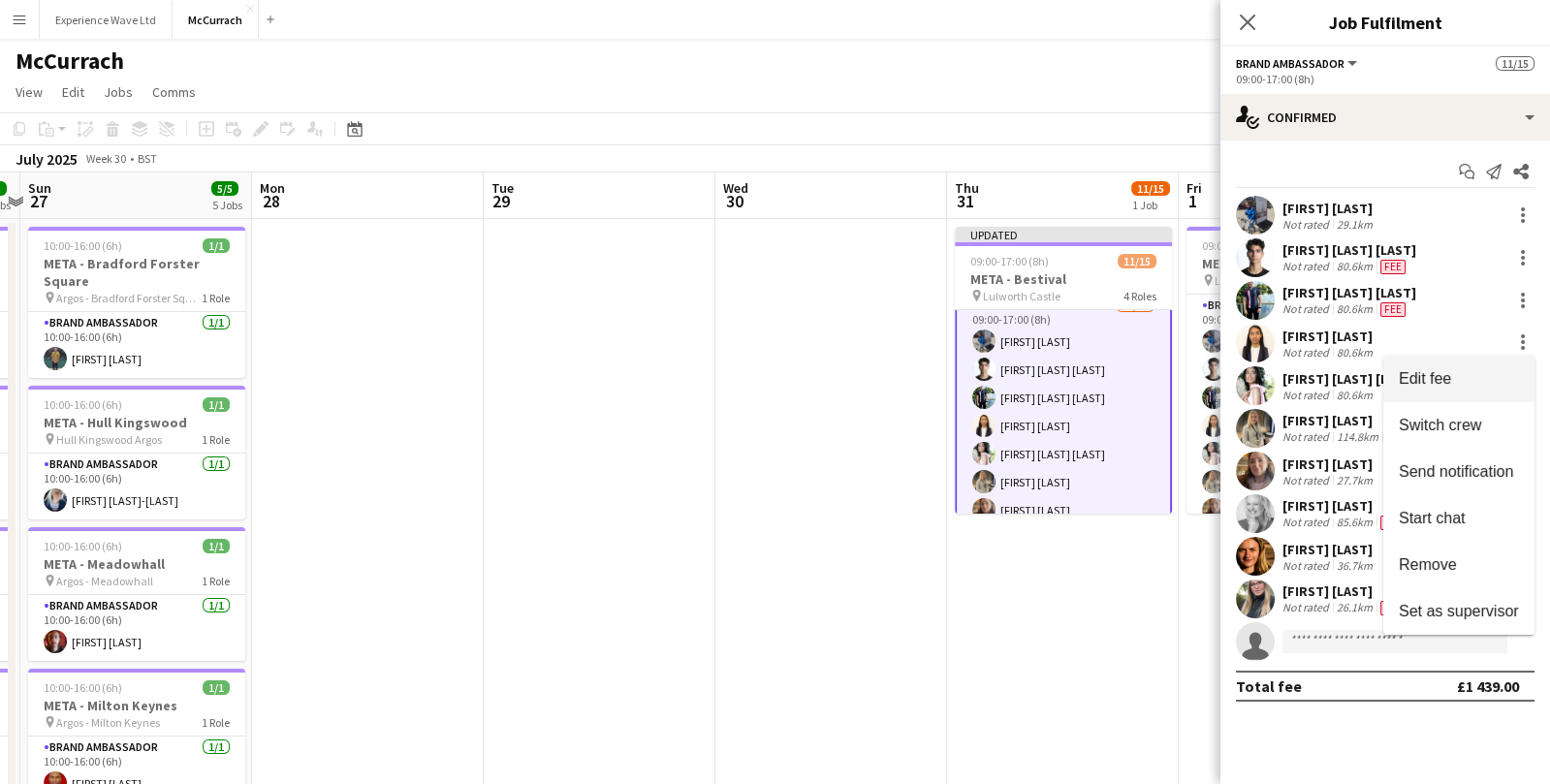 click on "Edit fee" at bounding box center (1459, 379) 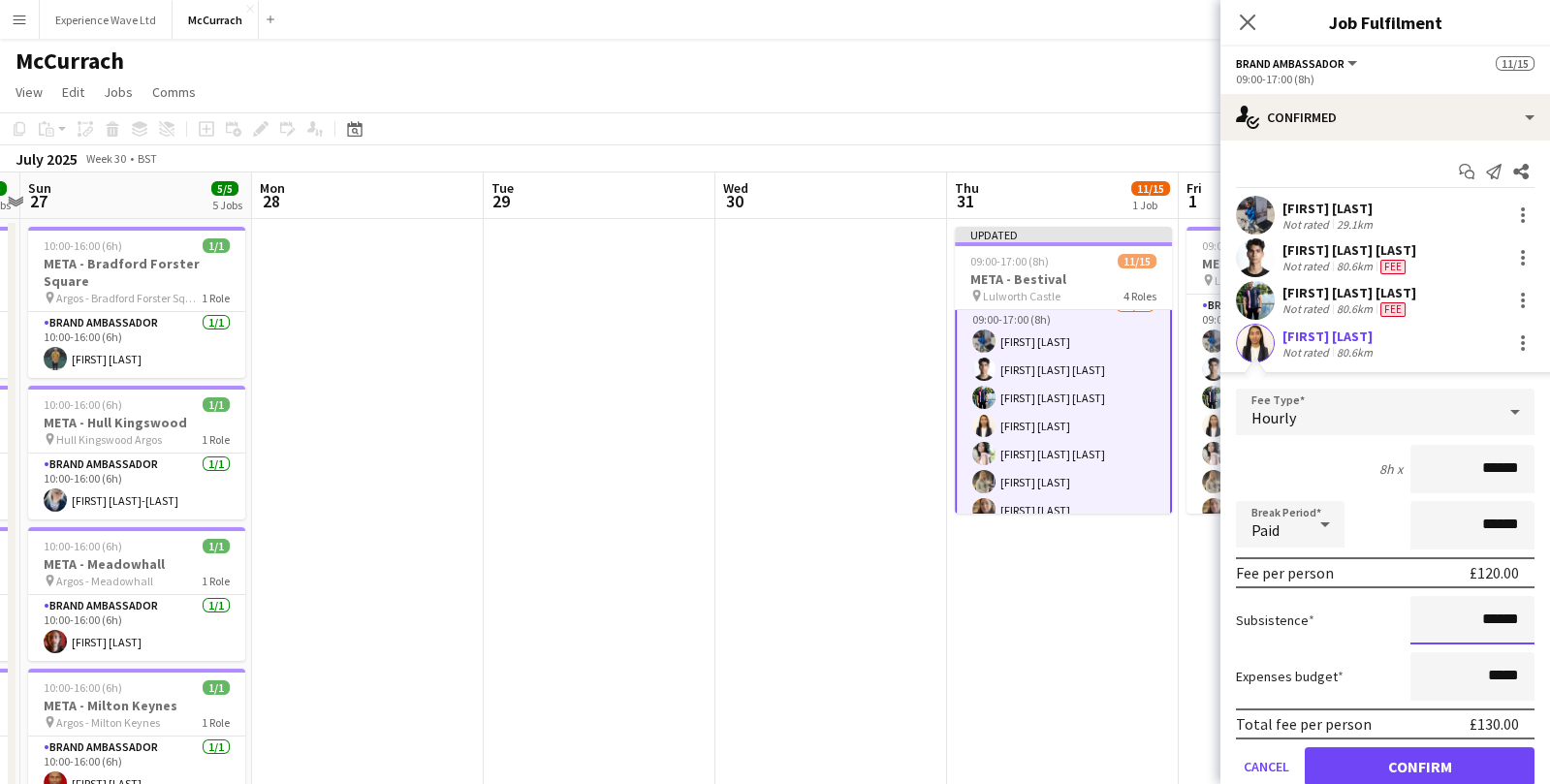 drag, startPoint x: 1525, startPoint y: 612, endPoint x: 1409, endPoint y: 611, distance: 116.00431 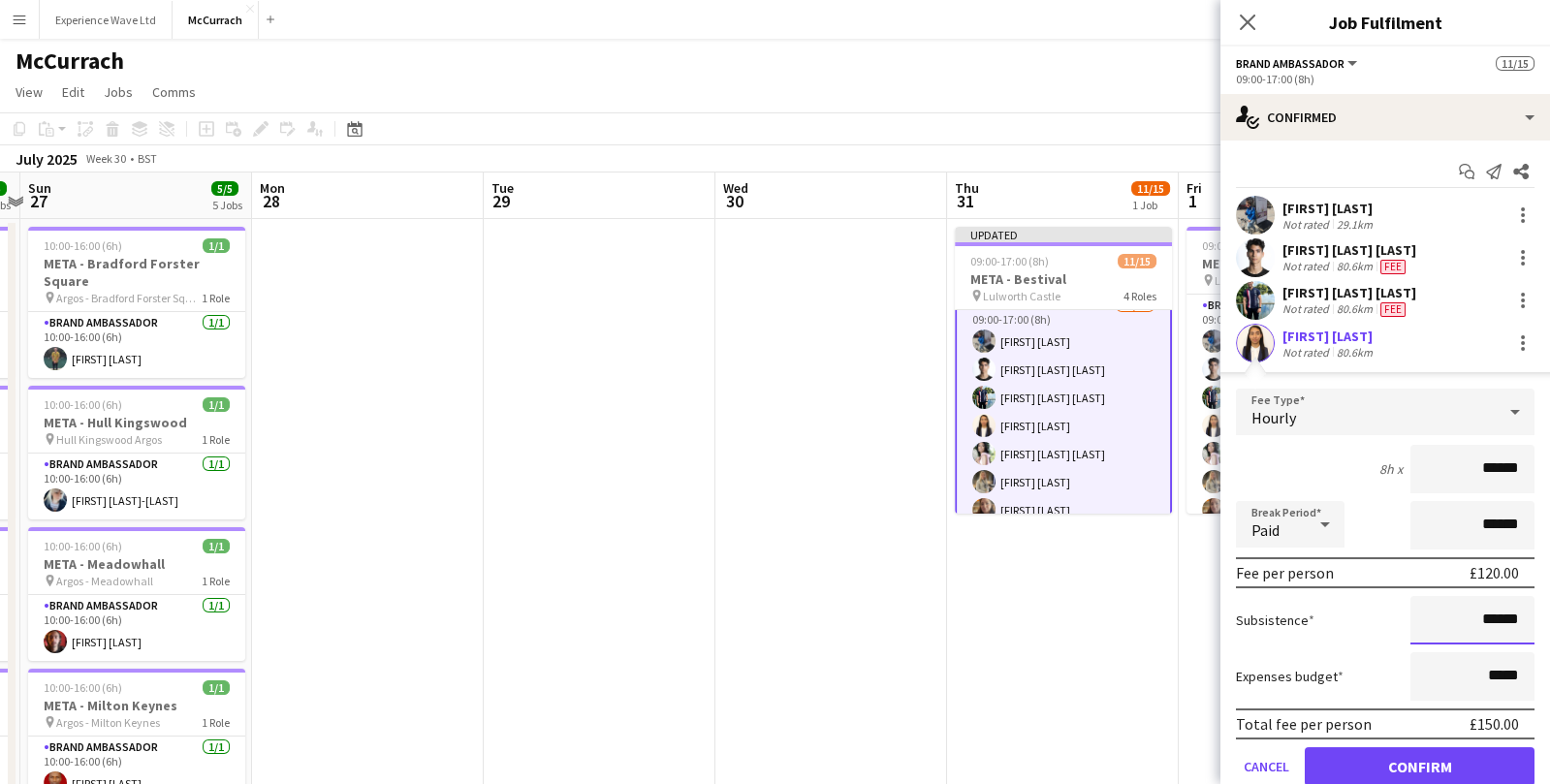 type on "******" 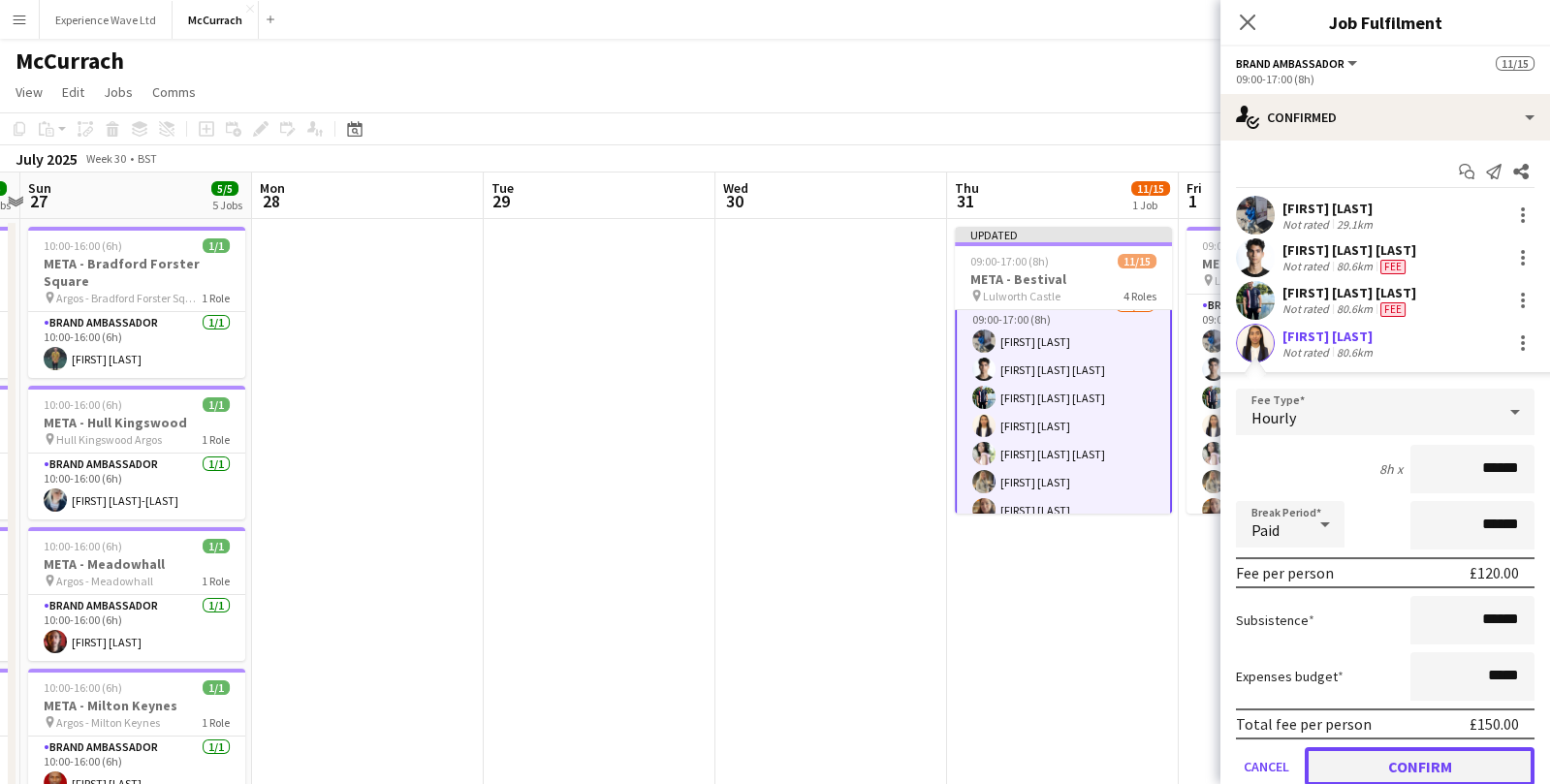 click on "Confirm" at bounding box center [1419, 767] 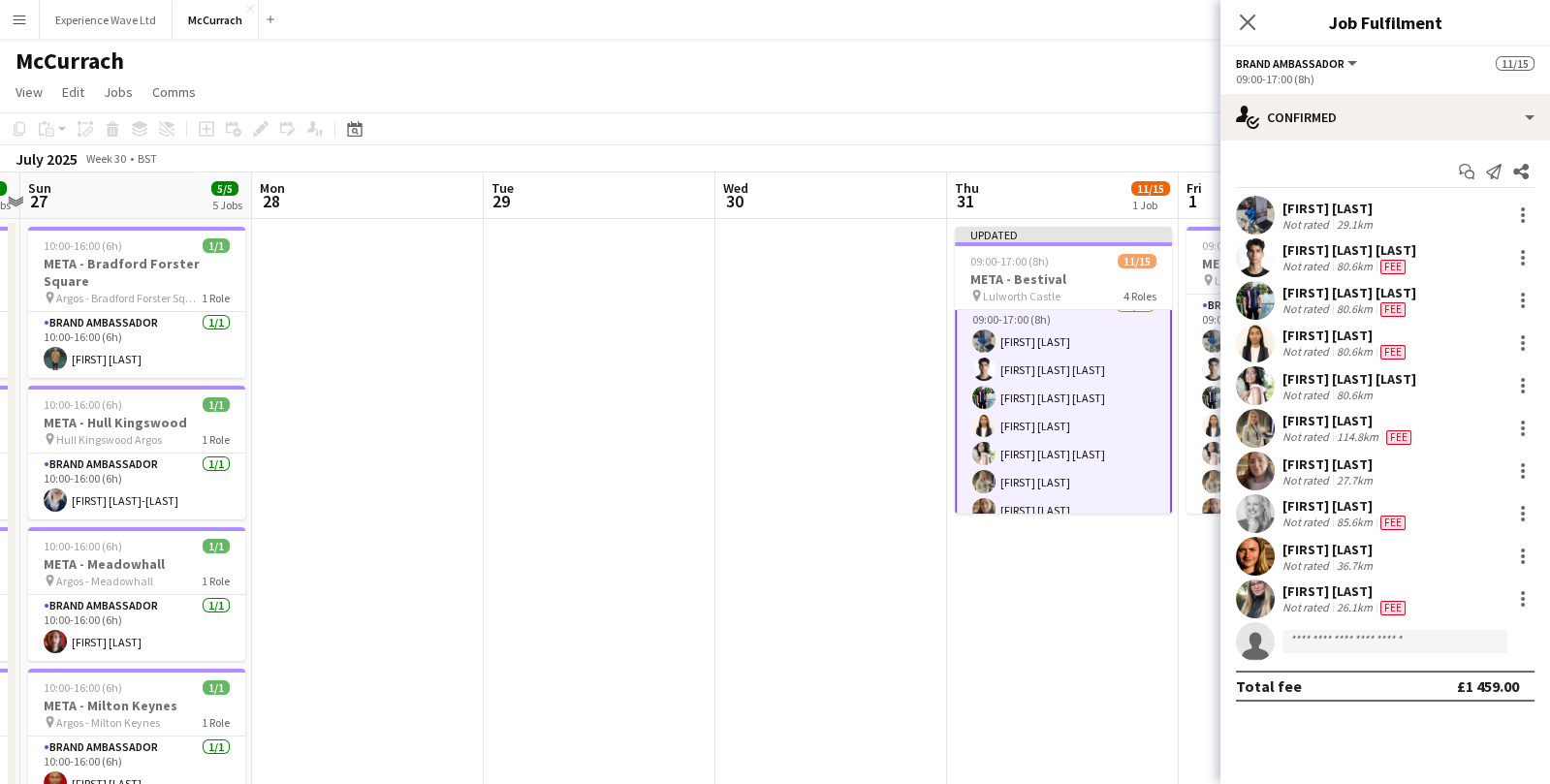 click on "Anny Bidó Bautista" at bounding box center (1349, 379) 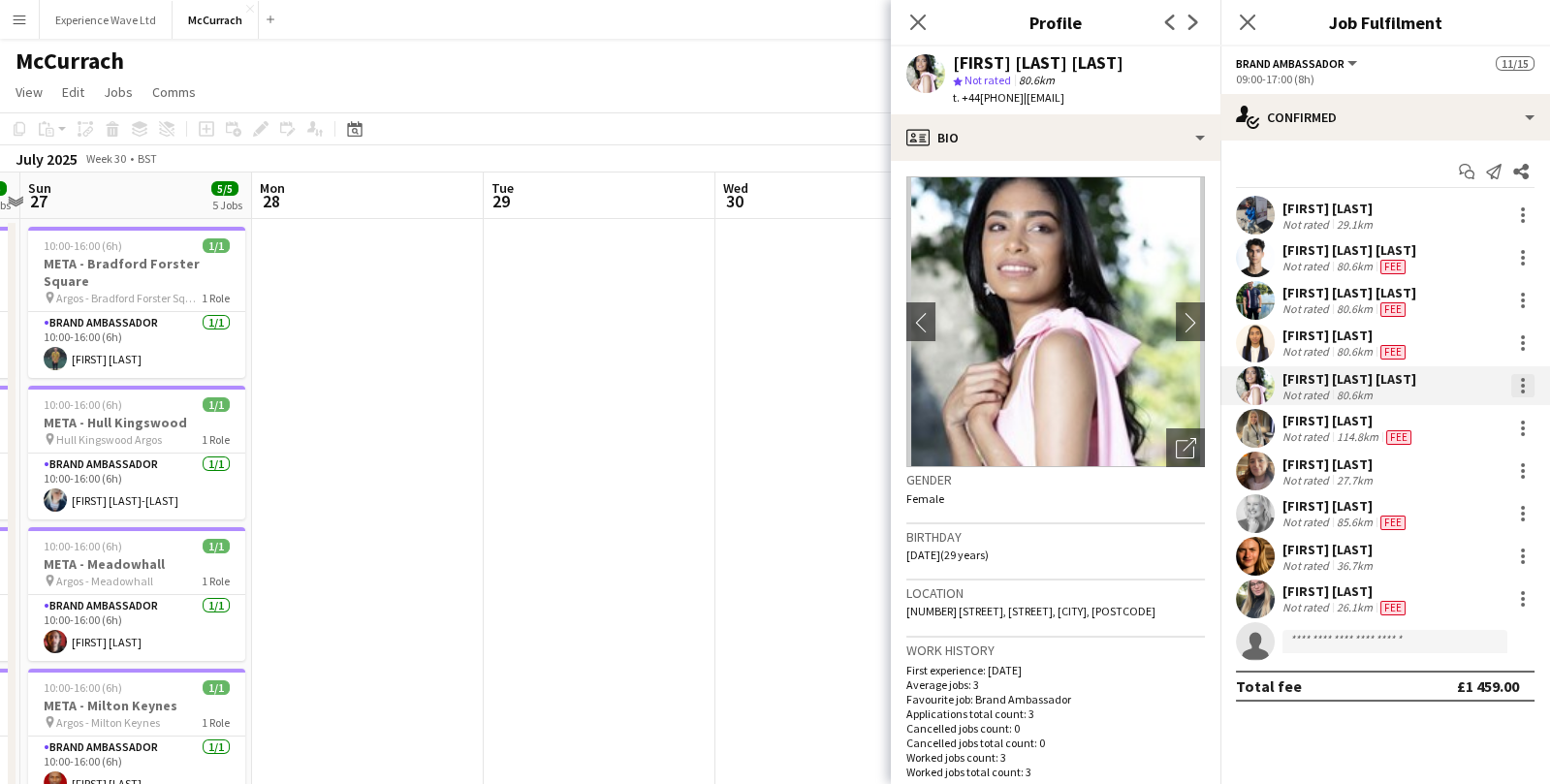 click at bounding box center (1523, 386) 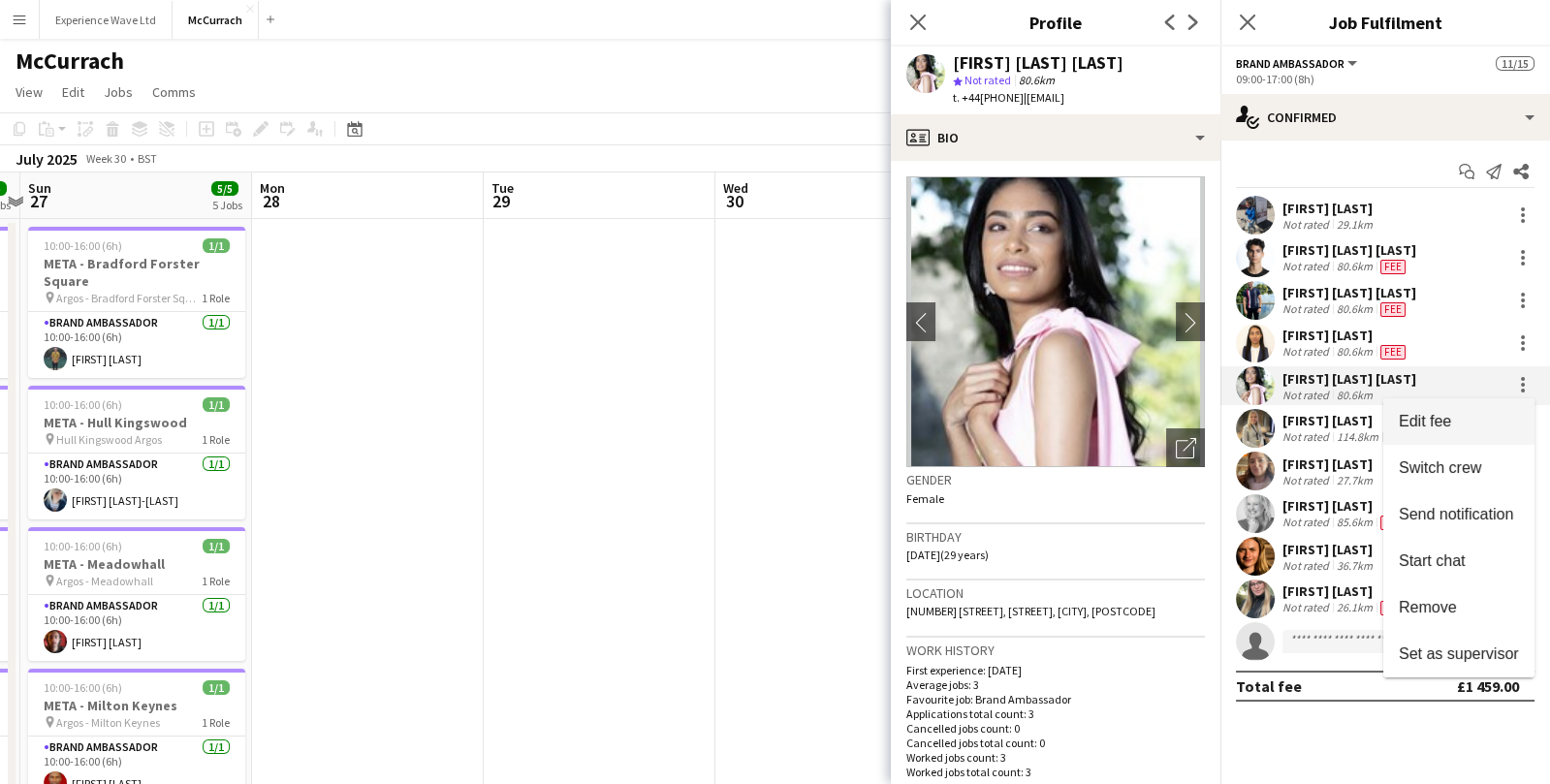 click on "Edit fee" at bounding box center (1459, 421) 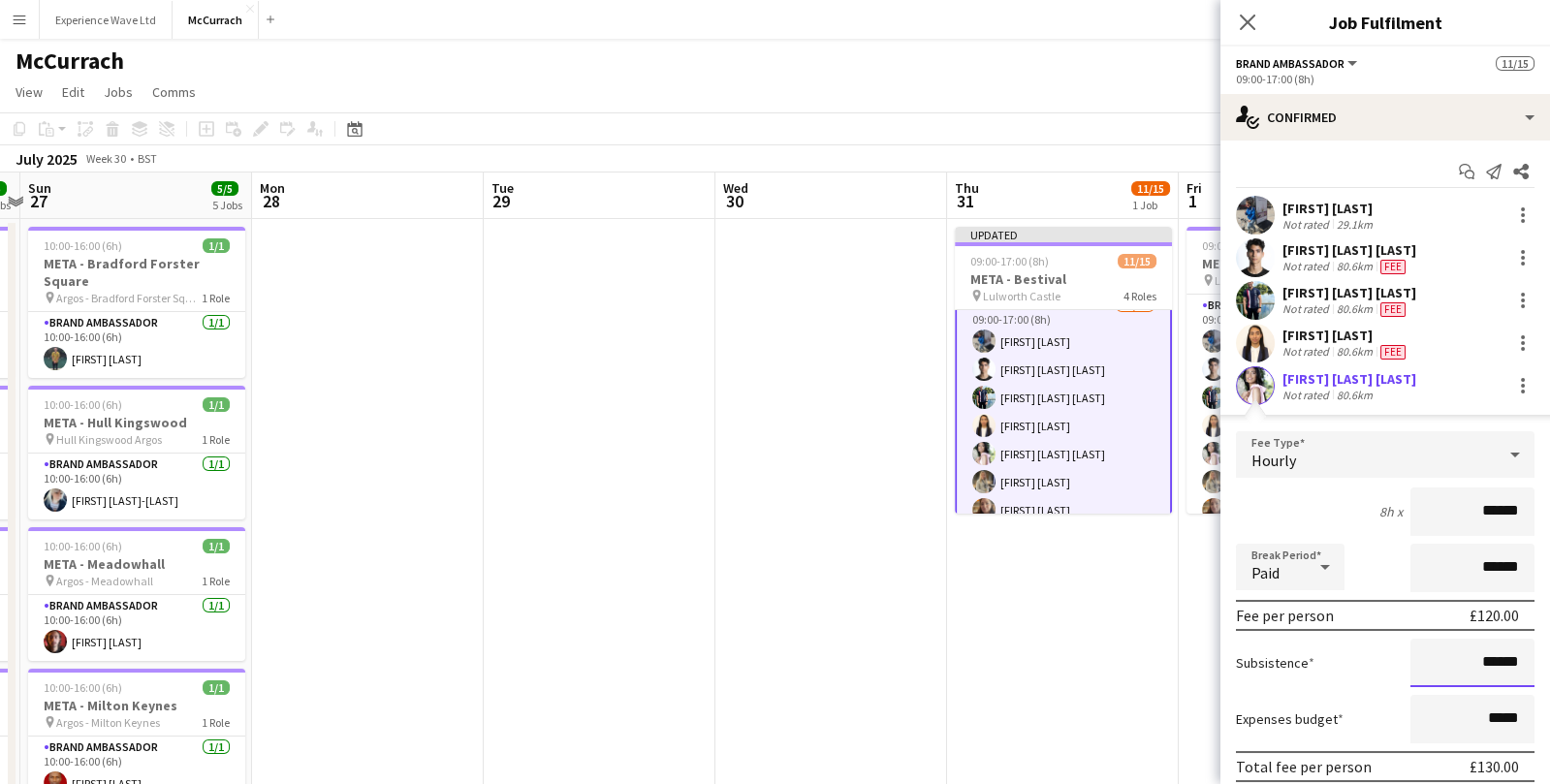 drag, startPoint x: 1527, startPoint y: 656, endPoint x: 1426, endPoint y: 655, distance: 101.00495 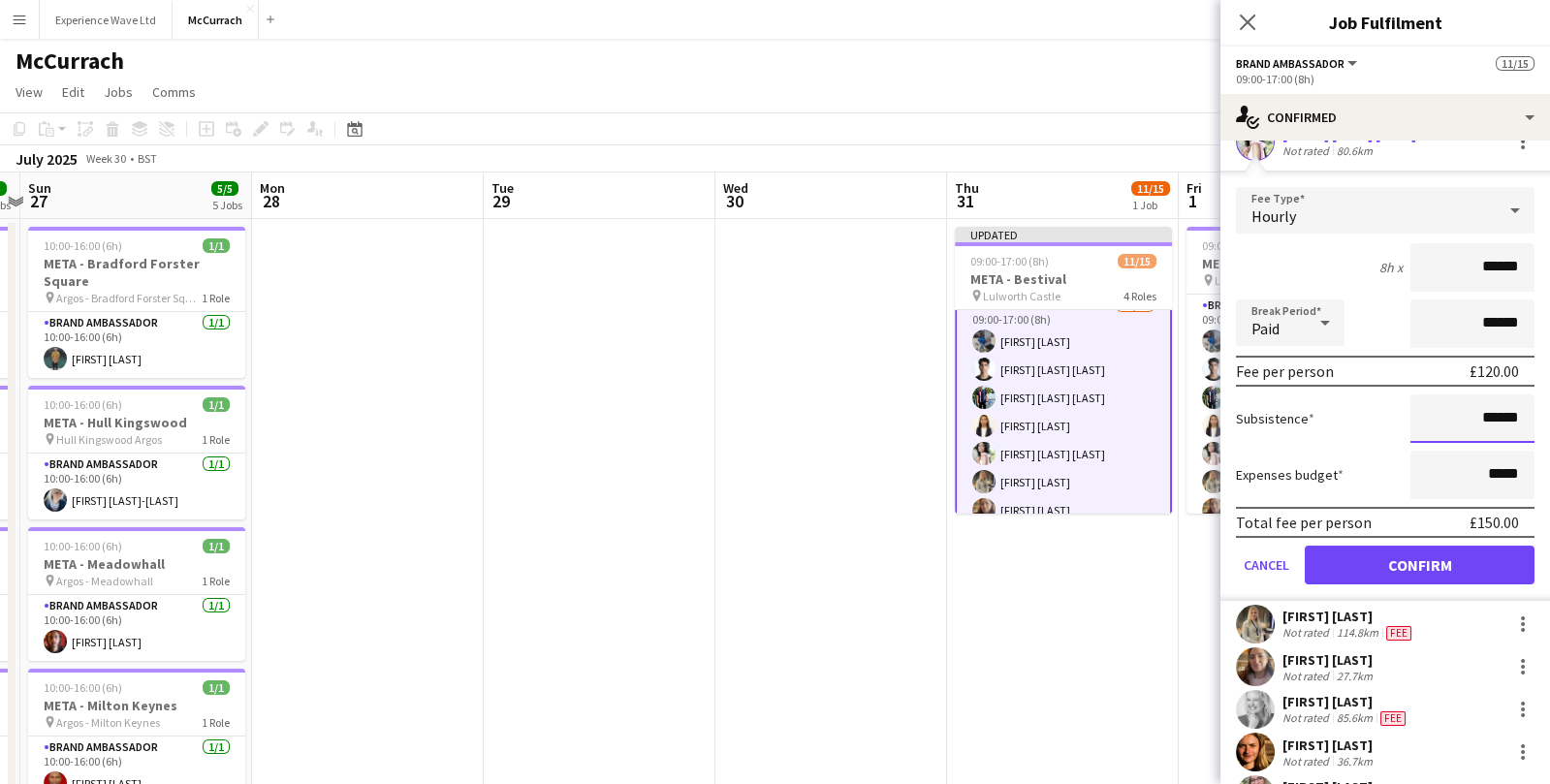 scroll, scrollTop: 259, scrollLeft: 0, axis: vertical 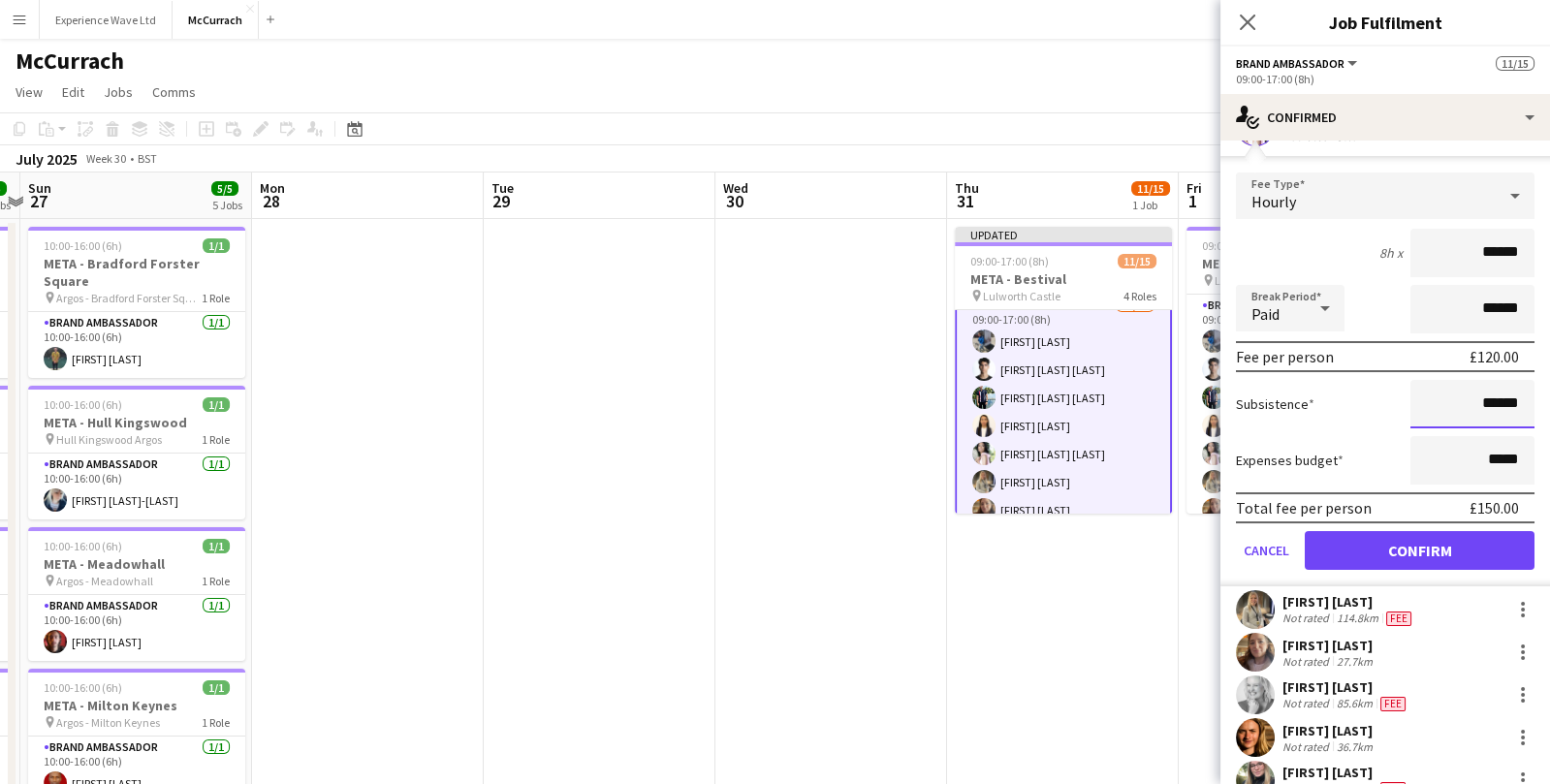 type on "******" 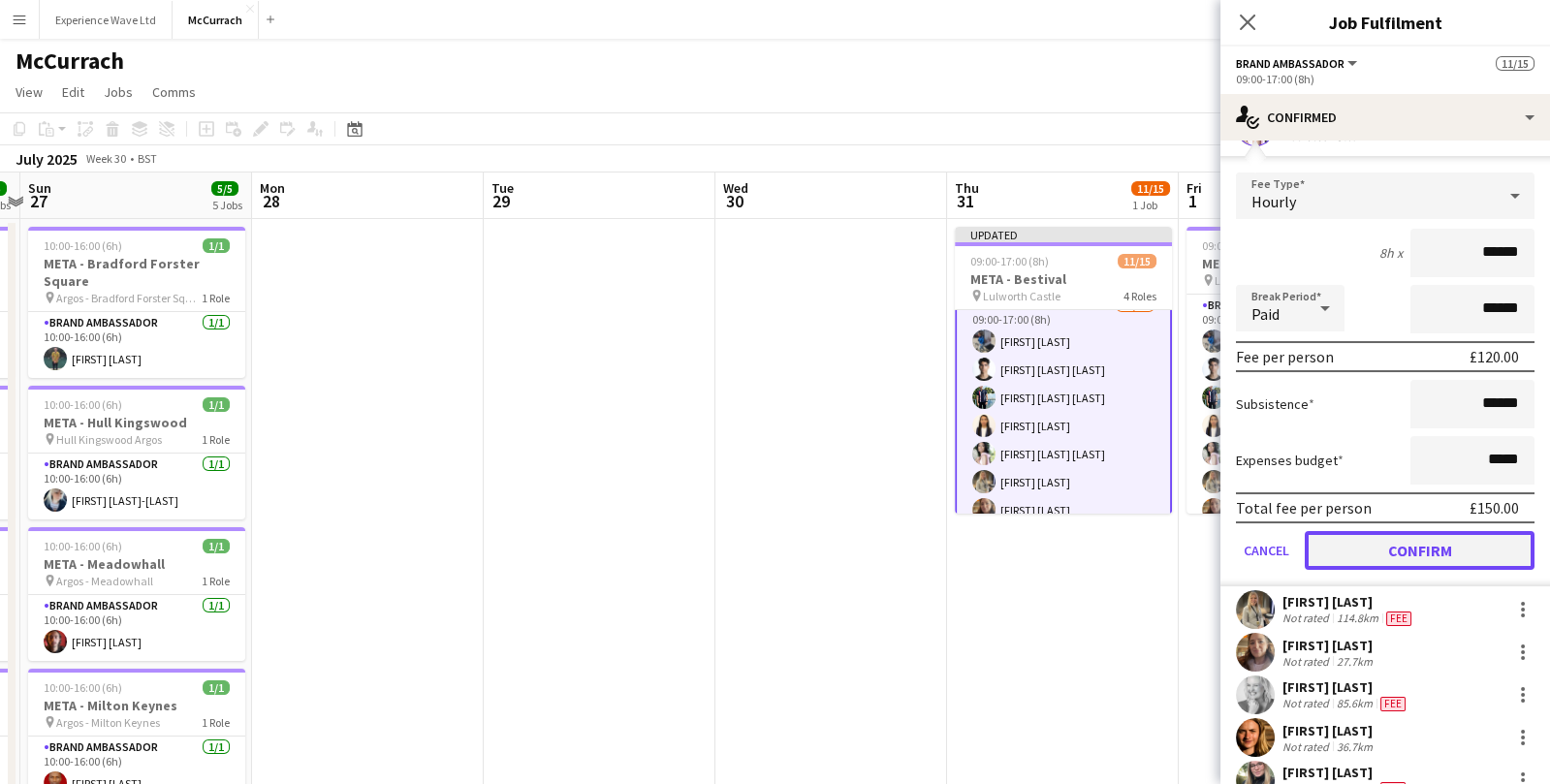 click on "Confirm" at bounding box center (1419, 550) 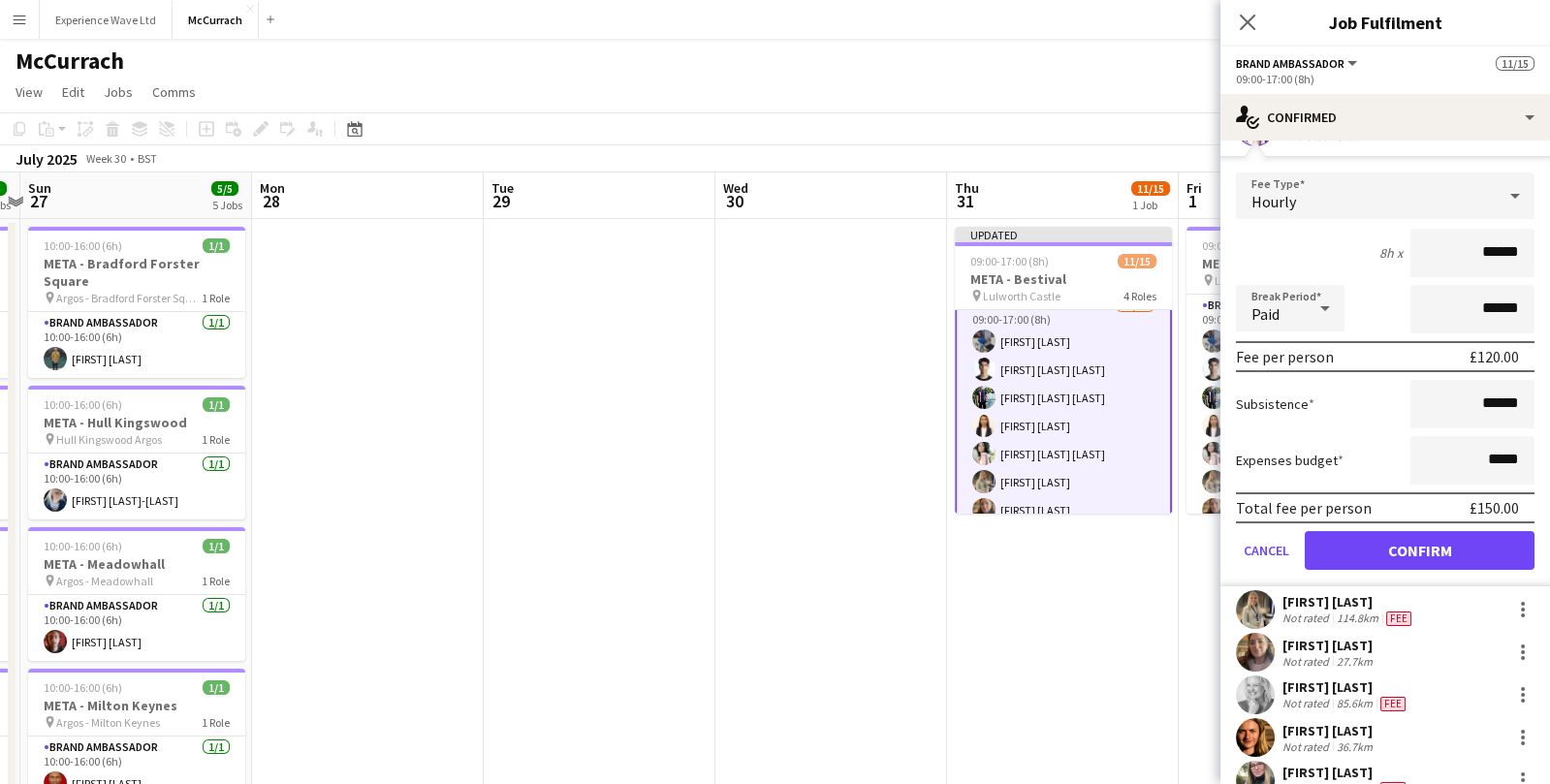 scroll, scrollTop: 0, scrollLeft: 0, axis: both 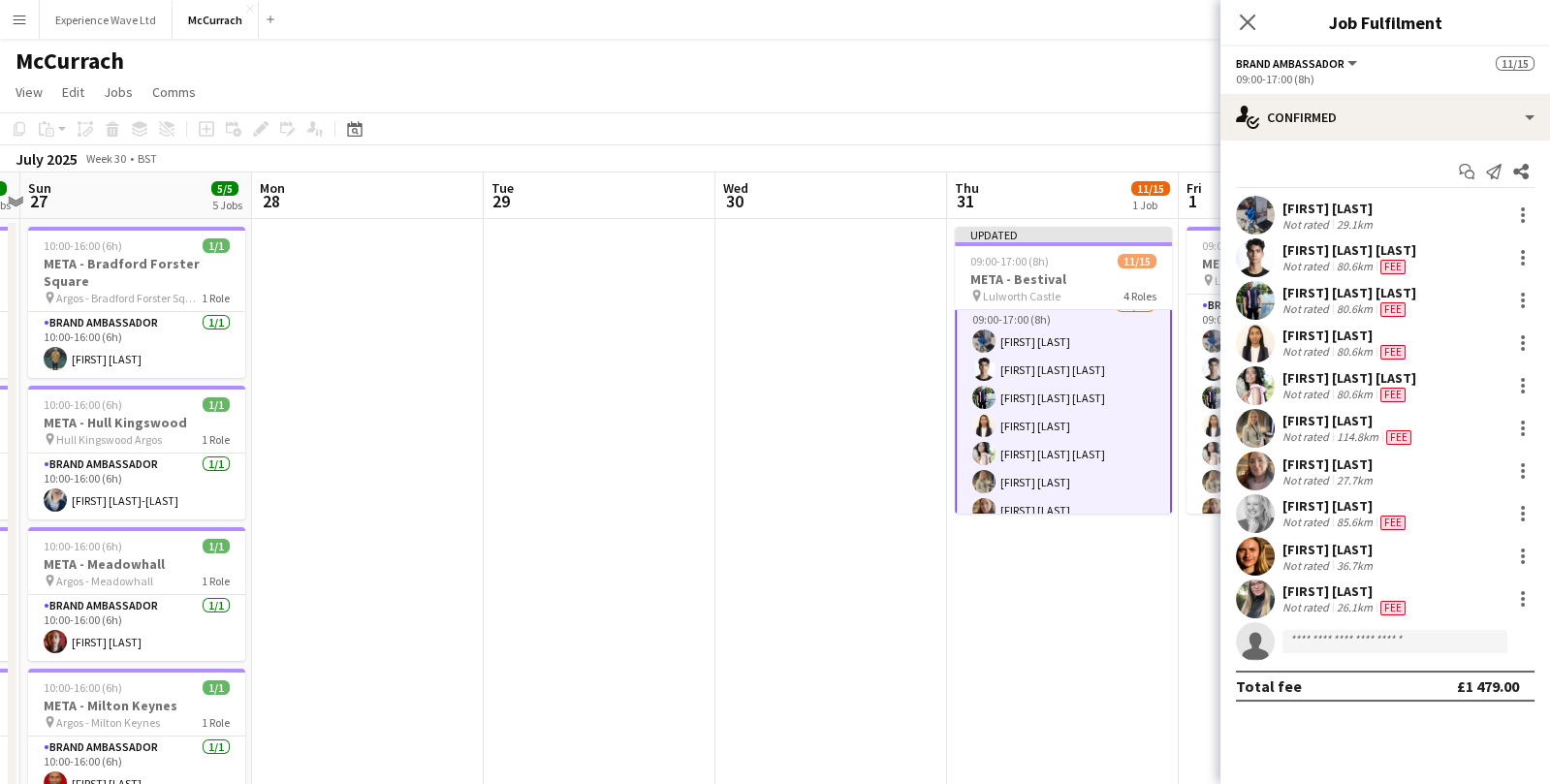 click on "Updated   09:00-17:00 (8h)    11/15   META - Bestival
pin
Lulworth Castle   4 Roles   Brand Ambassador   6A   10/11   09:00-17:00 (8h)
Sam Ireton Adrian De la Rosa Angel Gervacio Bido Astrid Ventura Anny Bidó Bautista Natalie Sanders Hayley Jones Elizabeth Norton Lauren Hyams Lily Stansbury
single-neutral-actions
Events (Event Manager)   1/1   09:00-17:00 (8h)
Lucy Carpenter  Promotional Staffing (Promotional Staff)   5A   0/2   09:00-17:00 (8h)
single-neutral-actions
single-neutral-actions
Promotional Staffing (Promotional Staff)   7A   0/1   09:00-17:00 (8h)
single-neutral-actions" at bounding box center [1062, 622] 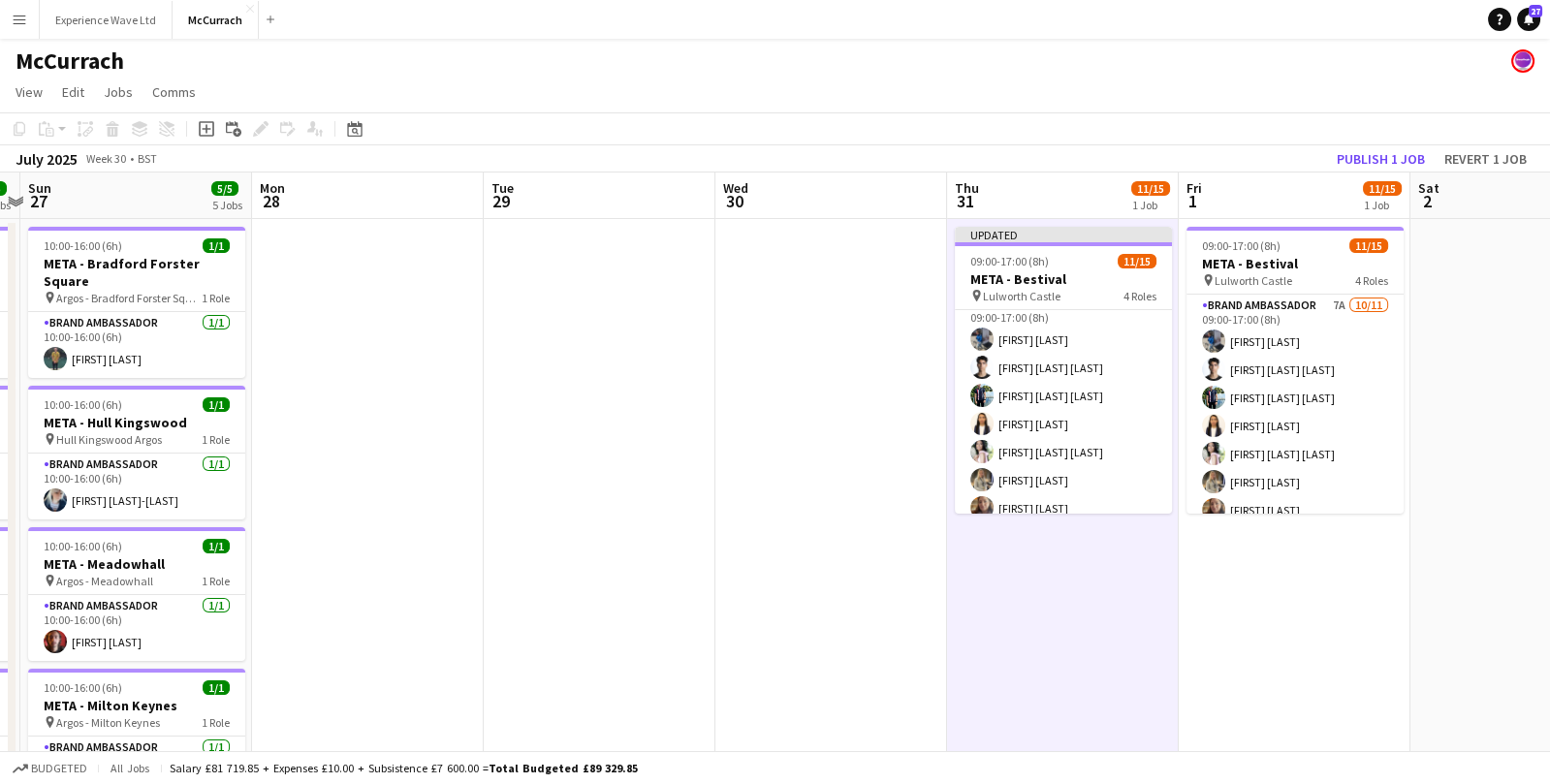 scroll, scrollTop: 16, scrollLeft: 0, axis: vertical 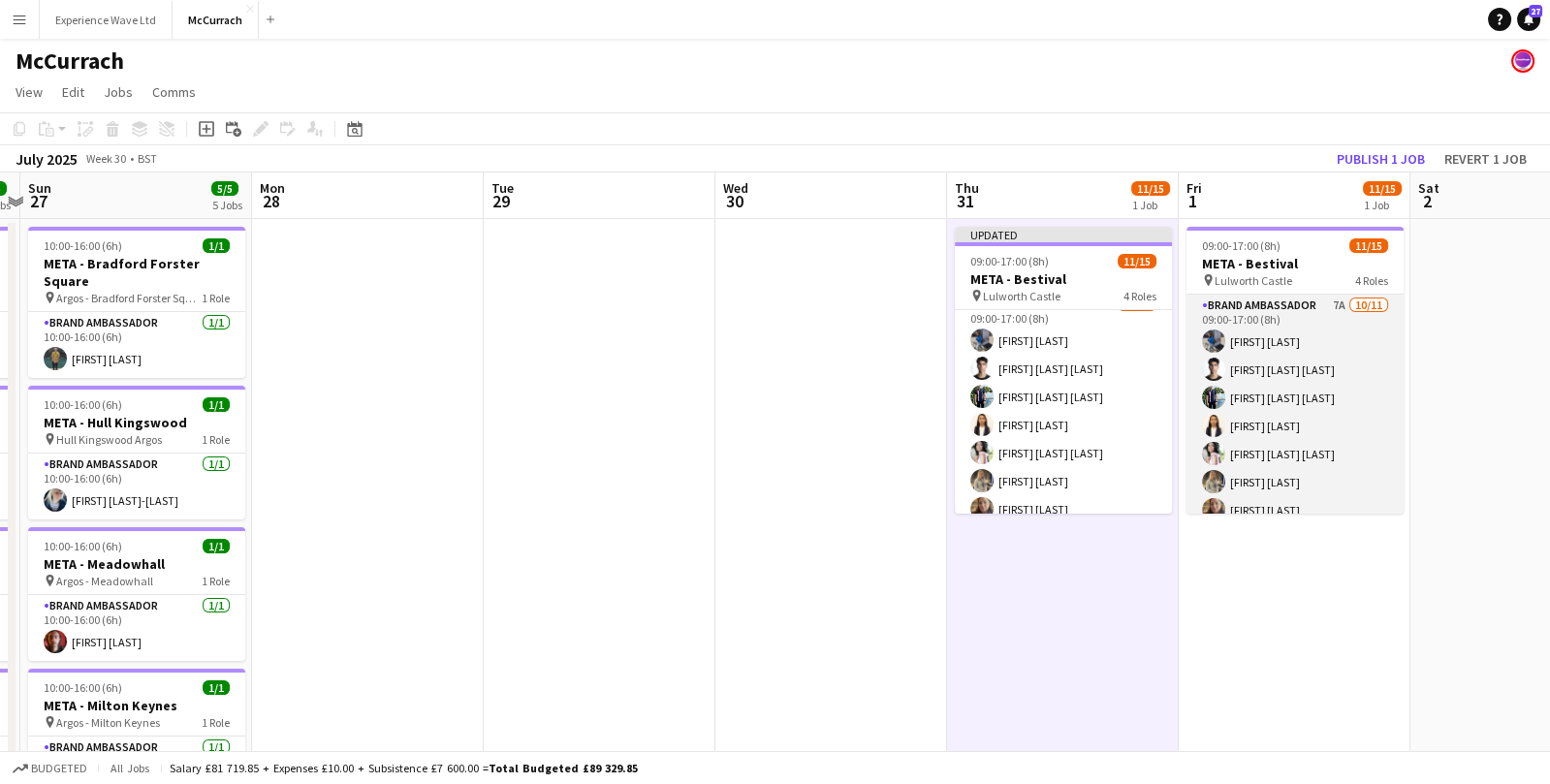 click on "Brand Ambassador   7A   10/11   09:00-17:00 (8h)
Sam Ireton Adrian De la Rosa Angel Gervacio Bido Astrid Ventura Anny Bidó Bautista Natalie Sanders Hayley Jones Elizabeth Norton Lauren Hyams Lily Stansbury
single-neutral-actions" at bounding box center (1295, 468) 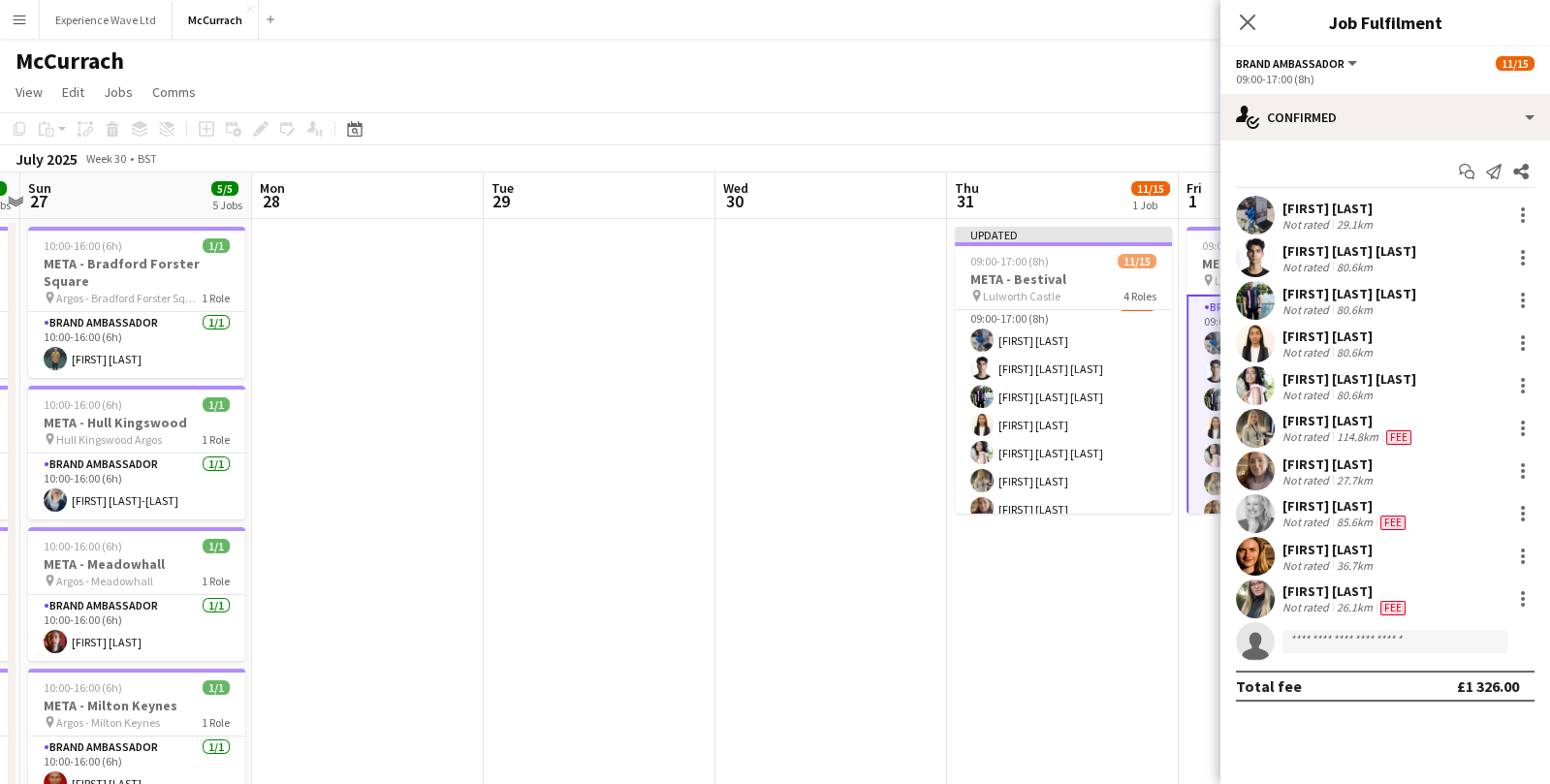 click on "Updated   09:00-17:00 (8h)    11/15   META - Bestival
pin
Lulworth Castle   4 Roles   Brand Ambassador   6A   10/11   09:00-17:00 (8h)
Sam Ireton Adrian De la Rosa Angel Gervacio Bido Astrid Ventura Anny Bidó Bautista Natalie Sanders Hayley Jones Elizabeth Norton Lauren Hyams Lily Stansbury
single-neutral-actions
Events (Event Manager)   1/1   09:00-17:00 (8h)
Lucy Carpenter  Promotional Staffing (Promotional Staff)   5A   0/2   09:00-17:00 (8h)
single-neutral-actions
single-neutral-actions
Promotional Staffing (Promotional Staff)   7A   0/1   09:00-17:00 (8h)
single-neutral-actions" at bounding box center [1062, 622] 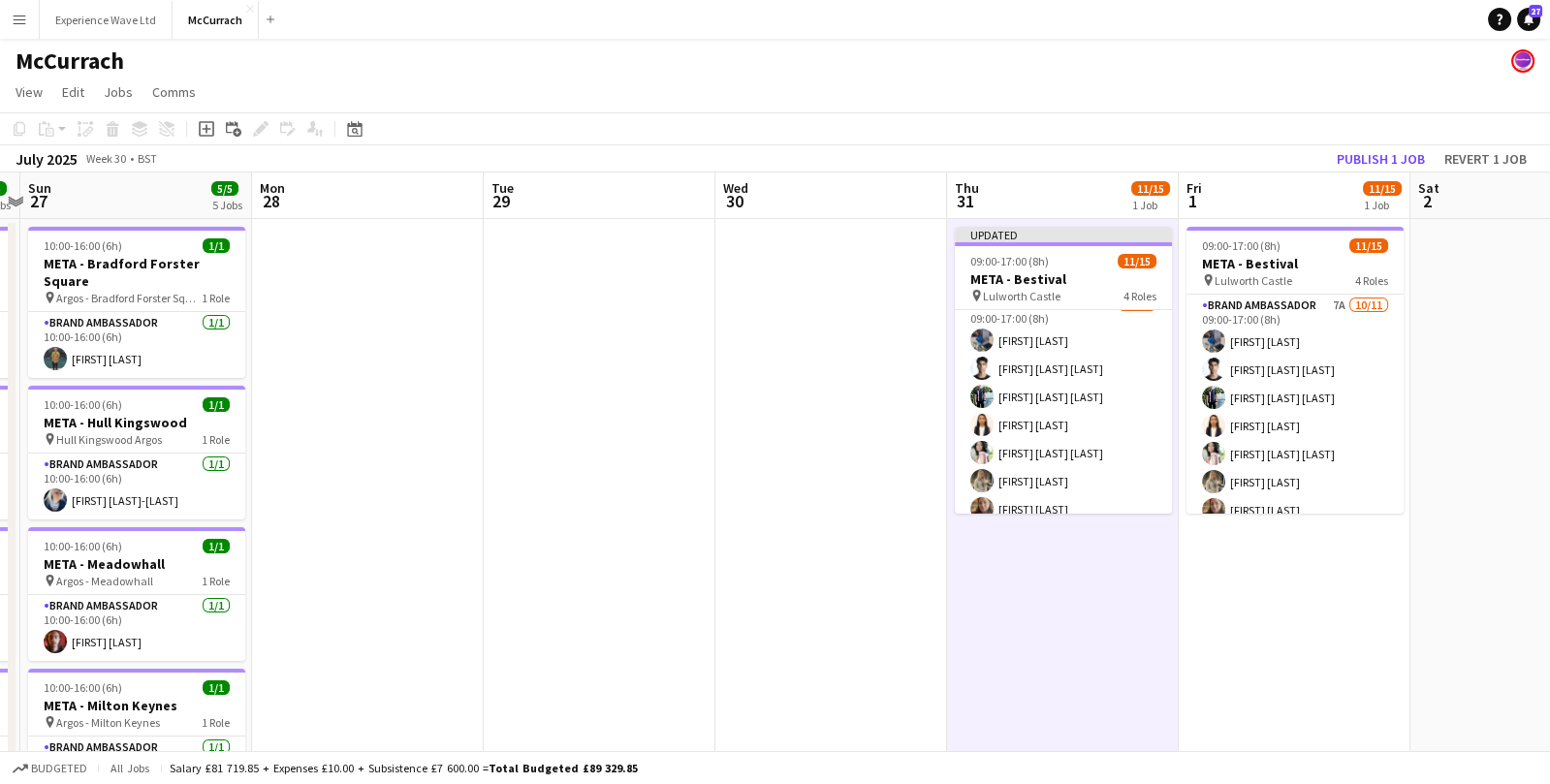 click on "Fri   1   11/15   1 Job" at bounding box center (1294, 196) 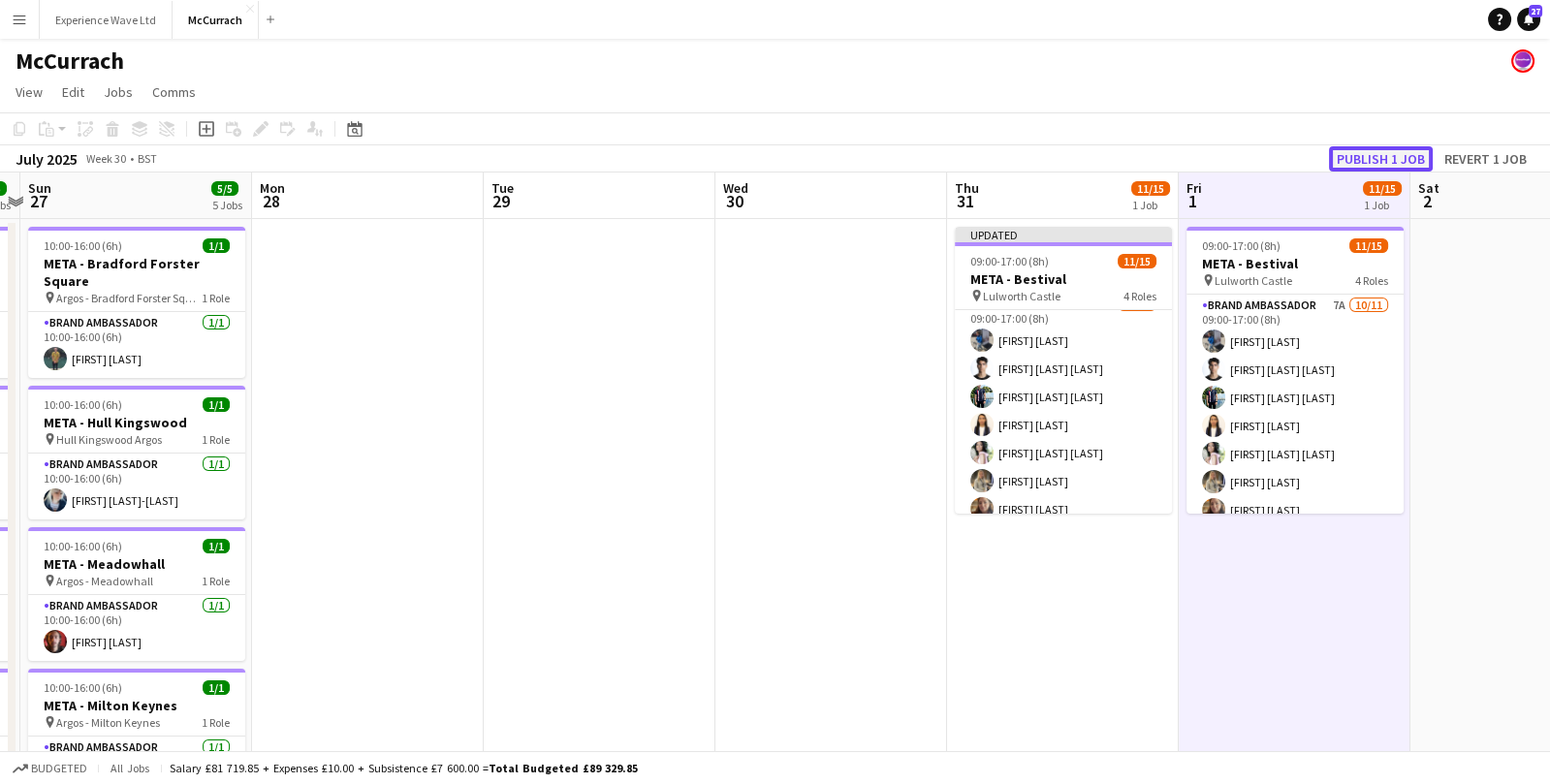 click on "Publish 1 job" 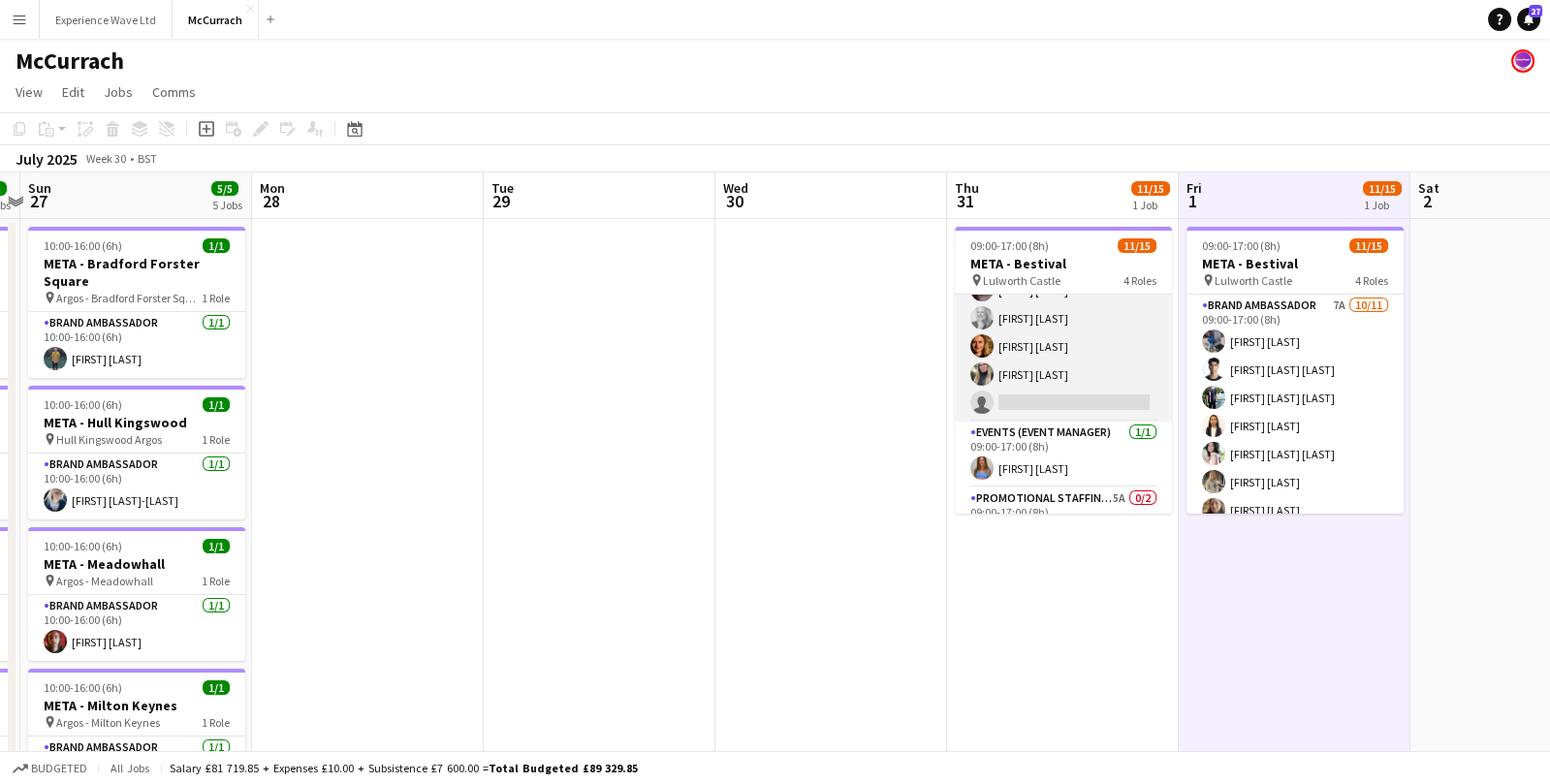 scroll, scrollTop: 222, scrollLeft: 0, axis: vertical 